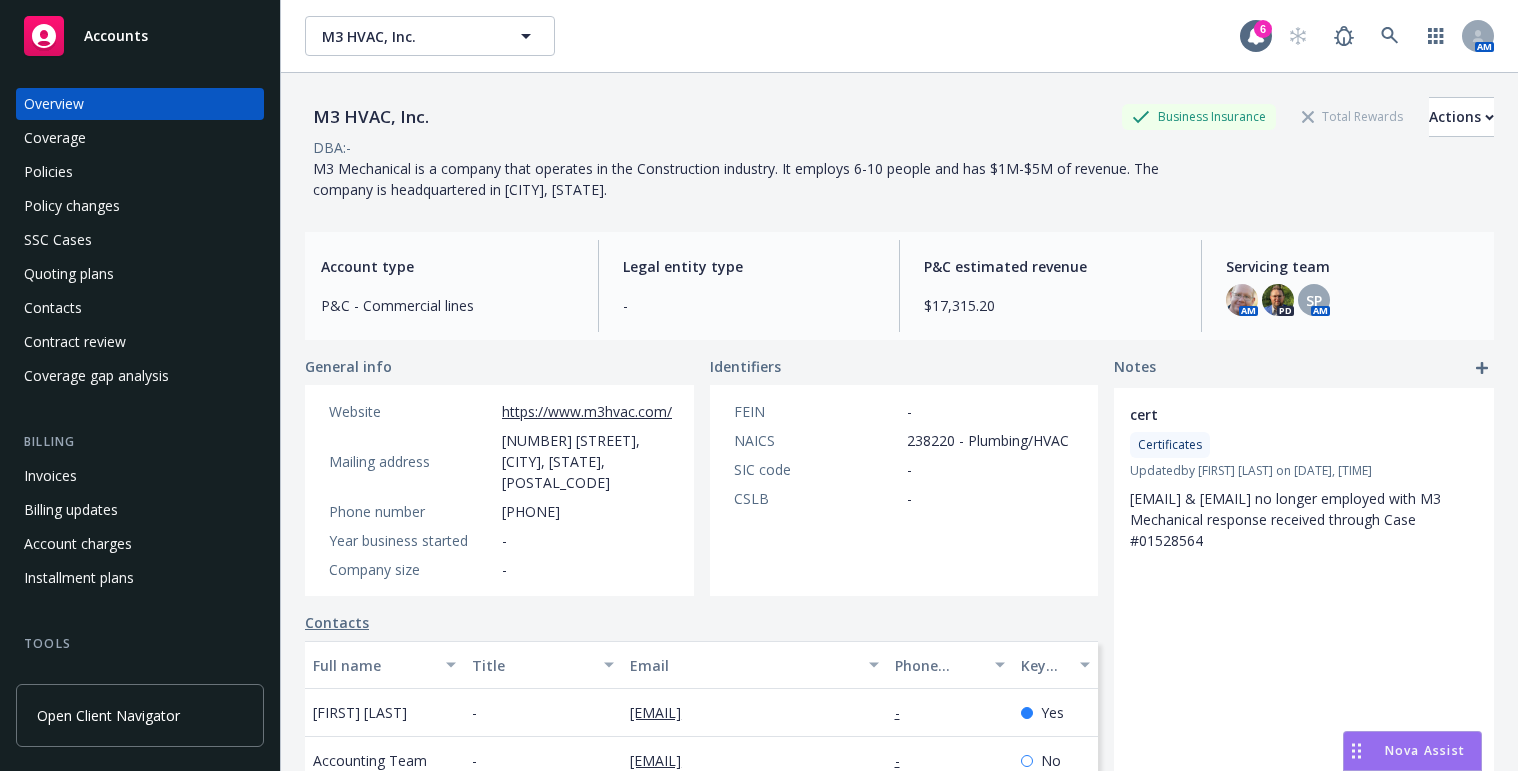 scroll, scrollTop: 0, scrollLeft: 0, axis: both 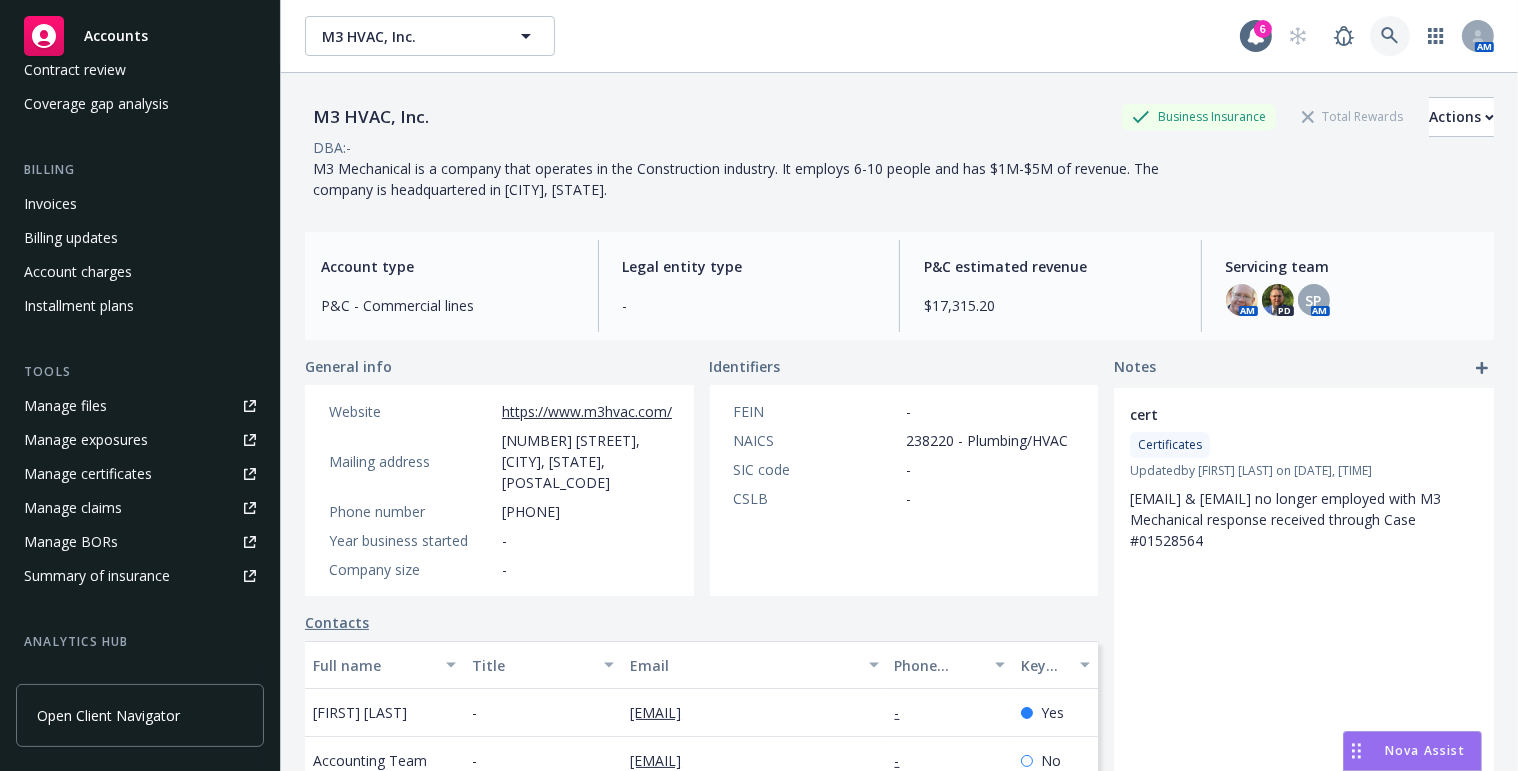 click 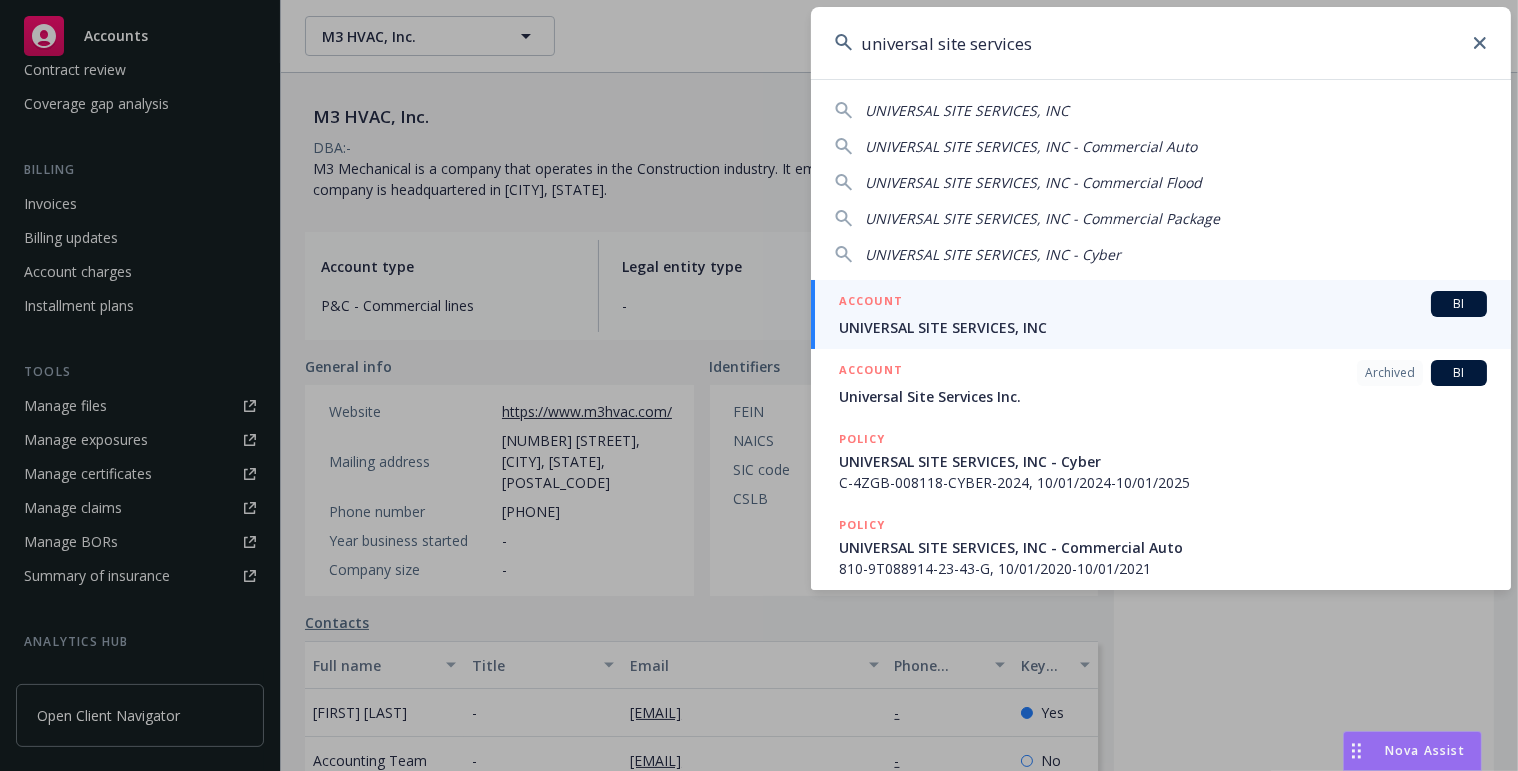 type on "universal site services" 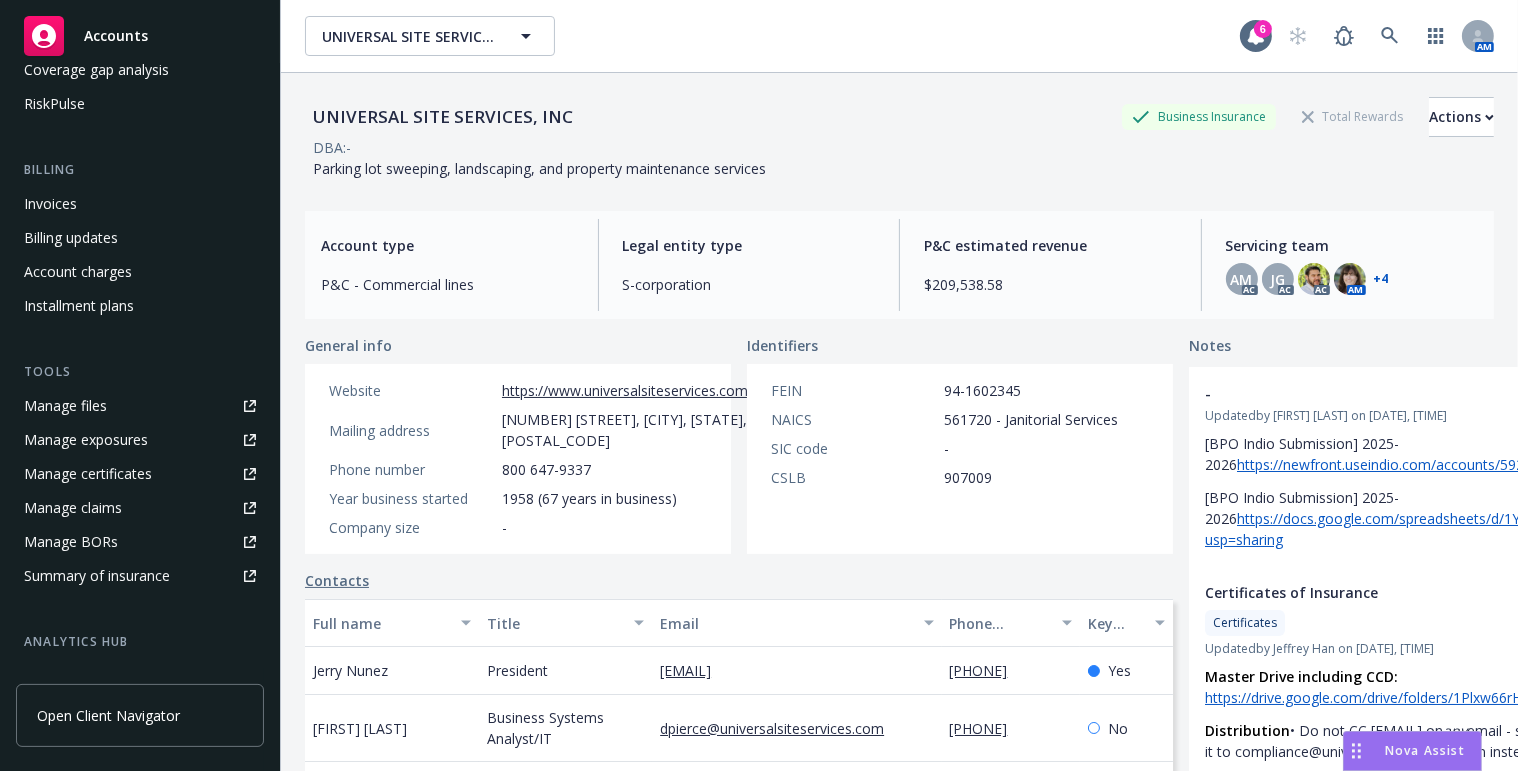 scroll, scrollTop: 565, scrollLeft: 0, axis: vertical 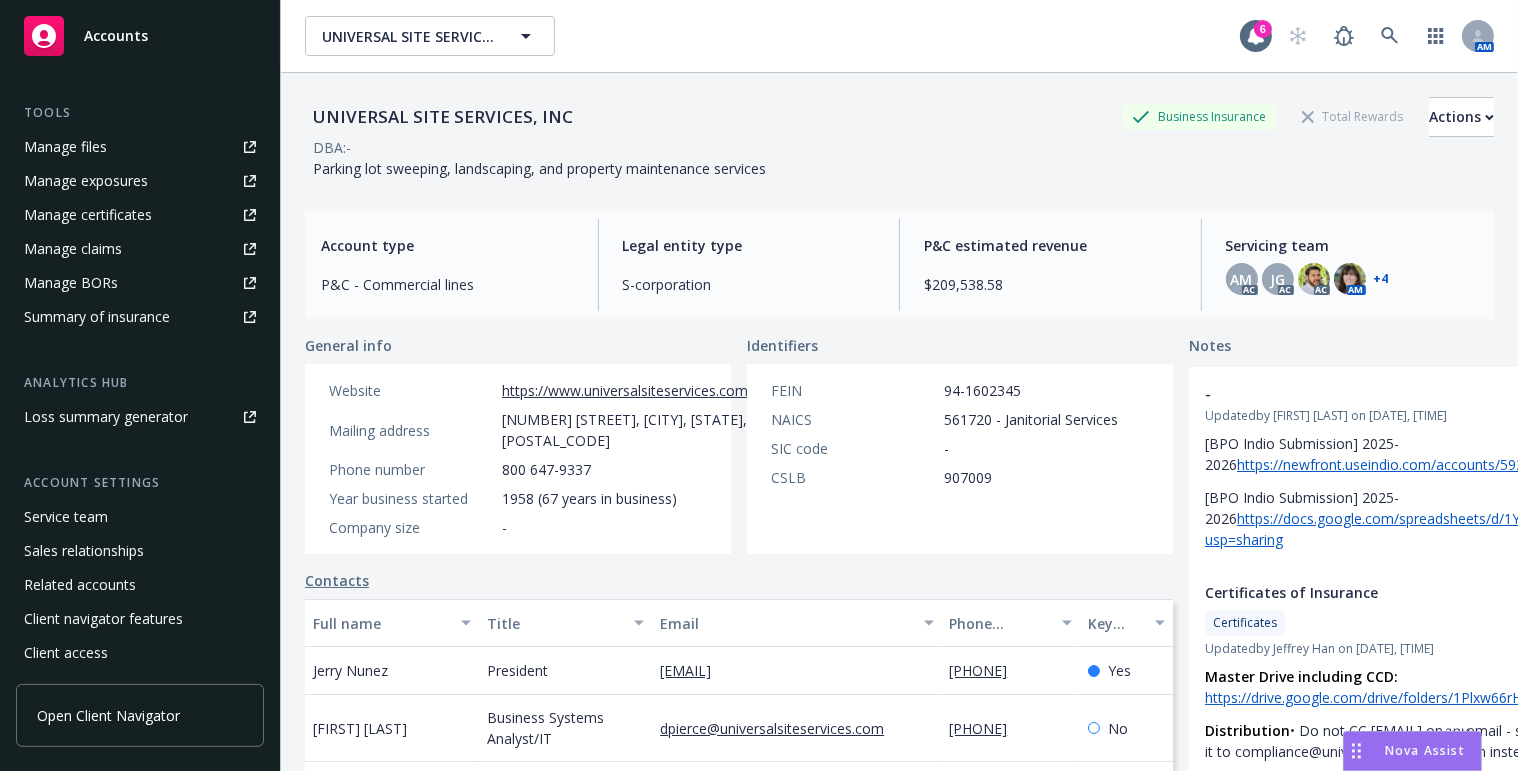 click on "Manage certificates" at bounding box center [88, 215] 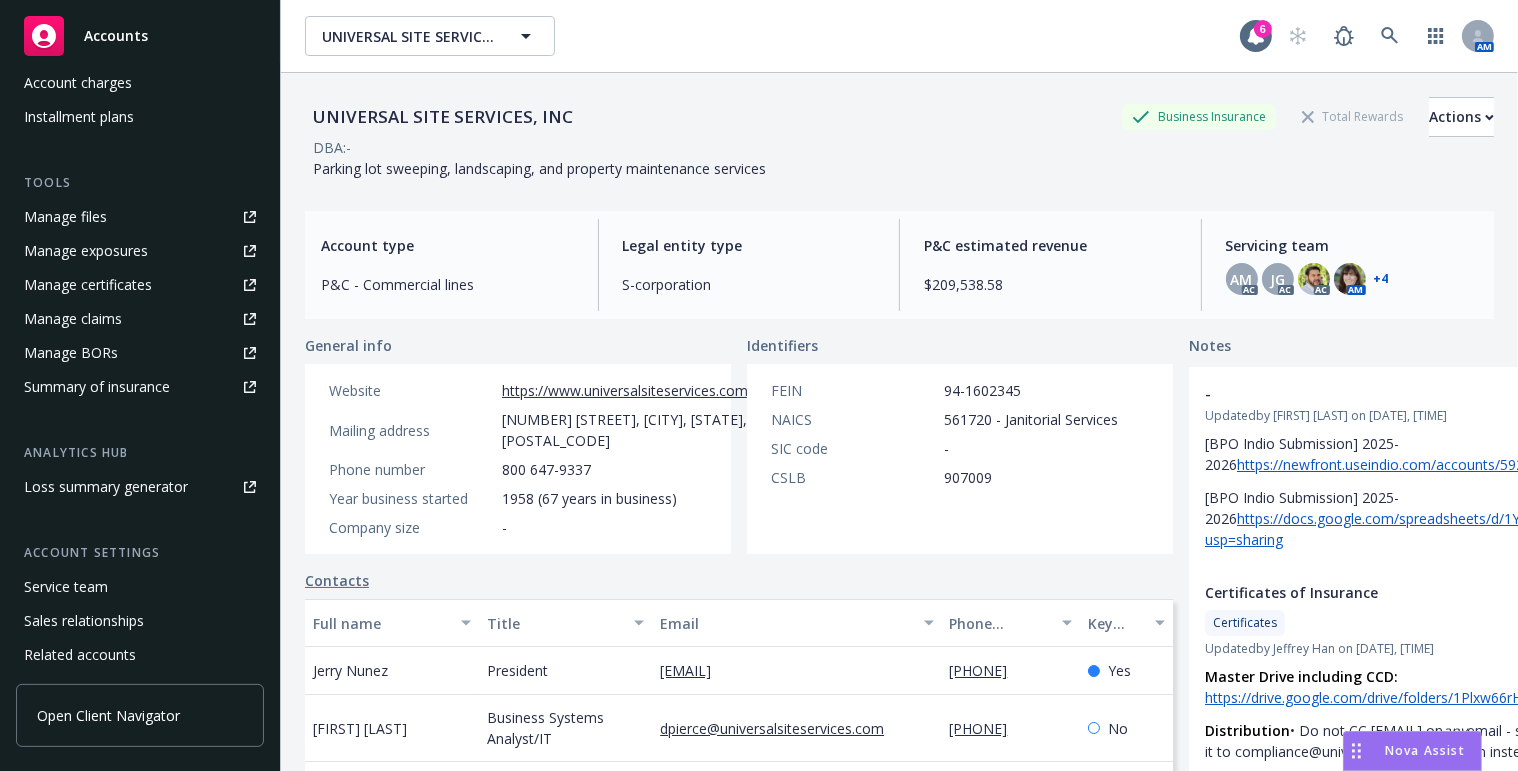 scroll, scrollTop: 565, scrollLeft: 0, axis: vertical 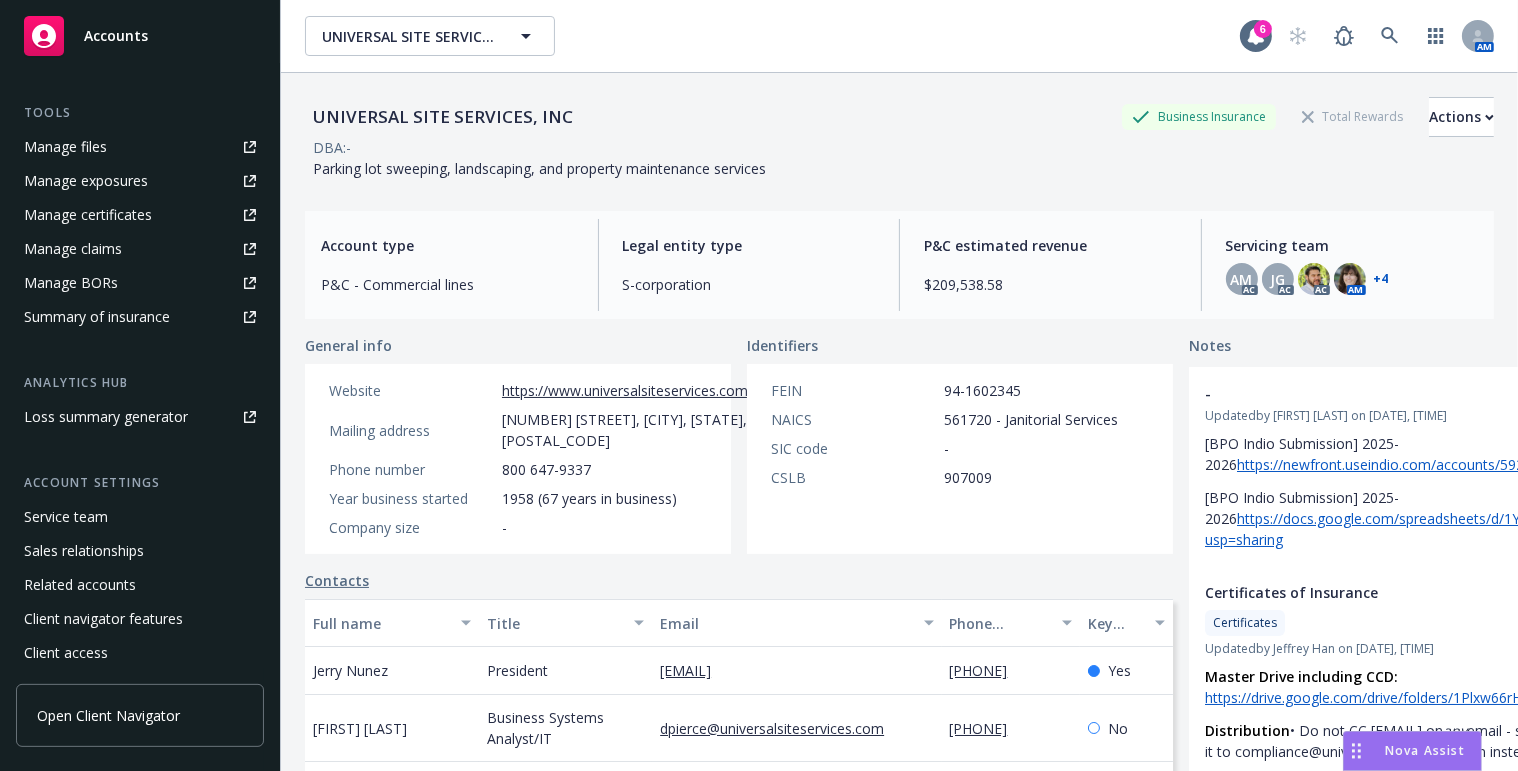 click on "Manage certificates" at bounding box center [140, 215] 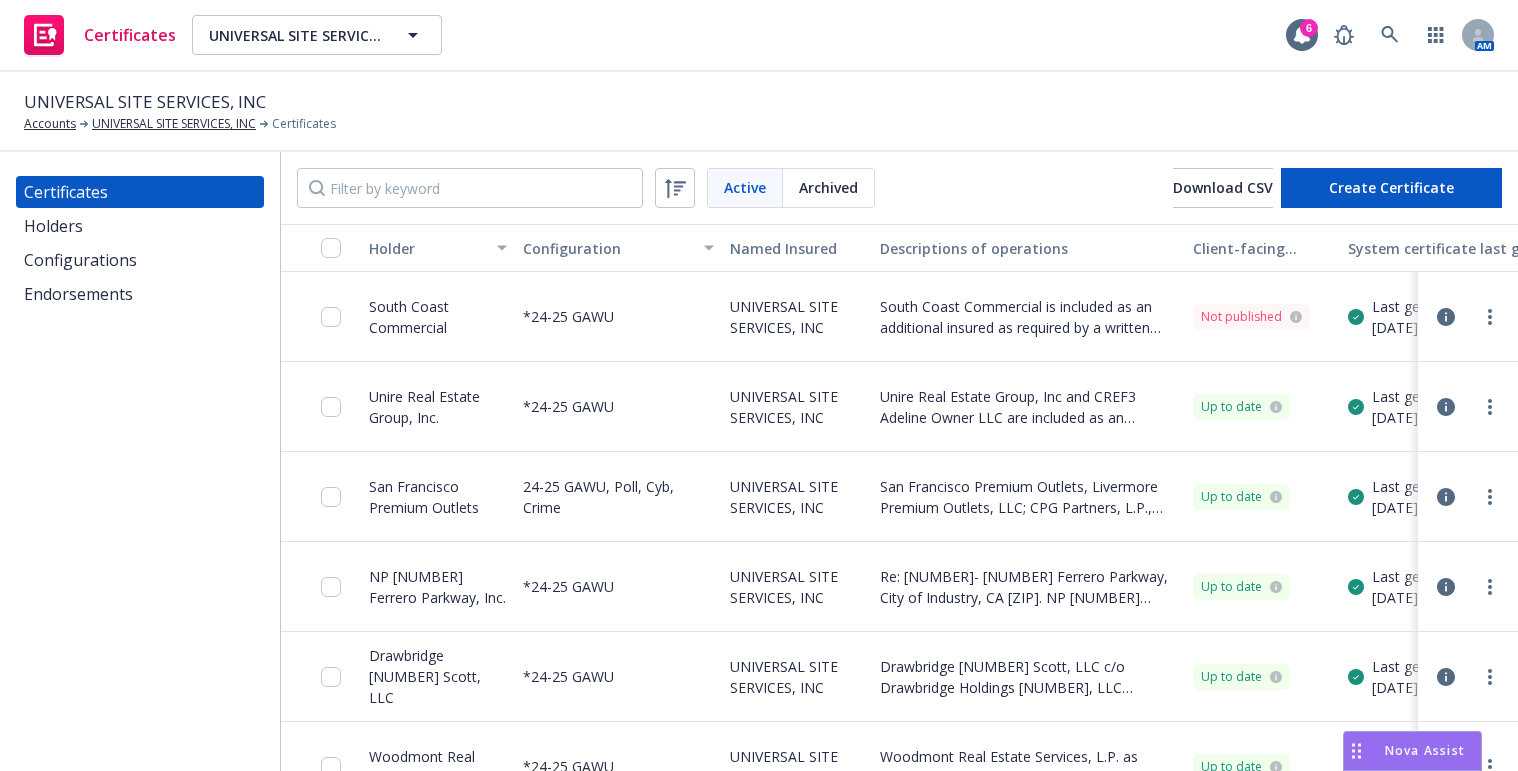 scroll, scrollTop: 0, scrollLeft: 0, axis: both 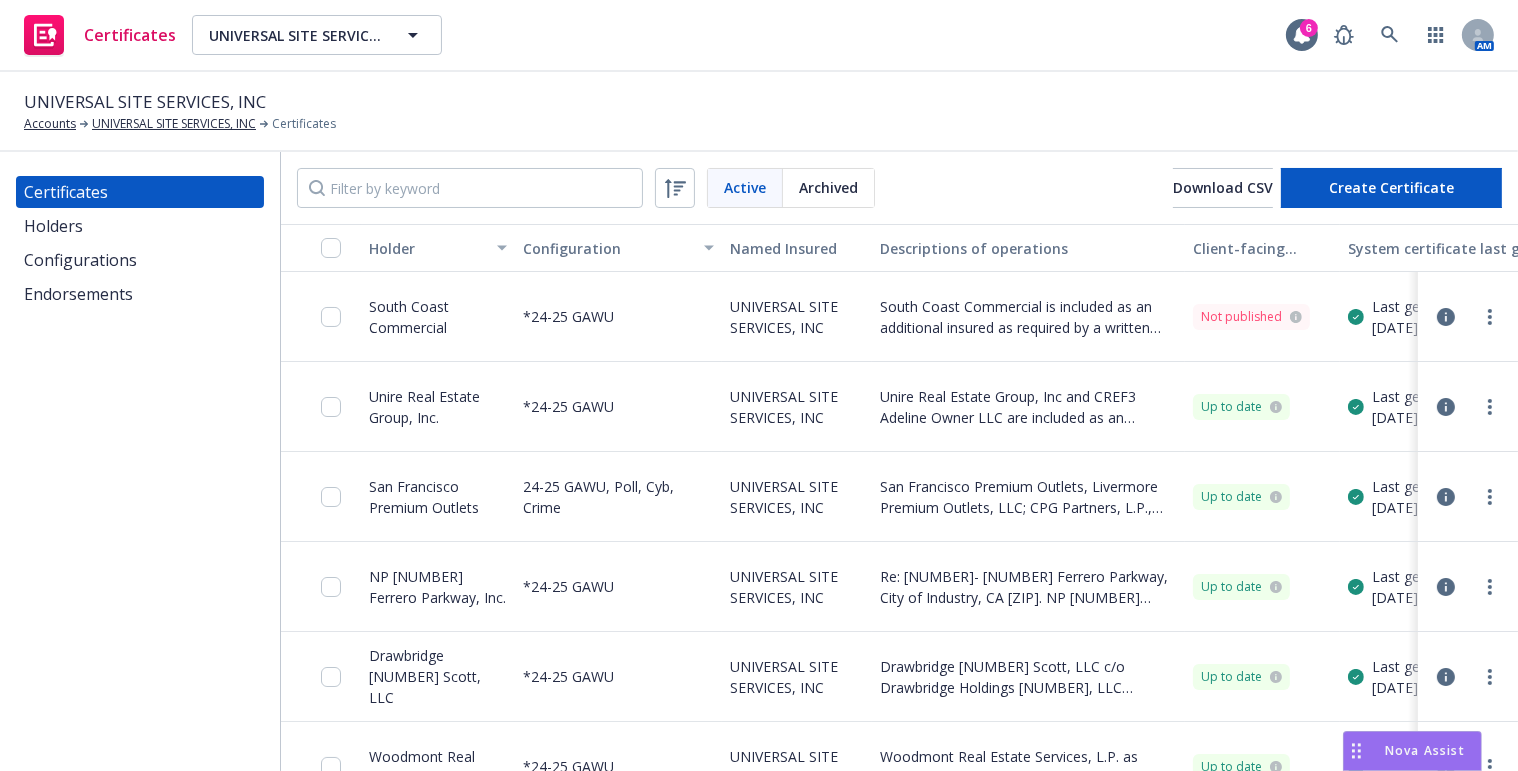 click on "Configurations" at bounding box center (140, 260) 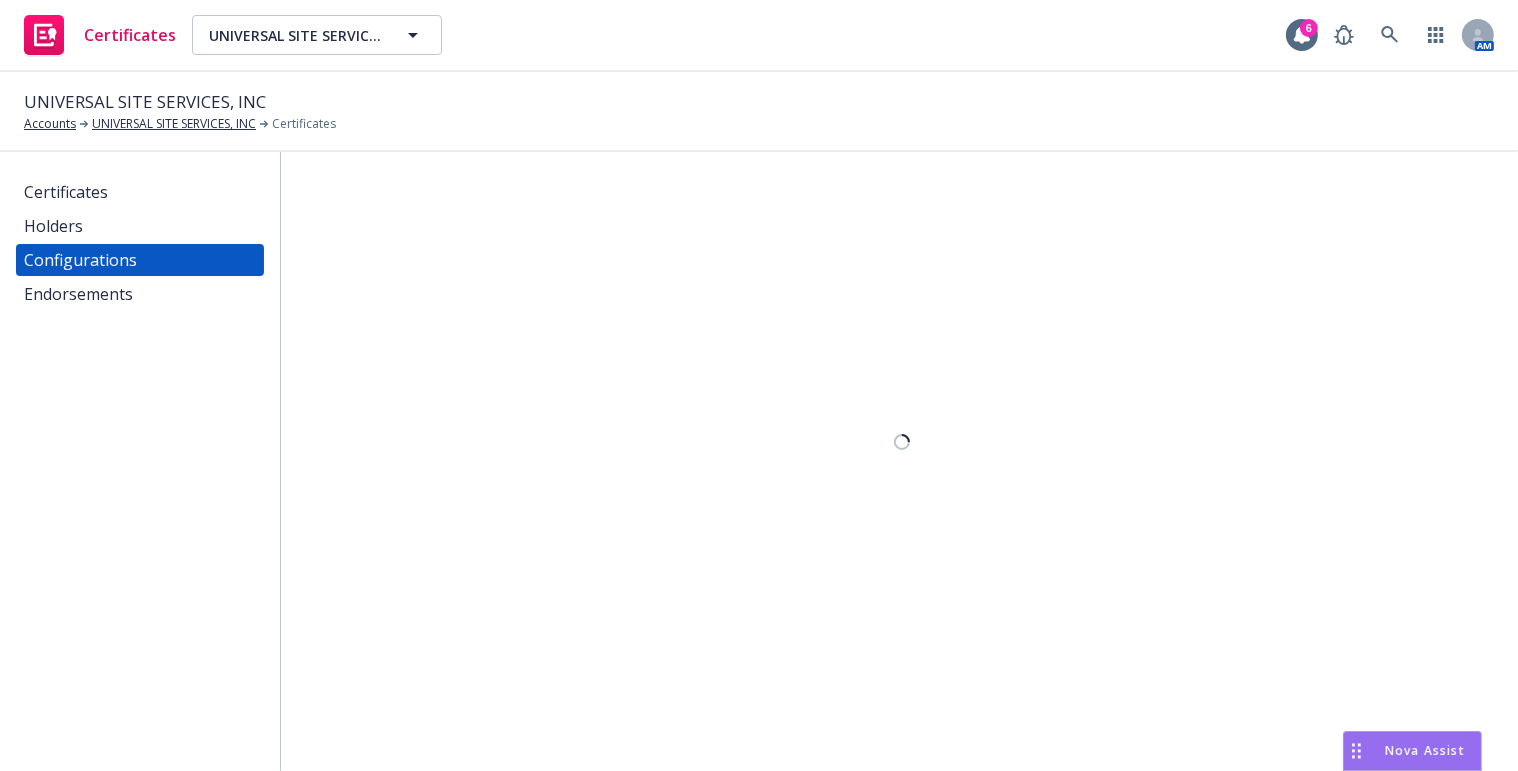 click on "Holders" at bounding box center [140, 226] 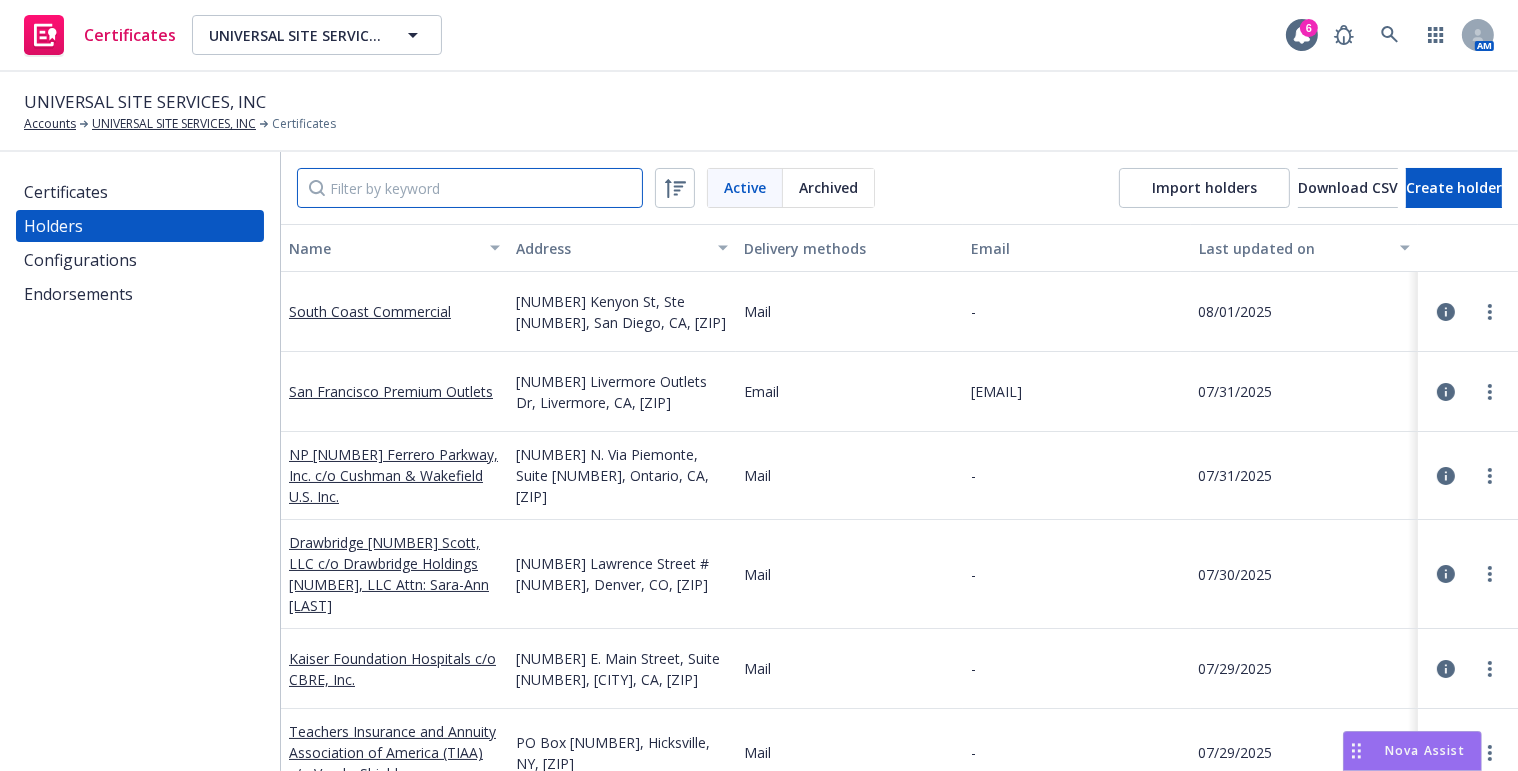 click at bounding box center (470, 188) 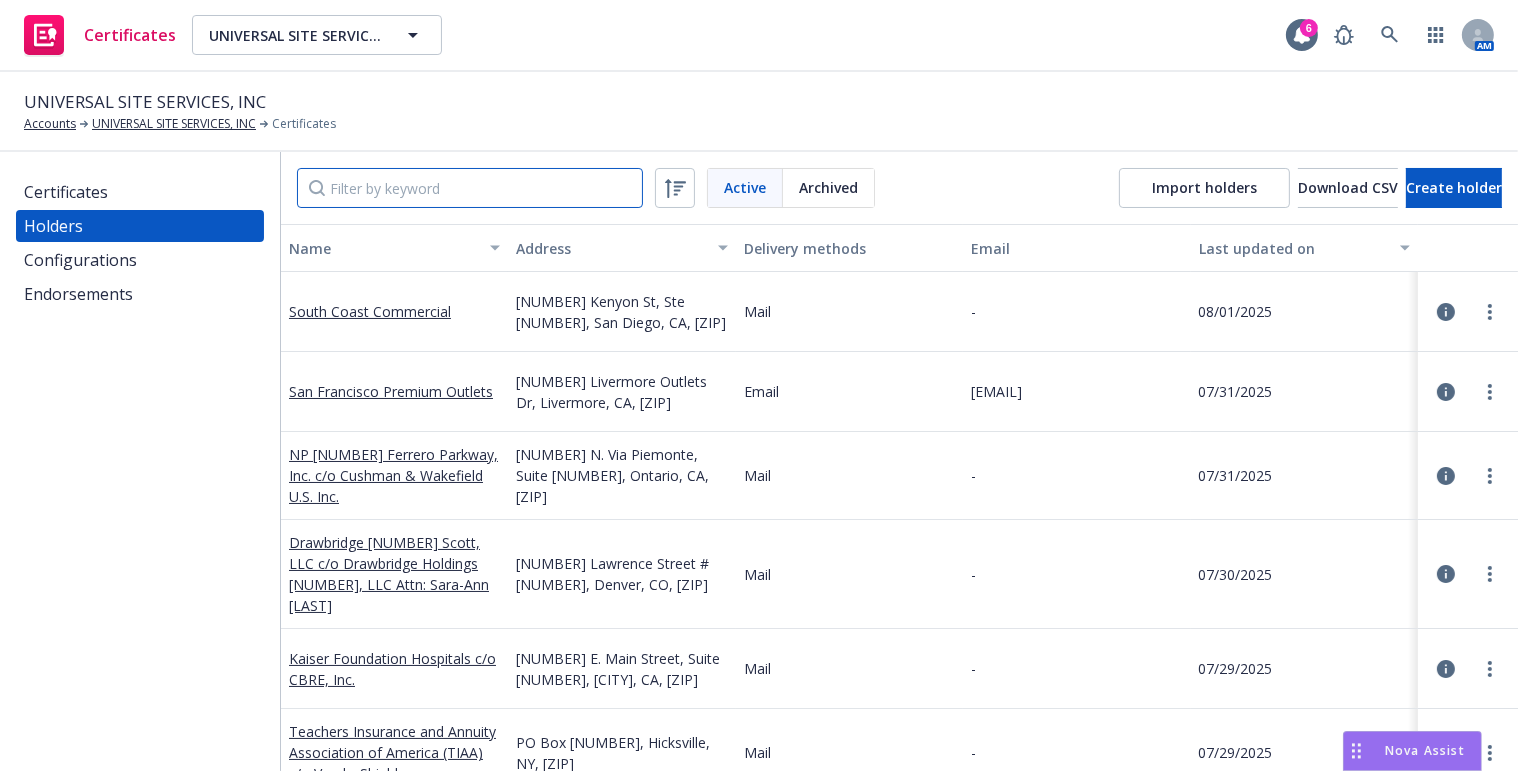 paste on "The John Gerardi 1986 Trust" 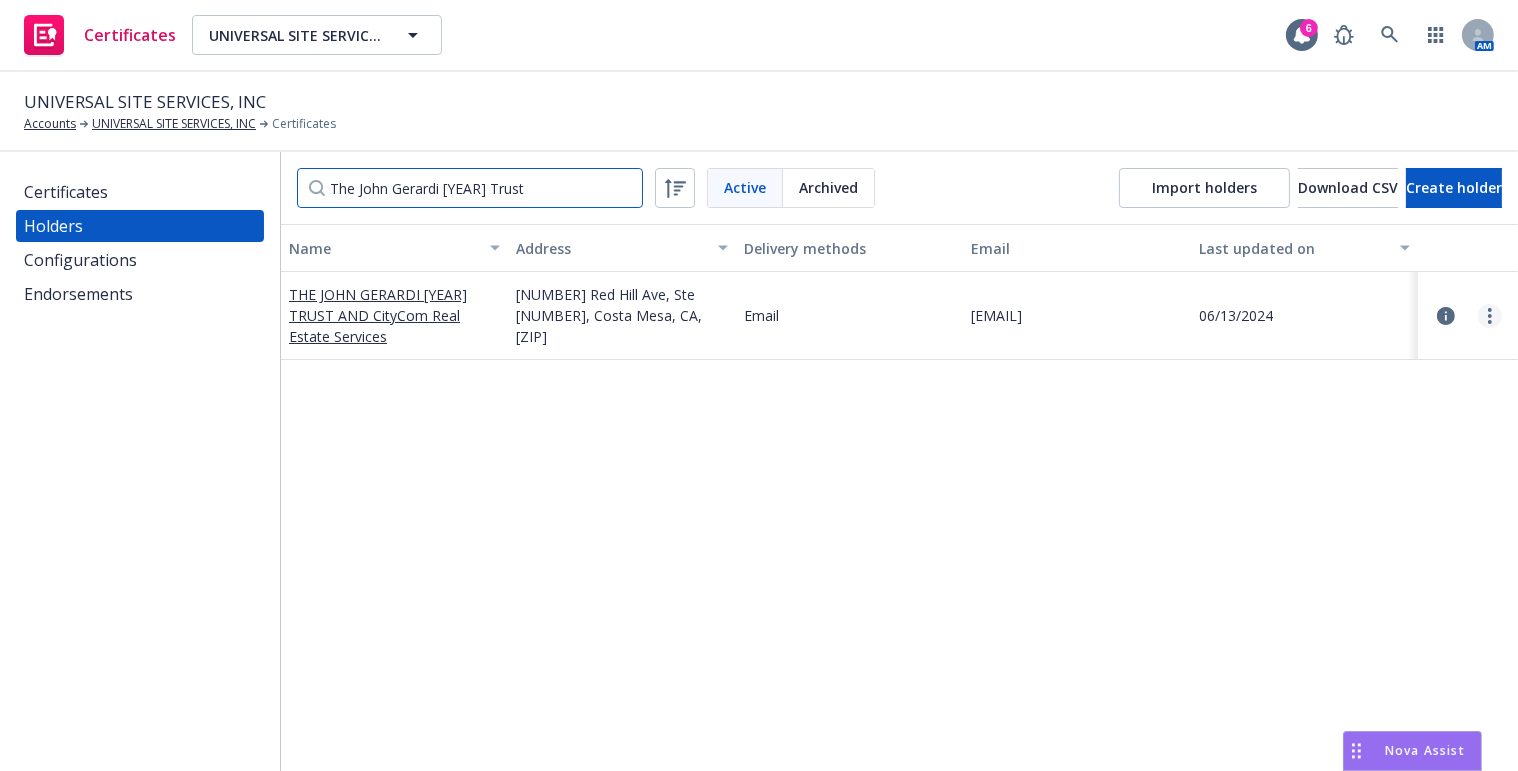 type on "The John Gerardi 1986 Trust" 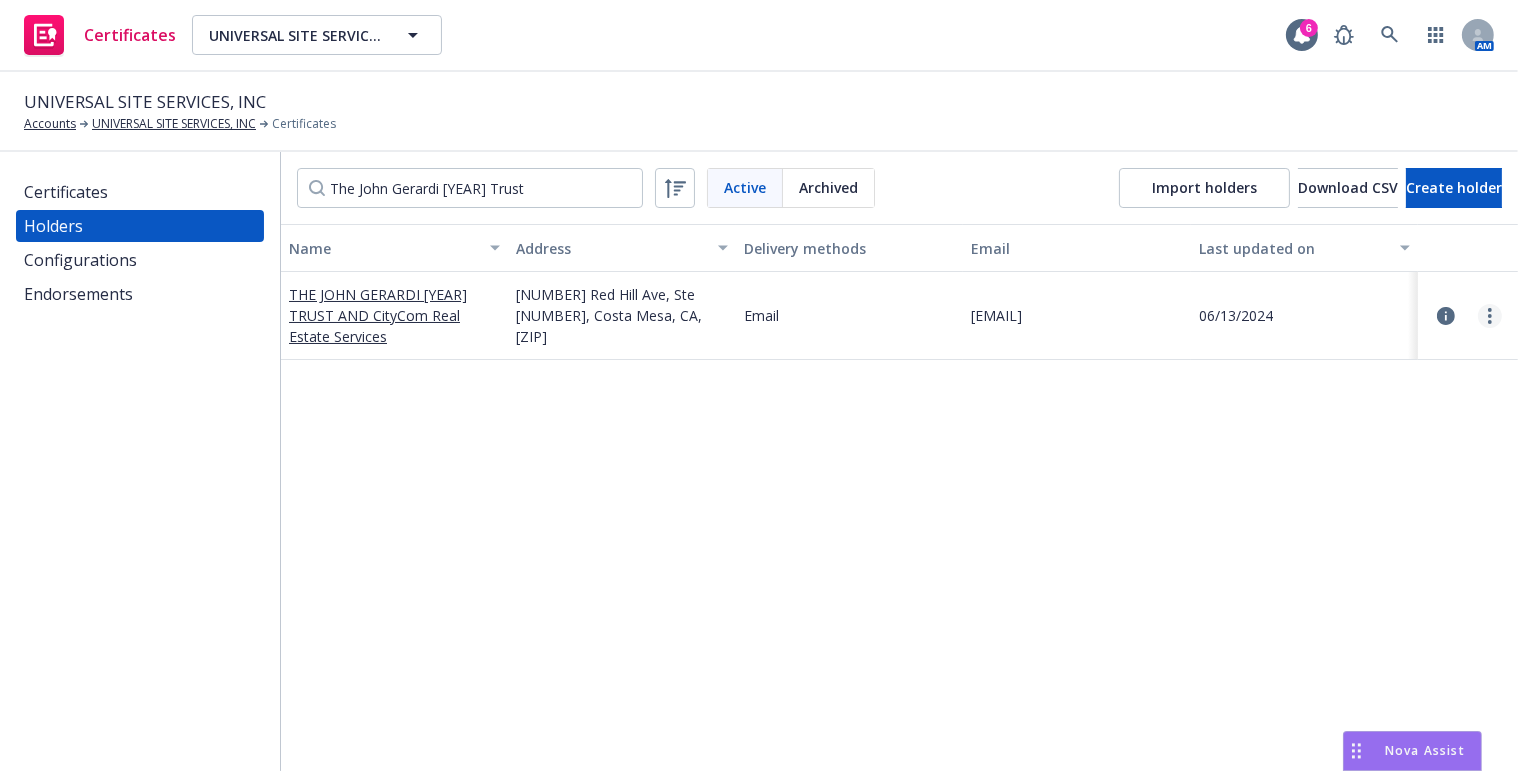 click 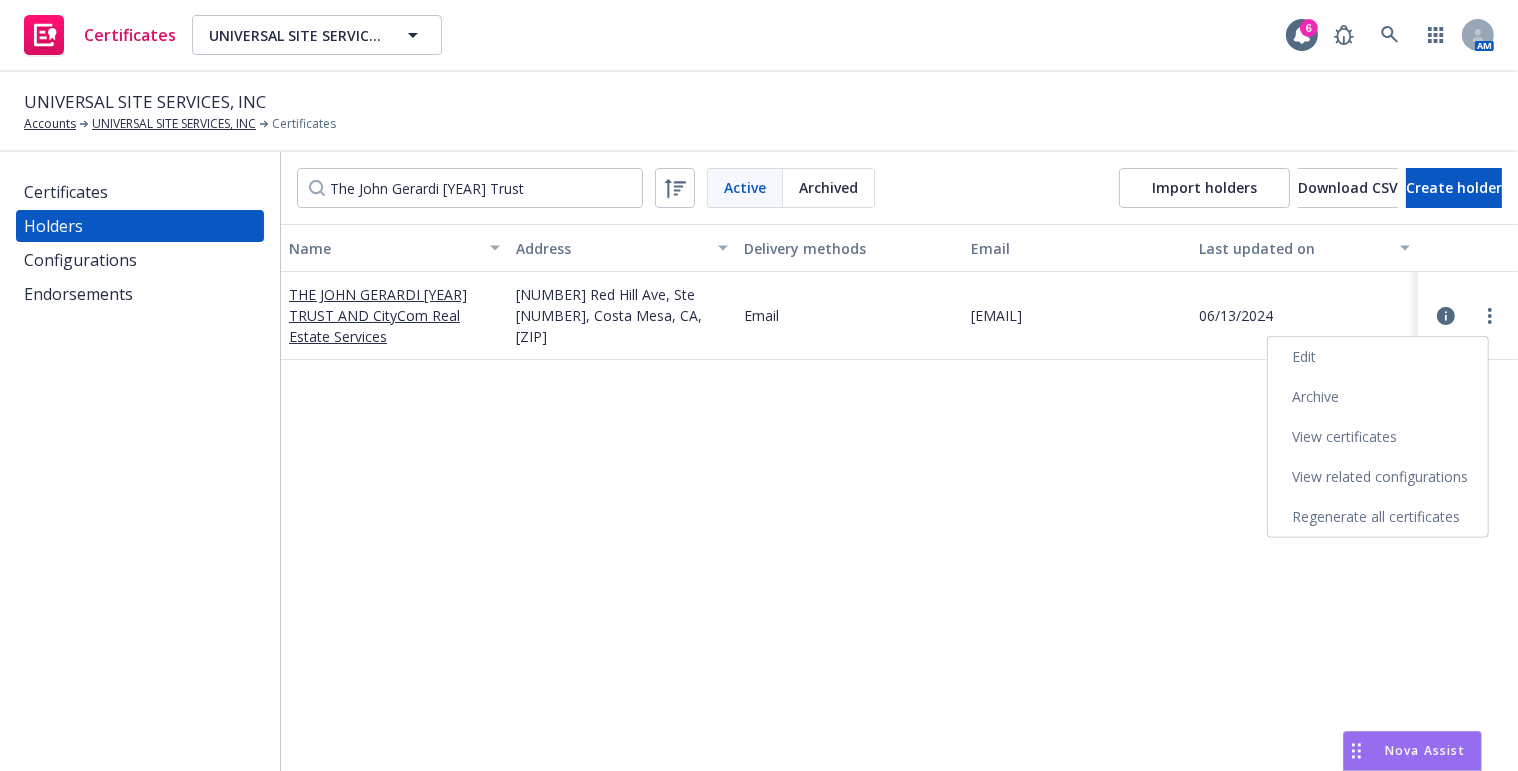 click on "Edit" at bounding box center (1378, 357) 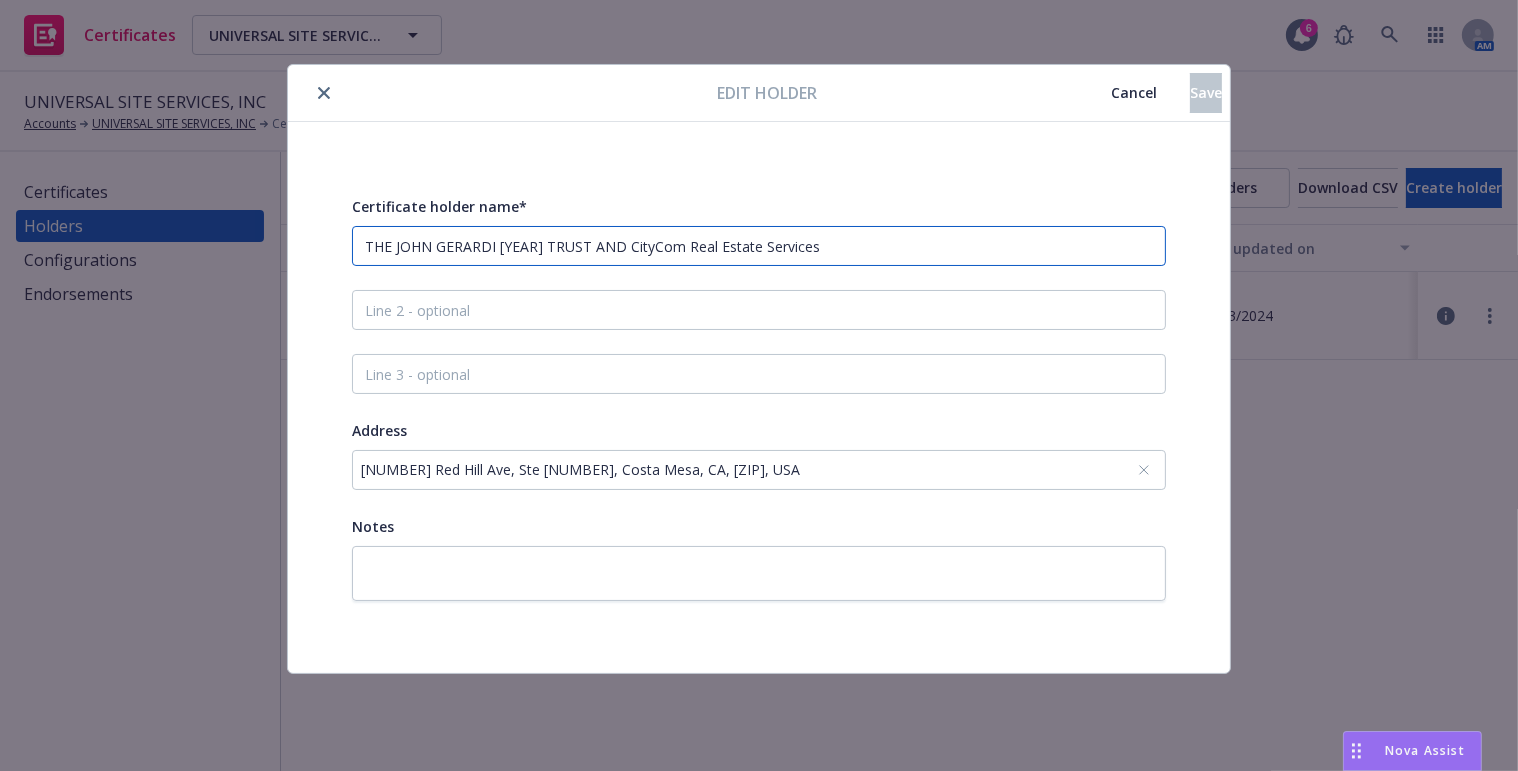 click on "Edit holder Cancel Save Certificate holder name* THE JOHN GERARDI 1986 TRUST AND CityCom Real Estate Services Address 3146 Red Hill Ave, Ste 150, Costa Mesa, CA, 92626, USA Notes" at bounding box center (759, 385) 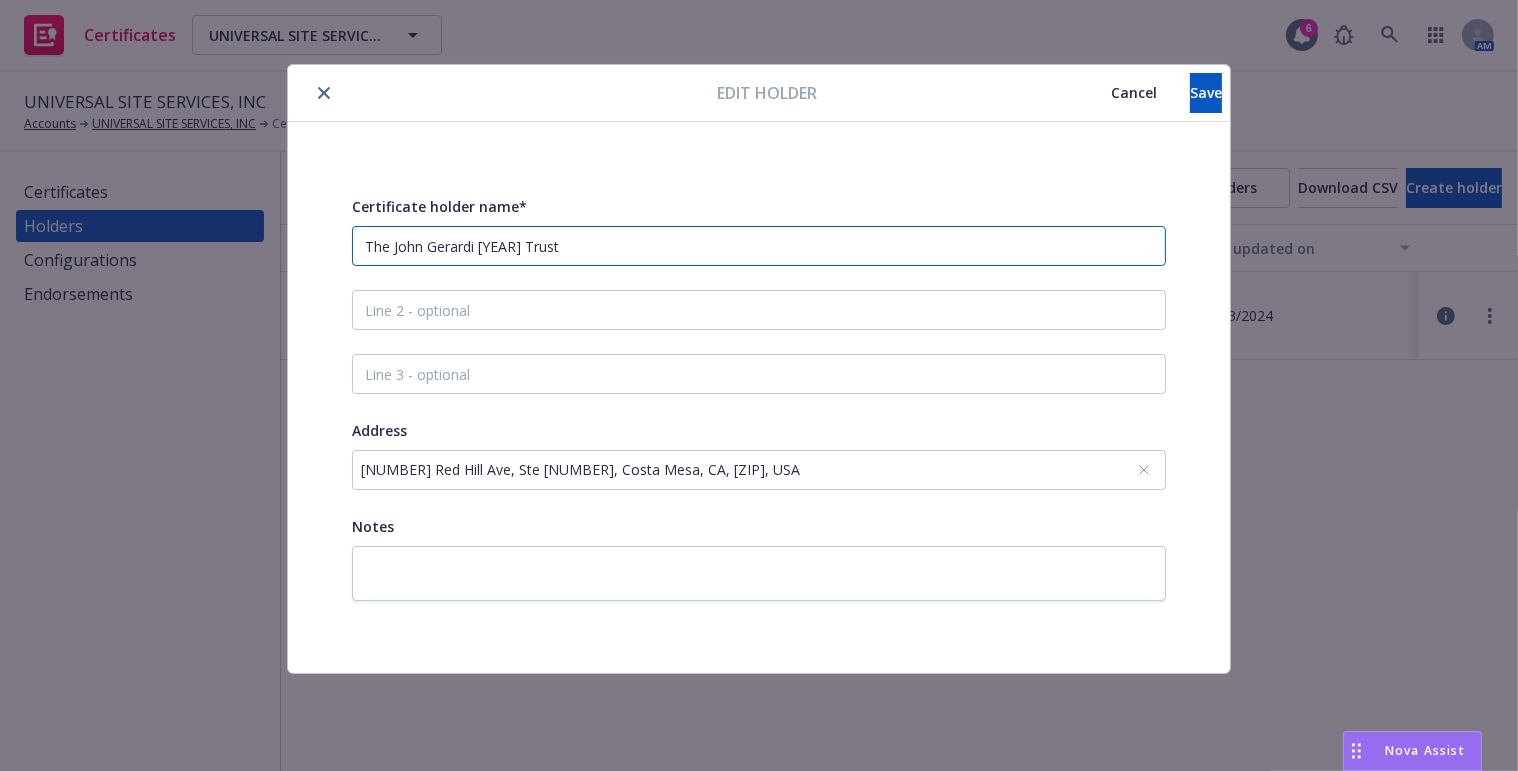 type on "The John Gerardi 1986 Trust" 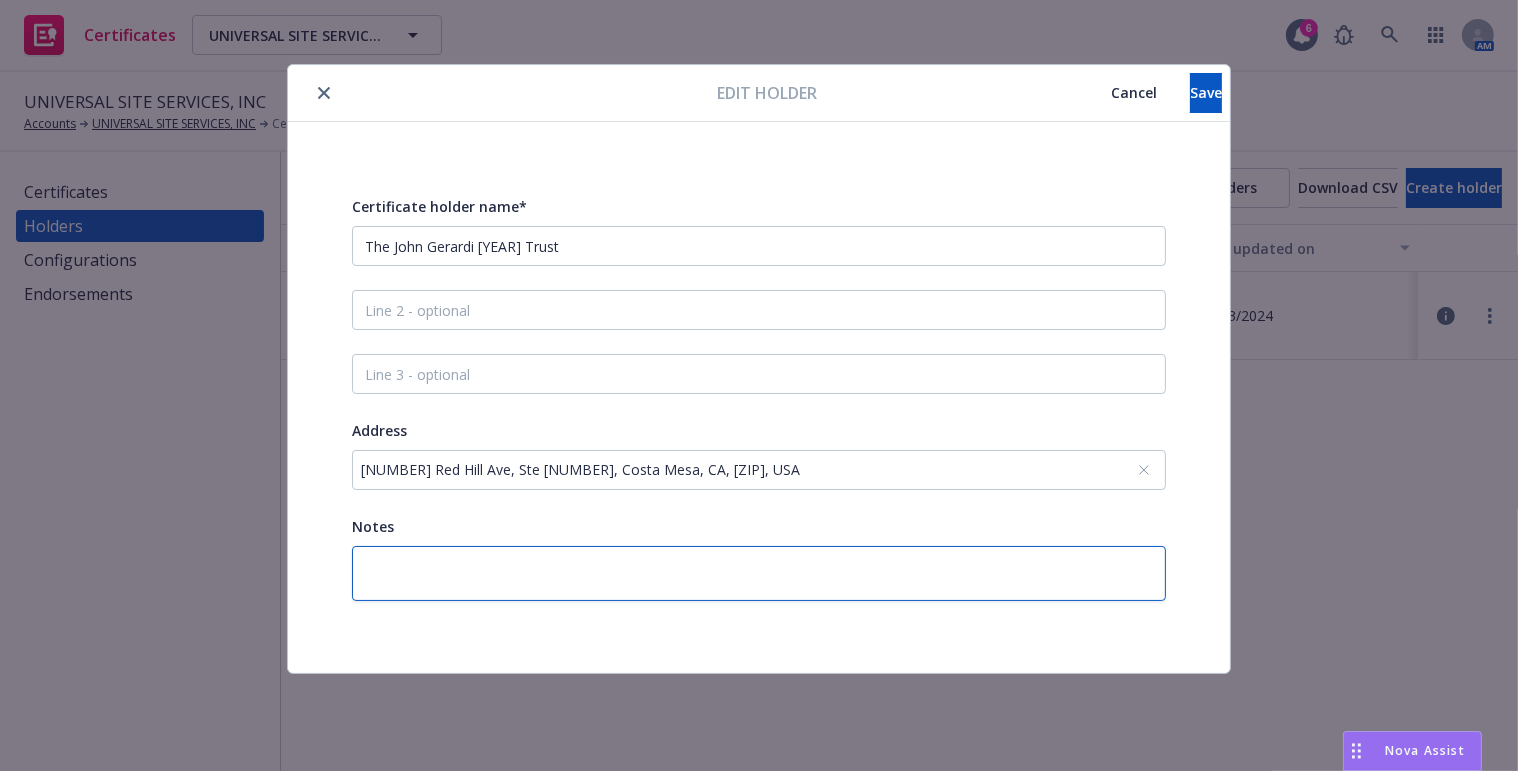 click at bounding box center [759, 573] 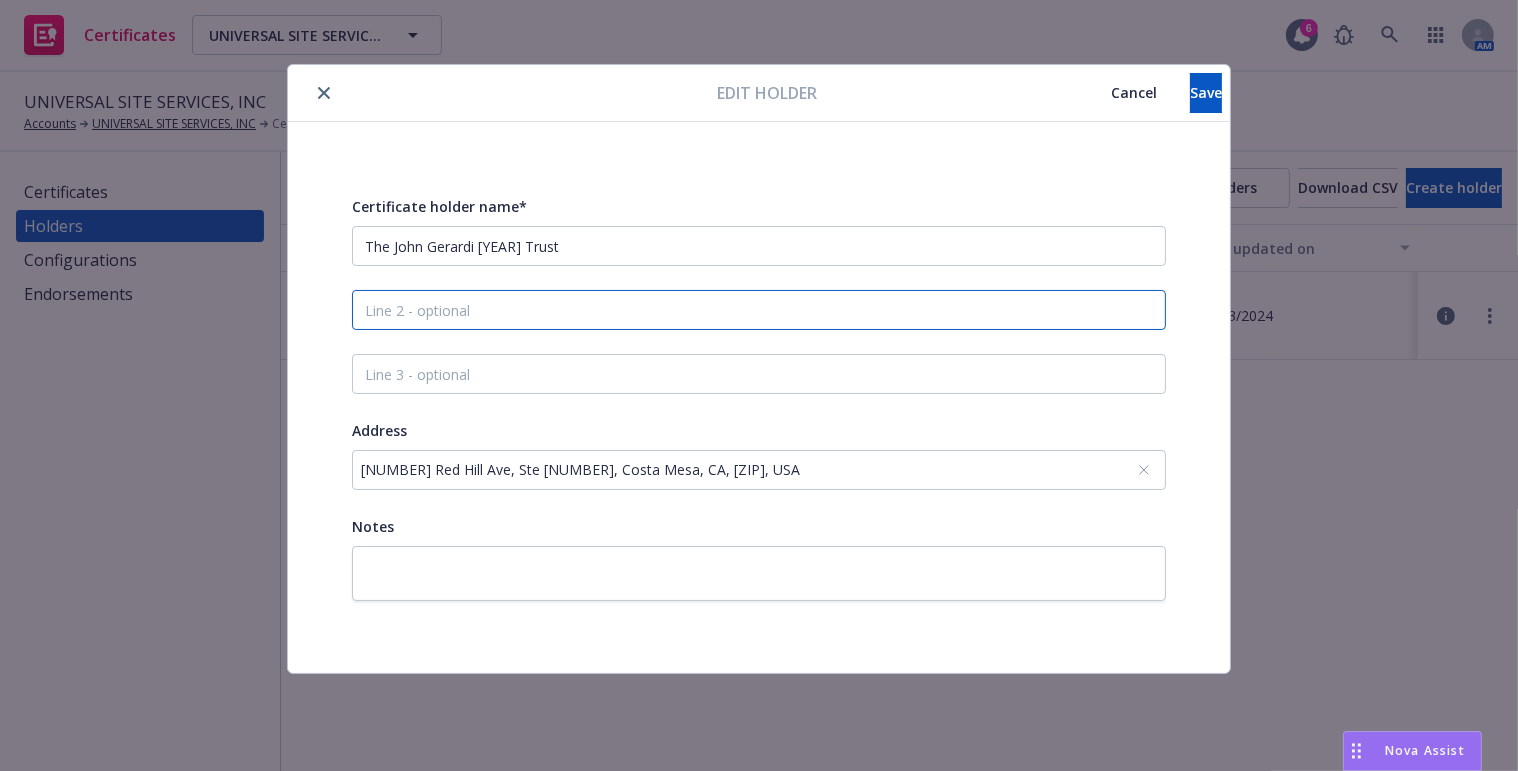 click at bounding box center (759, 310) 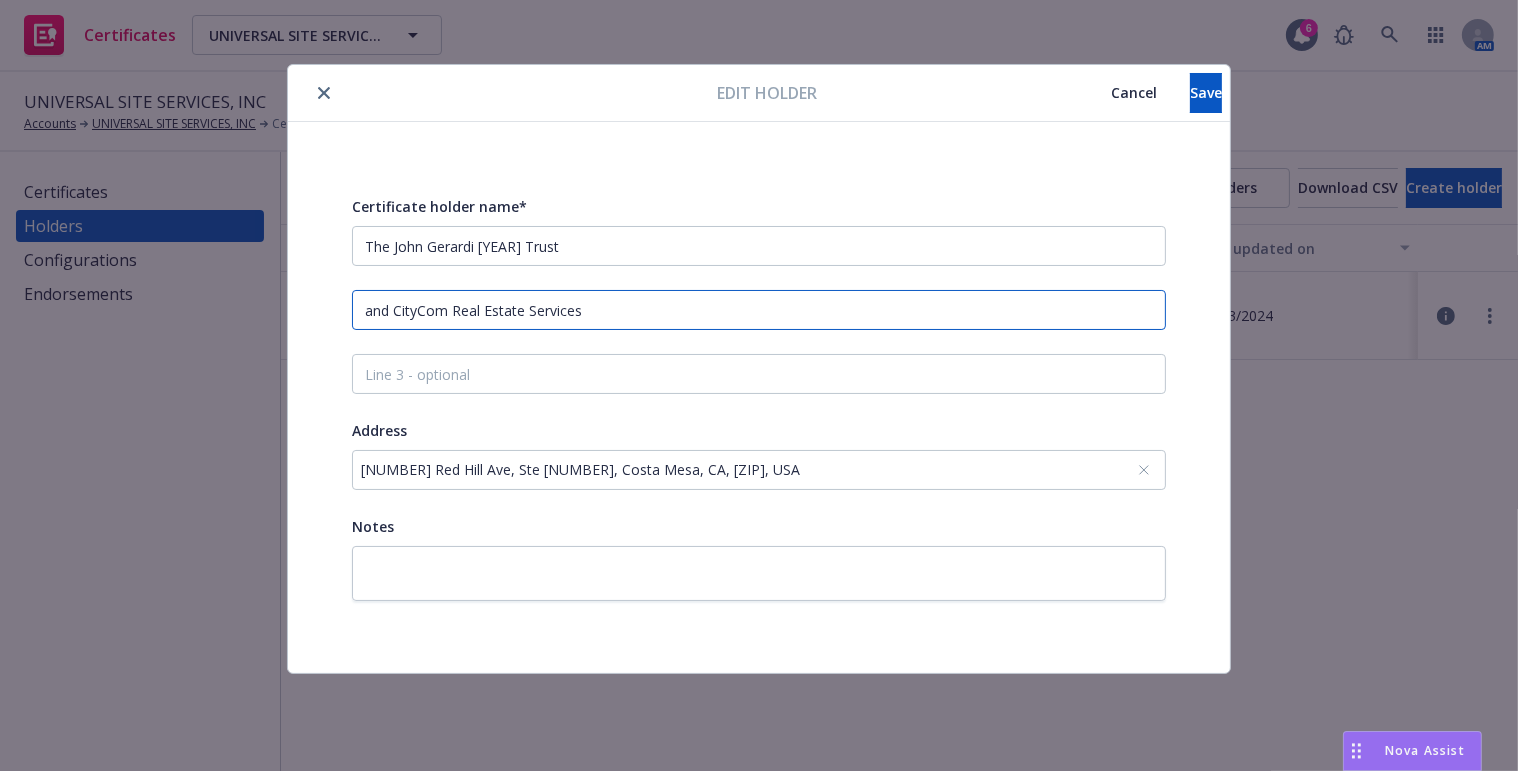 type on "and CityCom Real Estate Services" 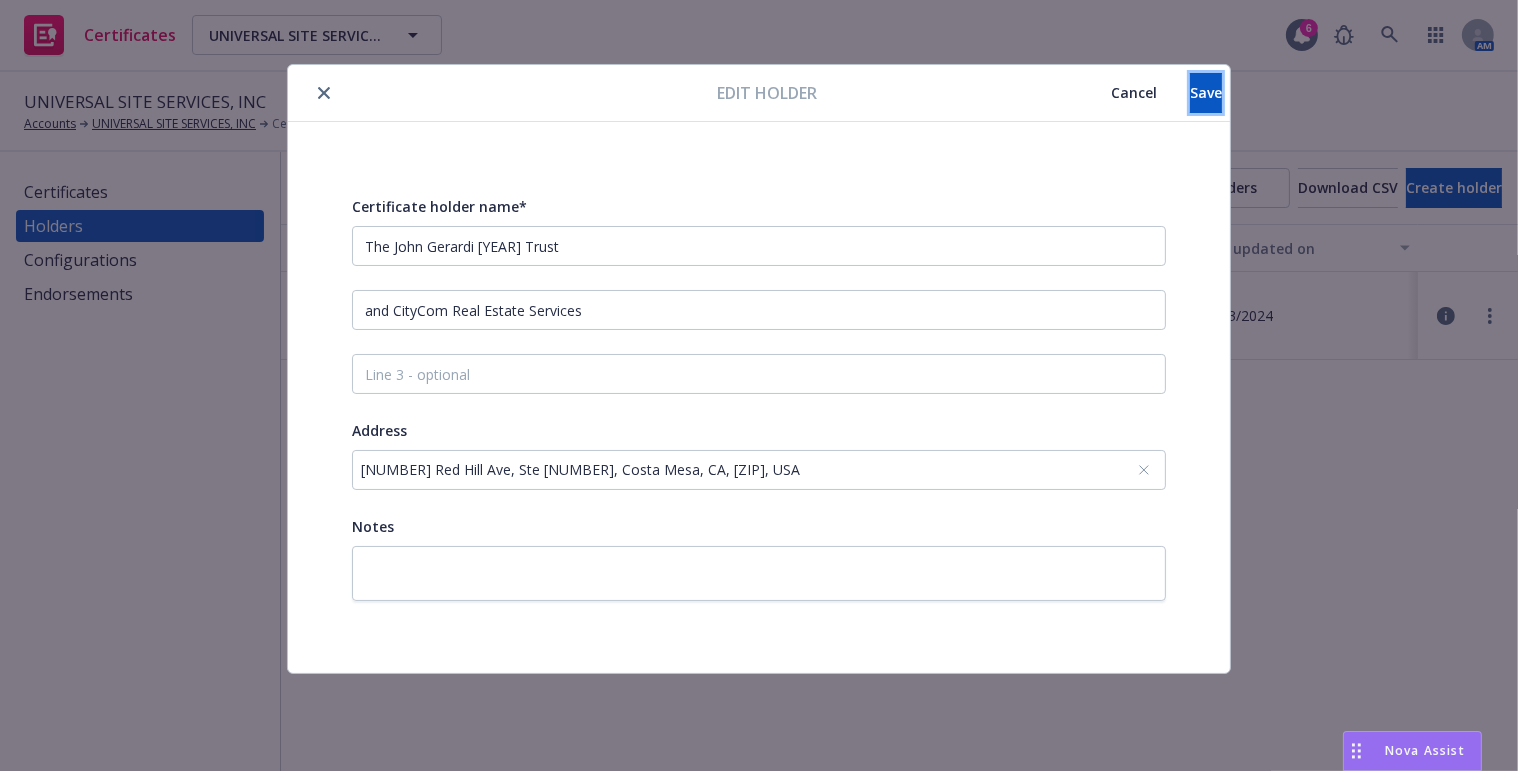 click on "Save" at bounding box center [1206, 92] 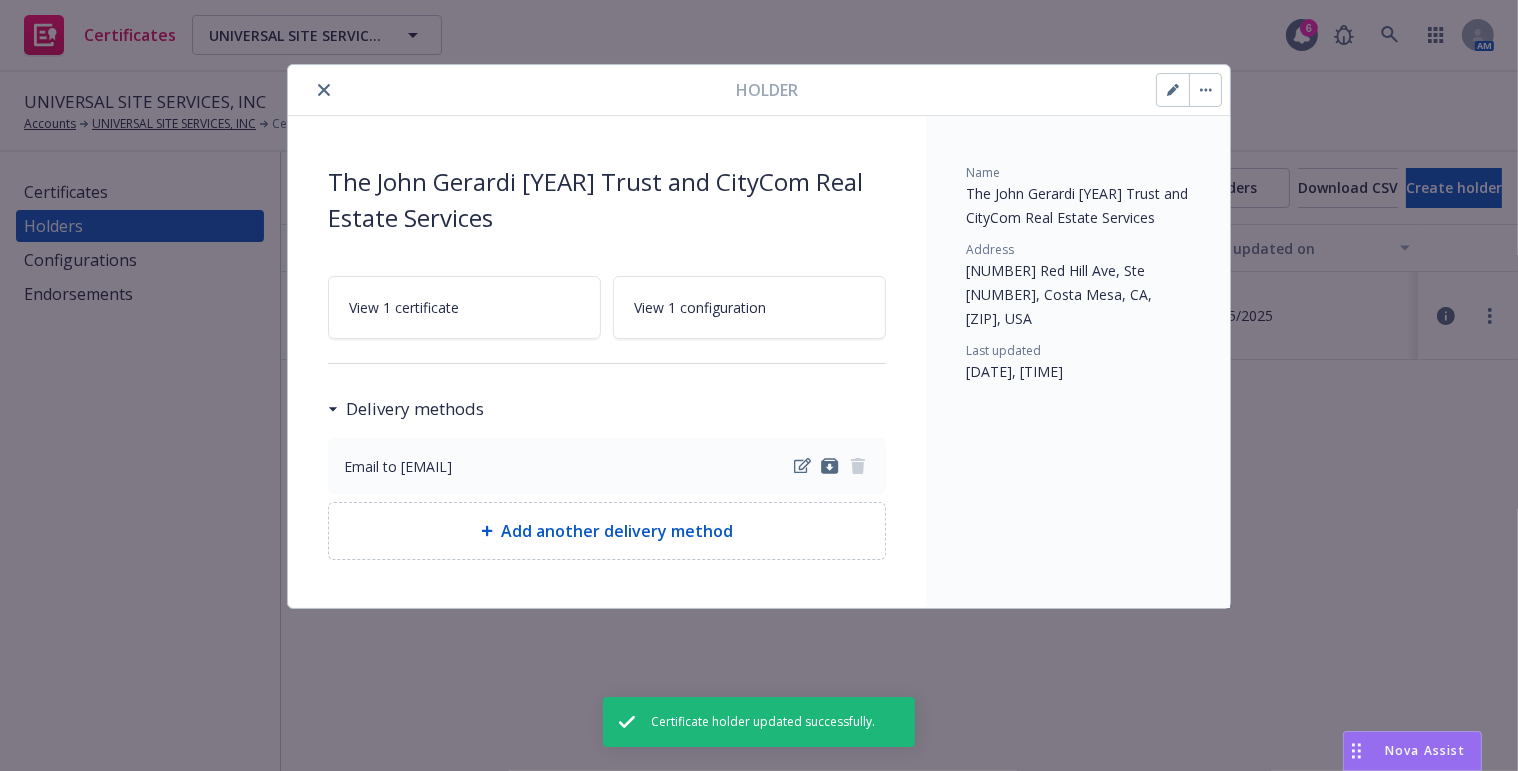 drag, startPoint x: 353, startPoint y: 587, endPoint x: 363, endPoint y: 596, distance: 13.453624 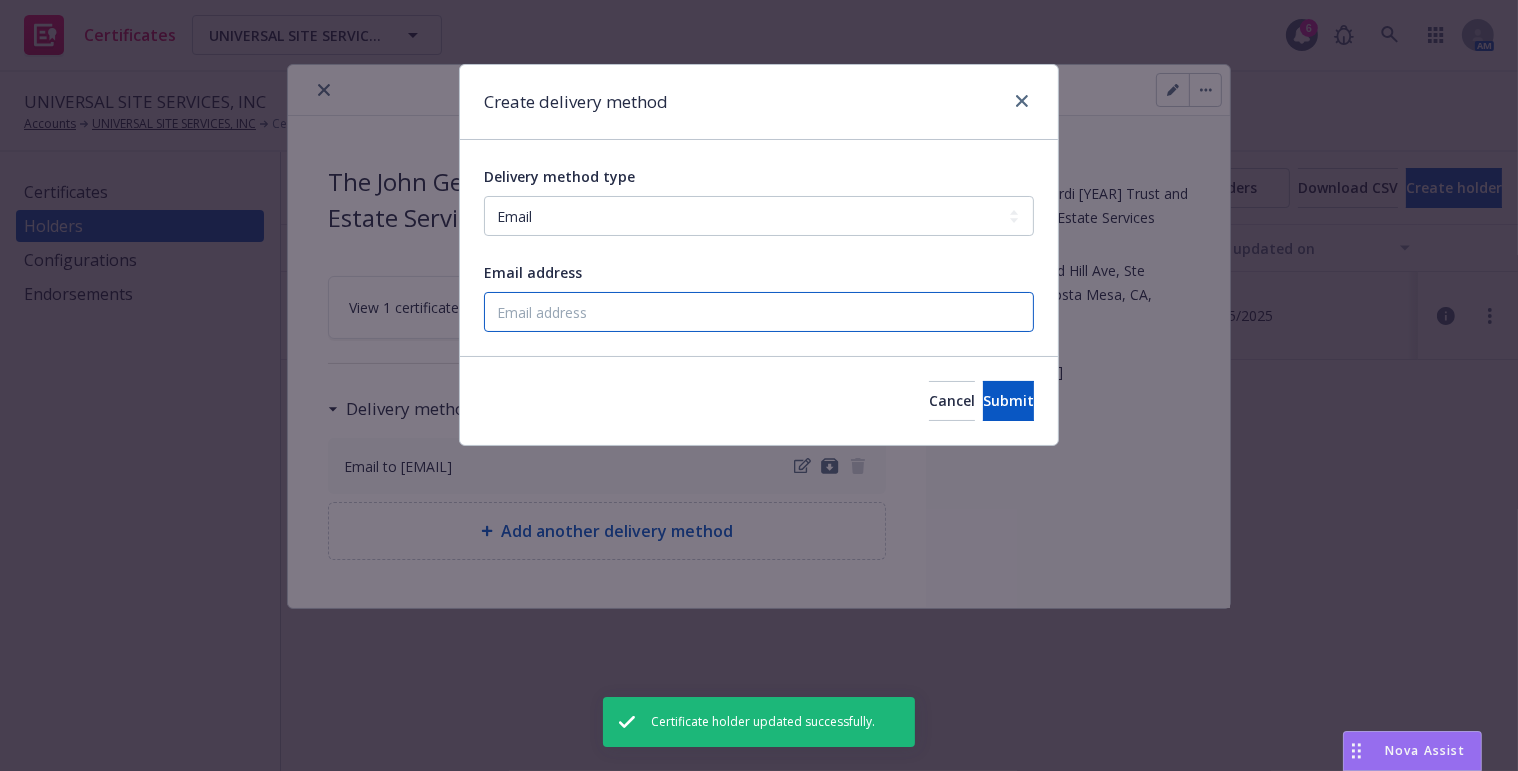 click on "Email address" at bounding box center [759, 312] 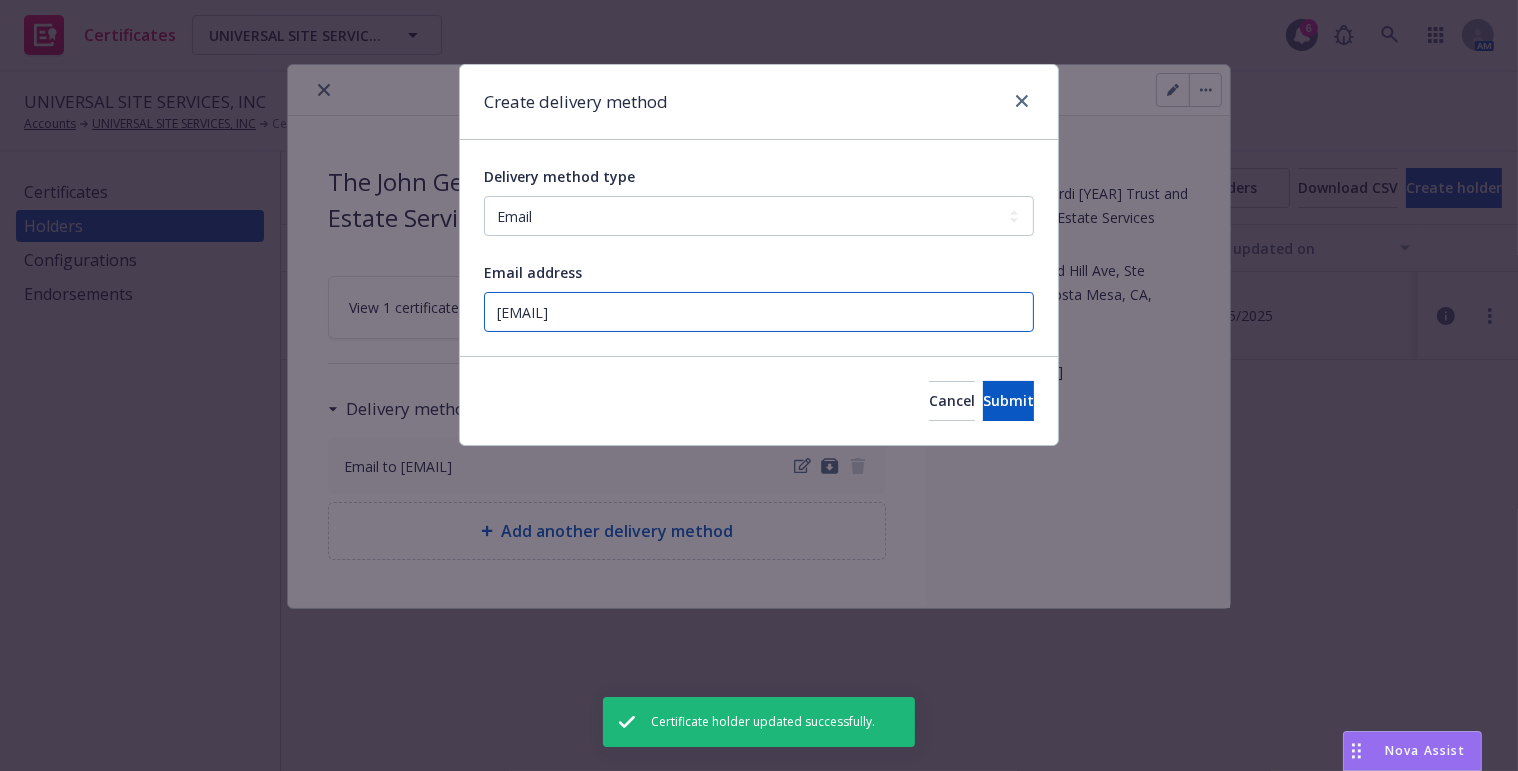type on "magali@city-commercial.com" 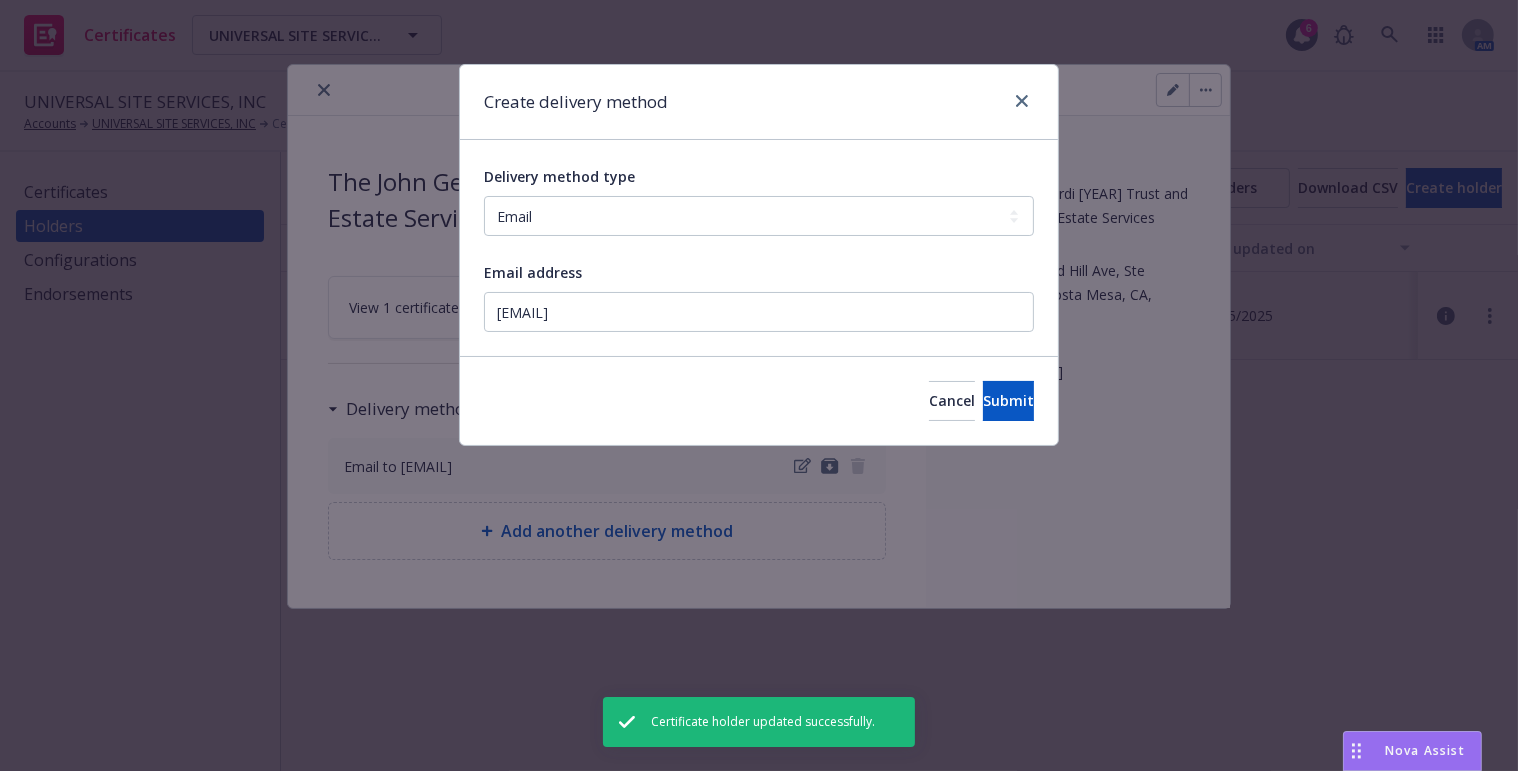 click on "Cancel Submit" at bounding box center (759, 400) 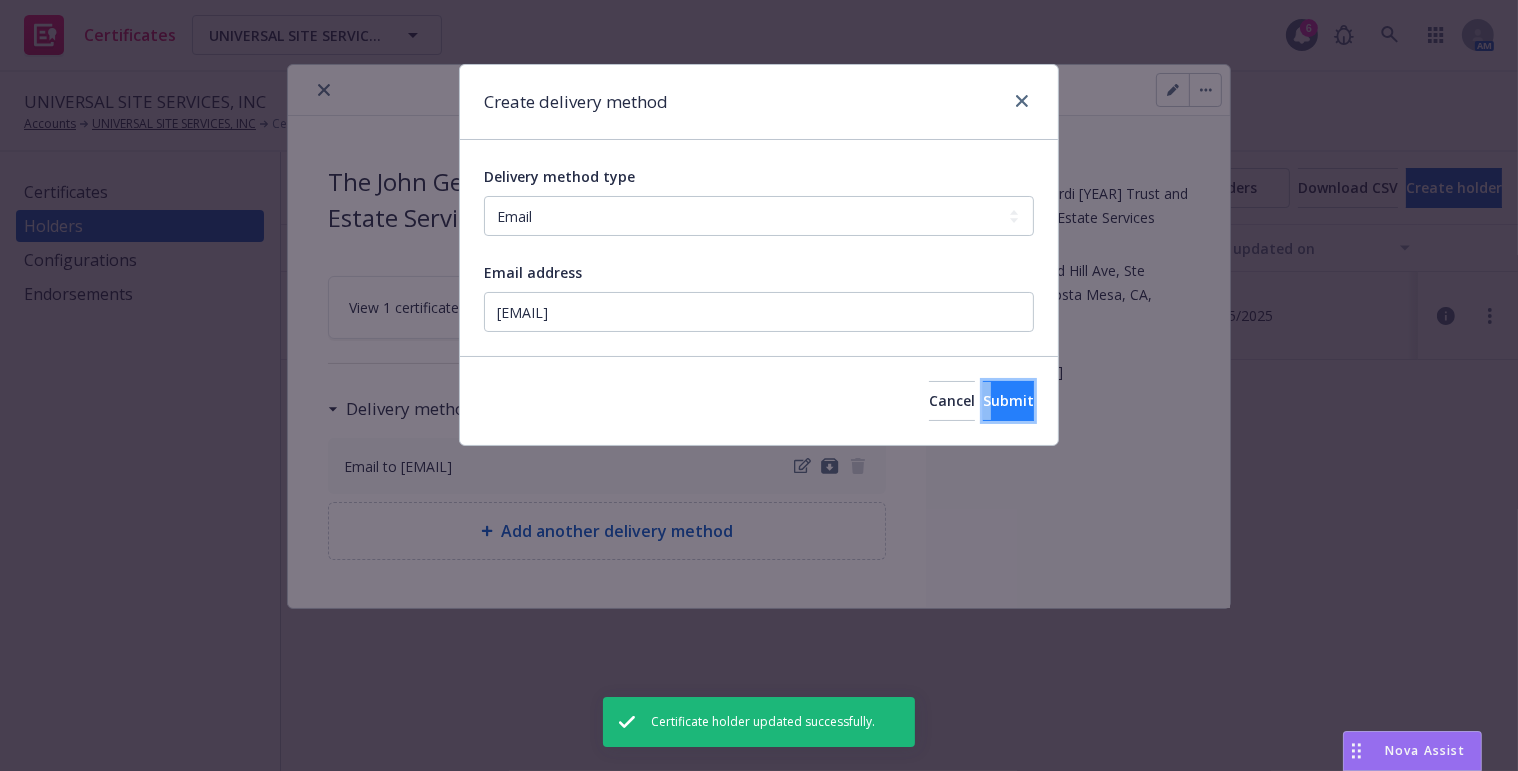 click on "Submit" at bounding box center (1008, 401) 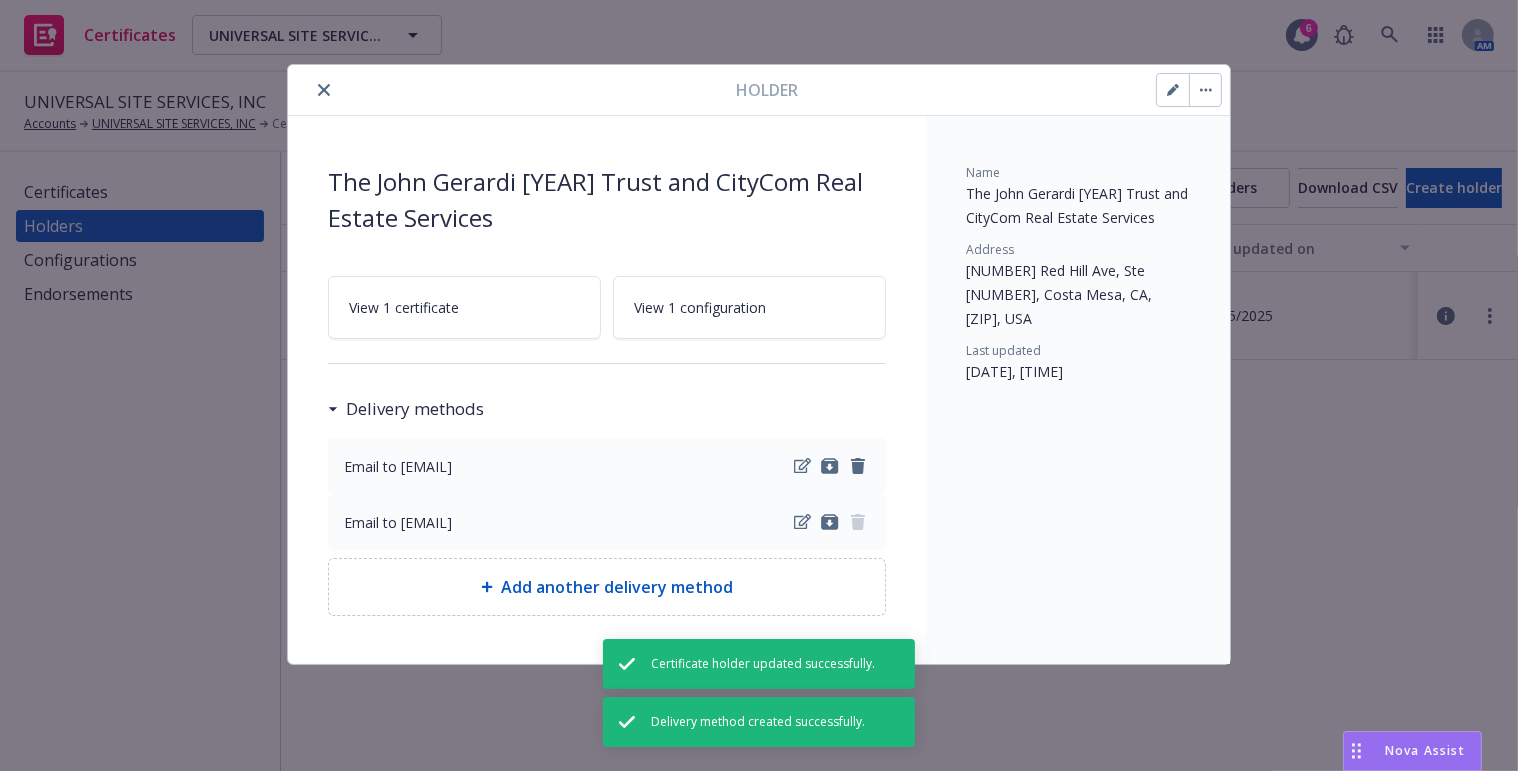 click at bounding box center [324, 90] 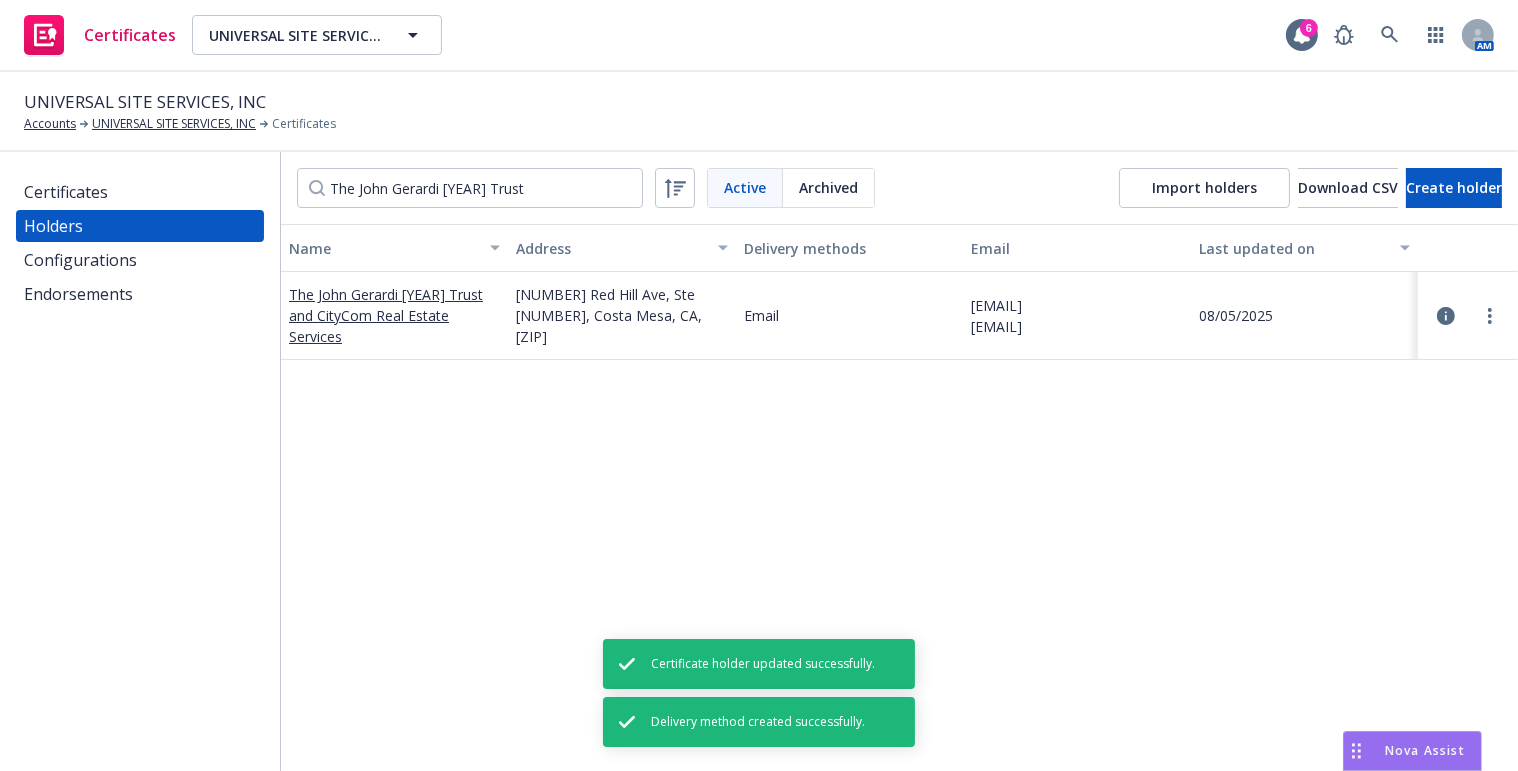 click on "Certificates Holders Configurations Endorsements" at bounding box center (140, 461) 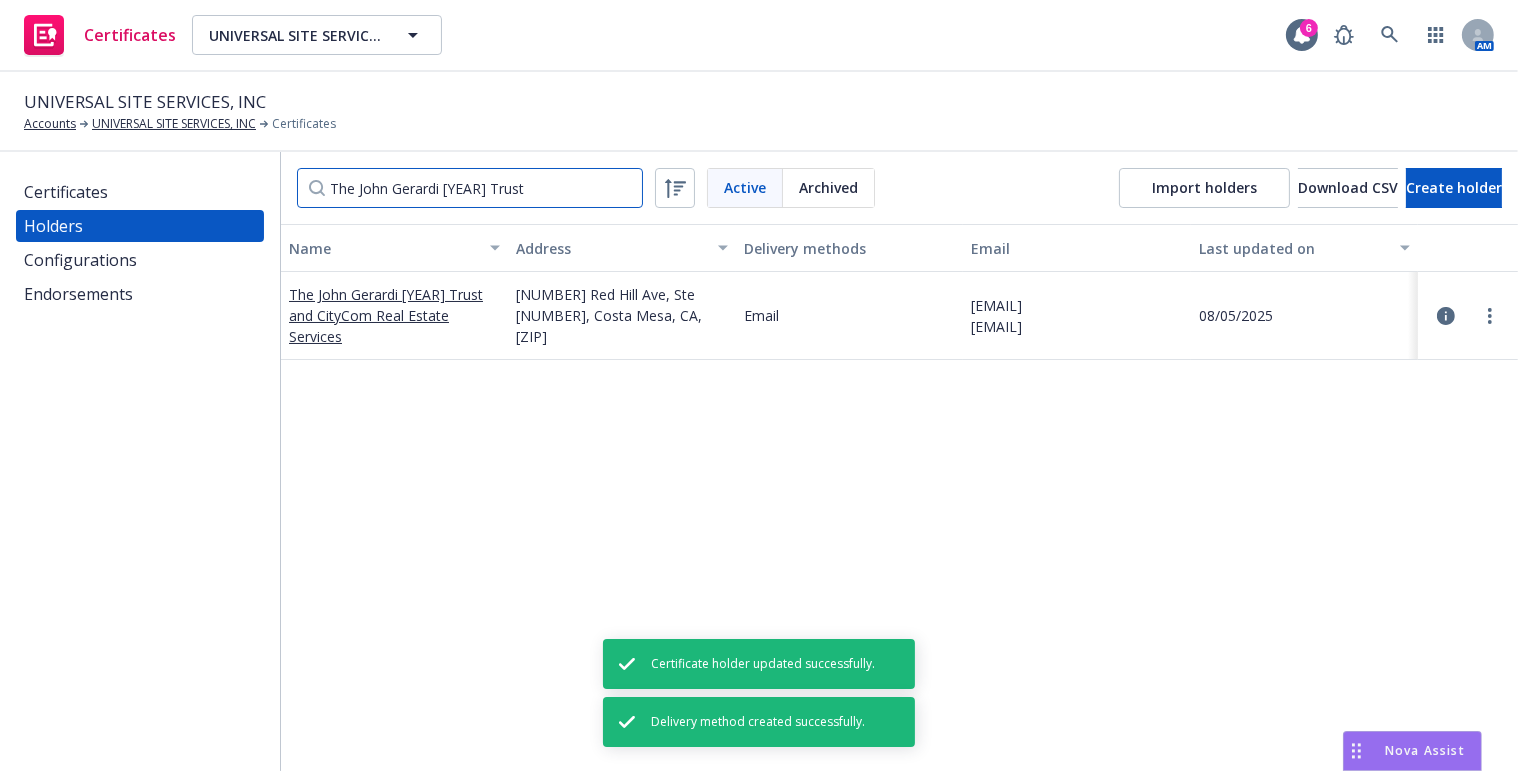 drag, startPoint x: 539, startPoint y: 188, endPoint x: 223, endPoint y: 147, distance: 318.6487 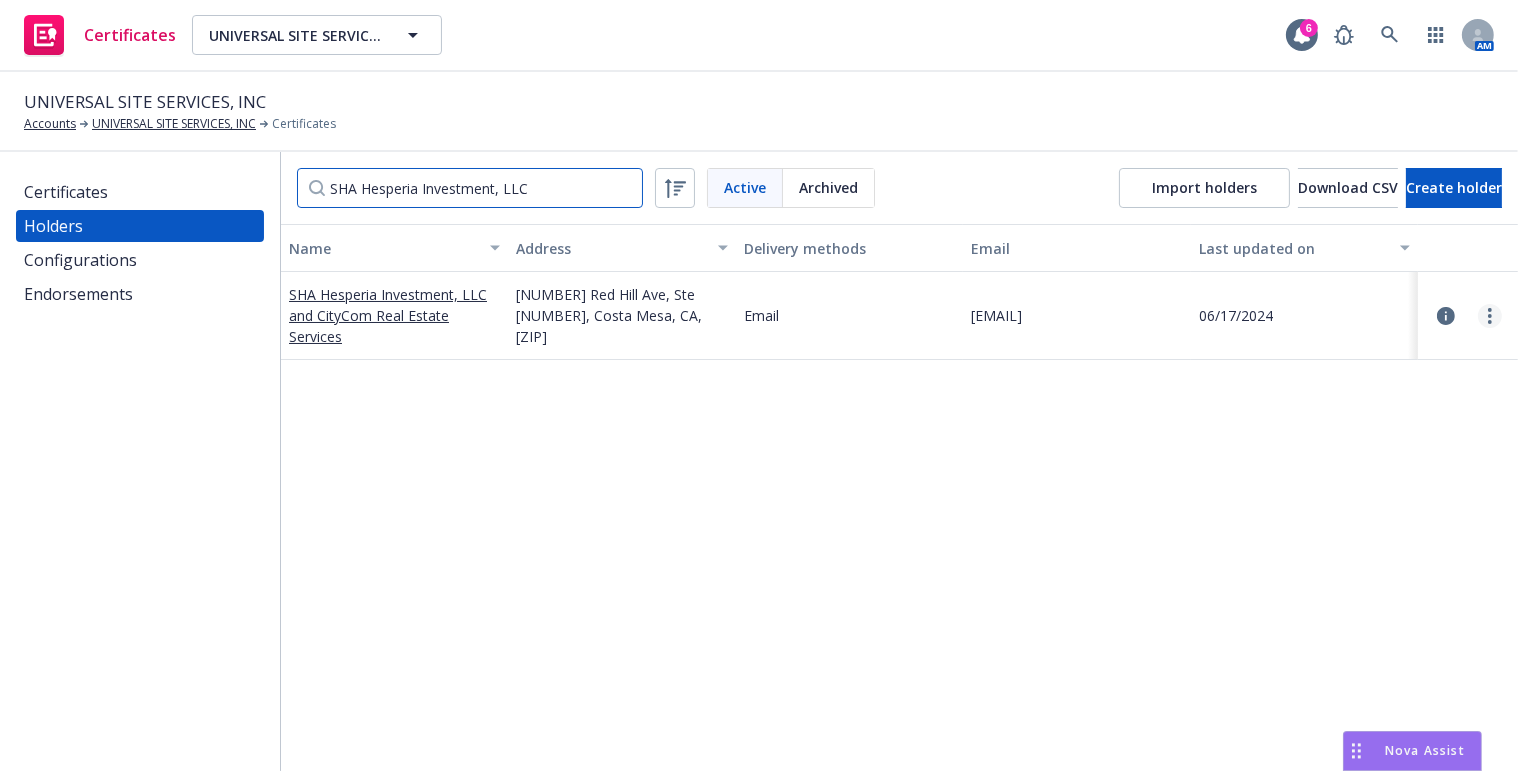 type on "SHA Hesperia Investment, LLC" 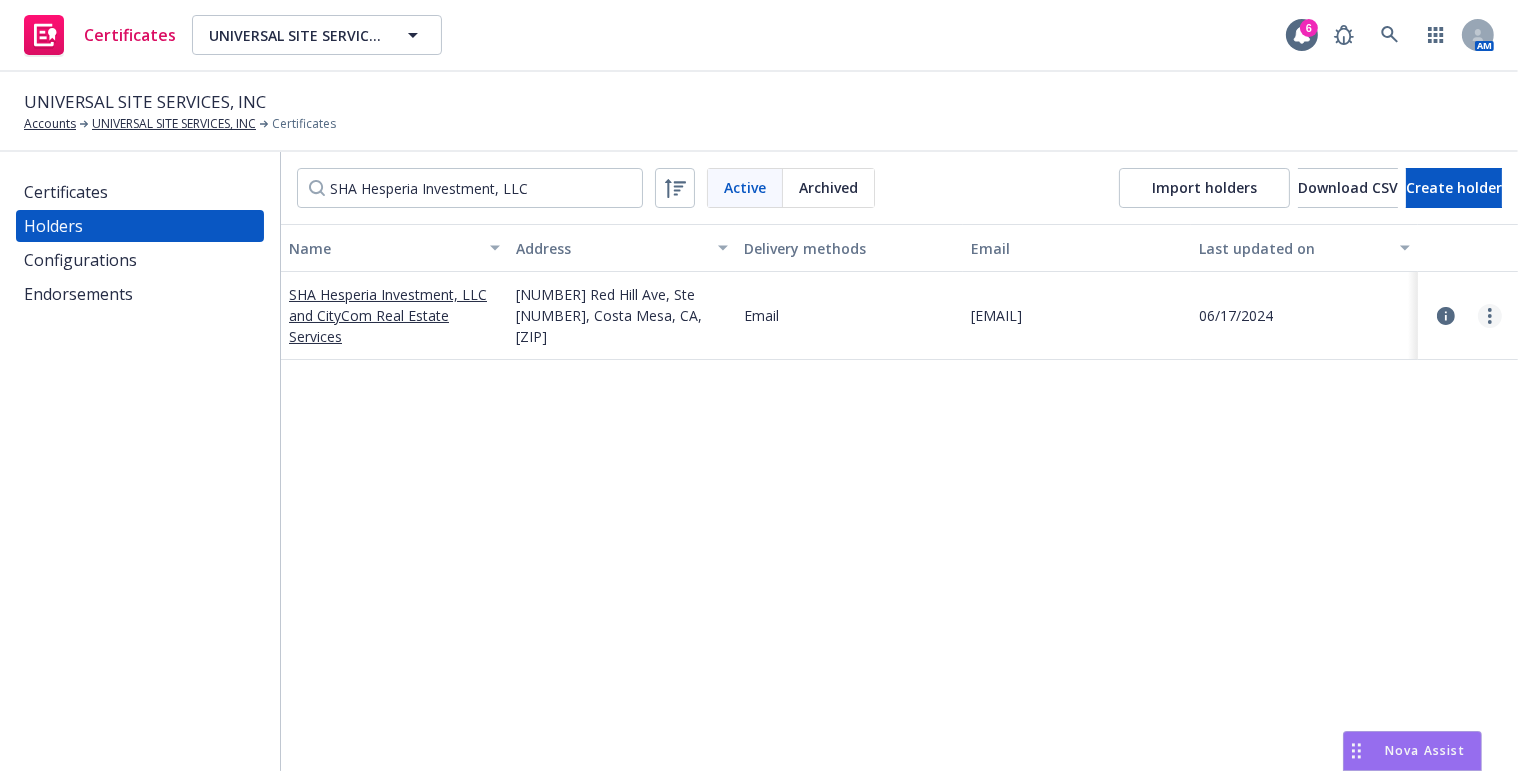 click at bounding box center (1490, 316) 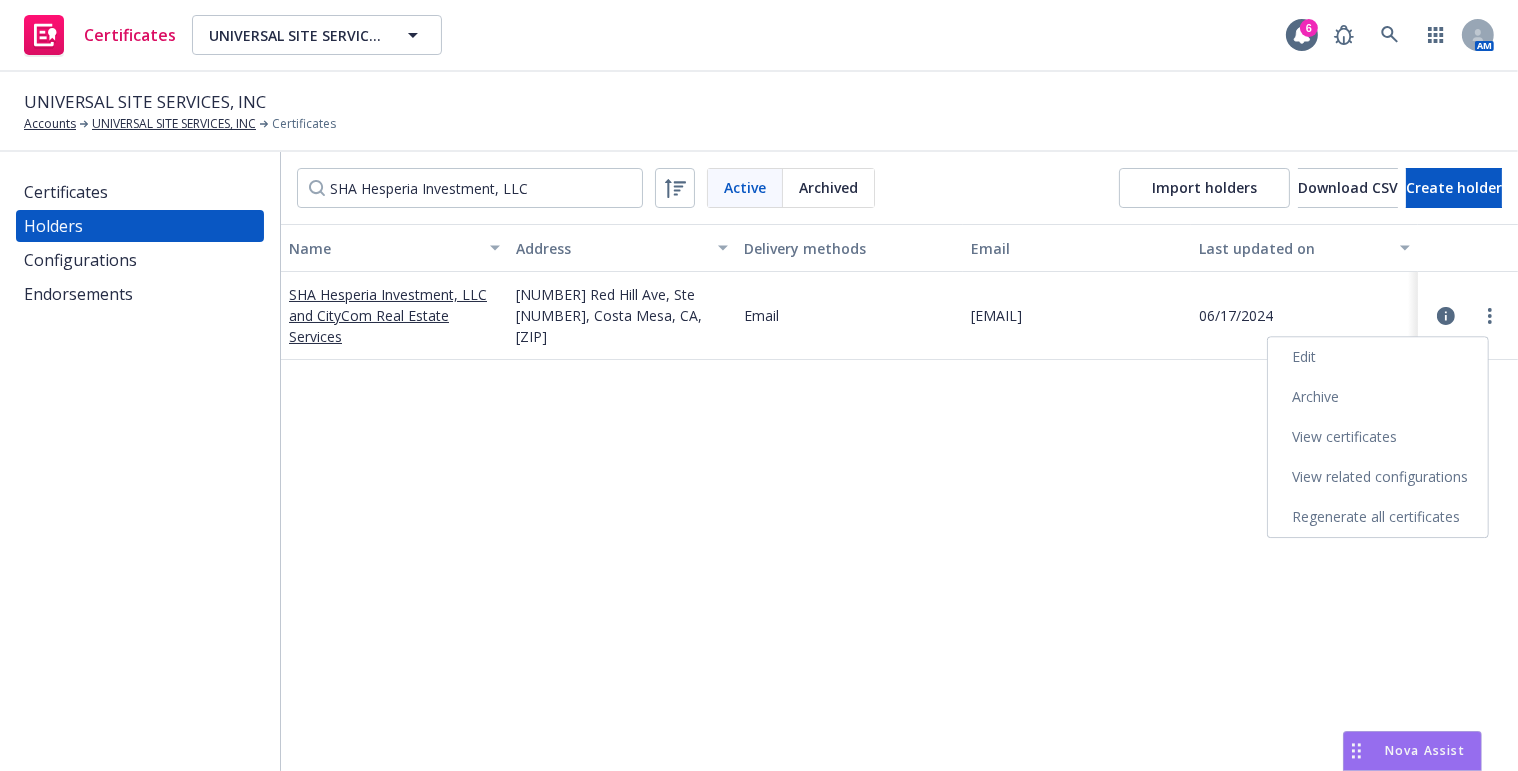 drag, startPoint x: 1355, startPoint y: 355, endPoint x: 1174, endPoint y: 356, distance: 181.00276 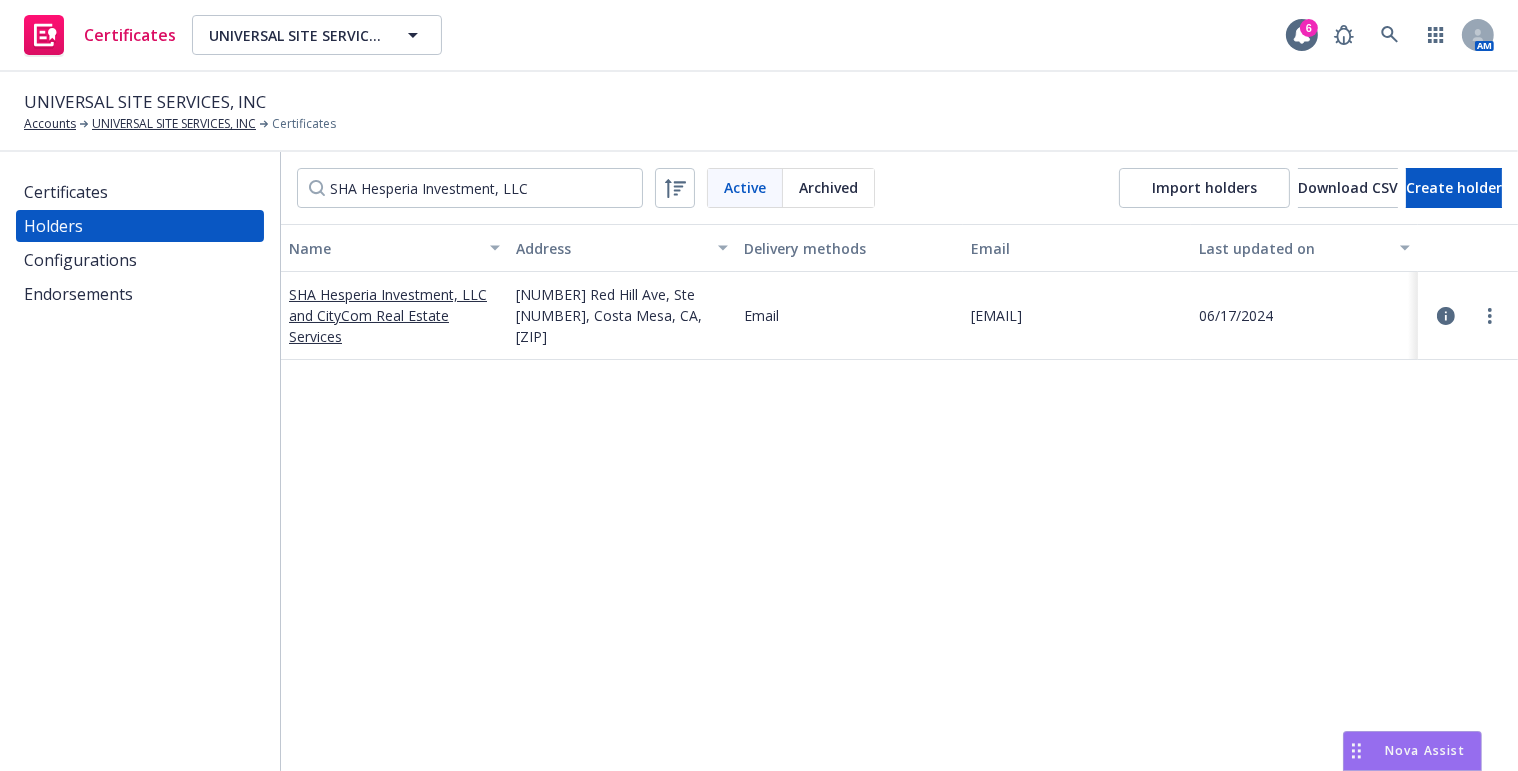 click at bounding box center (1490, 316) 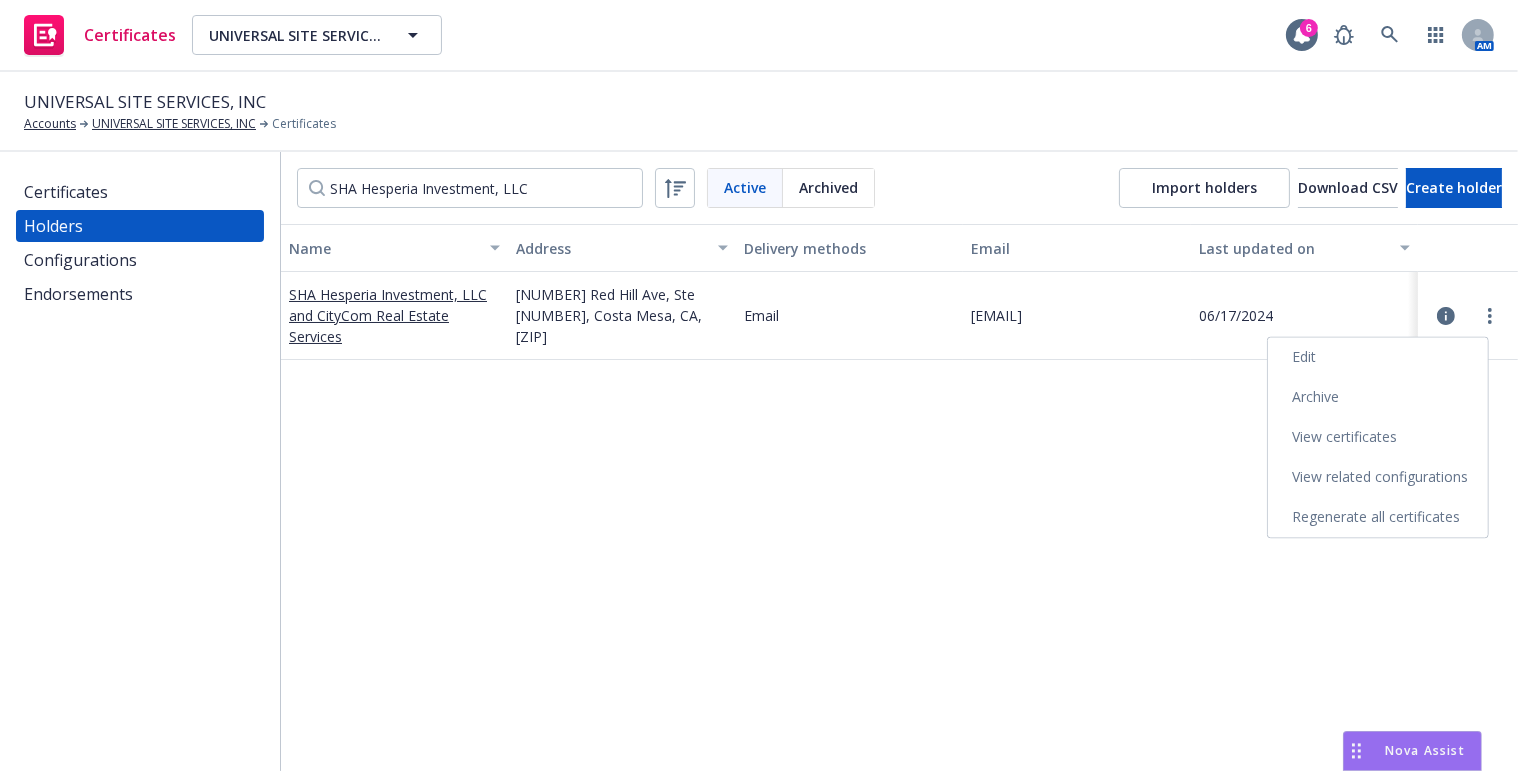 click on "Edit" at bounding box center [1378, 358] 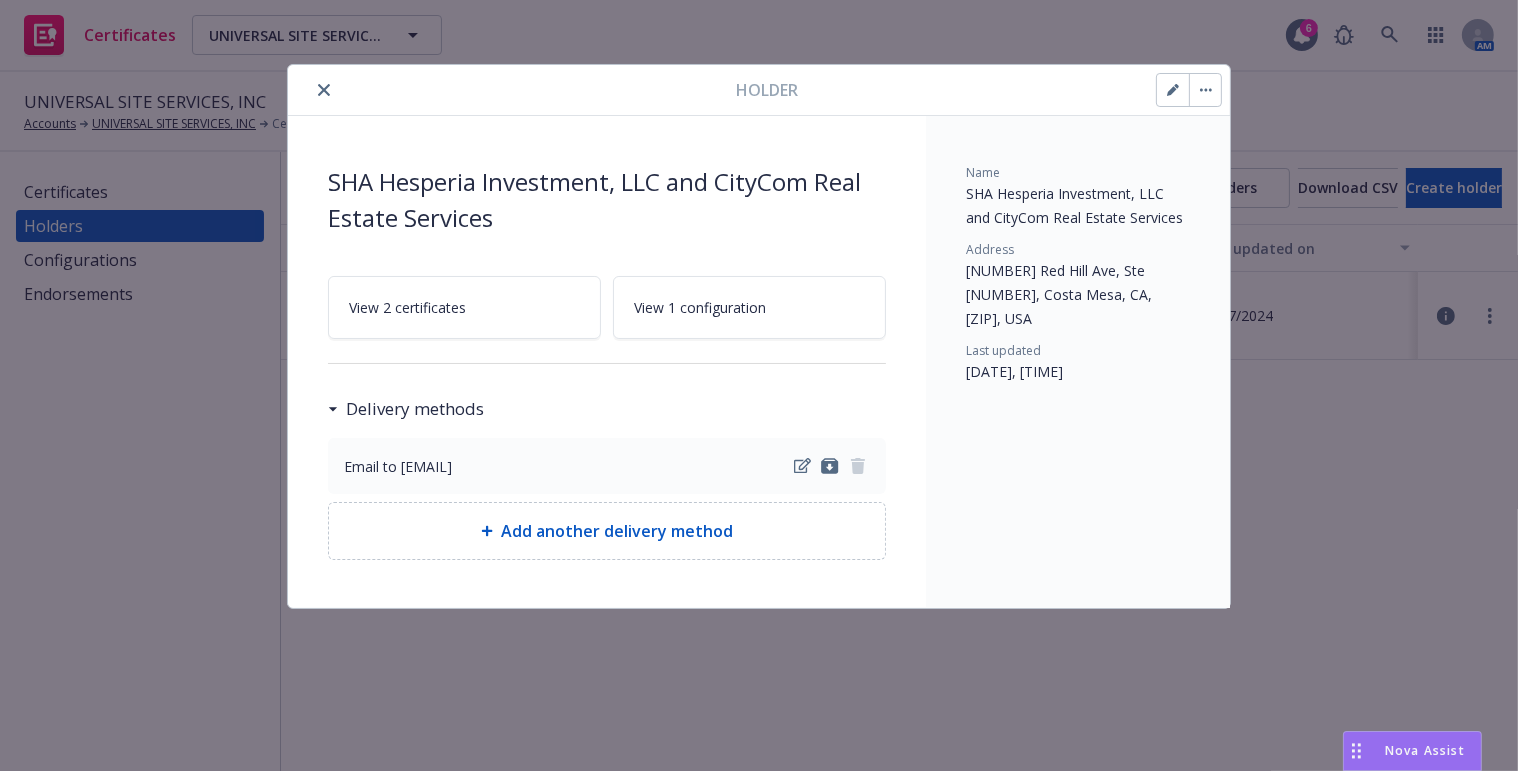 click on "Add another delivery method" at bounding box center [617, 531] 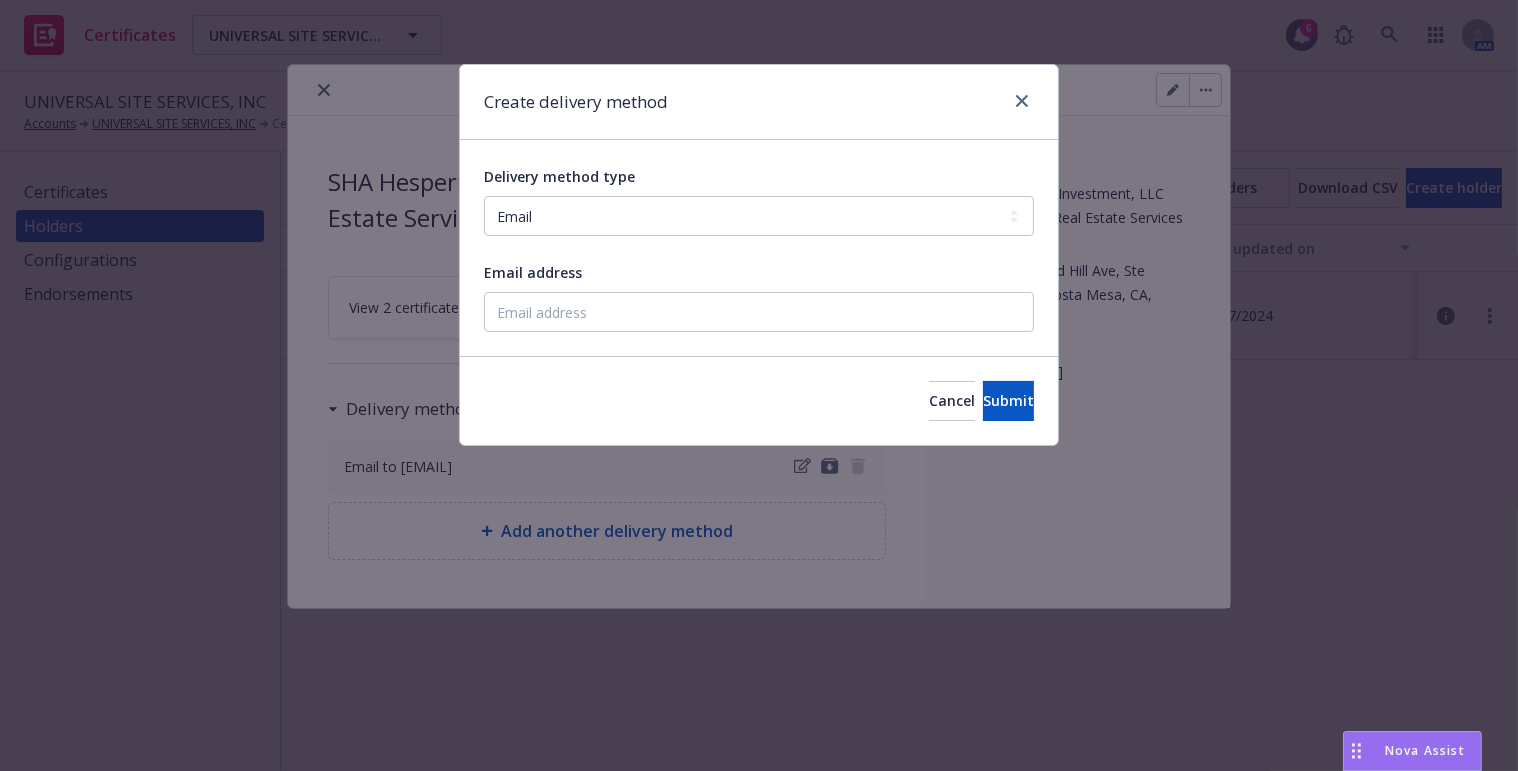click on "Create delivery method Delivery method type Select delivery method type Email Mail Fax Upload to Compliance Website Email address Cancel Submit" at bounding box center (759, 385) 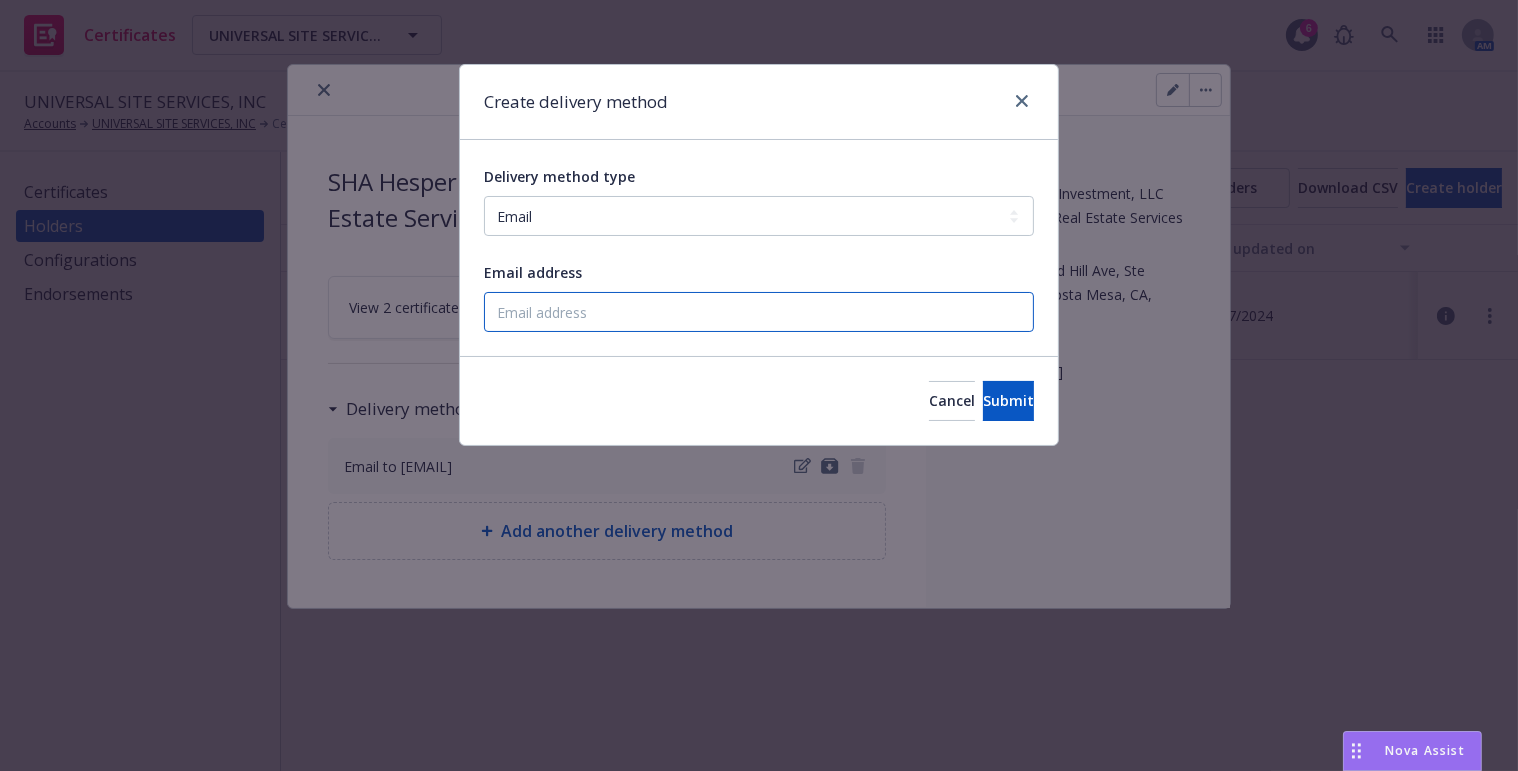 click on "Email address" at bounding box center (759, 312) 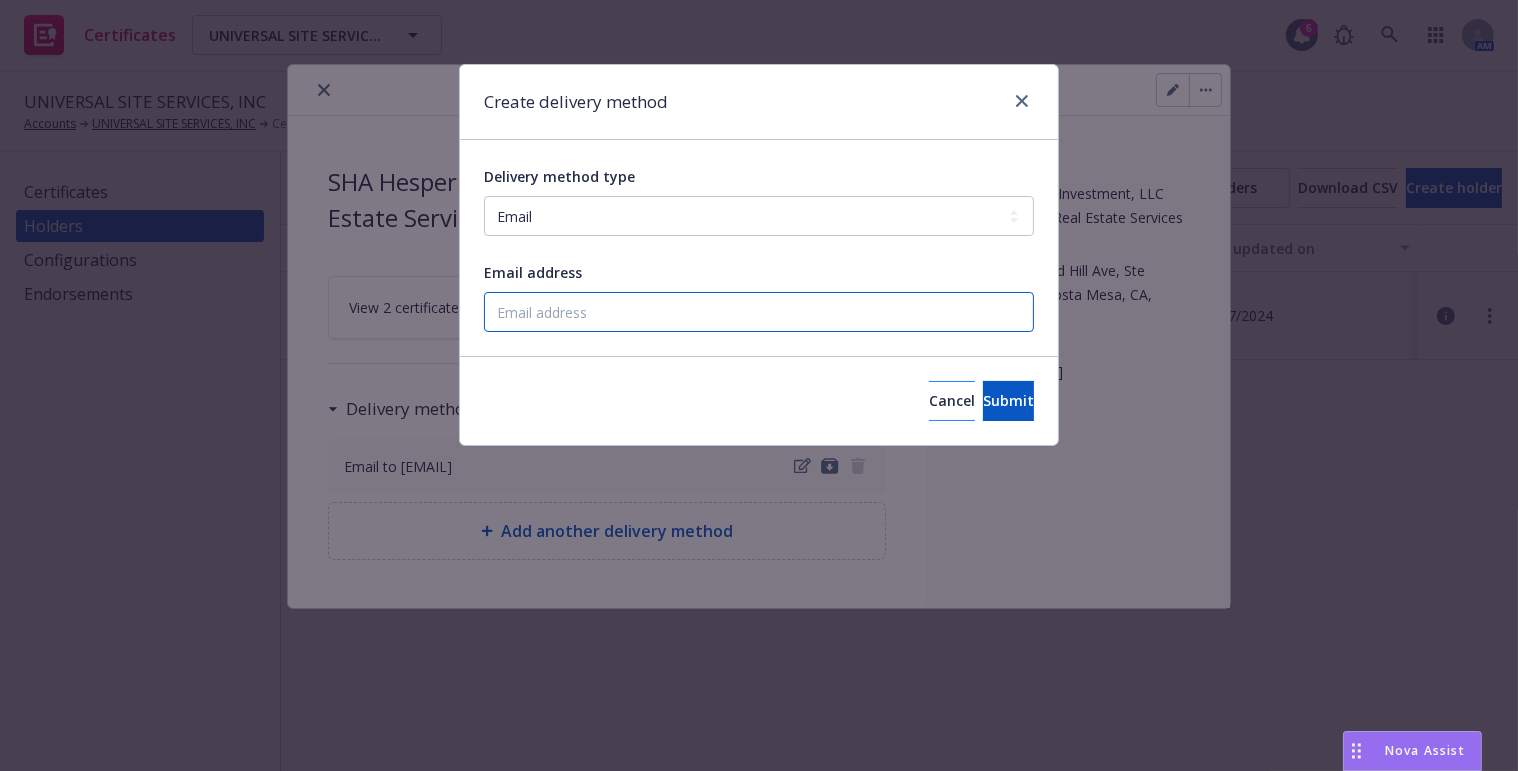 paste on "magali@city-commercial.com" 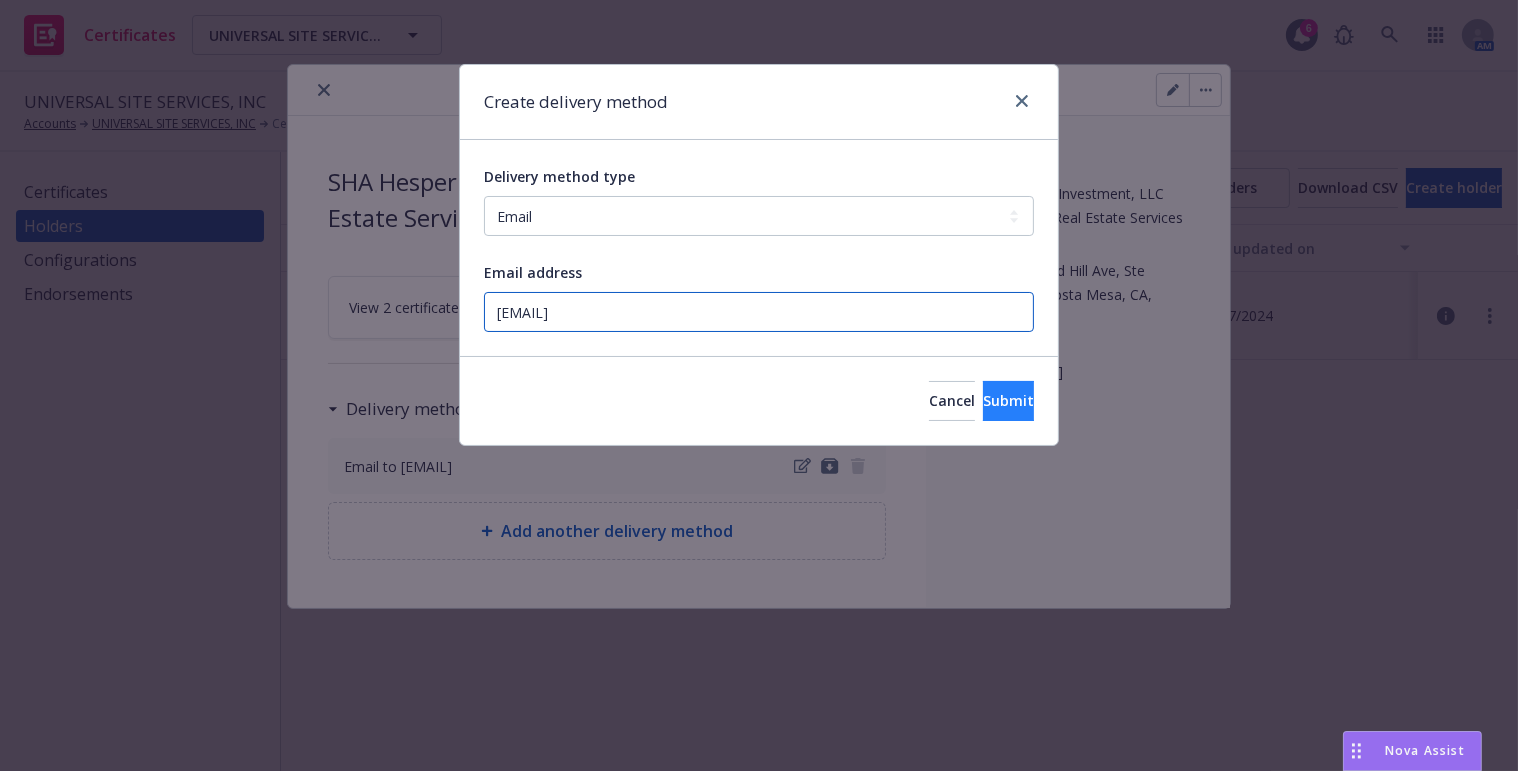 type on "magali@city-commercial.com" 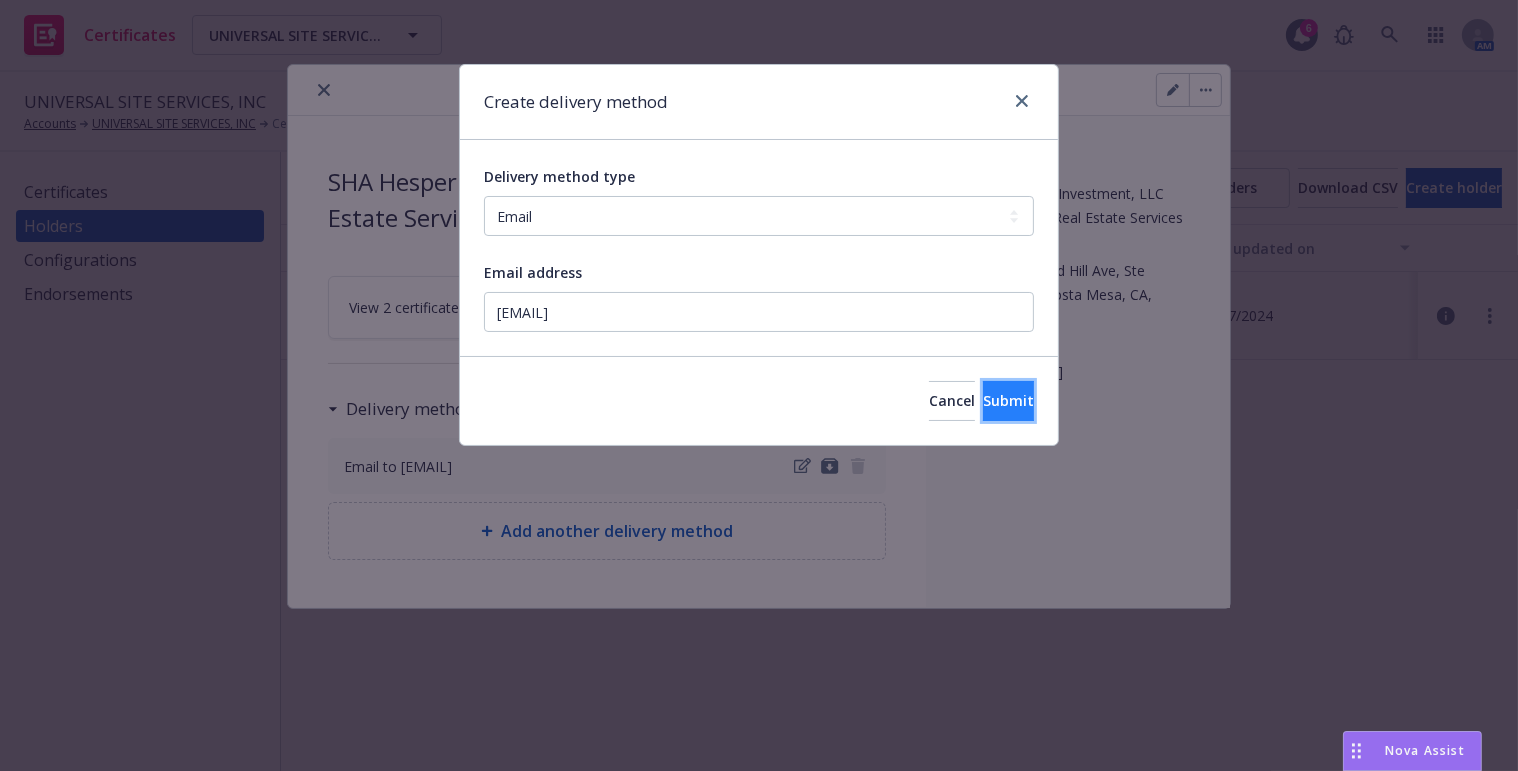 click on "Submit" at bounding box center [1008, 400] 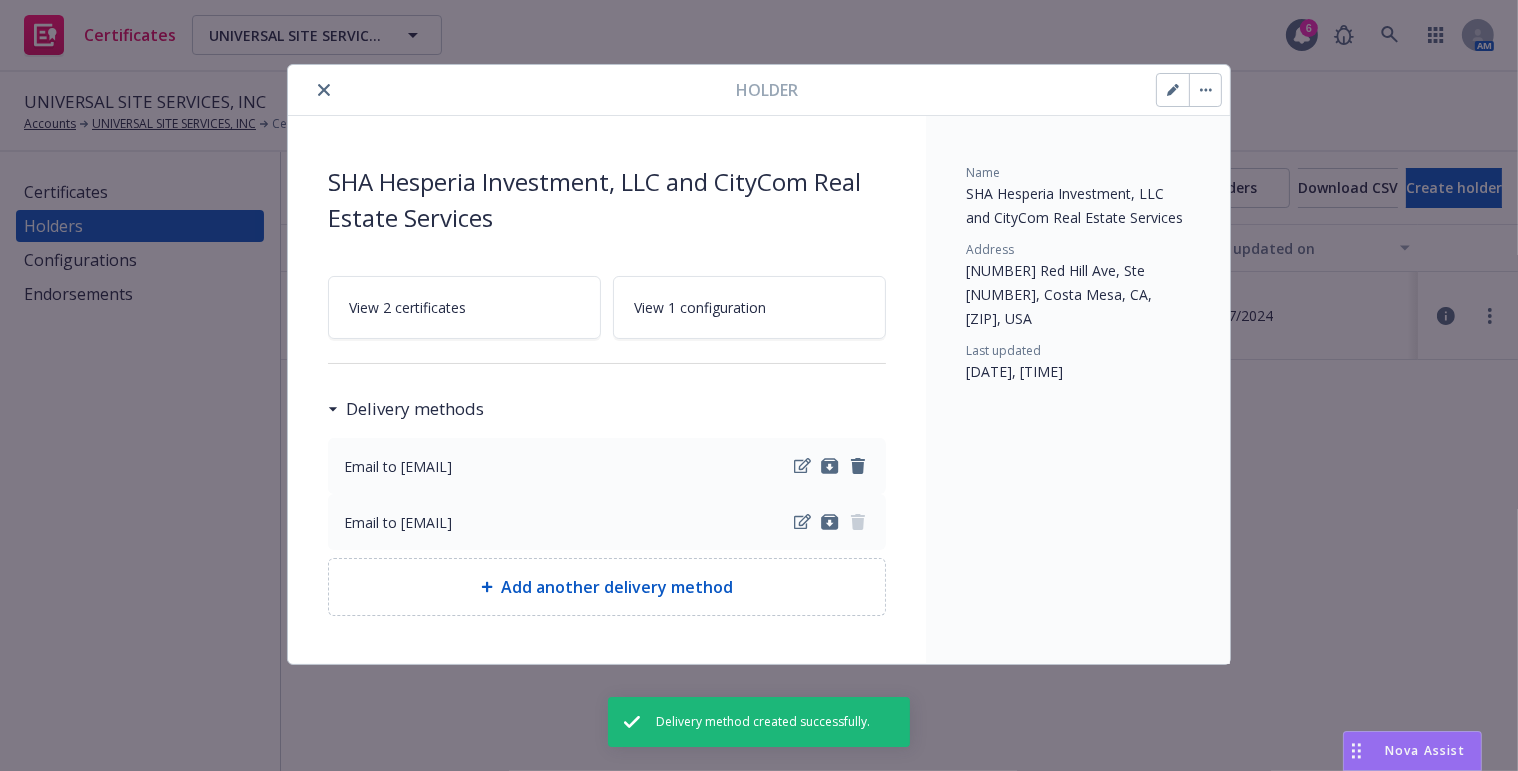 click 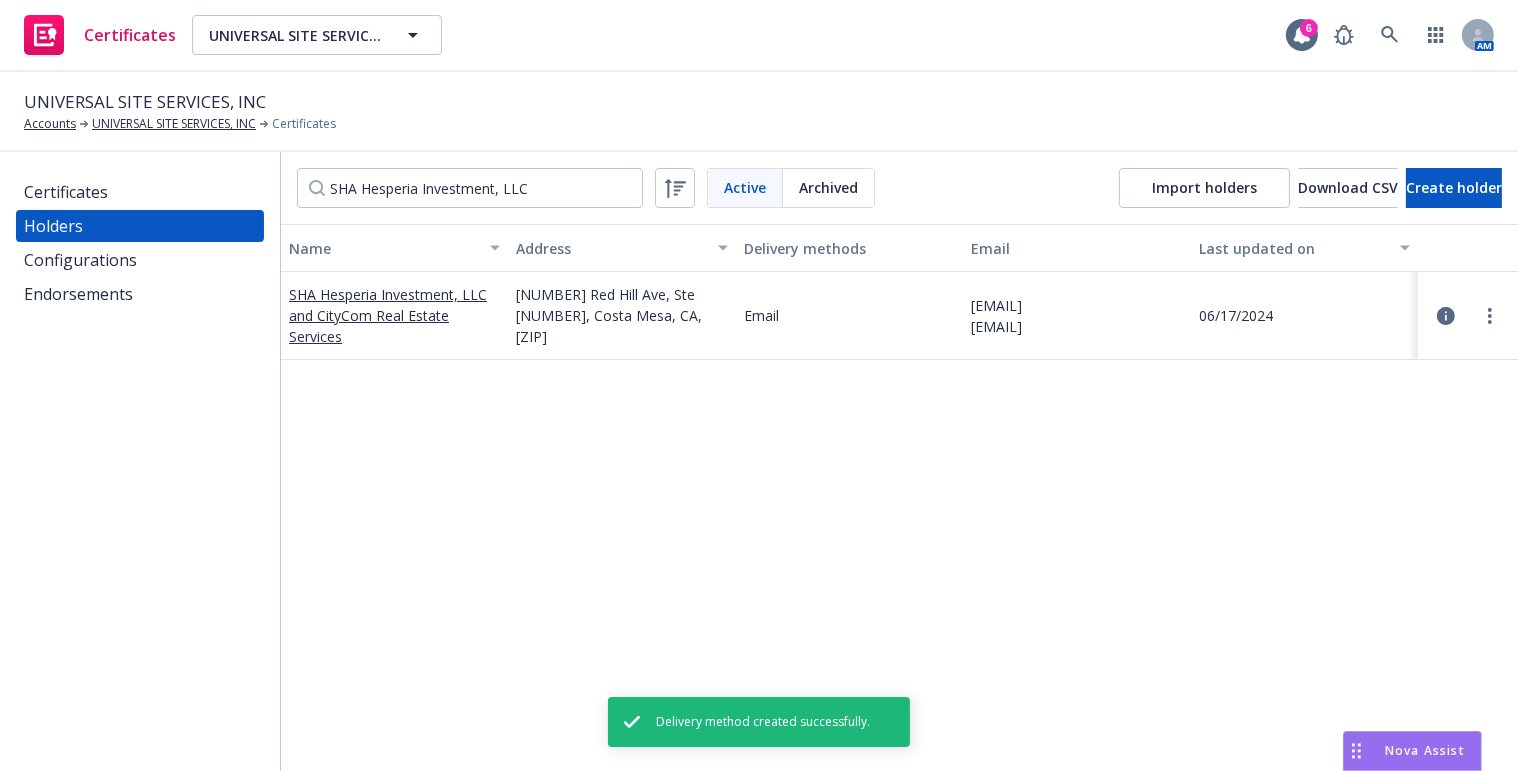 click on "Certificates" at bounding box center (140, 192) 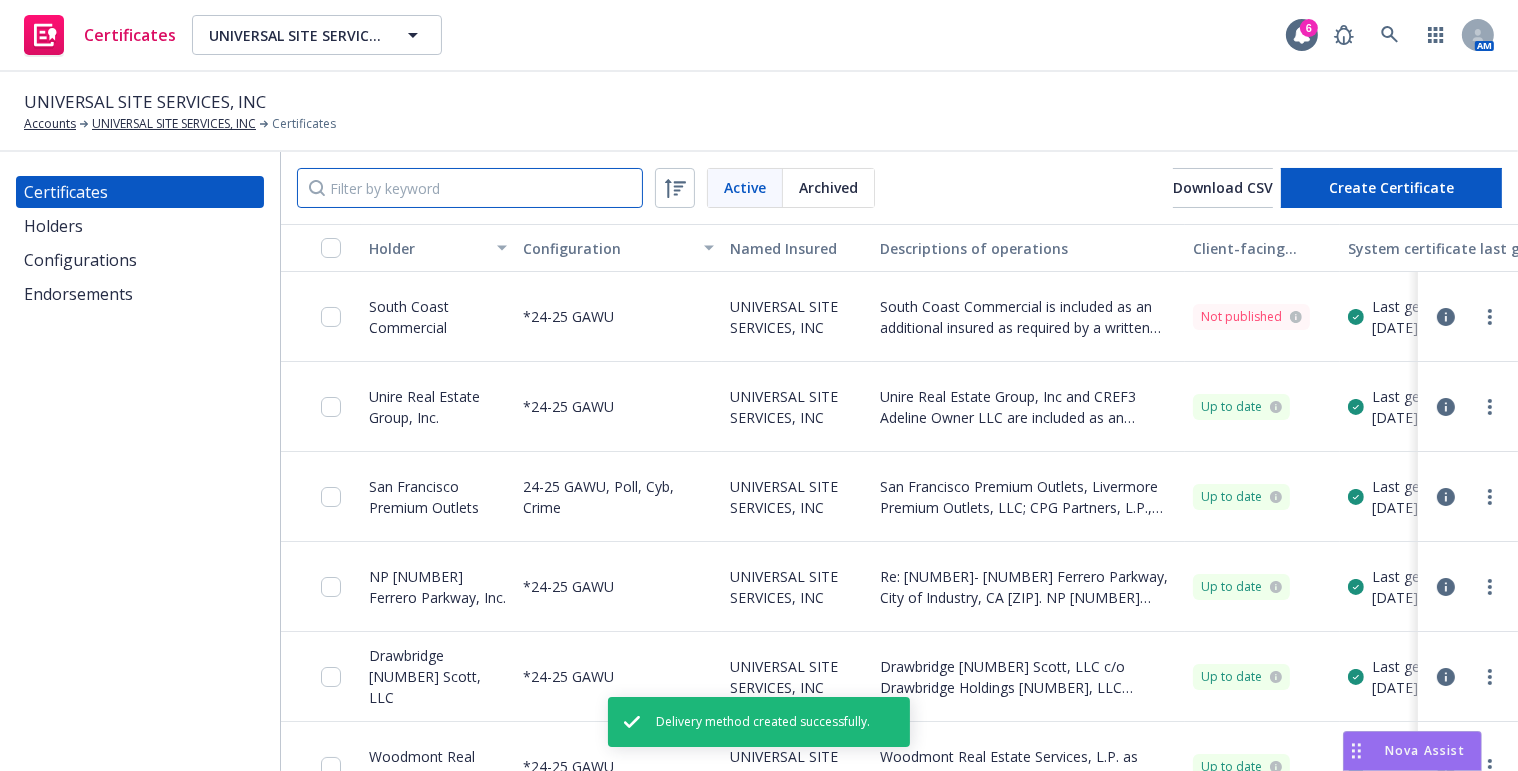 click at bounding box center (470, 188) 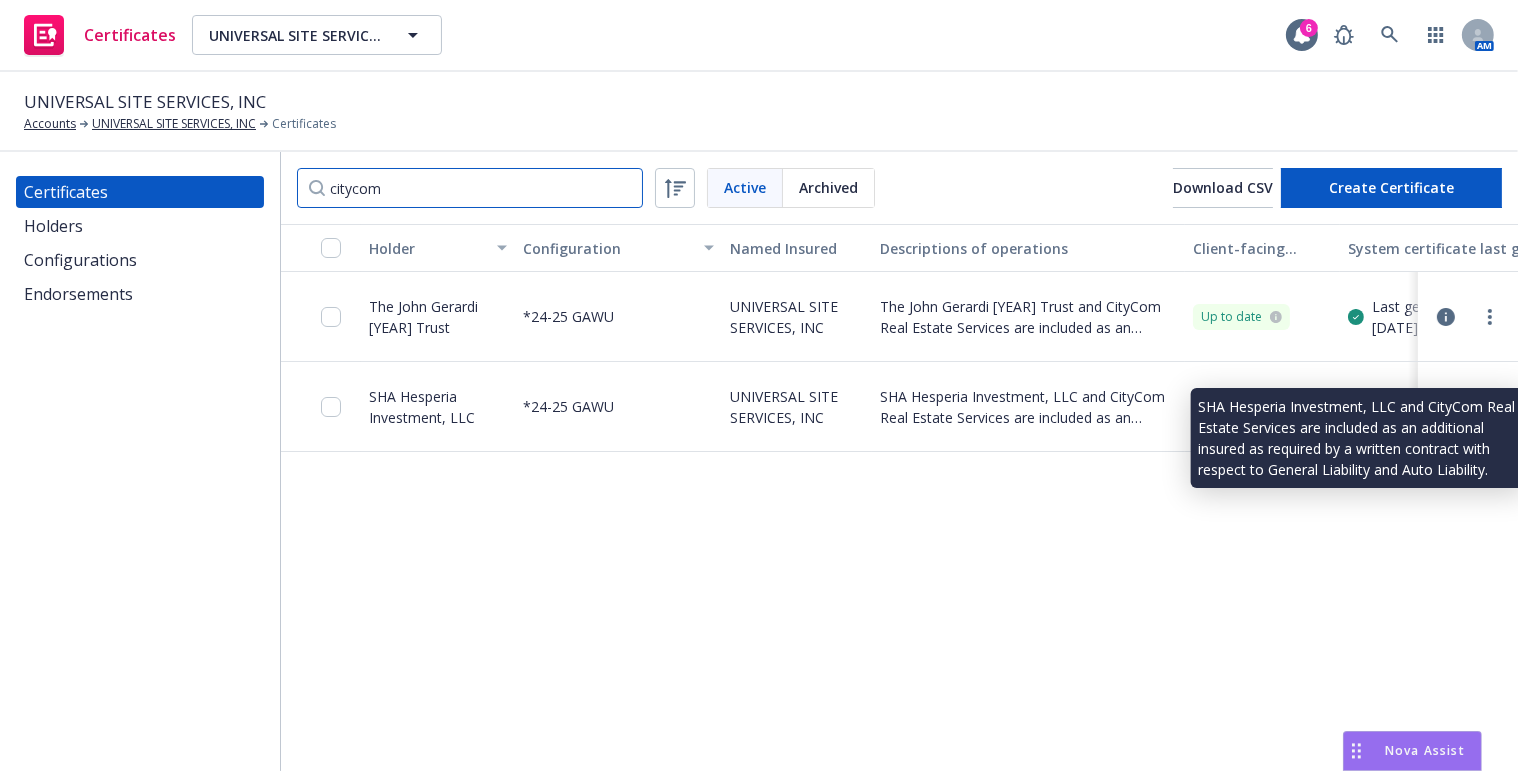 type on "citycom" 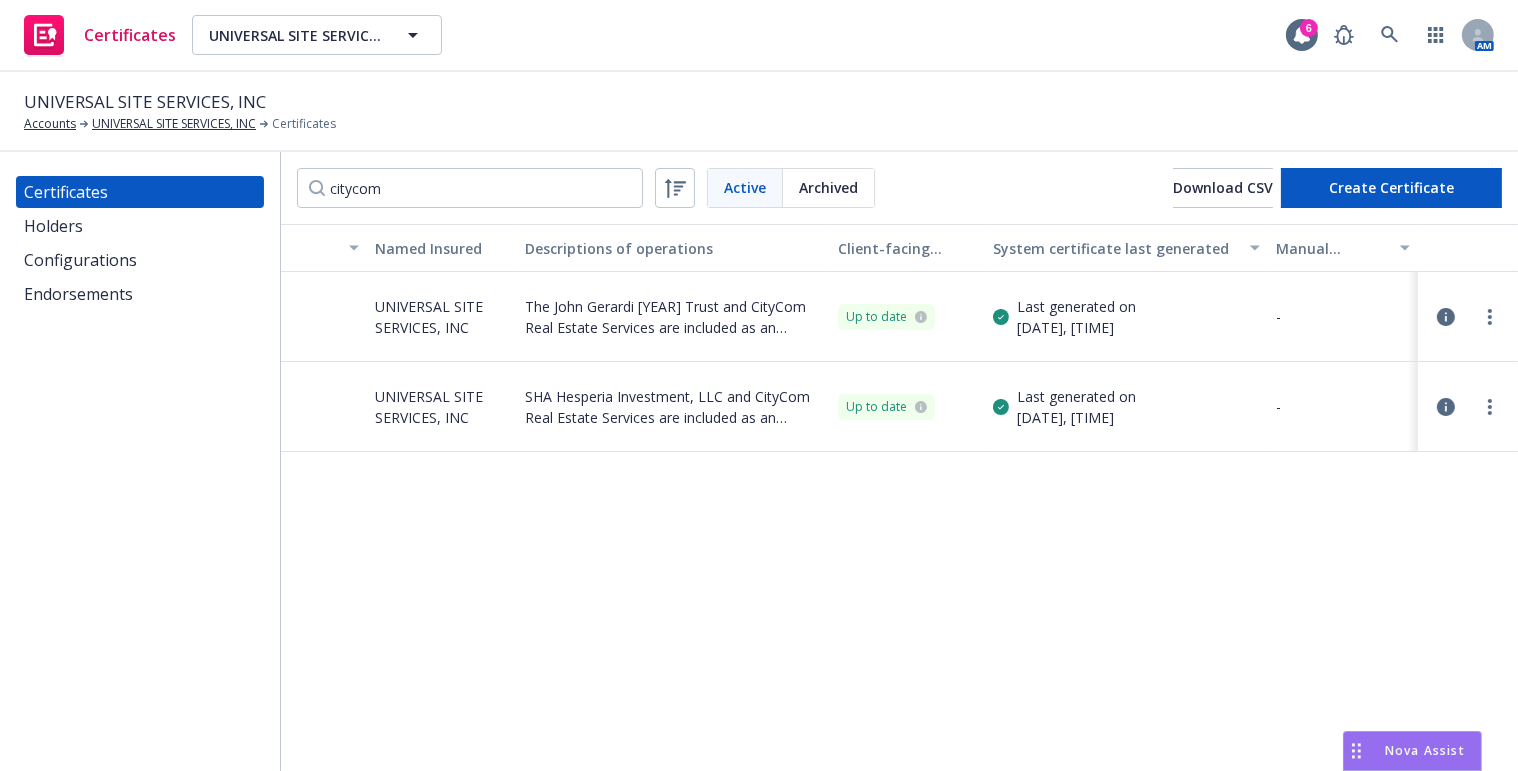 scroll, scrollTop: 0, scrollLeft: 0, axis: both 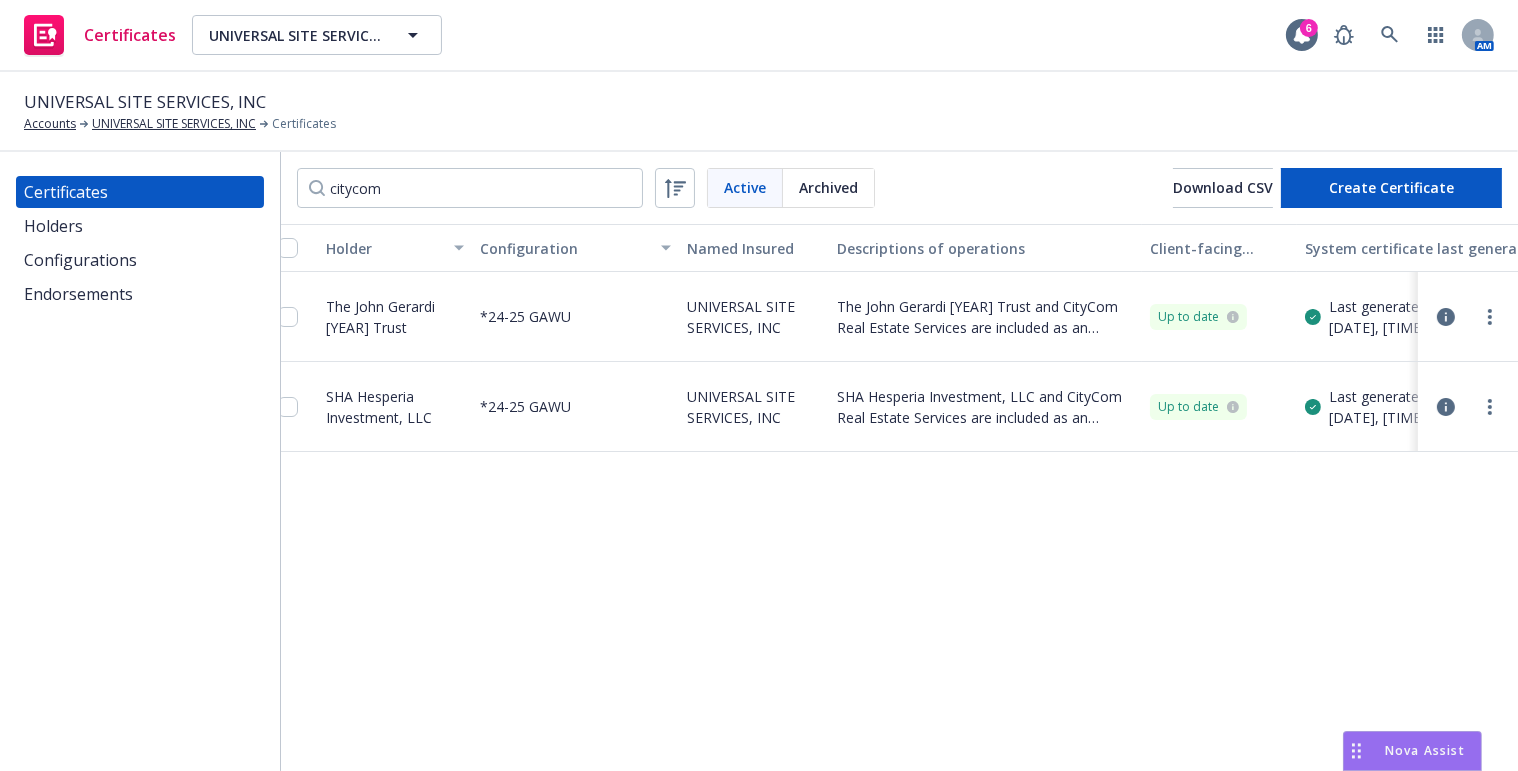 drag, startPoint x: 1175, startPoint y: 387, endPoint x: 1245, endPoint y: 341, distance: 83.761566 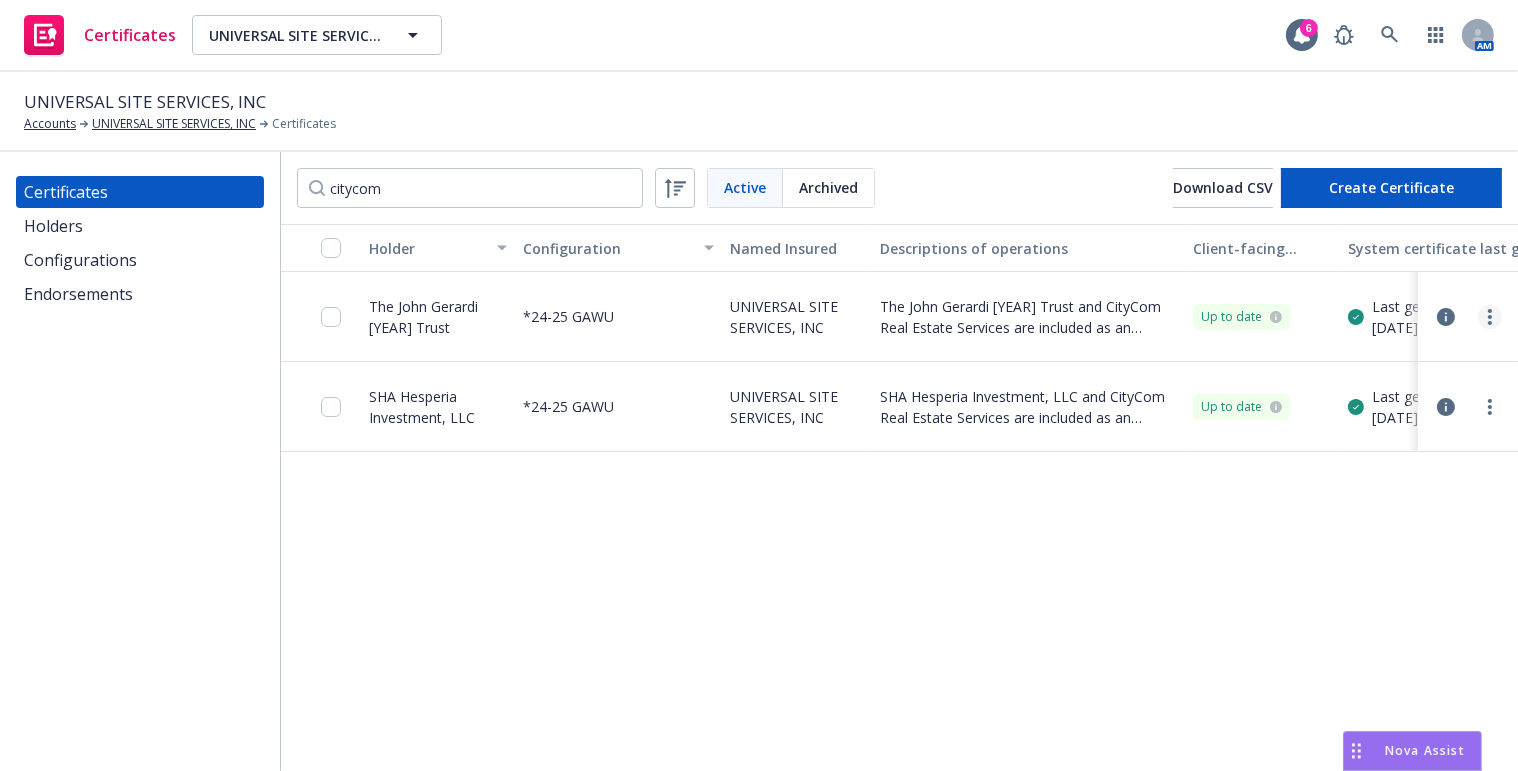 click at bounding box center [1490, 317] 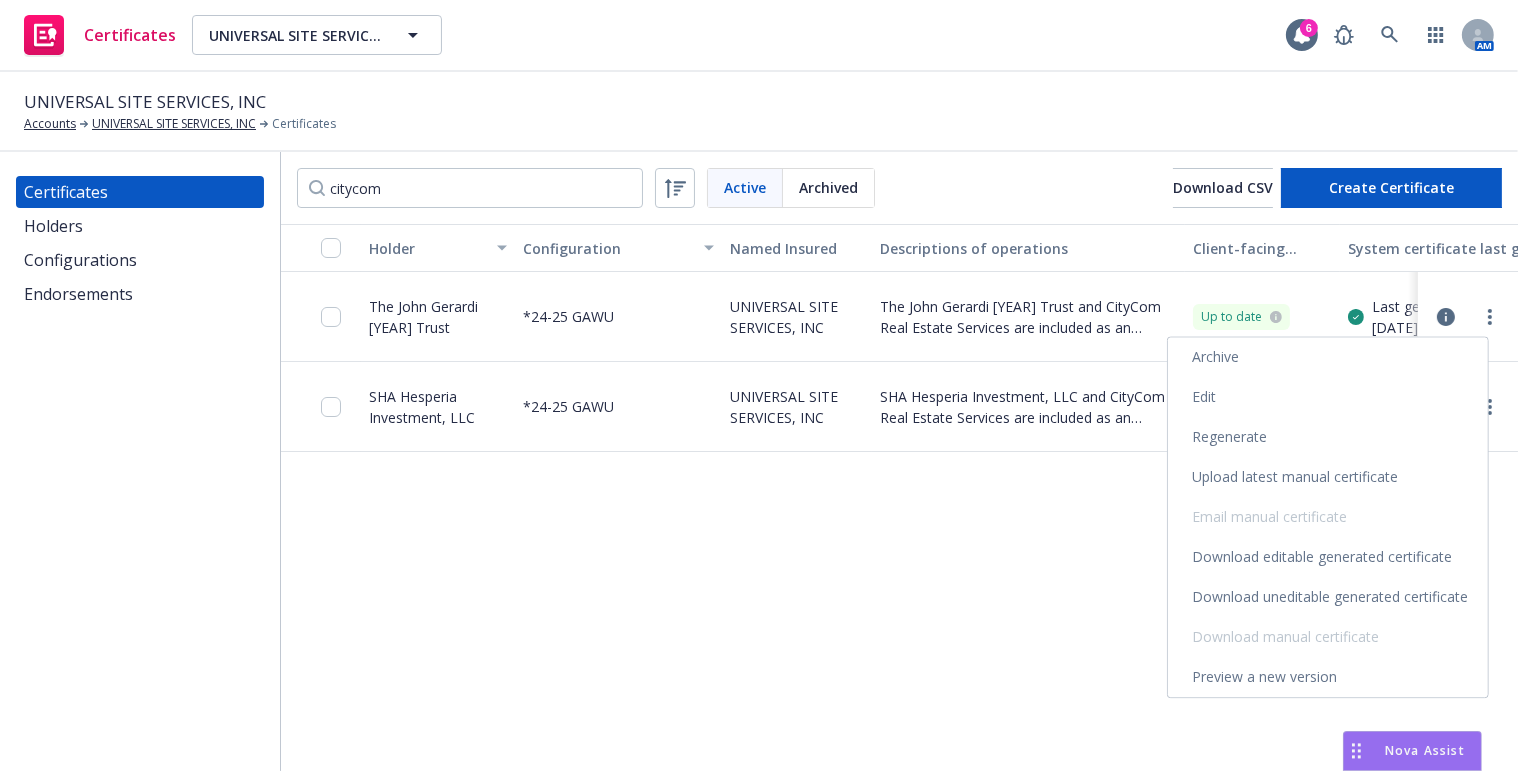 click on "Regenerate" at bounding box center (1328, 437) 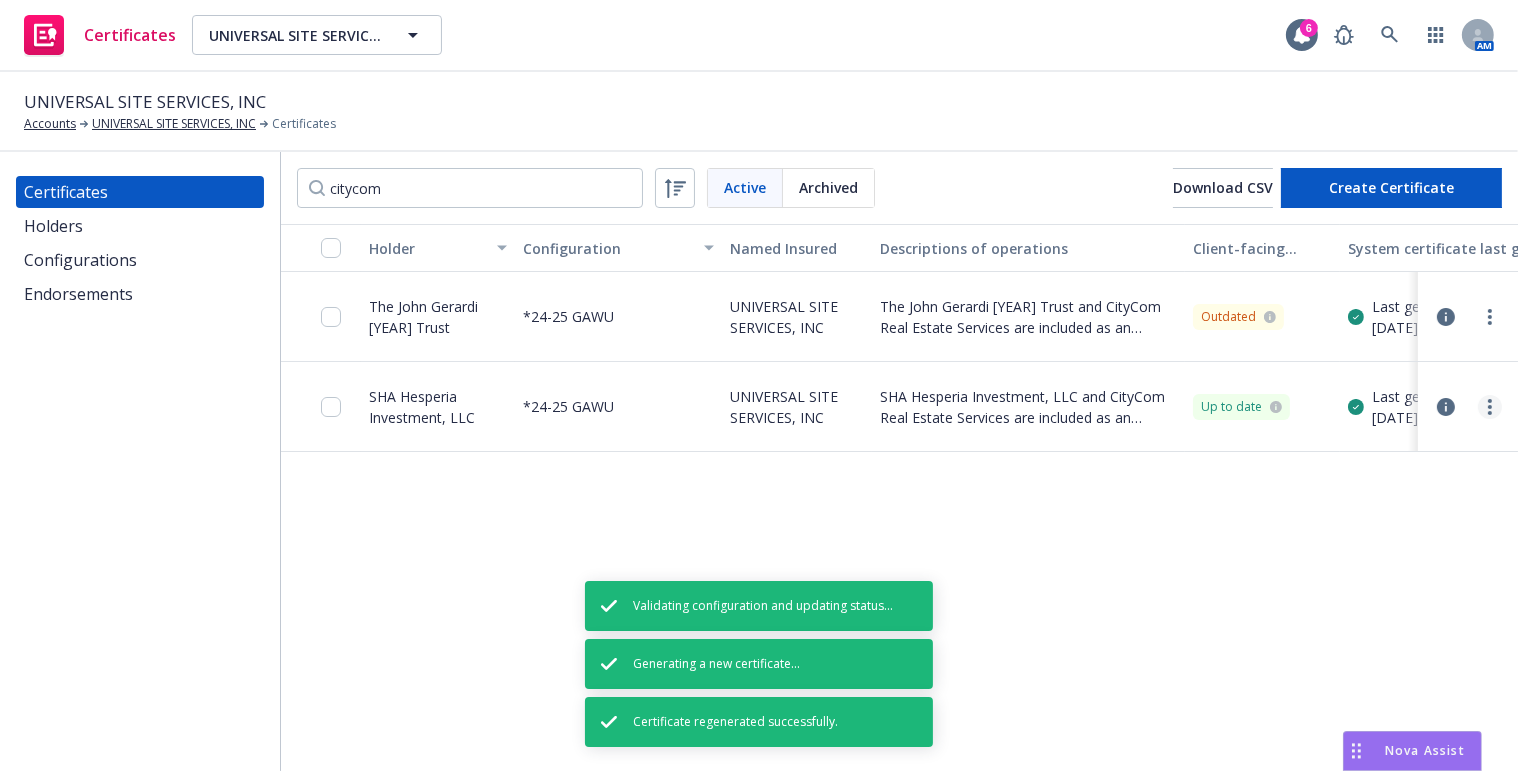 click at bounding box center (1490, 407) 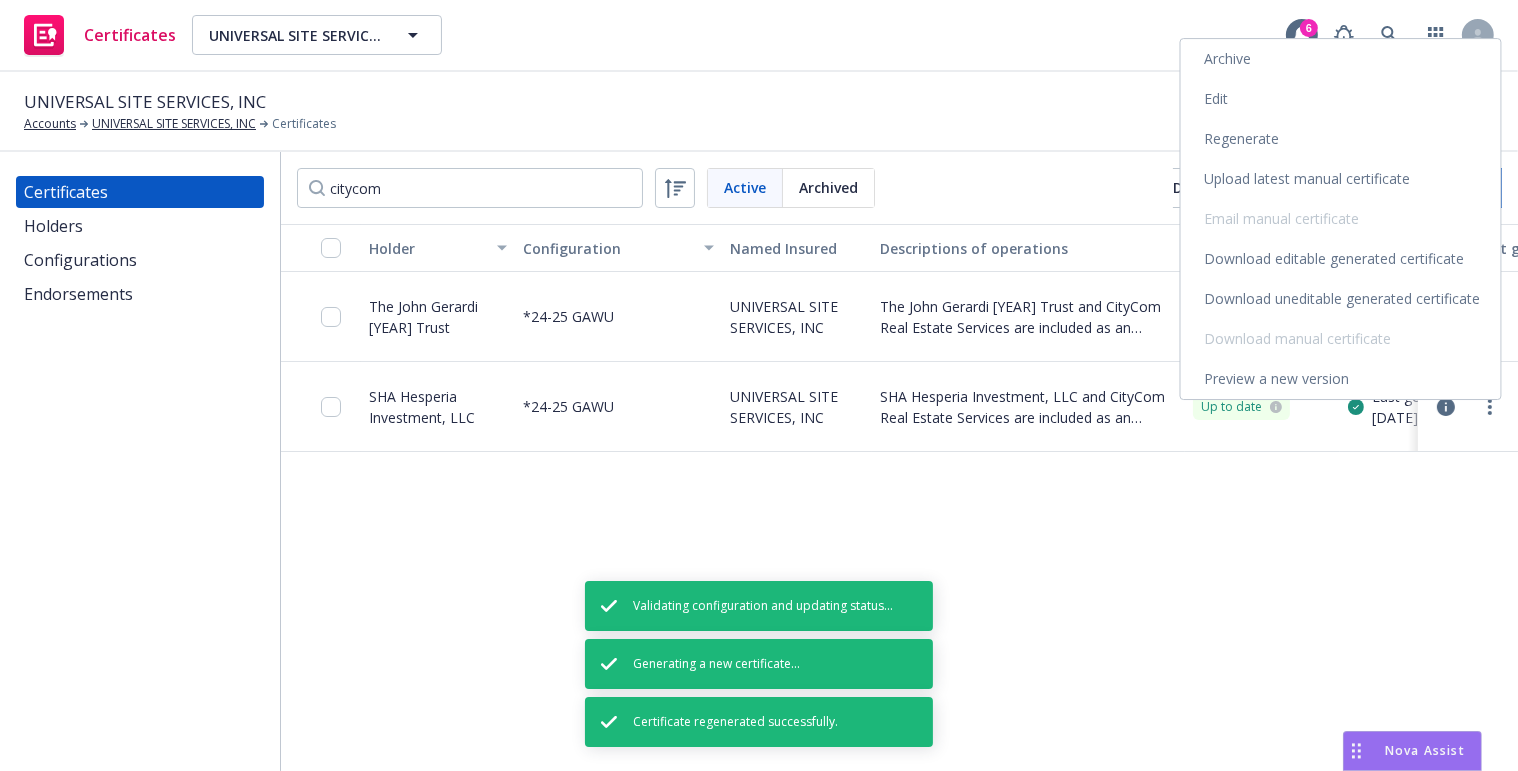 click on "Regenerate" at bounding box center [1341, 139] 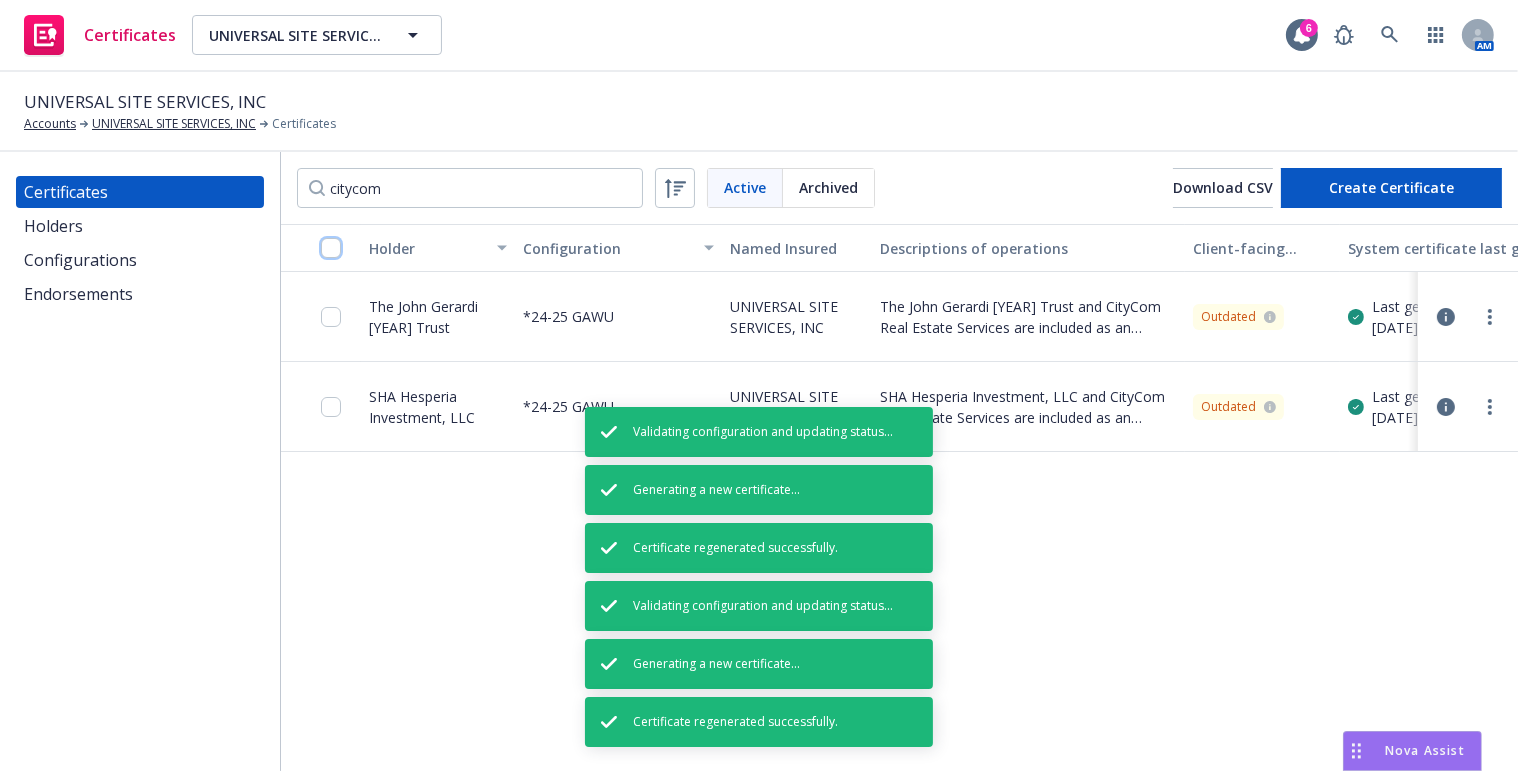 click at bounding box center [331, 248] 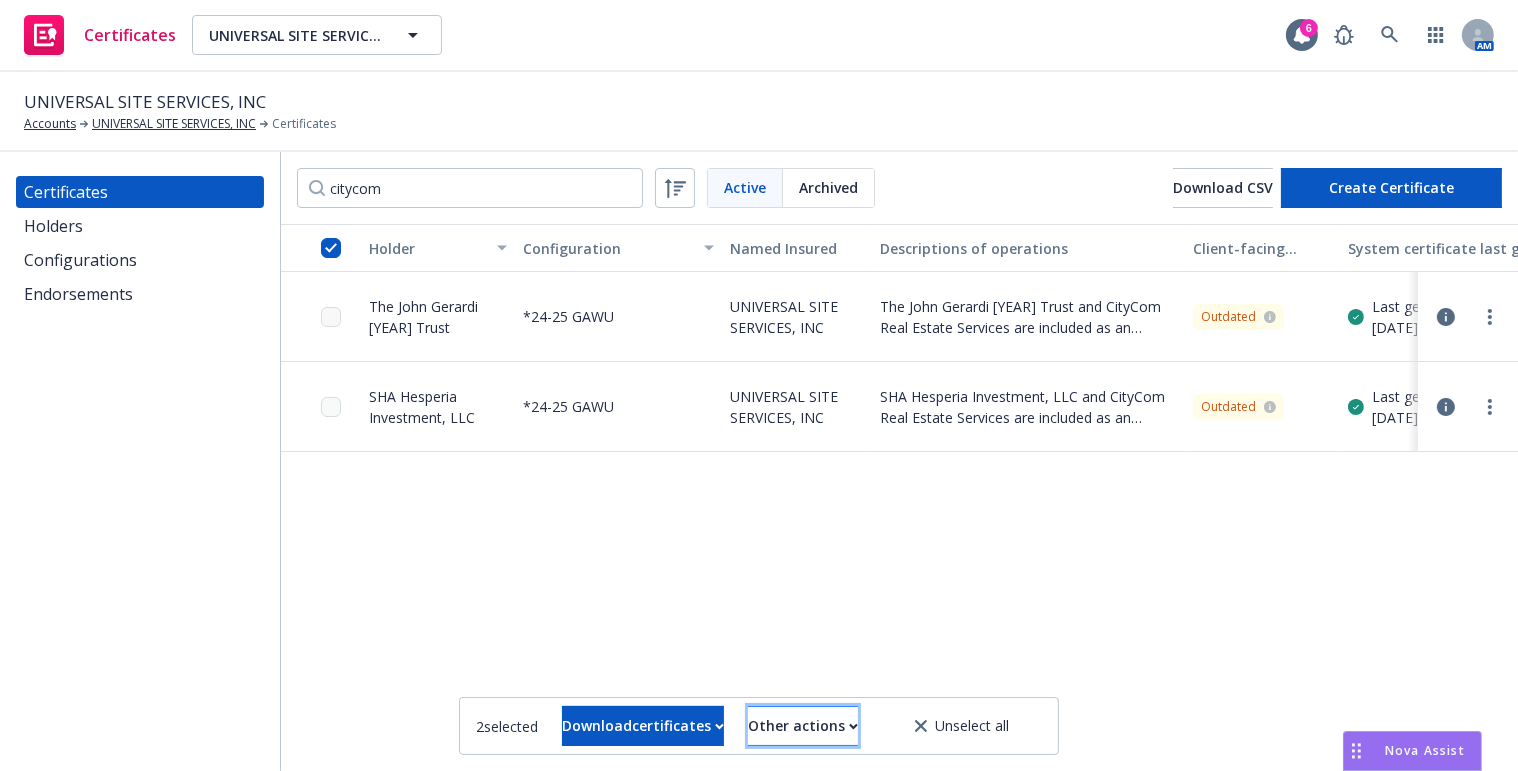 click on "Other actions" at bounding box center (803, 726) 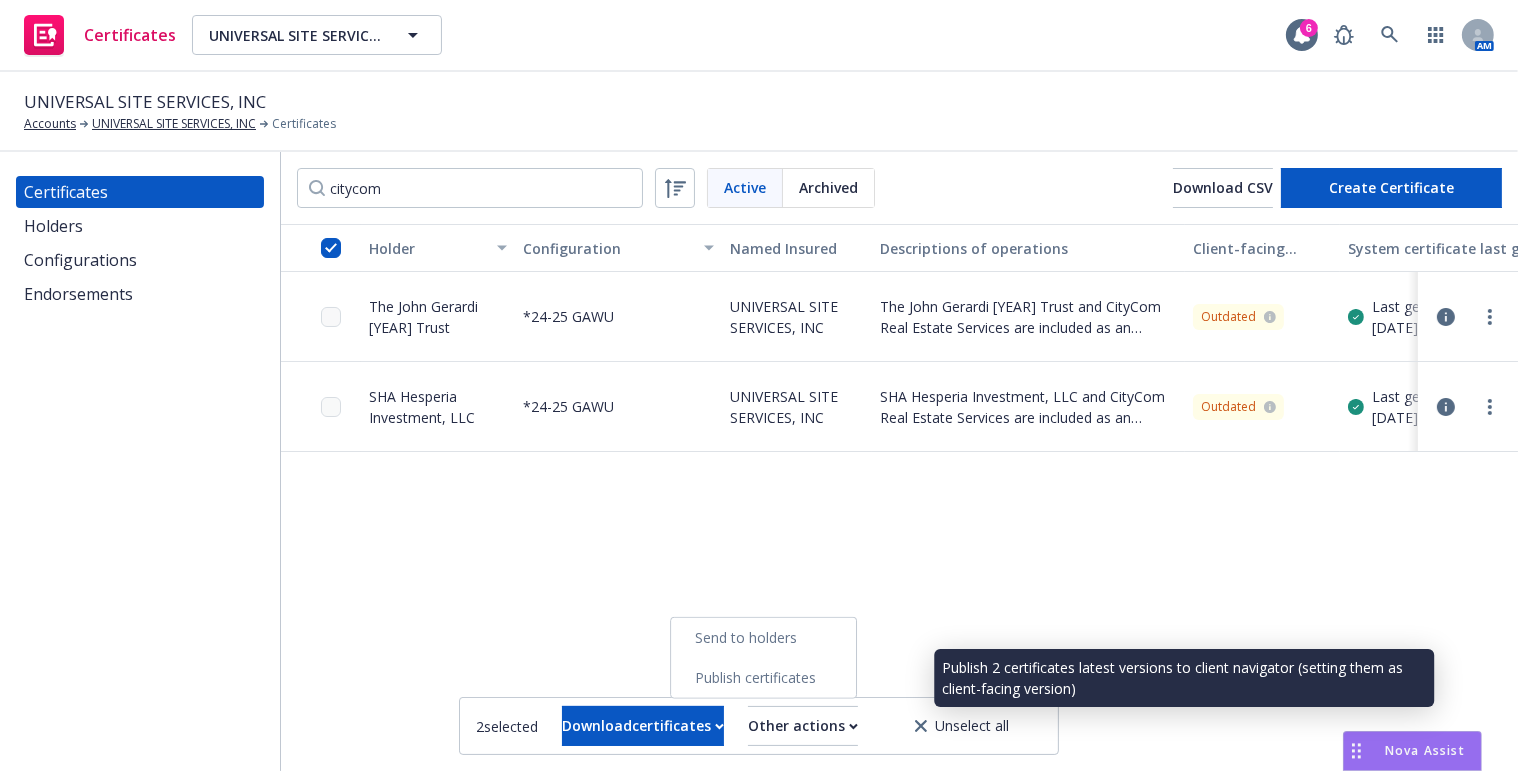 click on "Publish certificates" at bounding box center (763, 678) 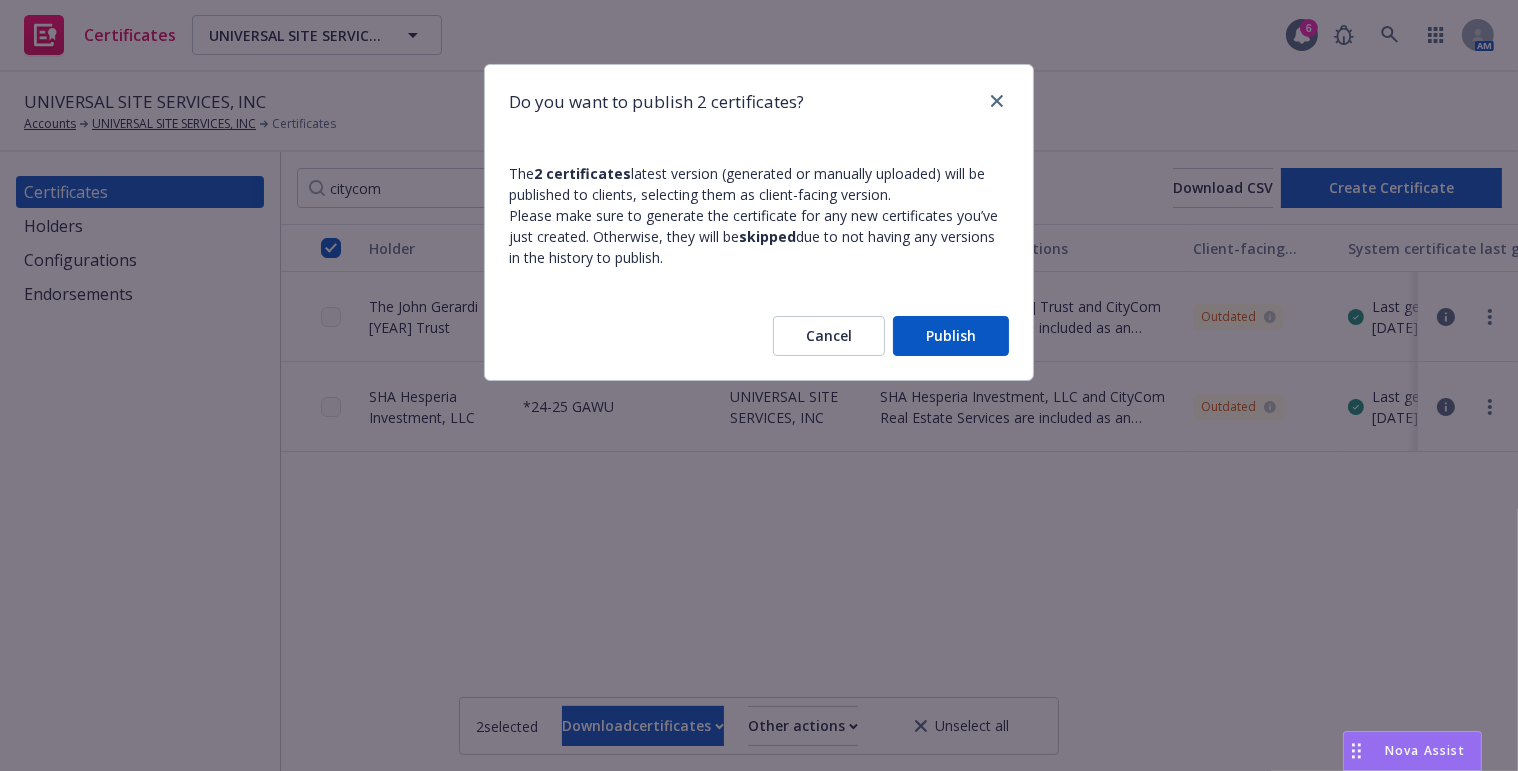 click on "Publish" at bounding box center (951, 336) 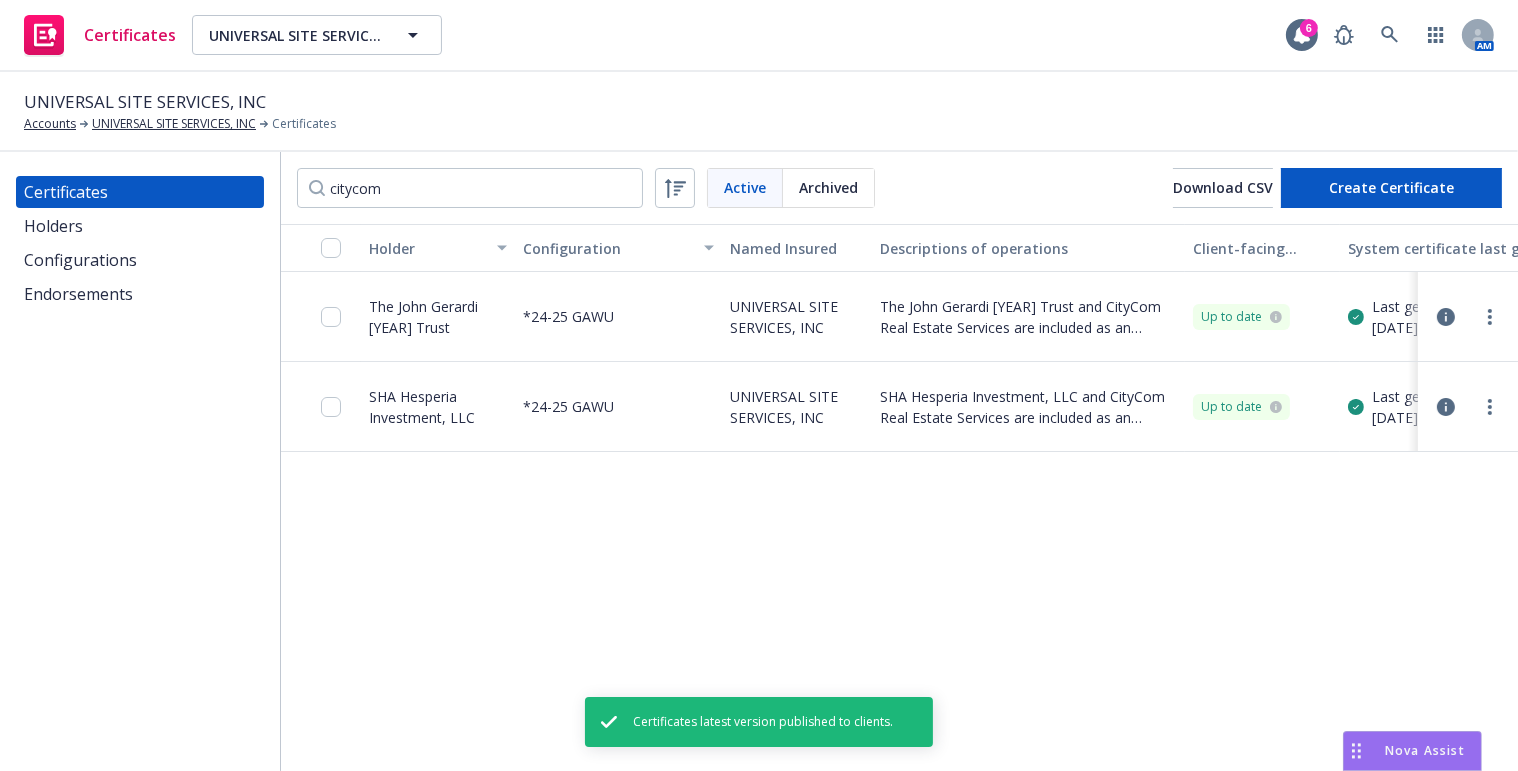 drag, startPoint x: 315, startPoint y: 240, endPoint x: 331, endPoint y: 241, distance: 16.03122 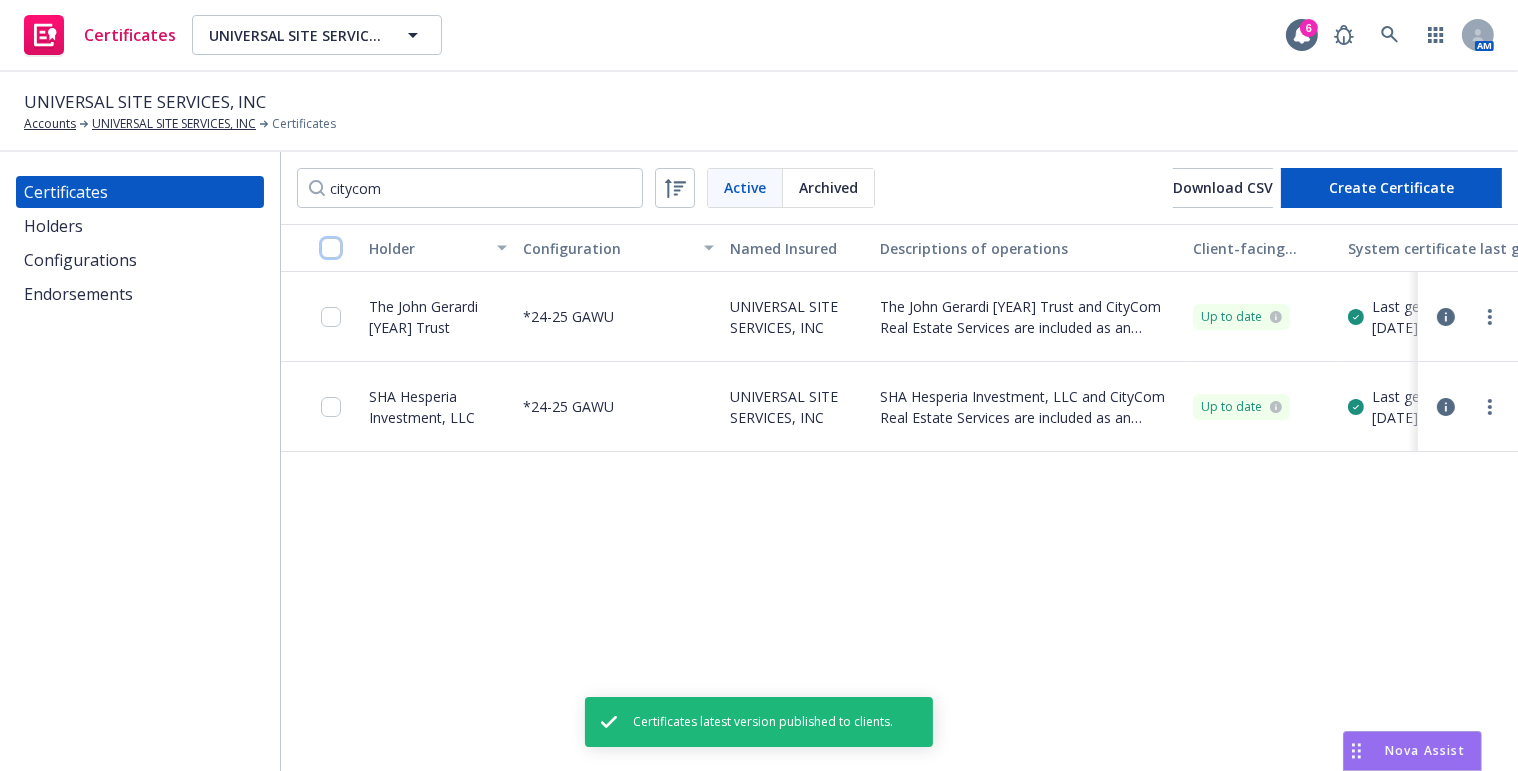 click at bounding box center (331, 248) 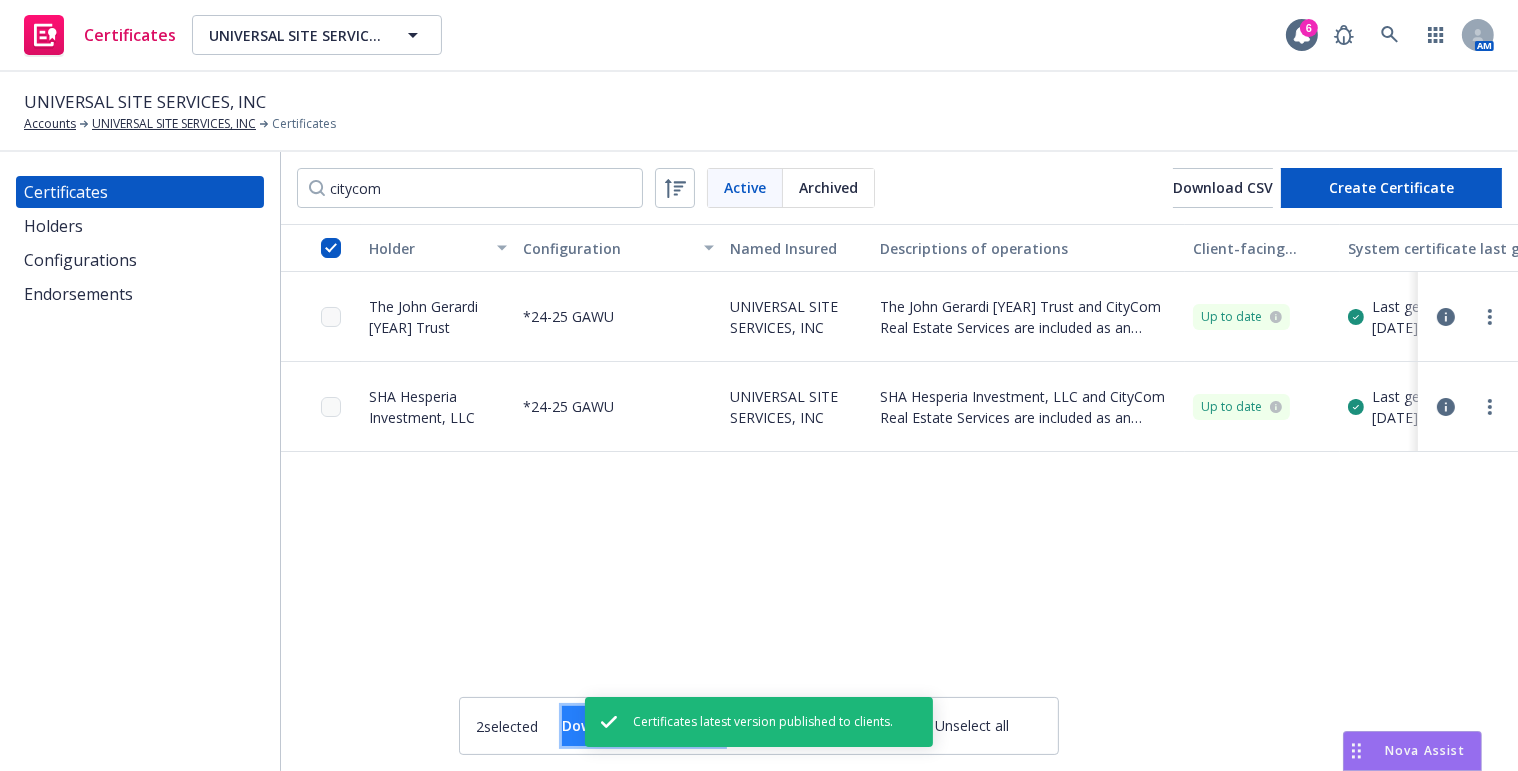 click on "Download  certificates" at bounding box center [643, 726] 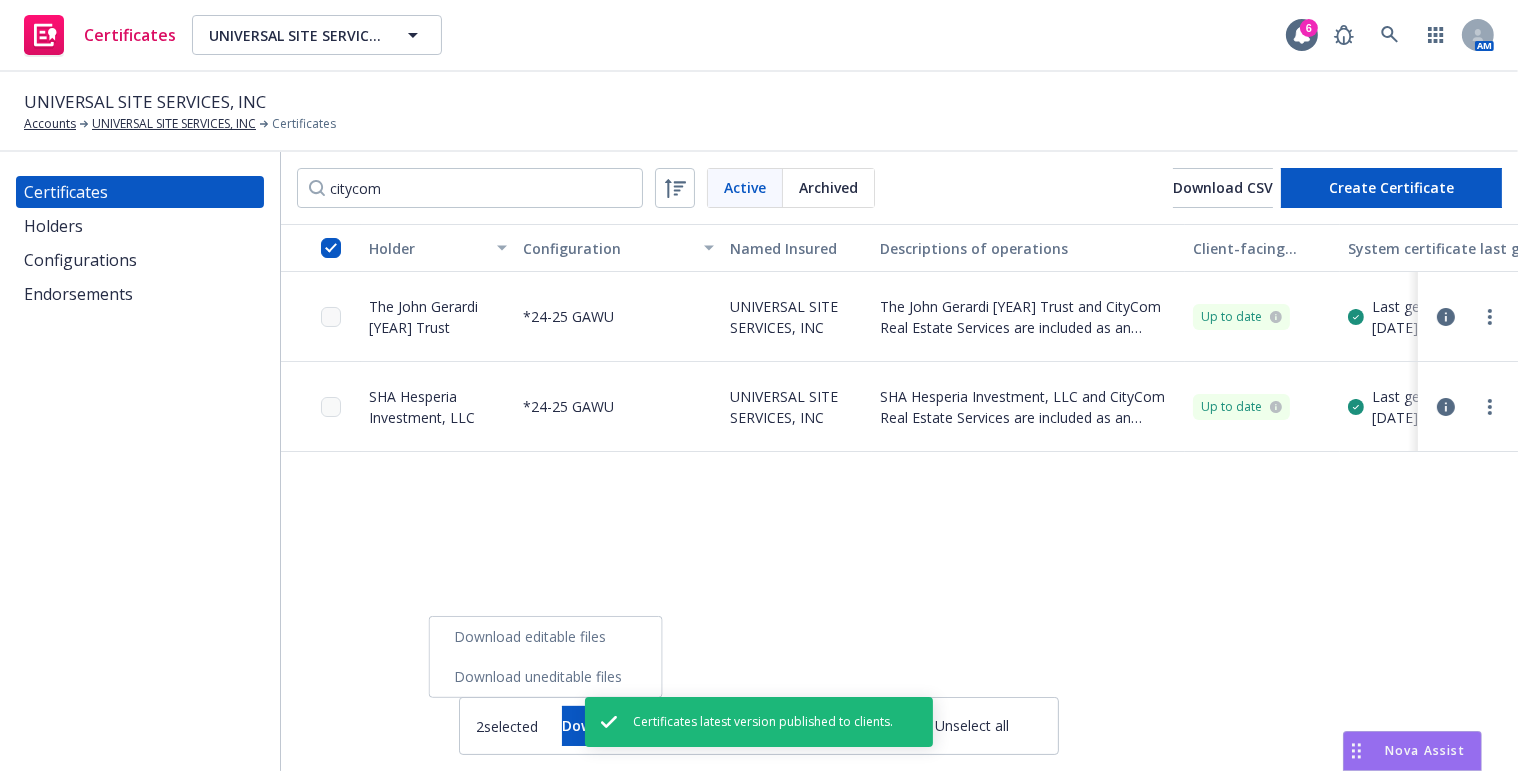 click on "Download uneditable files" at bounding box center [546, 677] 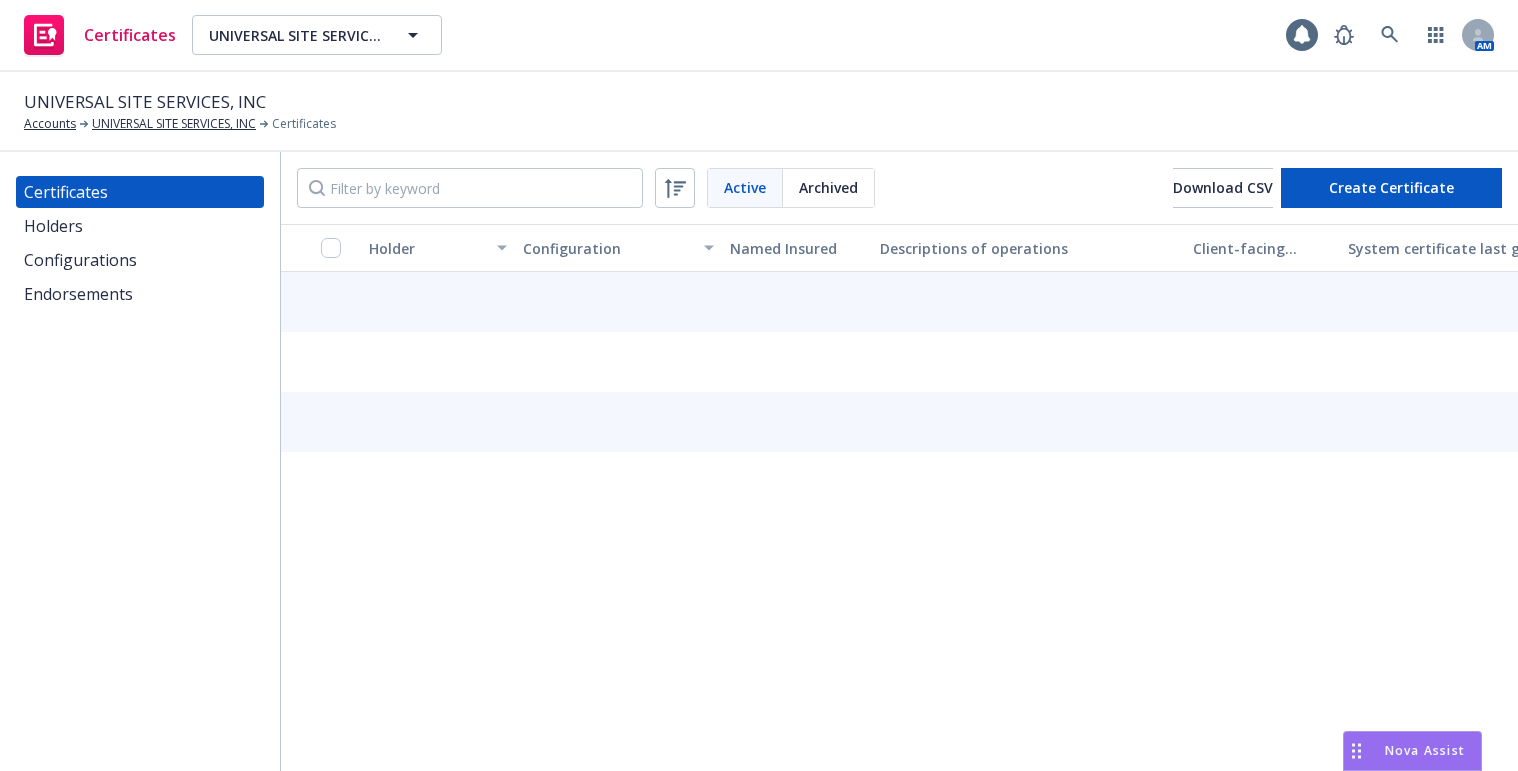 scroll, scrollTop: 0, scrollLeft: 0, axis: both 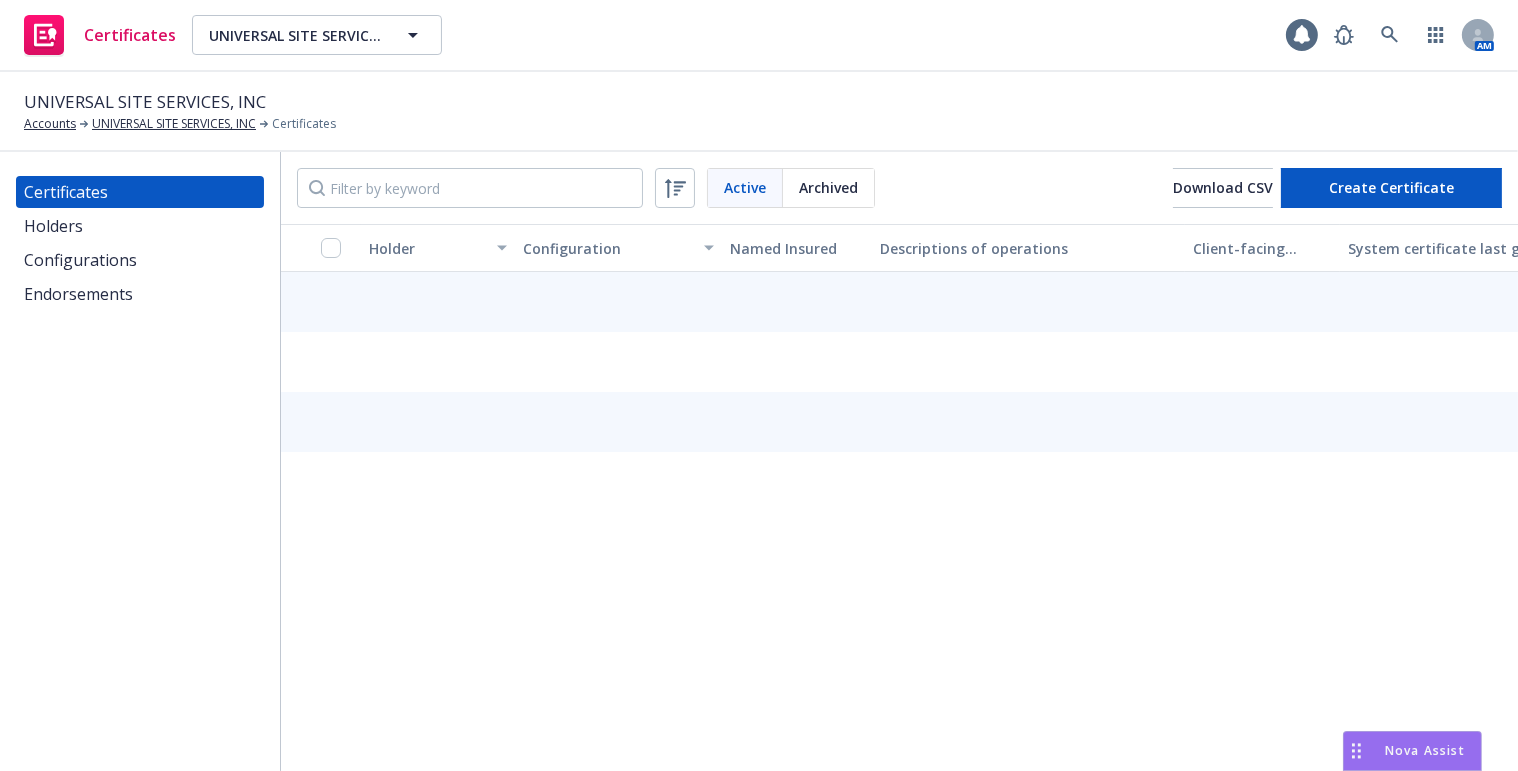 click on "Holders" at bounding box center [140, 226] 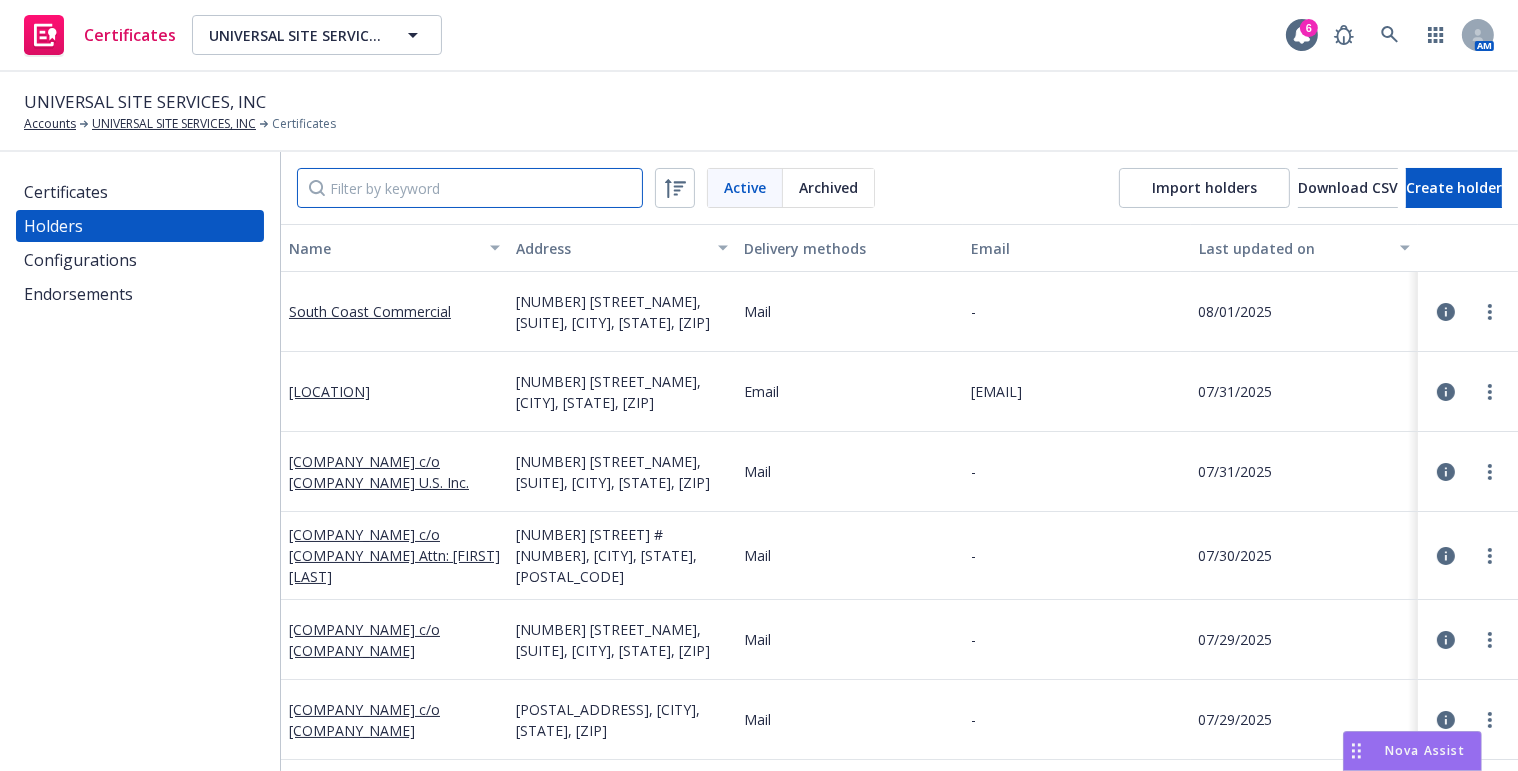 click at bounding box center [470, 188] 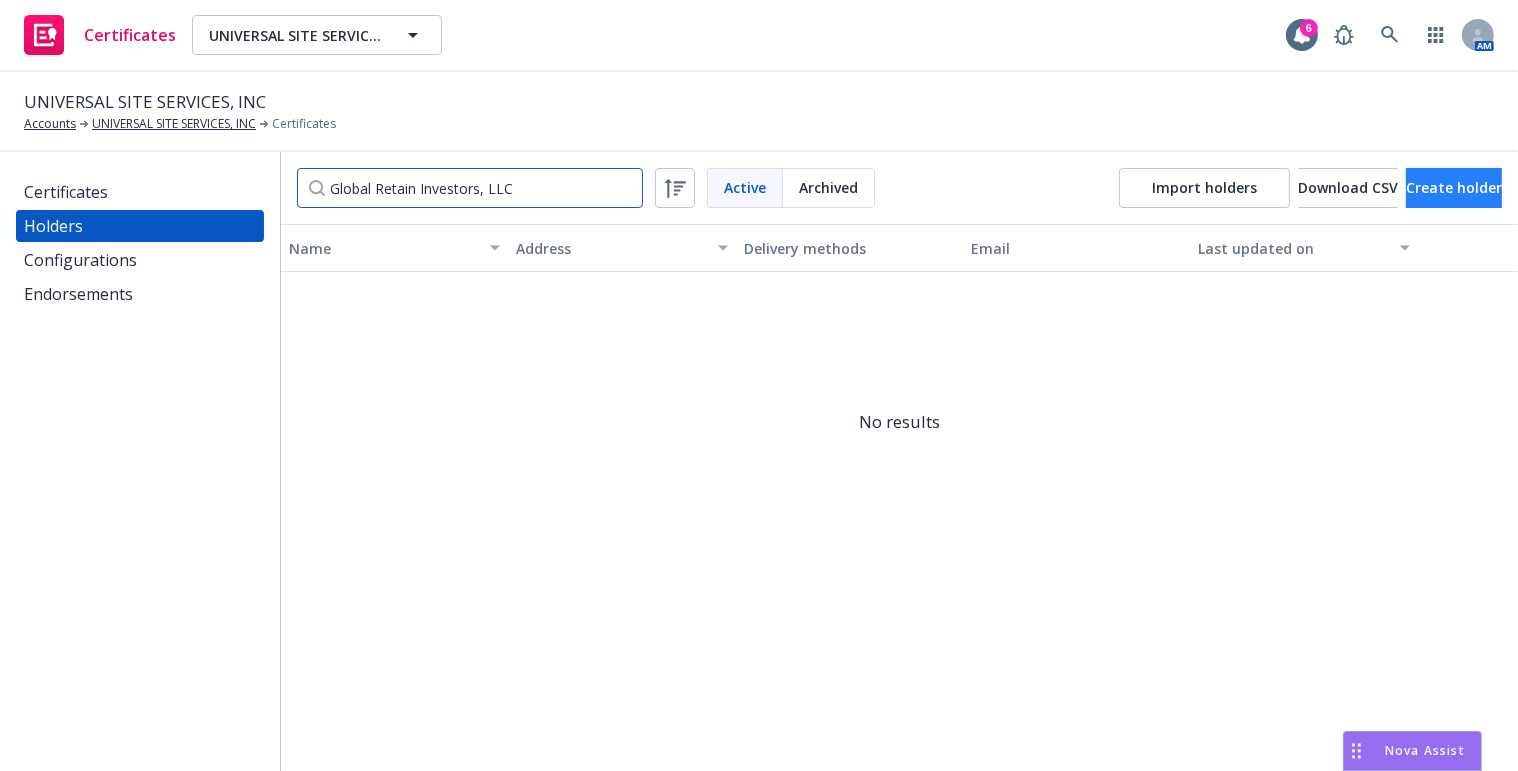 type on "Global Retain Investors, LLC" 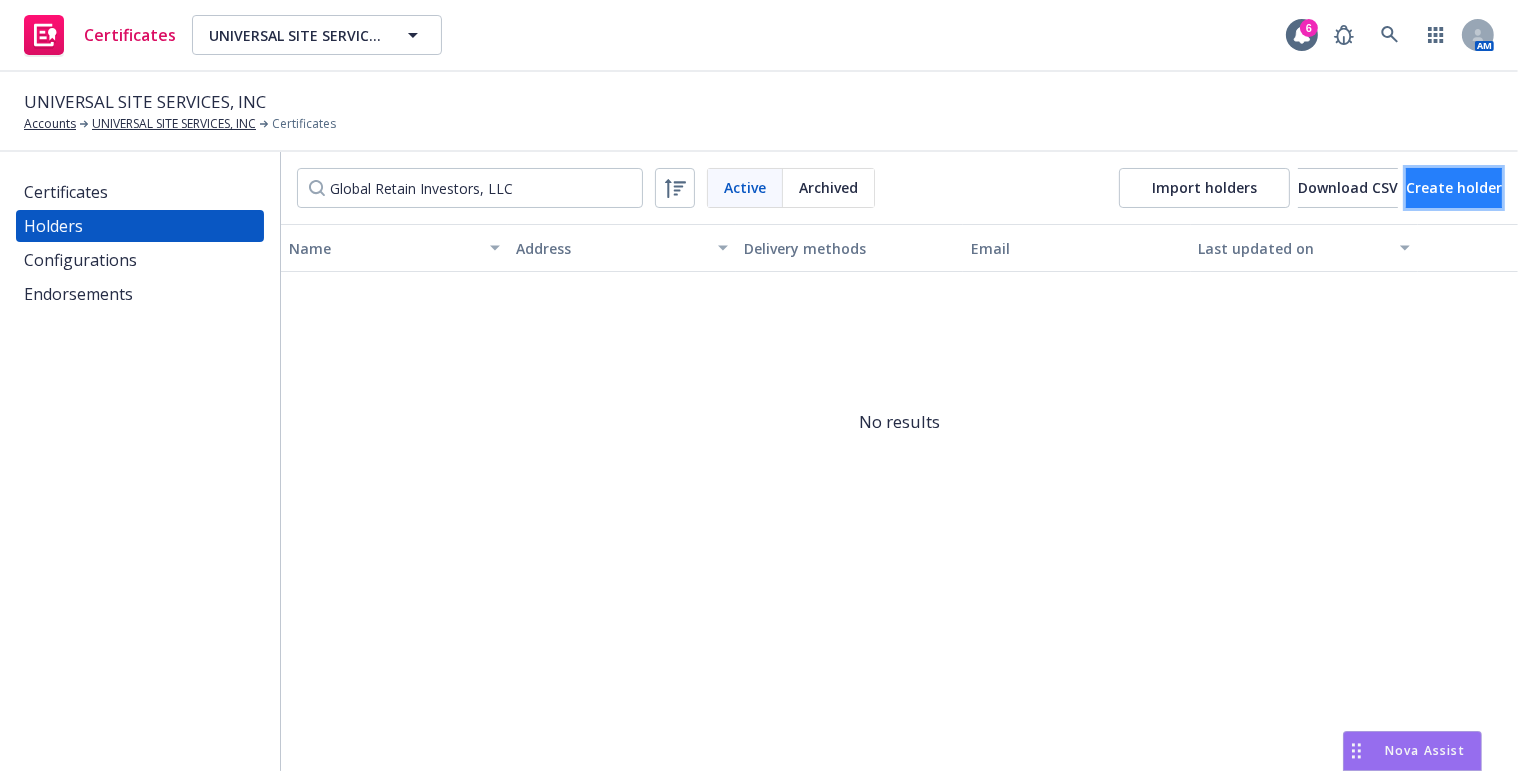click on "Create holder" at bounding box center (1454, 188) 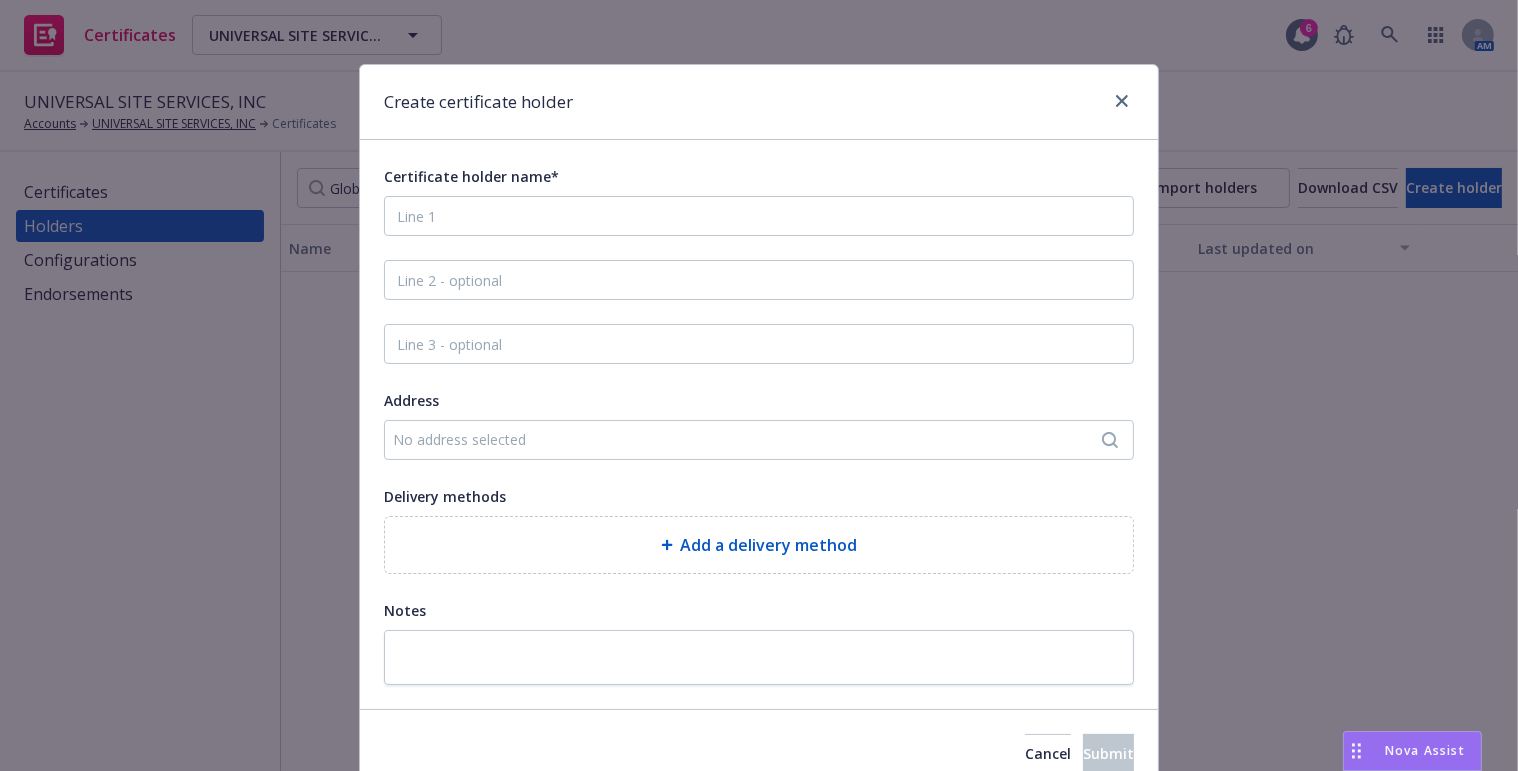 click on "Certificate holder name*" at bounding box center (759, 200) 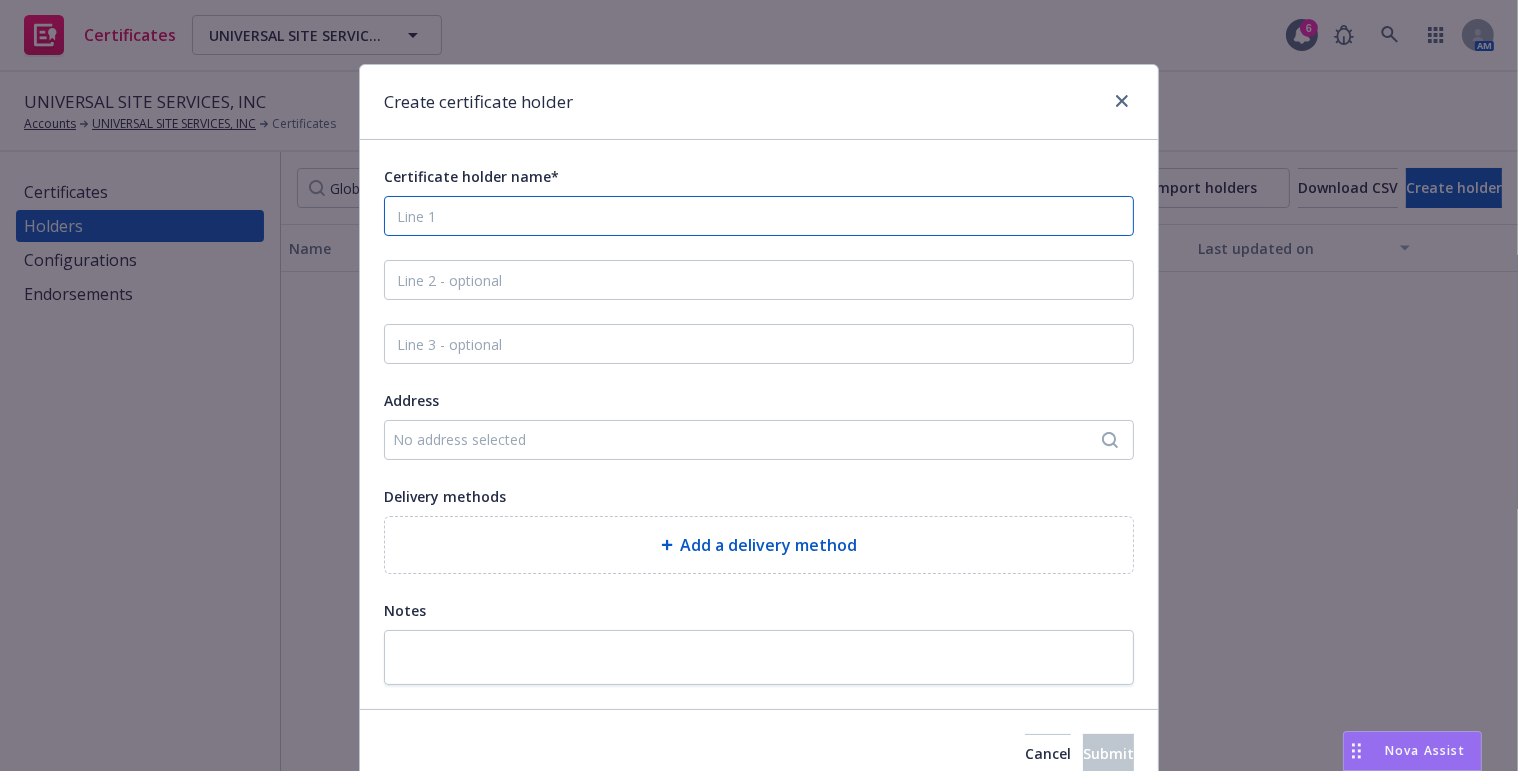 click on "Certificate holder name*" at bounding box center [759, 216] 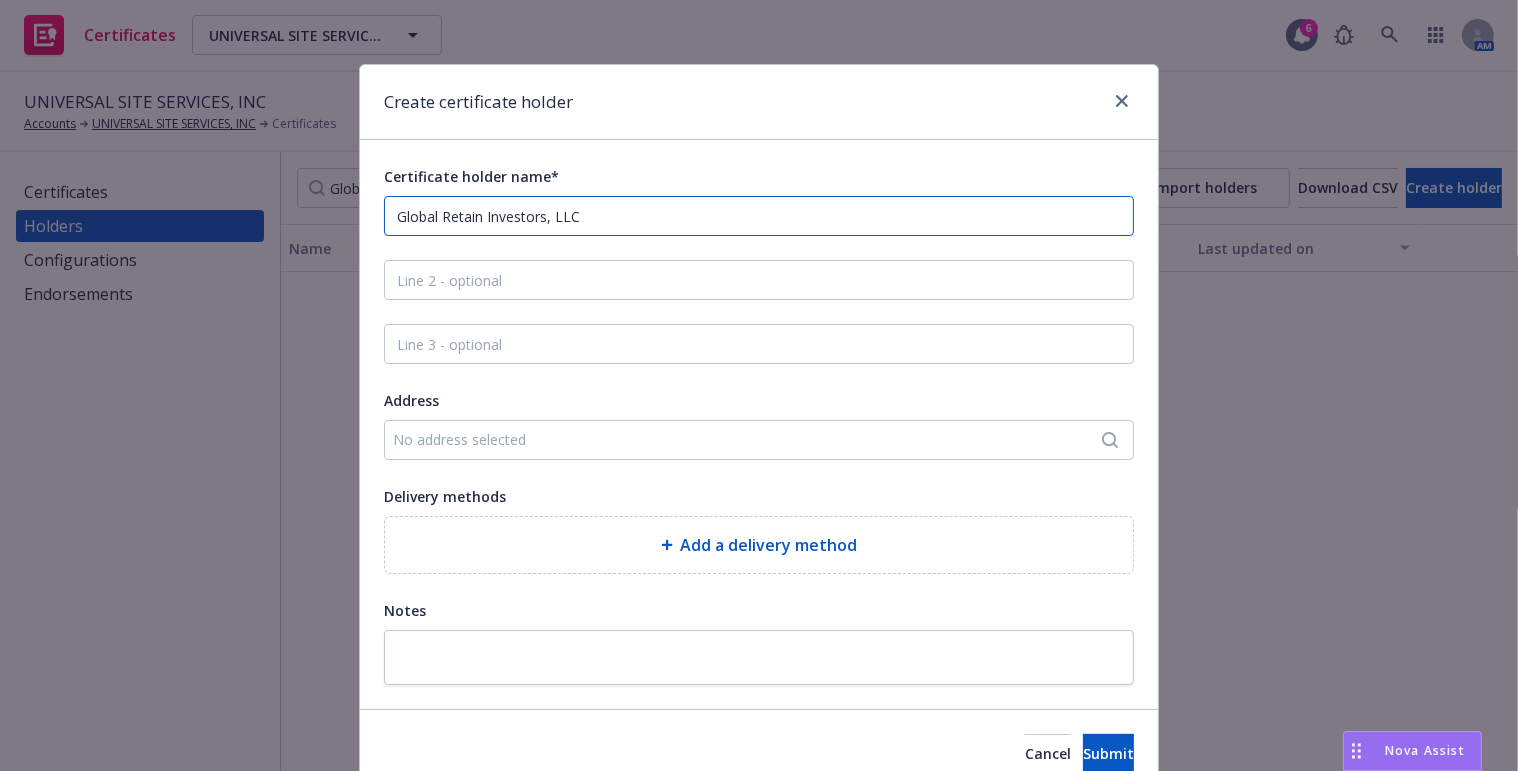 type on "Global Retain Investors, LLC" 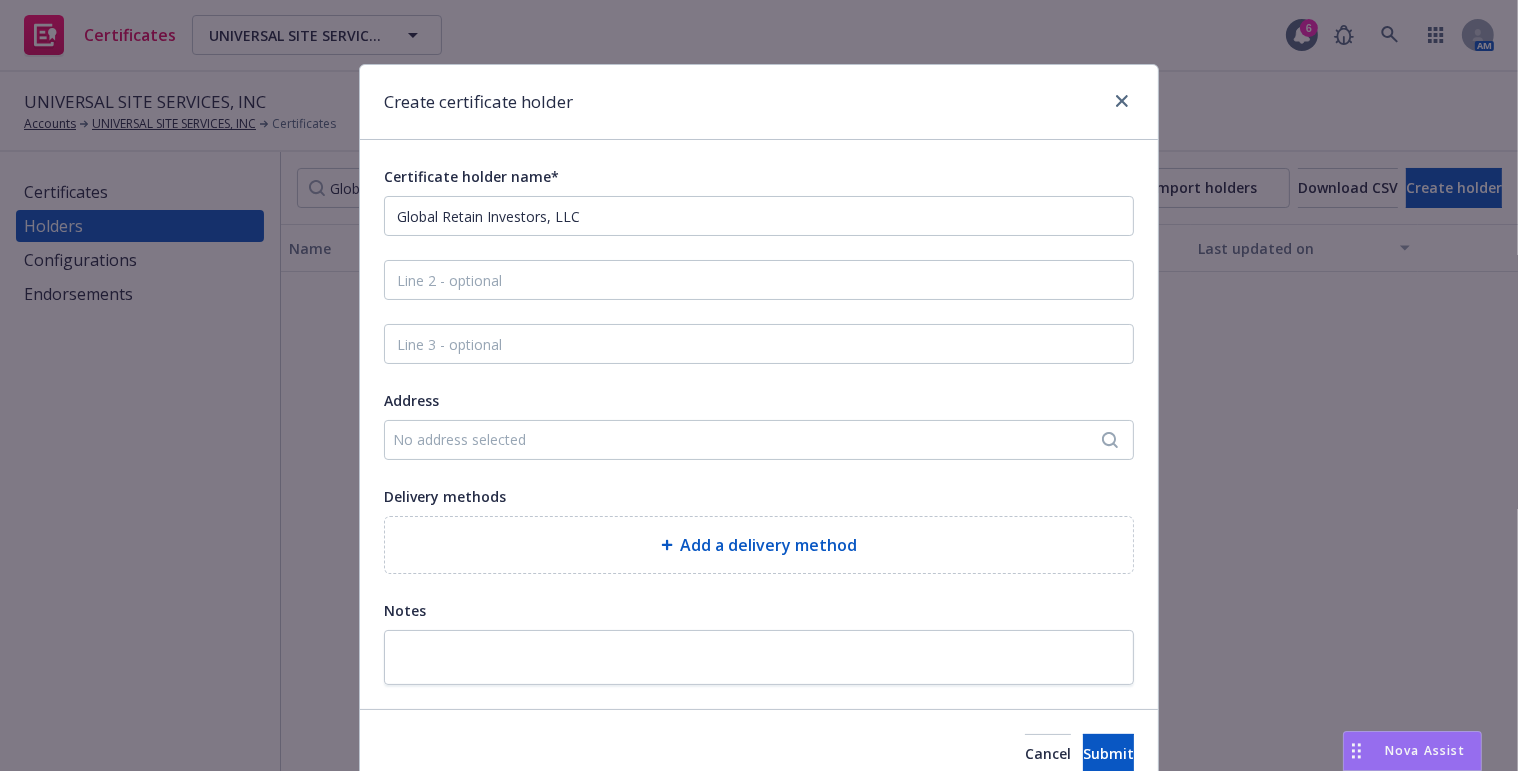 click on "Certificate holder name* Global Retain Investors, LLC Address No address selected Delivery methods Add a delivery method Notes" at bounding box center (759, 424) 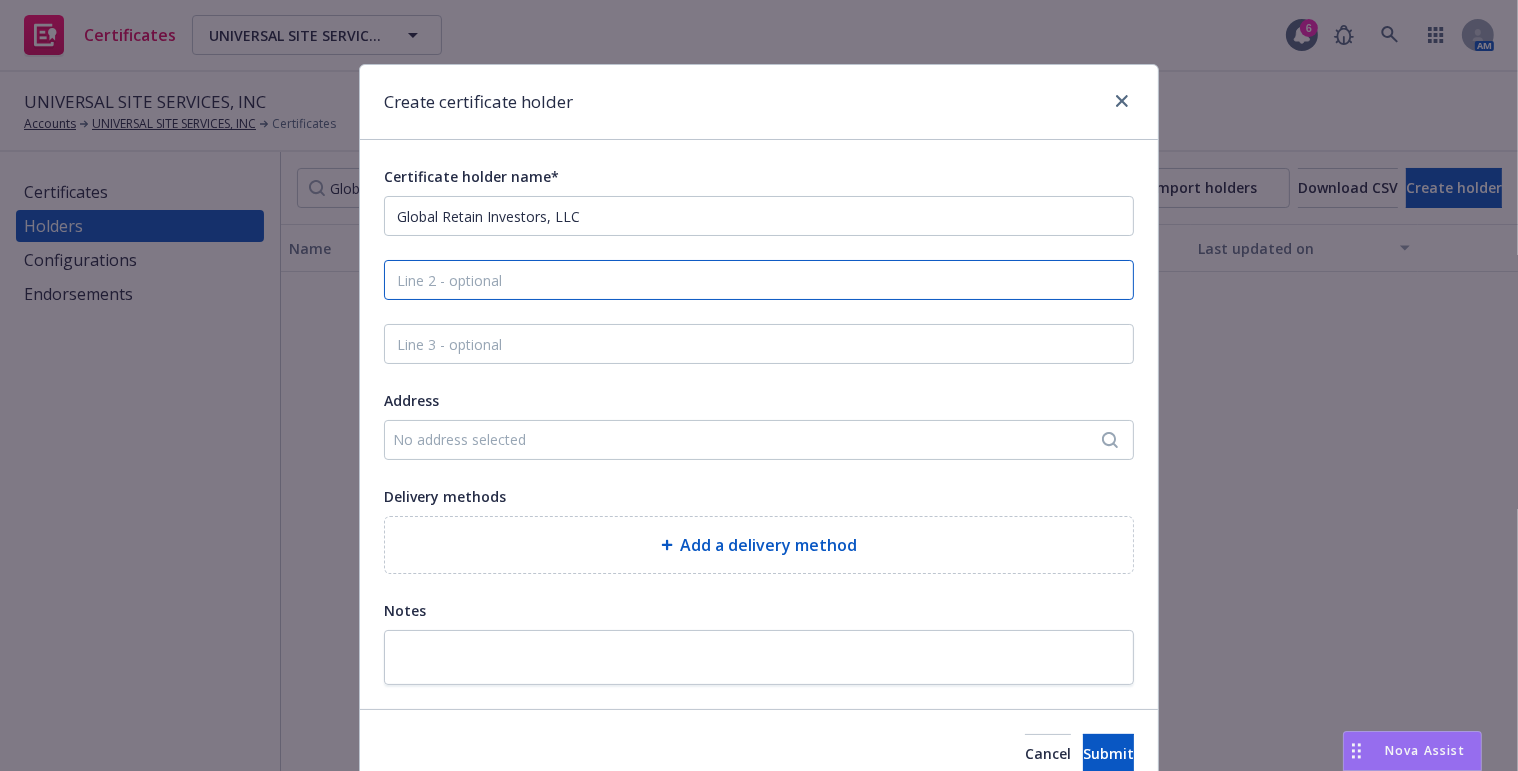drag, startPoint x: 455, startPoint y: 280, endPoint x: 466, endPoint y: 281, distance: 11.045361 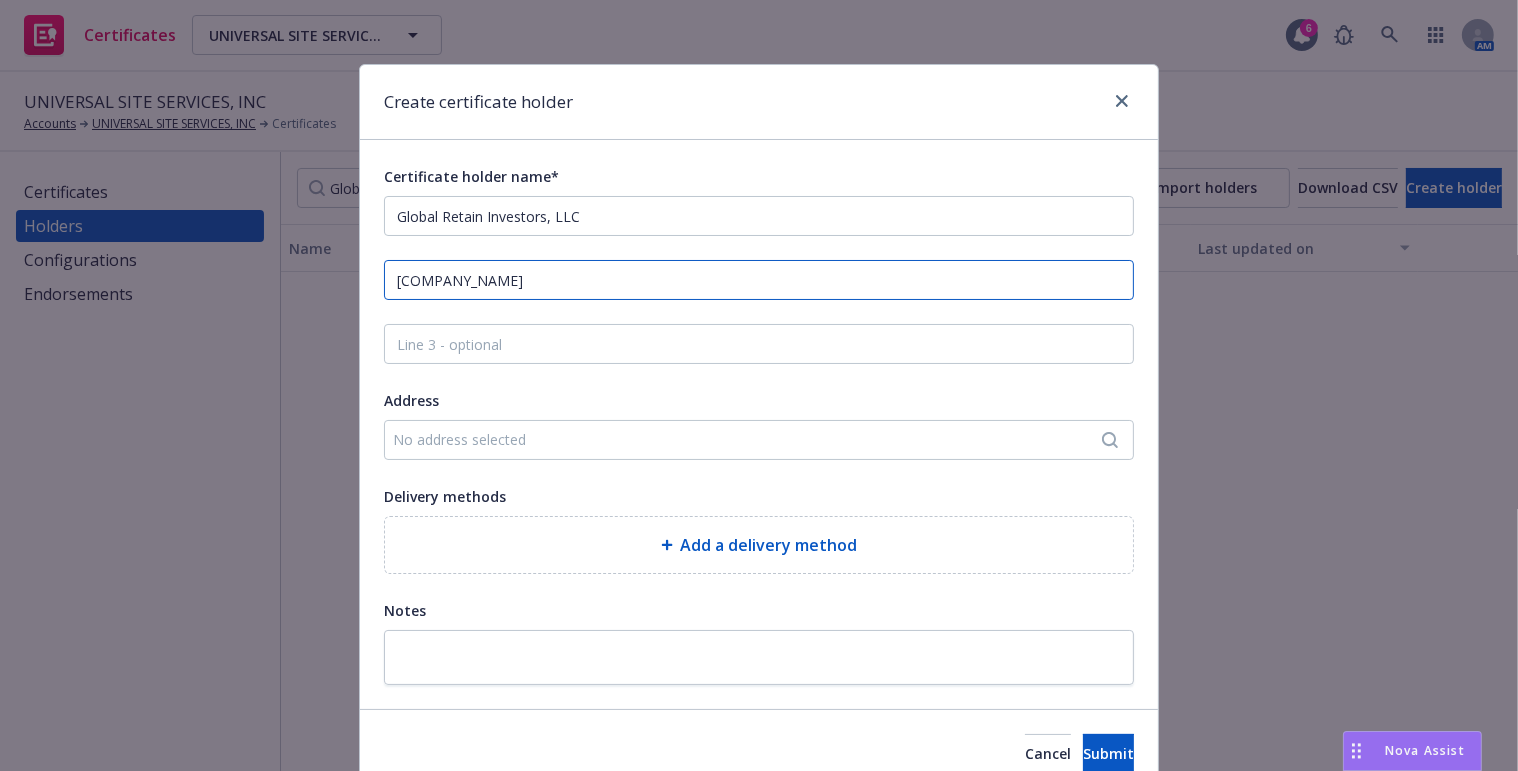 type on "First Washington Realty, Inc." 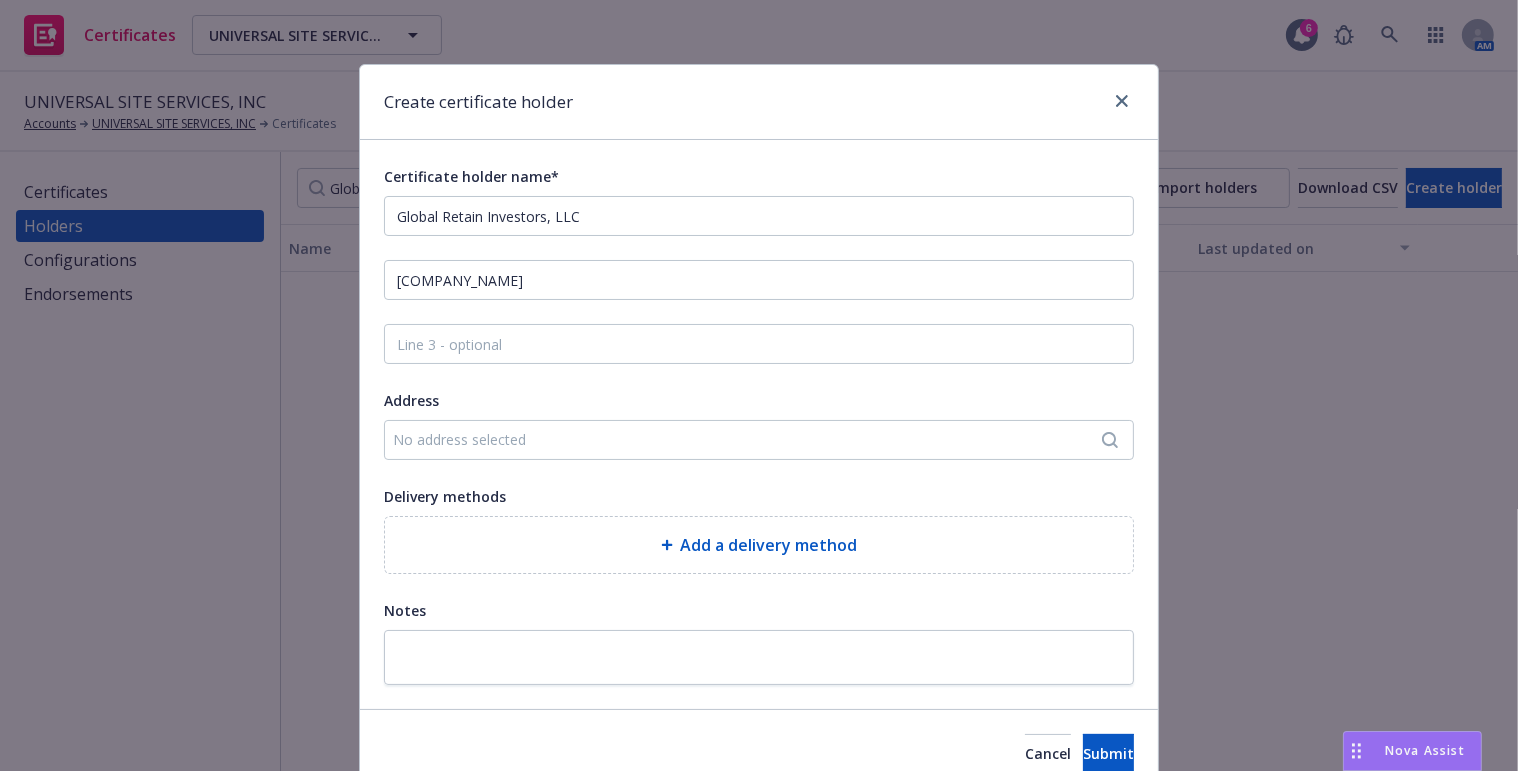 click on "No address selected" at bounding box center (749, 439) 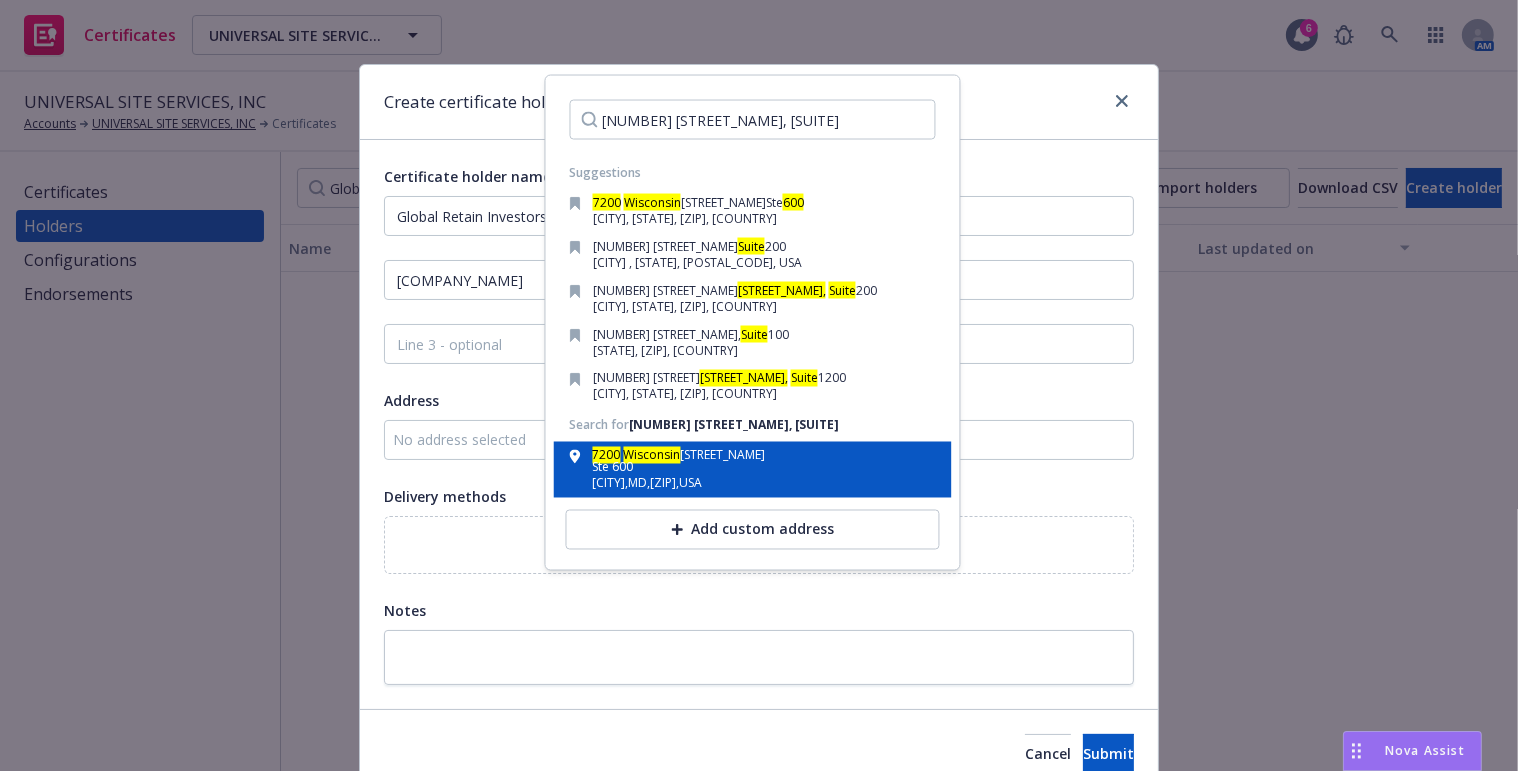 type on "7200 Wisconsin Ave, Suite 600" 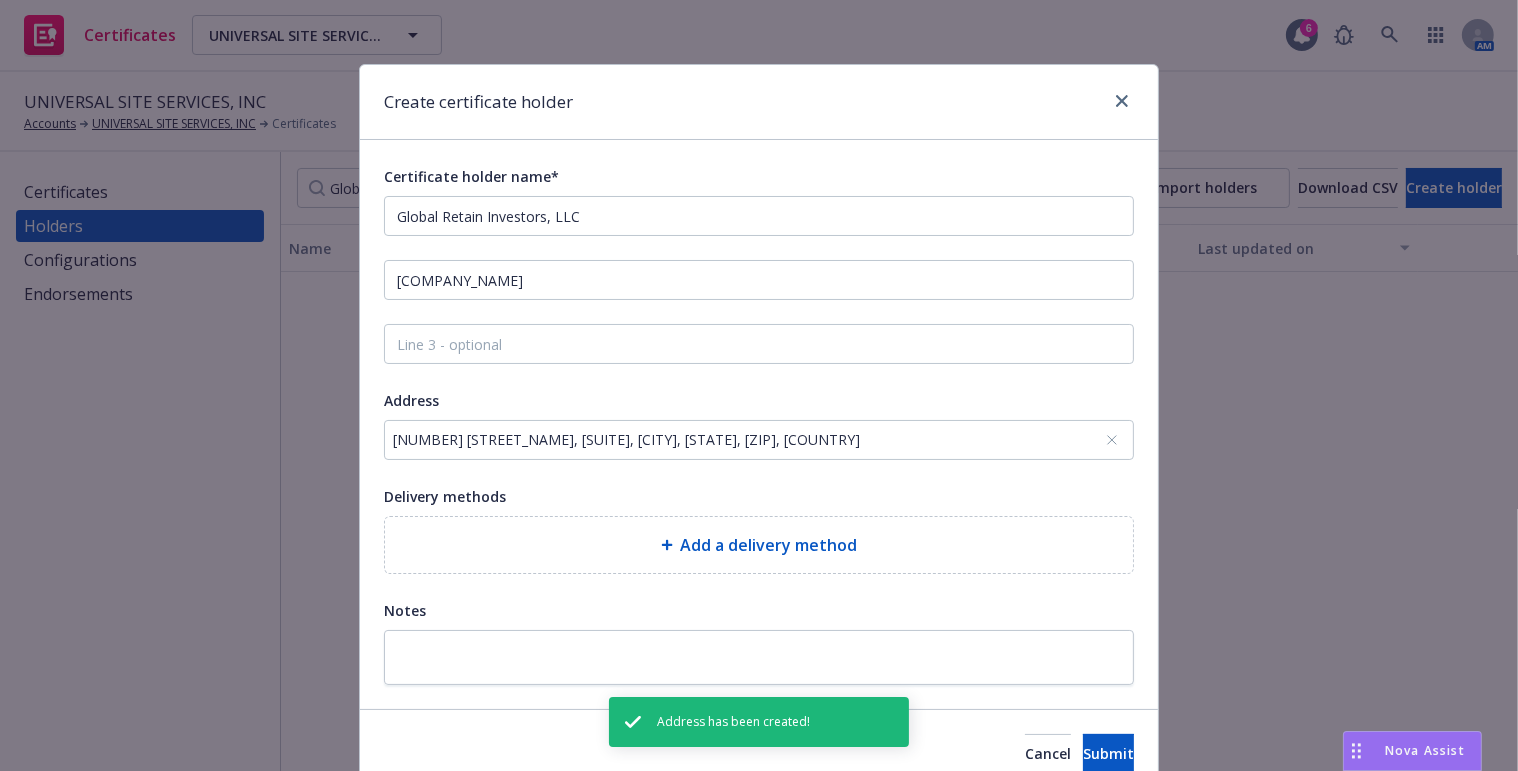 click on "Add a delivery method" at bounding box center (759, 545) 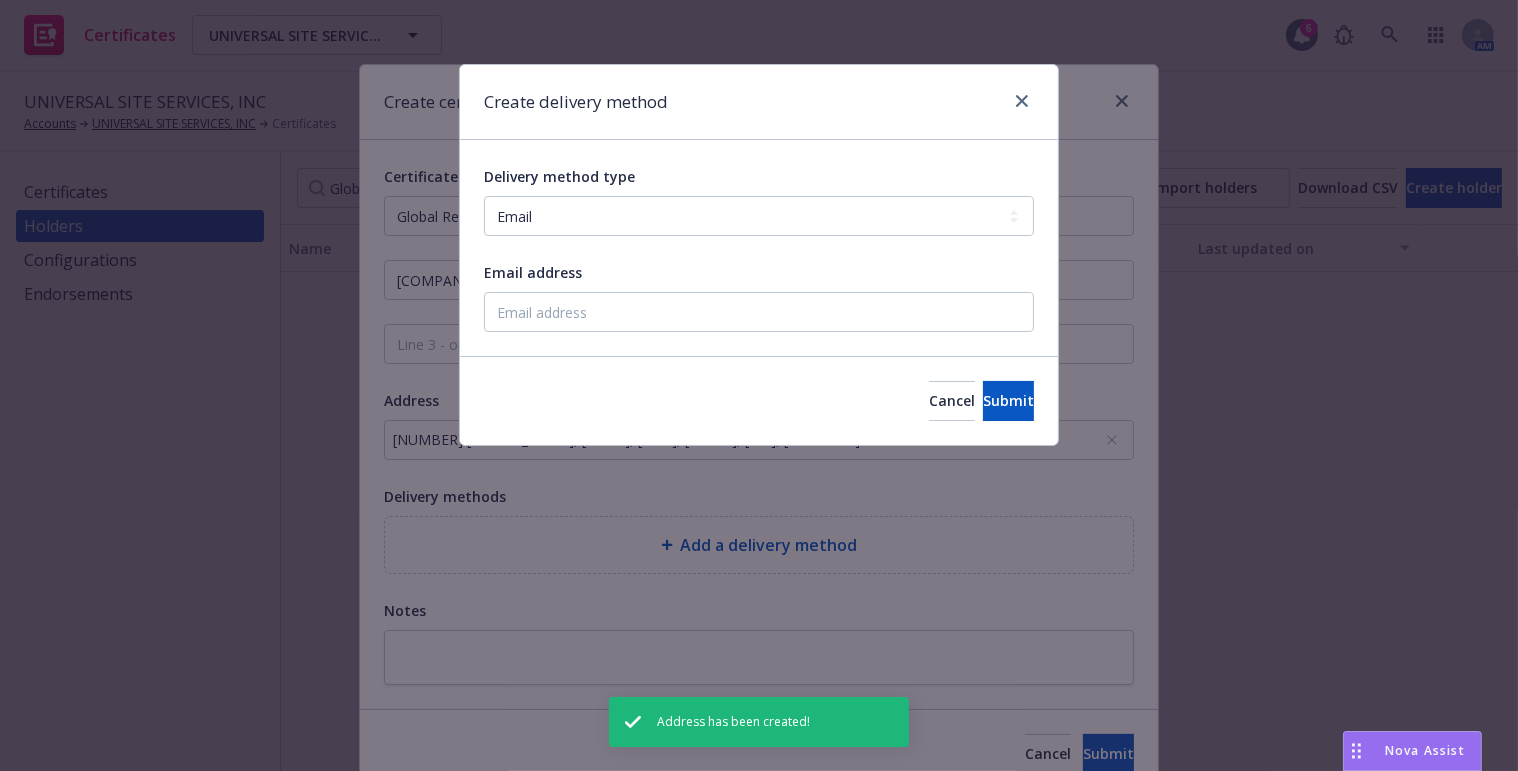 drag, startPoint x: 546, startPoint y: 380, endPoint x: 534, endPoint y: 326, distance: 55.31727 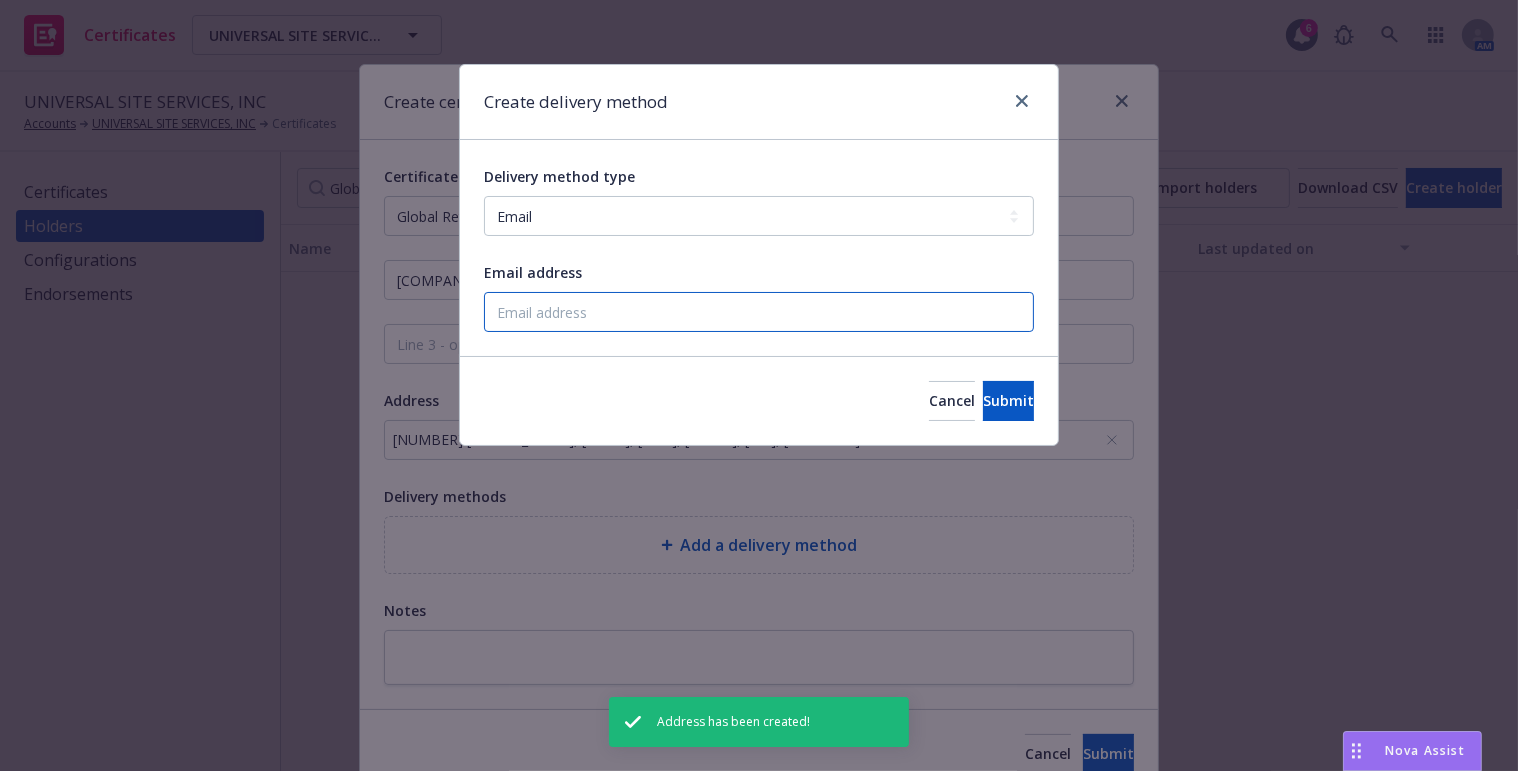 click on "Email address" at bounding box center [759, 312] 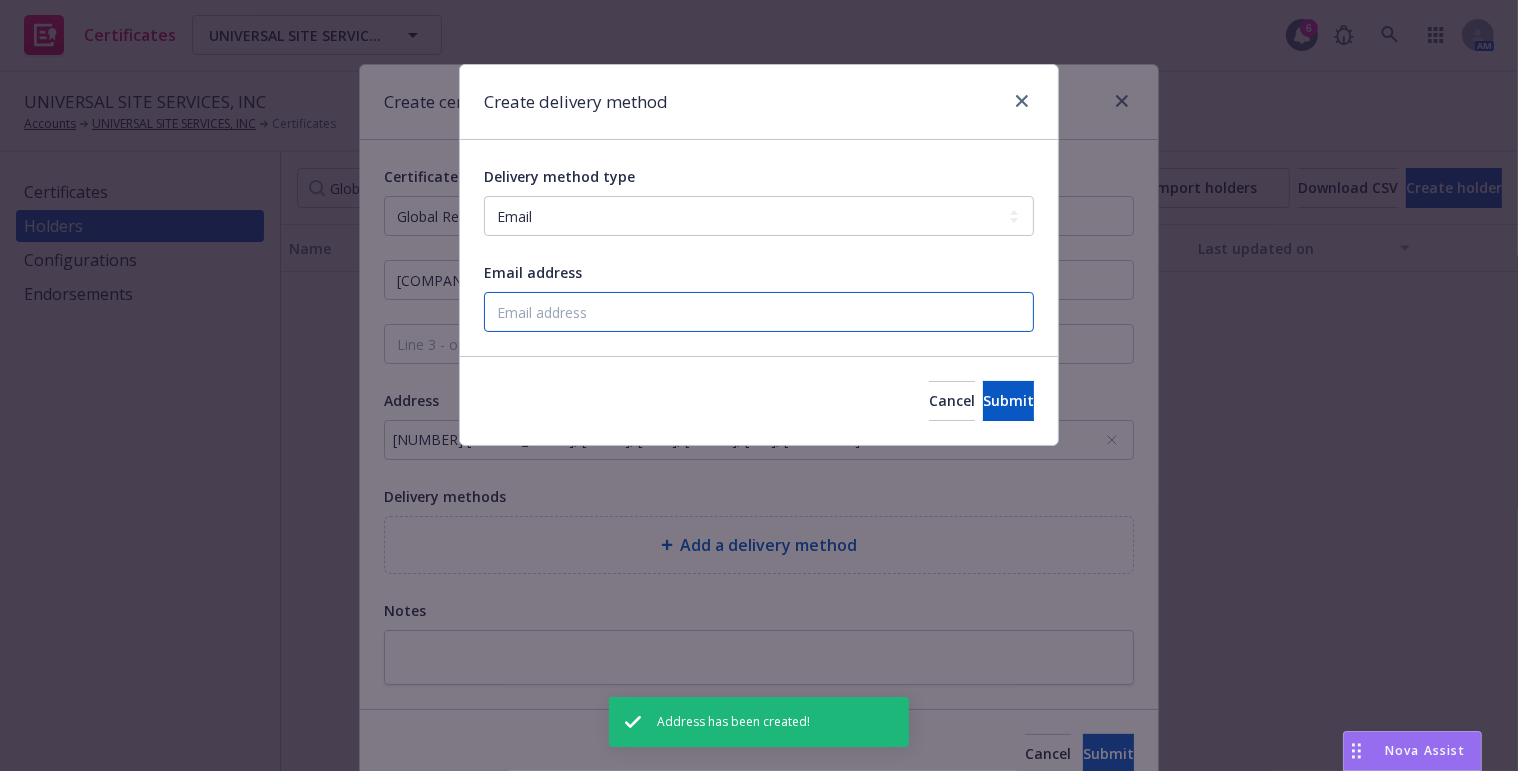 paste on "mkhang@firstwash.com" 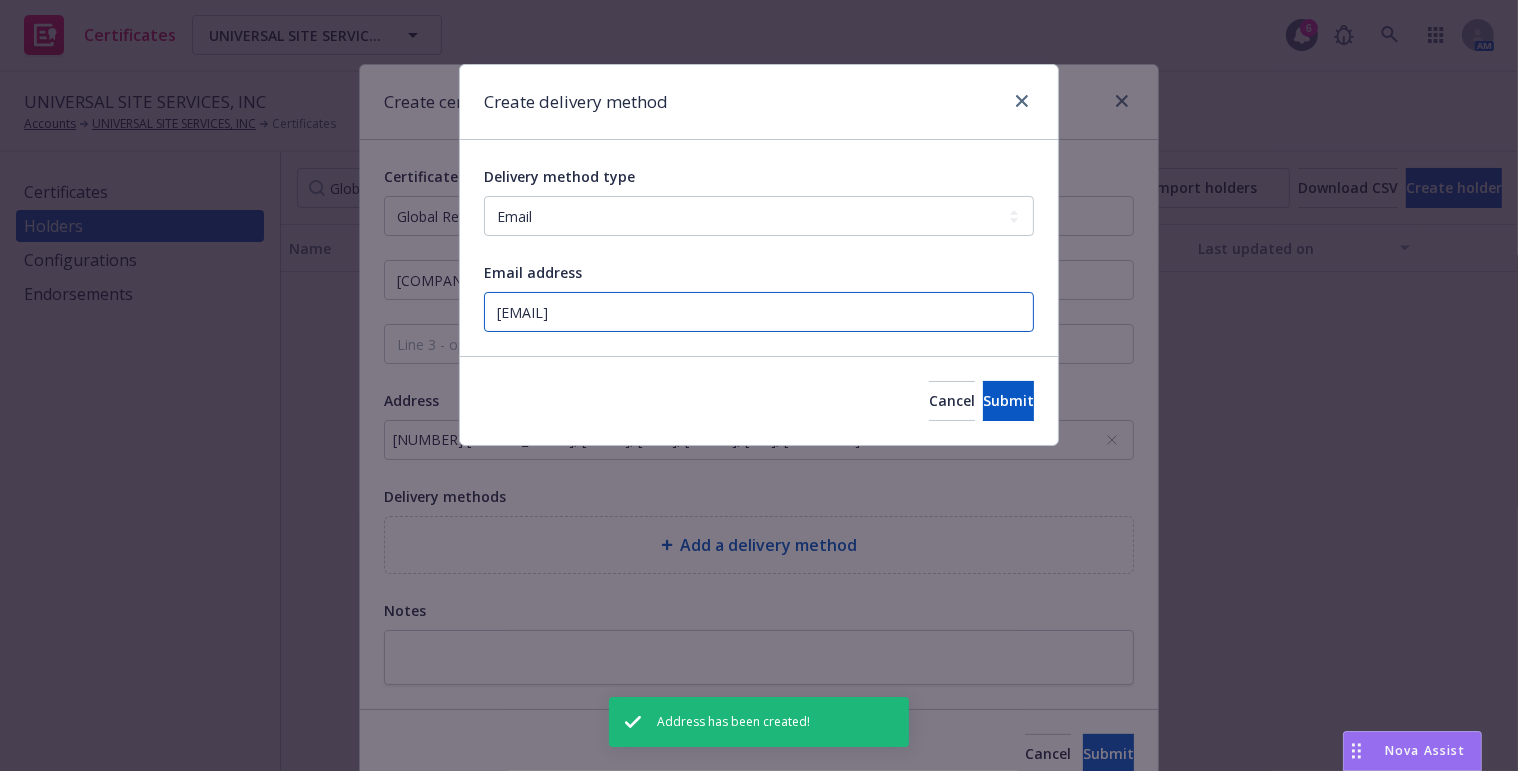 type on "mkhang@firstwash.com" 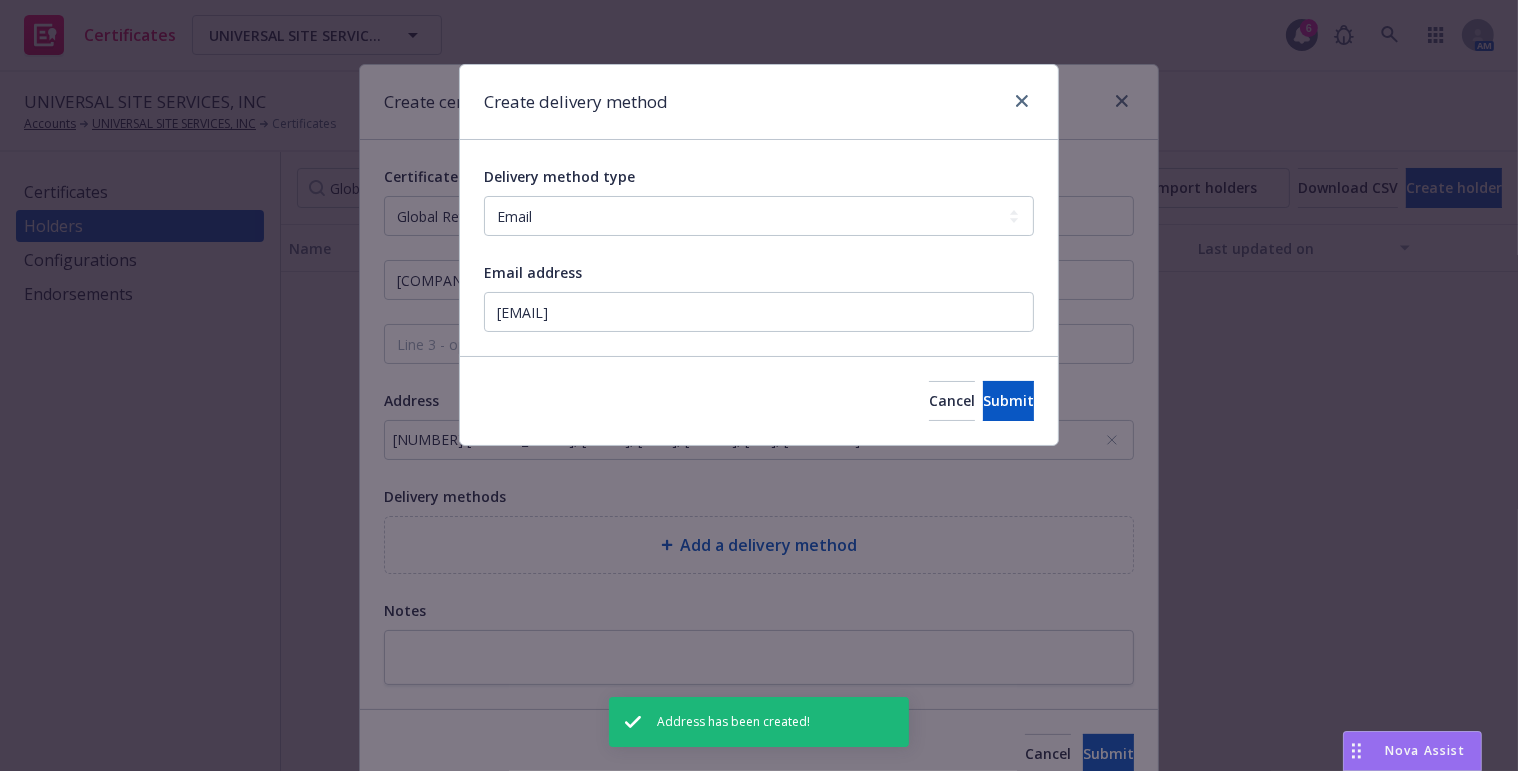 click on "Cancel Submit" at bounding box center (759, 400) 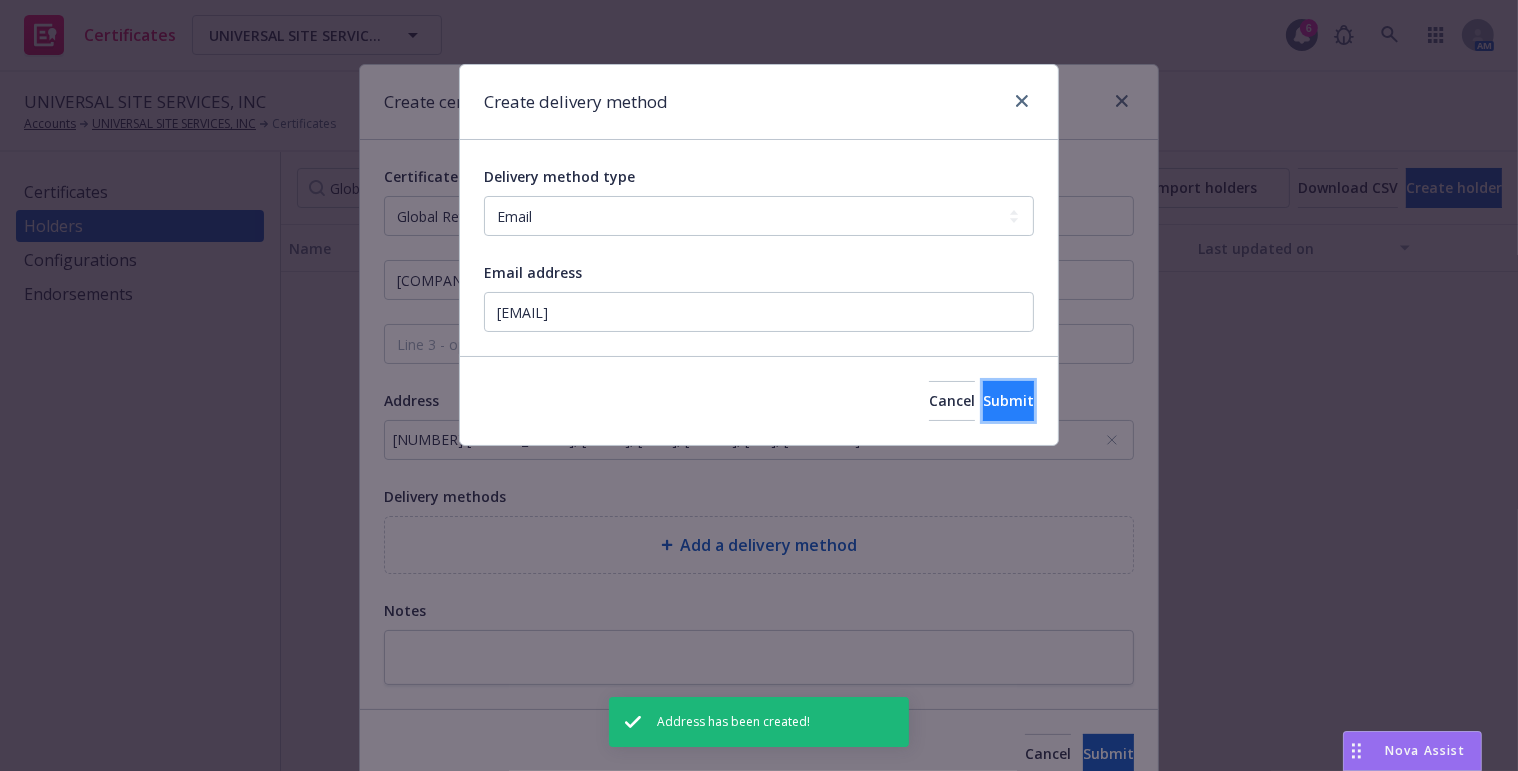 click on "Submit" at bounding box center (1008, 400) 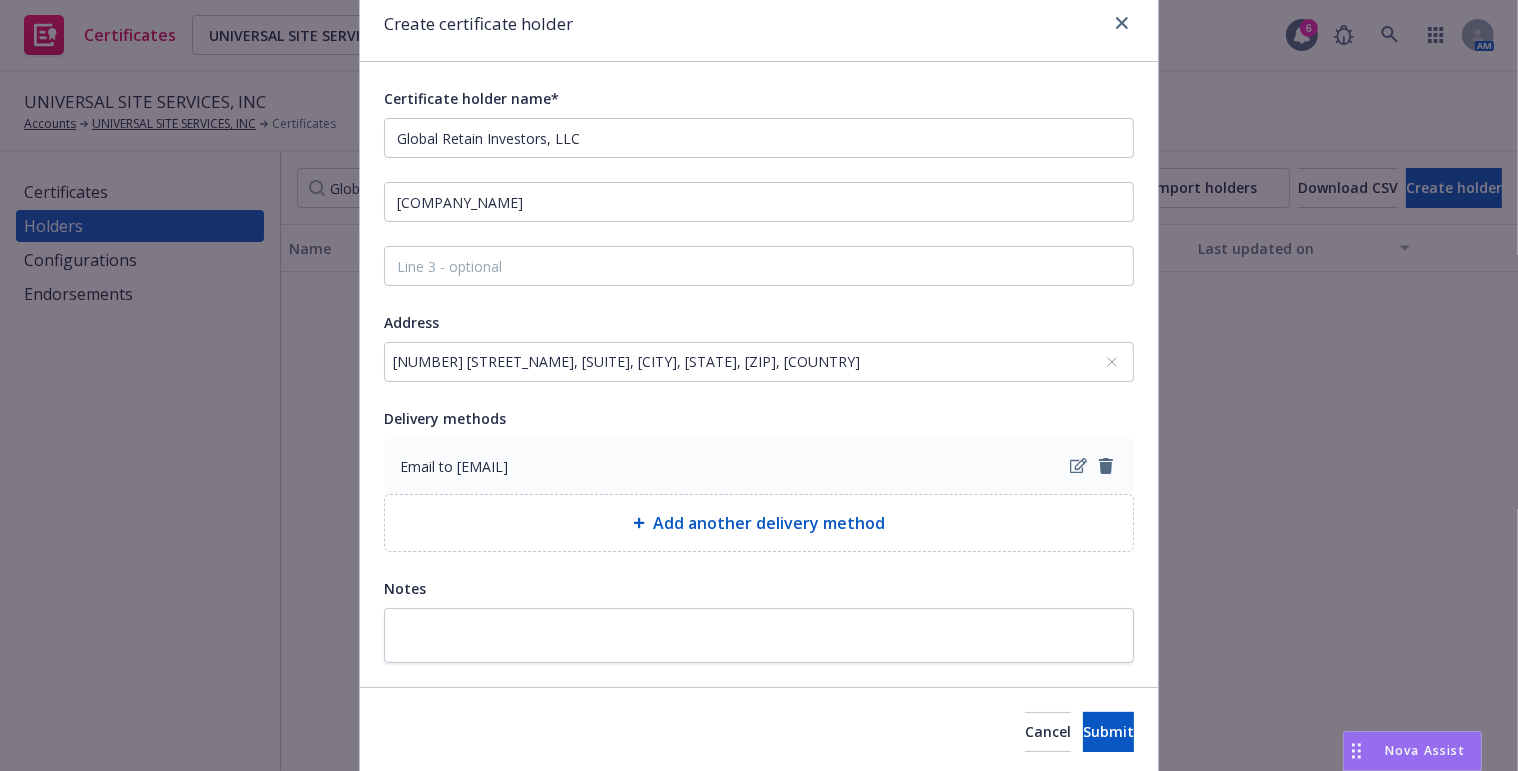 scroll, scrollTop: 147, scrollLeft: 0, axis: vertical 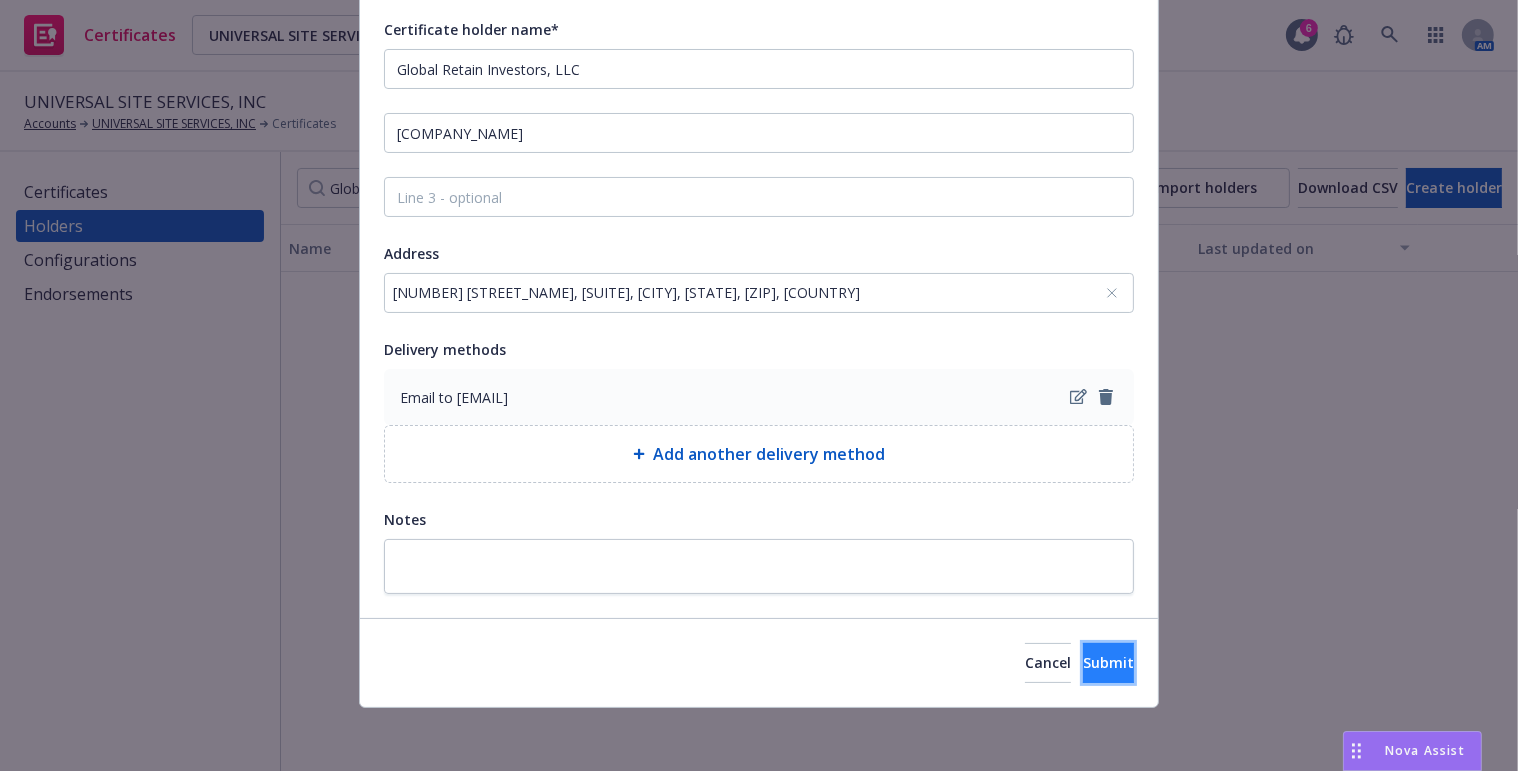 click on "Submit" at bounding box center [1108, 662] 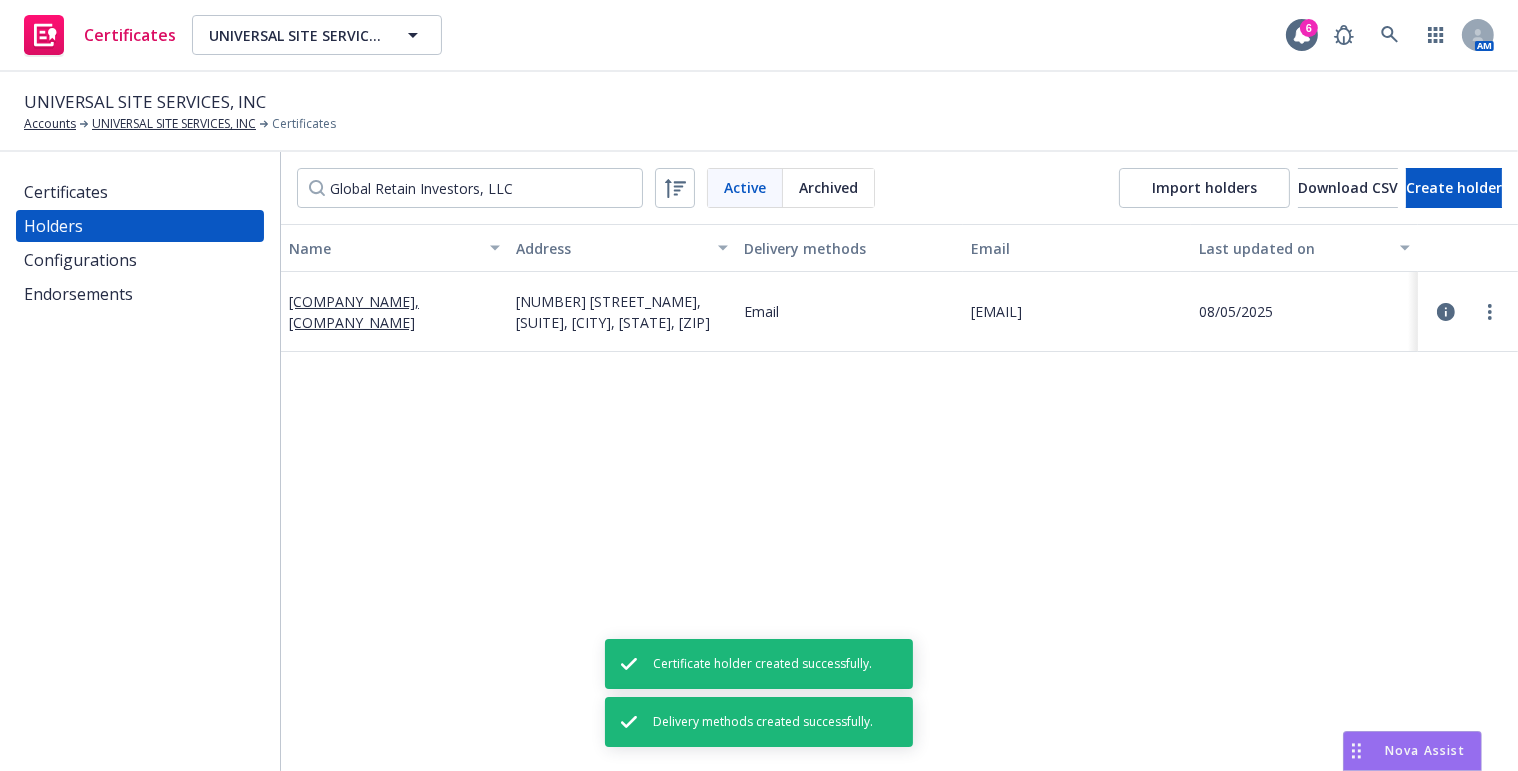 click on "Certificates" at bounding box center (140, 192) 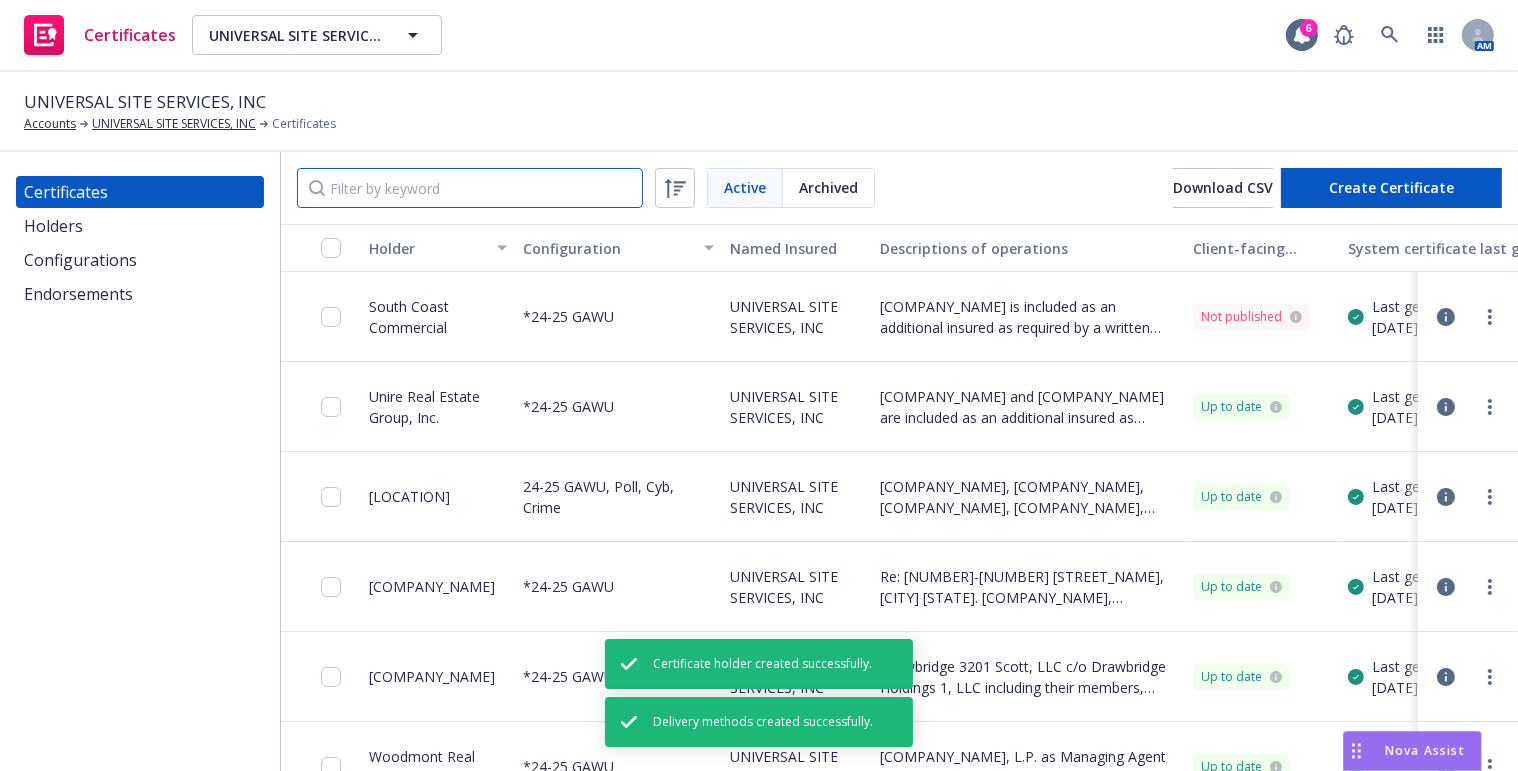 click at bounding box center (470, 188) 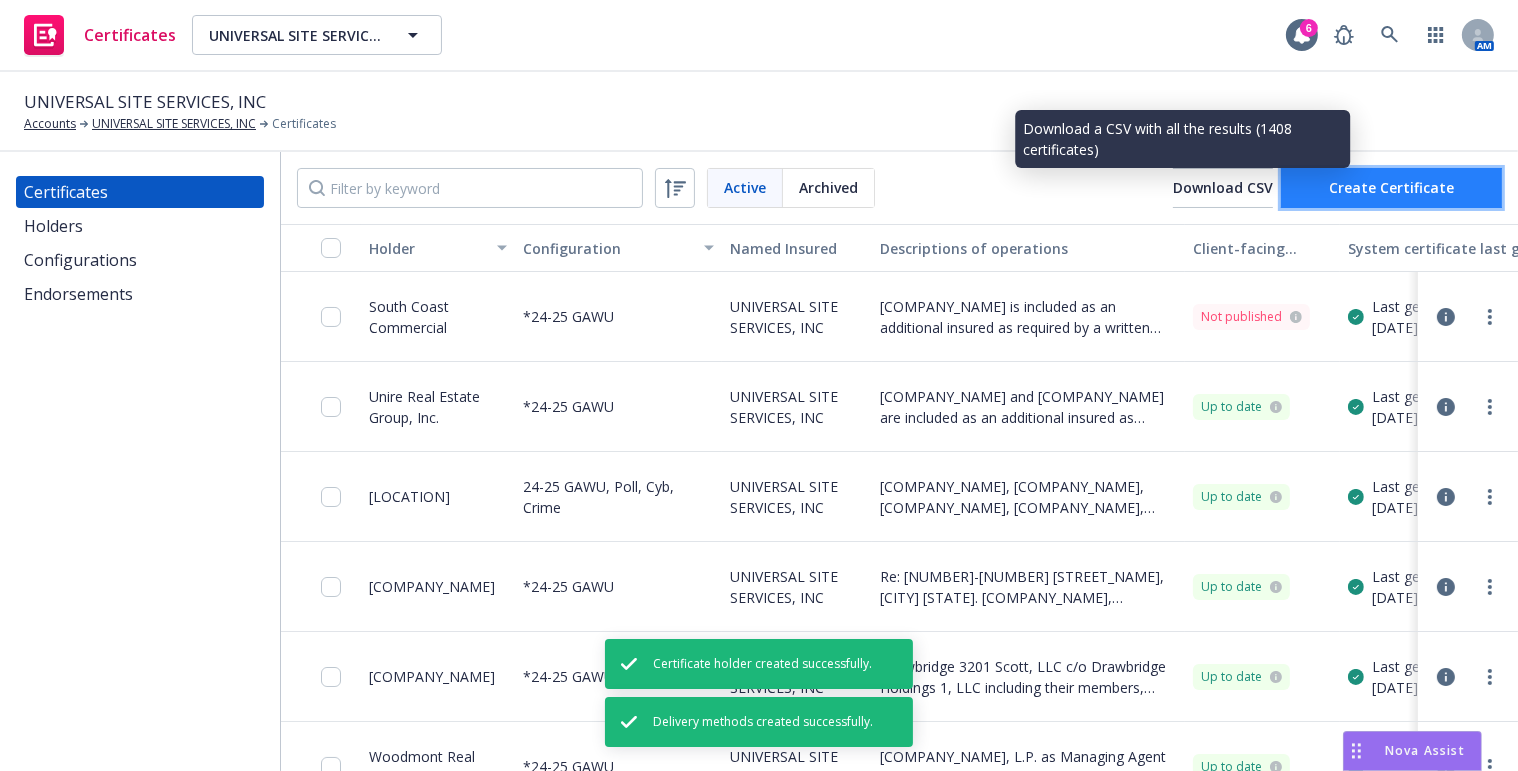 click on "Create Certificate" at bounding box center (1391, 187) 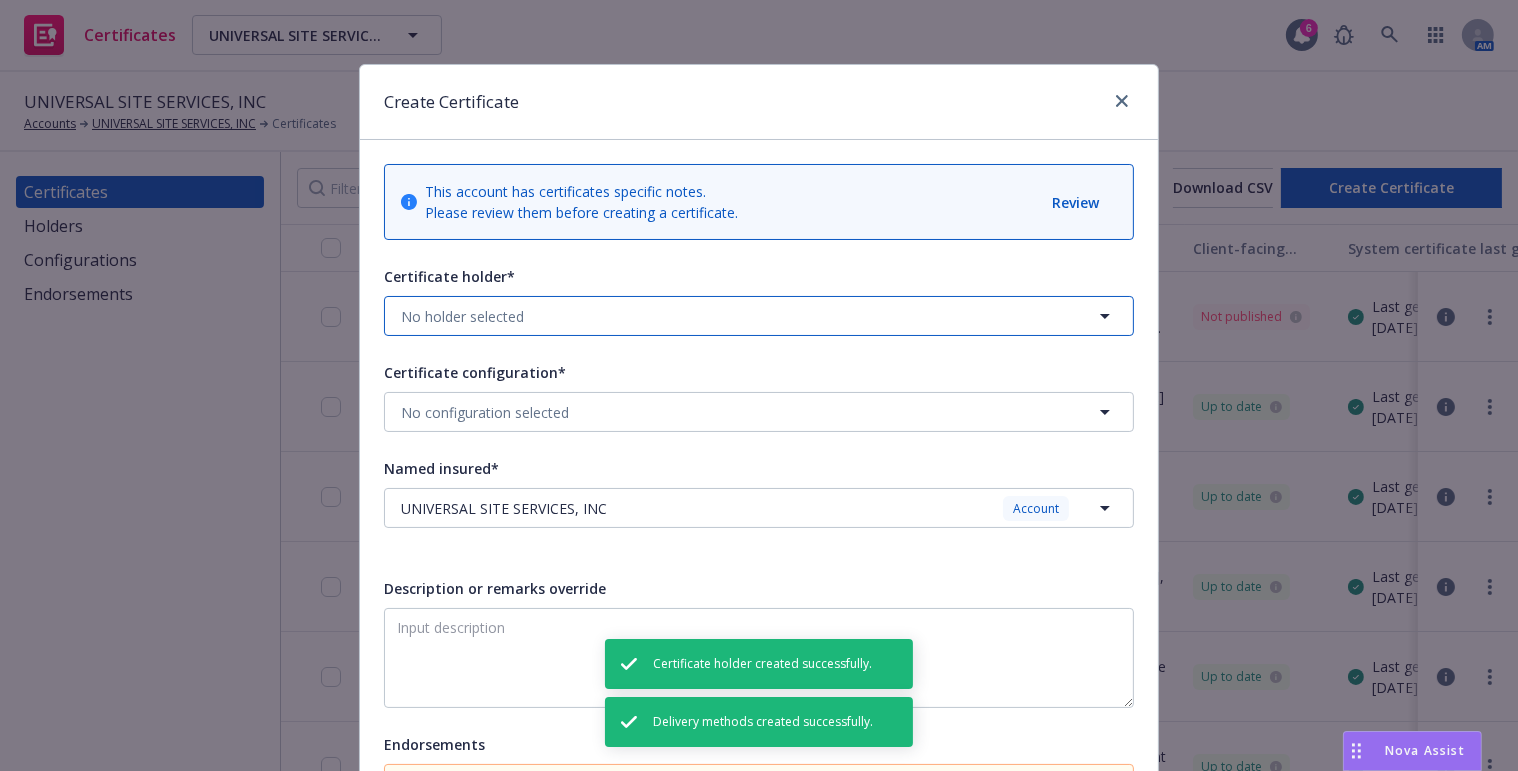 click on "No holder selected" at bounding box center (462, 316) 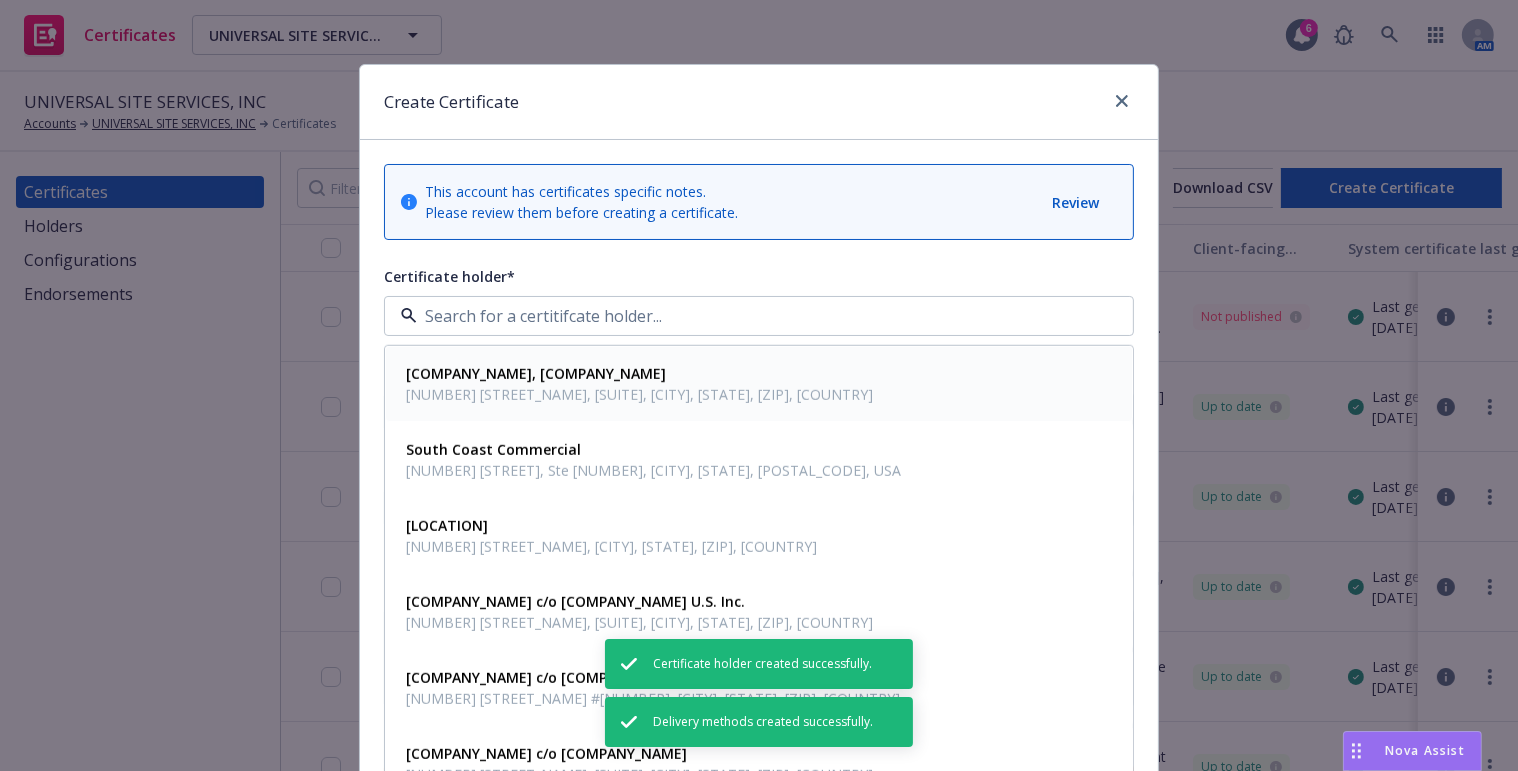 click on "Global Retain Investors, LLC First Washington Realty, Inc." at bounding box center (536, 373) 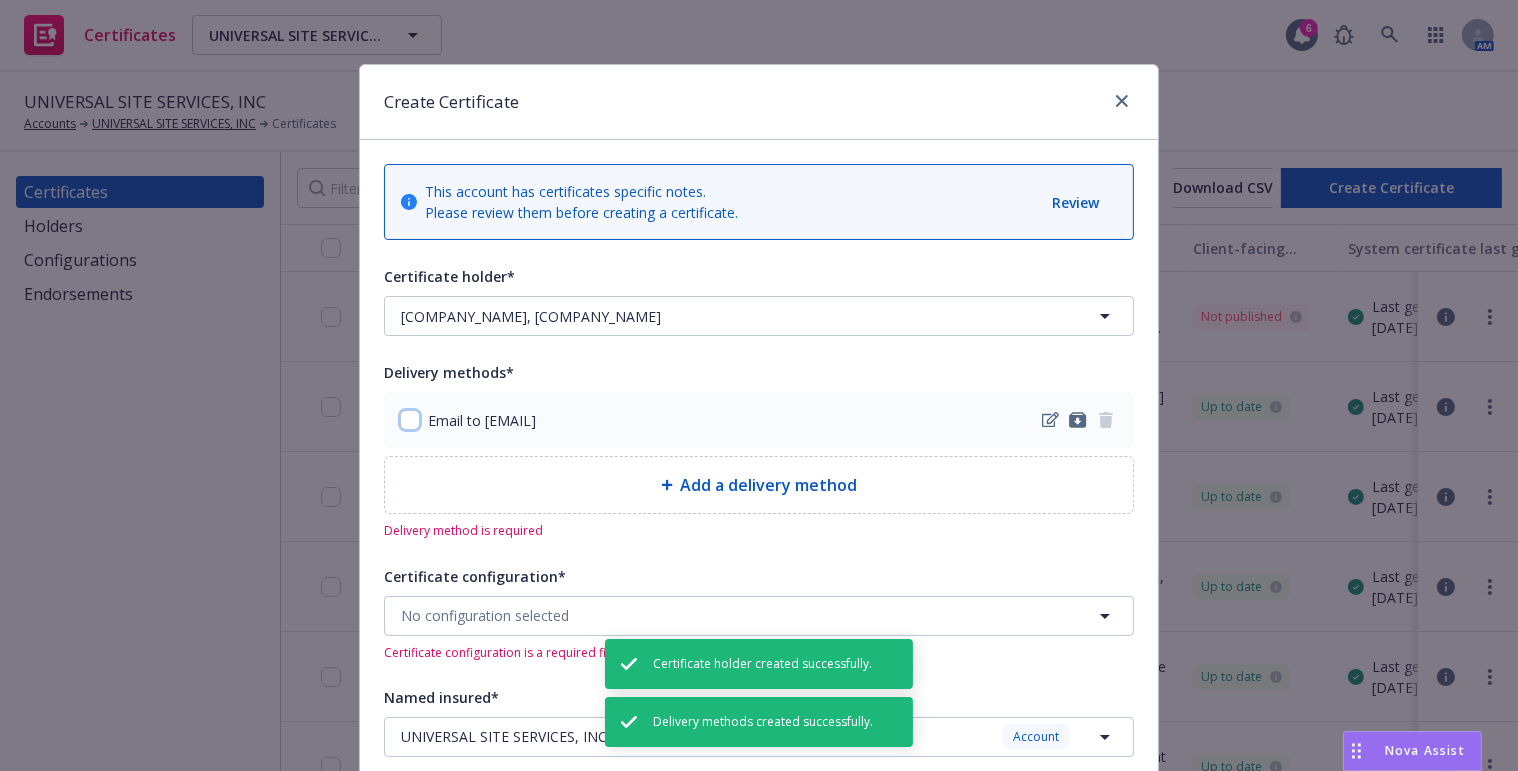 click at bounding box center [410, 420] 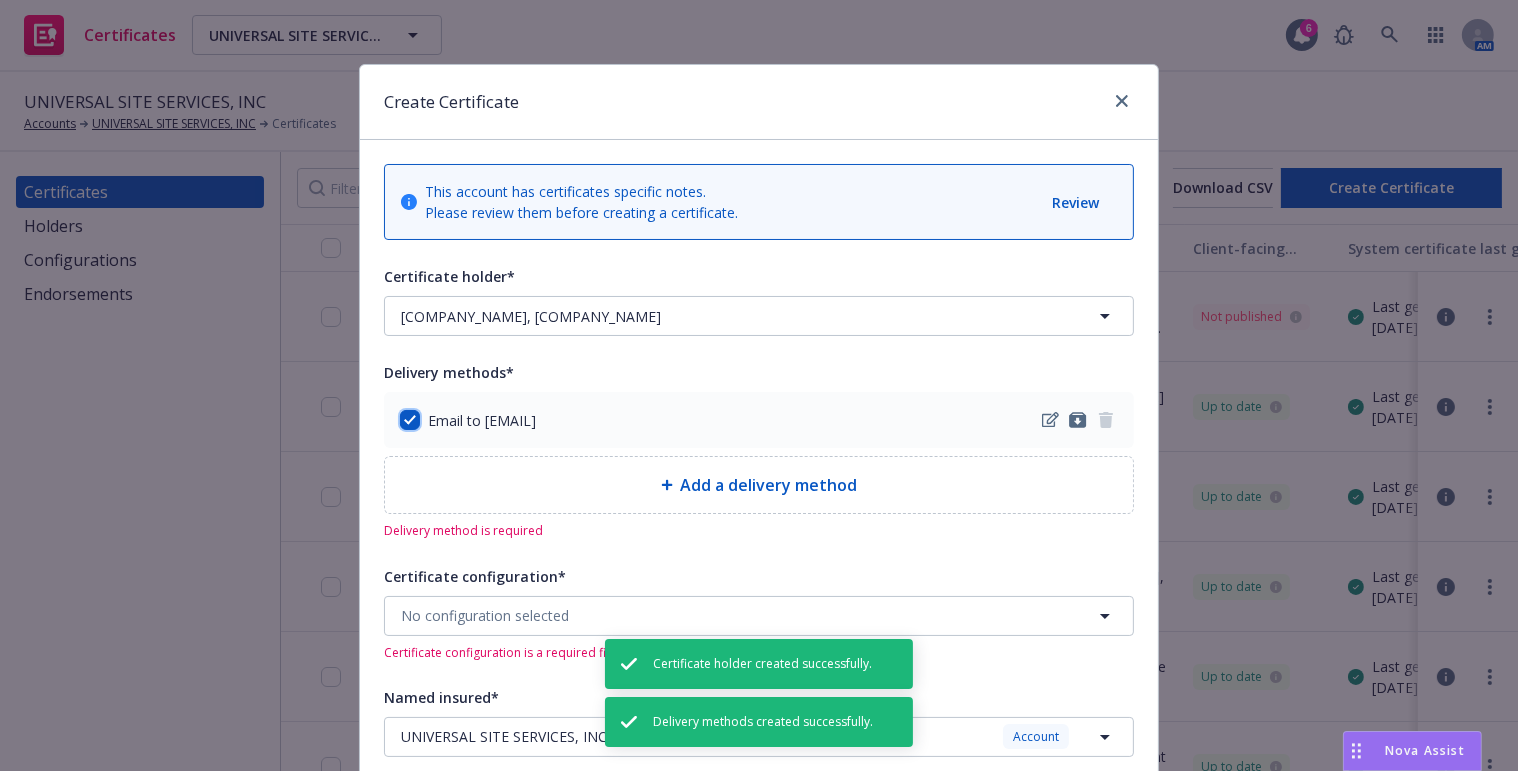 checkbox on "true" 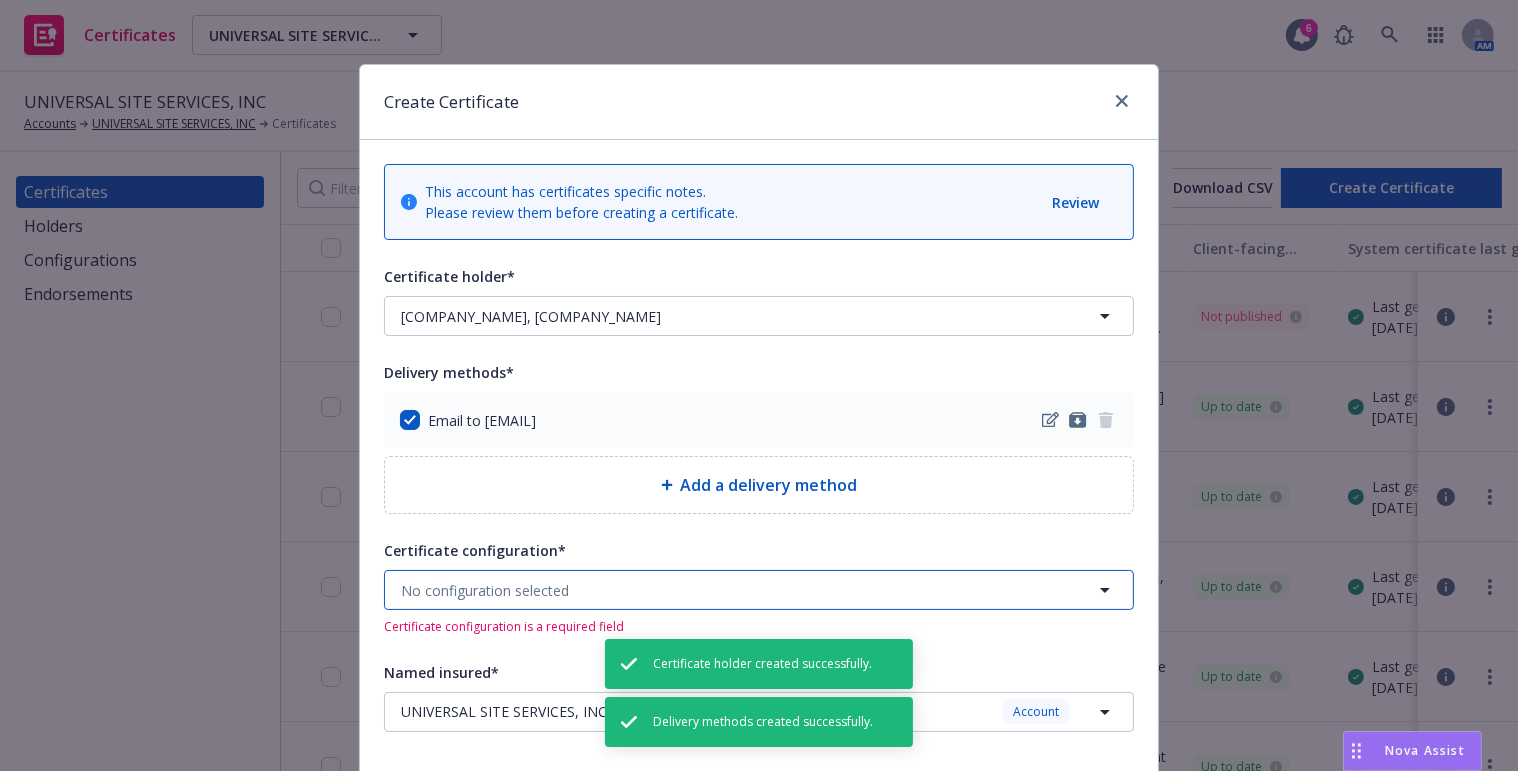 click on "No configuration selected" at bounding box center (759, 590) 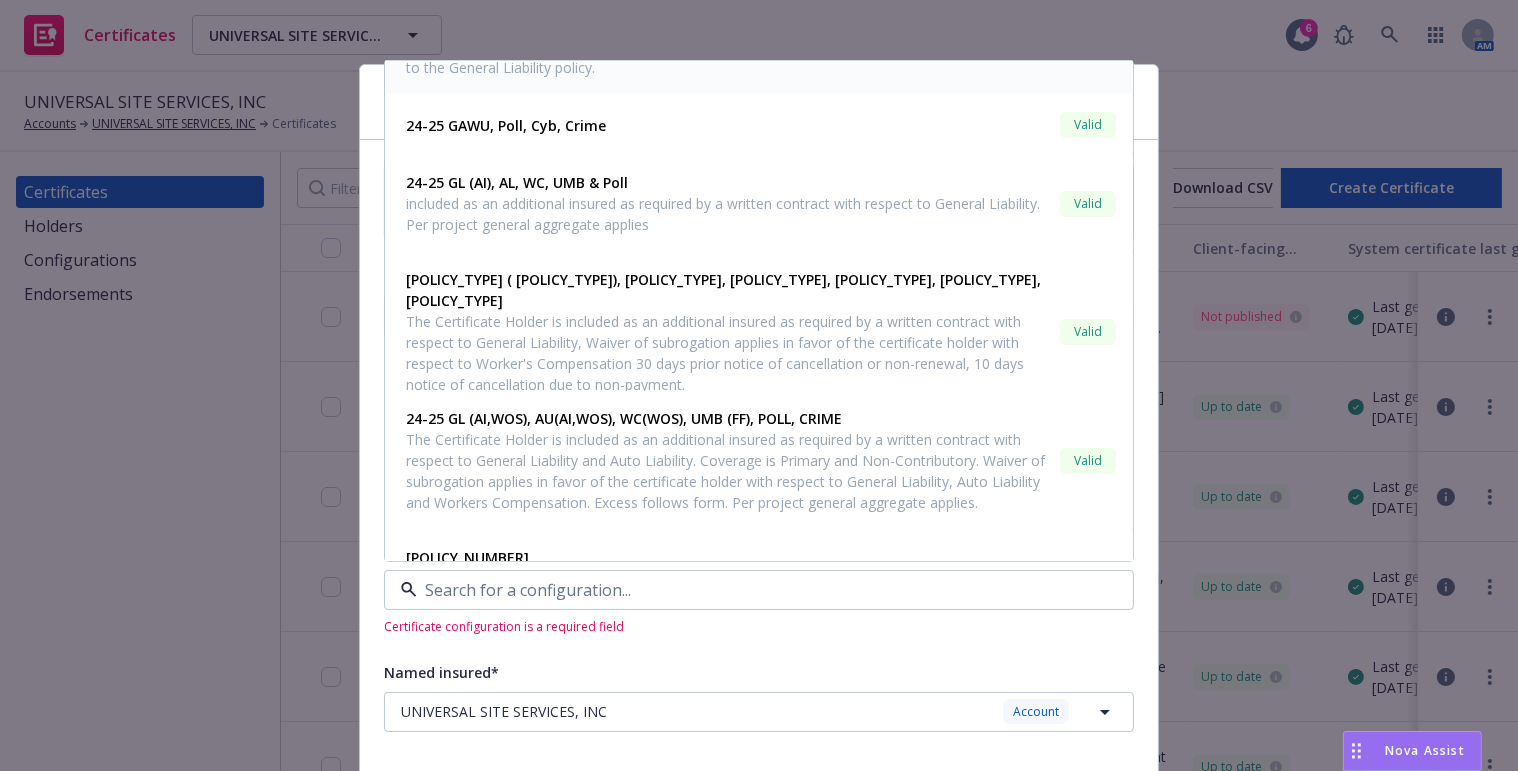 scroll, scrollTop: 0, scrollLeft: 0, axis: both 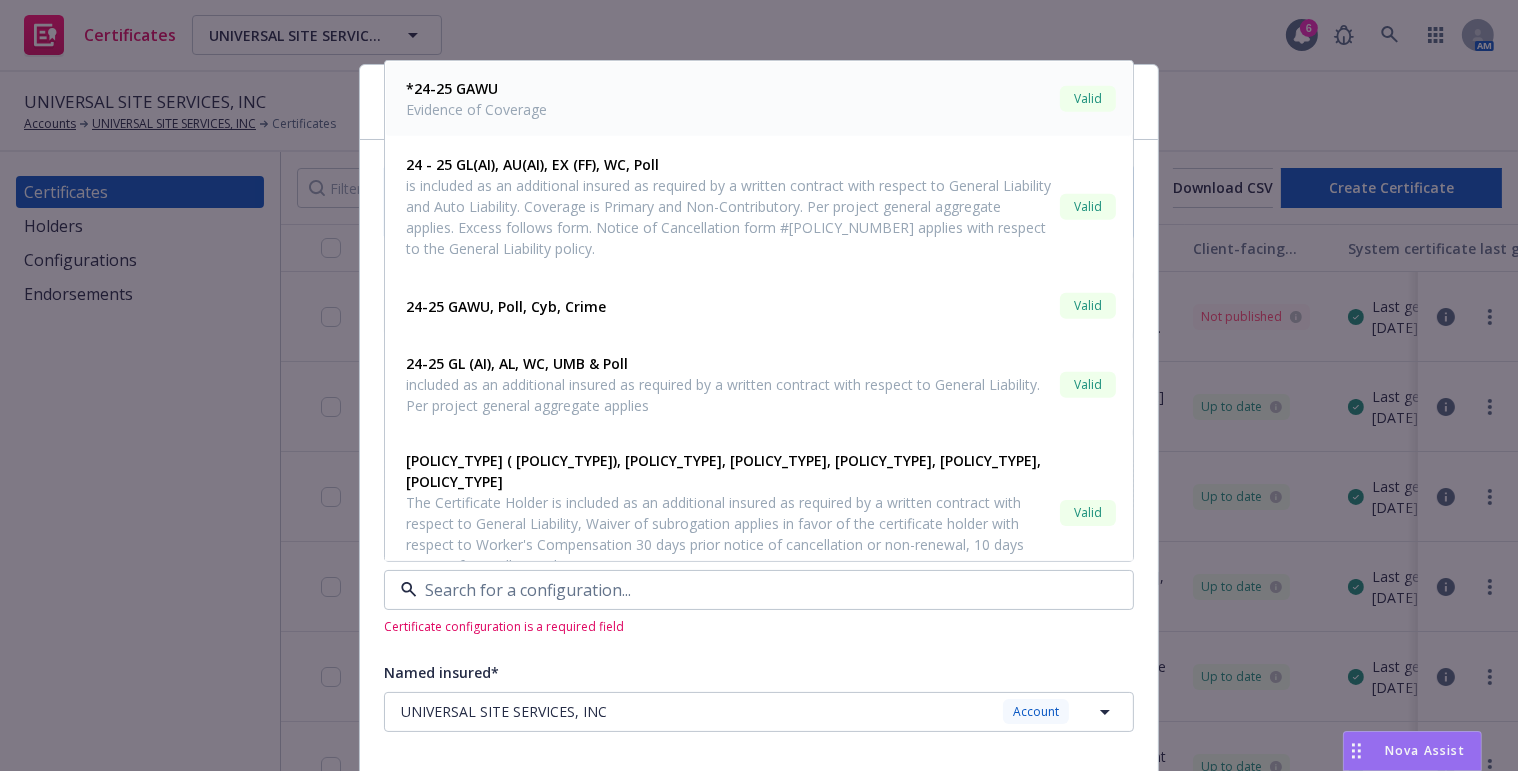 click on "Evidence of Coverage" at bounding box center [476, 109] 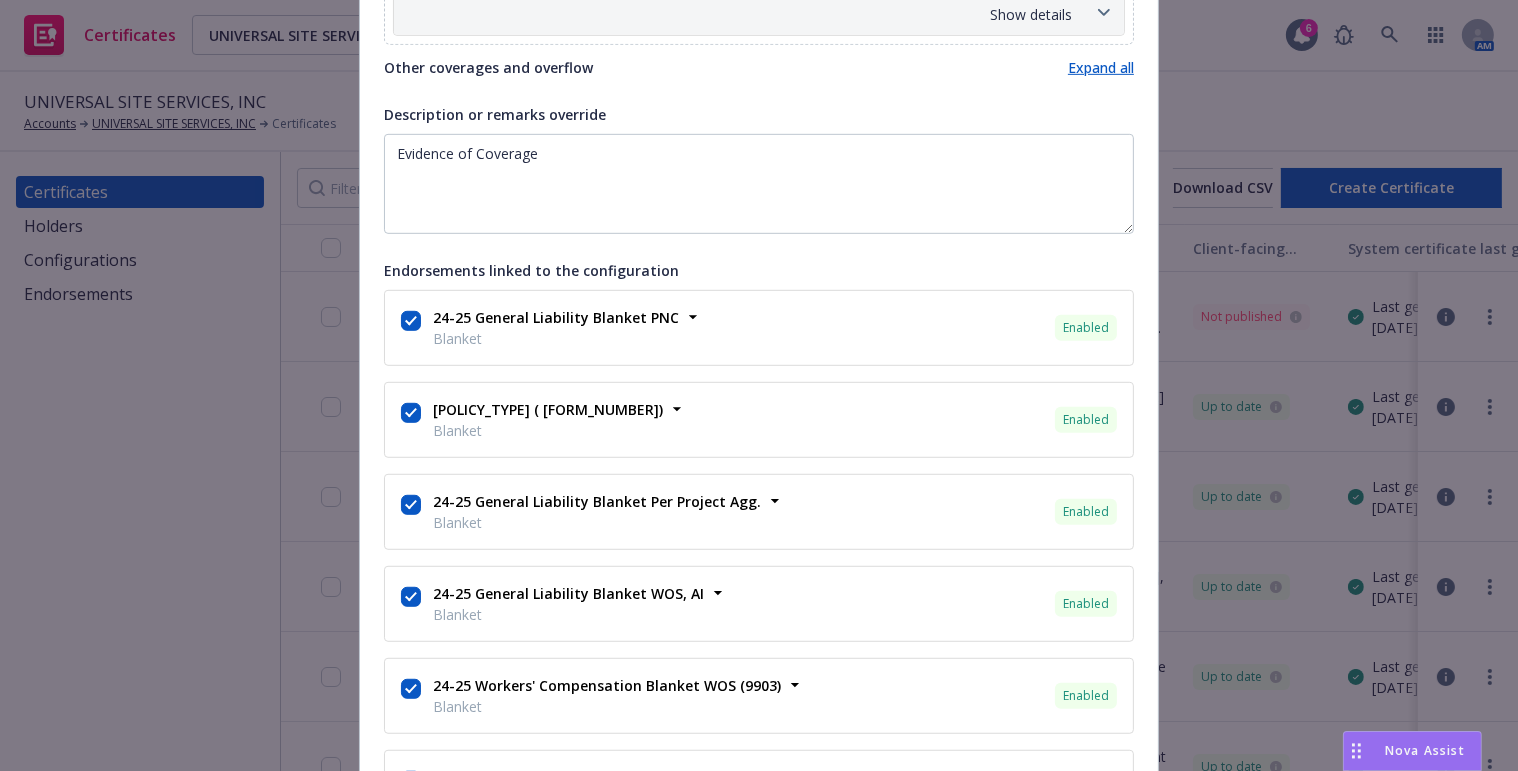 scroll, scrollTop: 1181, scrollLeft: 0, axis: vertical 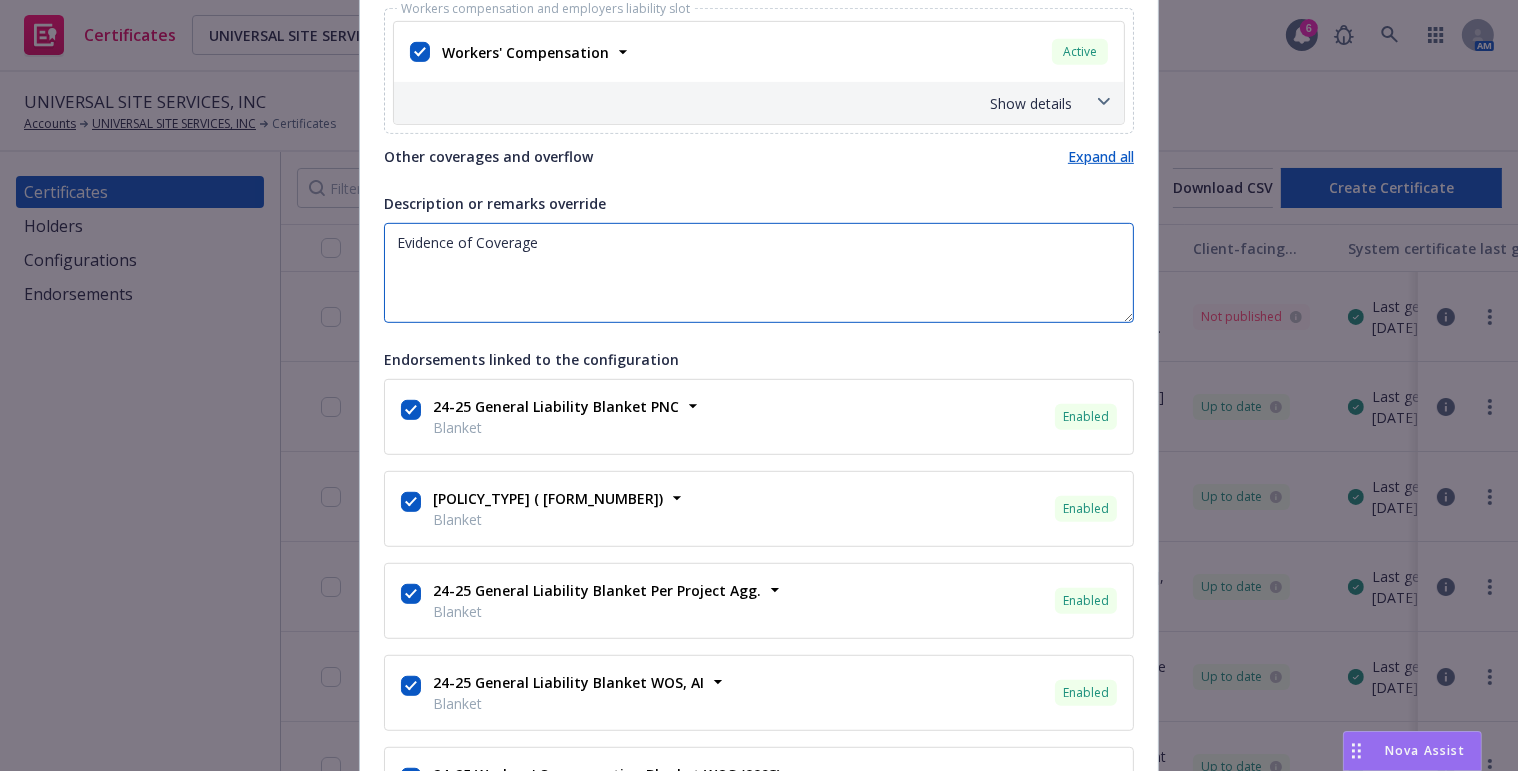 drag, startPoint x: 612, startPoint y: 242, endPoint x: 205, endPoint y: 187, distance: 410.6994 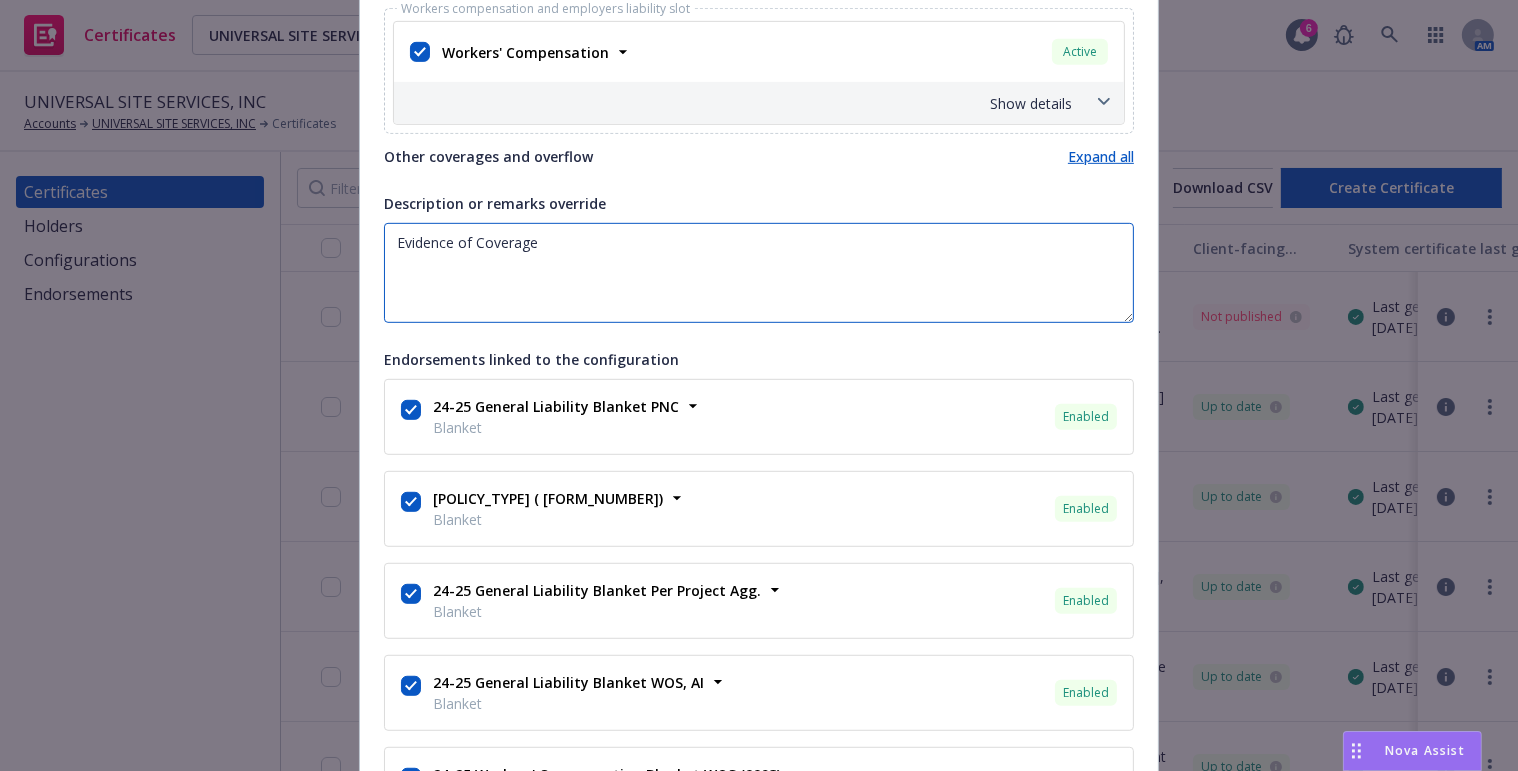 click on "Create Certificate This account has certificates specific notes. Please review them before creating a certificate. Review Certificate holder* No holder selected Delivery methods* Email to mkhang@firstwash.com Add a delivery method Certificate configuration* [object Object] *24-25 GAWU Evidence of Coverage Named insured* [object Object] UNIVERSAL SITE SERVICES, INC Account Main slots Expand all General liability slot General Liability Active Policy number P-660-8467L164-TCT-24 Premium $501,881.00 Effective dates 10/01/2024 - 10/01/2025 Carrier Travelers Insurance Show details Displayed Endorsements Subrogation waiver : No Additional insured : No Displayed Limits General Aggregate $5,000,000.00 Each Occurrence $1,000,000.00 Damage to Rented Premises $300,000.00 Medical Expense $5,000.00 Personal & Advertising Injury $1,000,000.00 Products & Completed Operations Aggregate $2,000,000.00 - Automobile liability slot Commercial Auto Liability Active Policy number 810-5Y160156-24-43-G Premium $680,823.00 Carrier : No" at bounding box center (759, 385) 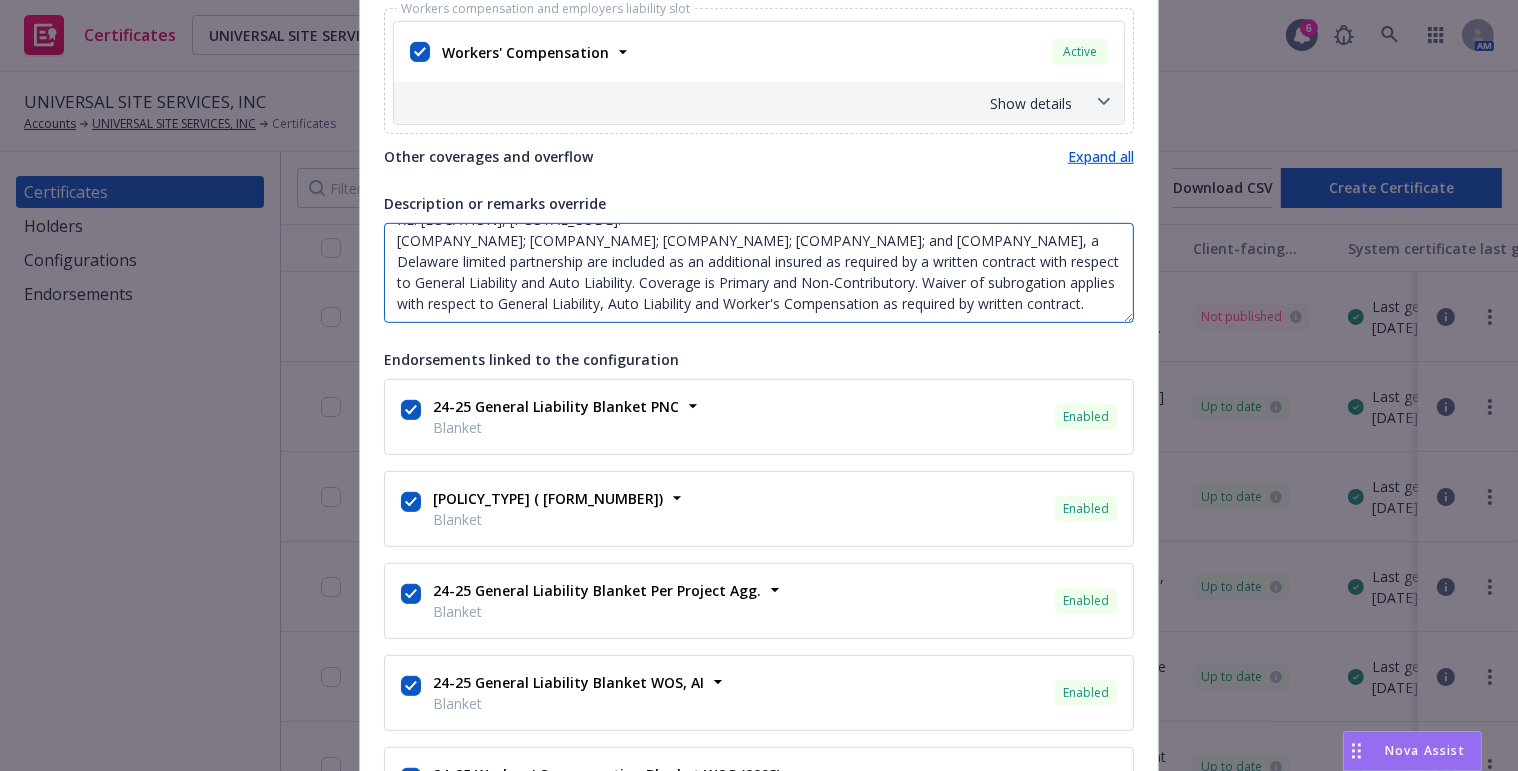 scroll, scrollTop: 43, scrollLeft: 0, axis: vertical 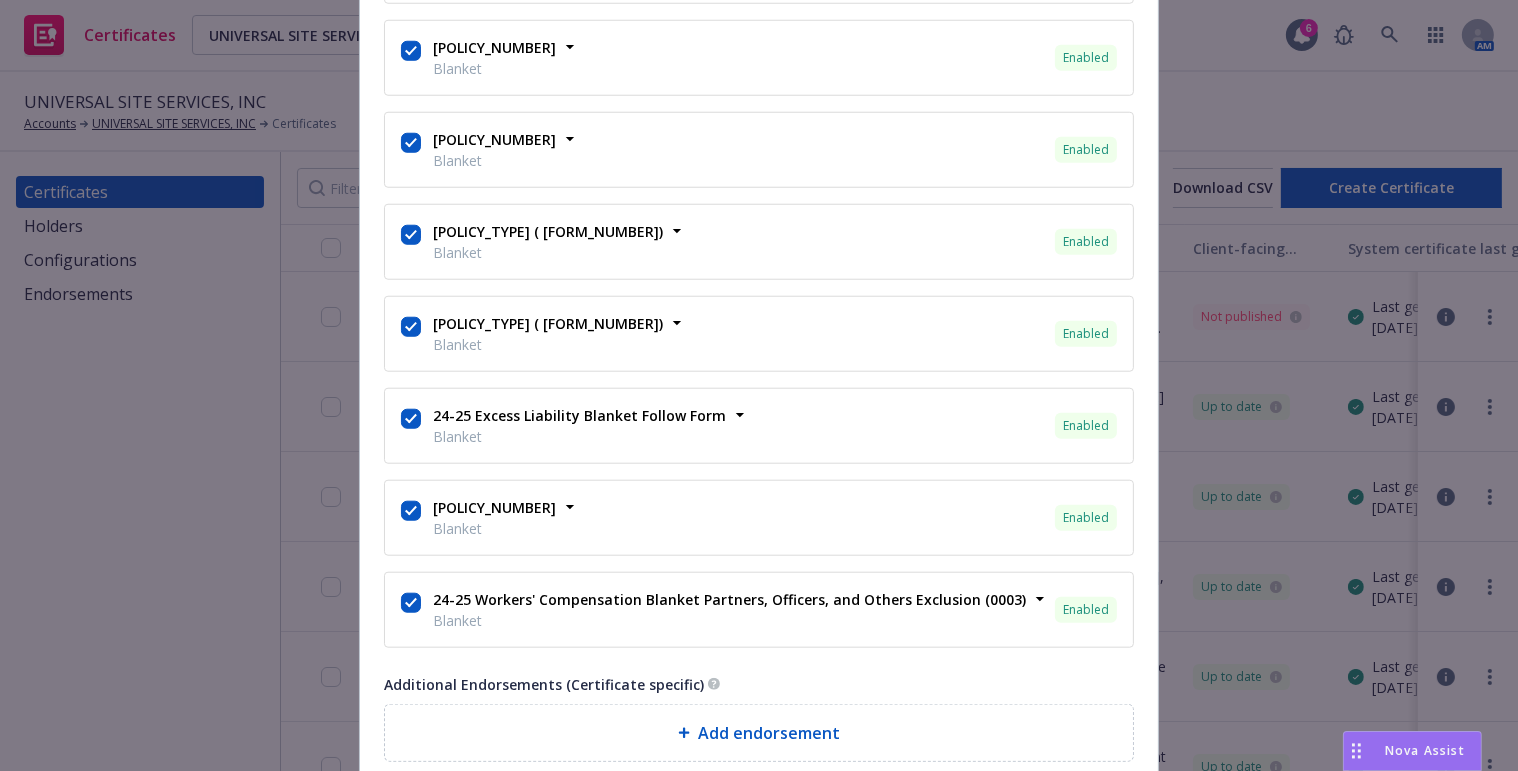 type on "RE: Santa Rosa Marketplace, 1850-2280 Santa Rosa Avenue, Santa Rosa, CA 95407.
DS Santa Rosa LP Commercial Property DSRG, LLC; Property Management DSRG, LLC; Global Retail Investors, LLC; First Washington Realty, Inc.; and DS Santa Rosa LP, a Delaware limited partnership are included as an additional insured as required by a written contract with respect to General Liability and Auto Liability. Coverage is Primary and Non-Contributory. Waiver of subrogation applies with respect to General Liability, Auto Liability and Worker's Compensation as required by written contract." 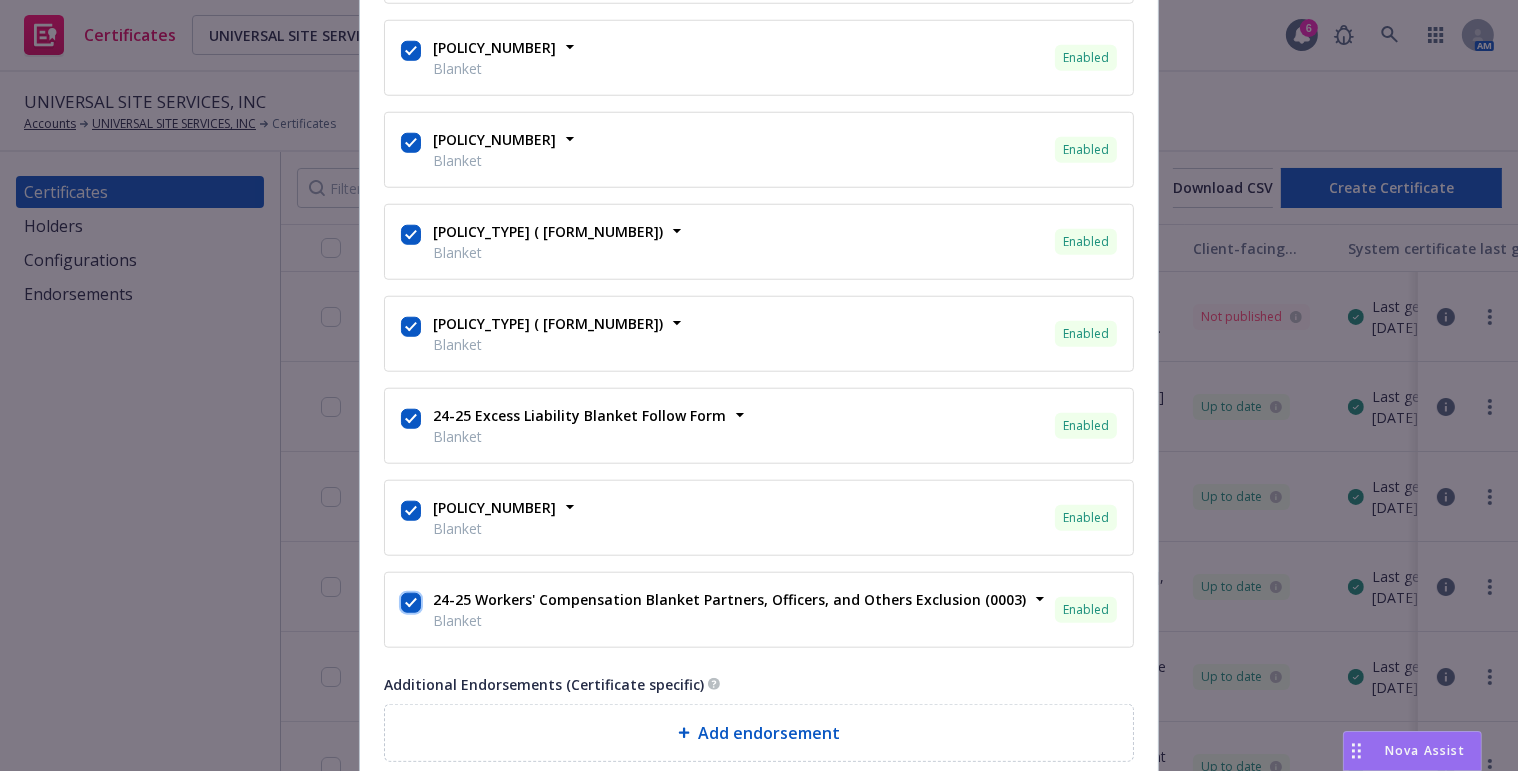 click at bounding box center (411, 603) 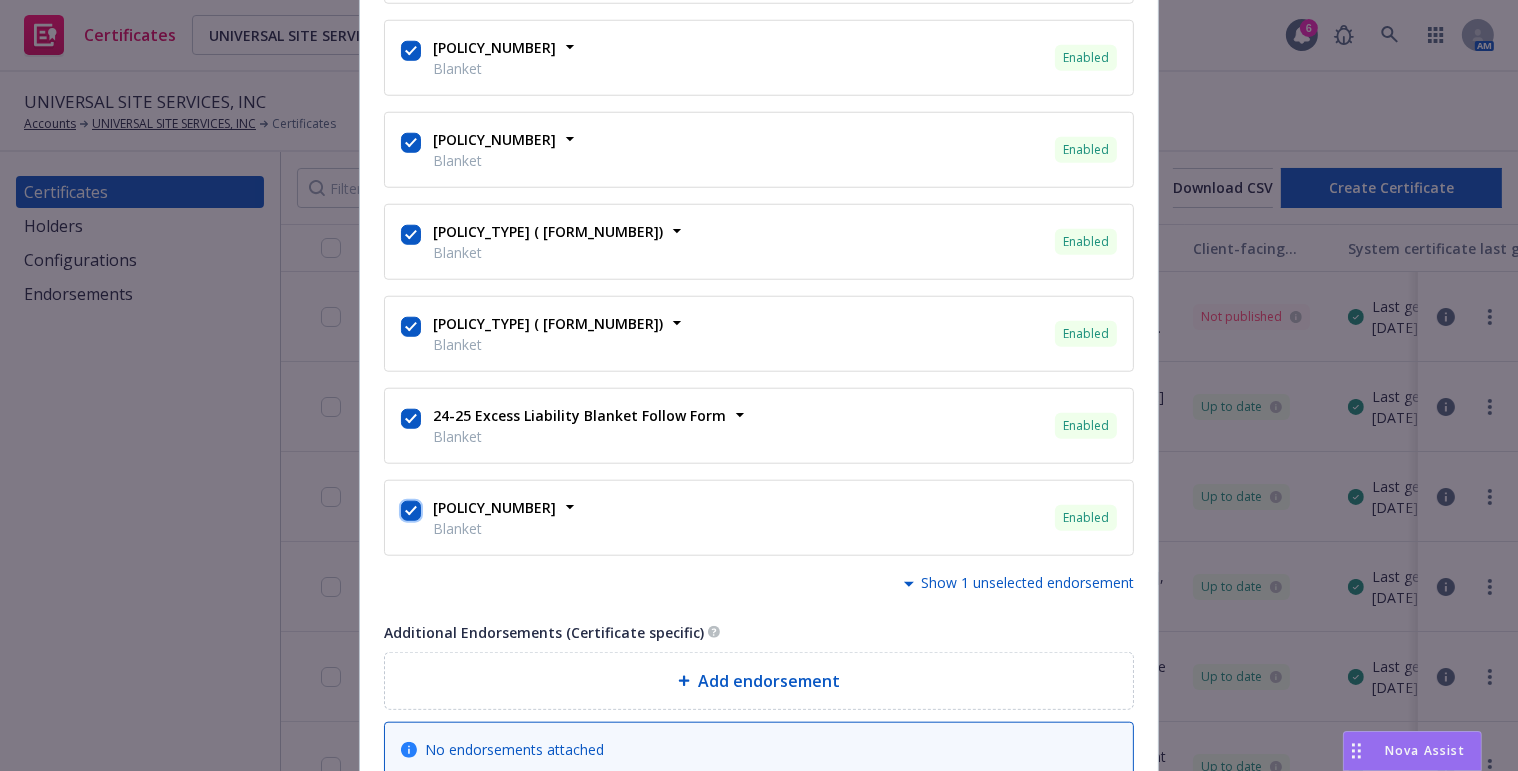 click at bounding box center (411, 511) 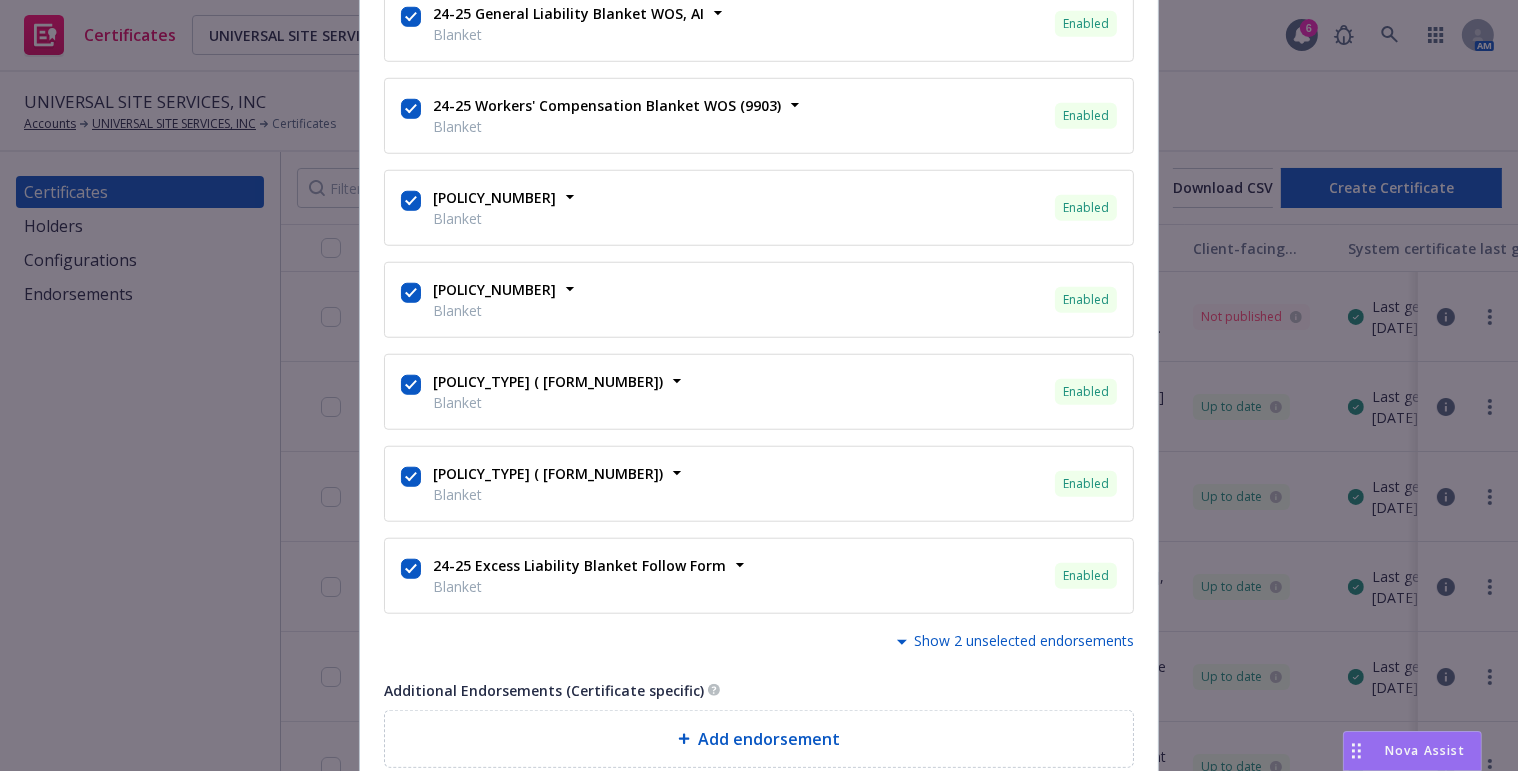 scroll, scrollTop: 1818, scrollLeft: 0, axis: vertical 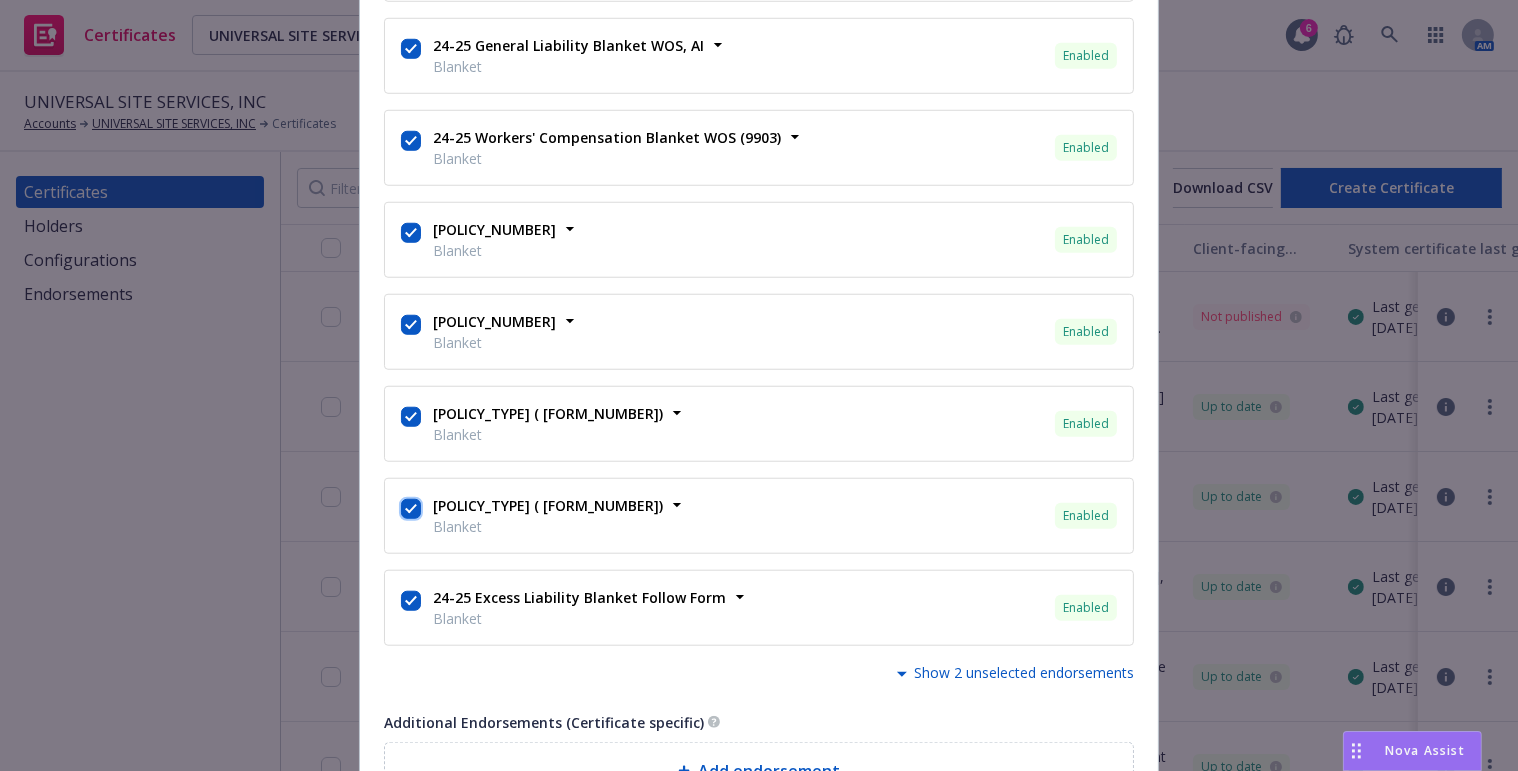 click at bounding box center (411, 509) 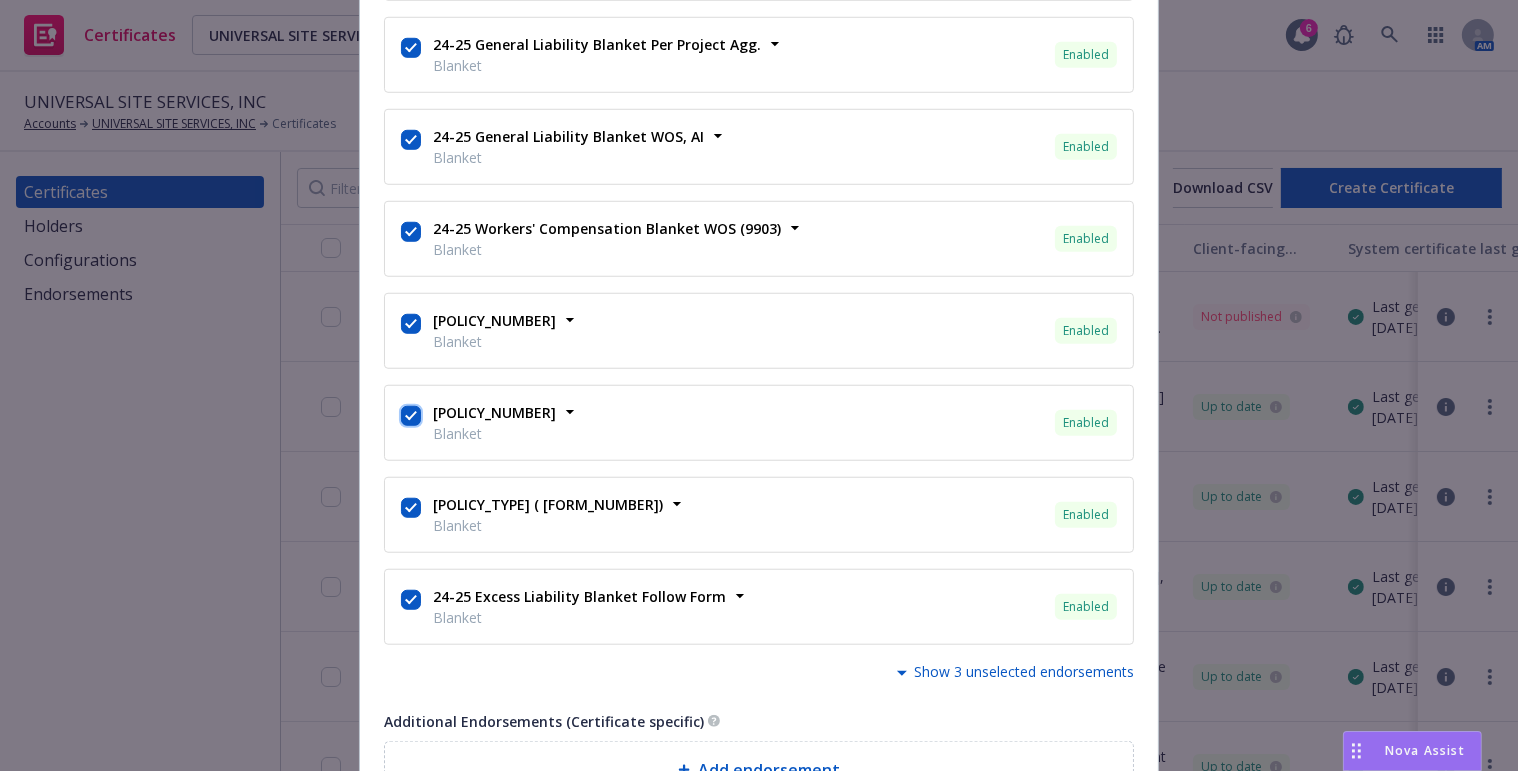 click at bounding box center (411, 416) 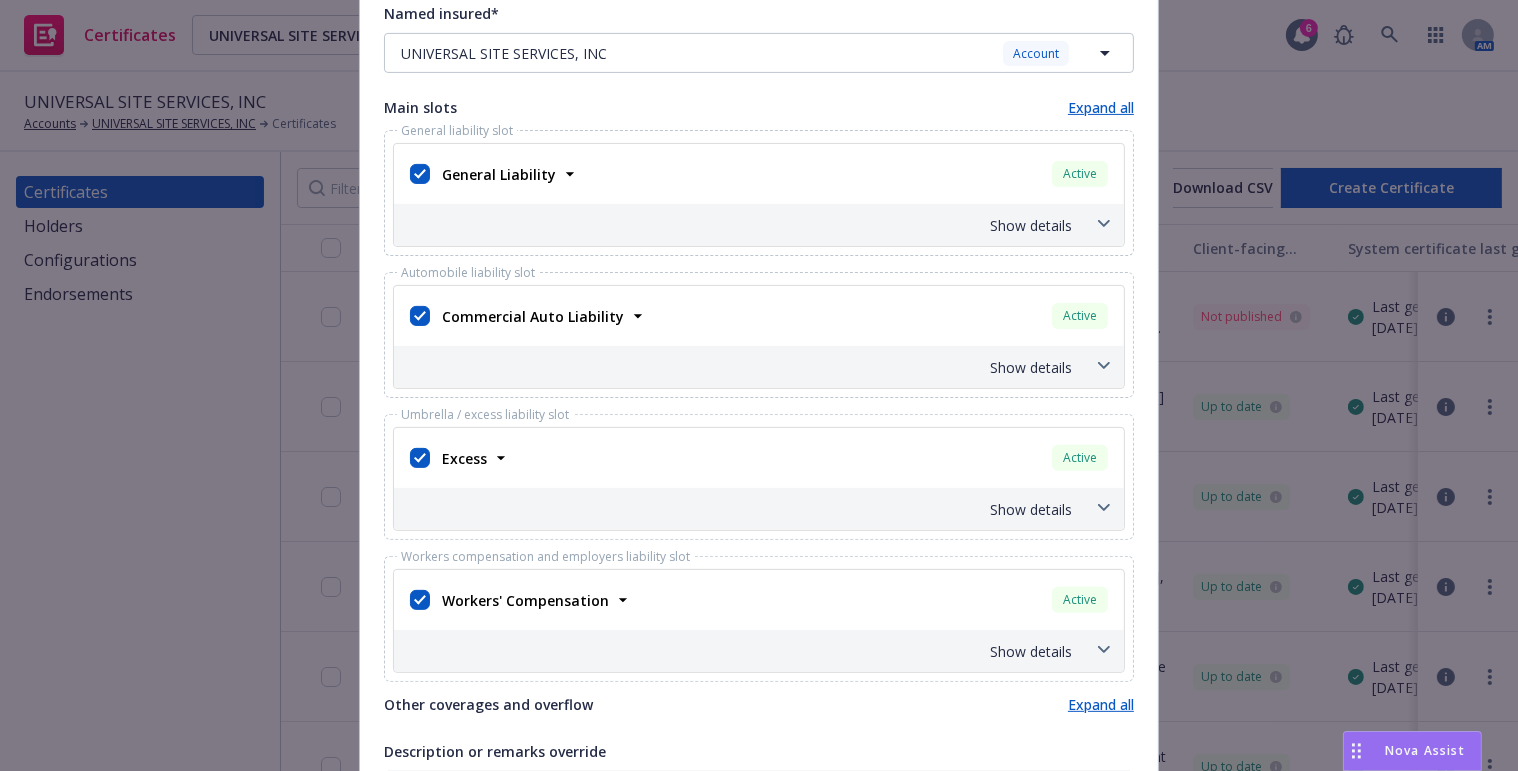 scroll, scrollTop: 545, scrollLeft: 0, axis: vertical 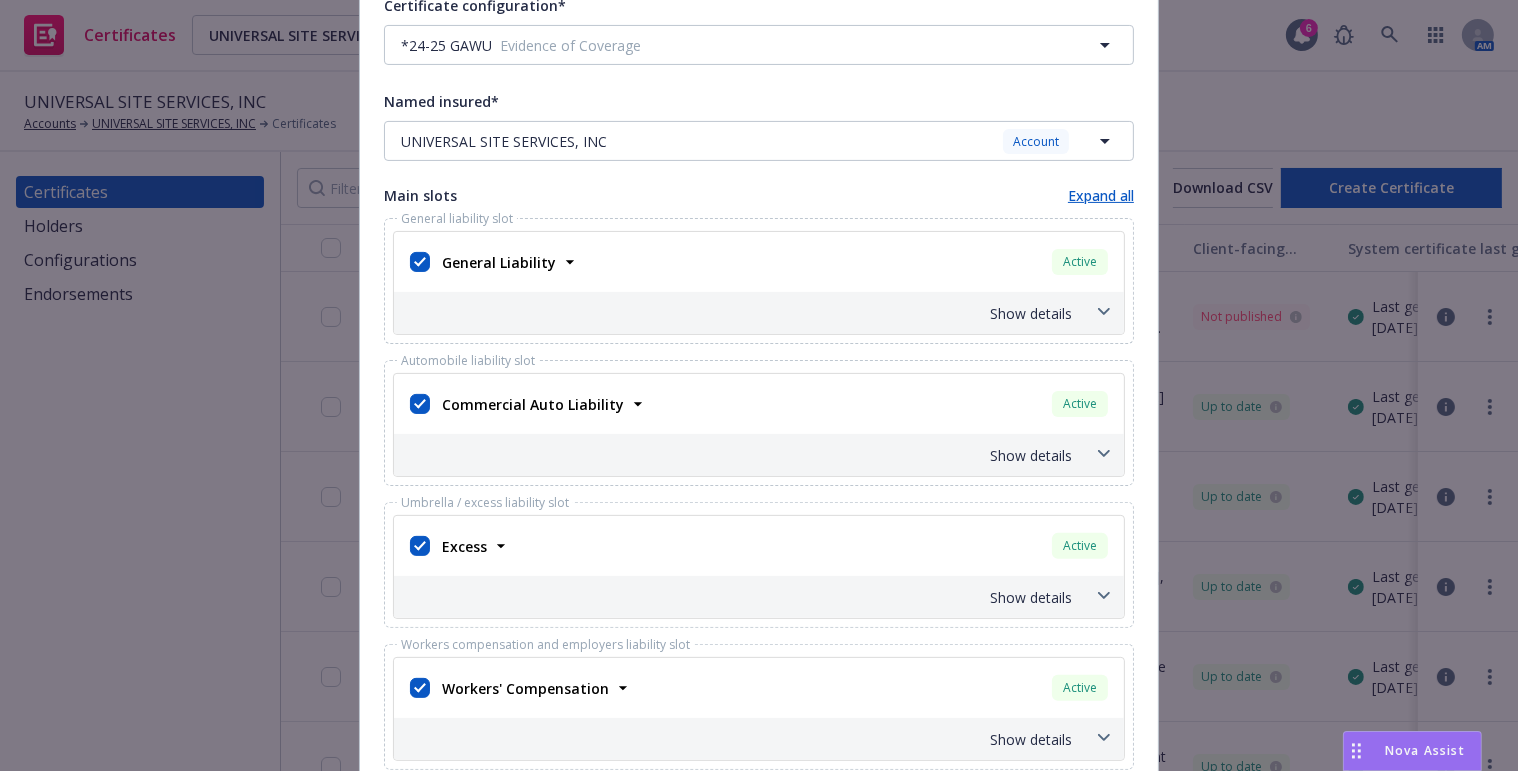 click on "Show details" at bounding box center (759, 313) 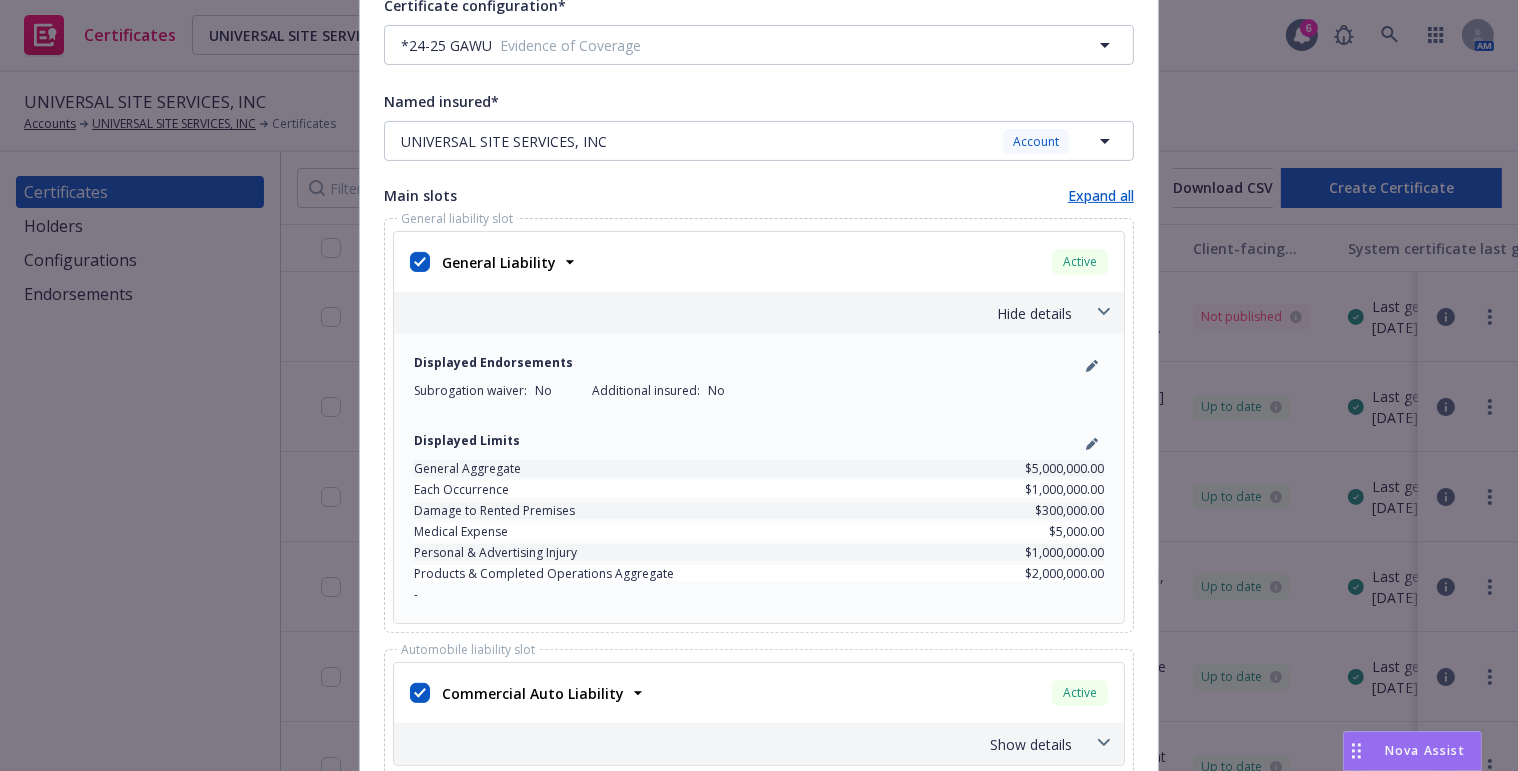 click on "Hide details" at bounding box center (735, 313) 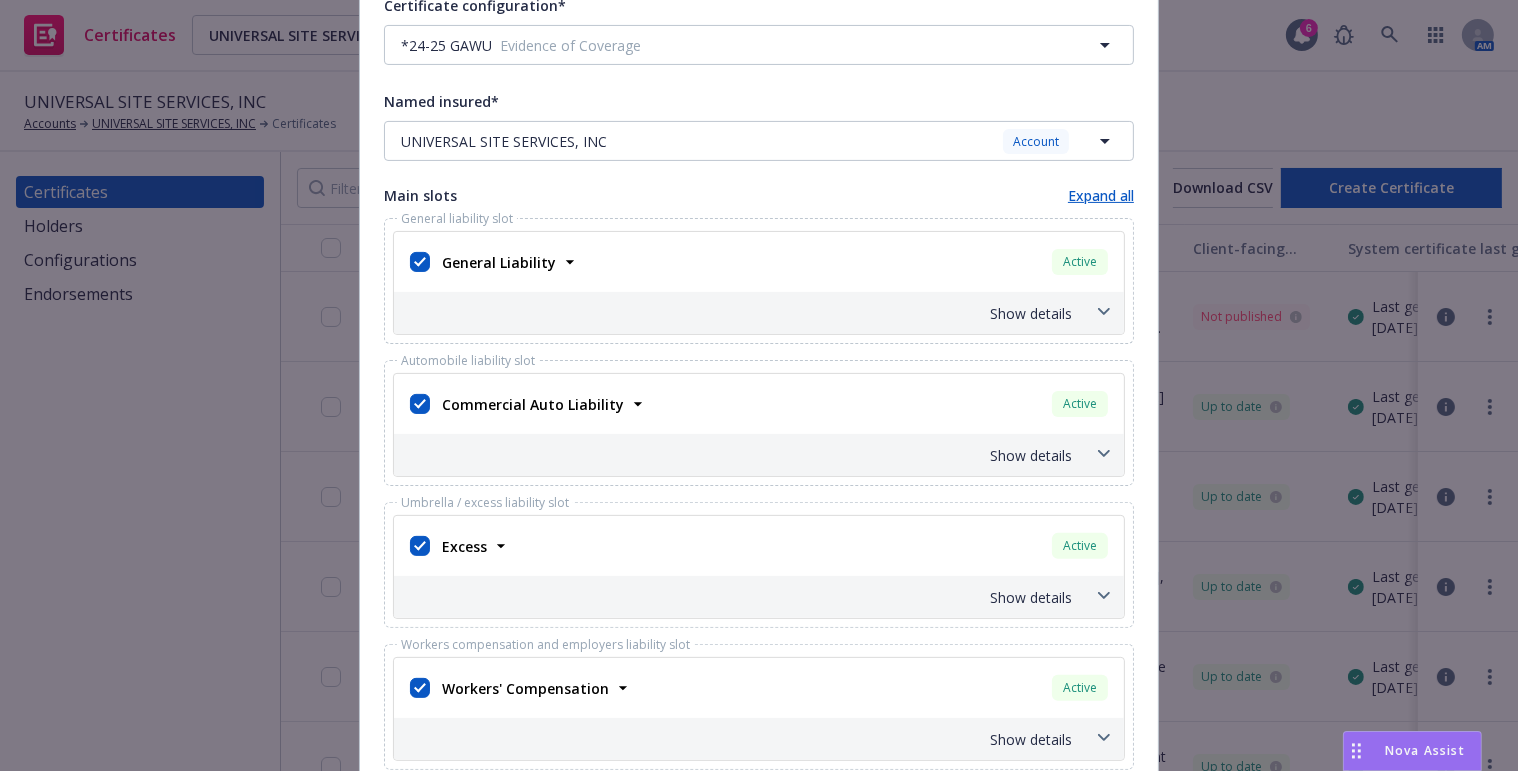 click on "Show details" at bounding box center [735, 313] 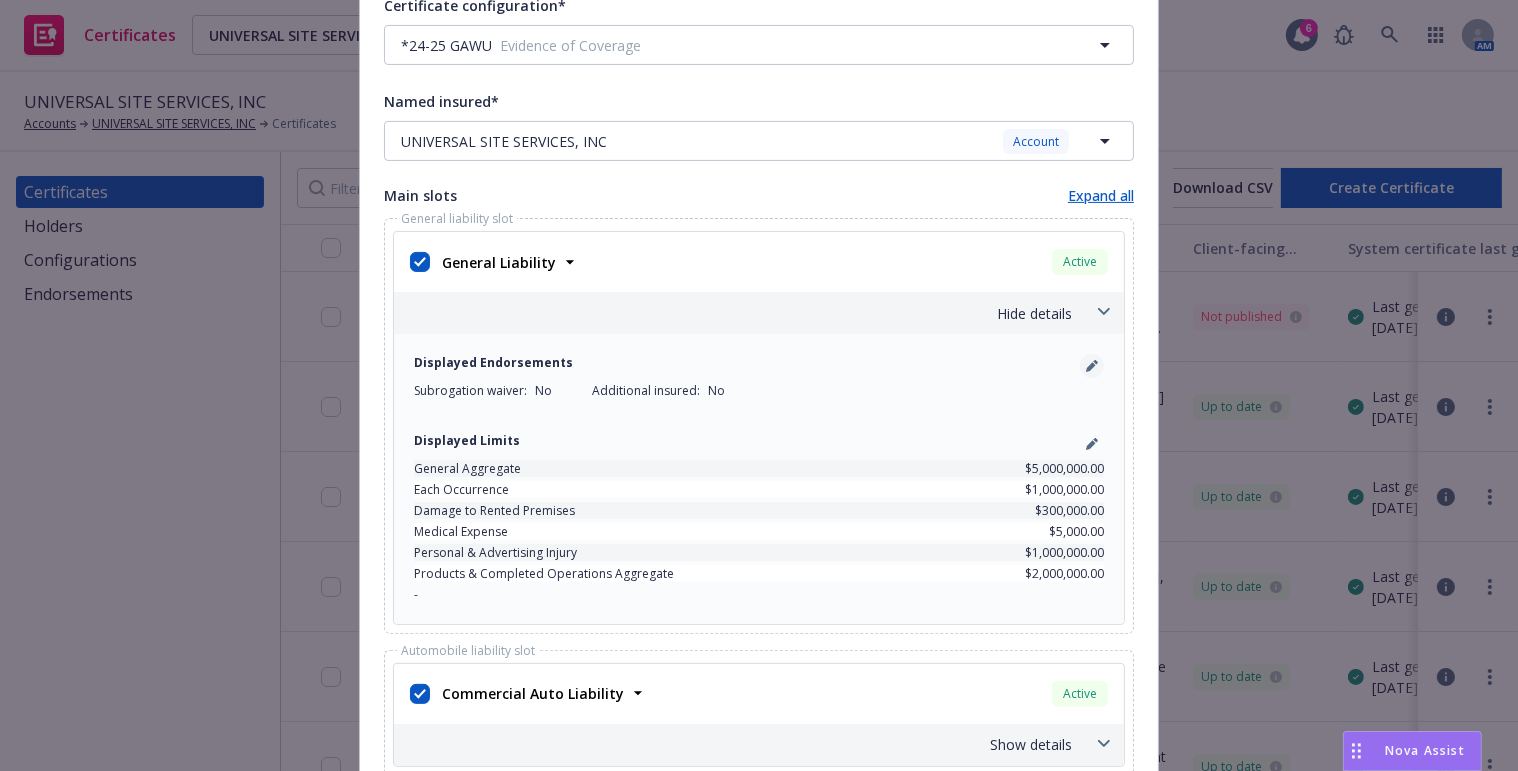 click at bounding box center (1092, 366) 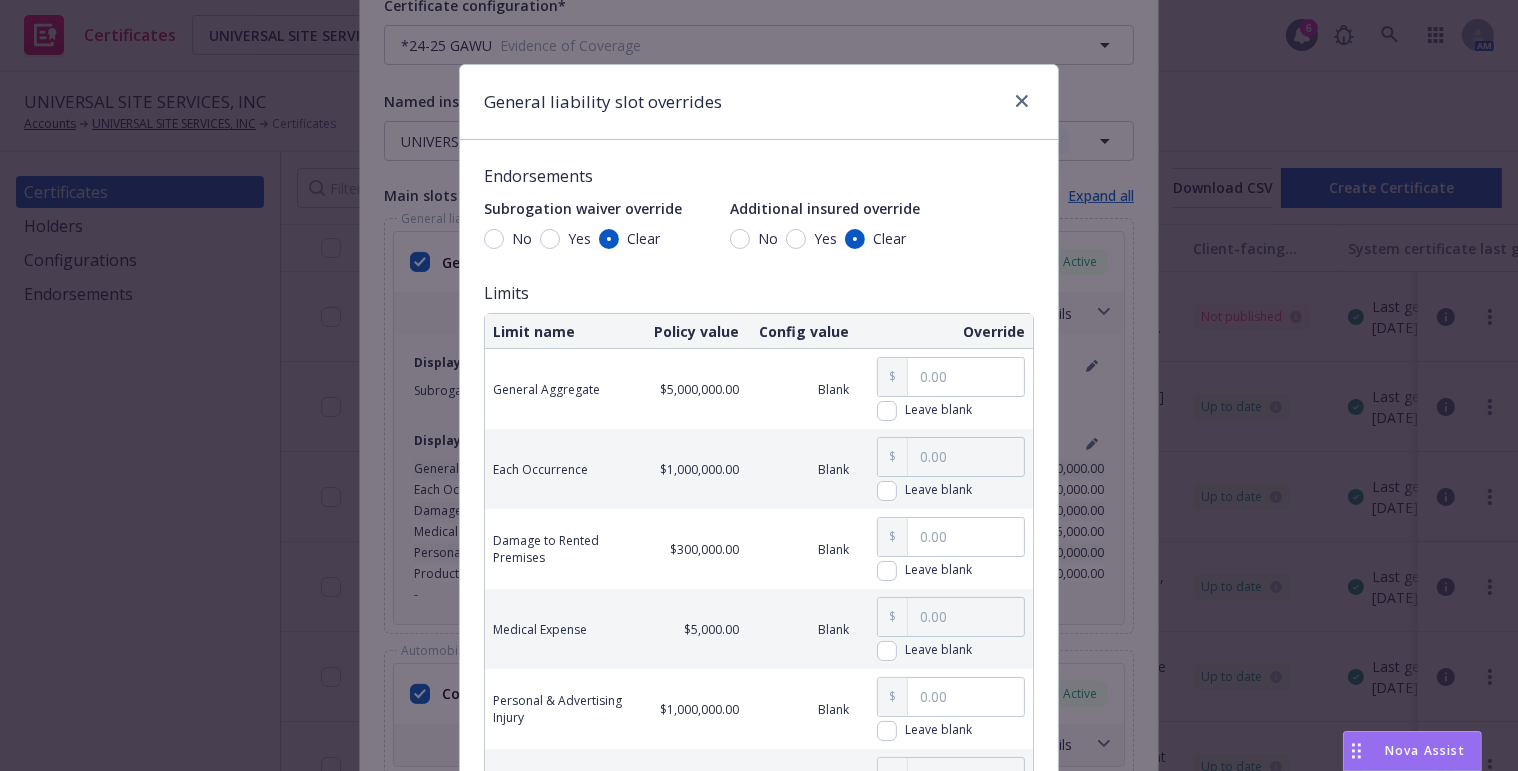 click on "Yes" at bounding box center [821, 238] 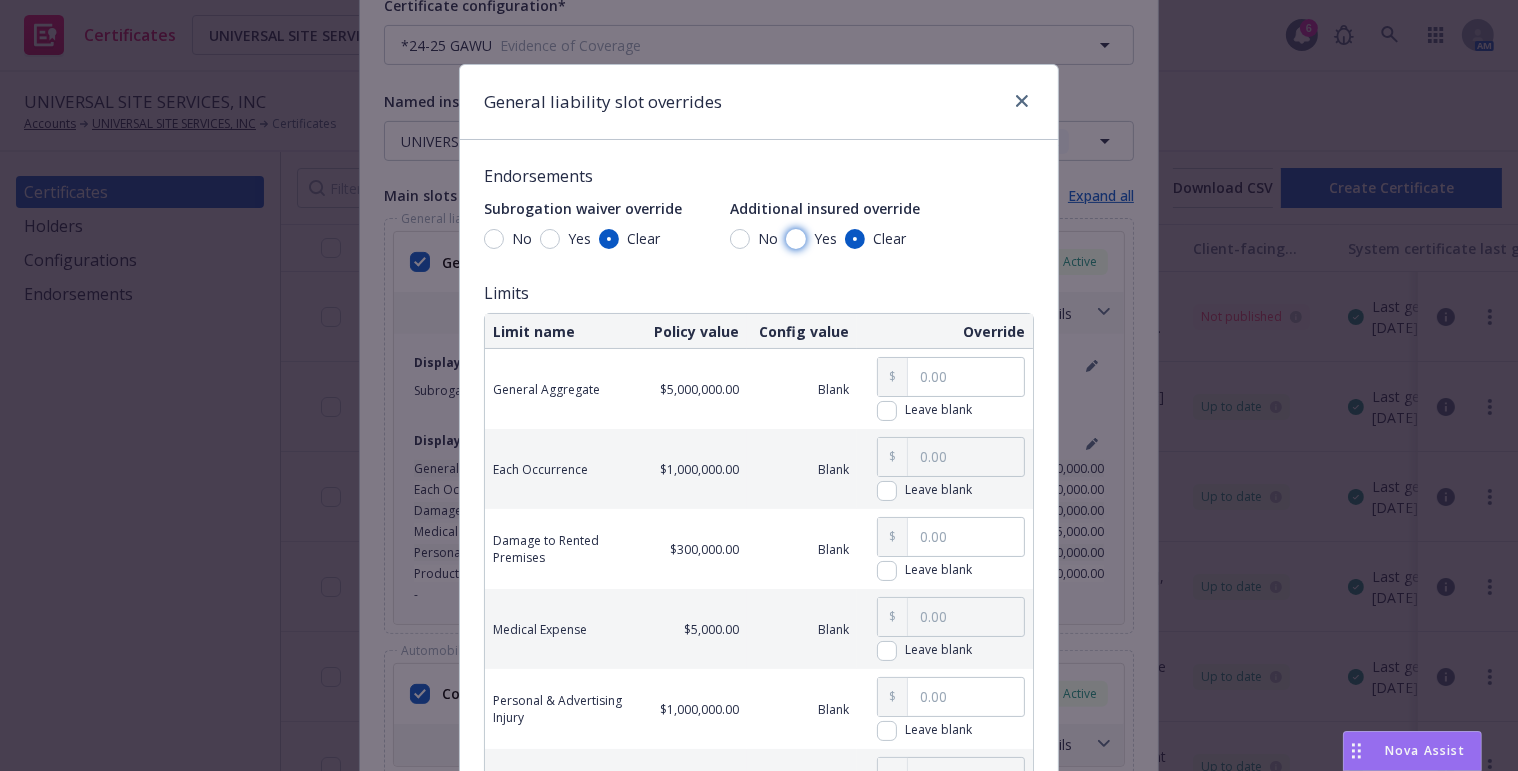 click on "Yes" at bounding box center [796, 239] 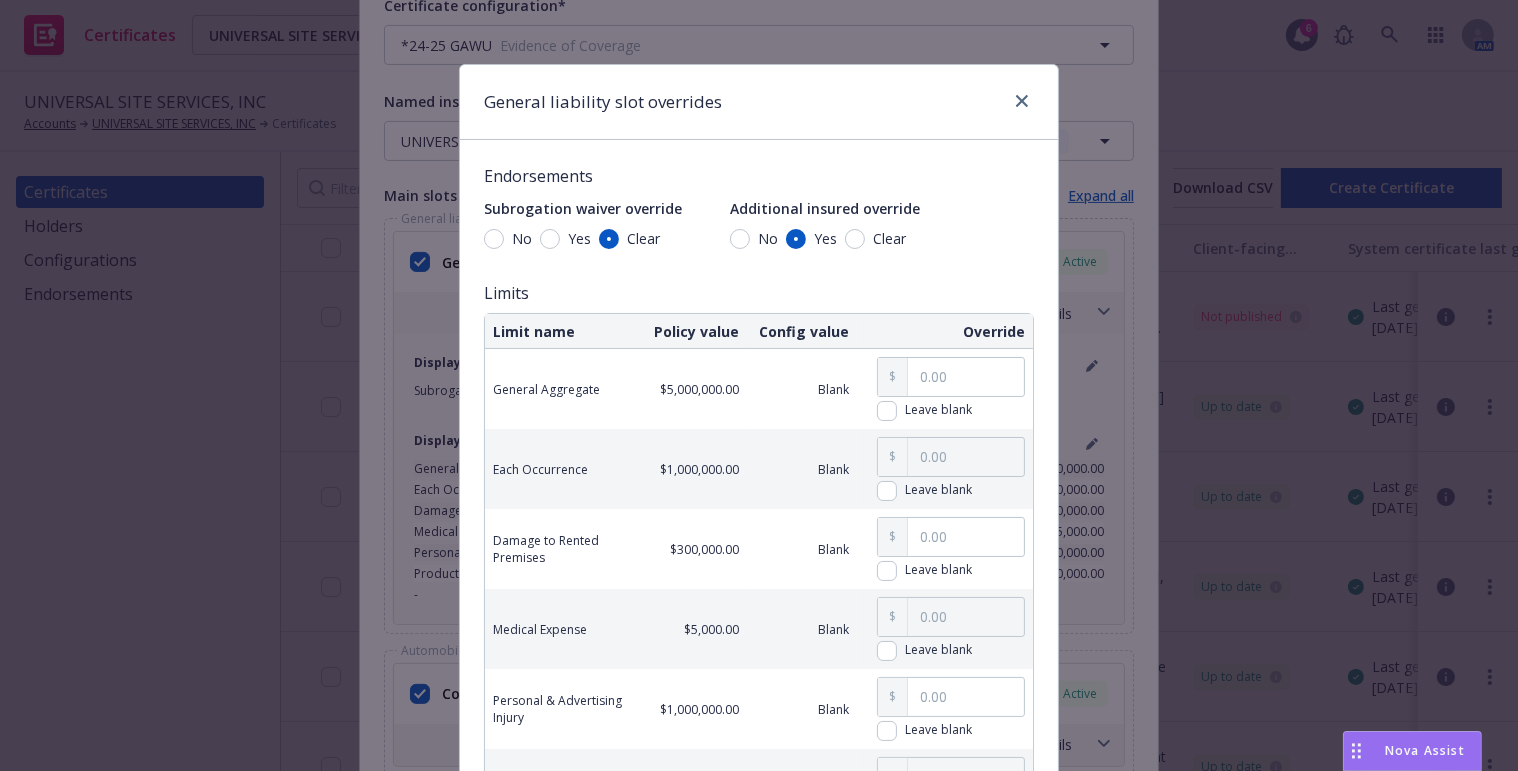 click on "Yes" at bounding box center (579, 238) 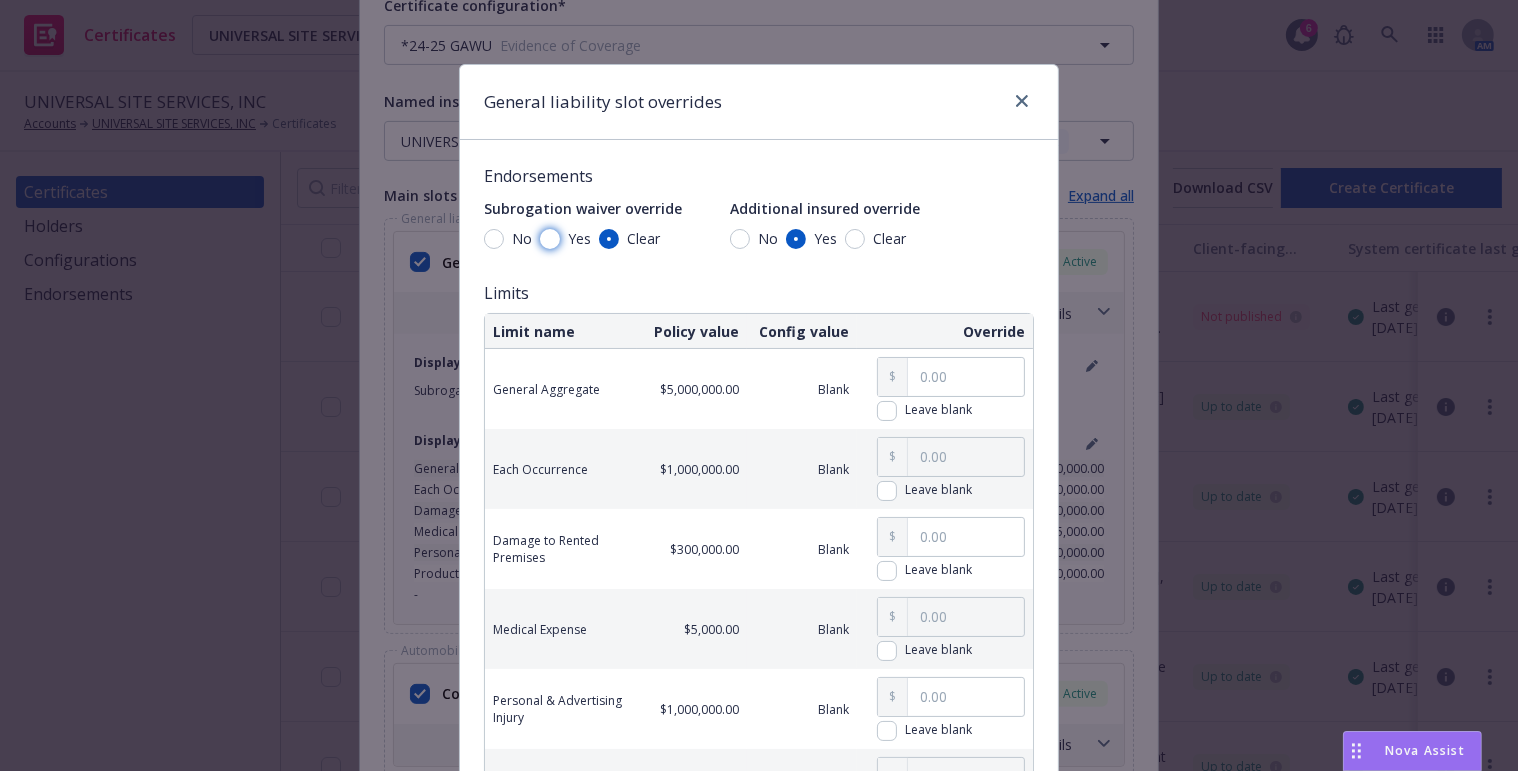 click on "Yes" at bounding box center [550, 239] 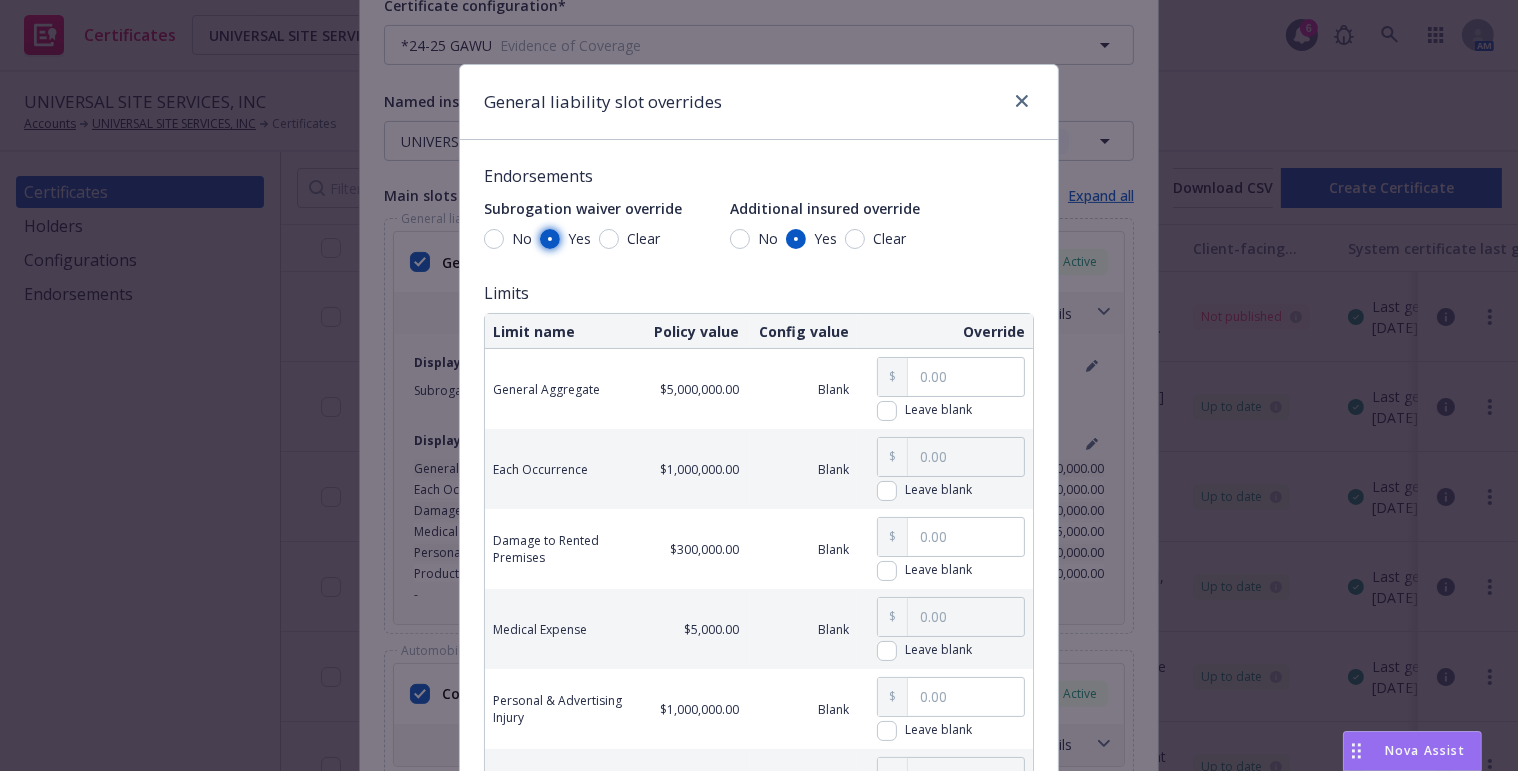 scroll, scrollTop: 291, scrollLeft: 0, axis: vertical 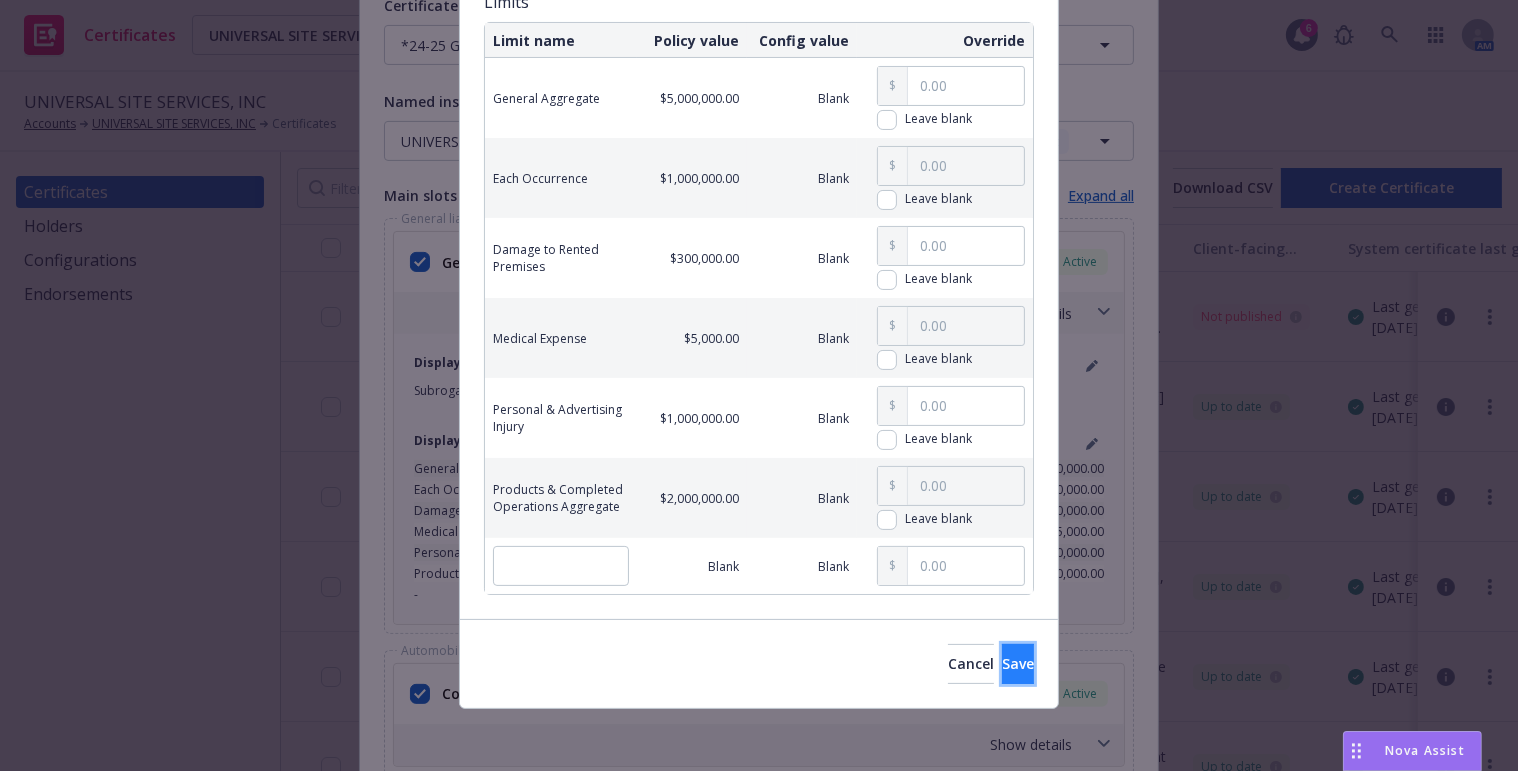 click on "Save" at bounding box center [1018, 664] 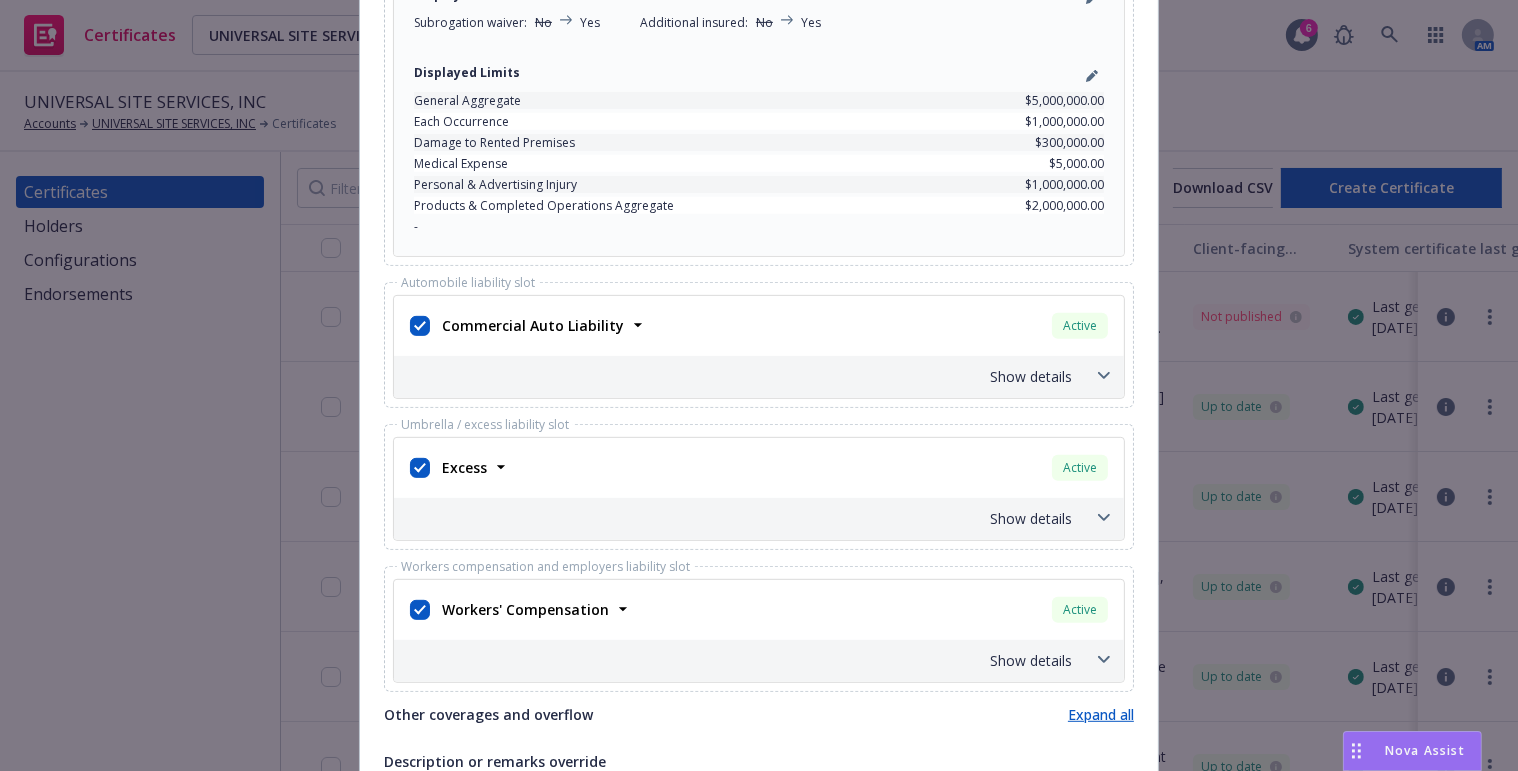 scroll, scrollTop: 1000, scrollLeft: 0, axis: vertical 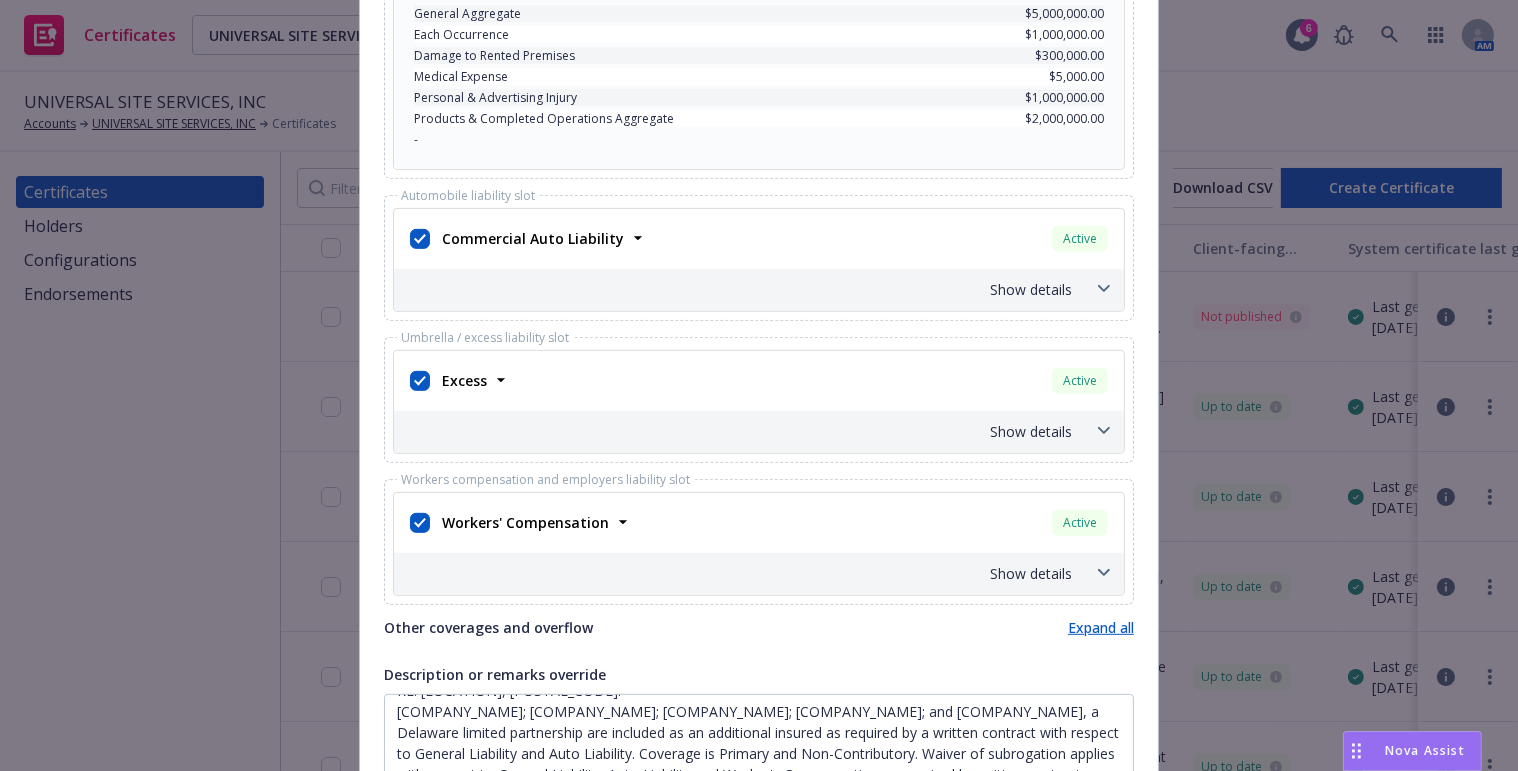 click on "Show details" at bounding box center [735, 289] 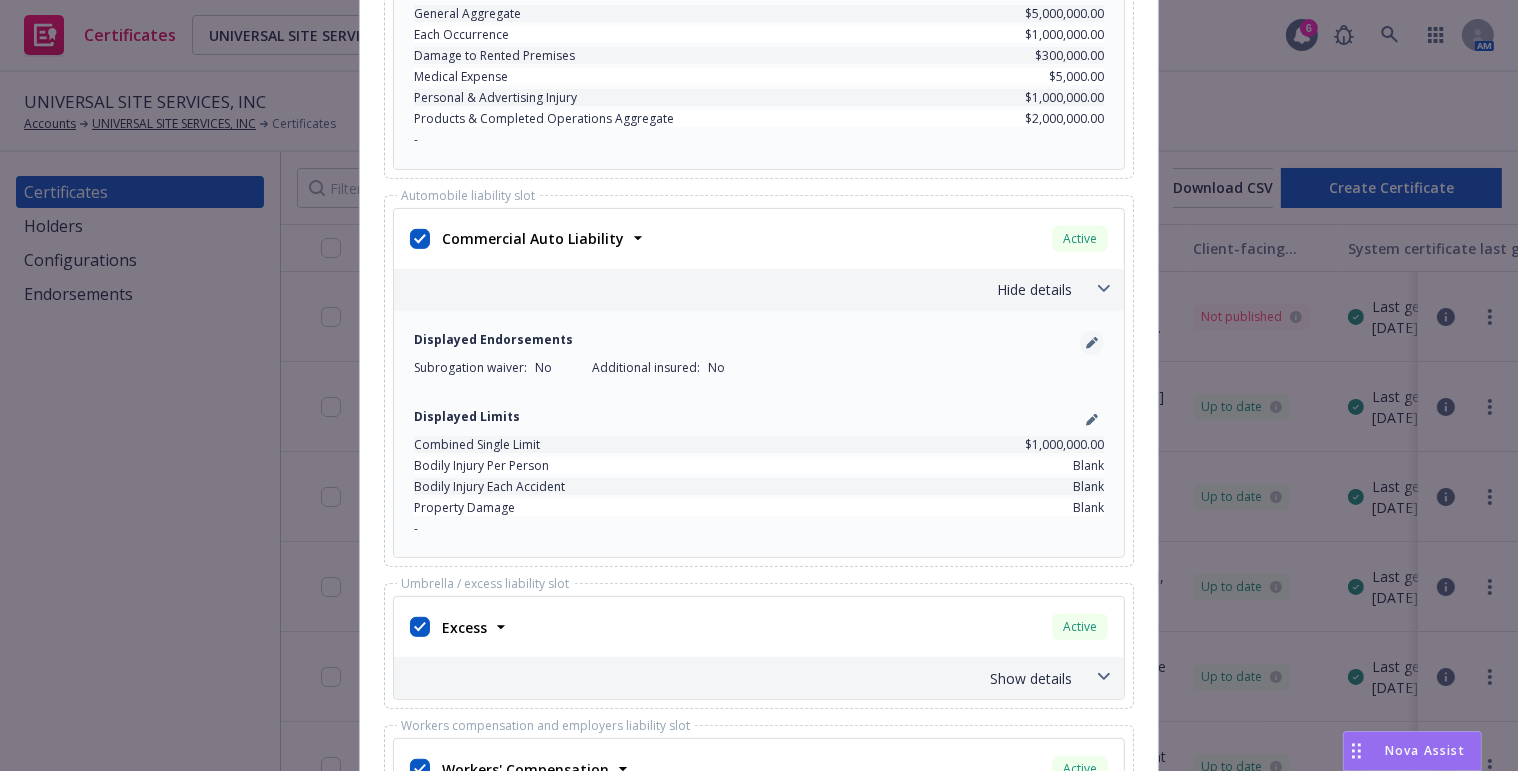 click 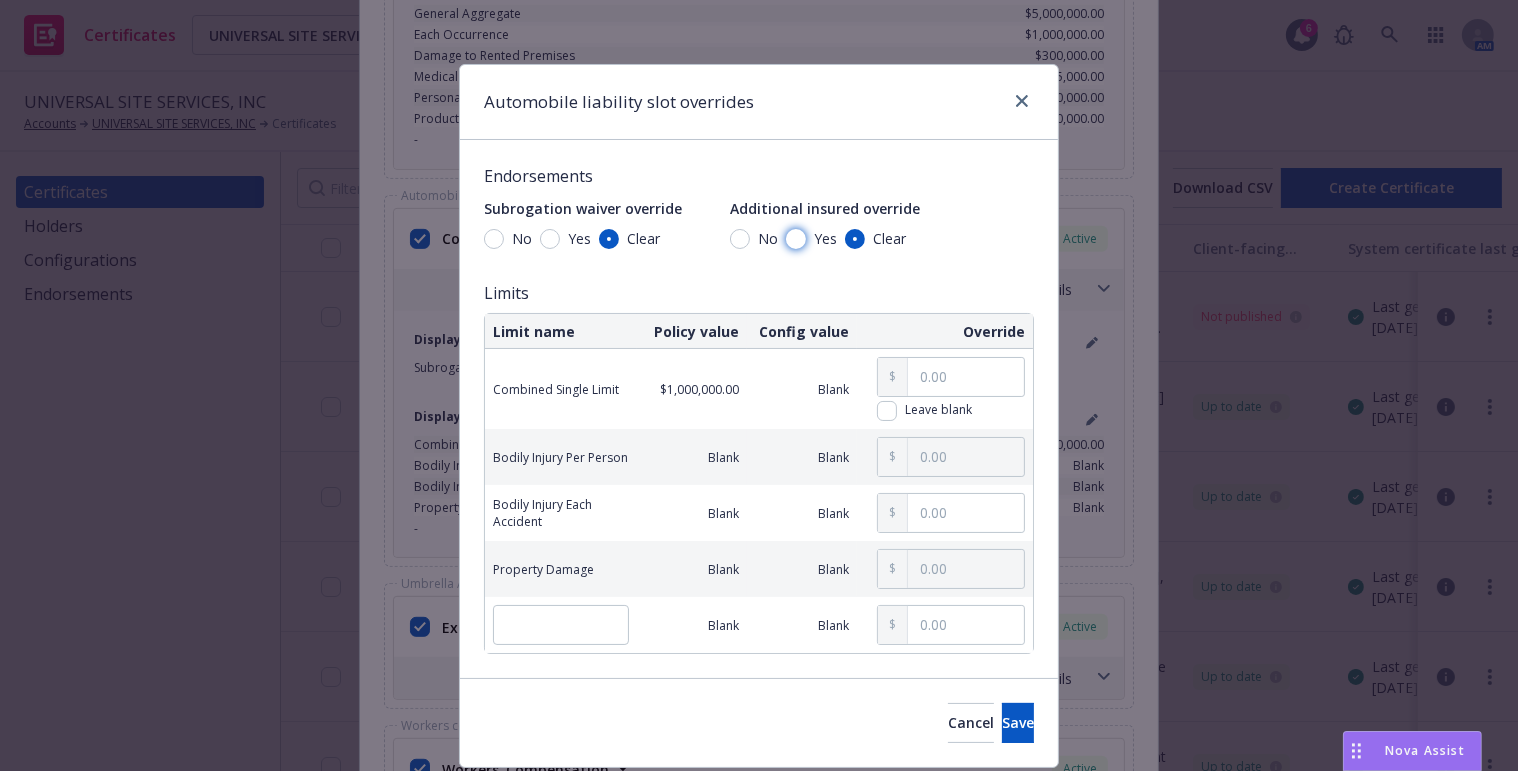 click on "Yes" at bounding box center [796, 239] 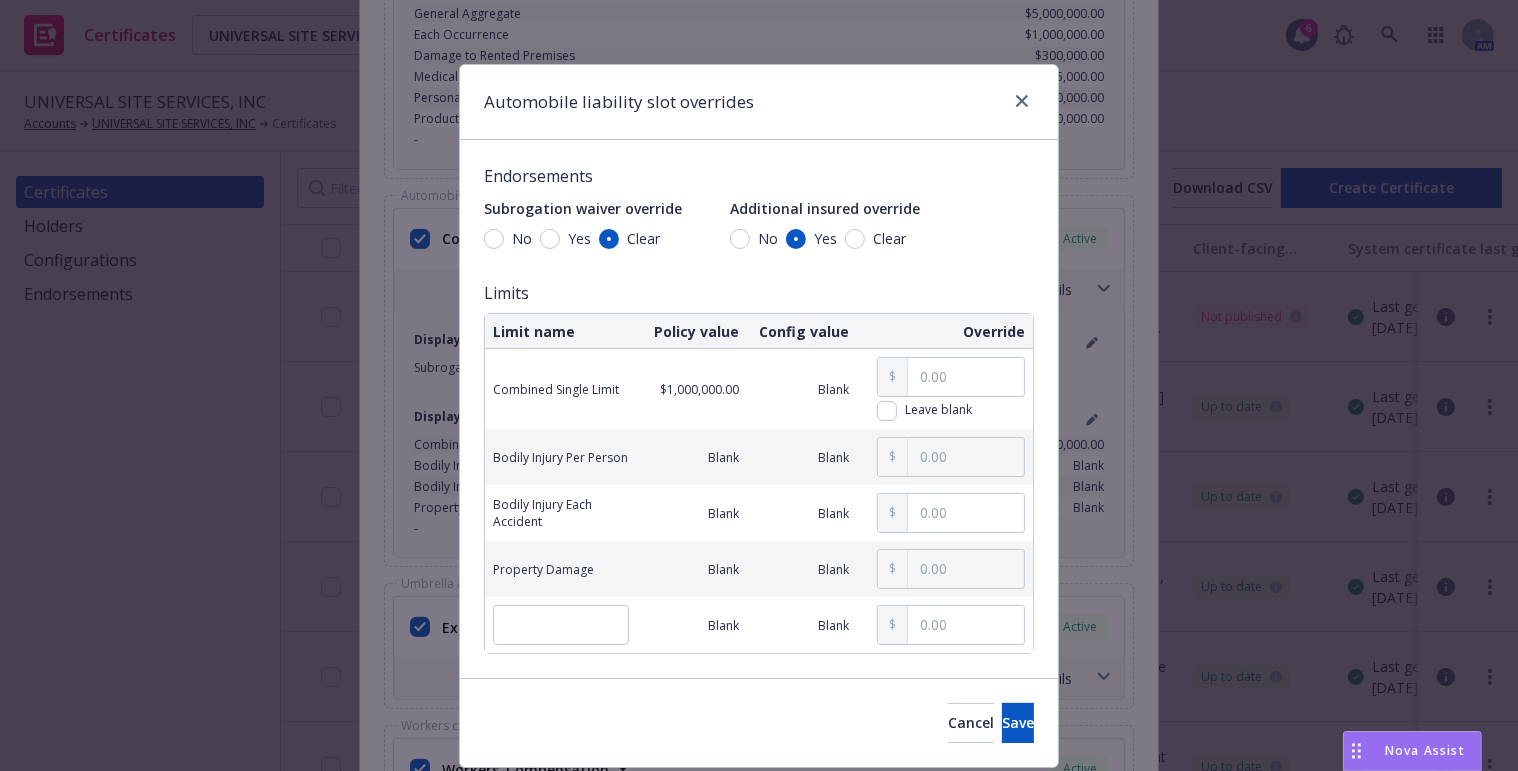 click on "Yes" at bounding box center [565, 238] 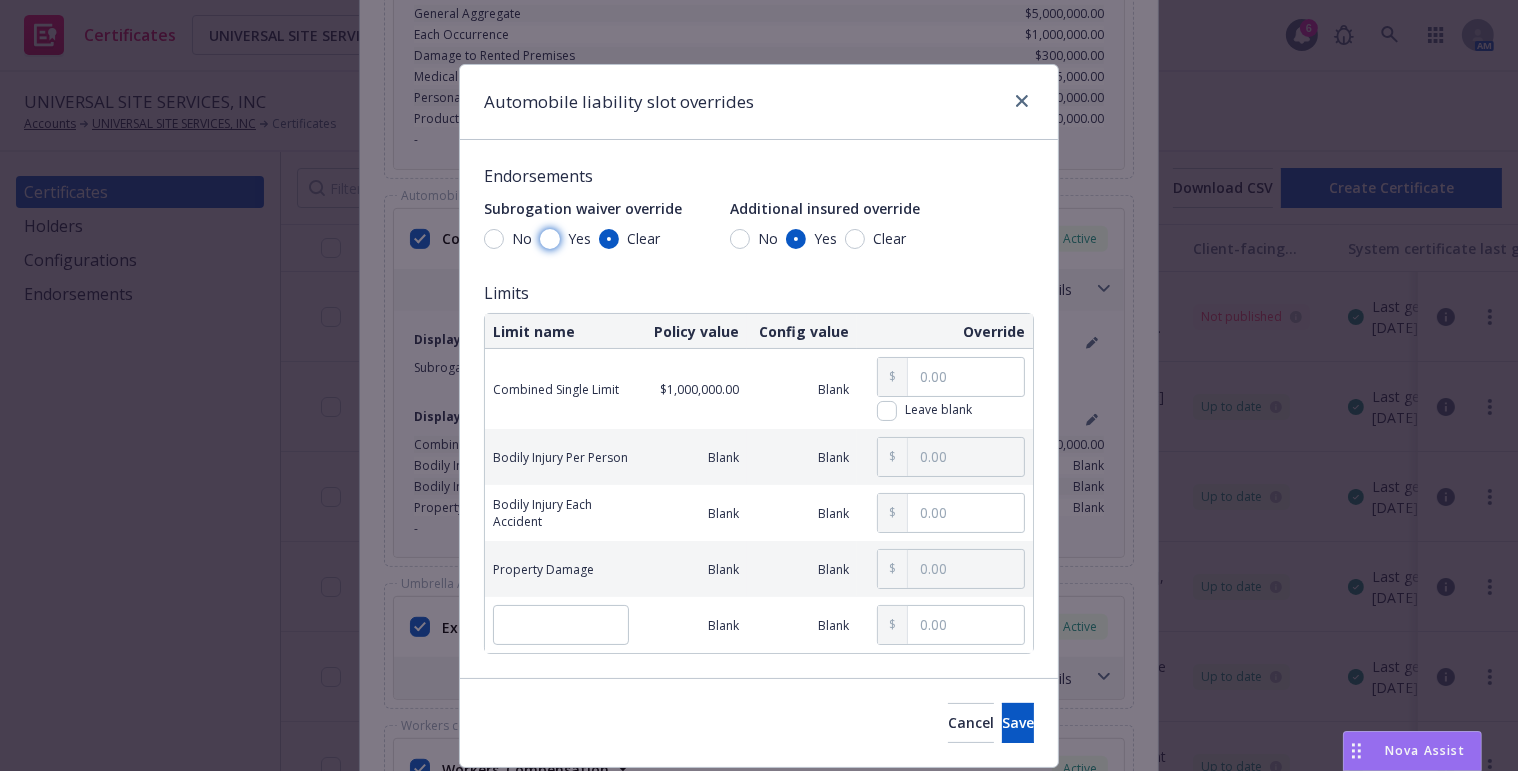 click on "Yes" at bounding box center [550, 239] 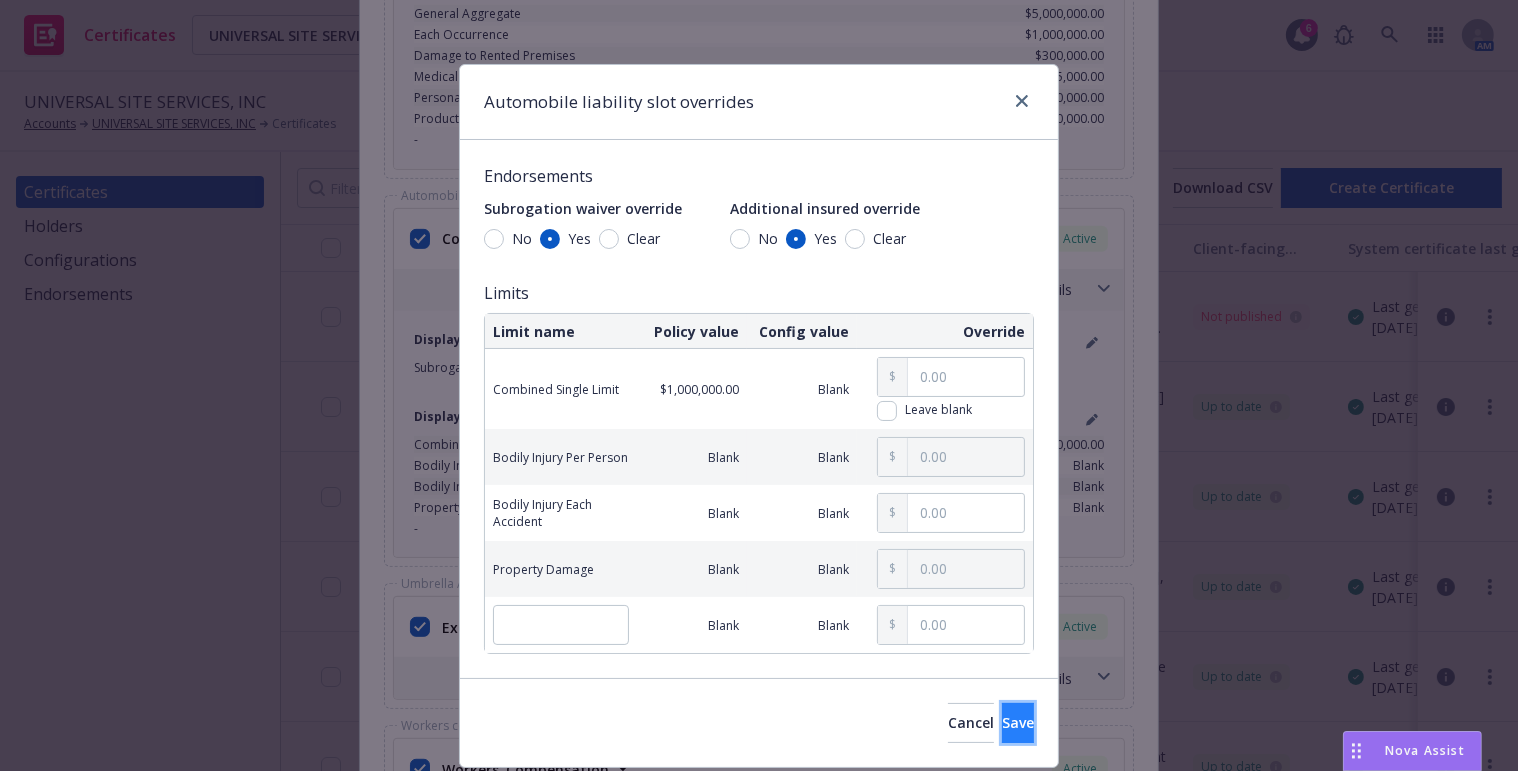 click on "Save" at bounding box center (1018, 722) 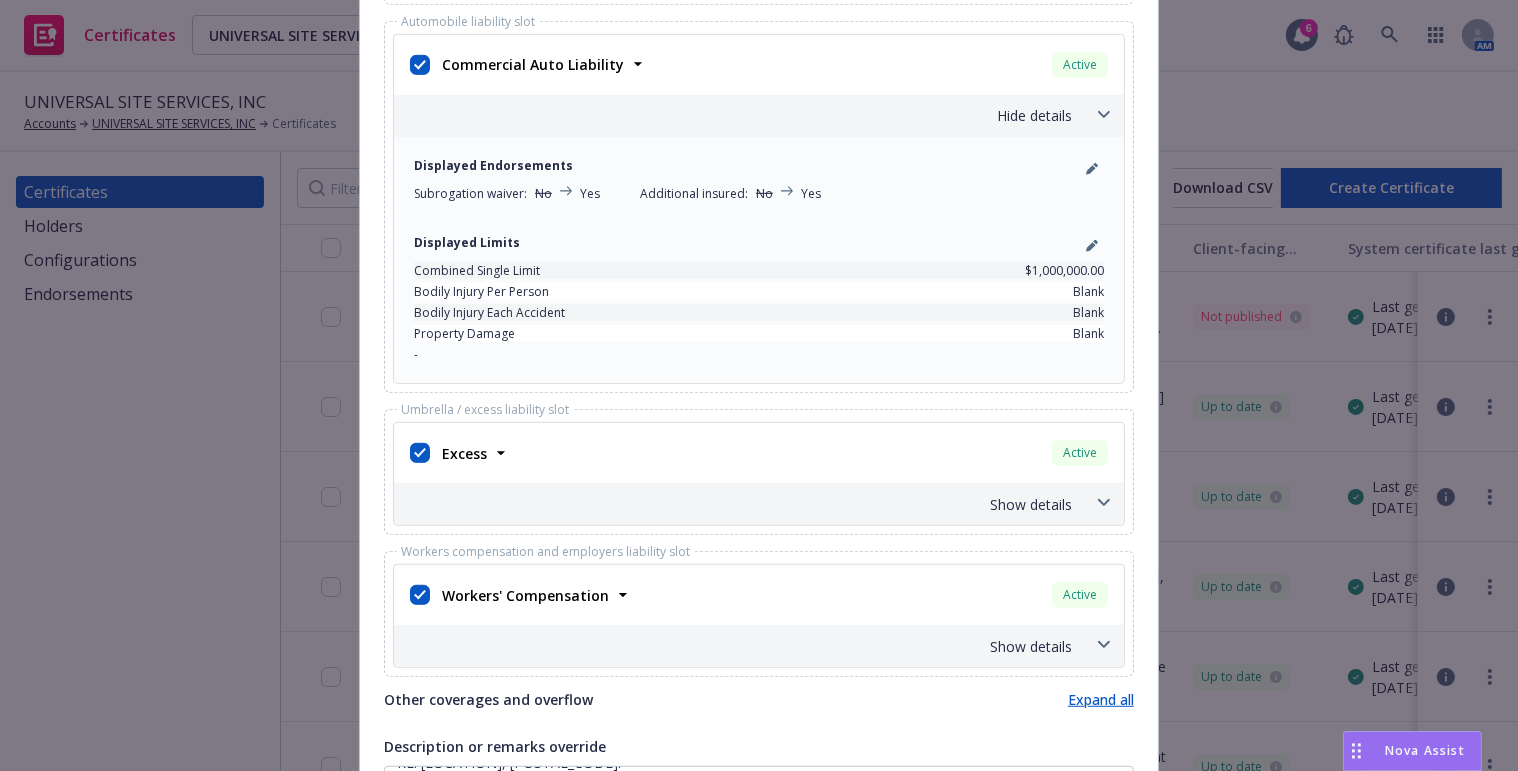 scroll, scrollTop: 1454, scrollLeft: 0, axis: vertical 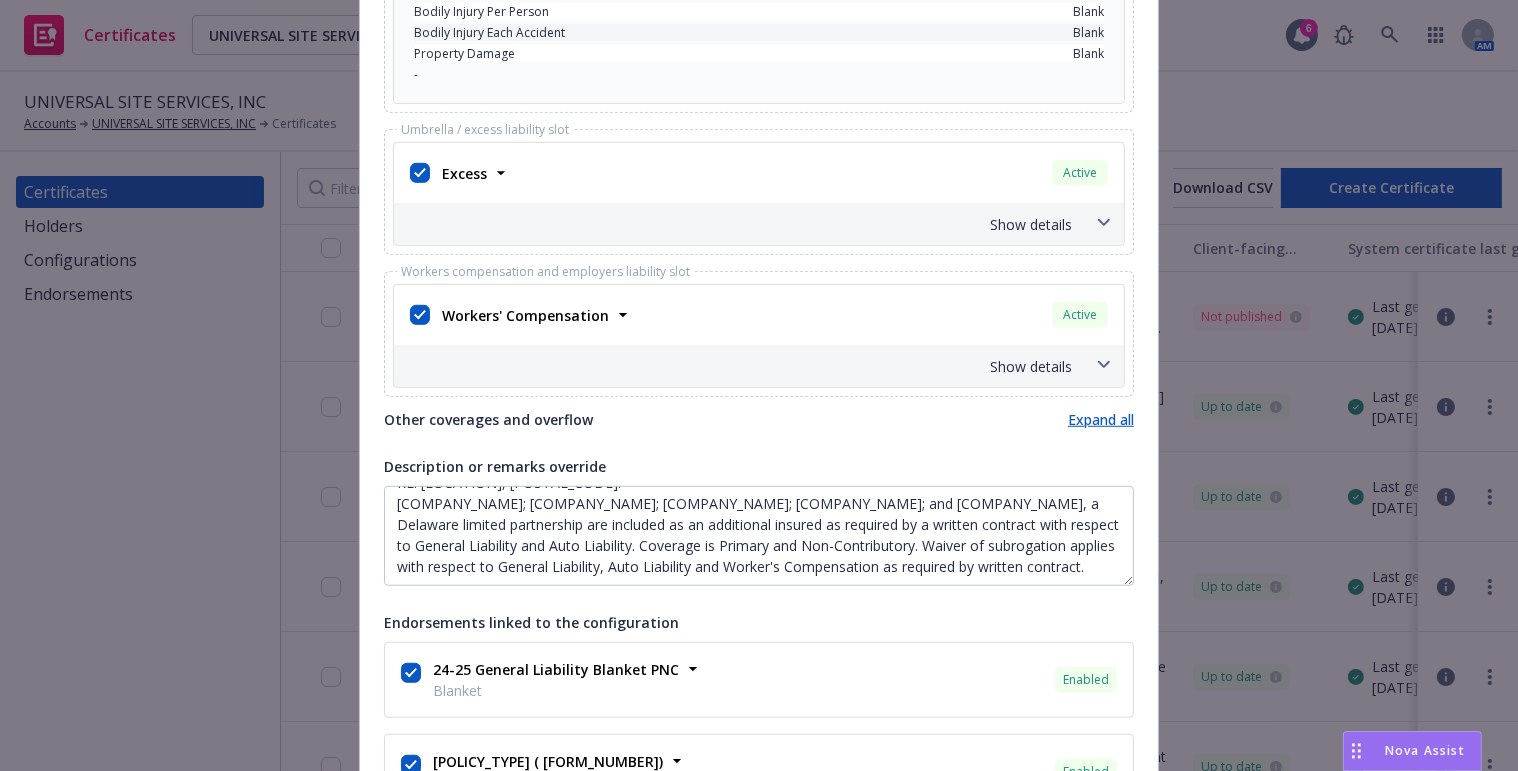 click on "Show details" at bounding box center (735, 224) 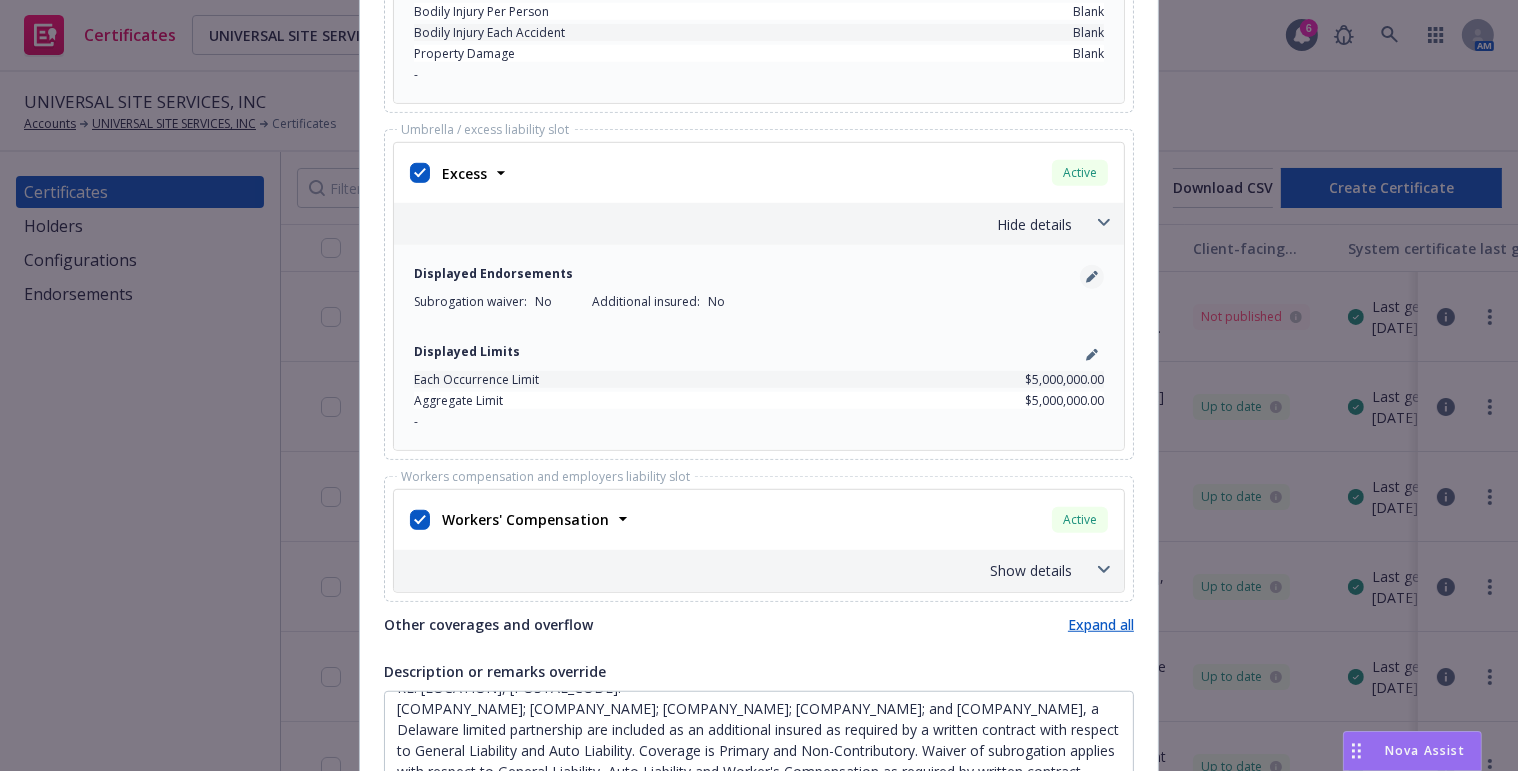 click 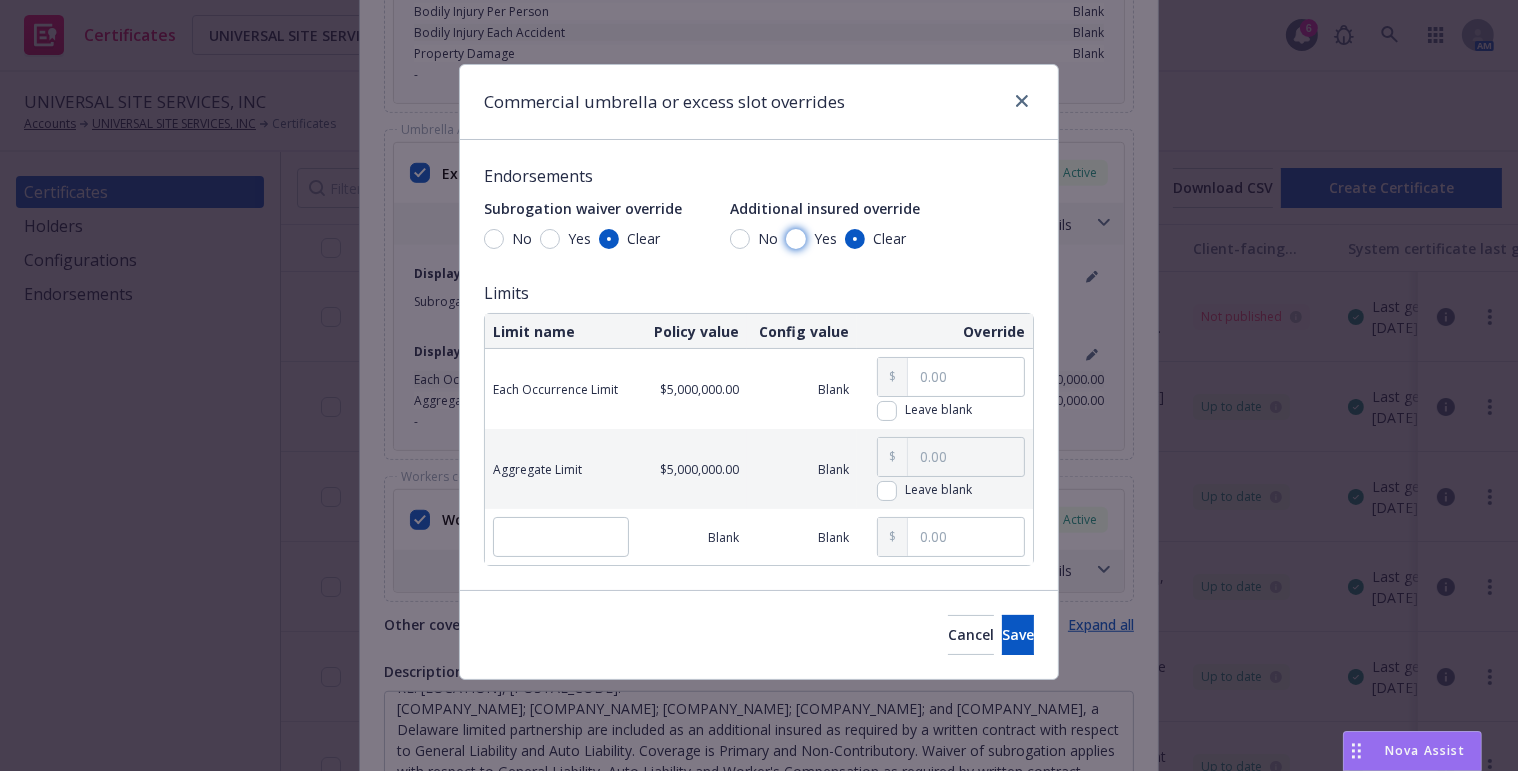 click on "Yes" at bounding box center (796, 239) 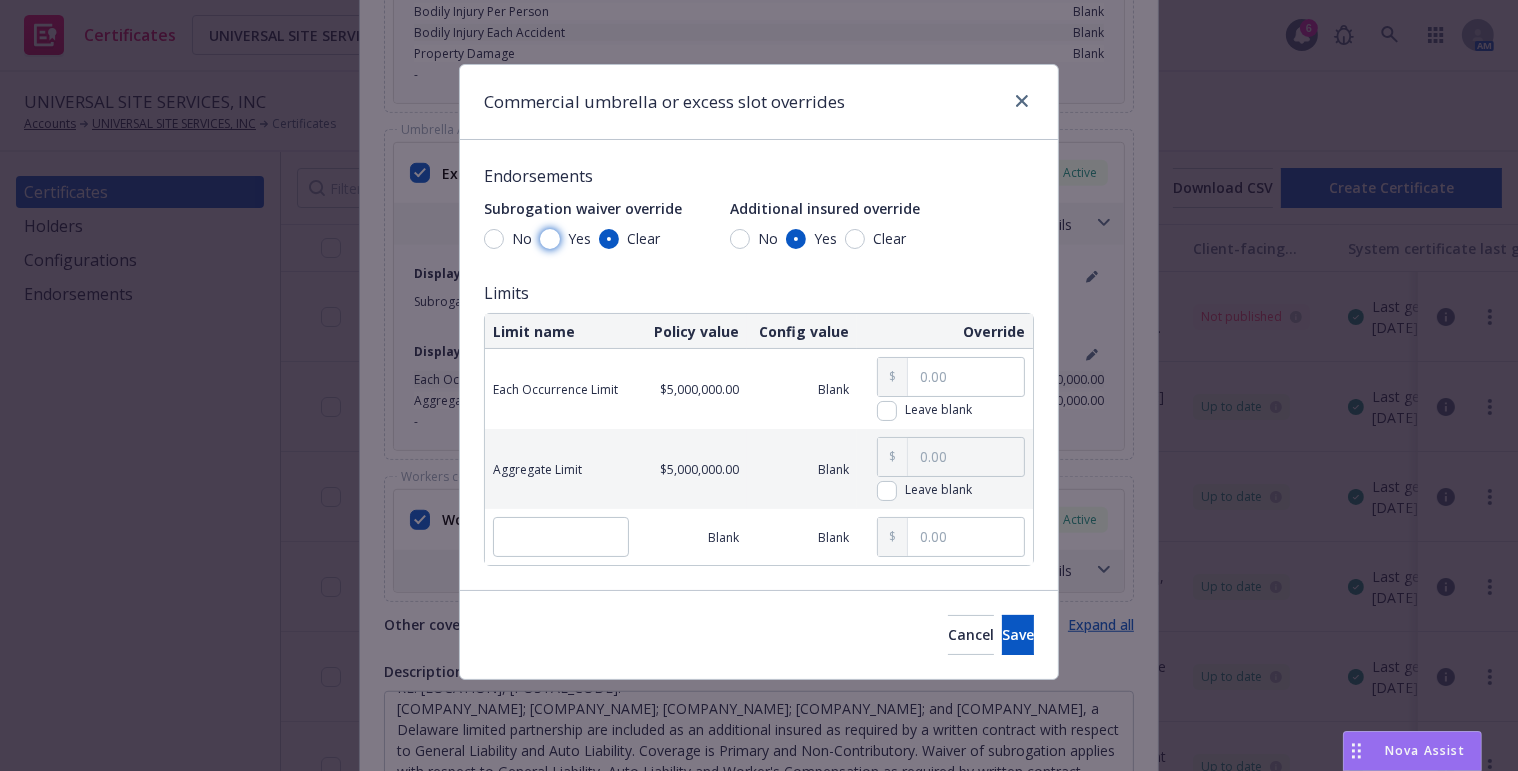 click on "Yes" at bounding box center (550, 239) 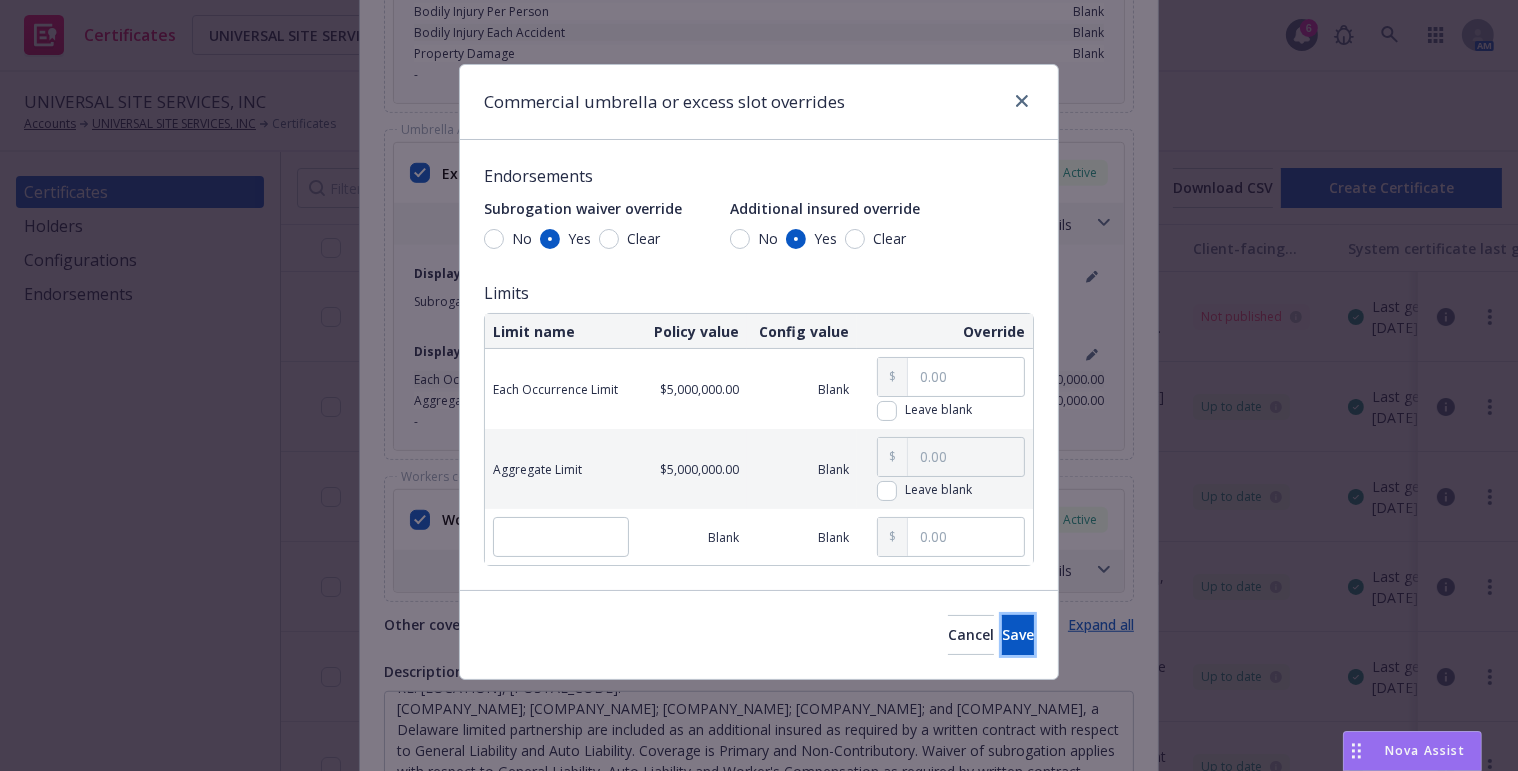 click on "Save" at bounding box center [1018, 634] 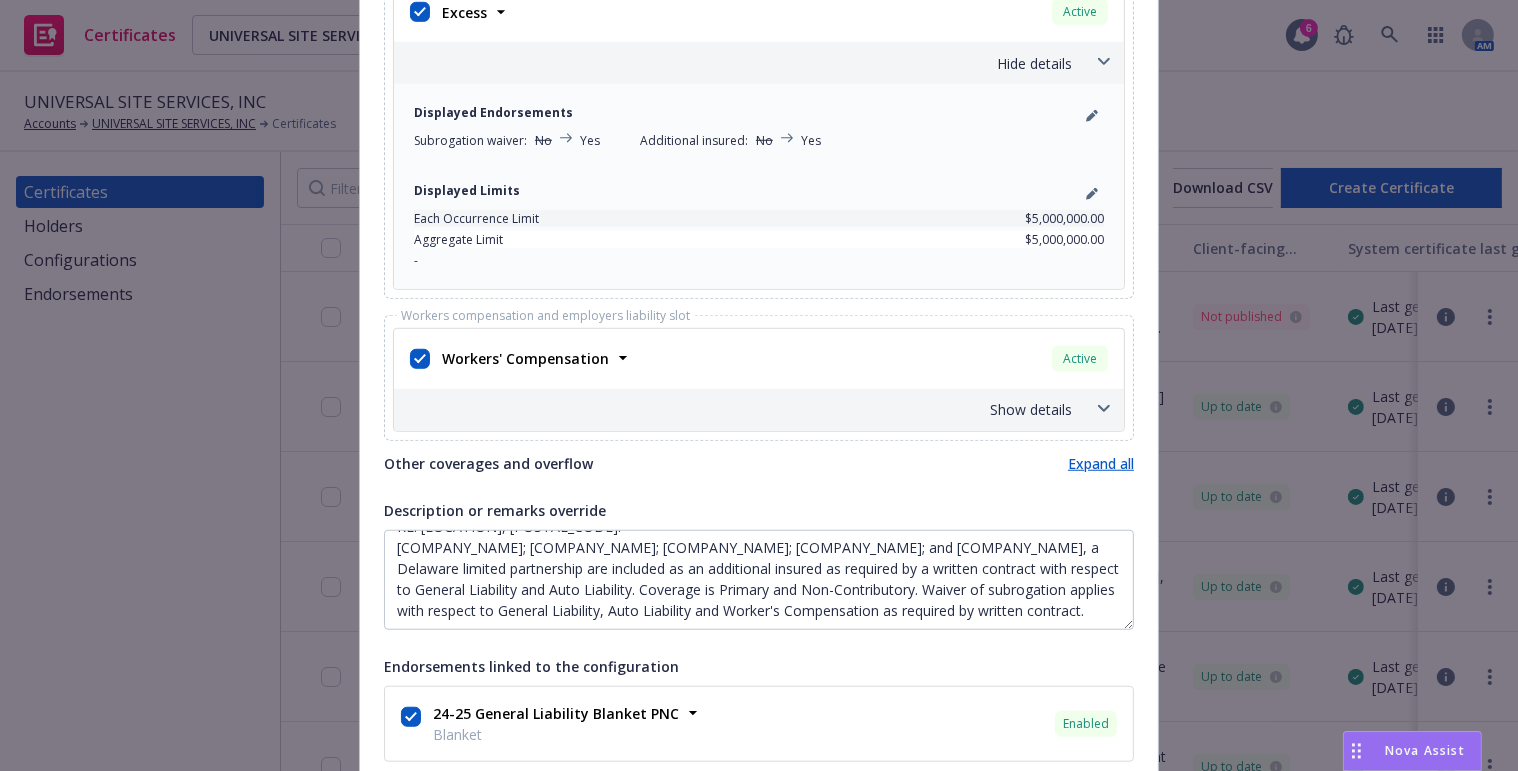 scroll, scrollTop: 1909, scrollLeft: 0, axis: vertical 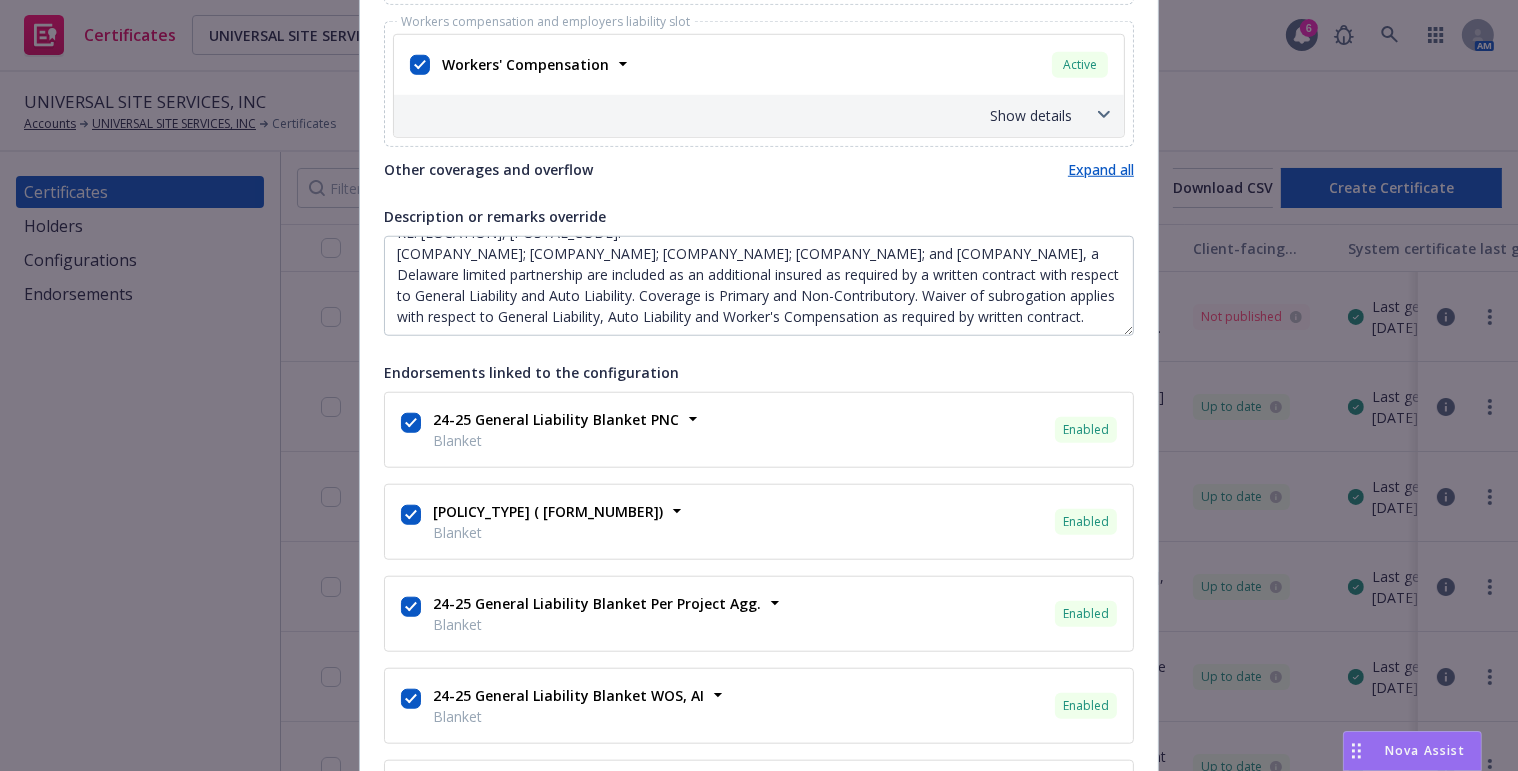 click on "Other coverages and overflow Expand all" at bounding box center [759, 169] 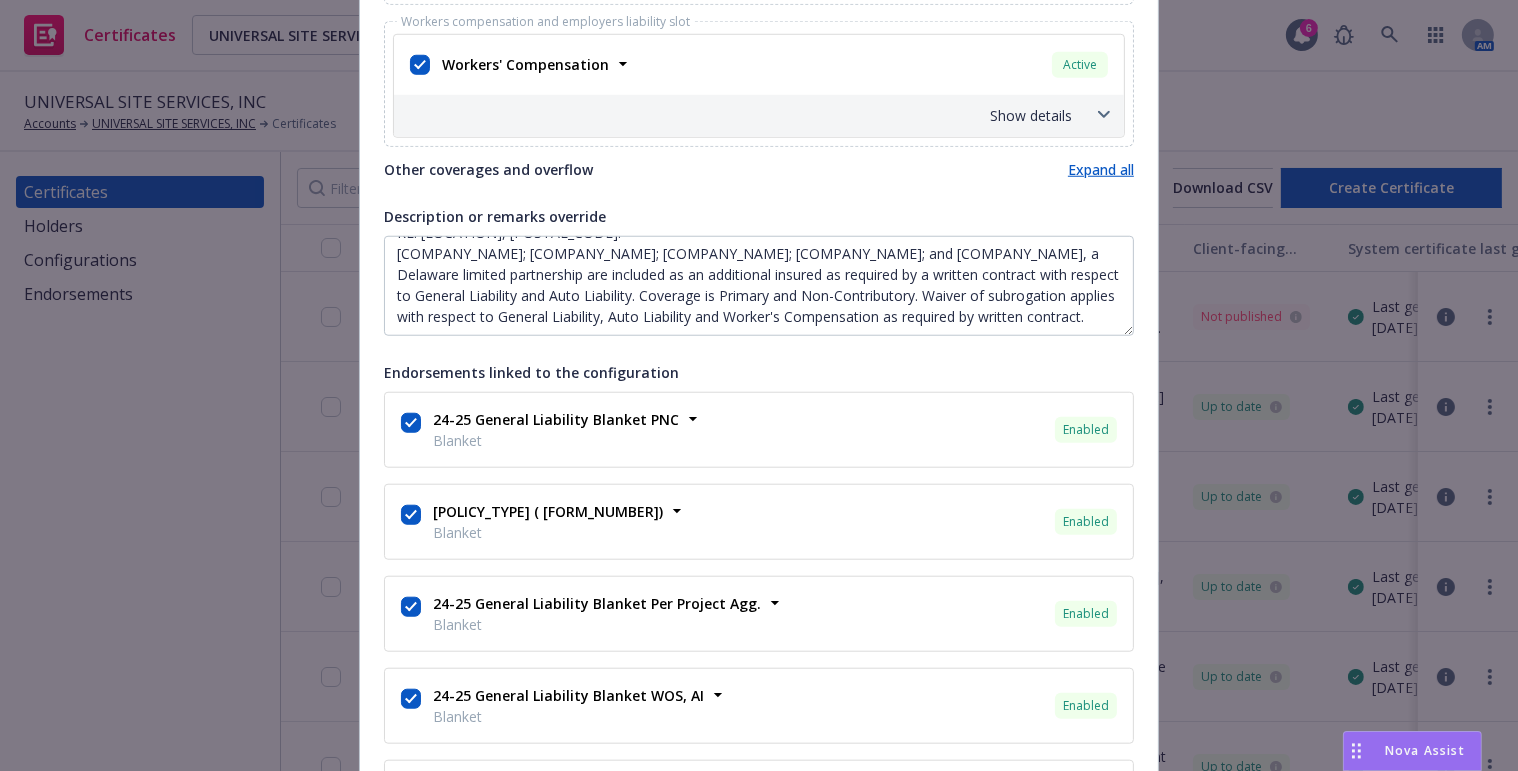 click on "Show details" at bounding box center [759, 116] 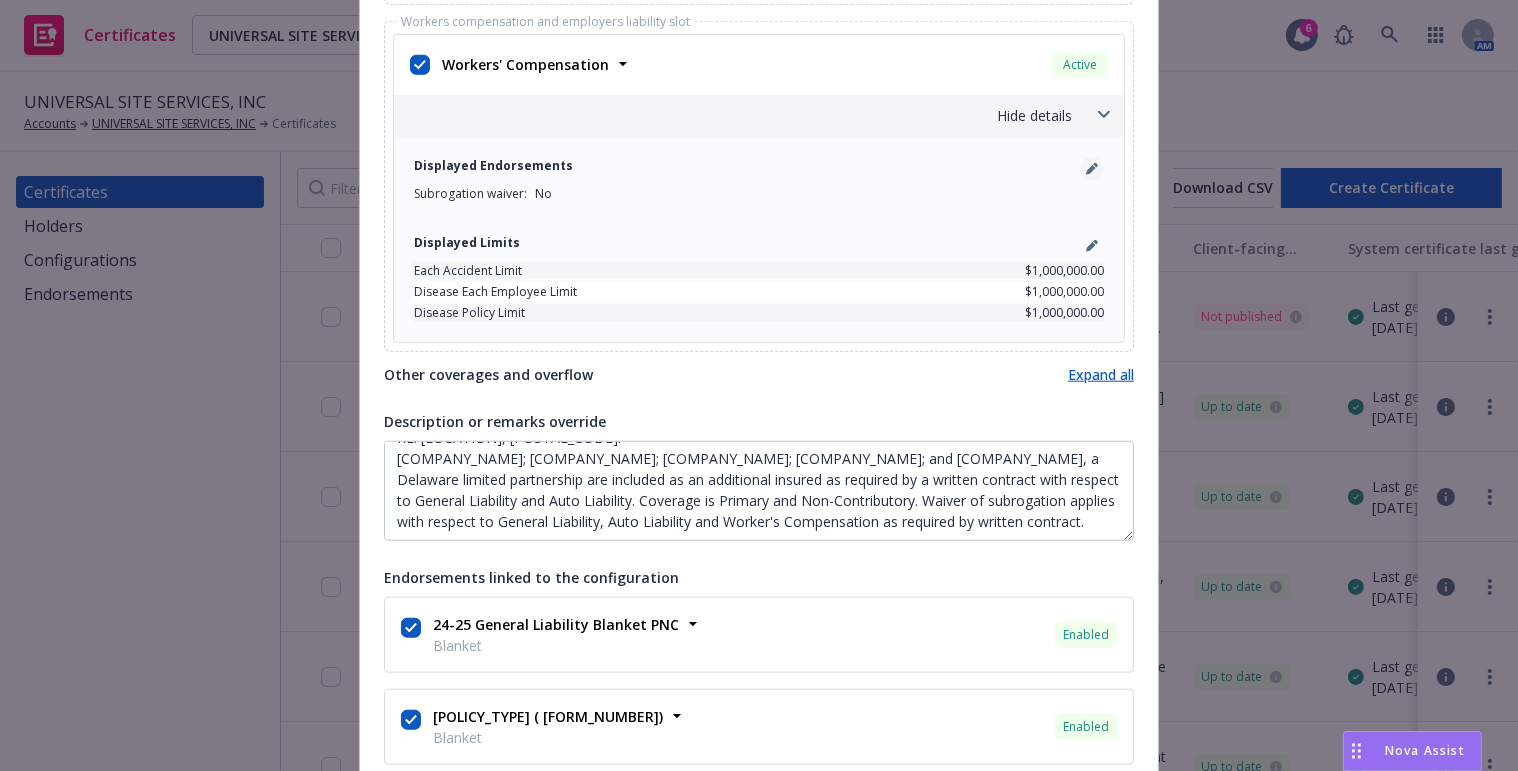 click at bounding box center [1092, 169] 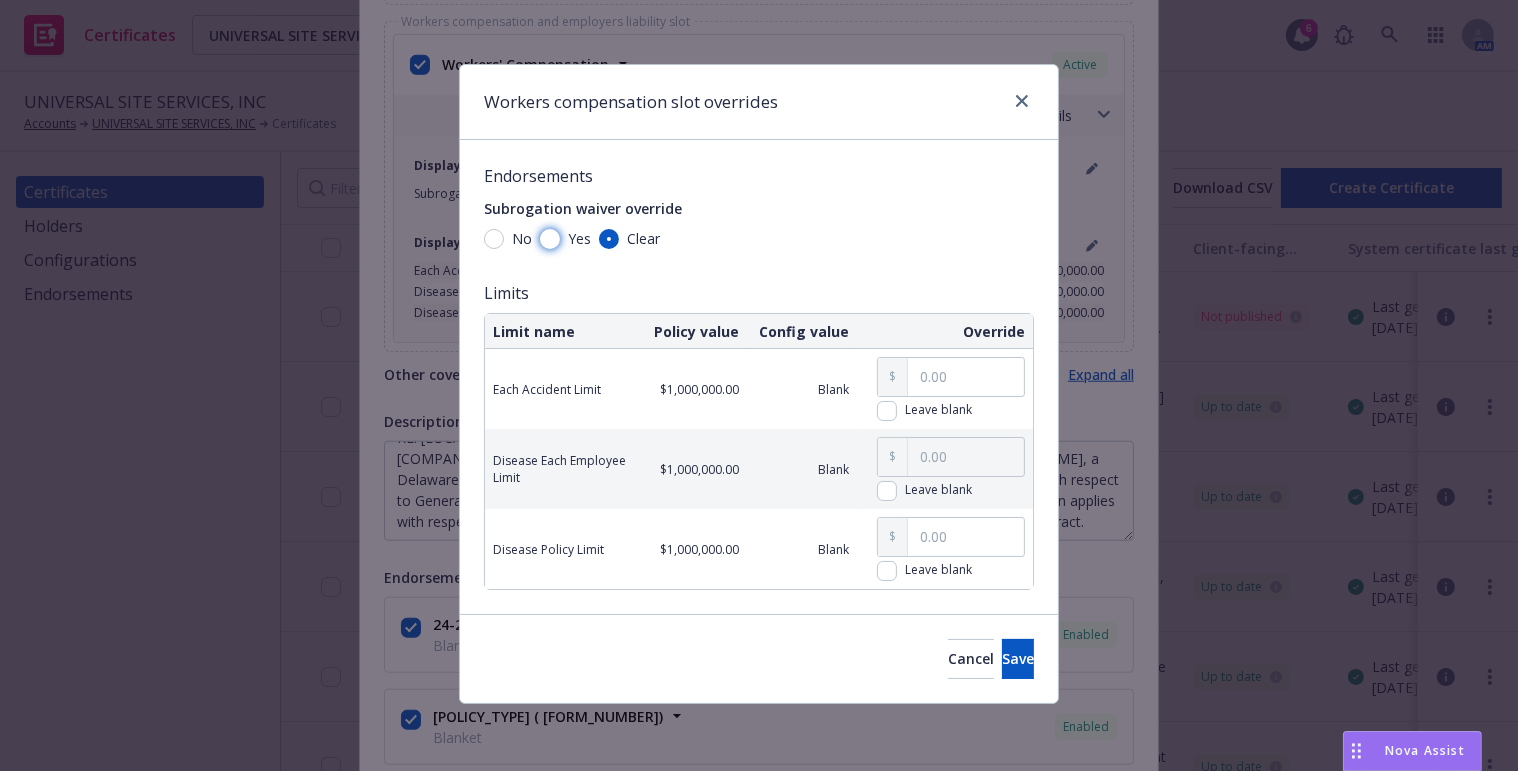 click on "Yes" at bounding box center [550, 239] 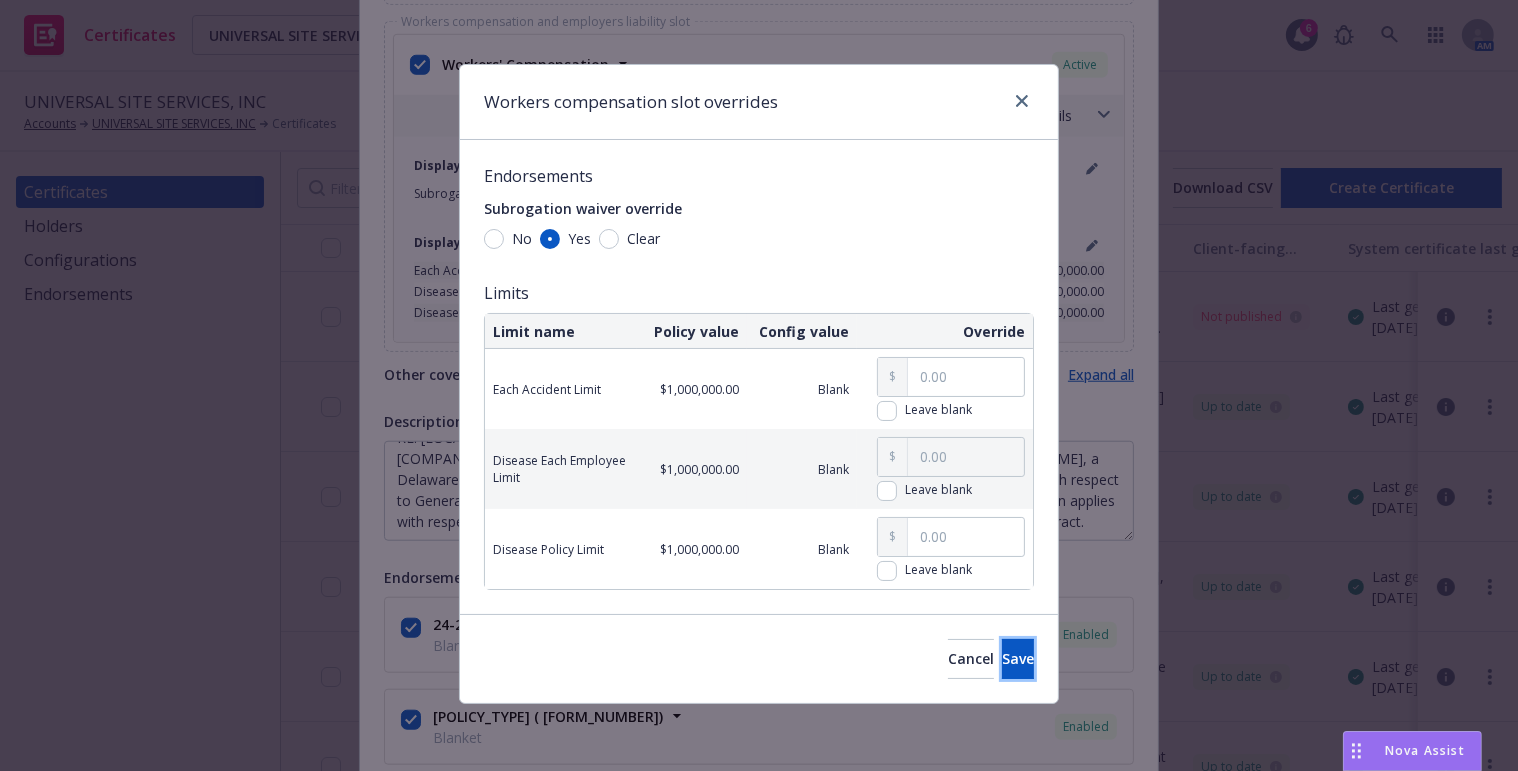 click on "Save" at bounding box center (1018, 659) 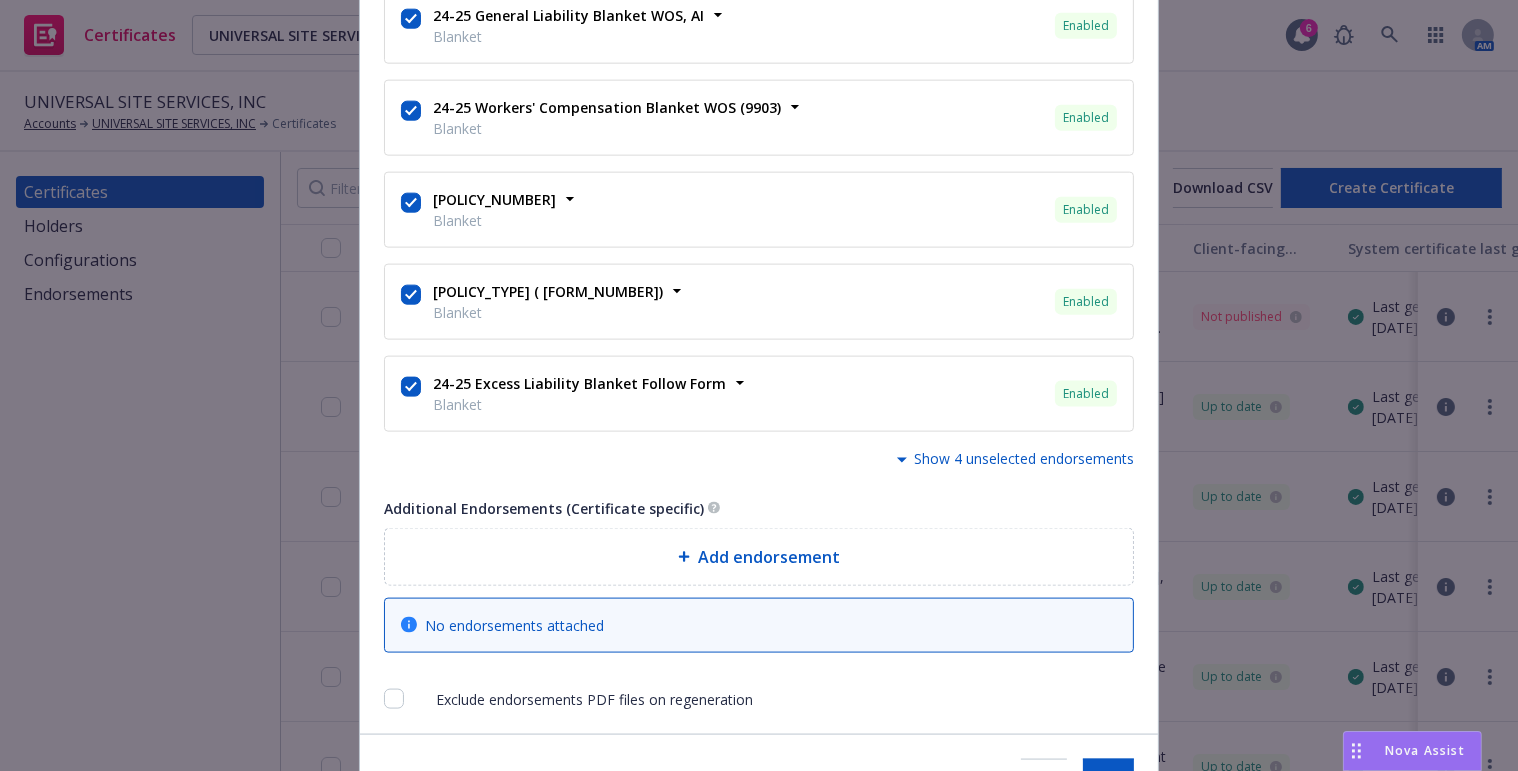 scroll, scrollTop: 2905, scrollLeft: 0, axis: vertical 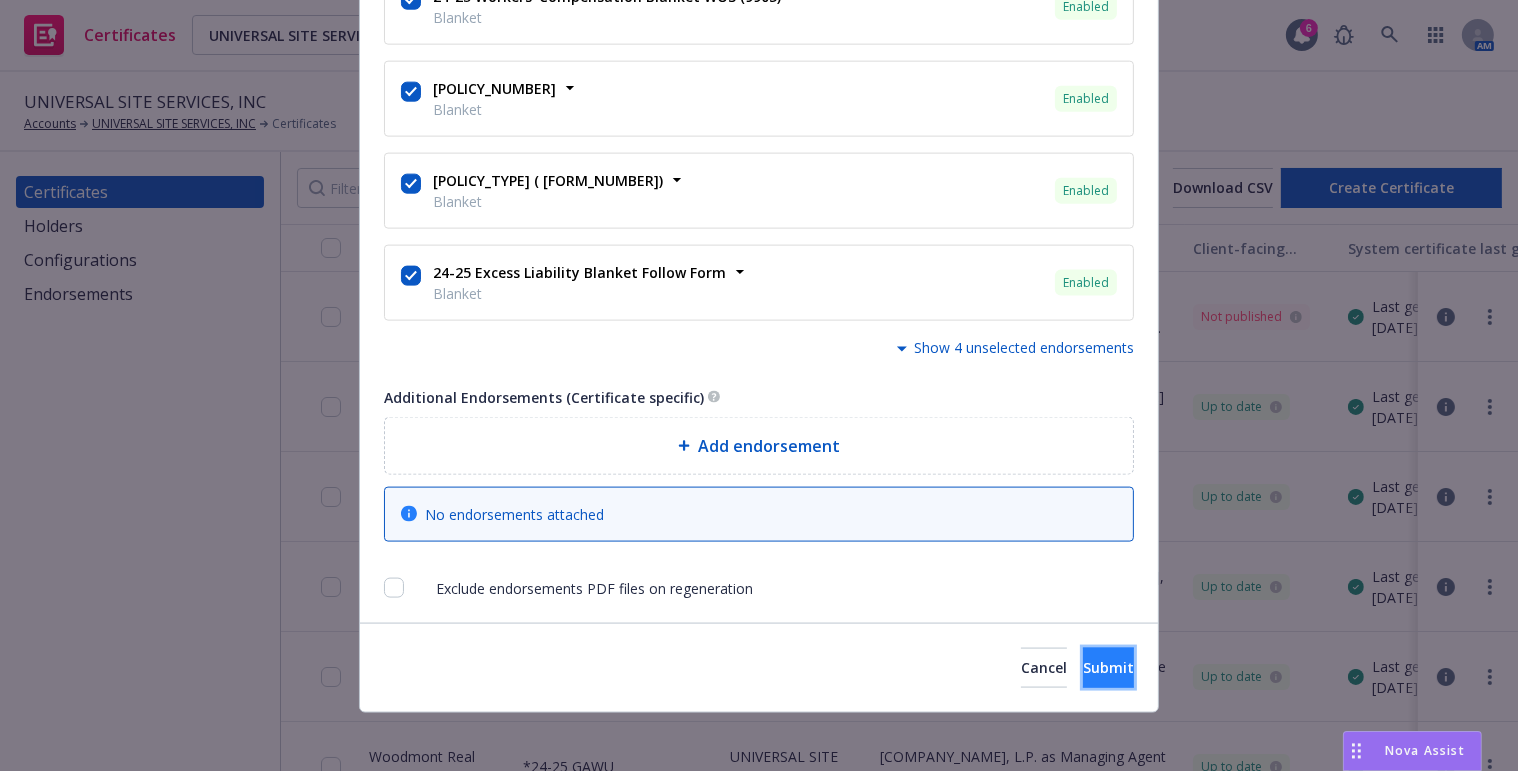 click on "Submit" at bounding box center [1108, 667] 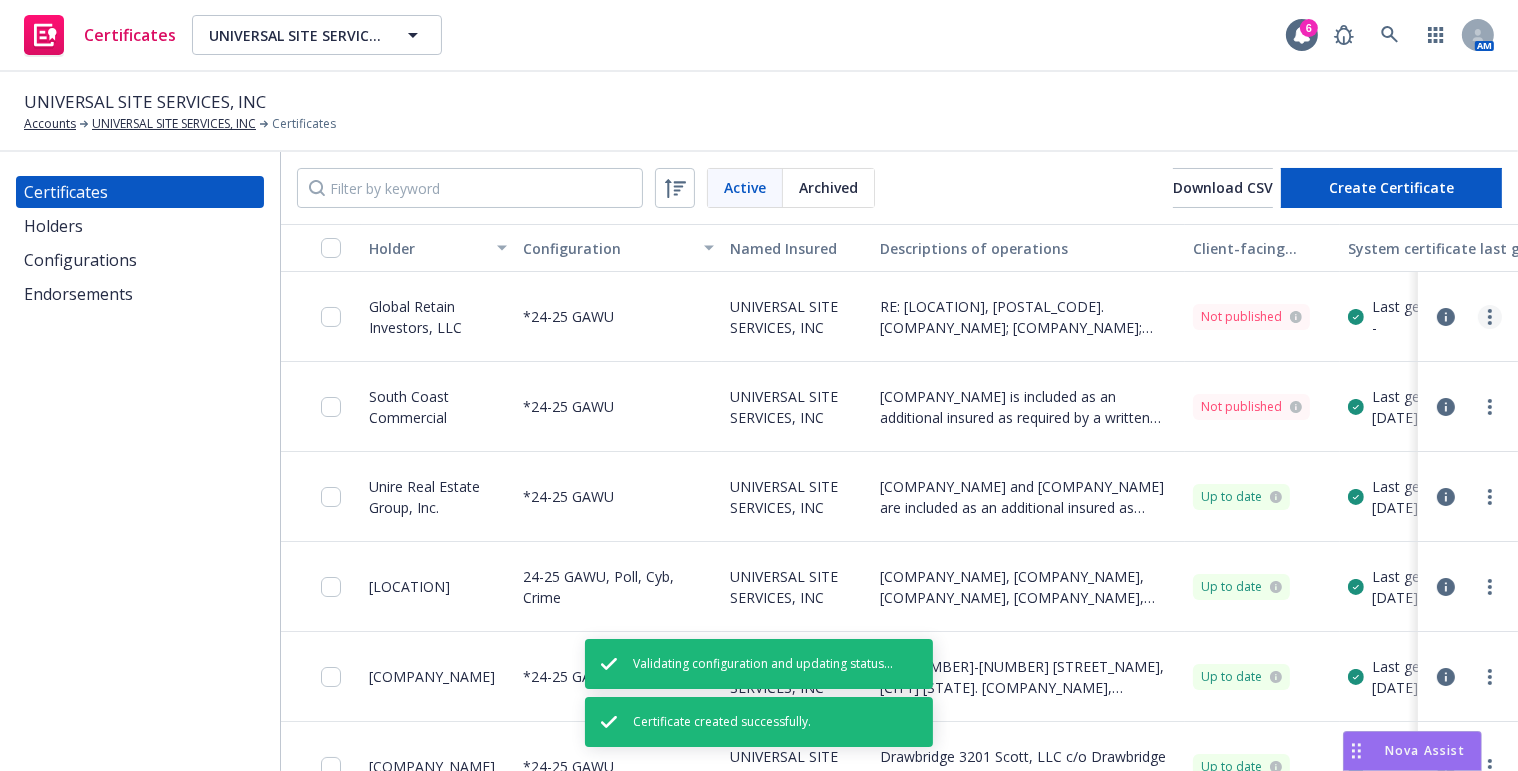 click at bounding box center (1490, 317) 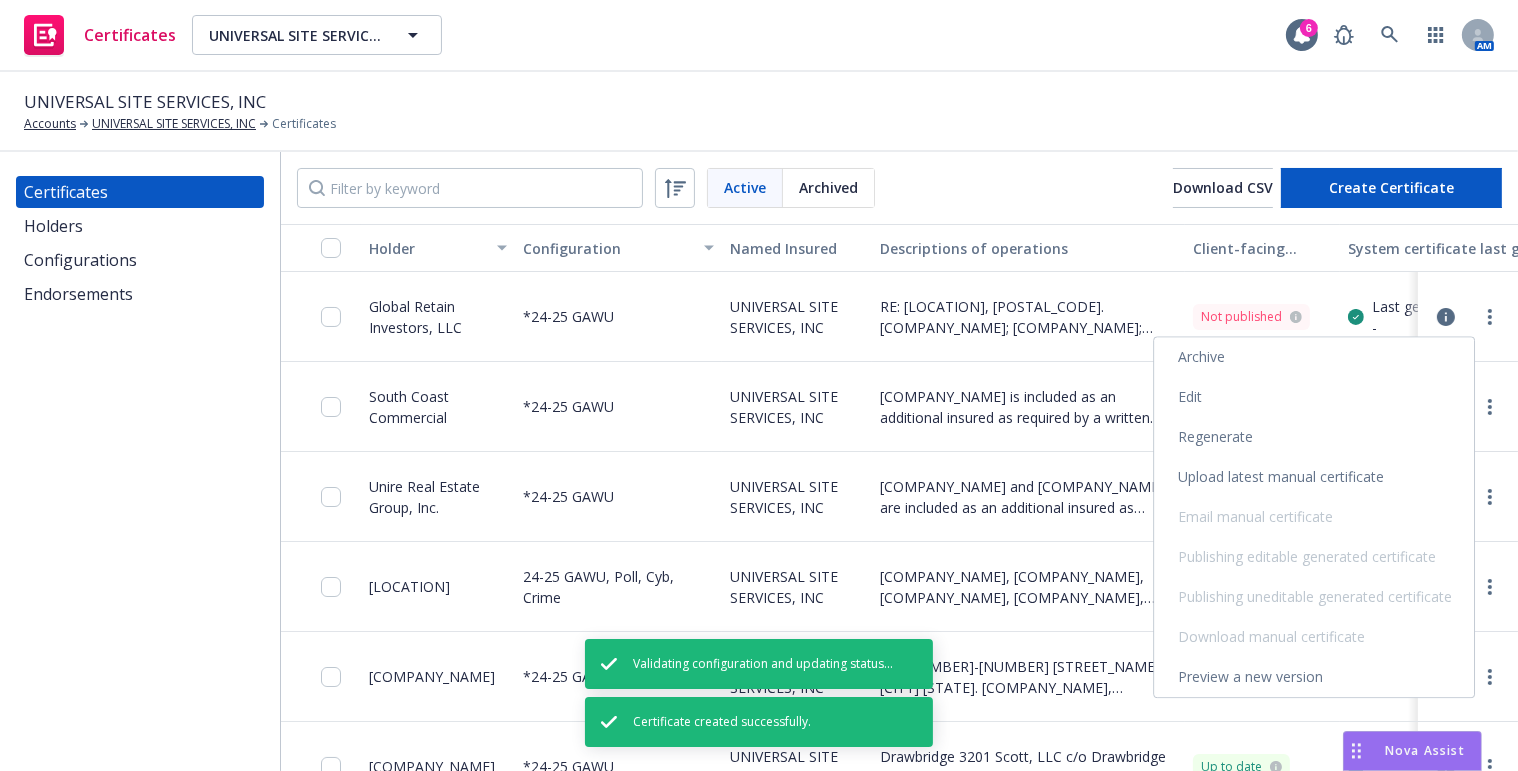 click on "Regenerate" at bounding box center [1314, 437] 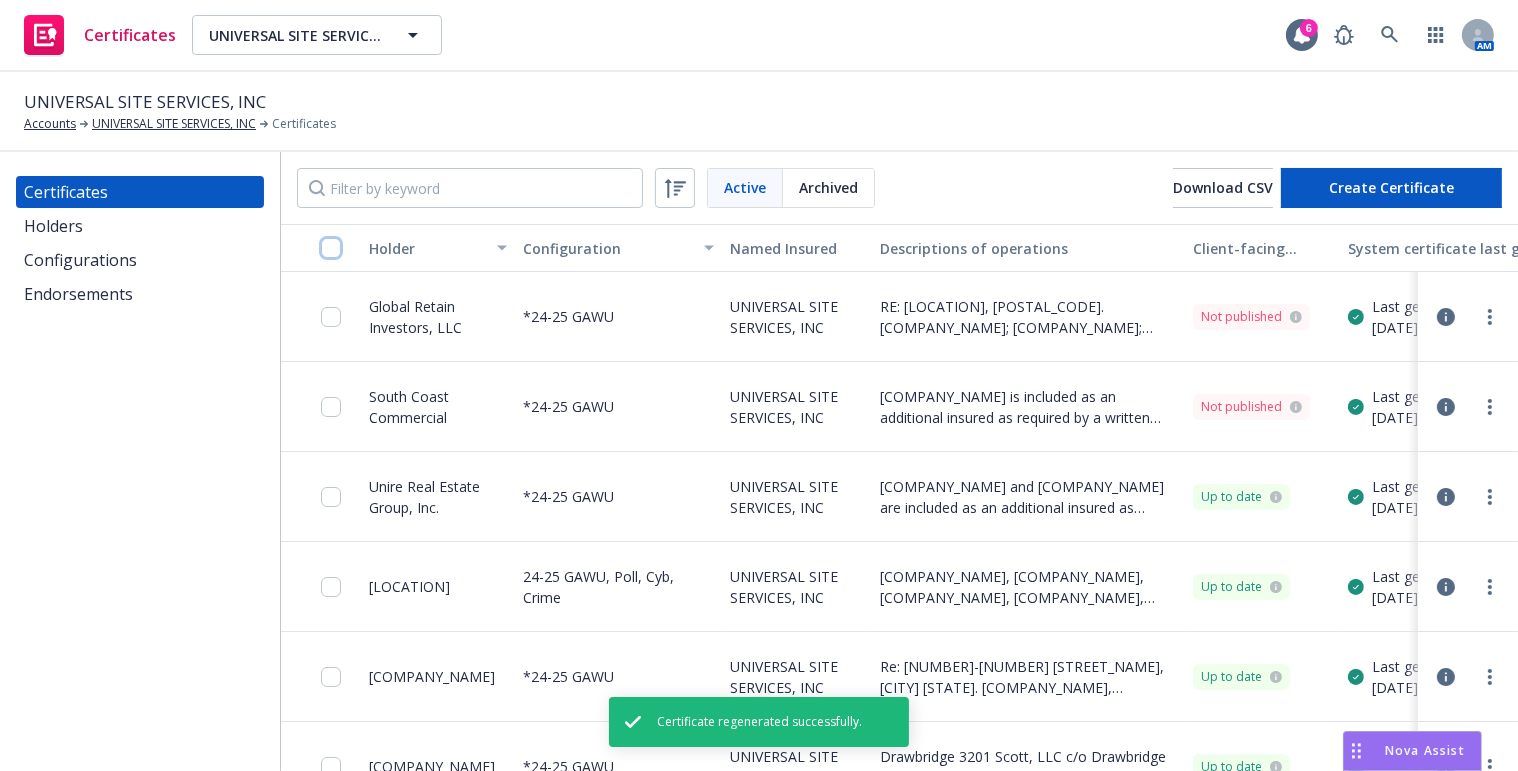 drag, startPoint x: 328, startPoint y: 248, endPoint x: 368, endPoint y: 284, distance: 53.814495 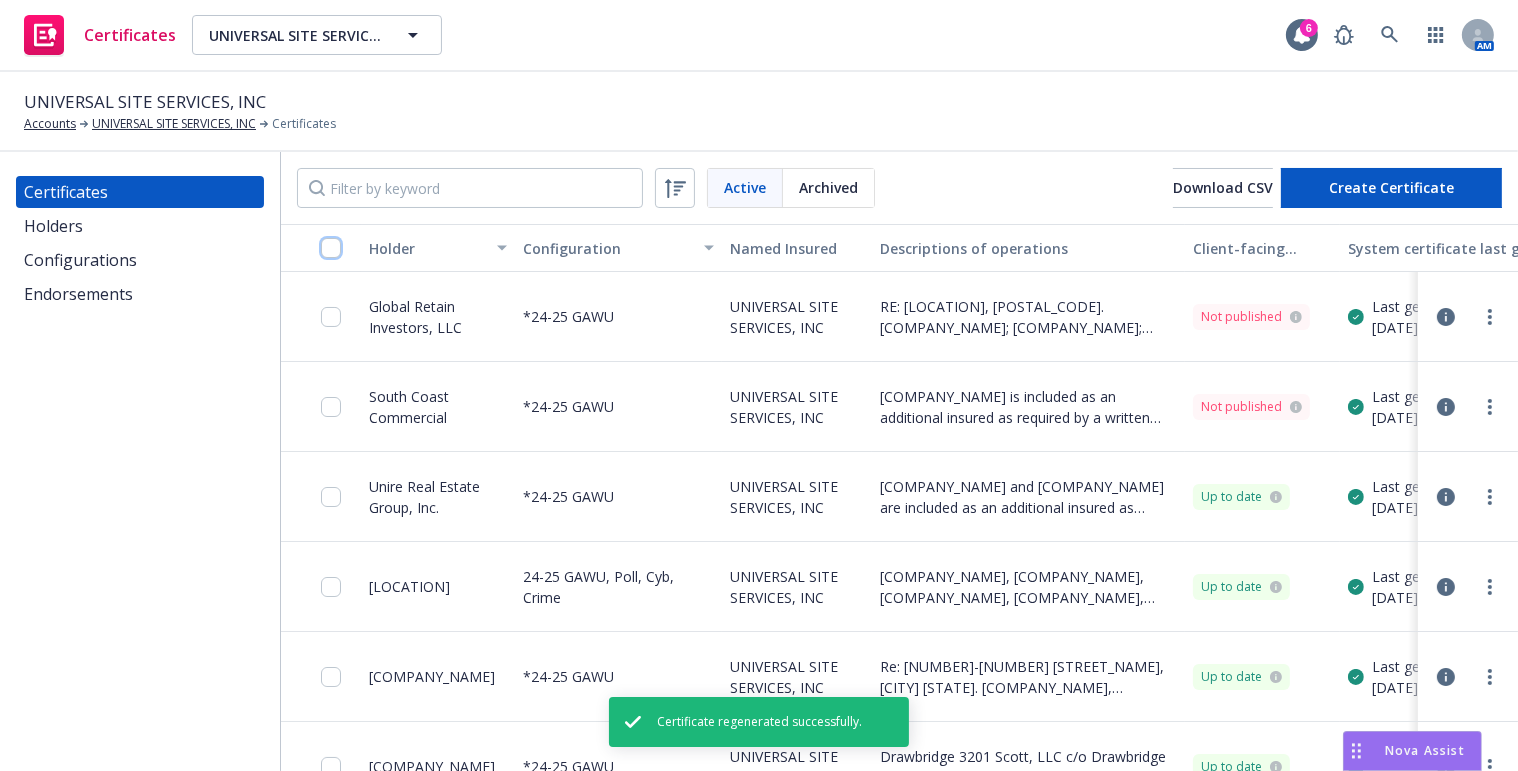 click at bounding box center [331, 248] 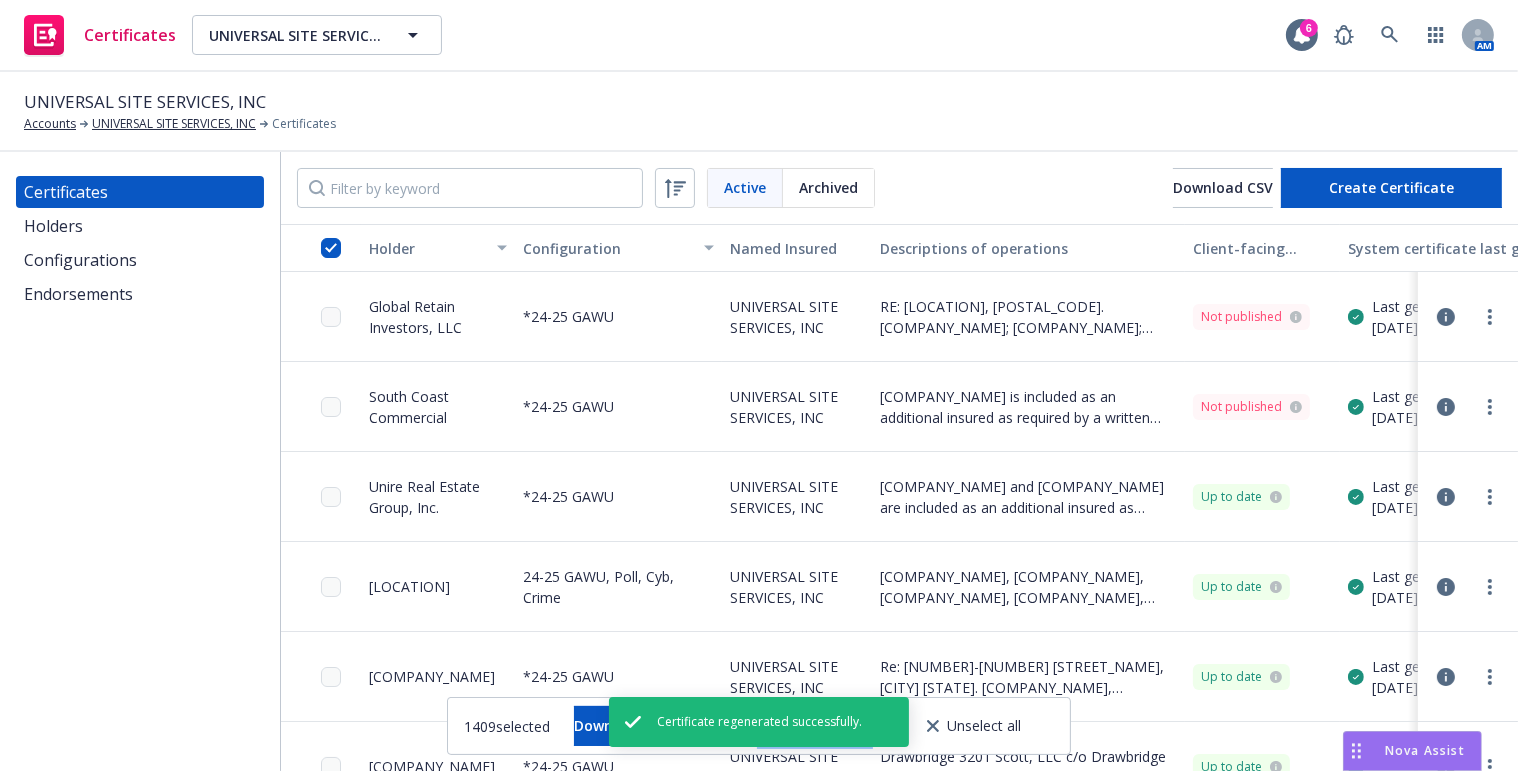 click on "Other actions" at bounding box center [815, 726] 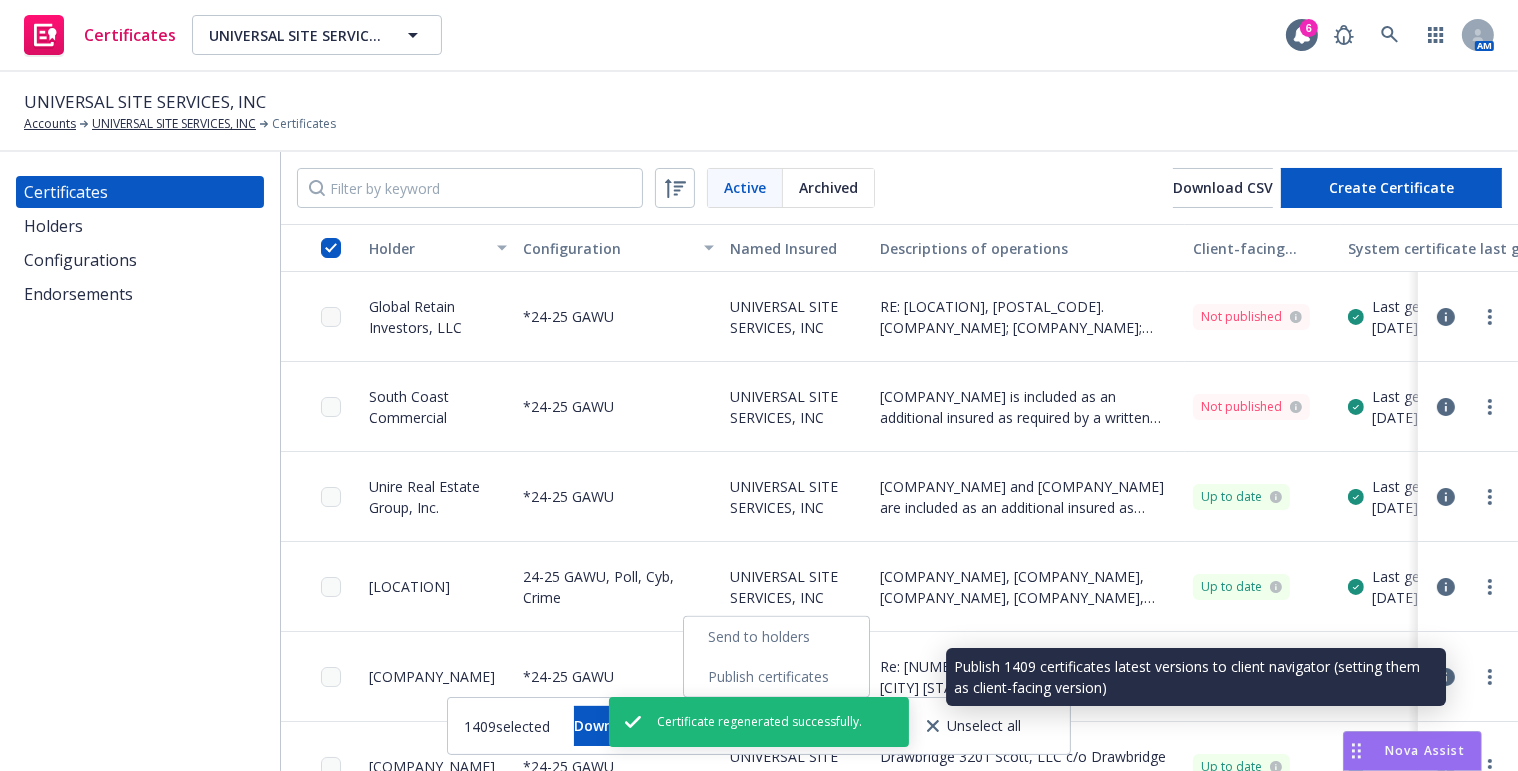 click on "Publish certificates" at bounding box center (776, 677) 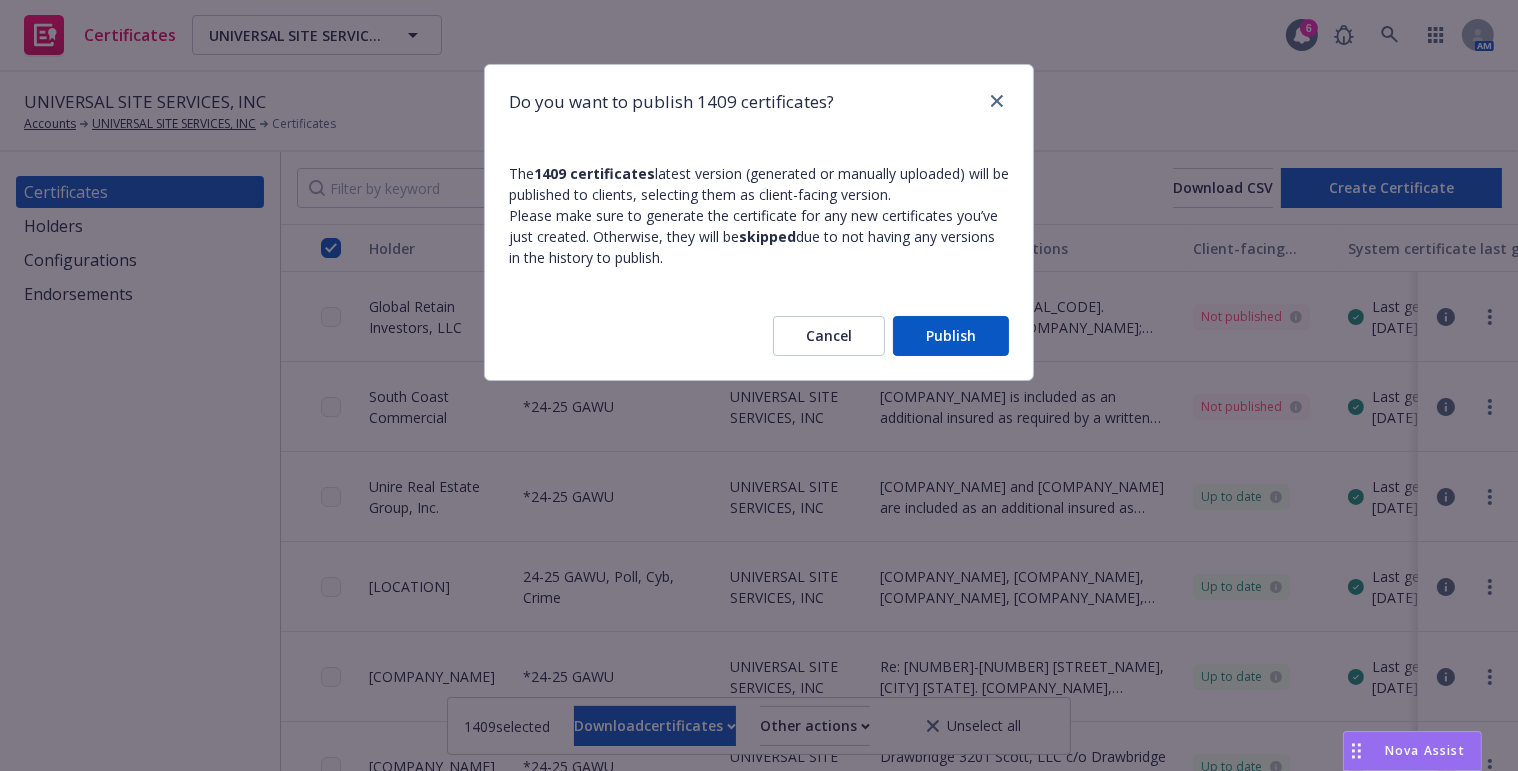 click on "Publish" at bounding box center (951, 336) 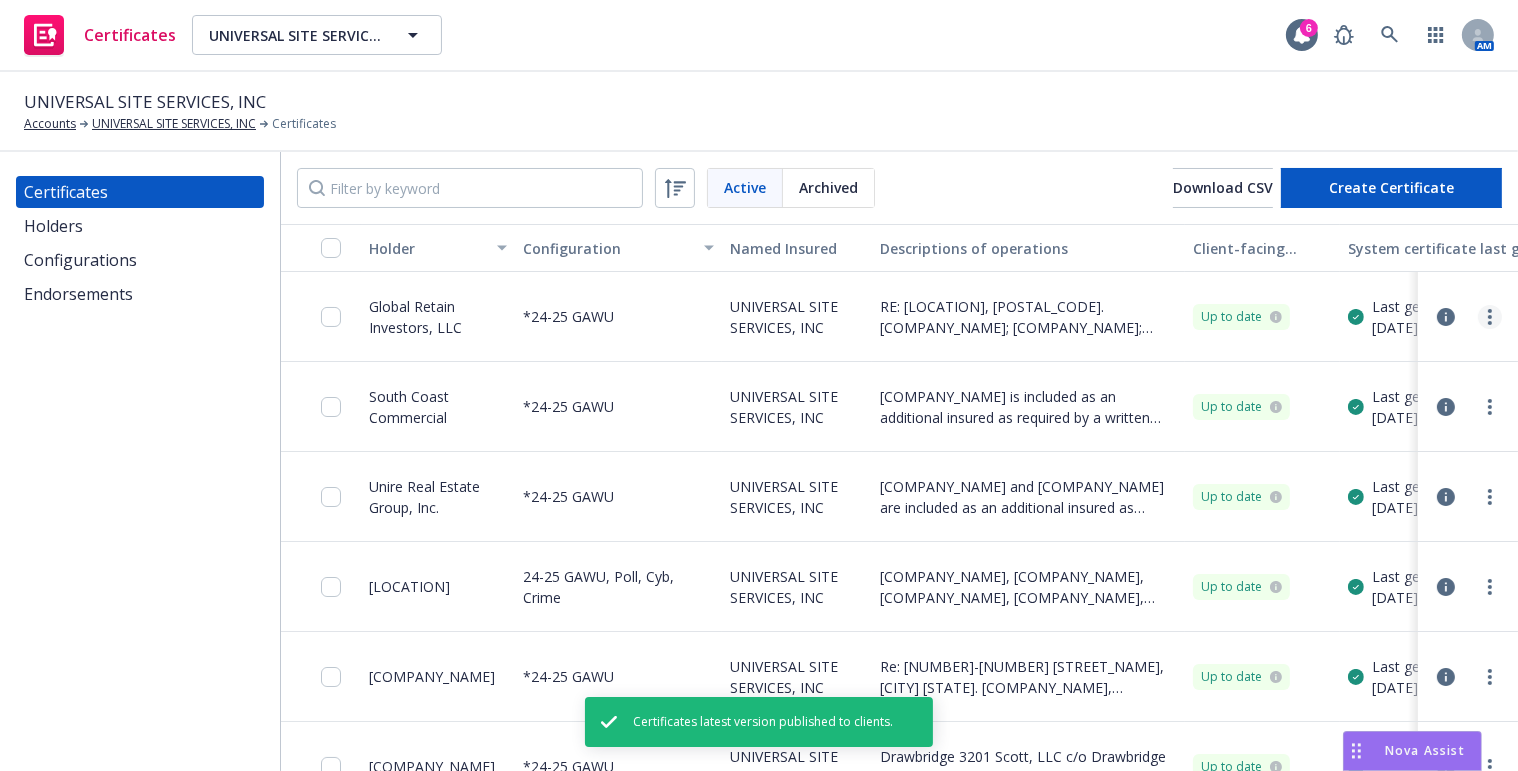 click 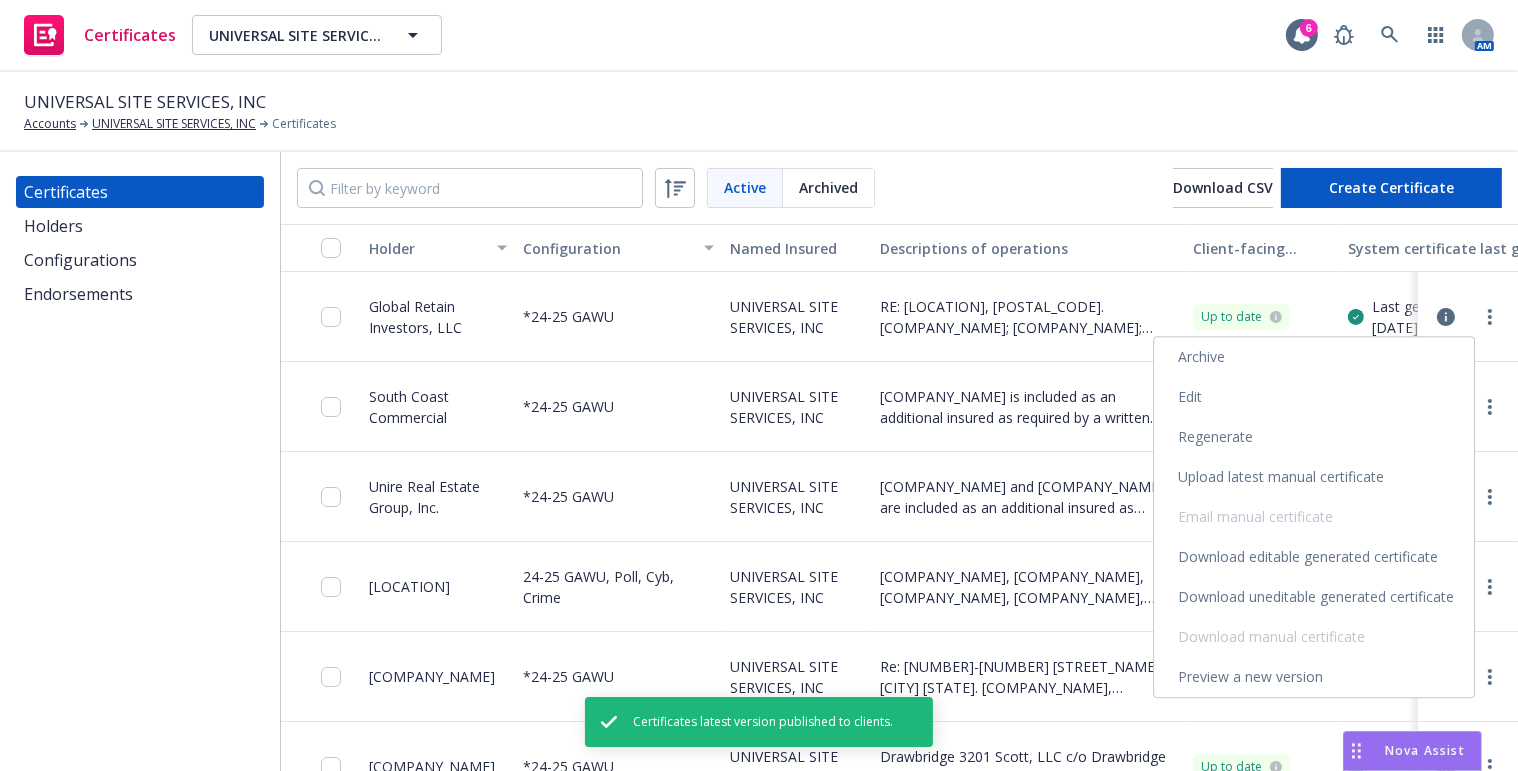 click on "Download uneditable generated certificate" at bounding box center (1314, 597) 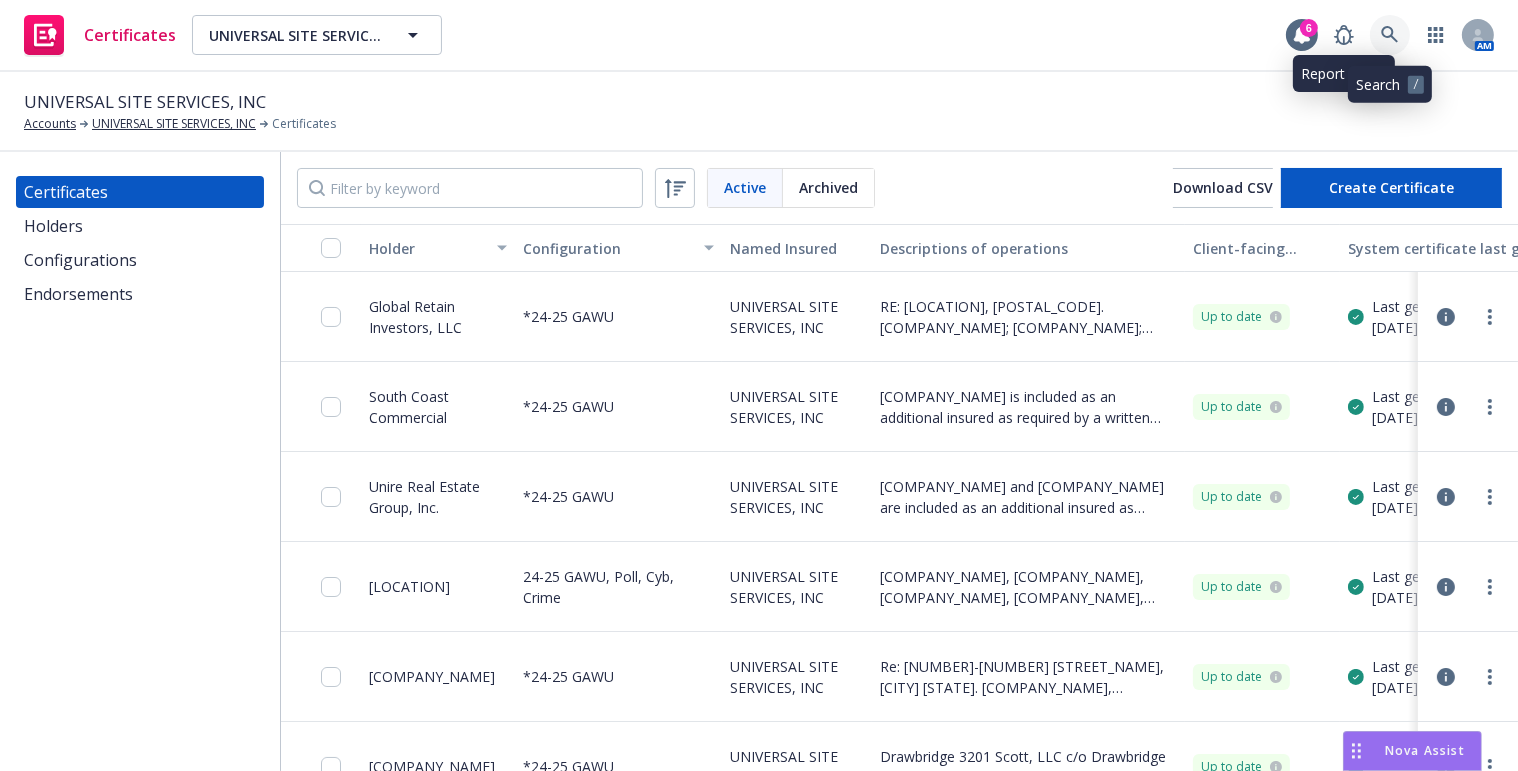 click 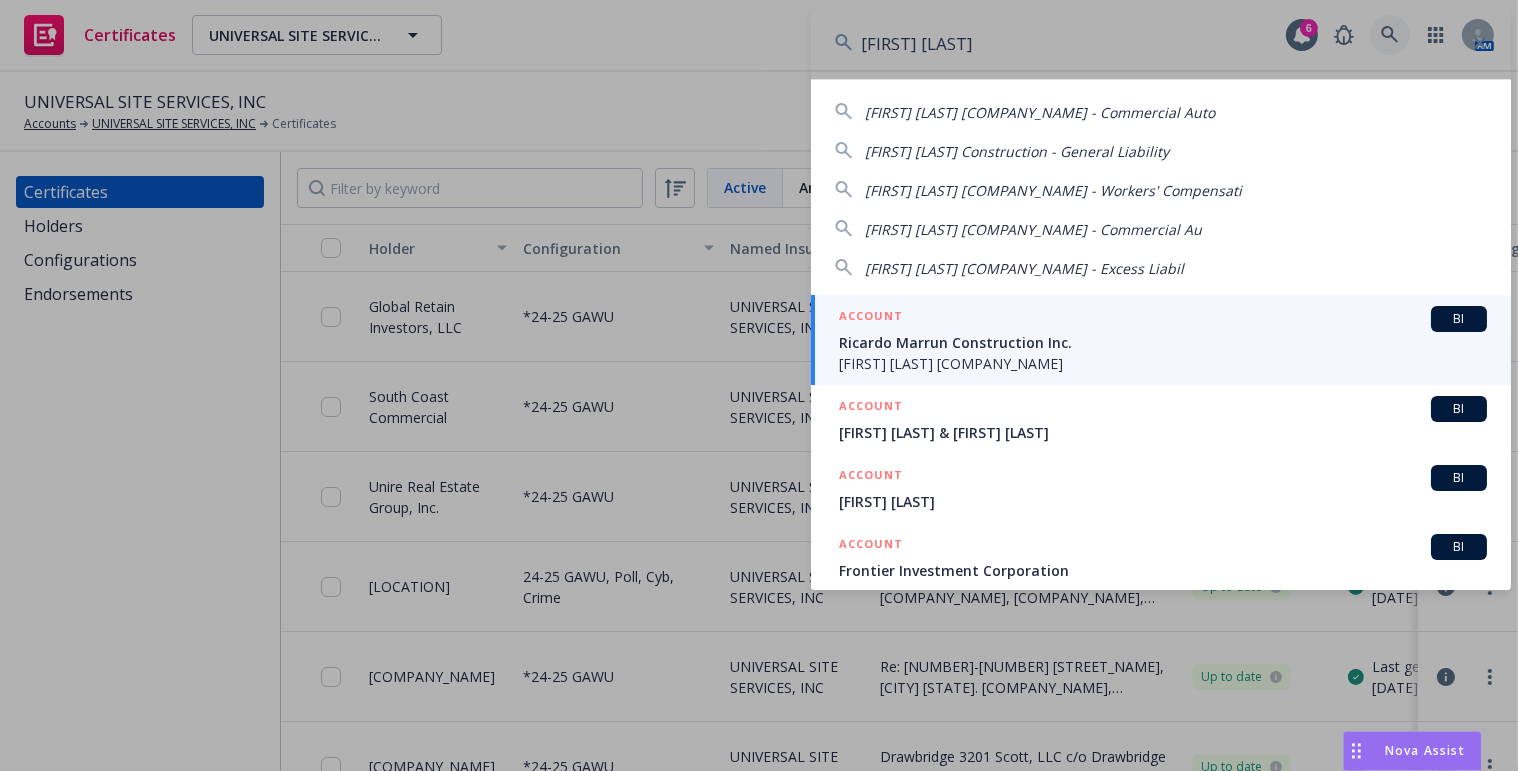 type on "ricardo marrun" 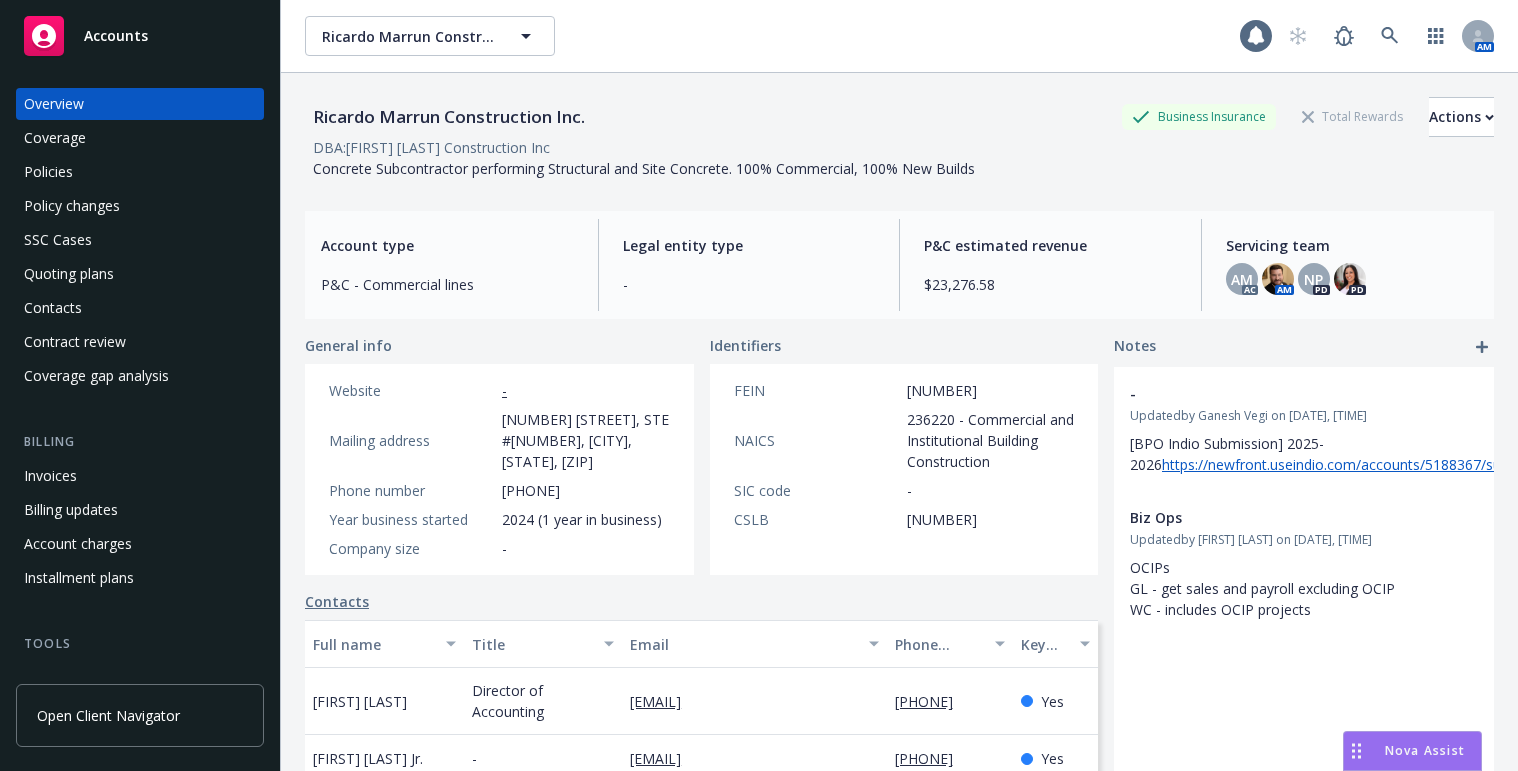 scroll, scrollTop: 0, scrollLeft: 0, axis: both 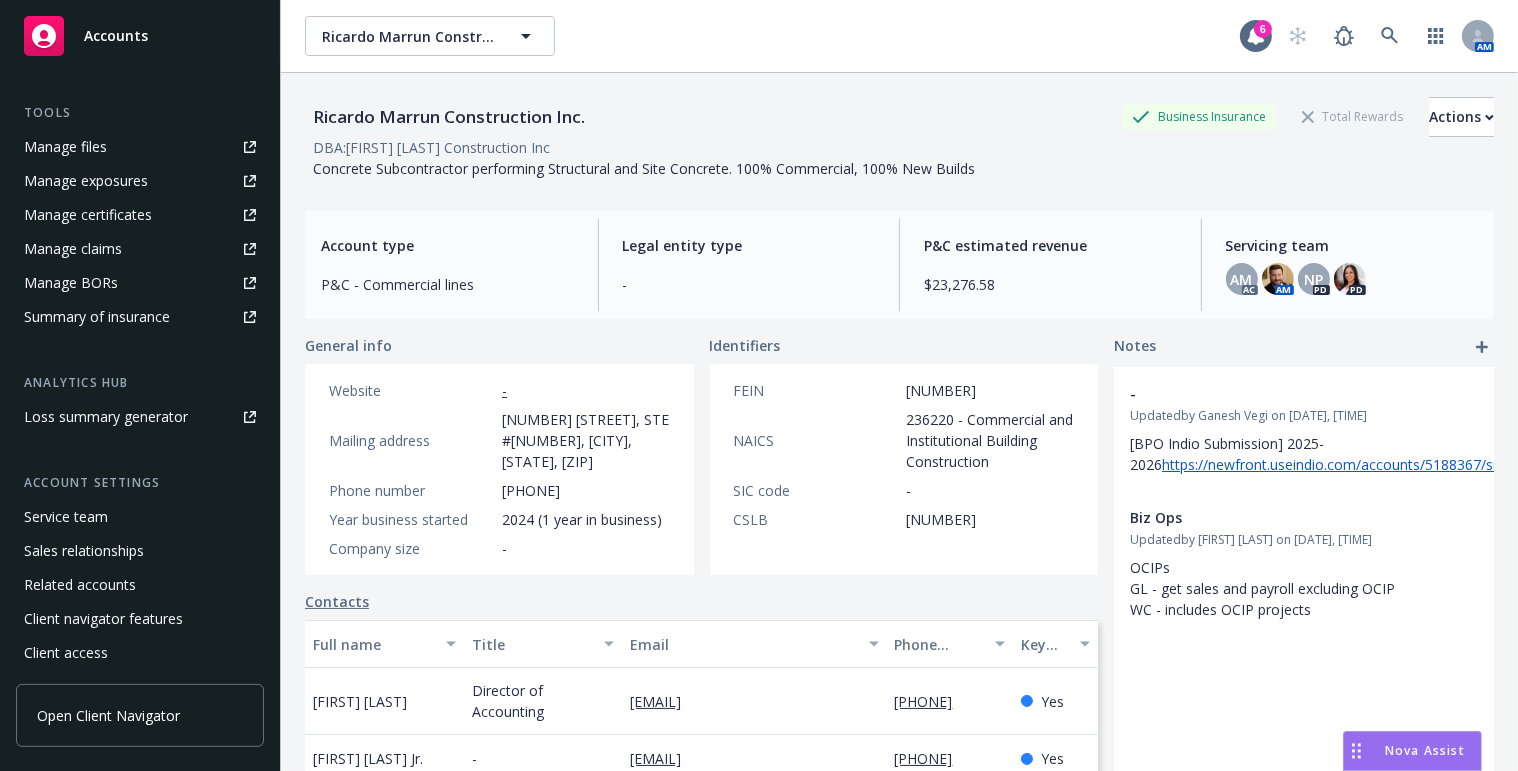 click on "Manage files" at bounding box center (65, 147) 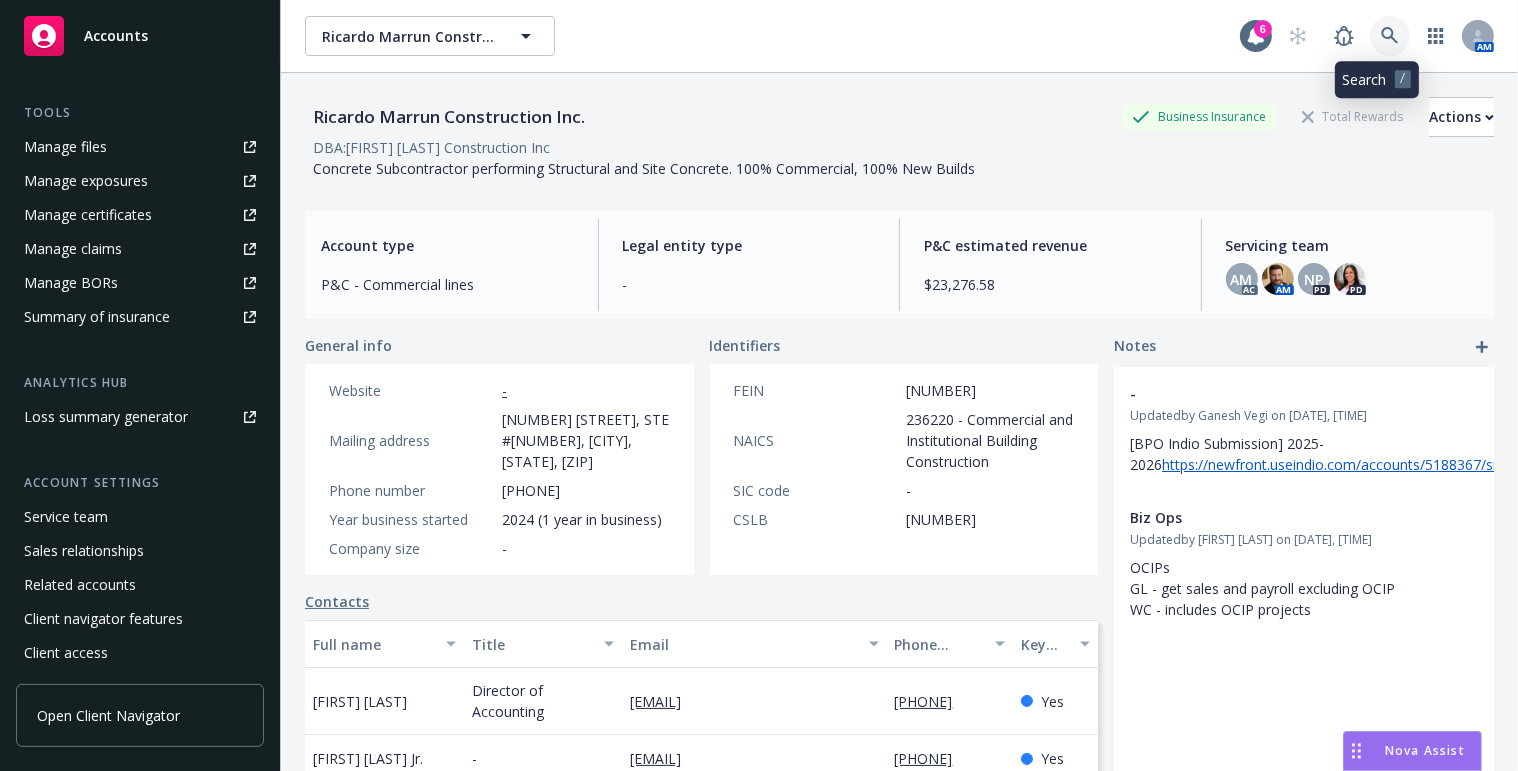 click 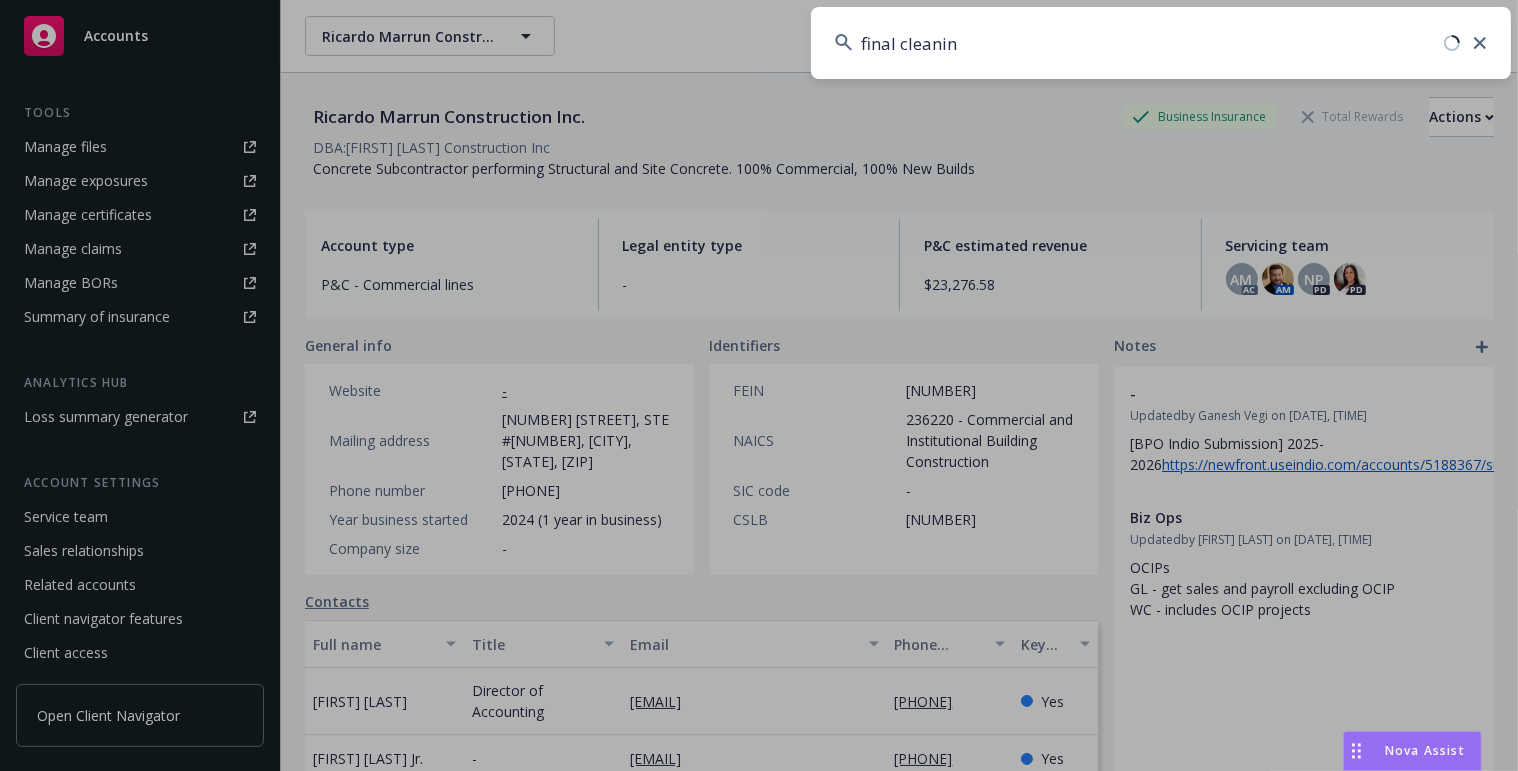 type on "final cleaning" 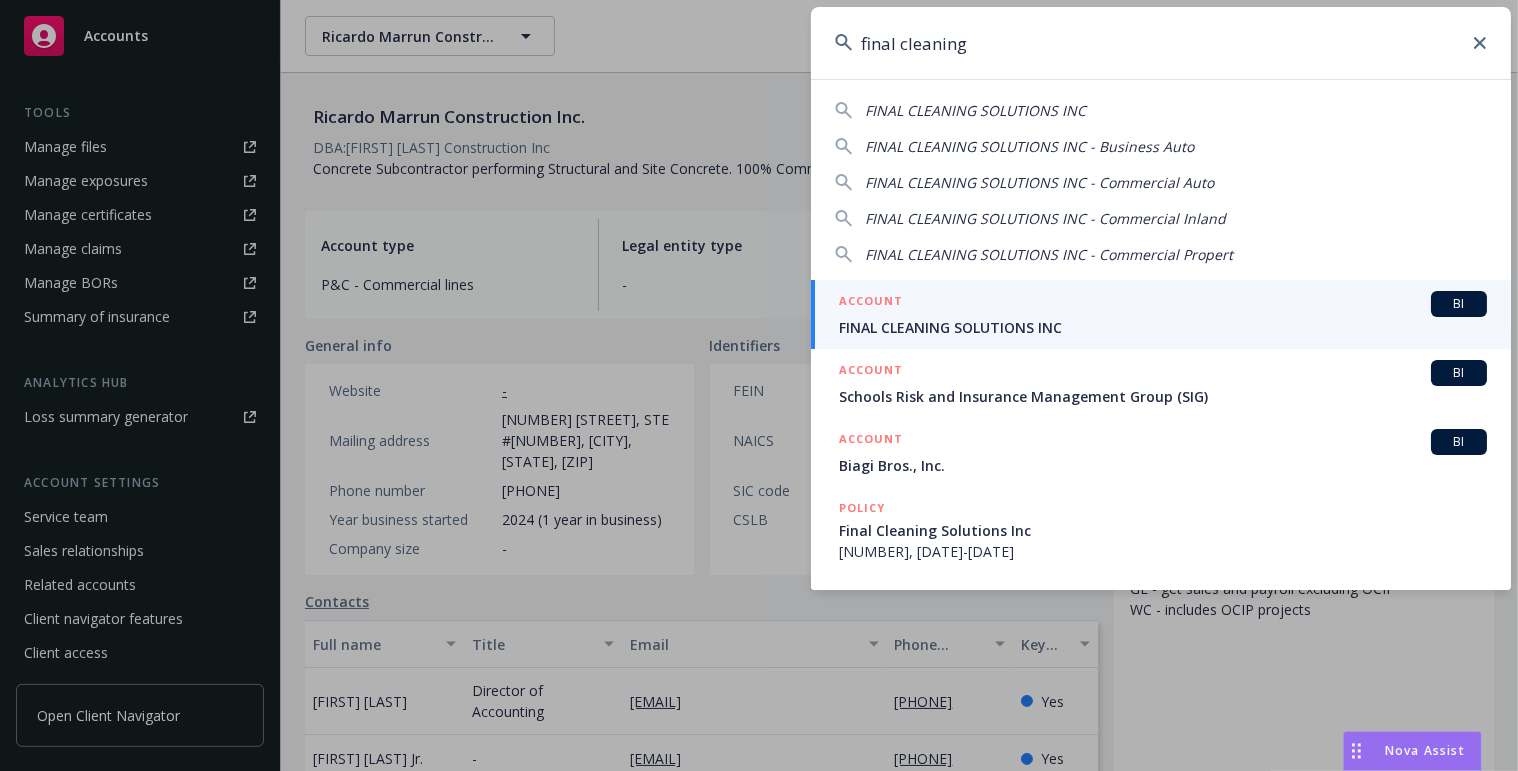 click on "ACCOUNT BI" at bounding box center [1163, 304] 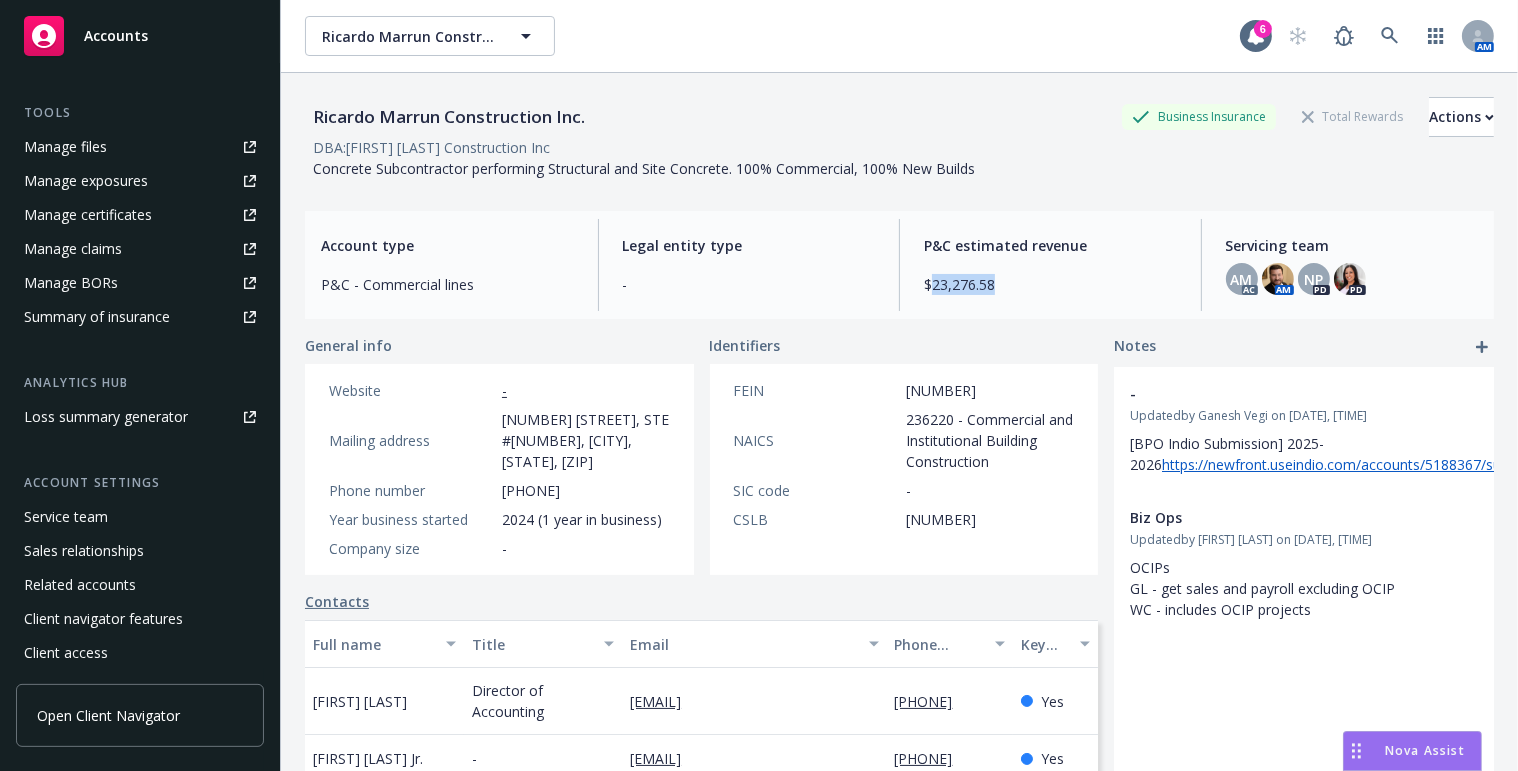 click on "P&C estimated revenue $[NUMBER]" at bounding box center [1050, 265] 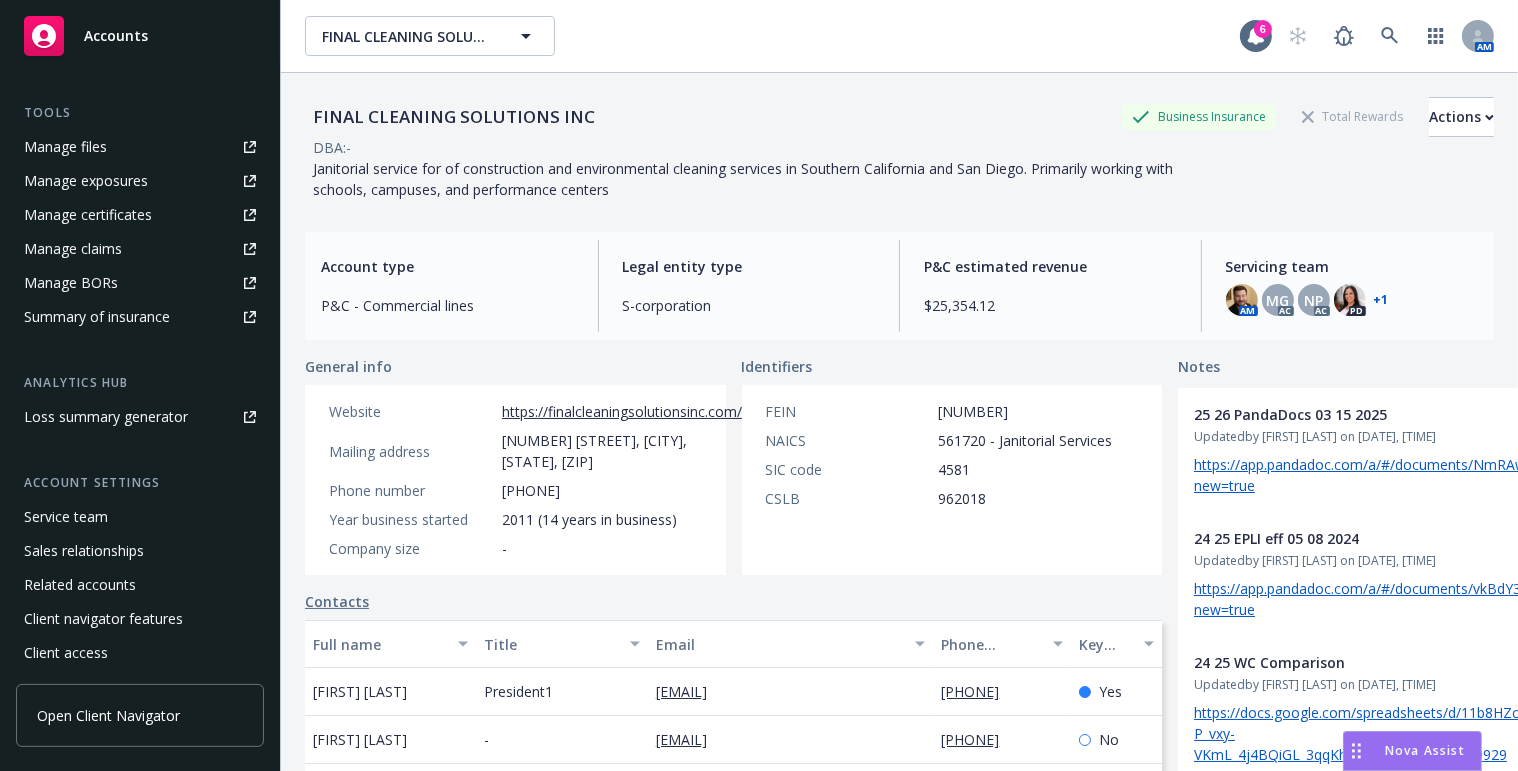 click on "Manage certificates" at bounding box center [140, 215] 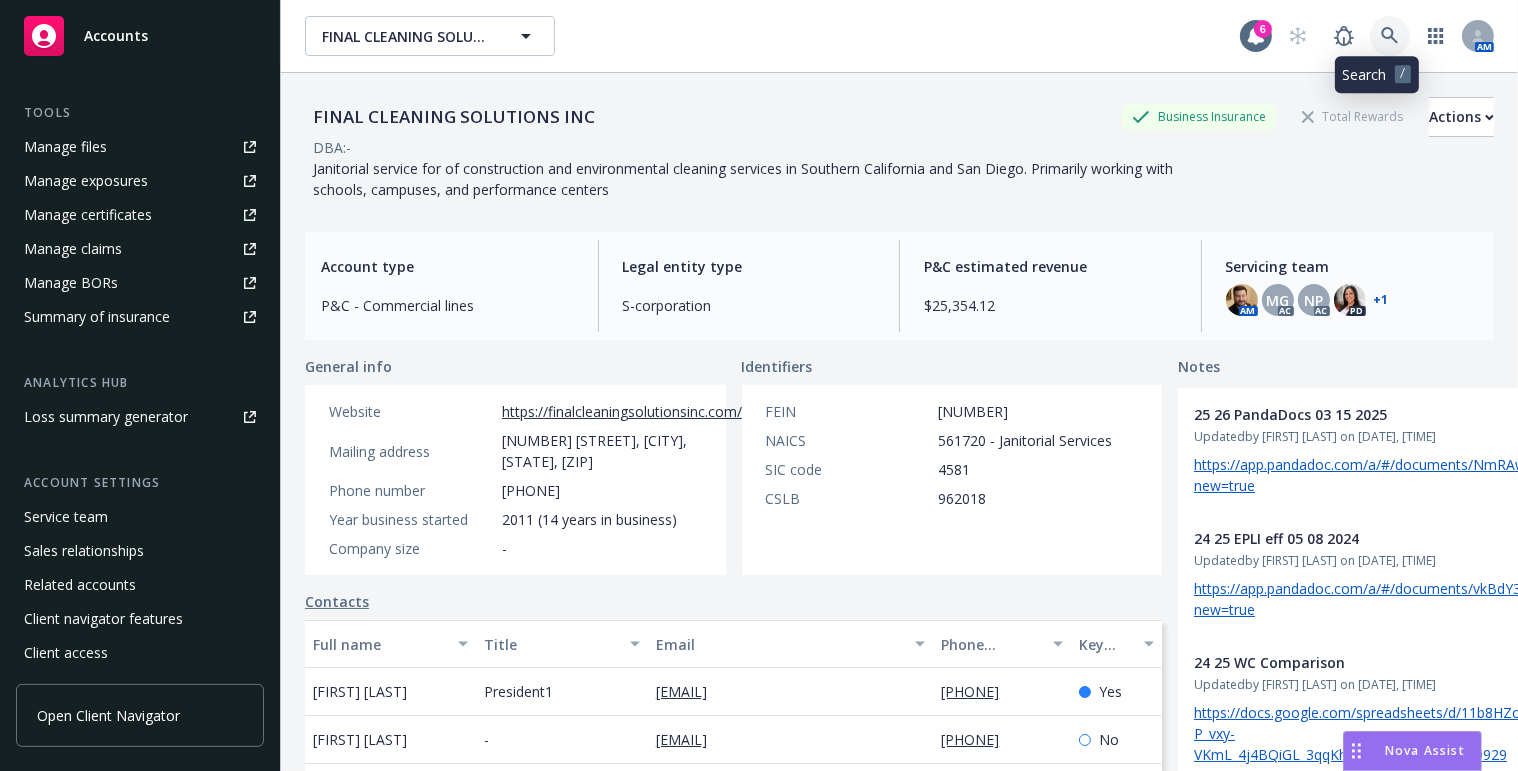 click at bounding box center (1390, 36) 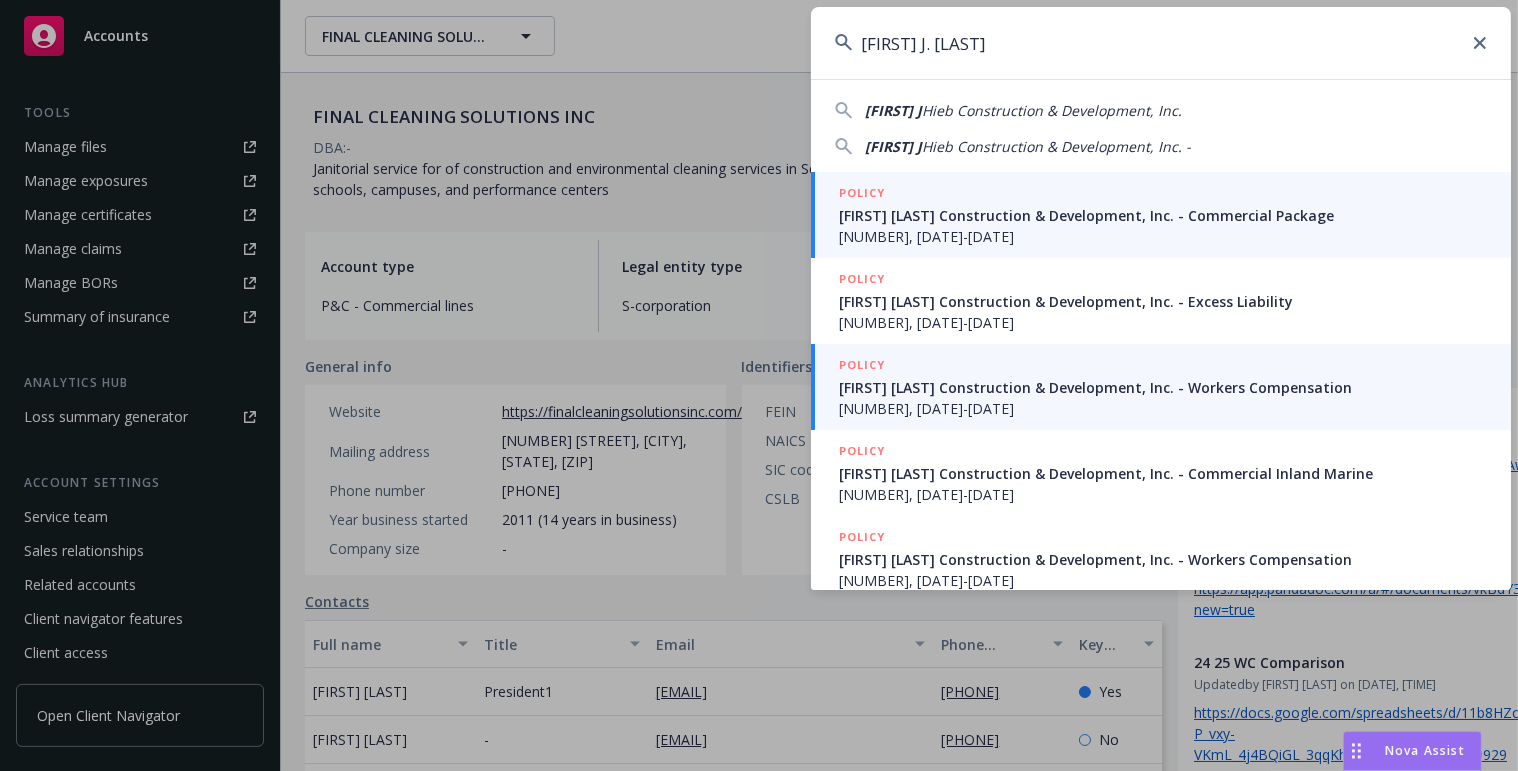 type on "Richard J. Hieb" 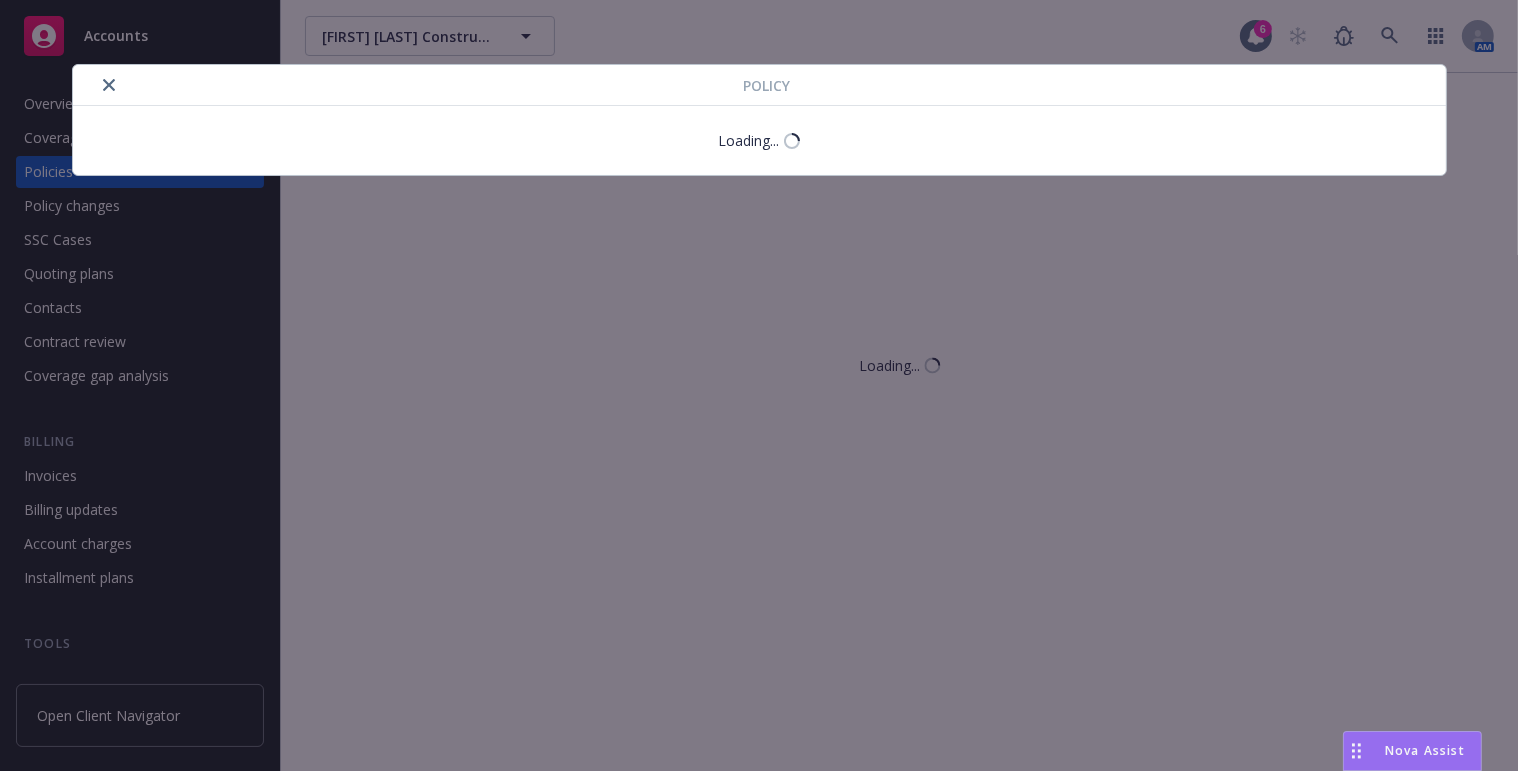 click at bounding box center [109, 85] 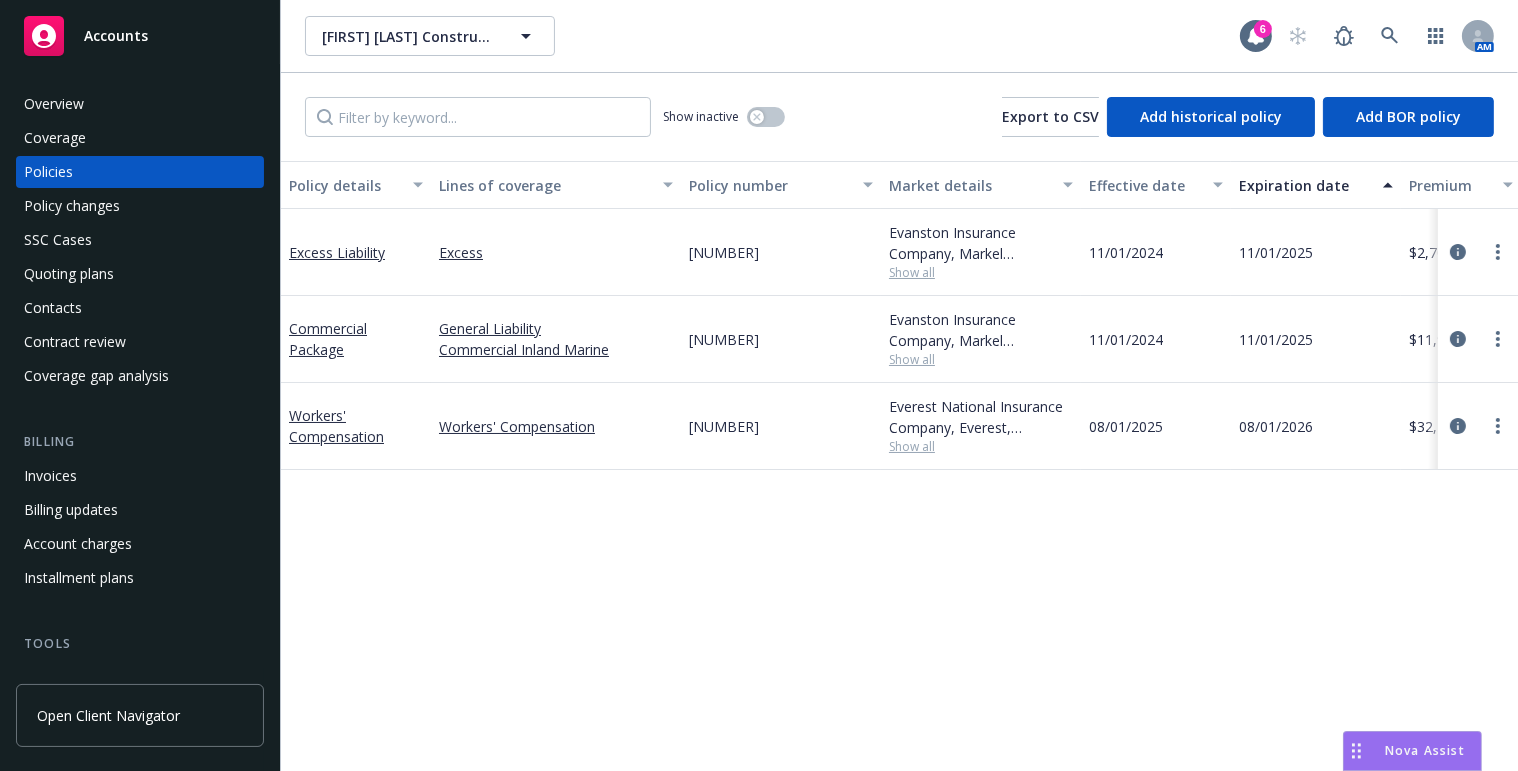 scroll, scrollTop: 531, scrollLeft: 0, axis: vertical 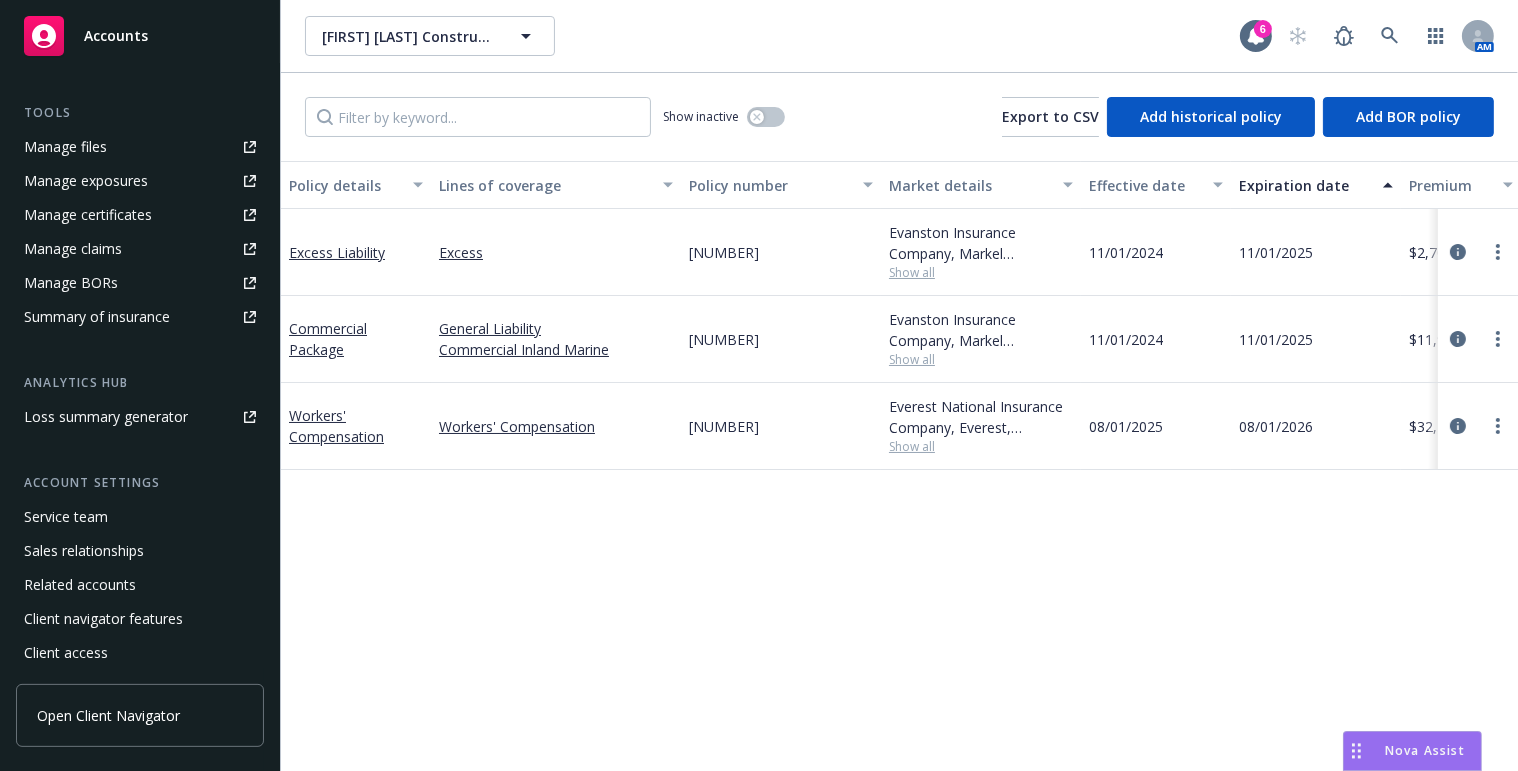 click on "Manage files Manage exposures Manage certificates Manage claims Manage BORs Summary of insurance" at bounding box center (140, 232) 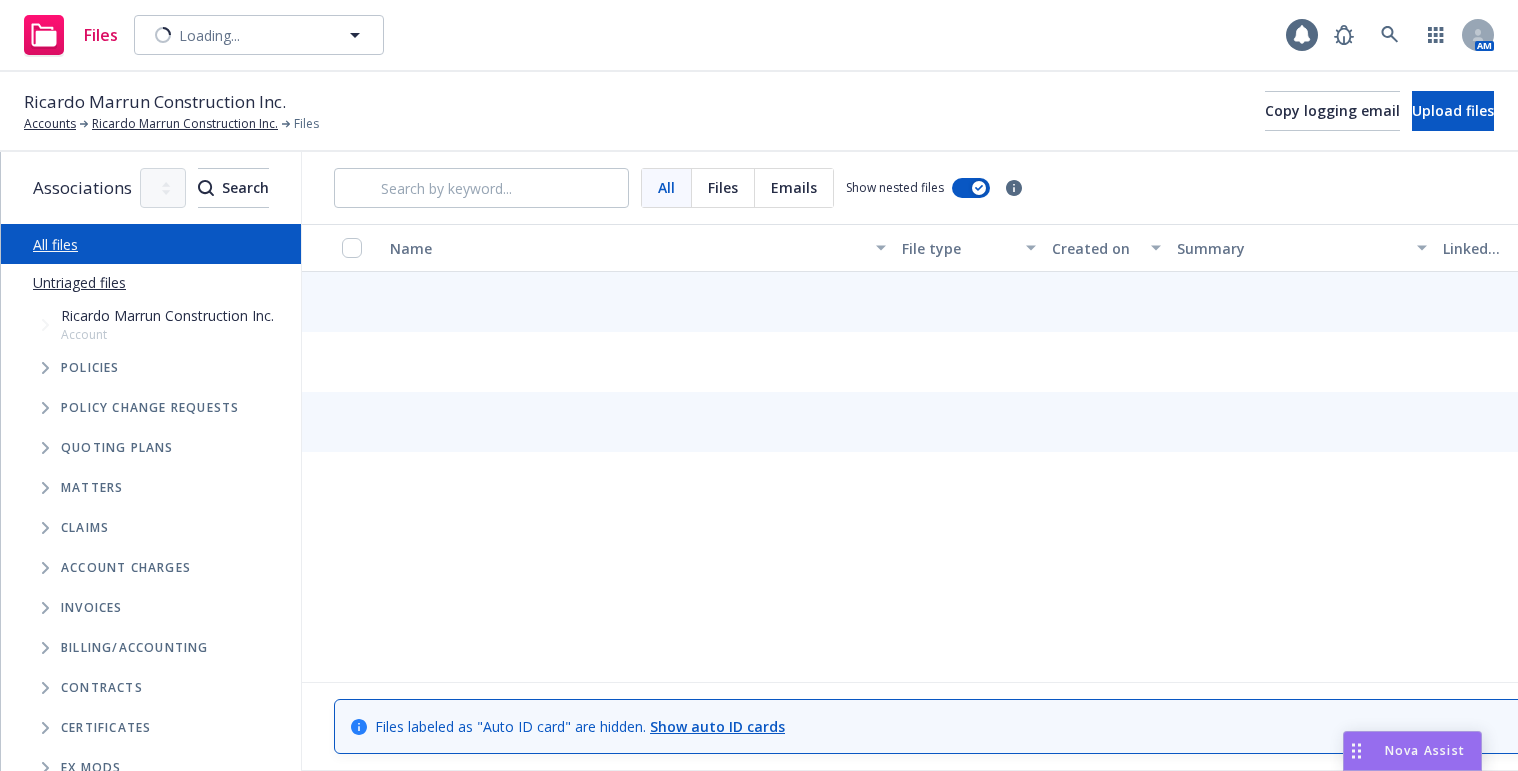 scroll, scrollTop: 0, scrollLeft: 0, axis: both 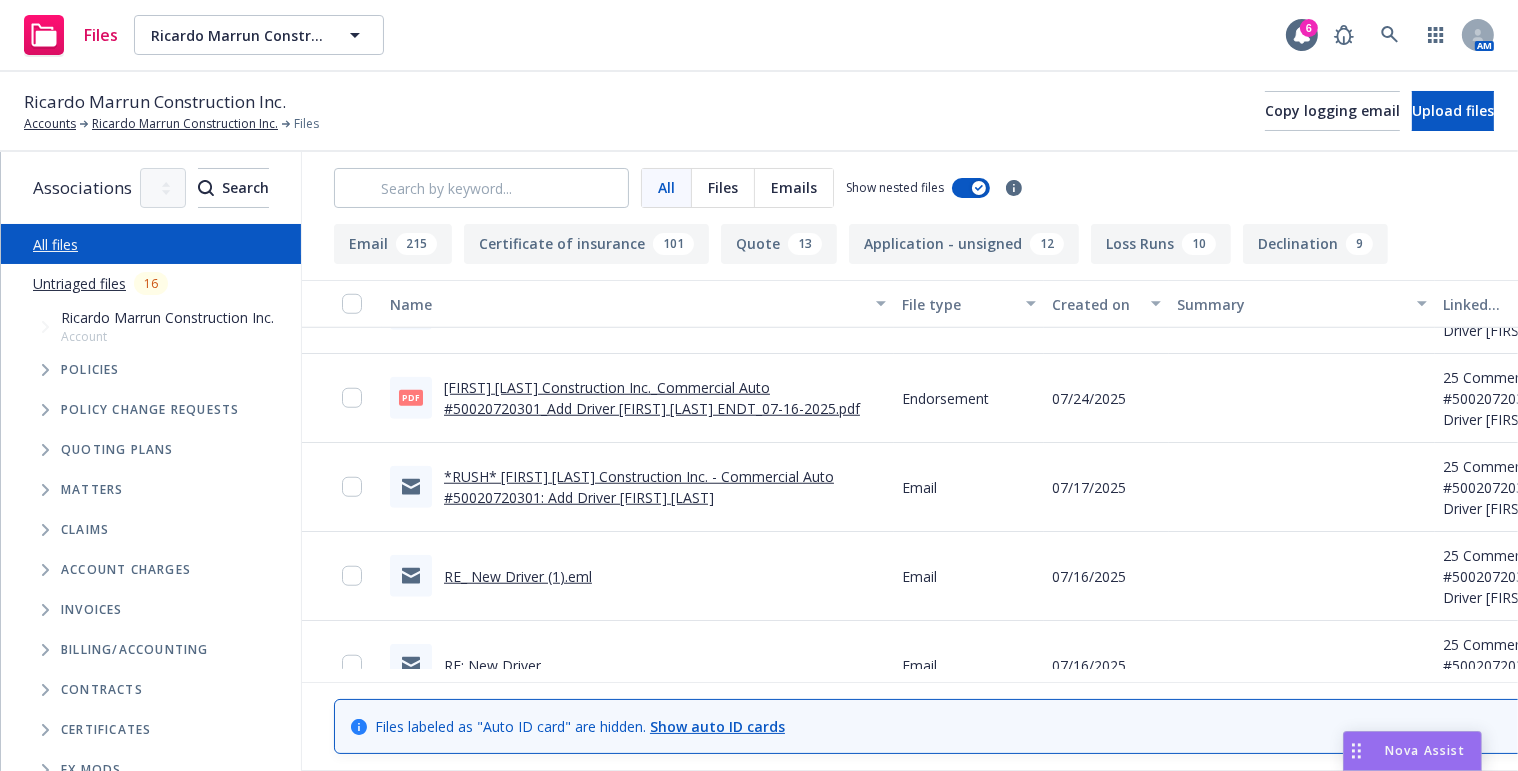 click on "[FIRST] [LAST] Construction Inc._Commercial Auto #50020720301_Add Driver [FIRST] [LAST] ENDT_07-16-2025.pdf" at bounding box center [652, 398] 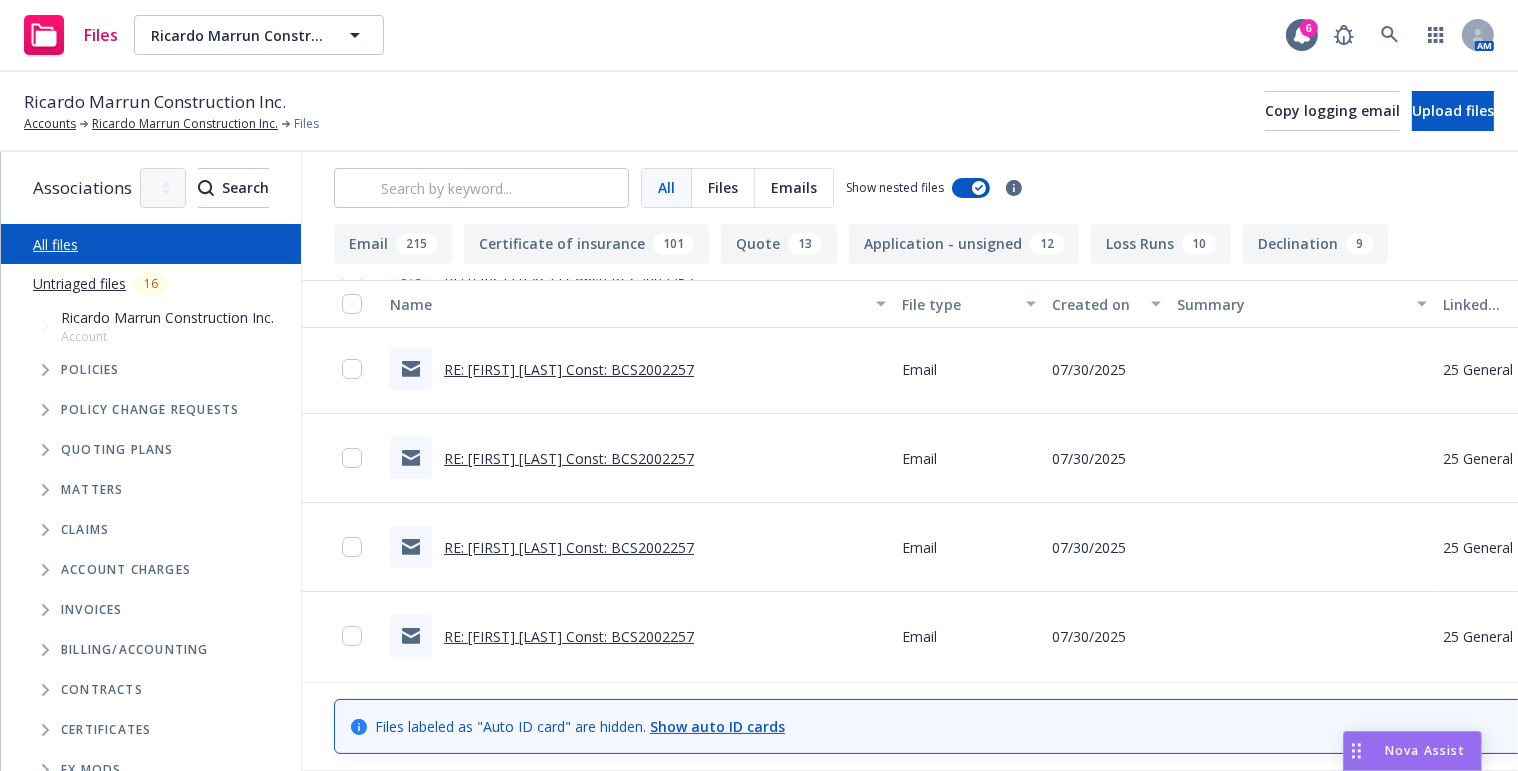 scroll, scrollTop: 0, scrollLeft: 0, axis: both 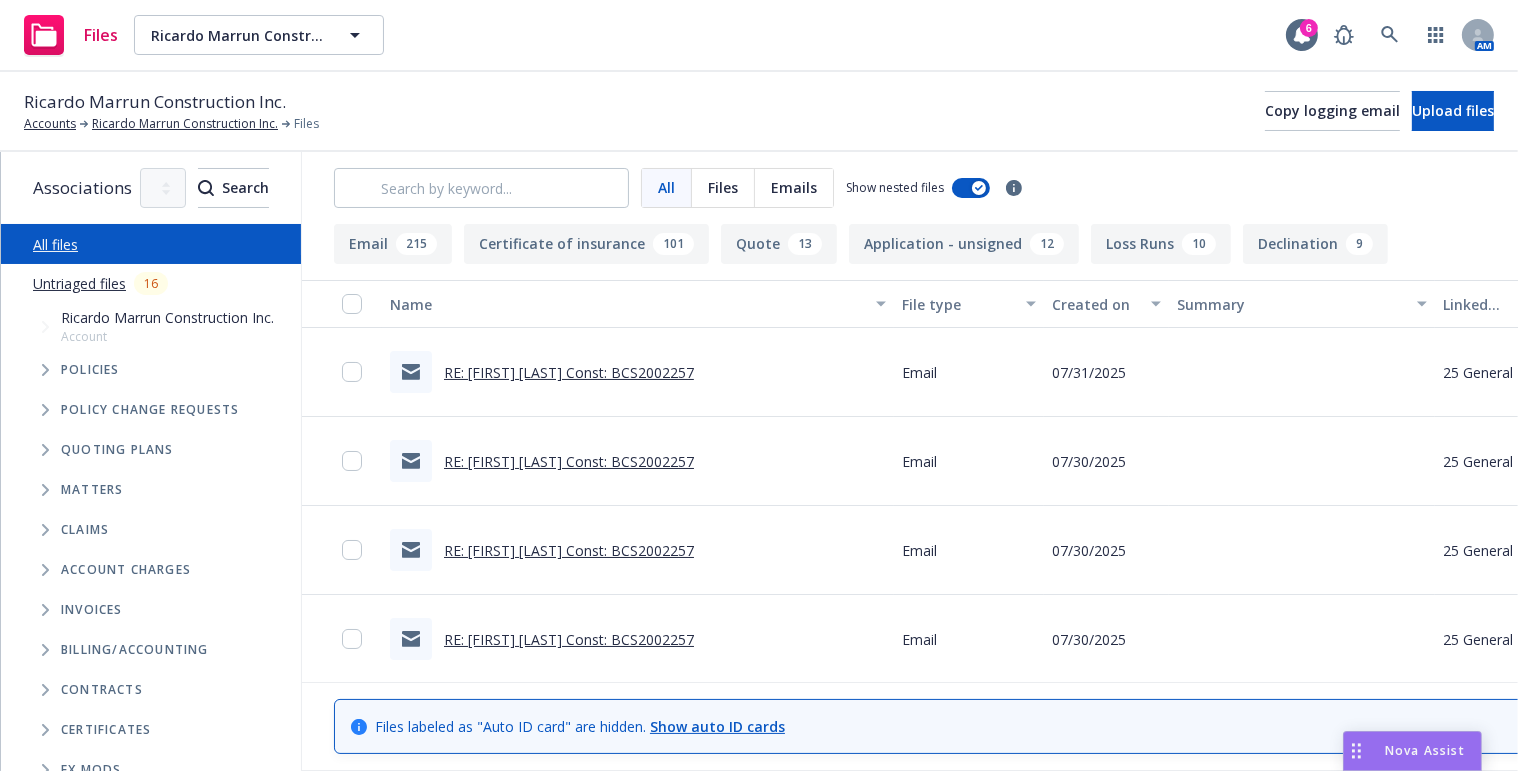 click on "RE: [FIRST] [LAST] Const: BCS2002257" at bounding box center [569, 372] 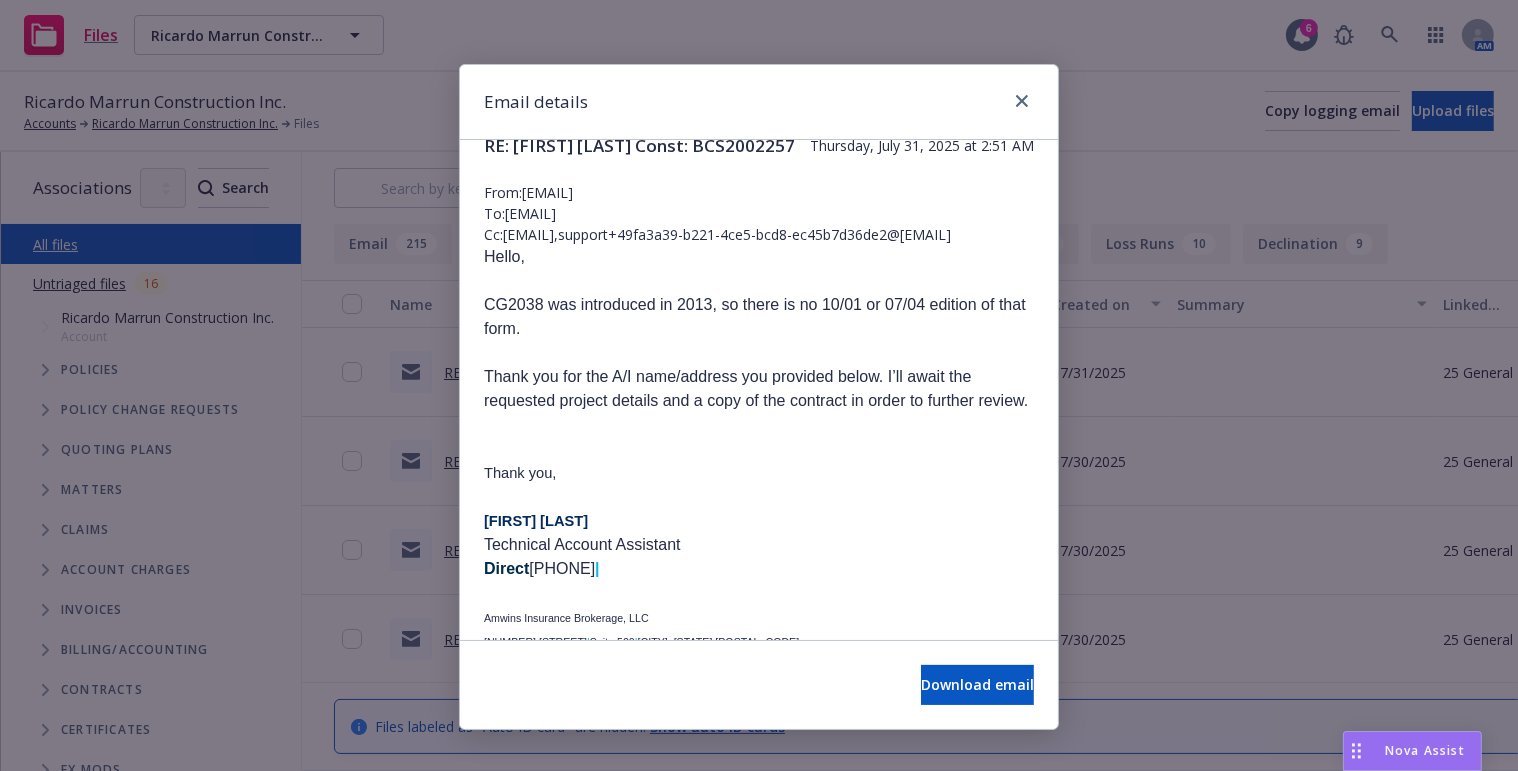 scroll, scrollTop: 0, scrollLeft: 0, axis: both 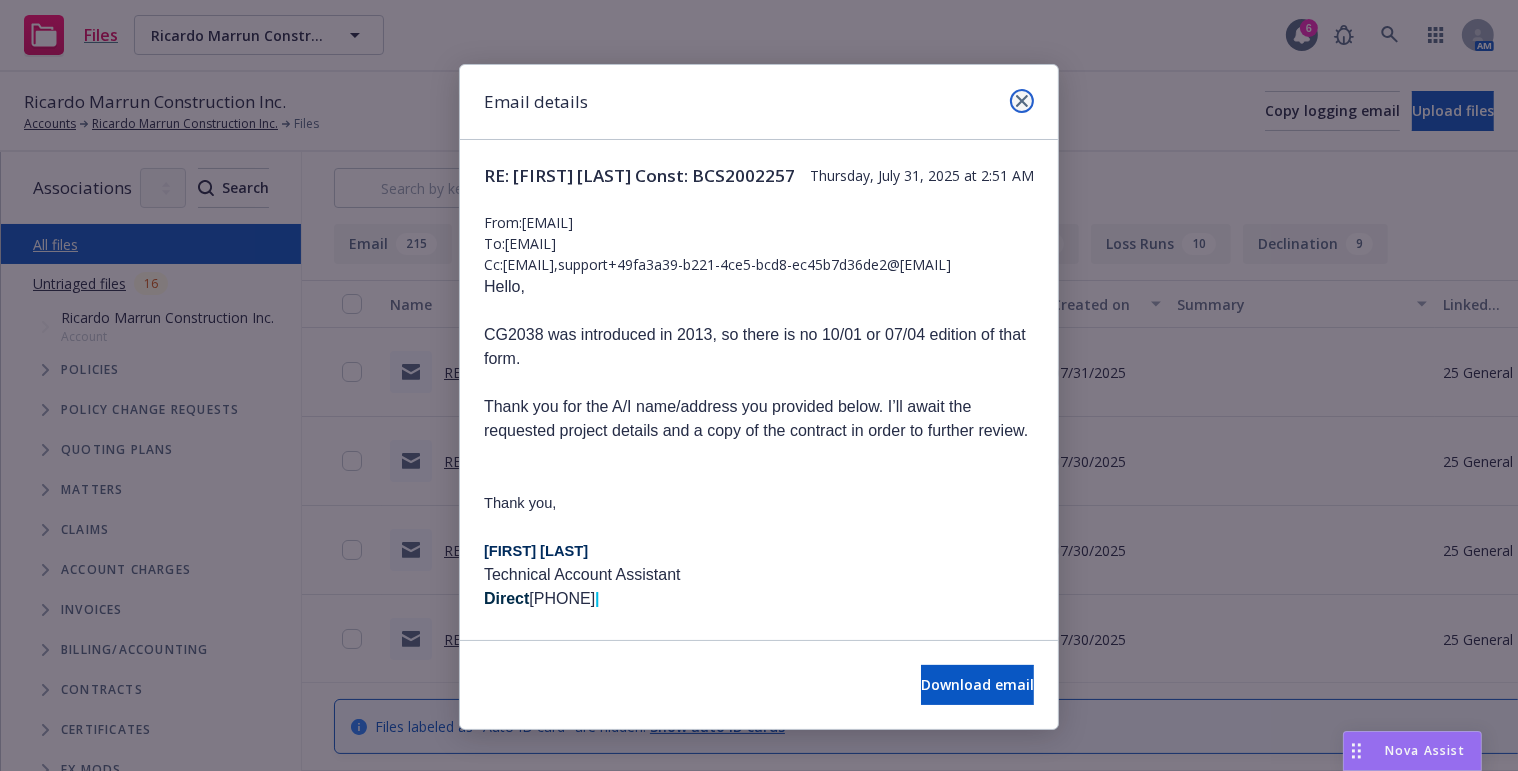 click 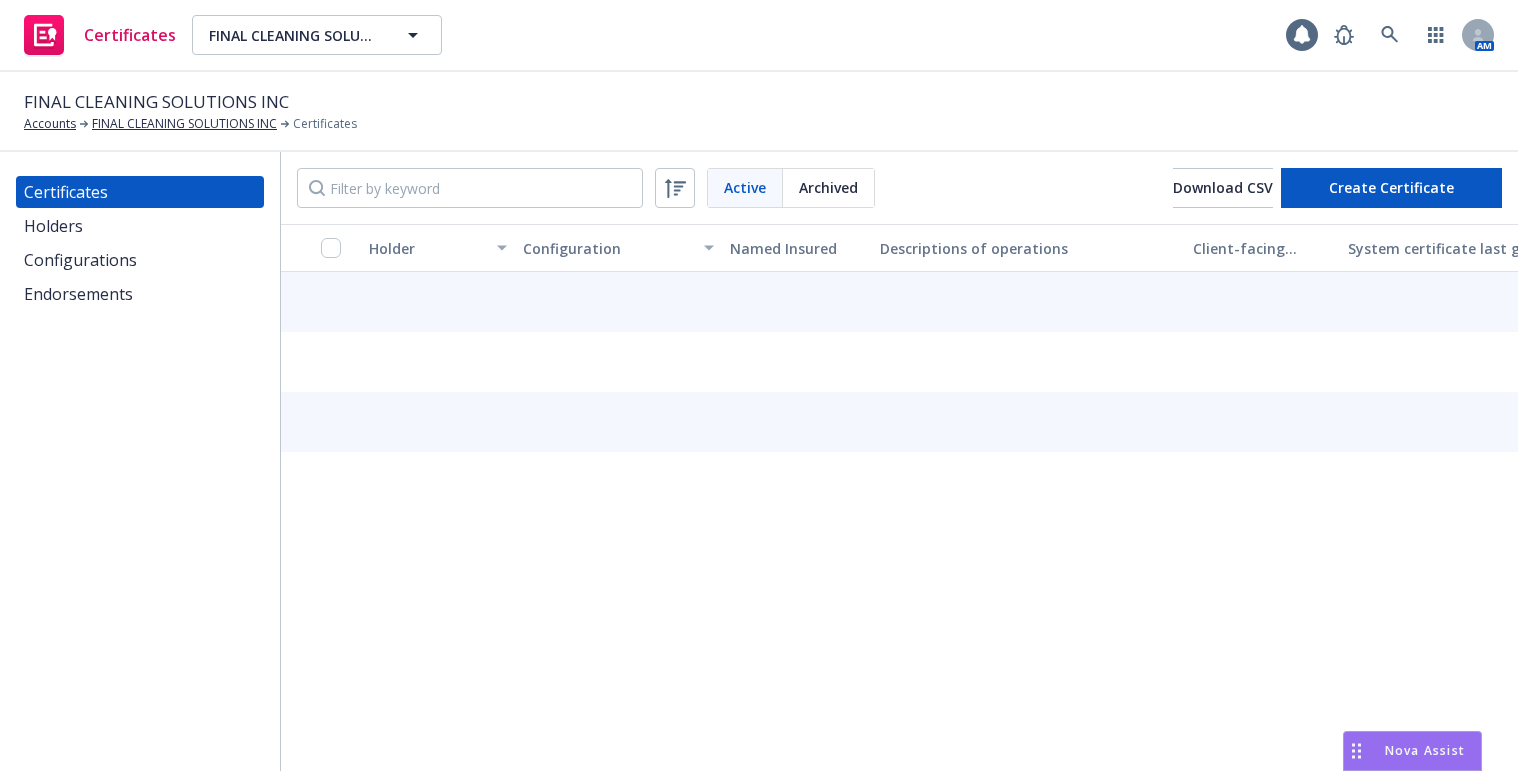 scroll, scrollTop: 0, scrollLeft: 0, axis: both 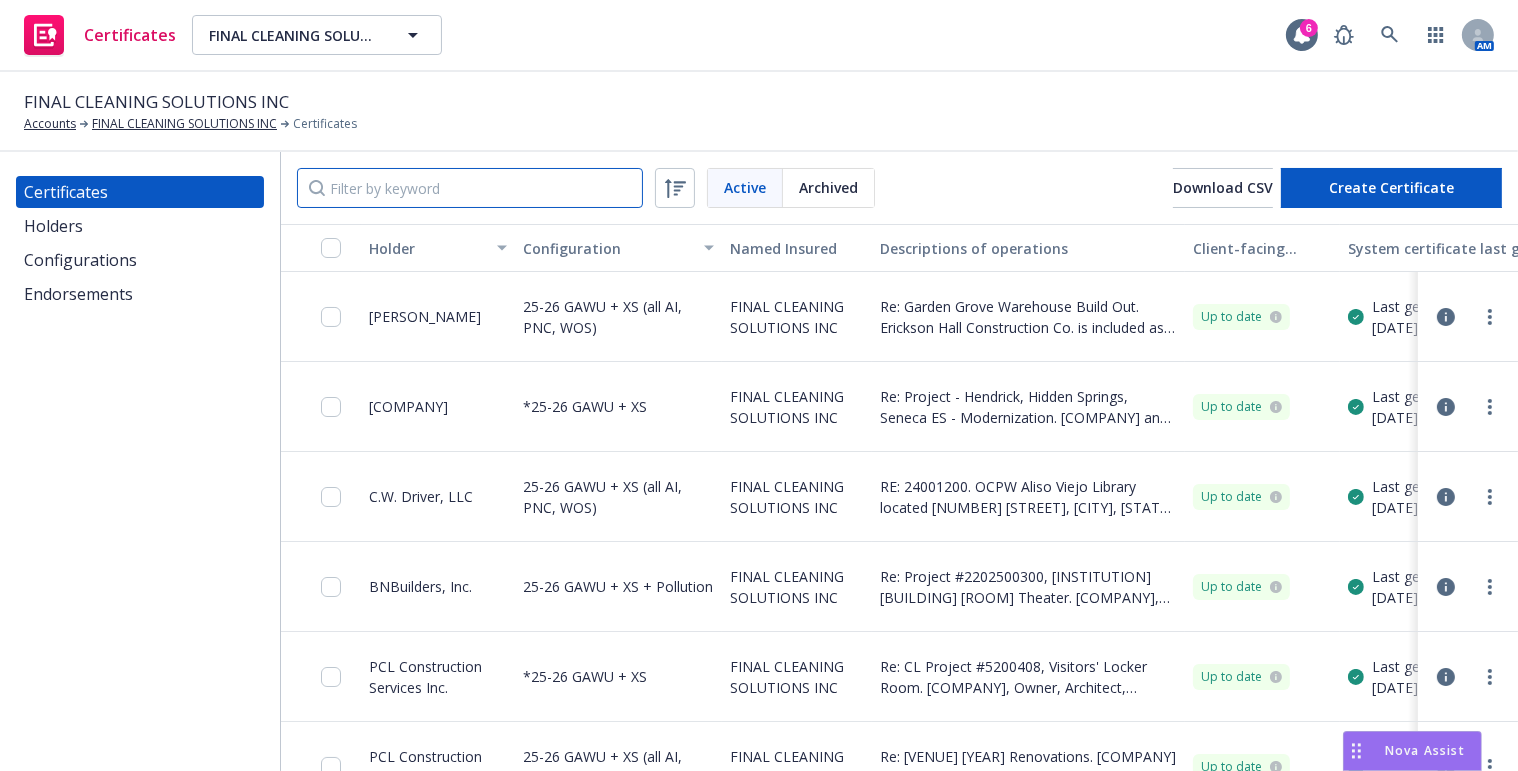 click at bounding box center [470, 188] 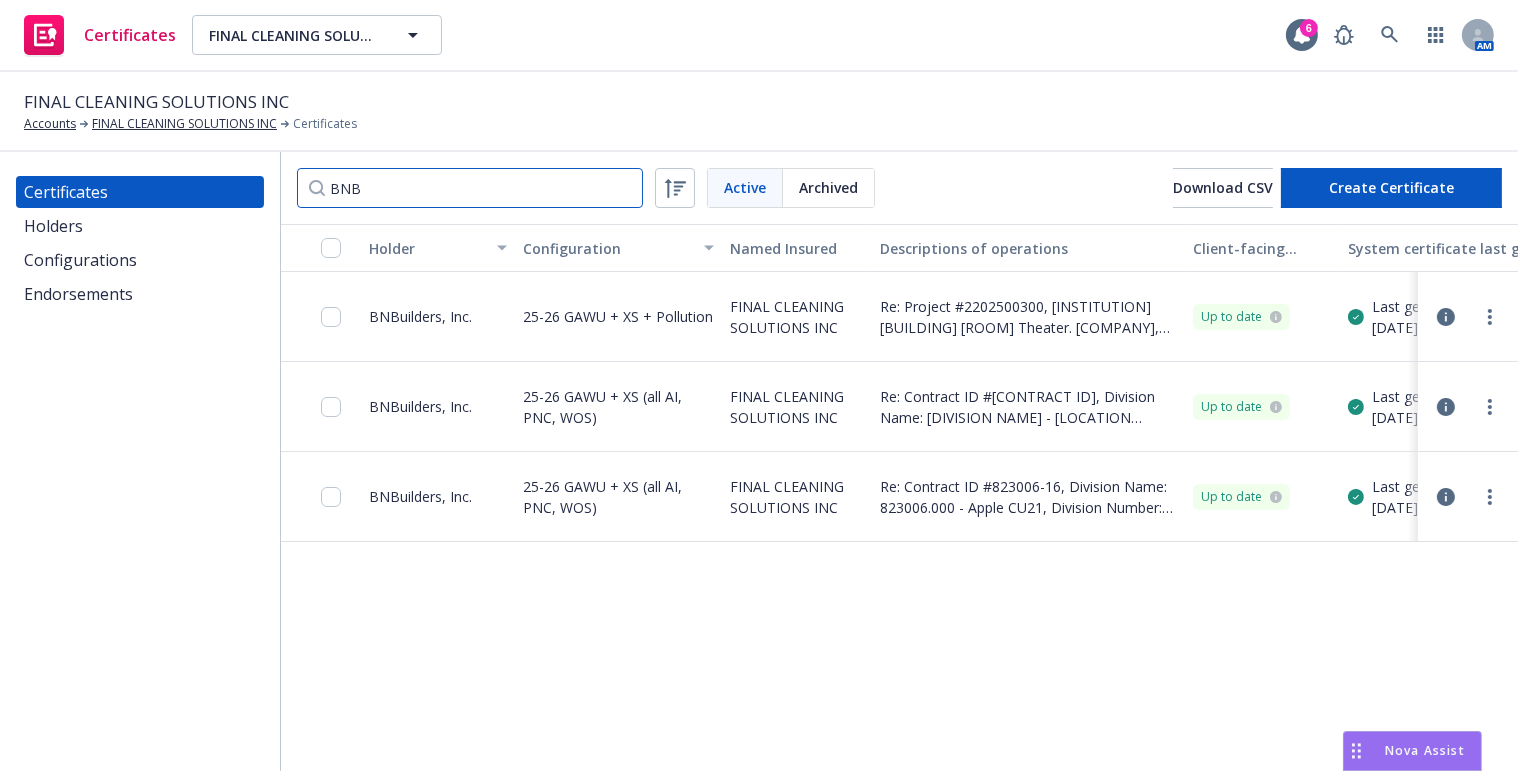 type on "BNB" 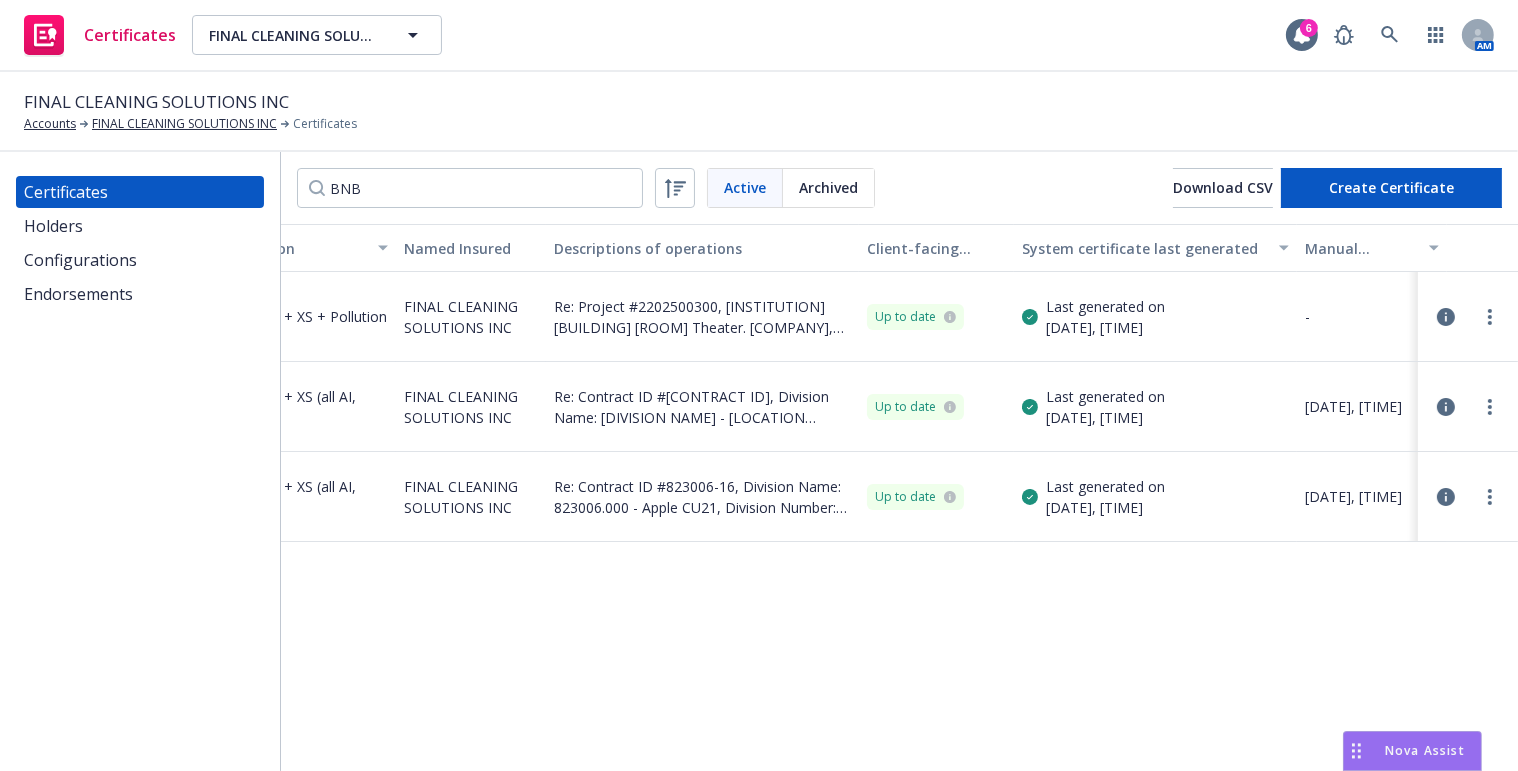 drag, startPoint x: 997, startPoint y: 371, endPoint x: 1155, endPoint y: 342, distance: 160.63934 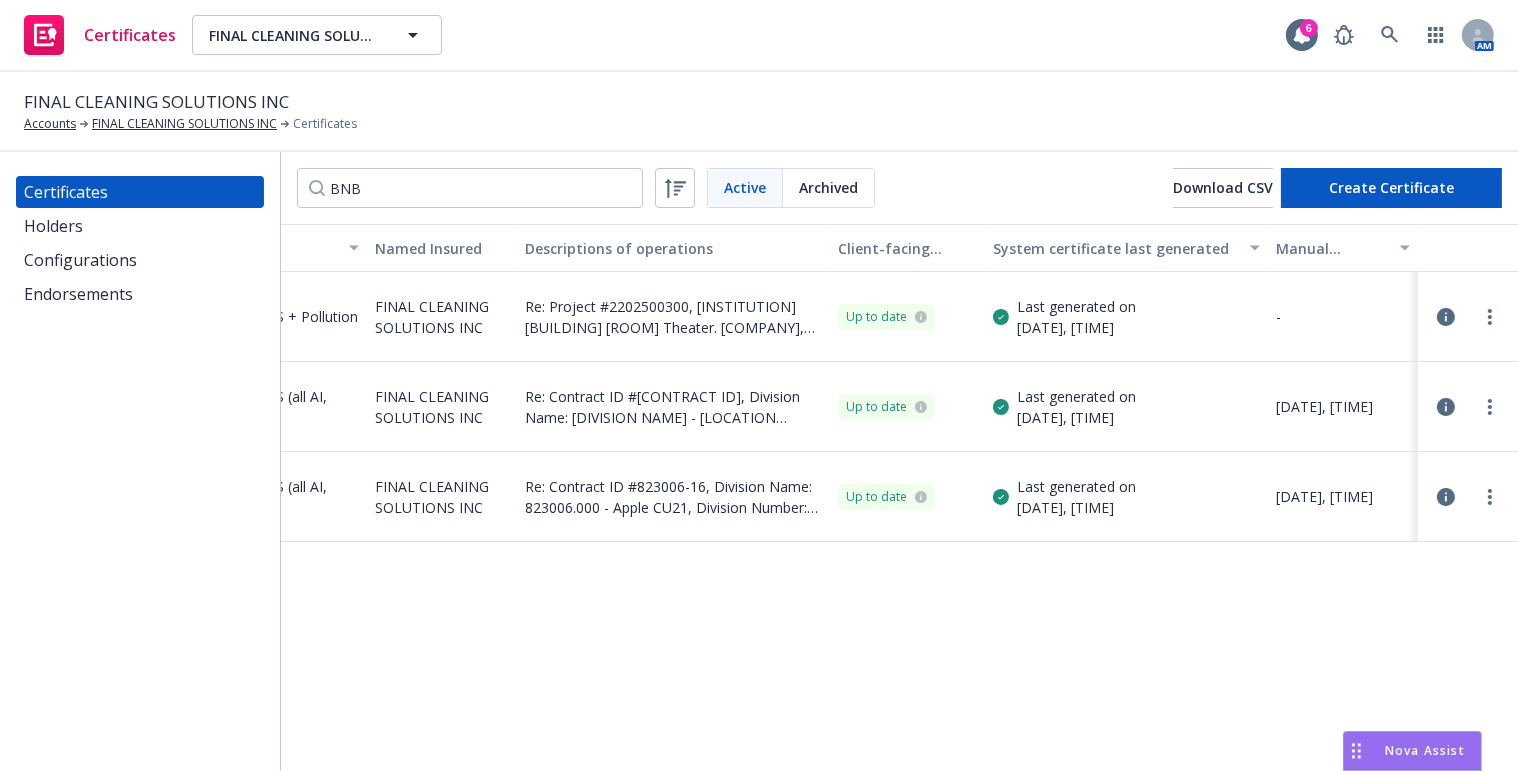 scroll, scrollTop: 0, scrollLeft: 99, axis: horizontal 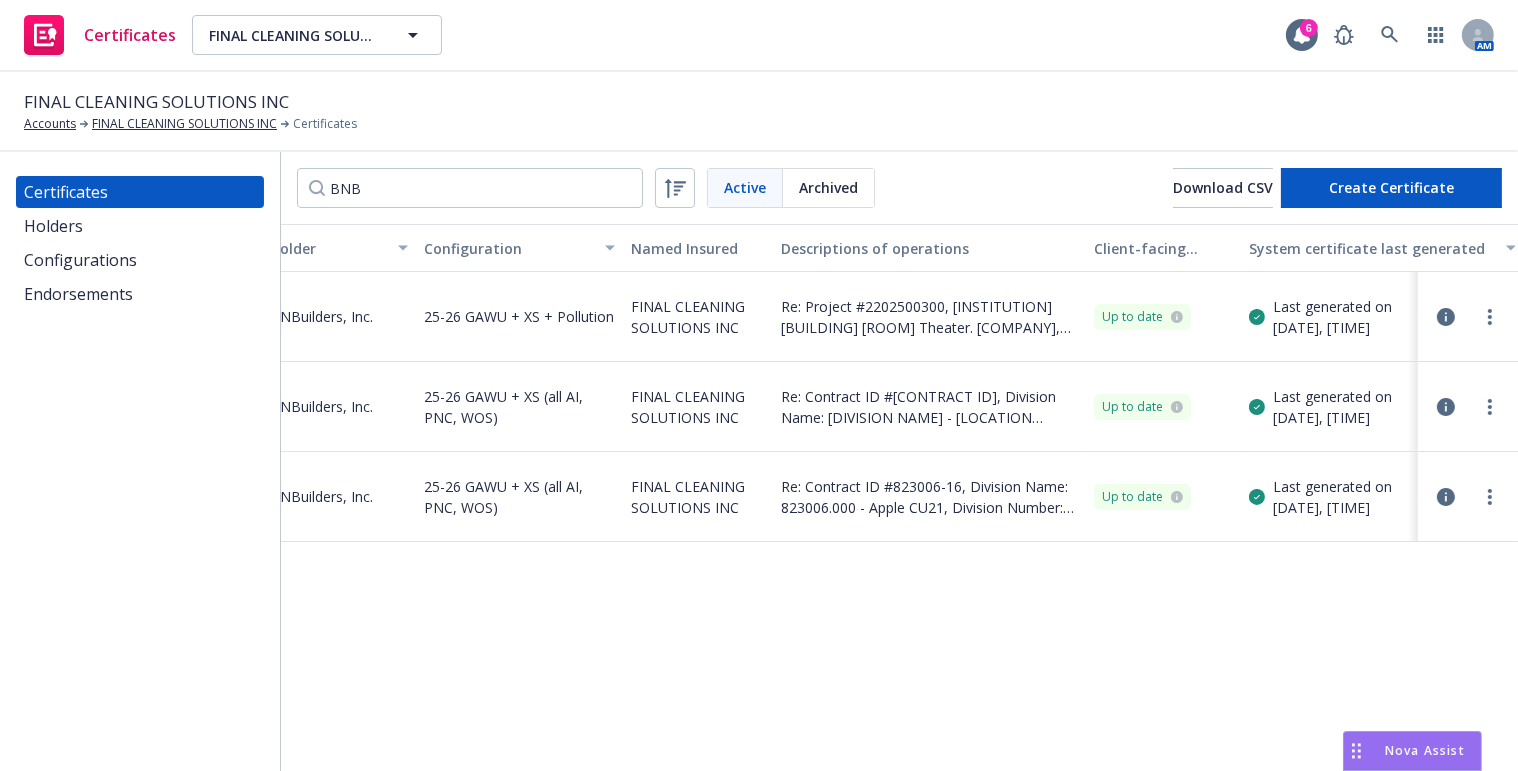 drag, startPoint x: 936, startPoint y: 420, endPoint x: 666, endPoint y: 420, distance: 270 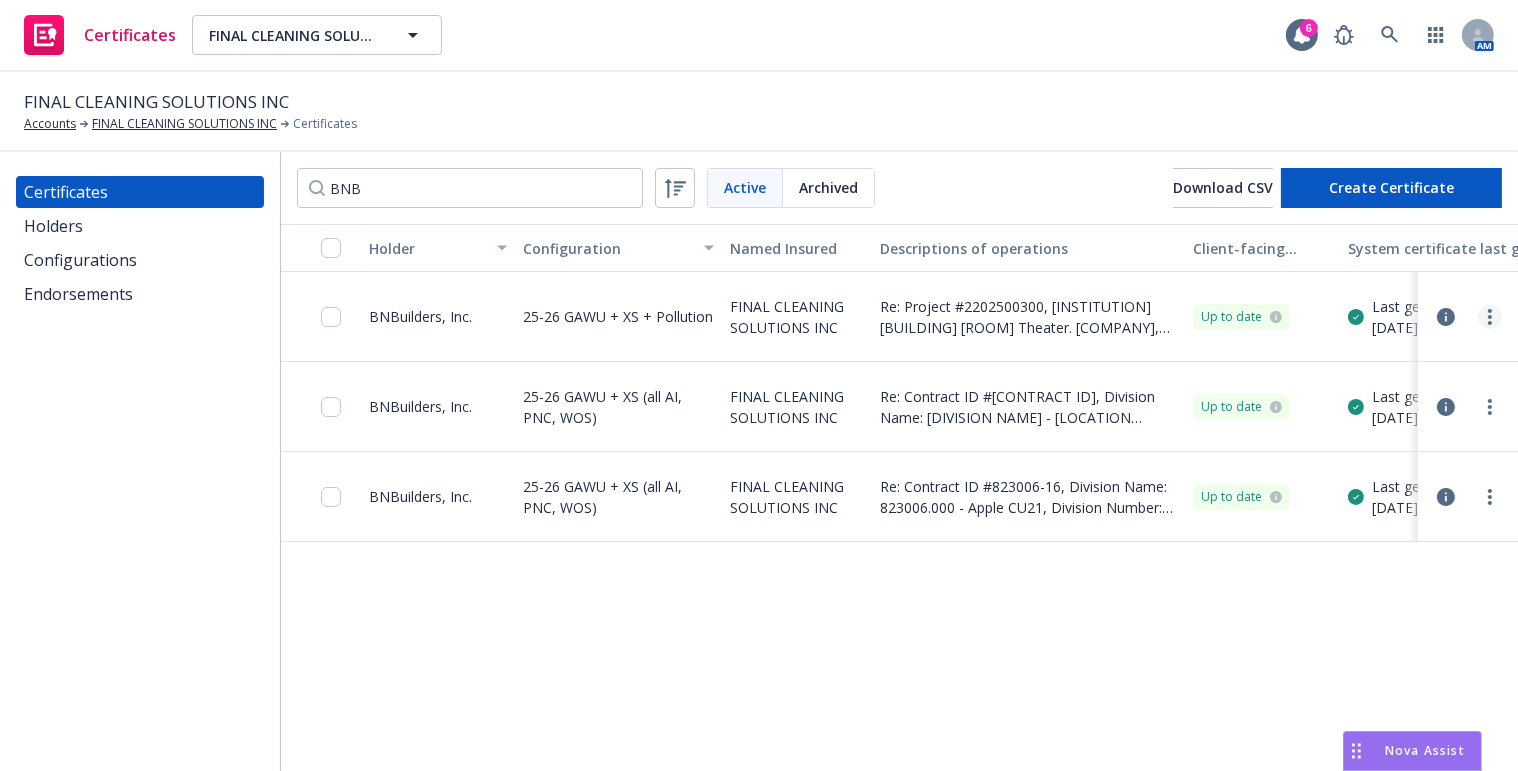 click 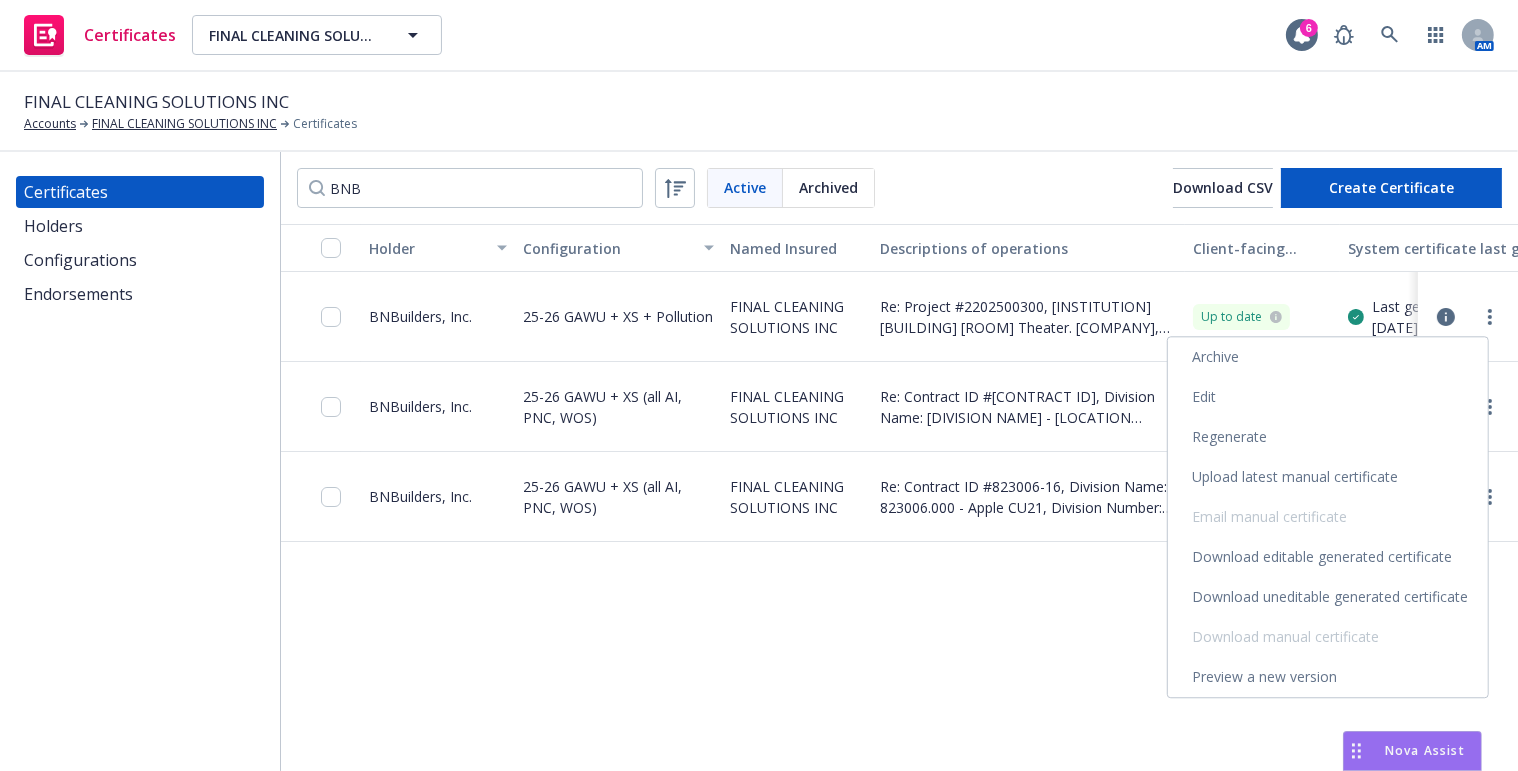 click on "Edit" at bounding box center (1328, 397) 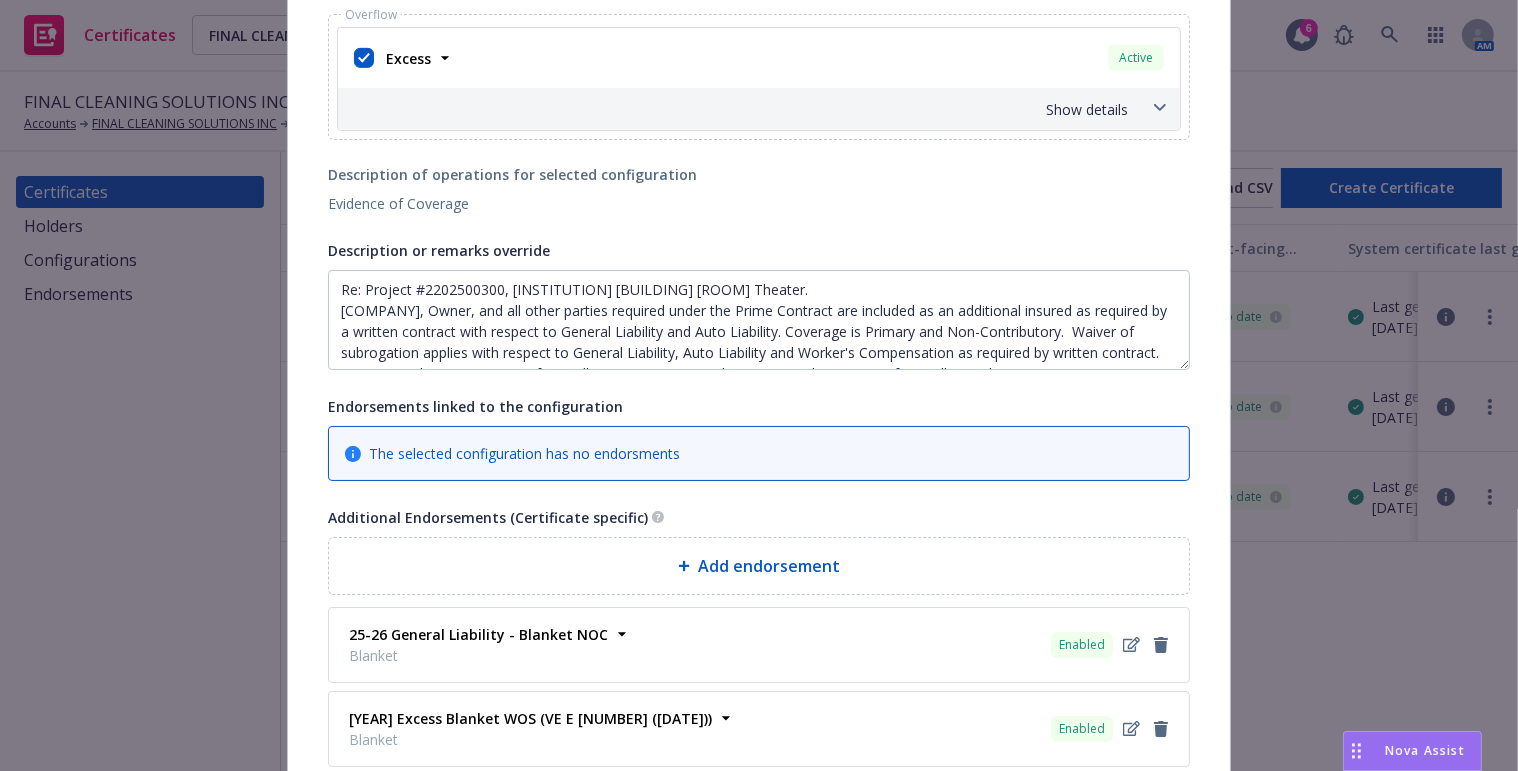 scroll, scrollTop: 1272, scrollLeft: 0, axis: vertical 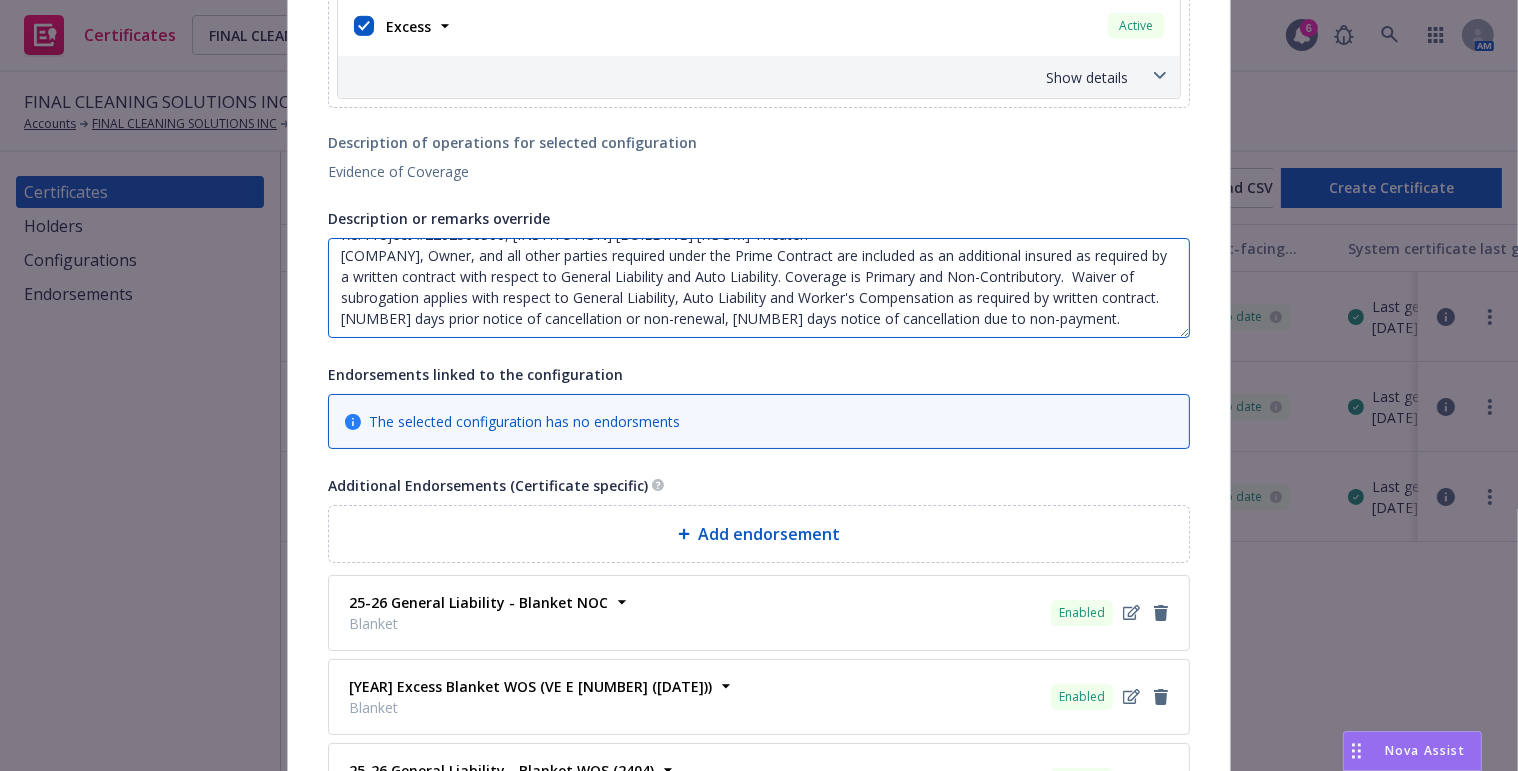 click on "Re: Project #2202500300, UCLA Macgowan 1330 Theater.
BNBuilders, Inc, Owner, and all other parties required under the Prime Contract are included as an additional insured as required by a written contract with respect to General Liability and Auto Liability. Coverage is Primary and Non-Contributory.  Waiver of subrogation applies with respect to General Liability, Auto Liability and Worker's Compensation as required by written contract. 30 days prior notice of cancellation or non-renewal, 10 days notice of cancellation due to non-payment." at bounding box center (759, 288) 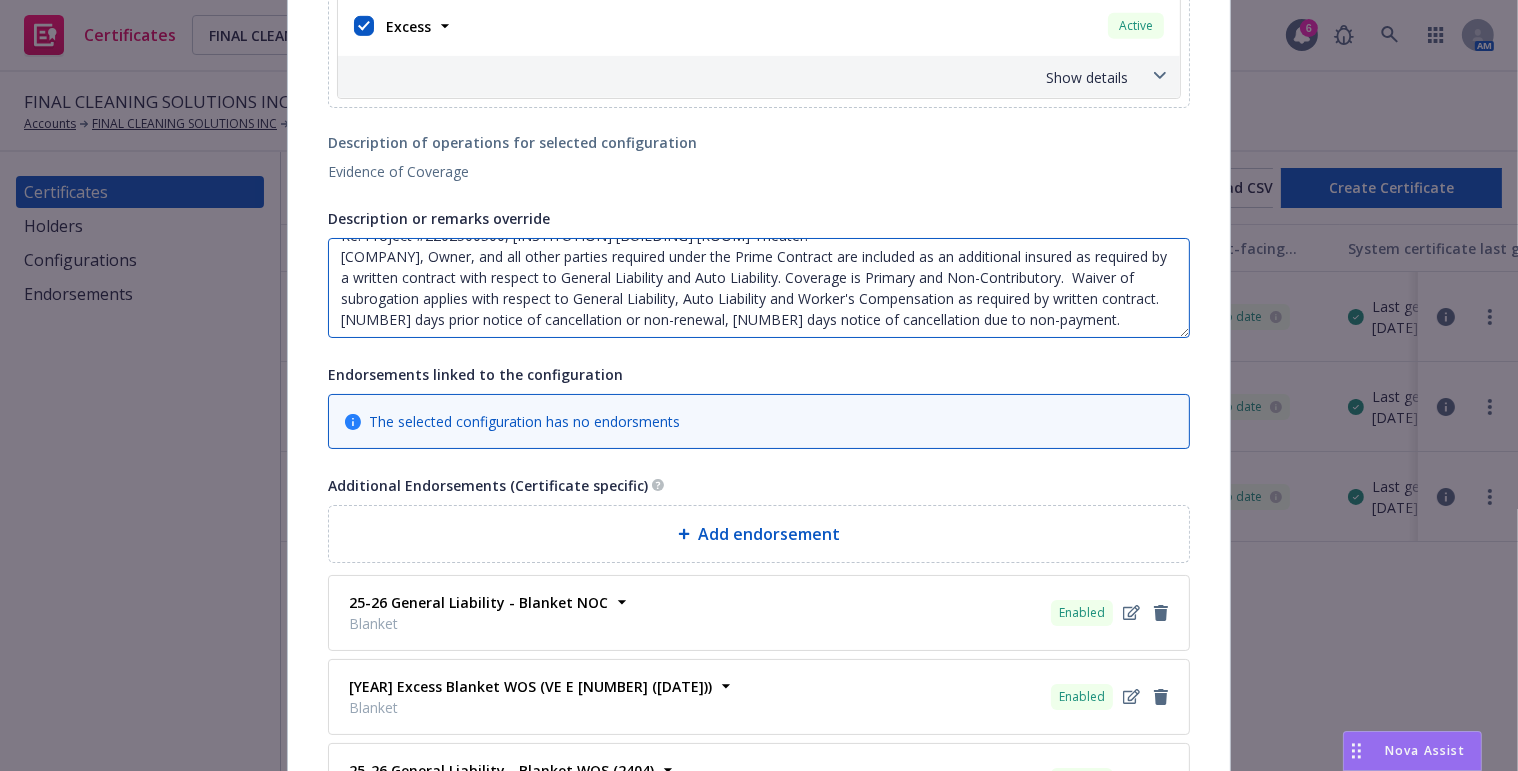 scroll, scrollTop: 0, scrollLeft: 0, axis: both 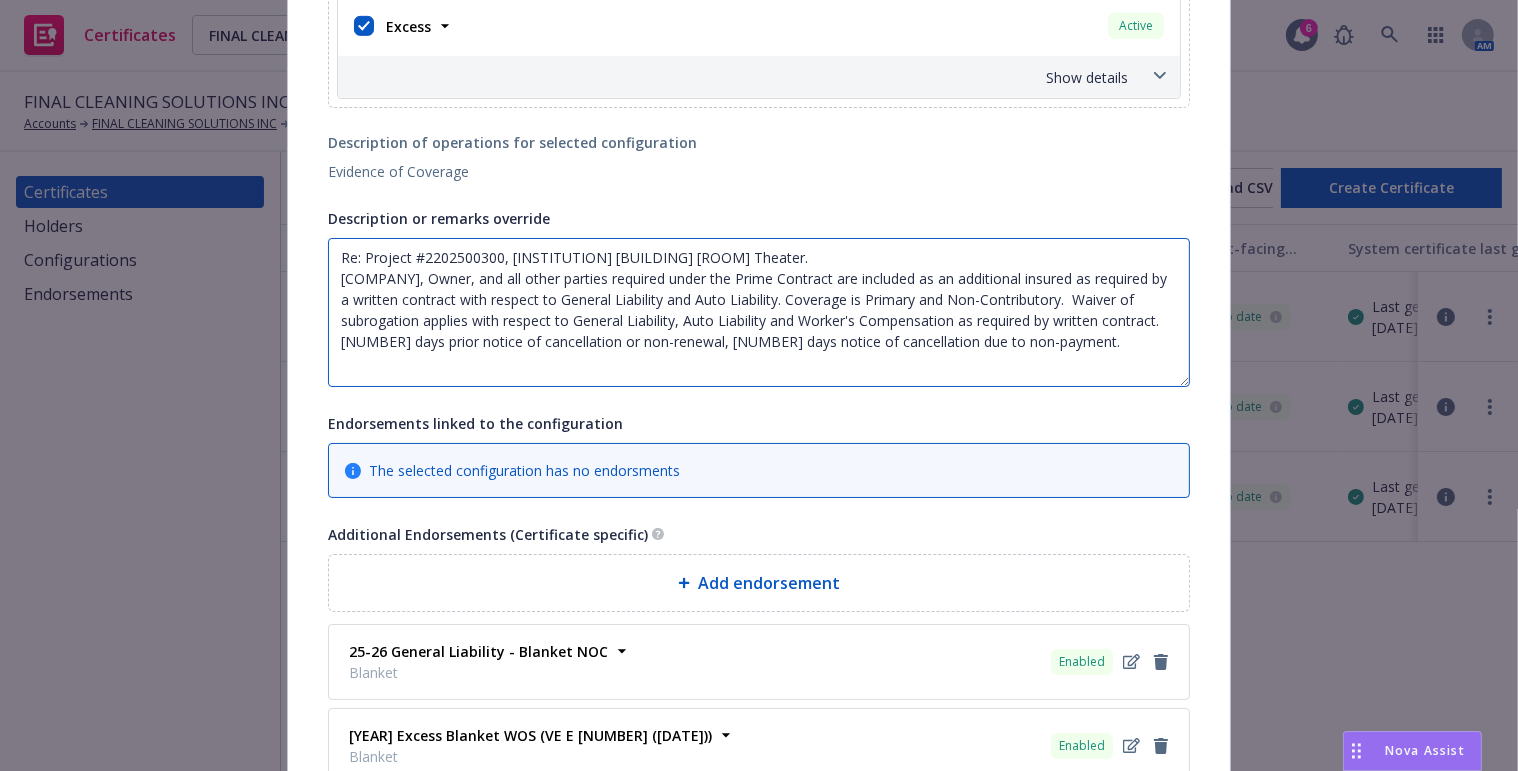 drag, startPoint x: 1179, startPoint y: 343, endPoint x: 1180, endPoint y: 371, distance: 28.01785 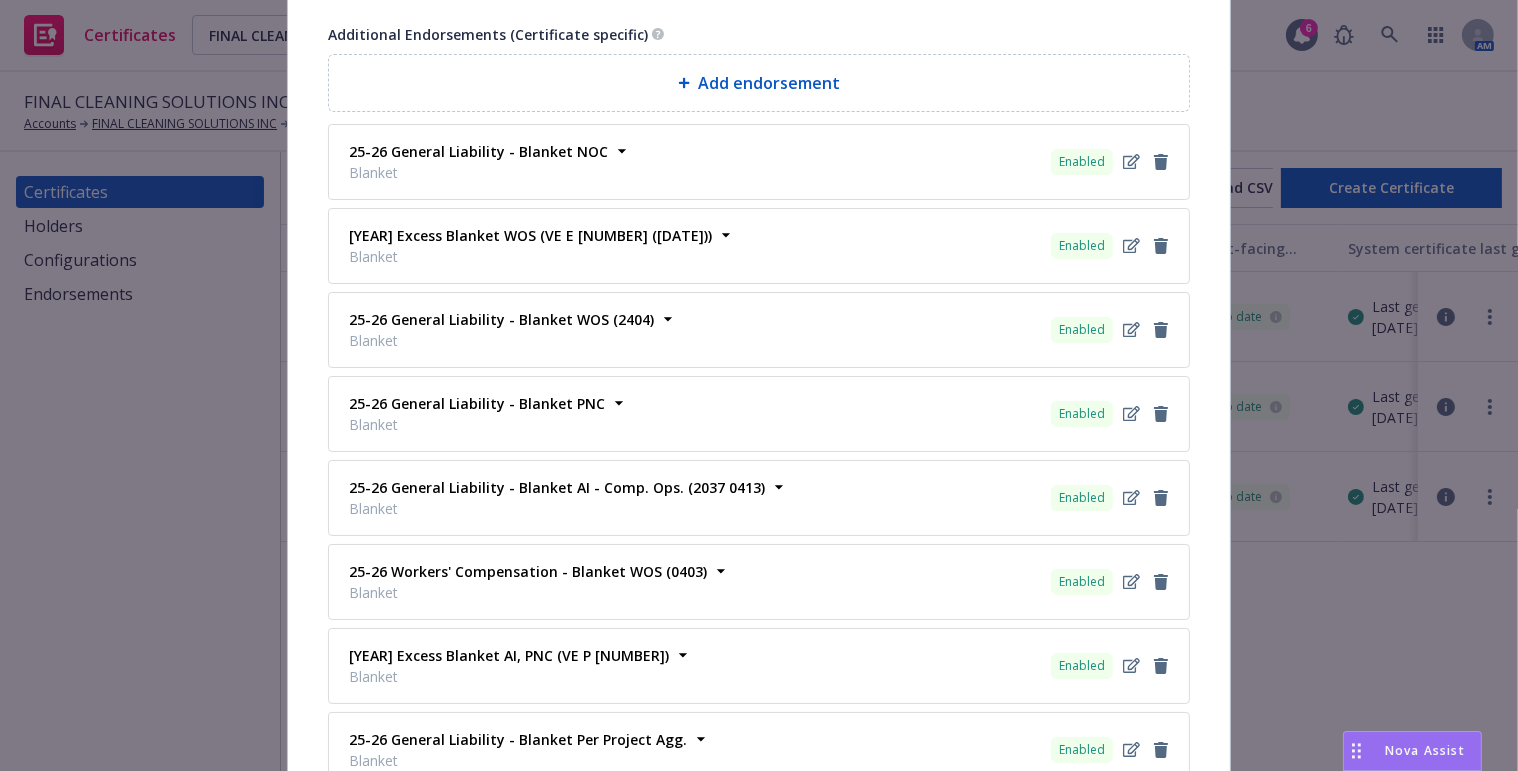 scroll, scrollTop: 1727, scrollLeft: 0, axis: vertical 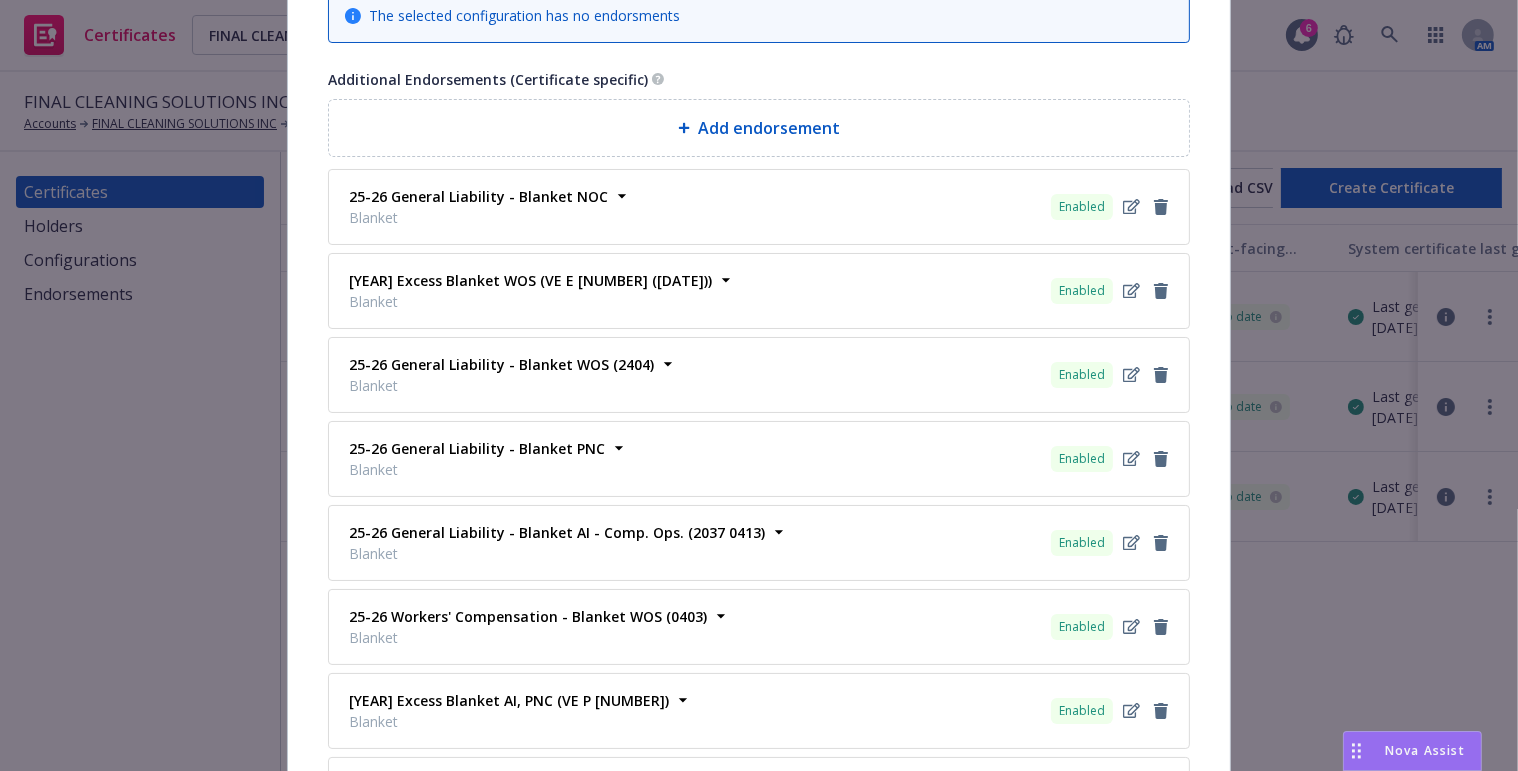 type on "Re: Project #2202500300, UCLA Macgowan 1330 Theater.
BNBuilders, Inc, Owner, and all other parties required under the Prime Contract are included as an additional insured as required by a written contract with respect to General Liability and Auto Liability. Coverage is Primary and Non-Contributory.  Waiver of subrogation applies with respect to General Liability, Auto Liability and Worker's Compensation as required by written contract. 30 days prior notice of cancellation or non-renewal, 10 days notice of cancellation due to non-payment." 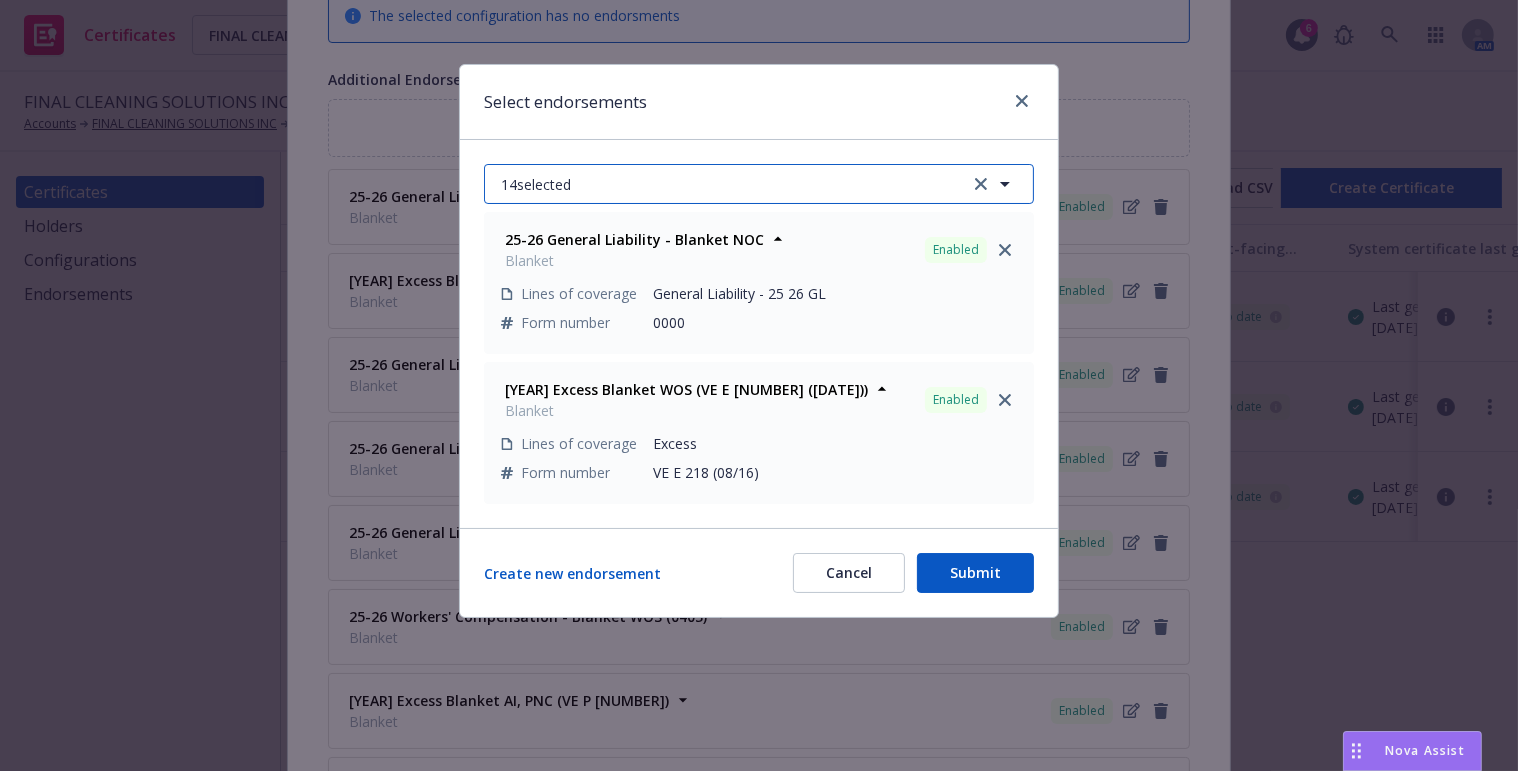 click on "14  selected" at bounding box center (536, 184) 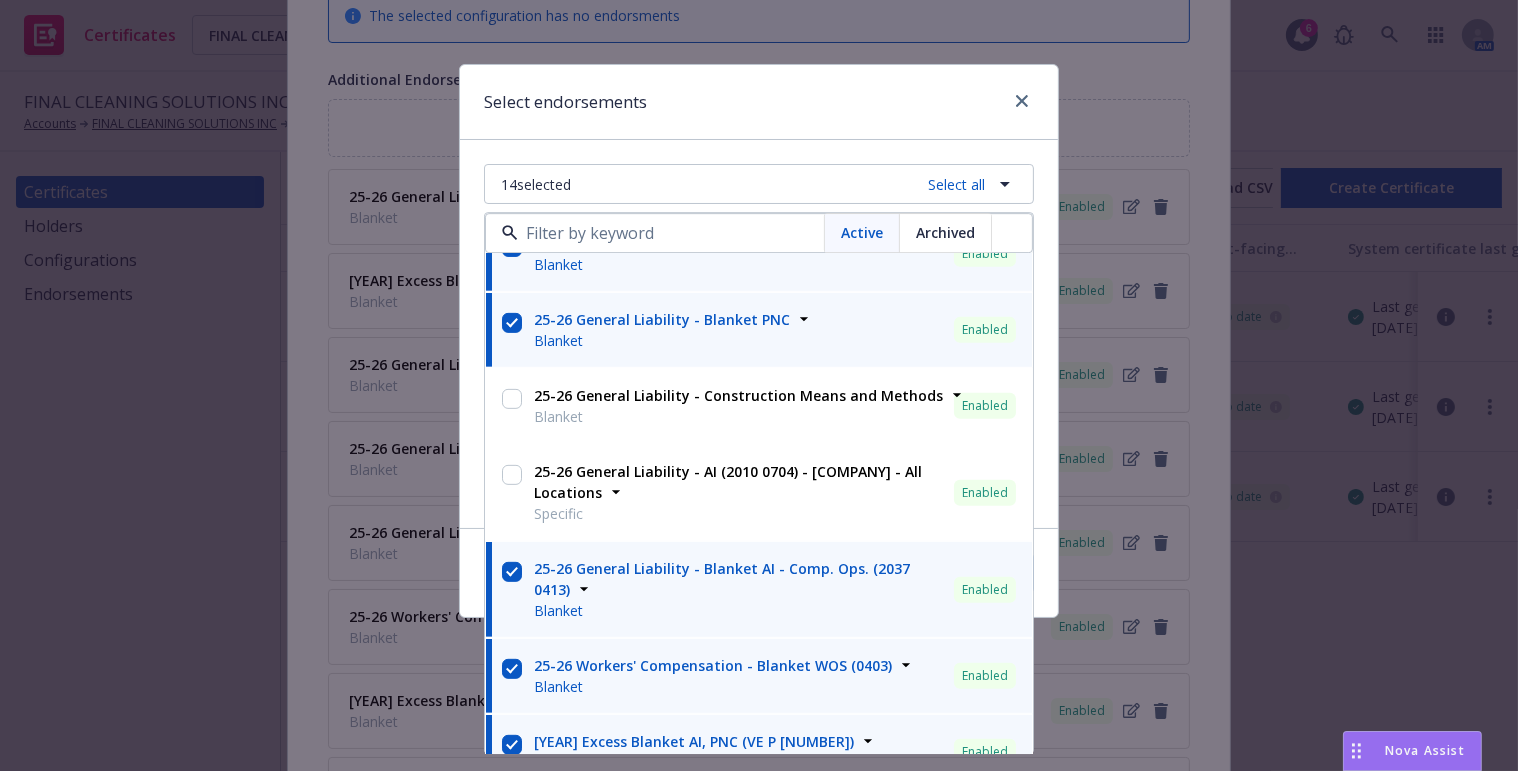 scroll, scrollTop: 1090, scrollLeft: 0, axis: vertical 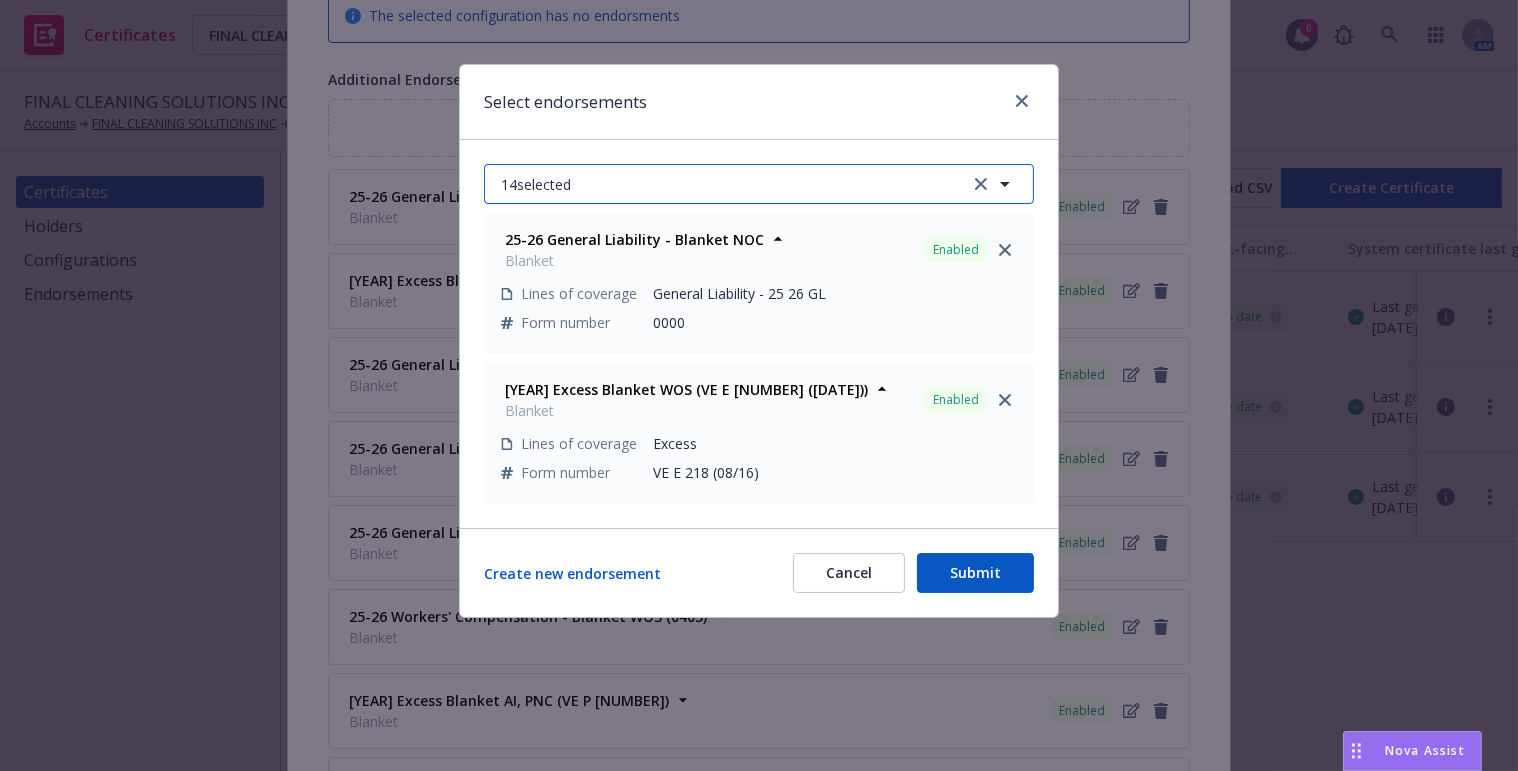 click on "14  selected" at bounding box center (759, 184) 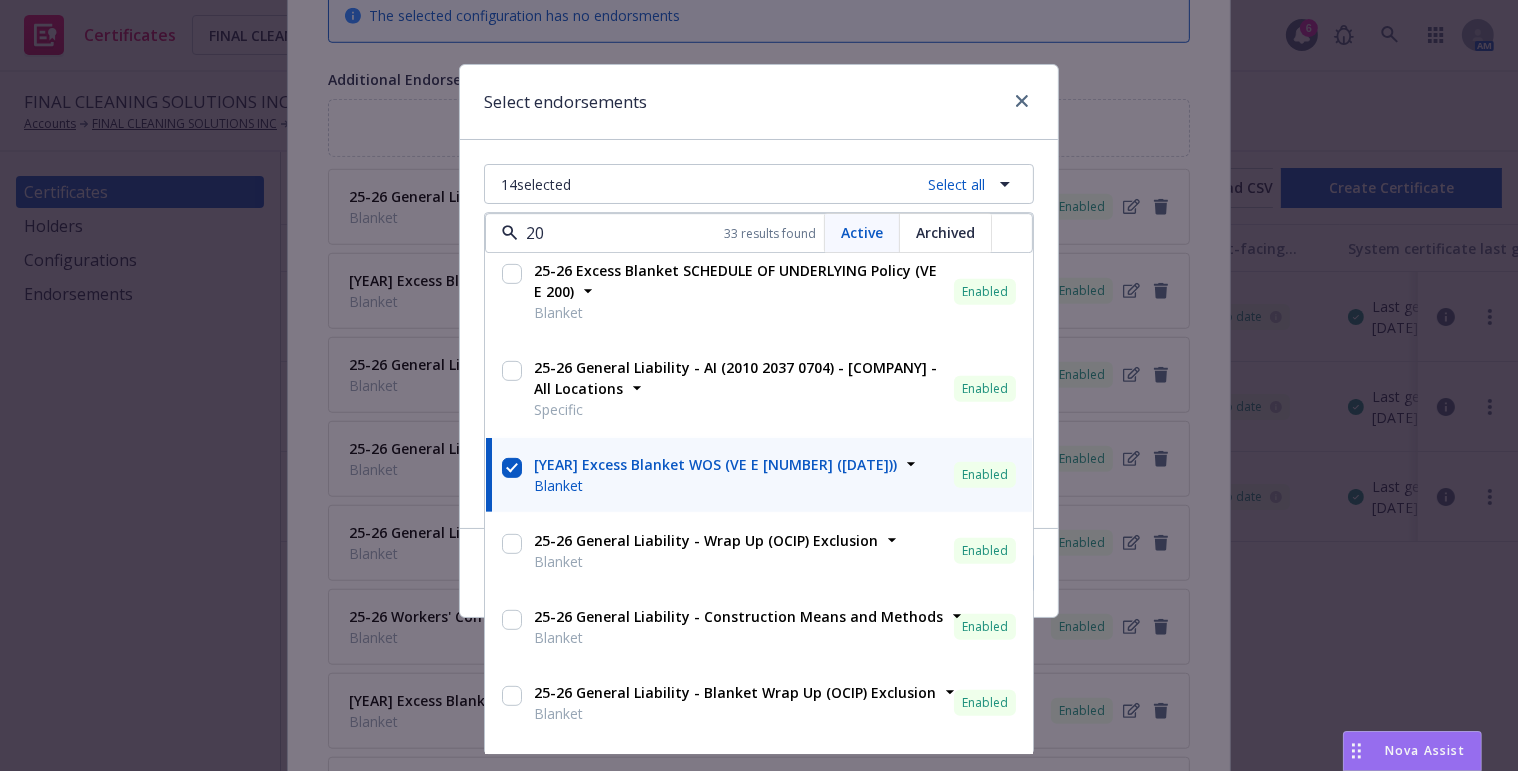scroll, scrollTop: 546, scrollLeft: 0, axis: vertical 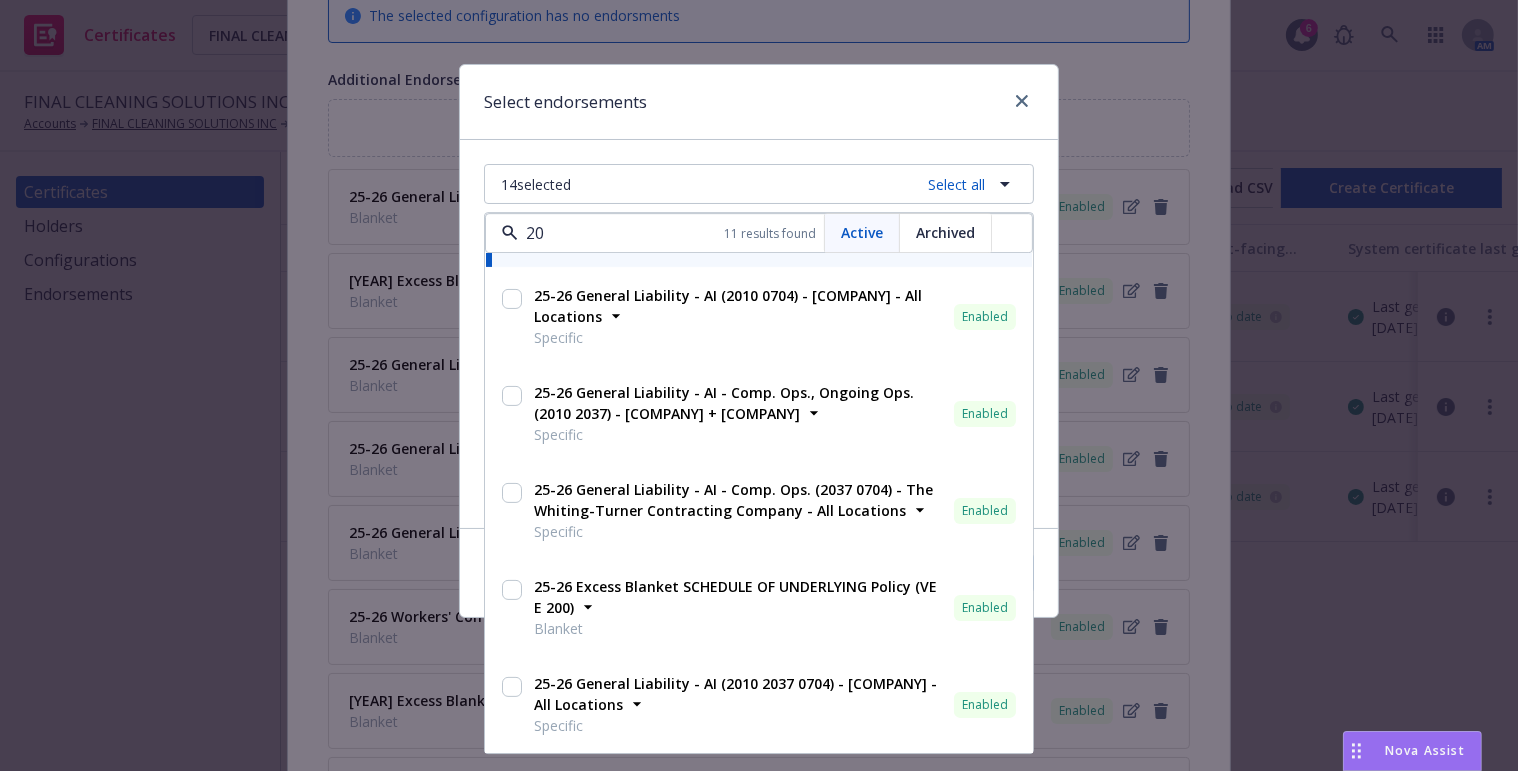 type on "2" 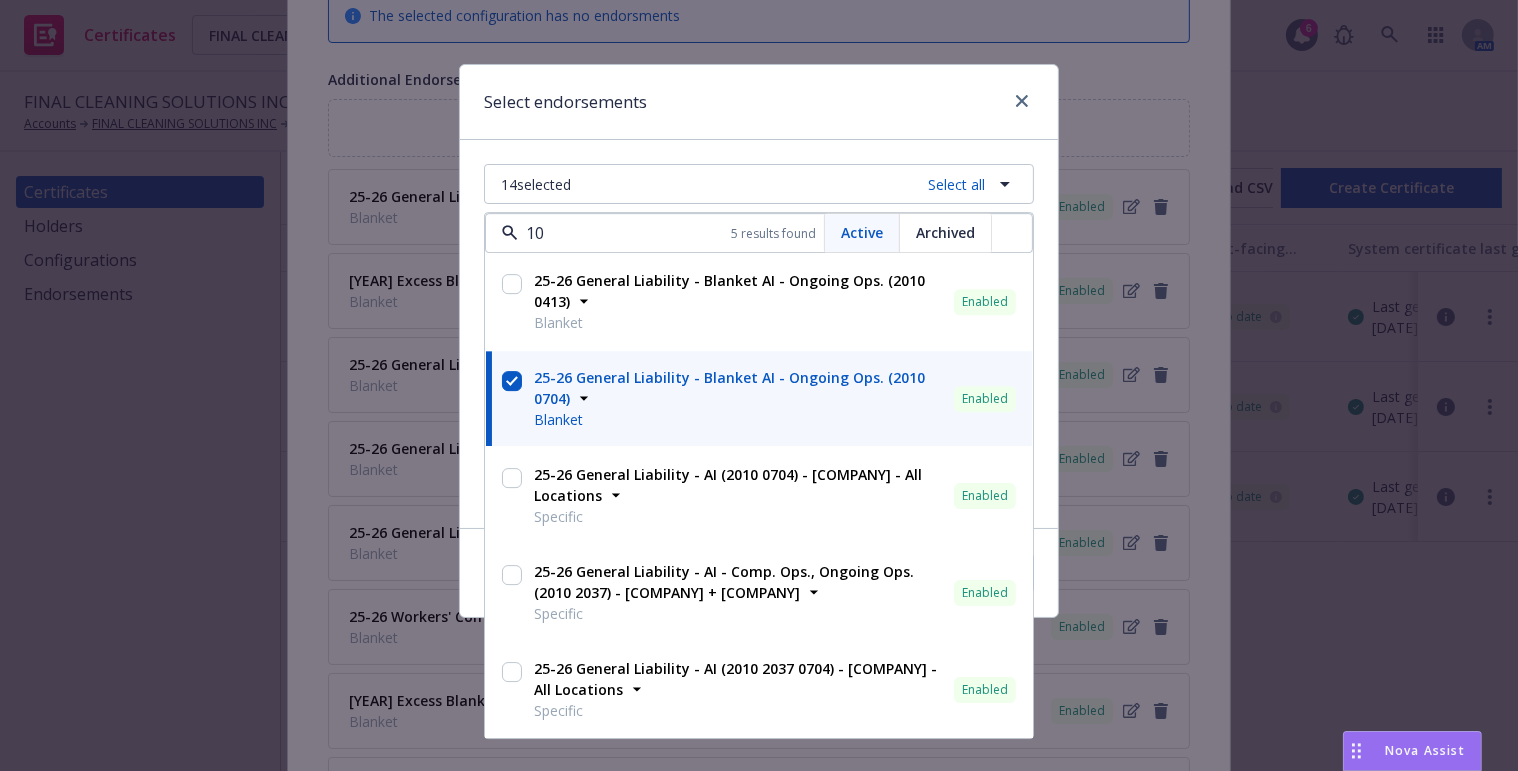 scroll, scrollTop: 0, scrollLeft: 0, axis: both 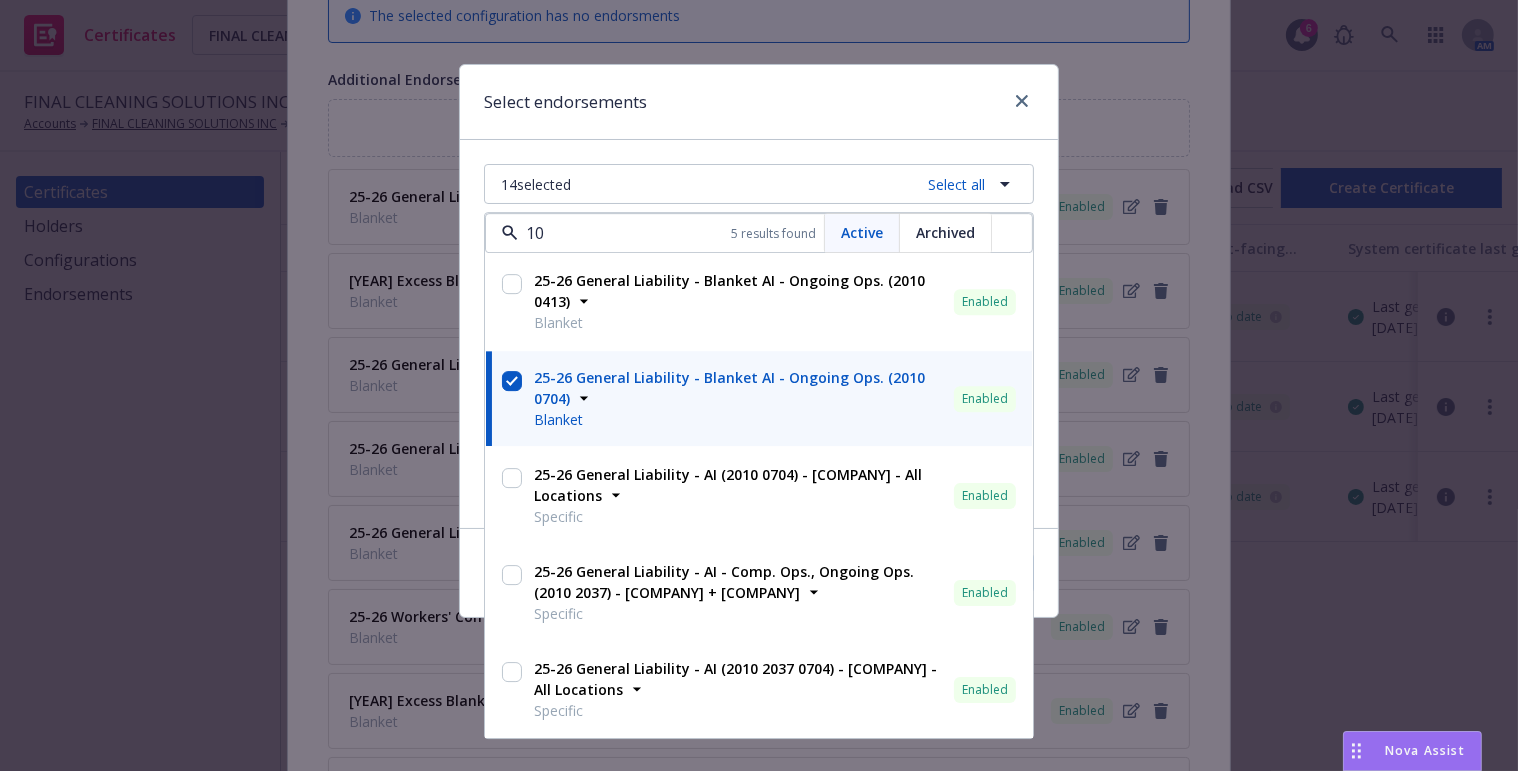 type on "10" 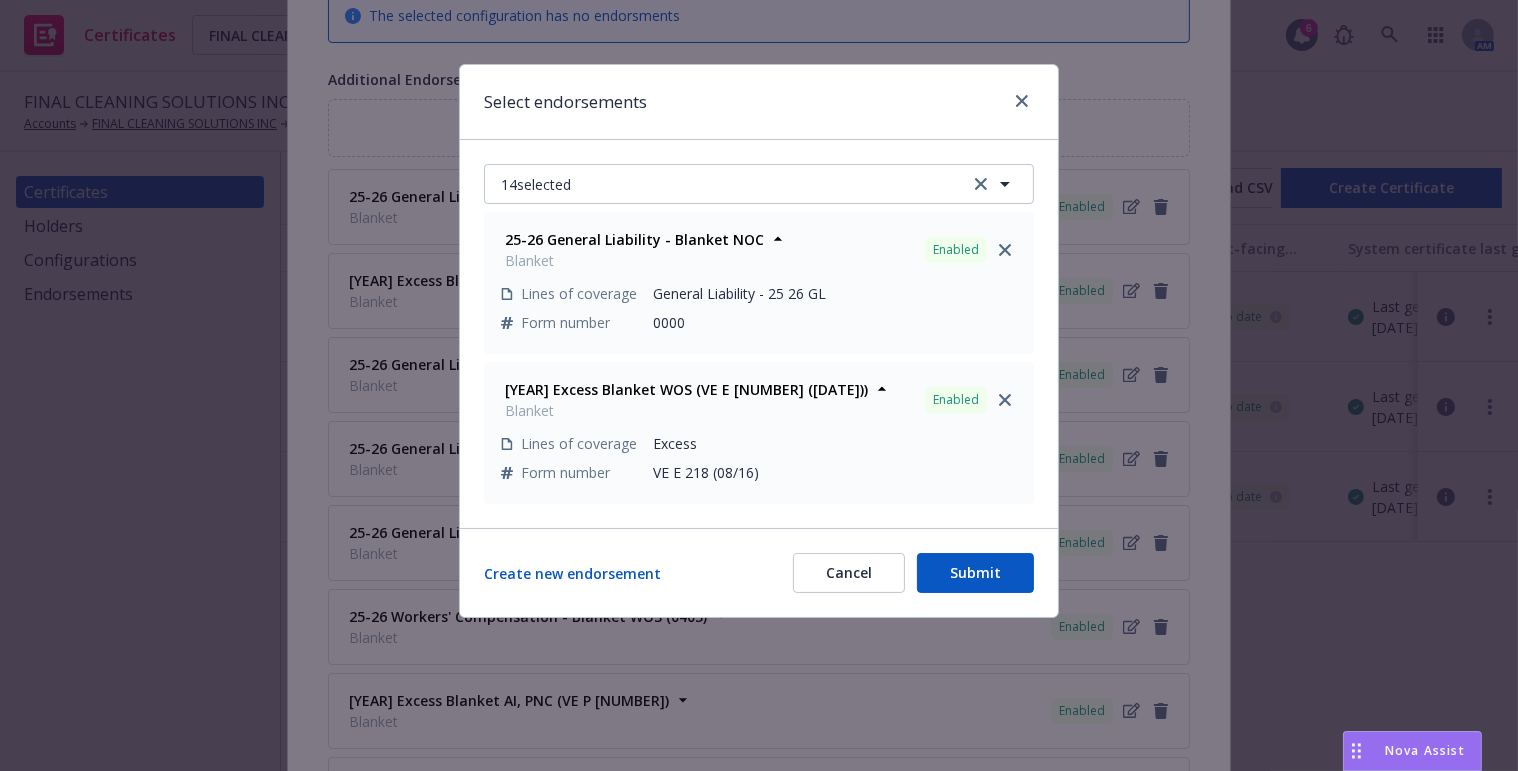 click on "Cancel" at bounding box center (849, 573) 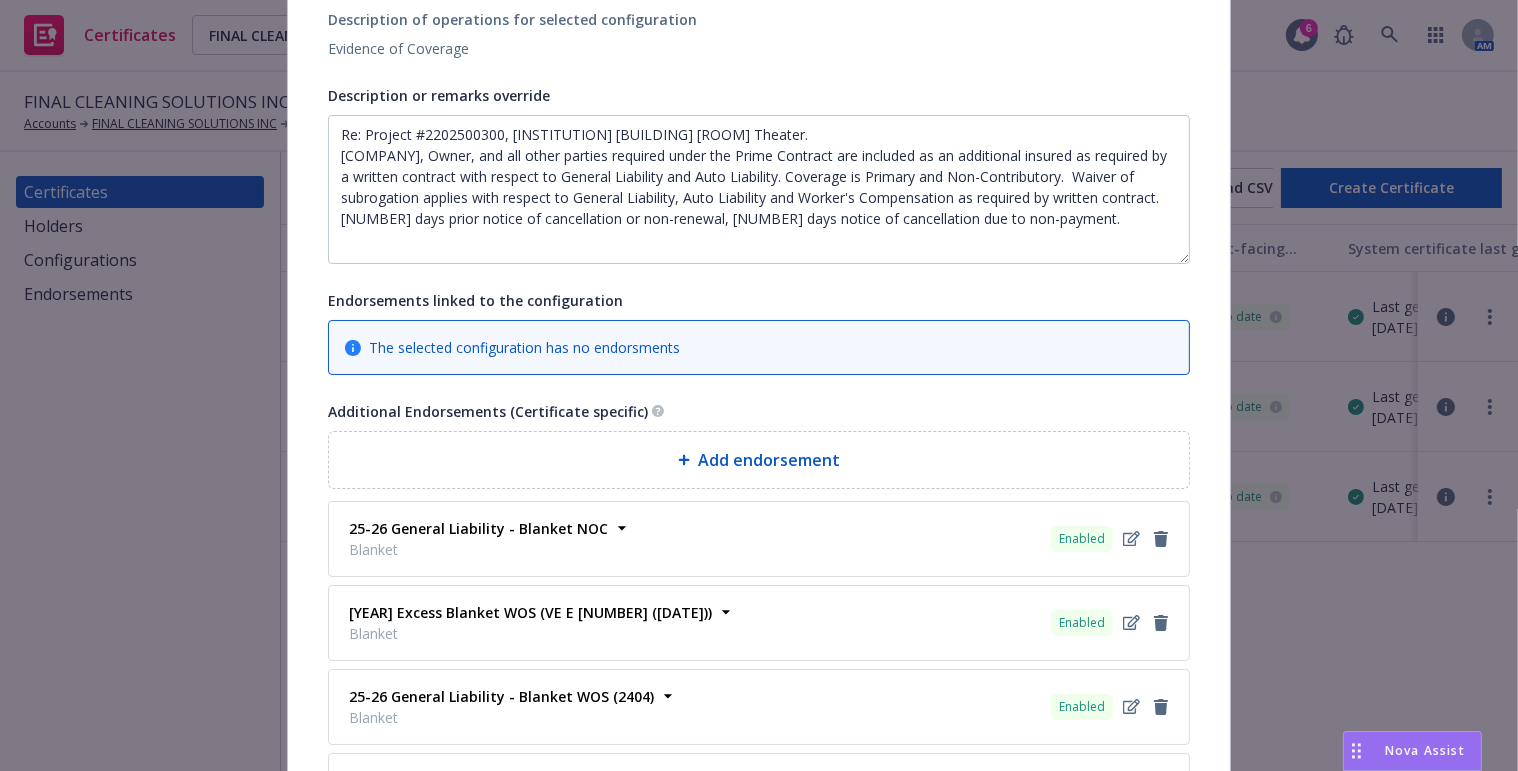 scroll, scrollTop: 1363, scrollLeft: 0, axis: vertical 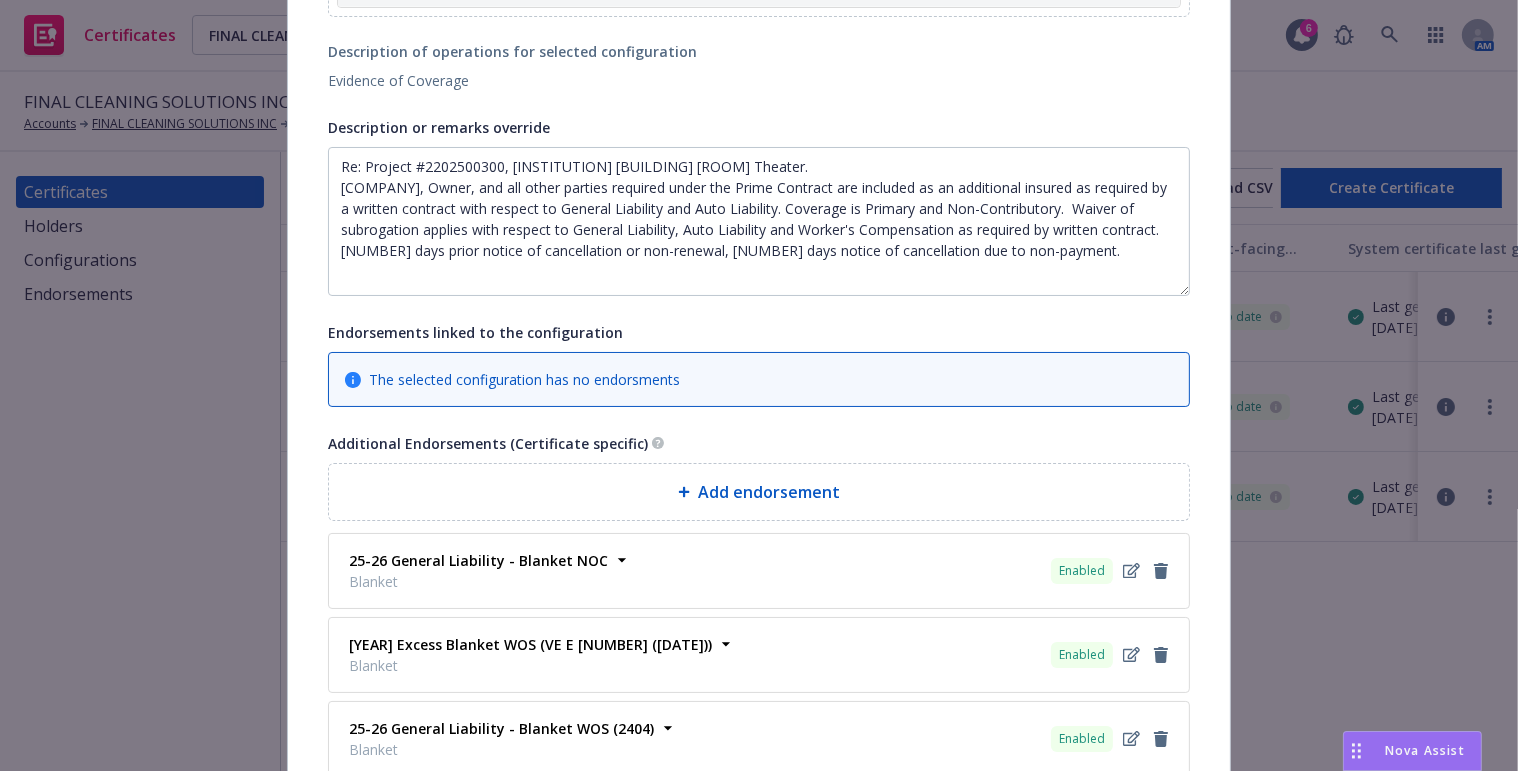 click on "Add endorsement" at bounding box center [759, 492] 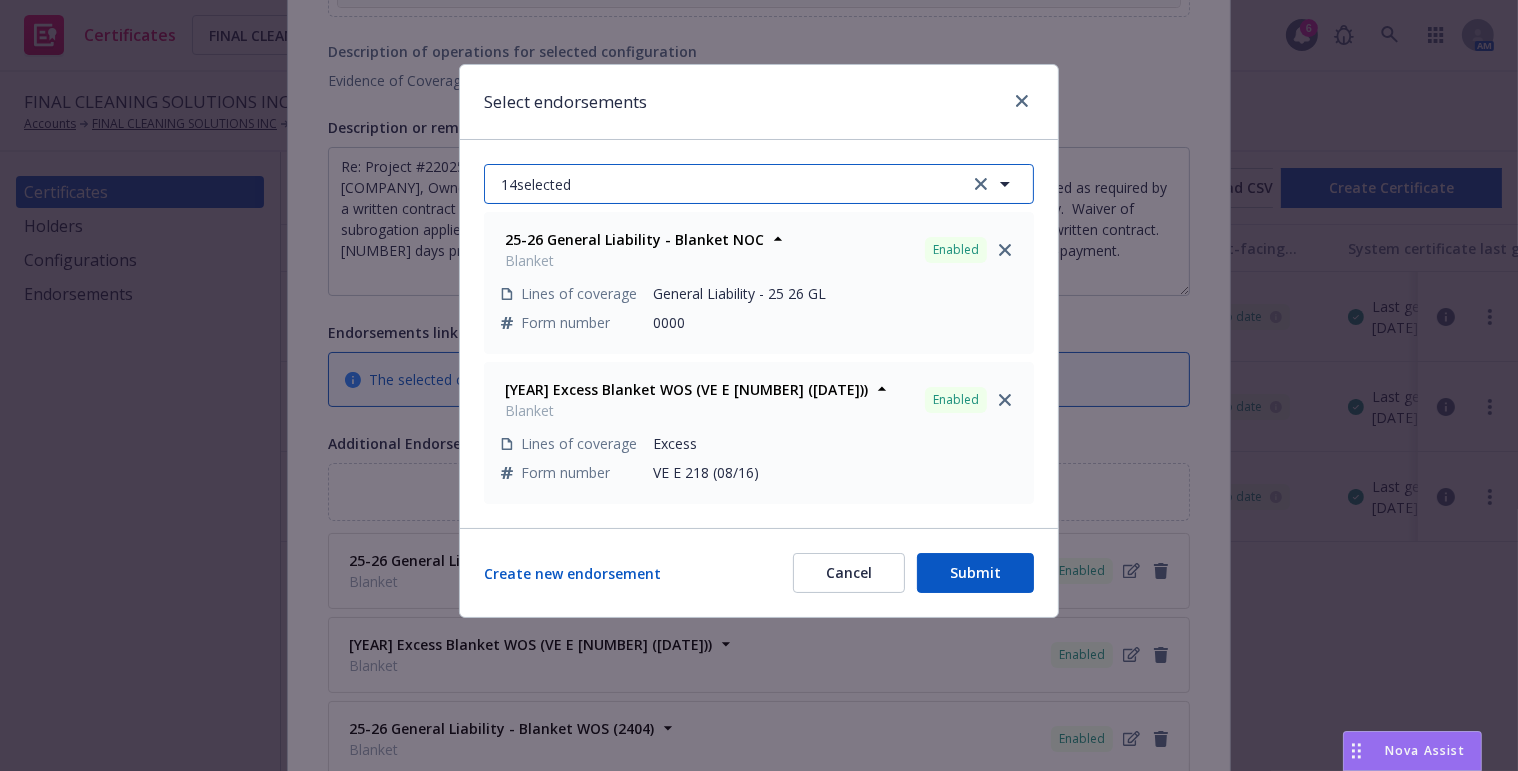 click on "14  selected" at bounding box center (759, 184) 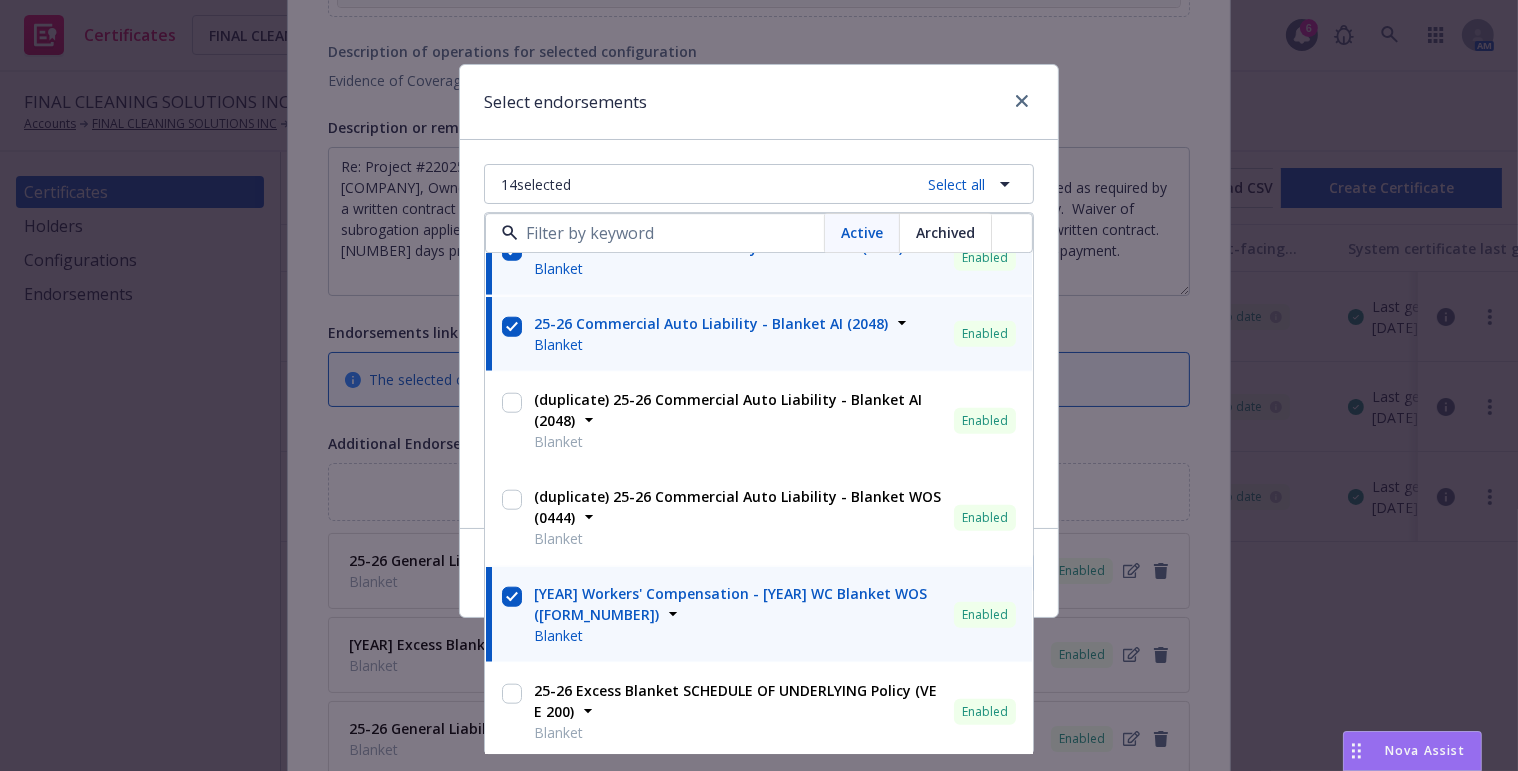scroll, scrollTop: 2322, scrollLeft: 0, axis: vertical 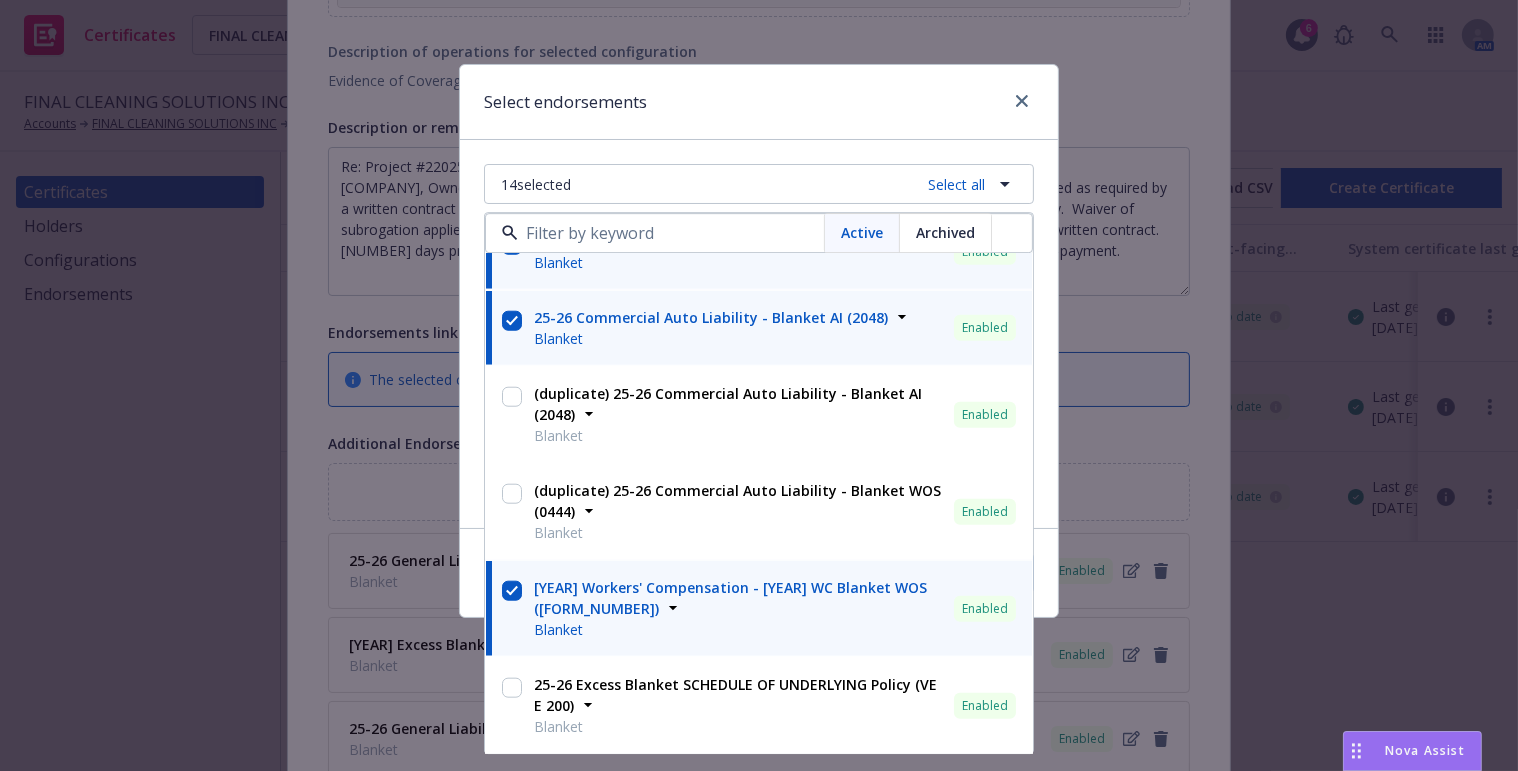 click on "Select endorsements" at bounding box center (759, 102) 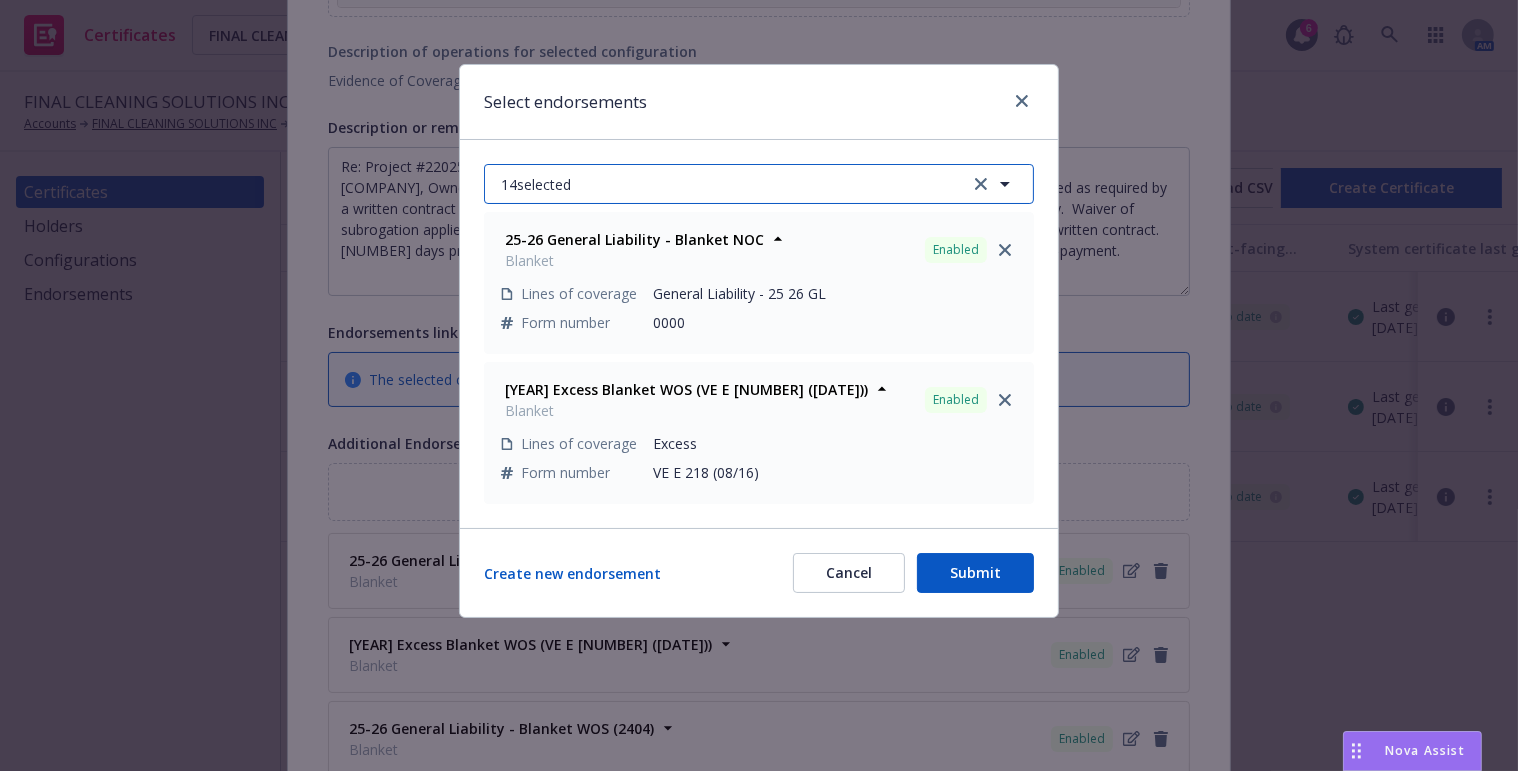 click on "14  selected" at bounding box center [759, 184] 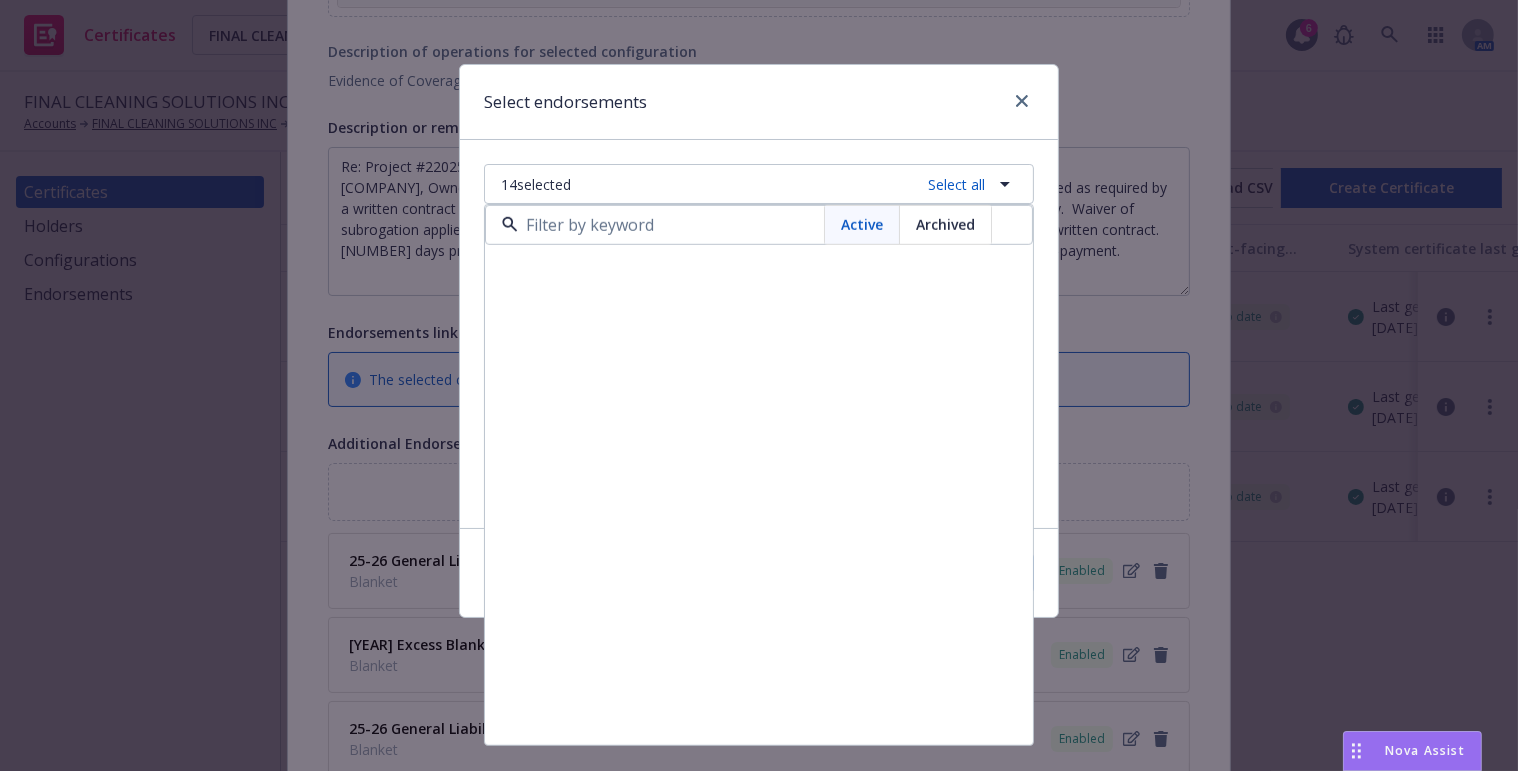 scroll, scrollTop: 2322, scrollLeft: 0, axis: vertical 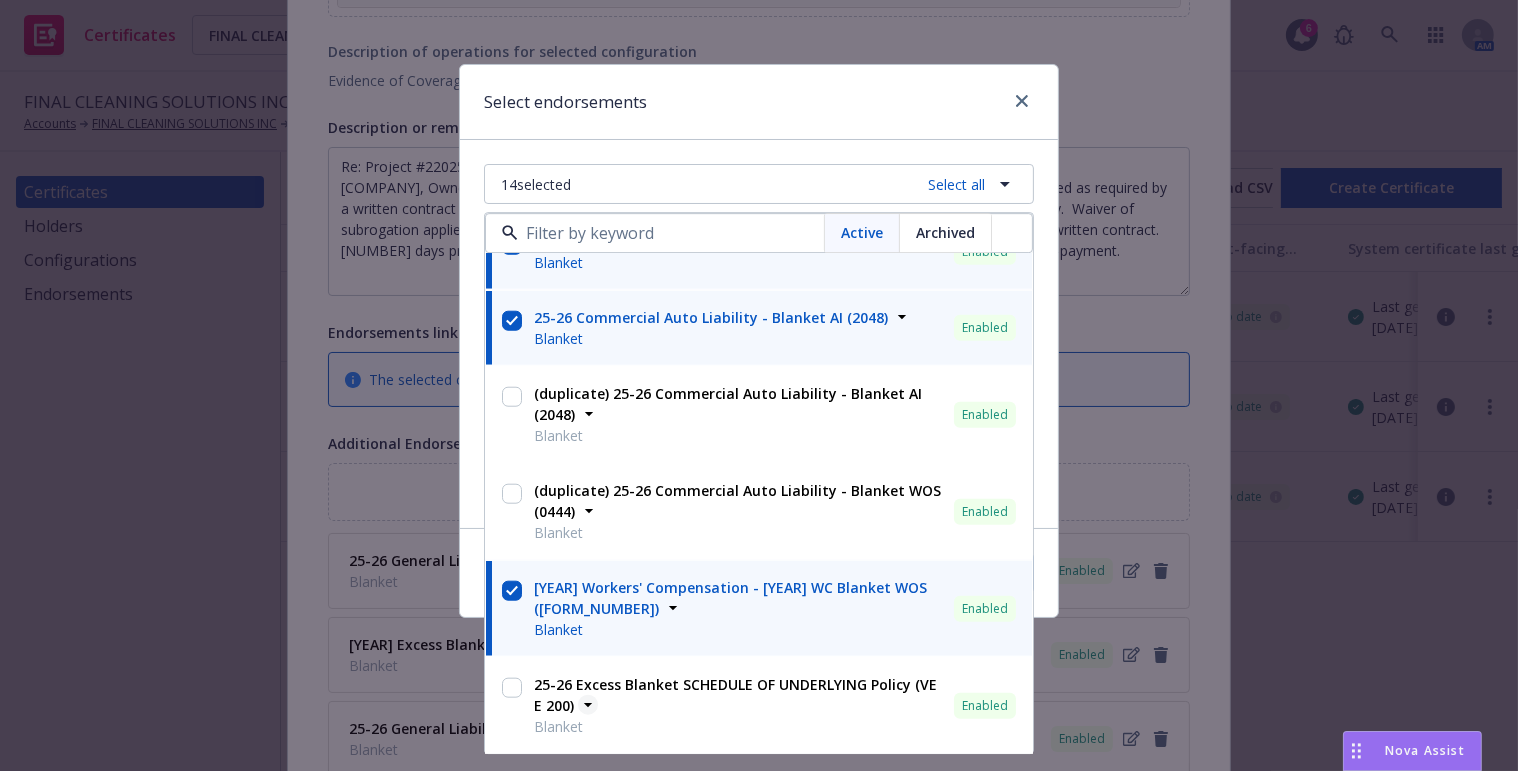 click on "25-26 Excess Blanket SCHEDULE OF UNDERLYING Policy (VE E 200)" at bounding box center (740, 696) 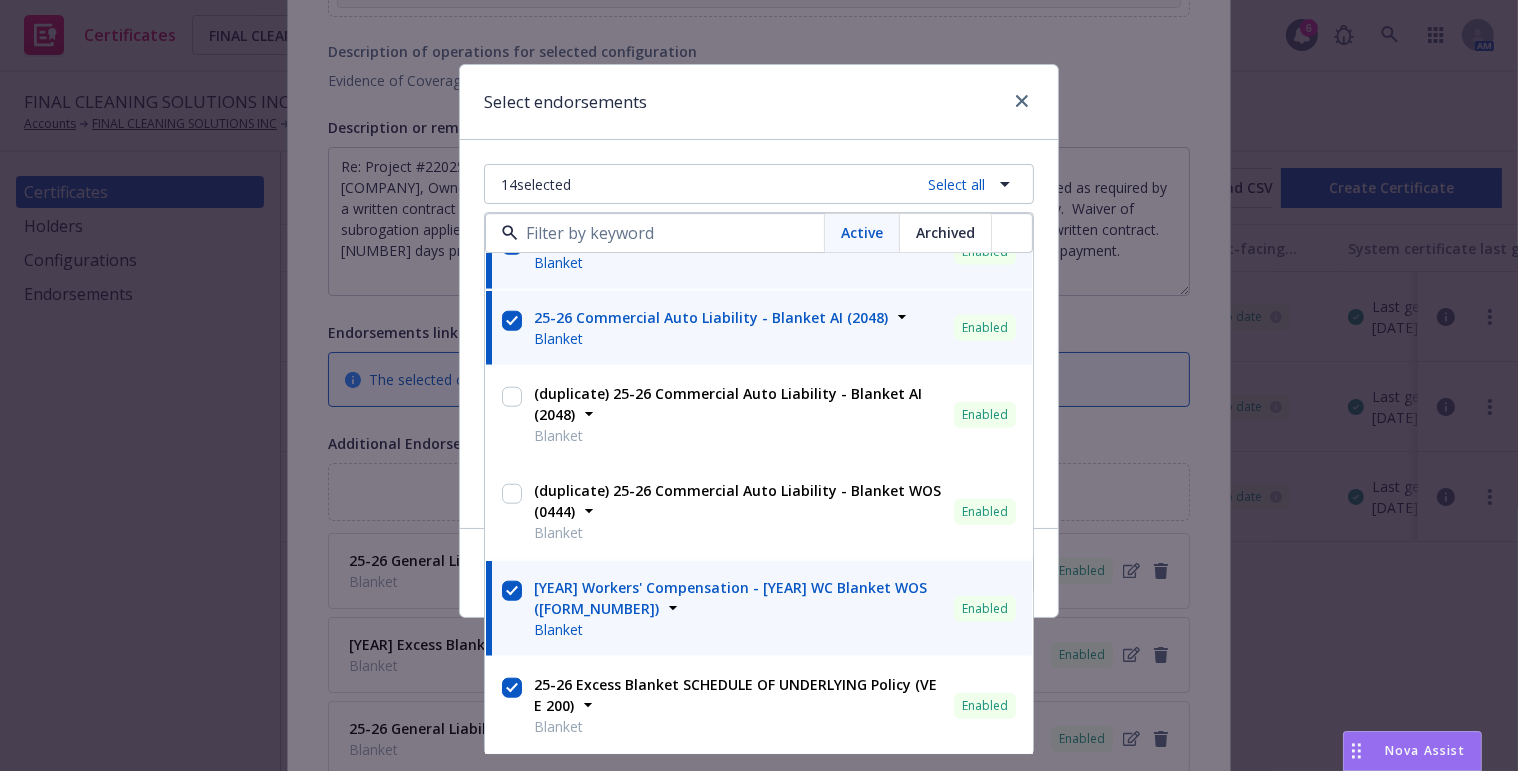 checkbox on "true" 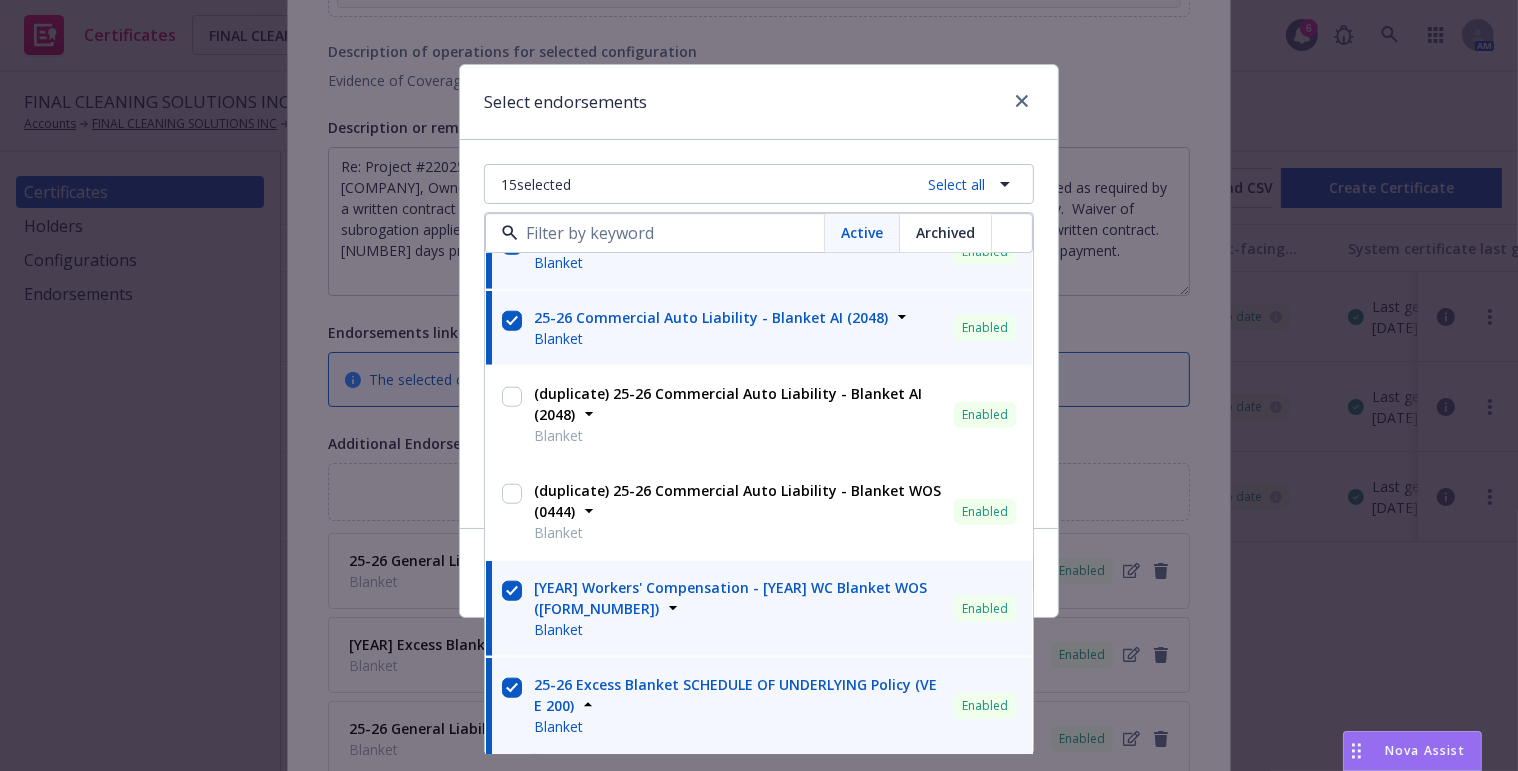 click on "Select endorsements" at bounding box center [759, 102] 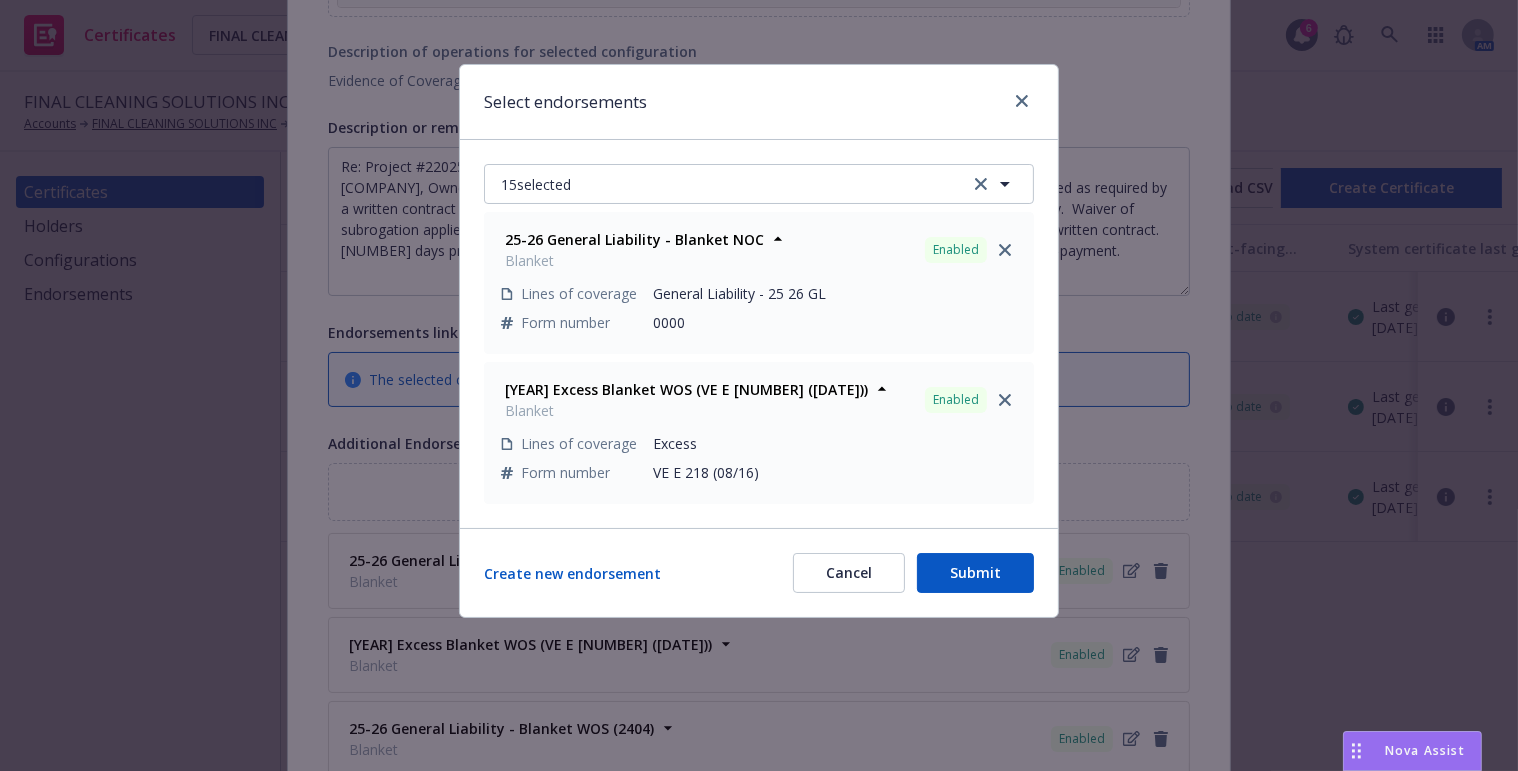 click on "Submit" at bounding box center (975, 573) 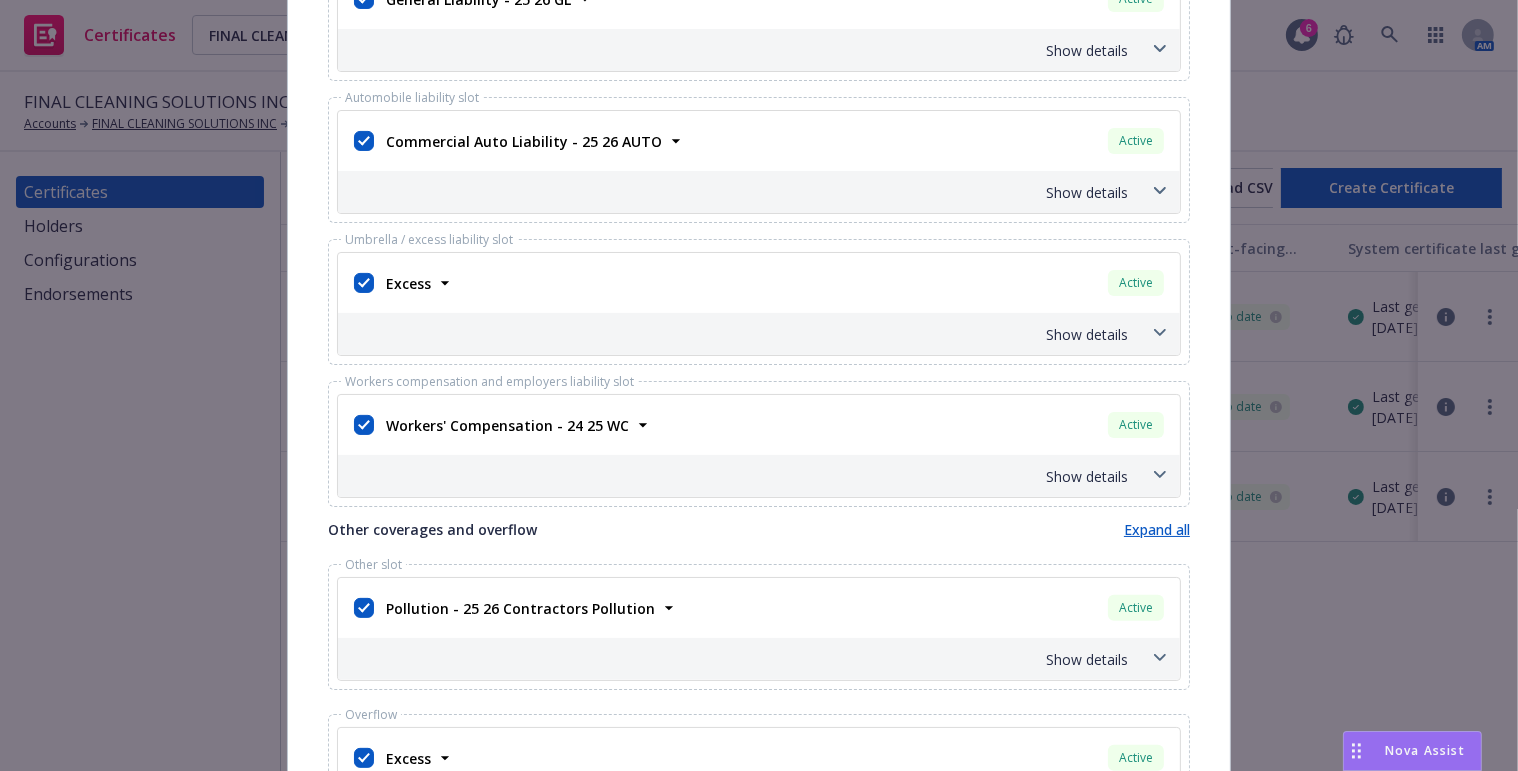 scroll, scrollTop: 540, scrollLeft: 0, axis: vertical 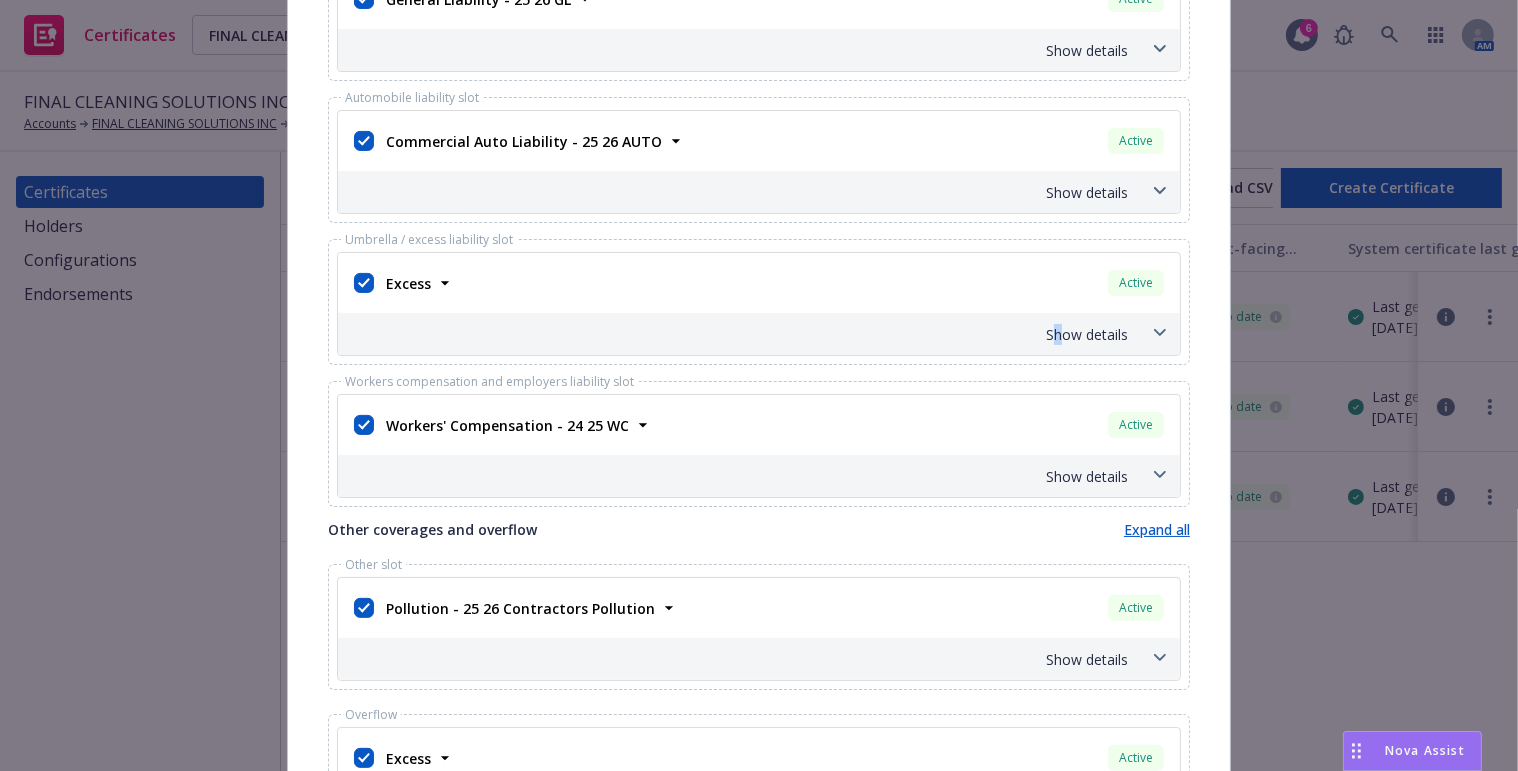 click on "Show details" at bounding box center [759, 334] 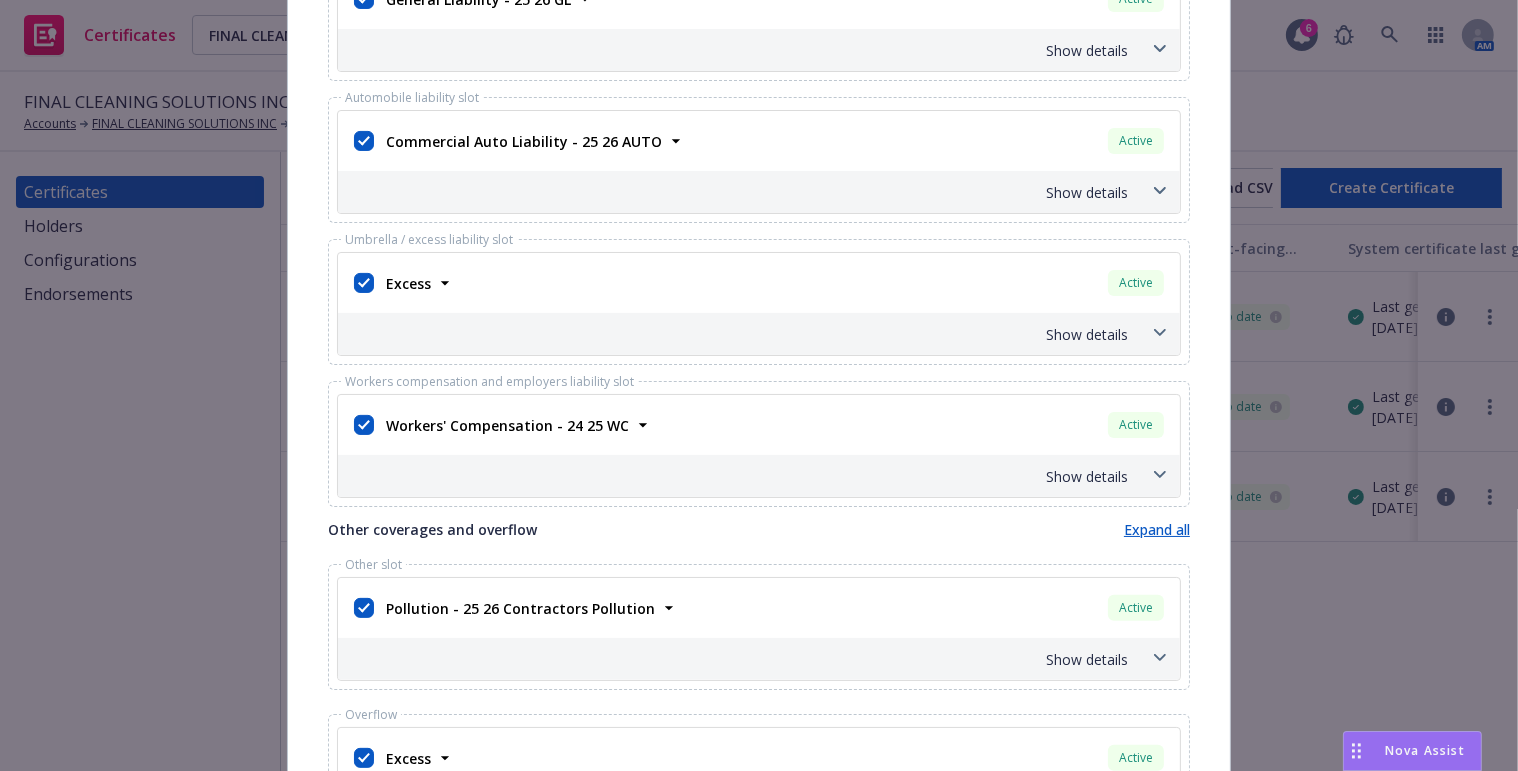 click on "Show details" at bounding box center (735, 334) 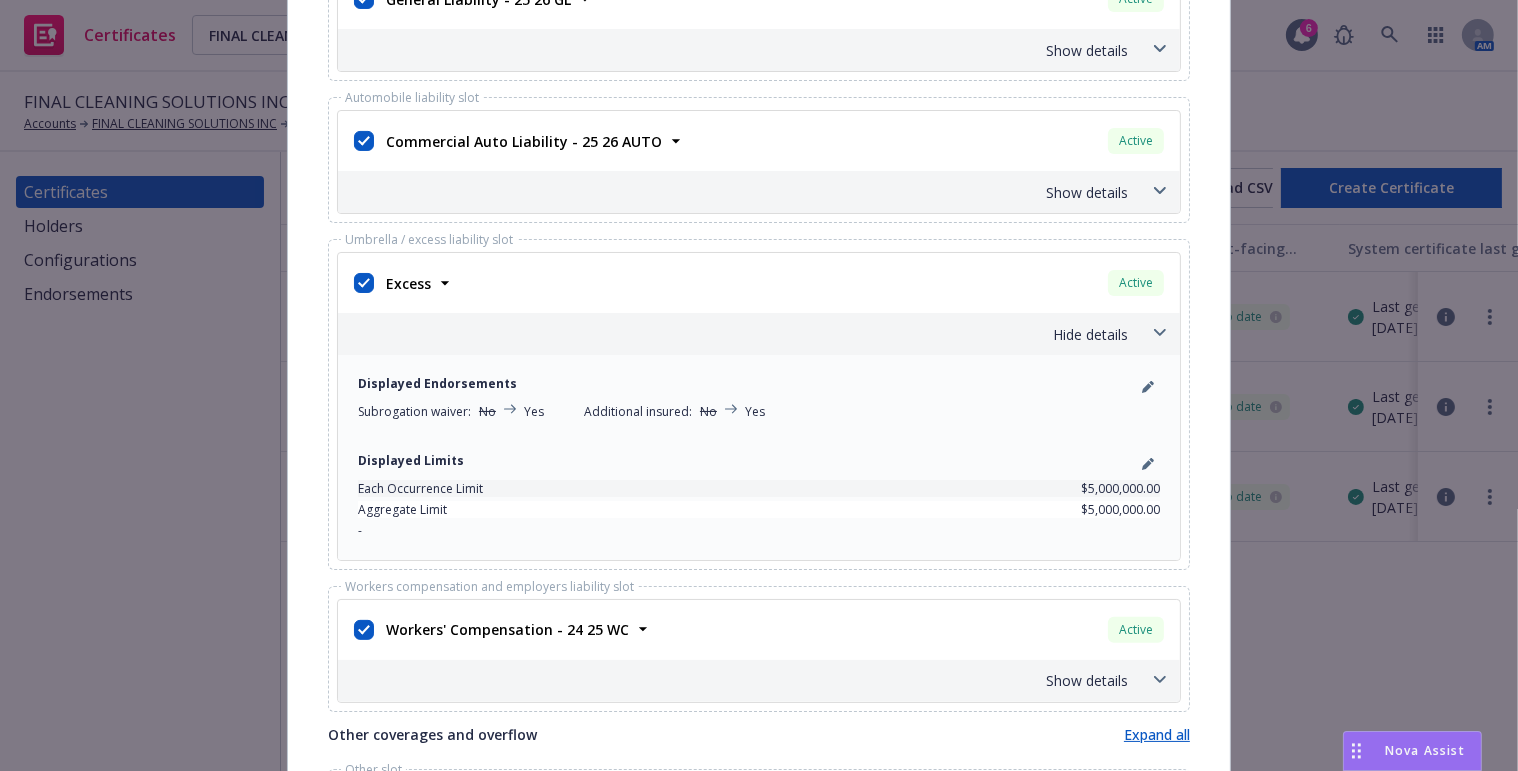 scroll, scrollTop: 1449, scrollLeft: 0, axis: vertical 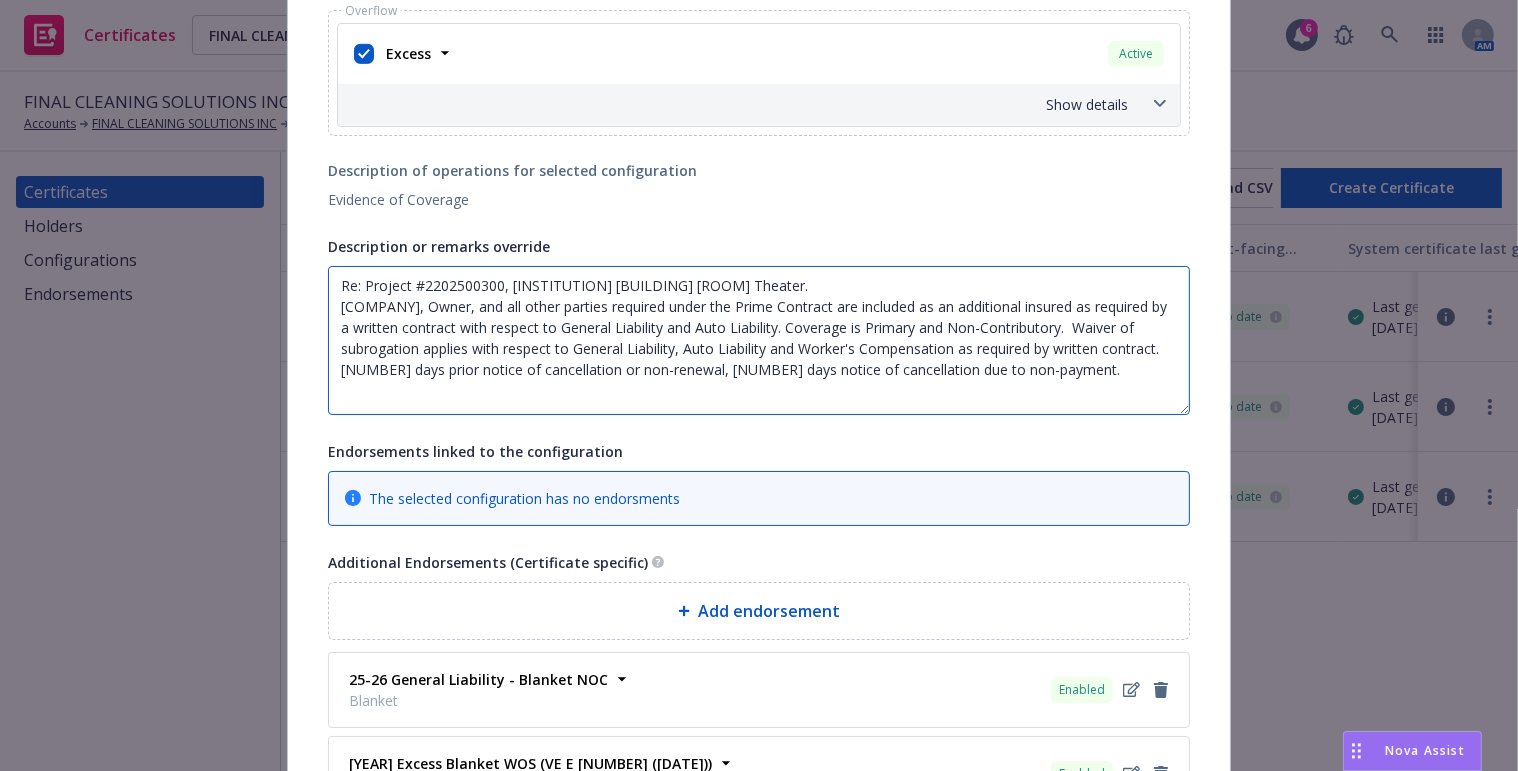 click on "Re: Project #2202500300, UCLA Macgowan 1330 Theater.
BNBuilders, Inc, Owner, and all other parties required under the Prime Contract are included as an additional insured as required by a written contract with respect to General Liability and Auto Liability. Coverage is Primary and Non-Contributory.  Waiver of subrogation applies with respect to General Liability, Auto Liability and Worker's Compensation as required by written contract. 30 days prior notice of cancellation or non-renewal, 10 days notice of cancellation due to non-payment." at bounding box center (759, 340) 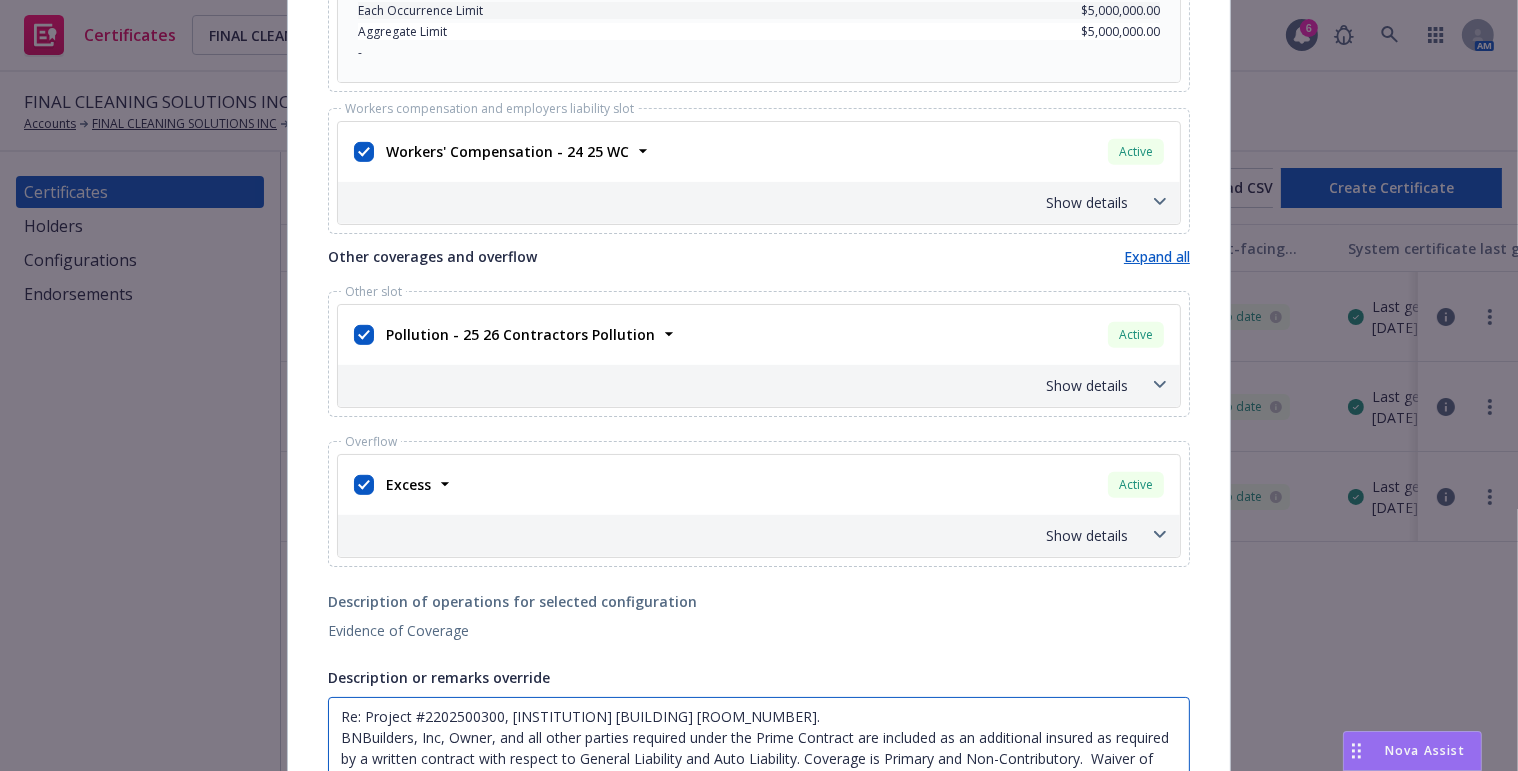 scroll, scrollTop: 994, scrollLeft: 0, axis: vertical 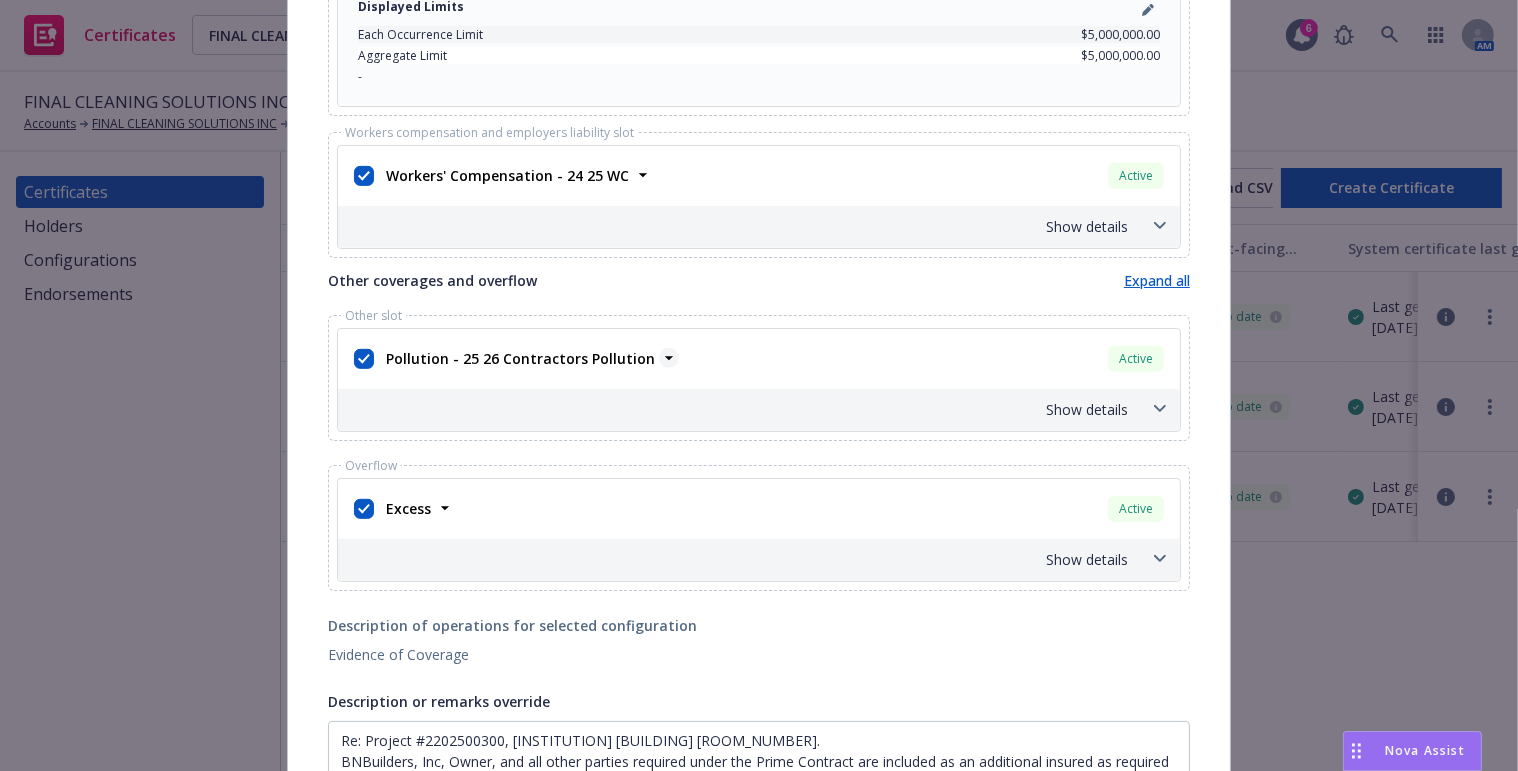click on "Pollution - 25 26 Contractors Pollution" at bounding box center (520, 358) 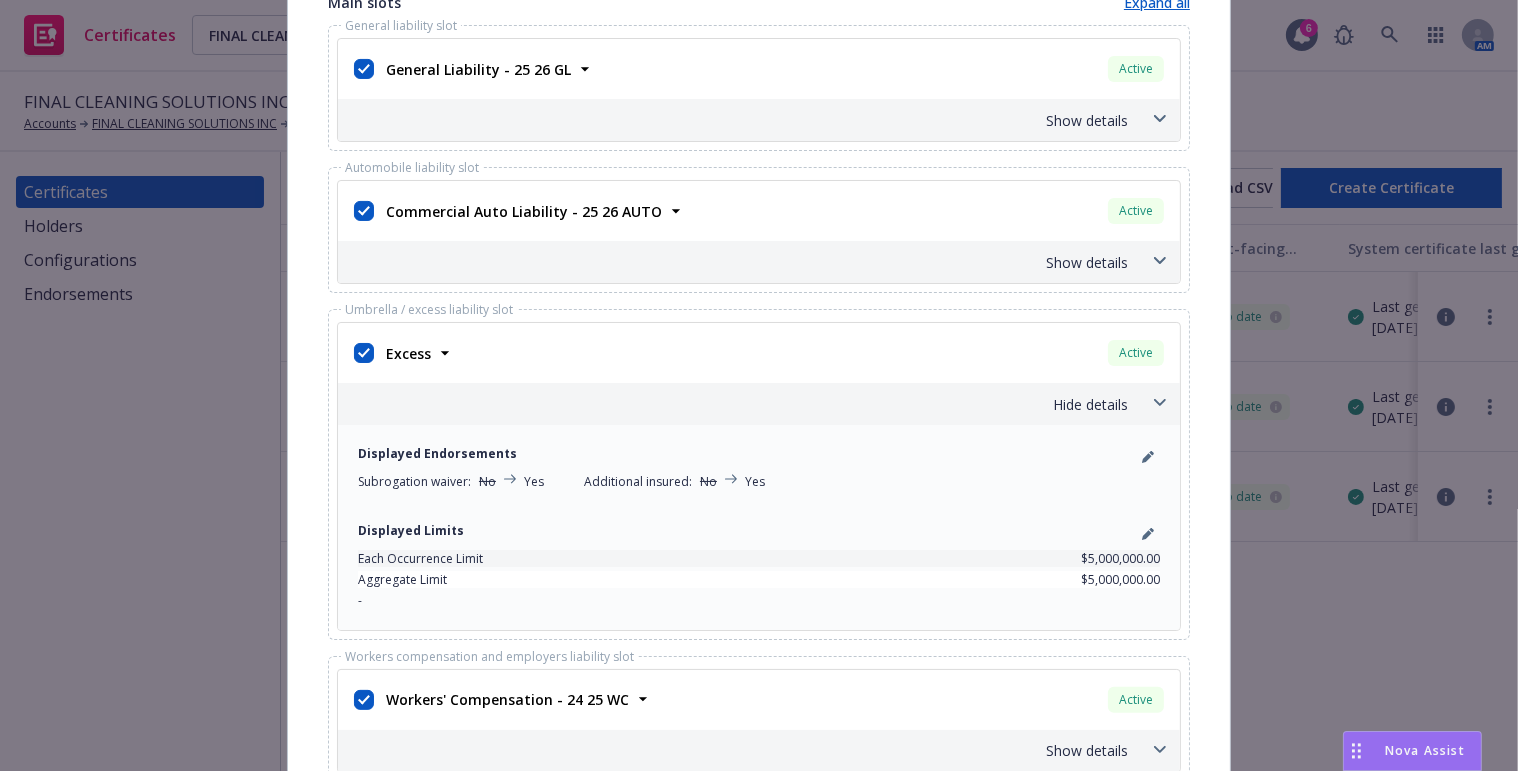 scroll, scrollTop: 267, scrollLeft: 0, axis: vertical 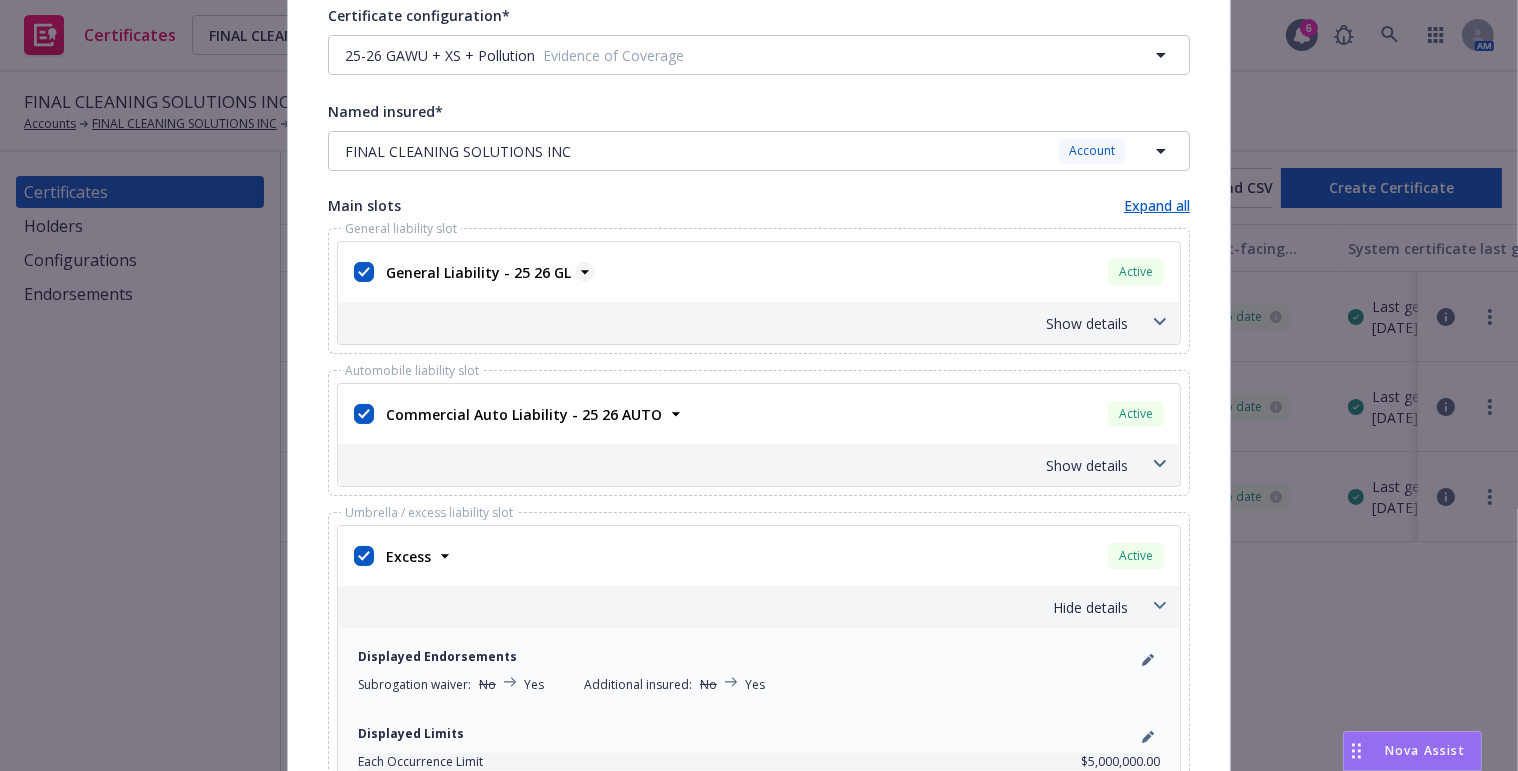click on "General Liability - 25 26 GL" at bounding box center (478, 272) 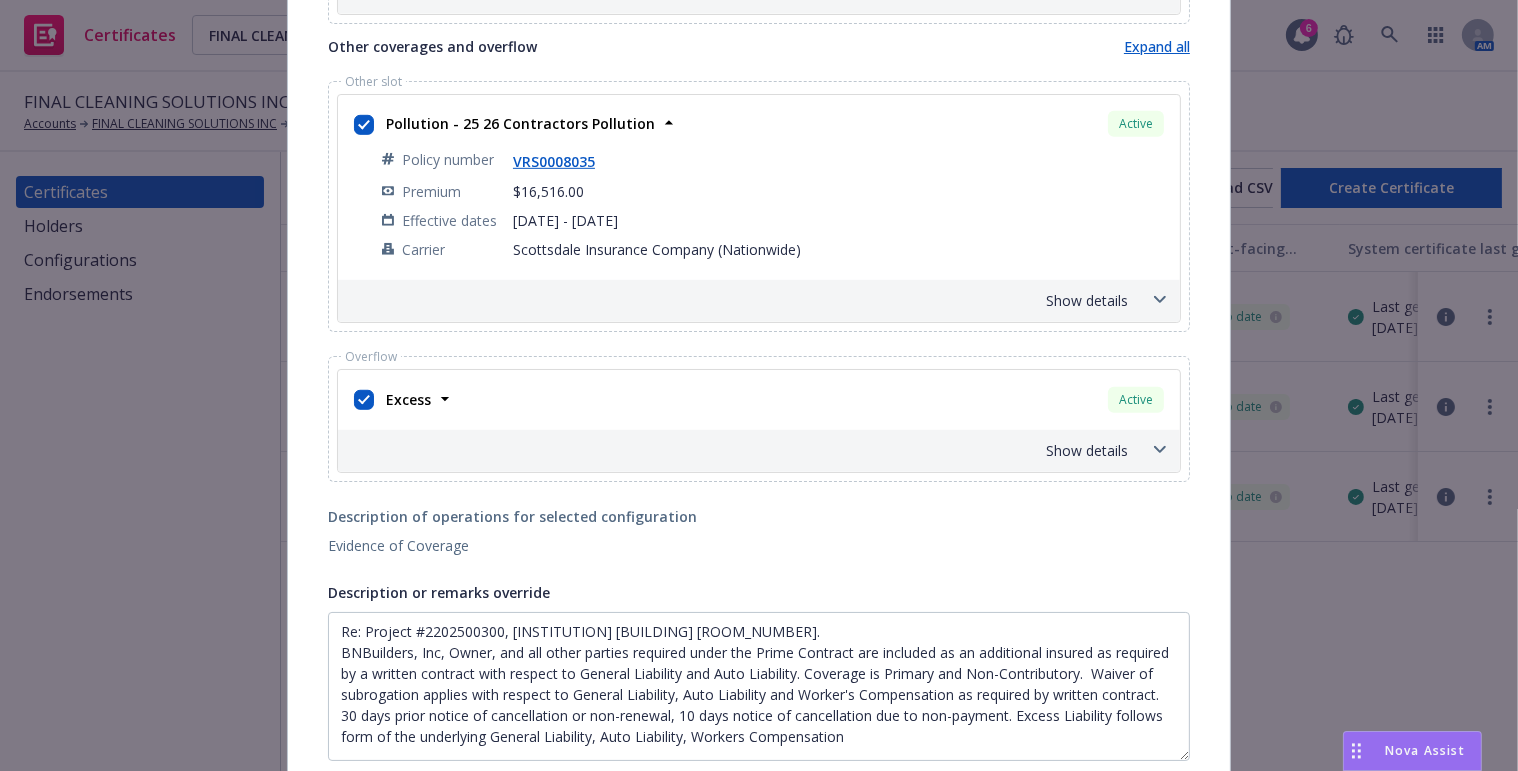 scroll, scrollTop: 1721, scrollLeft: 0, axis: vertical 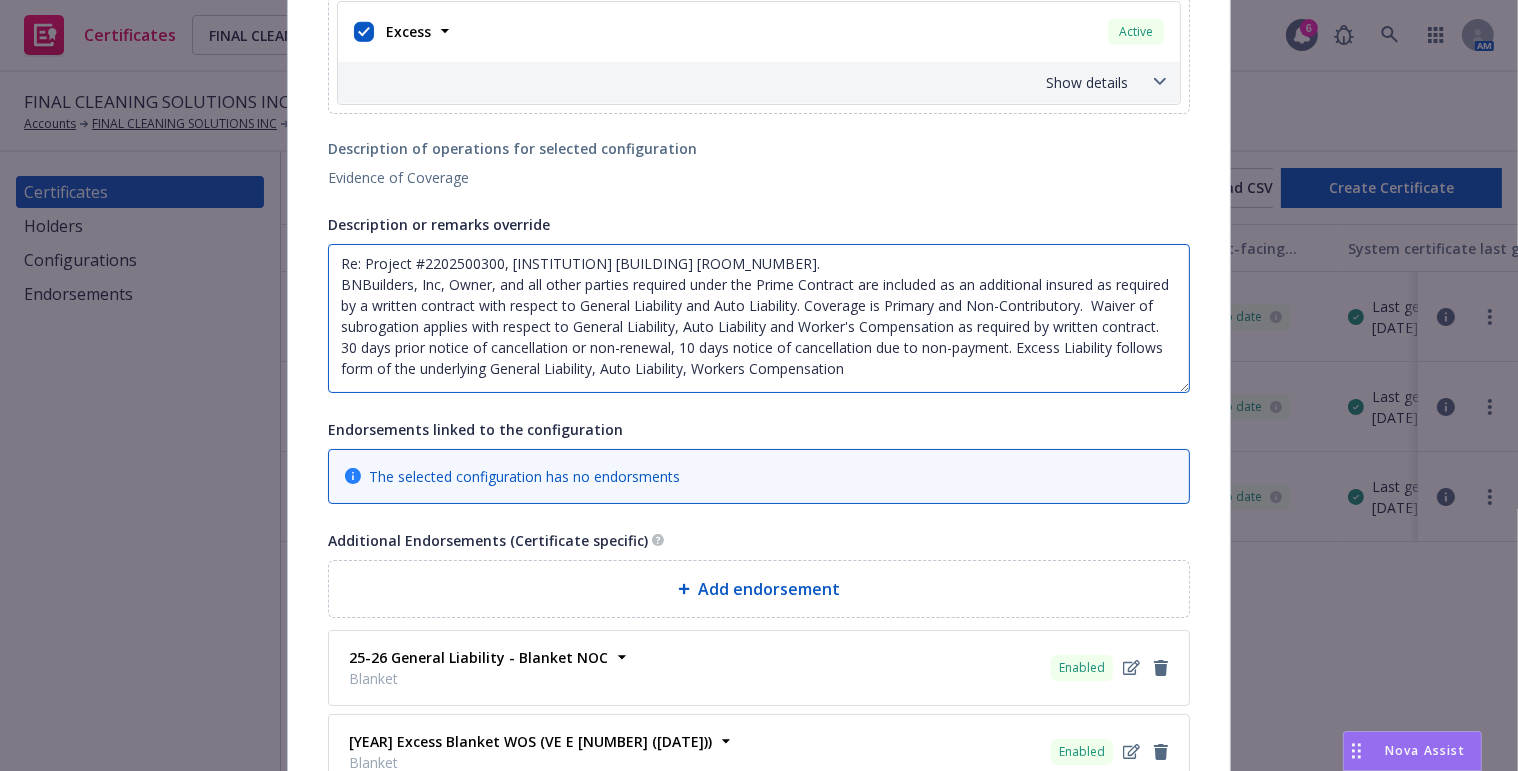 click on "Re: Project #2202500300, UCLA Macgowan 1330 Theater.
BNBuilders, Inc, Owner, and all other parties required under the Prime Contract are included as an additional insured as required by a written contract with respect to General Liability and Auto Liability. Coverage is Primary and Non-Contributory.  Waiver of subrogation applies with respect to General Liability, Auto Liability and Worker's Compensation as required by written contract. 30 days prior notice of cancellation or non-renewal, 10 days notice of cancellation due to non-payment. Excess Liability follows form of the underlying General Liability, Auto Liability, Workers Compensation" at bounding box center (759, 318) 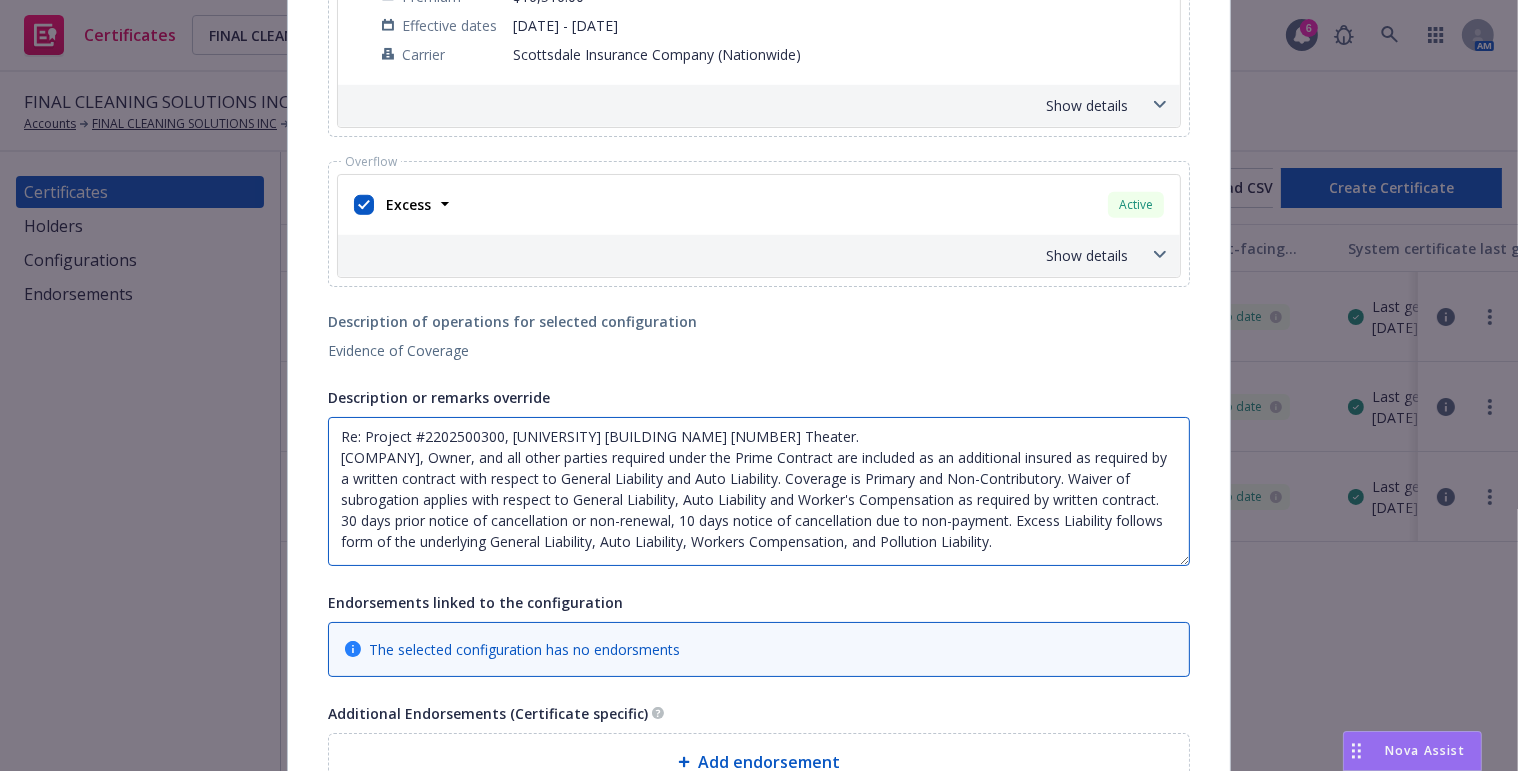 scroll, scrollTop: 1085, scrollLeft: 0, axis: vertical 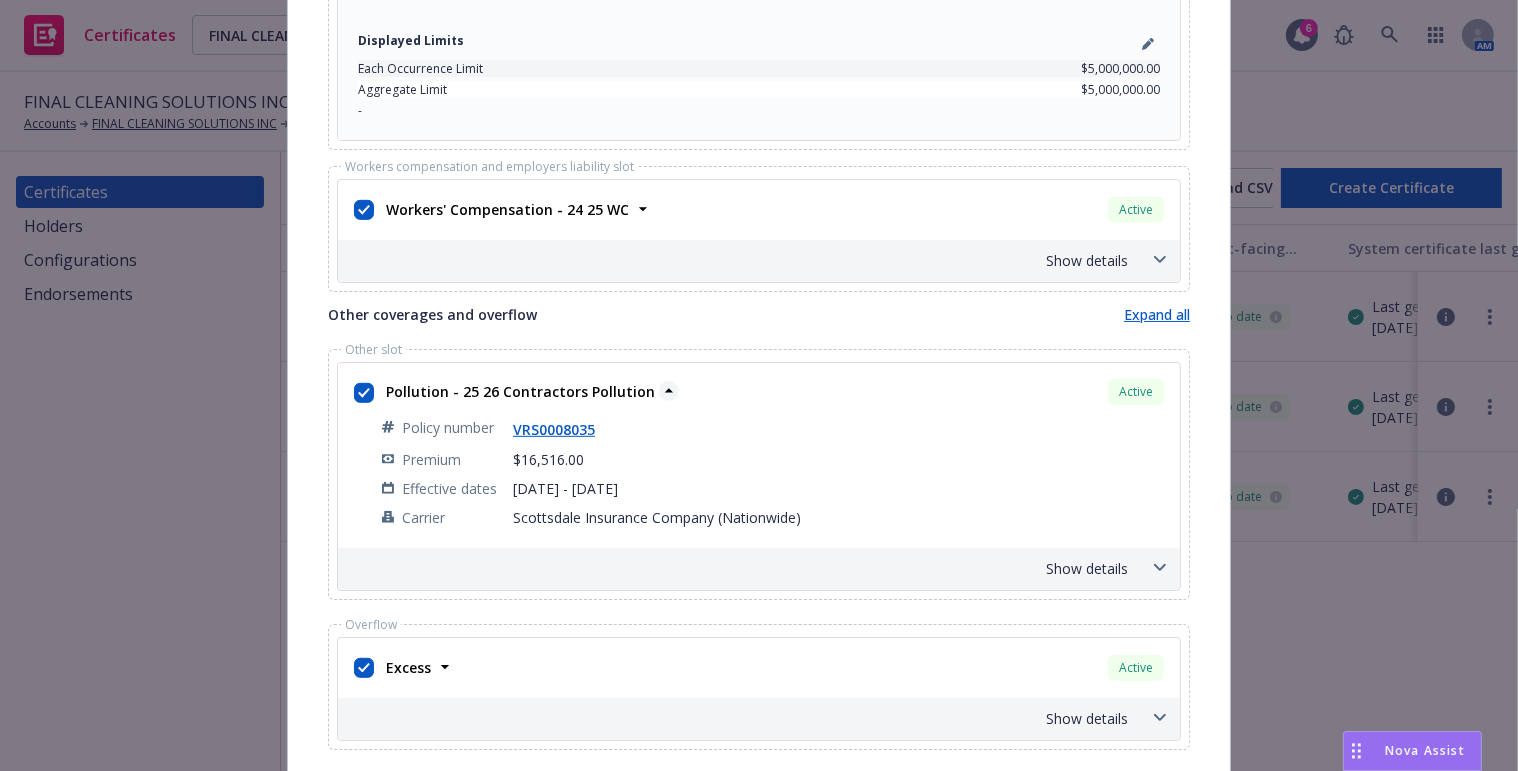 click on "Pollution - 25 26 Contractors Pollution" at bounding box center [520, 391] 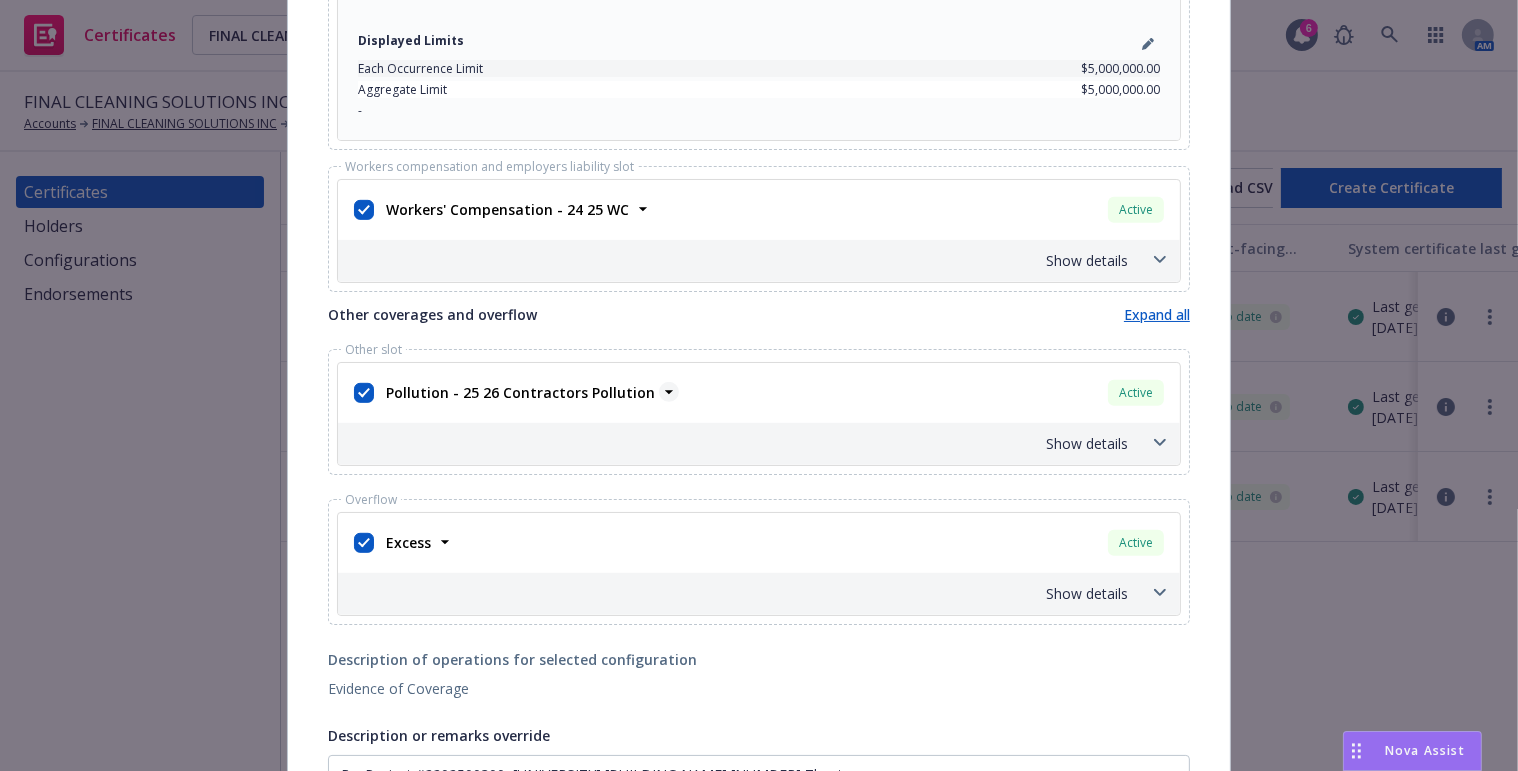 click on "Pollution - 25 26 Contractors Pollution" at bounding box center (520, 392) 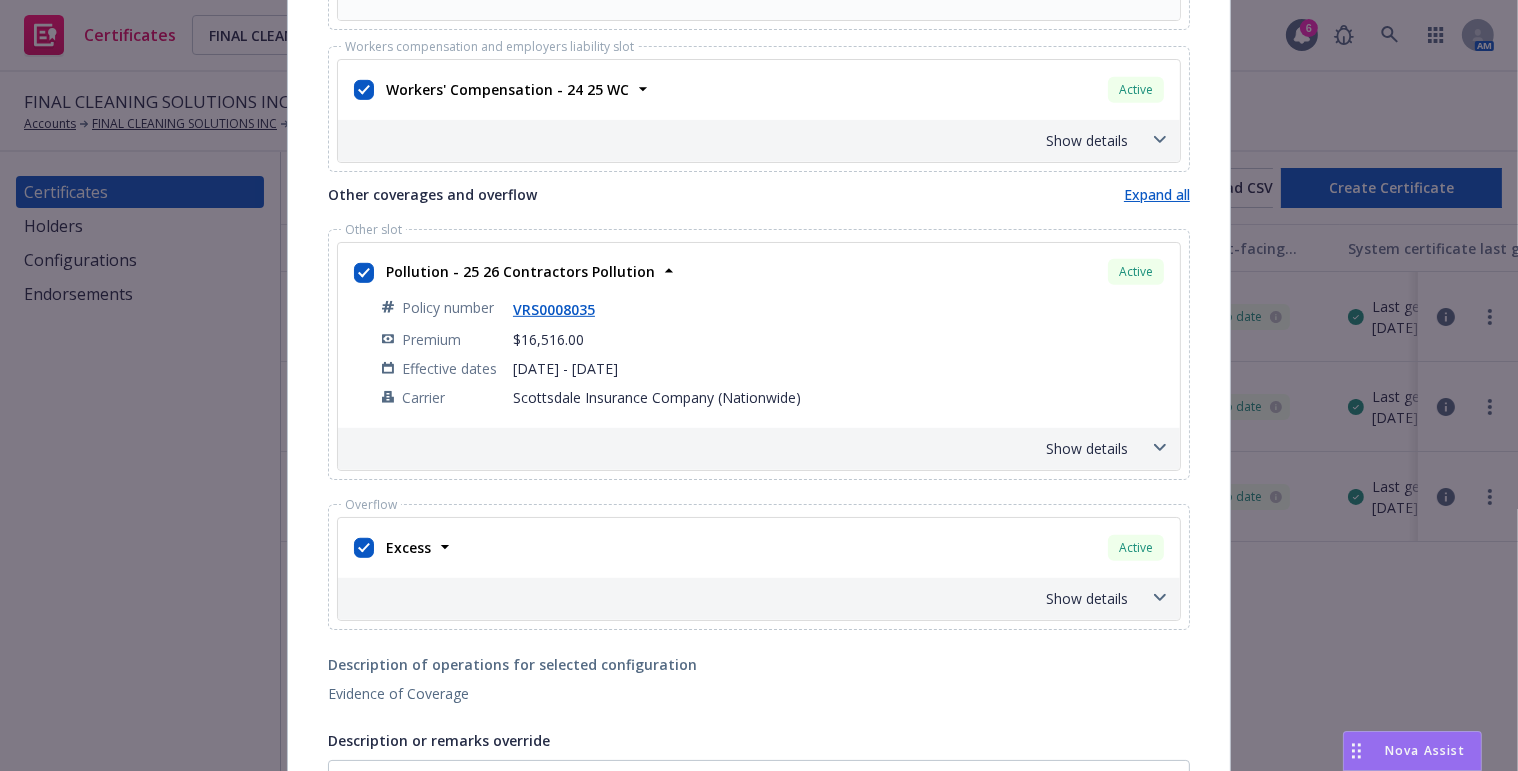 scroll, scrollTop: 1267, scrollLeft: 0, axis: vertical 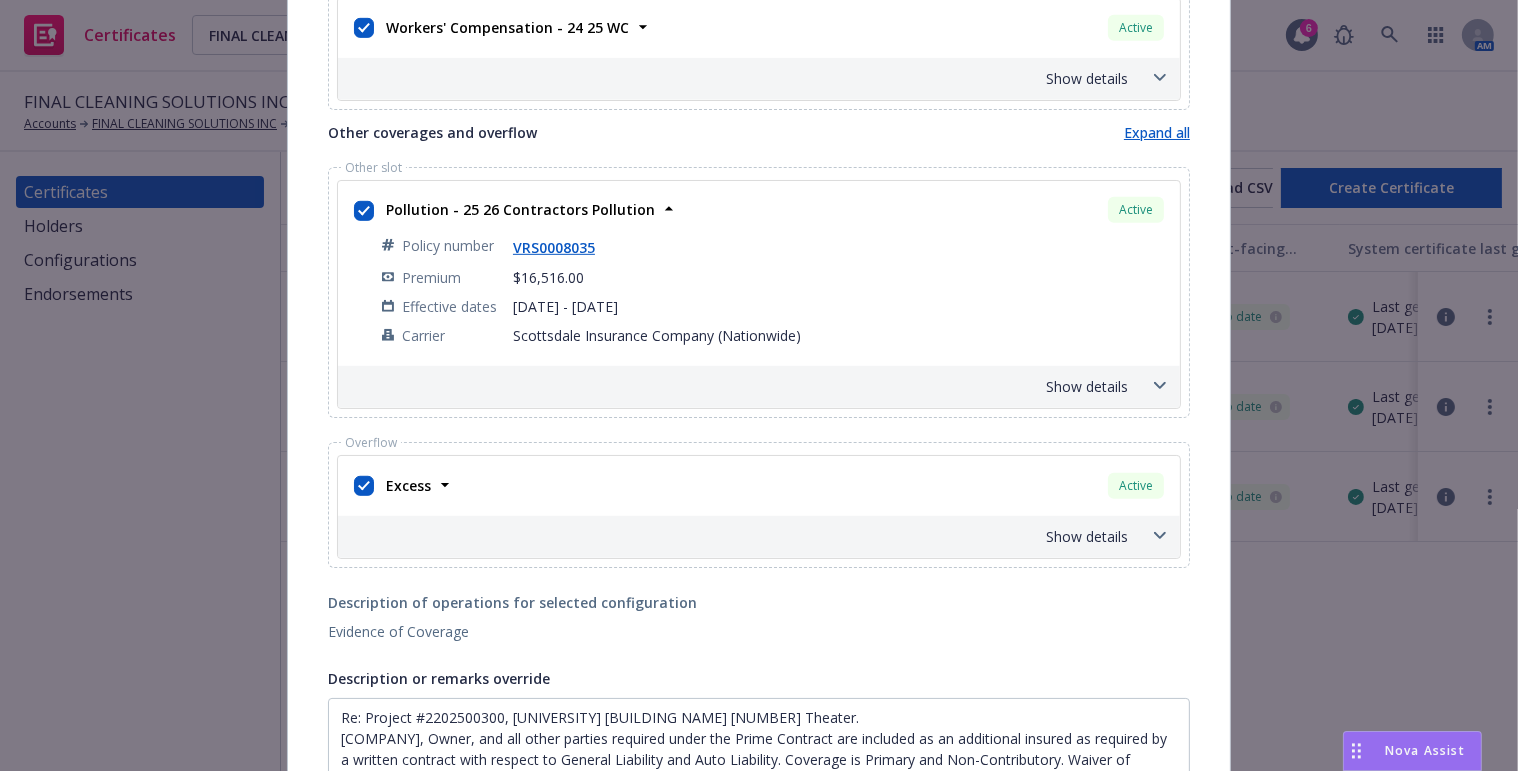 click on "Show details" at bounding box center [759, 387] 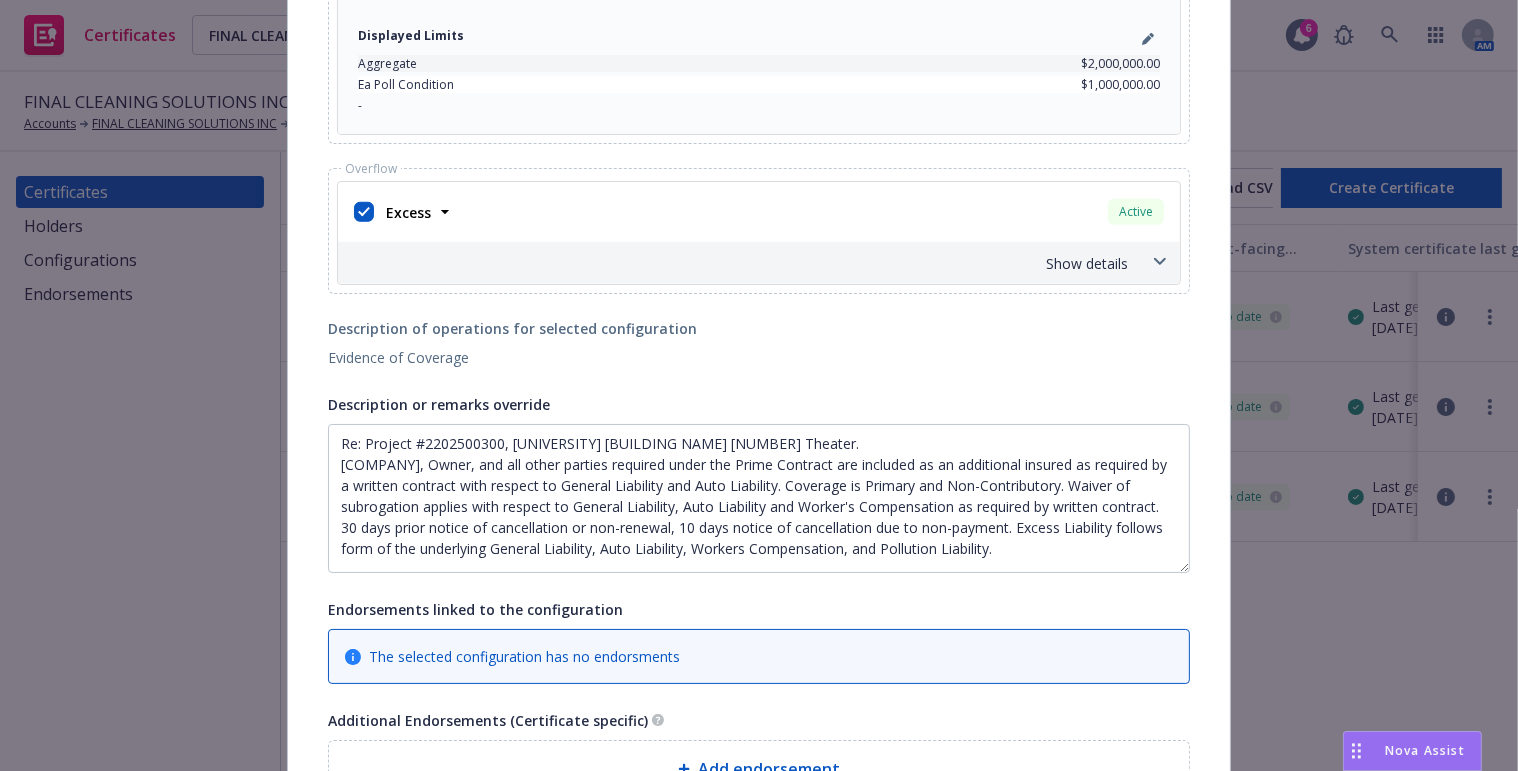 scroll, scrollTop: 1994, scrollLeft: 0, axis: vertical 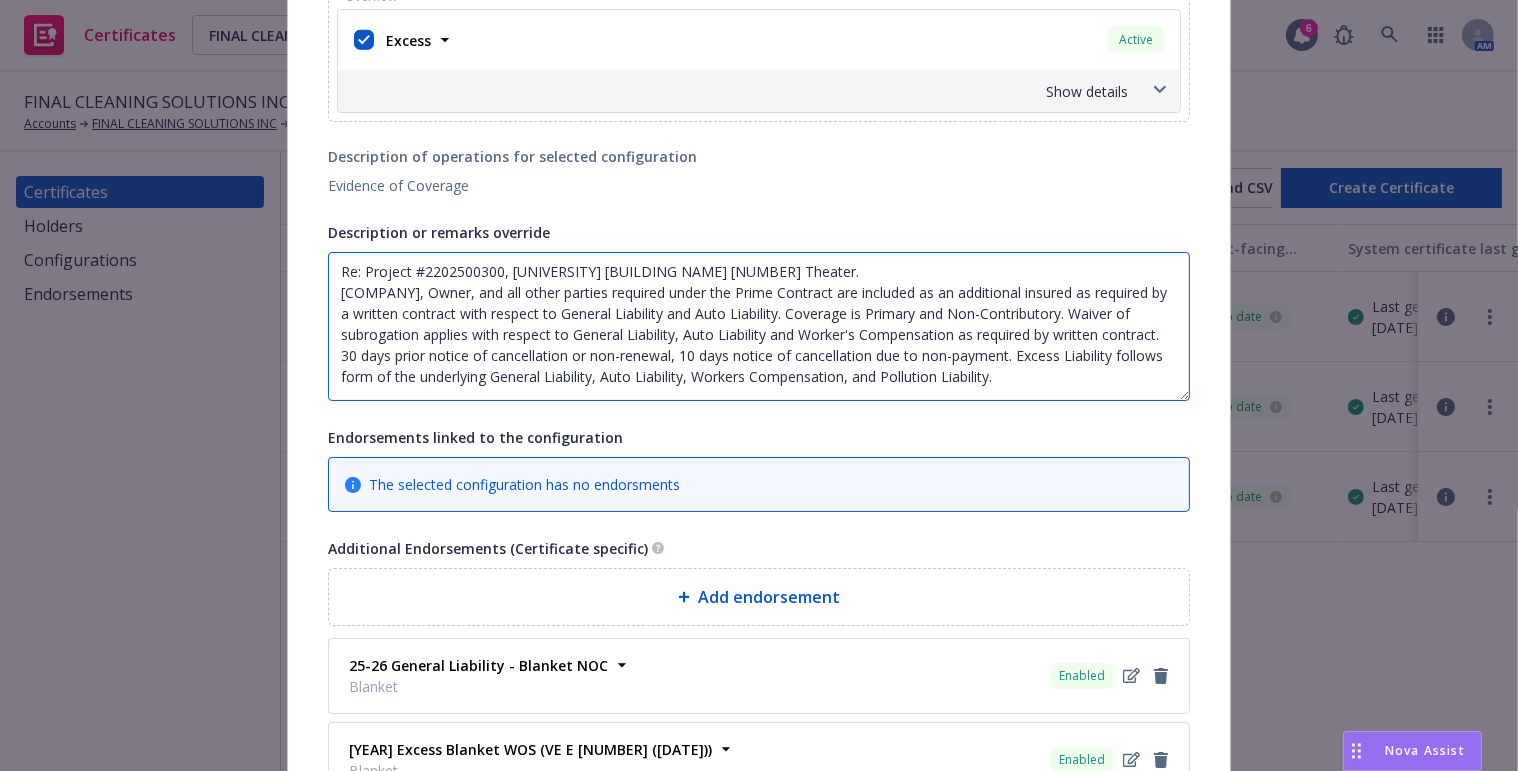 drag, startPoint x: 985, startPoint y: 374, endPoint x: 1079, endPoint y: 382, distance: 94.33981 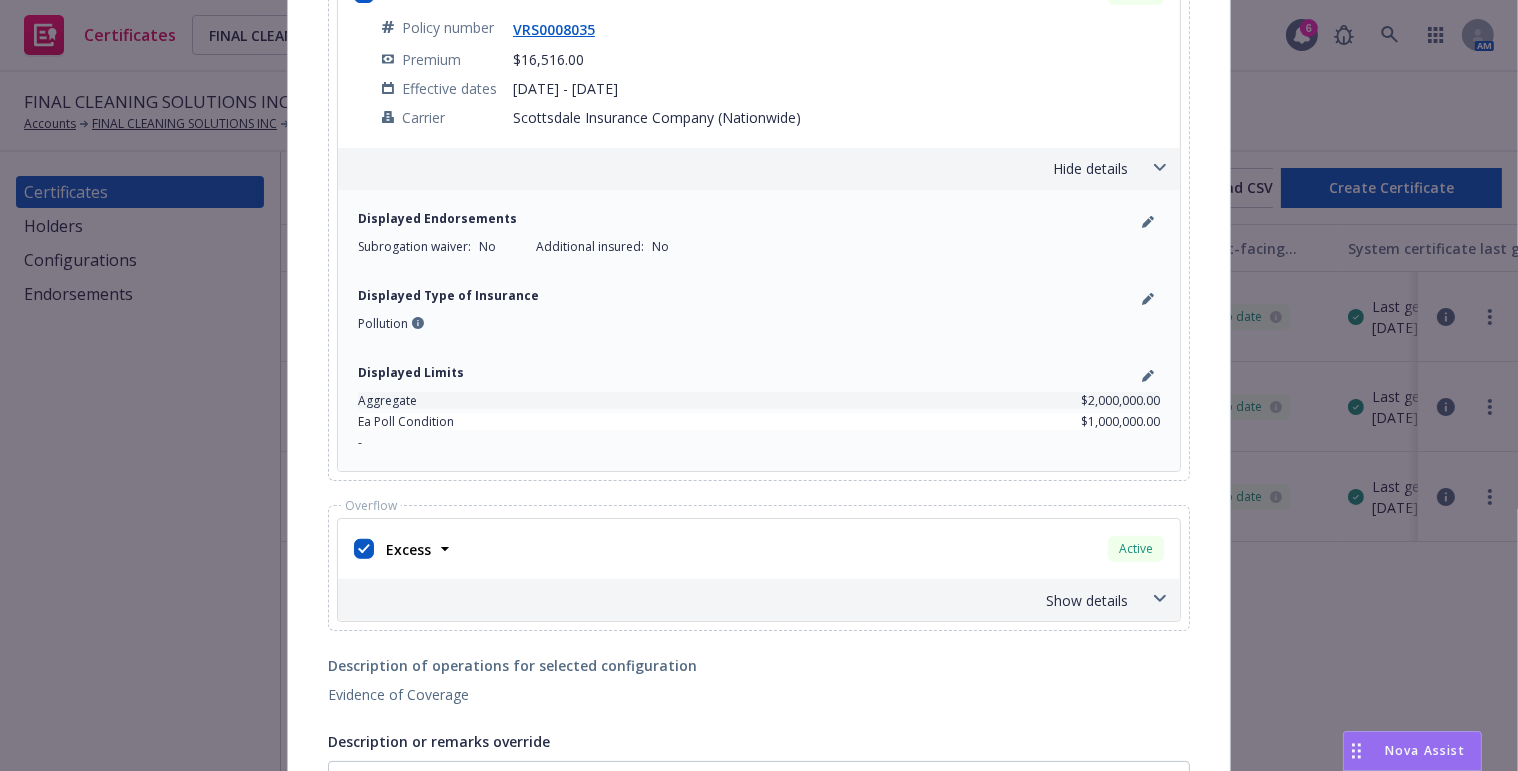 drag, startPoint x: 972, startPoint y: 289, endPoint x: 1038, endPoint y: 157, distance: 147.58049 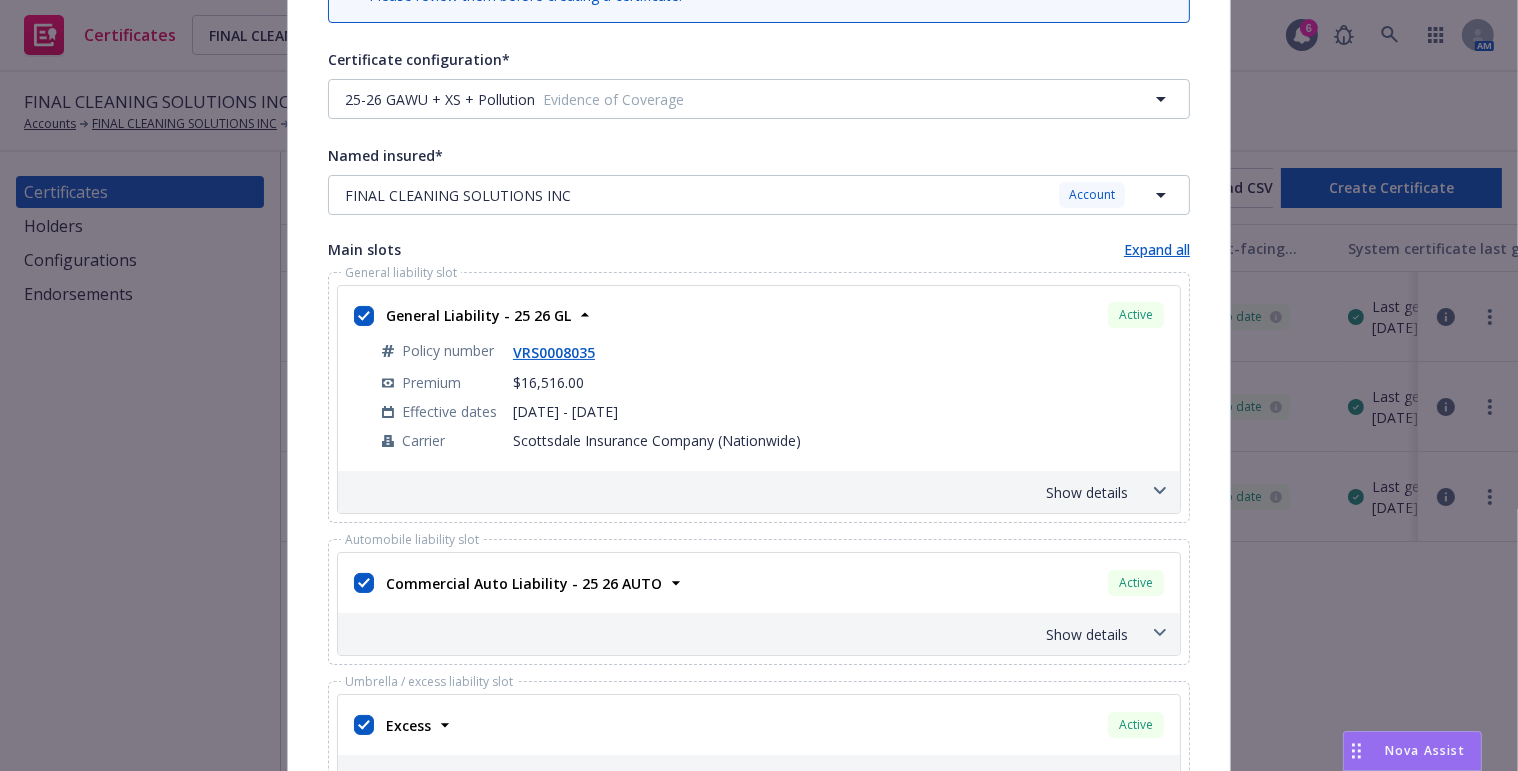 scroll, scrollTop: 0, scrollLeft: 0, axis: both 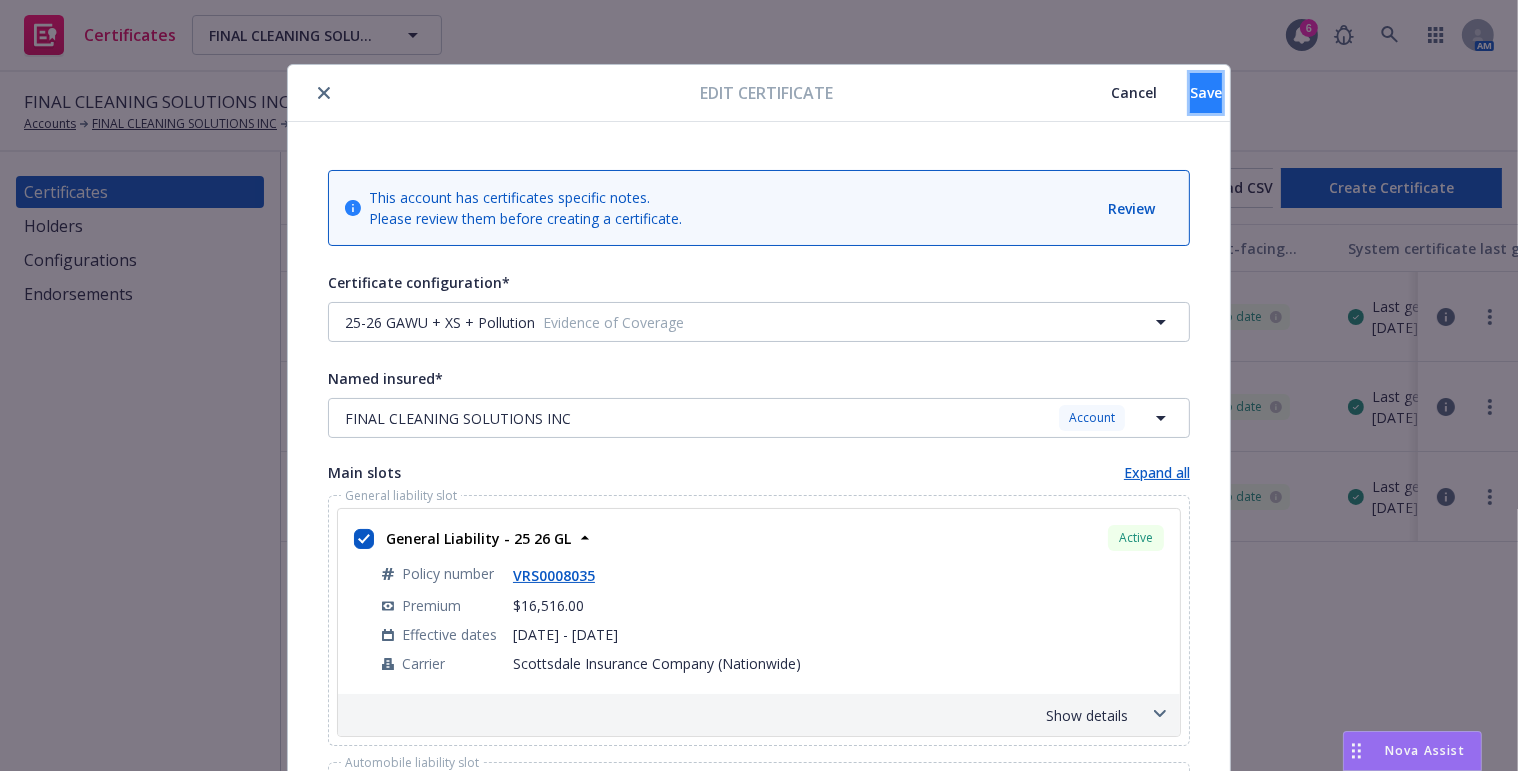 click on "Save" at bounding box center [1206, 93] 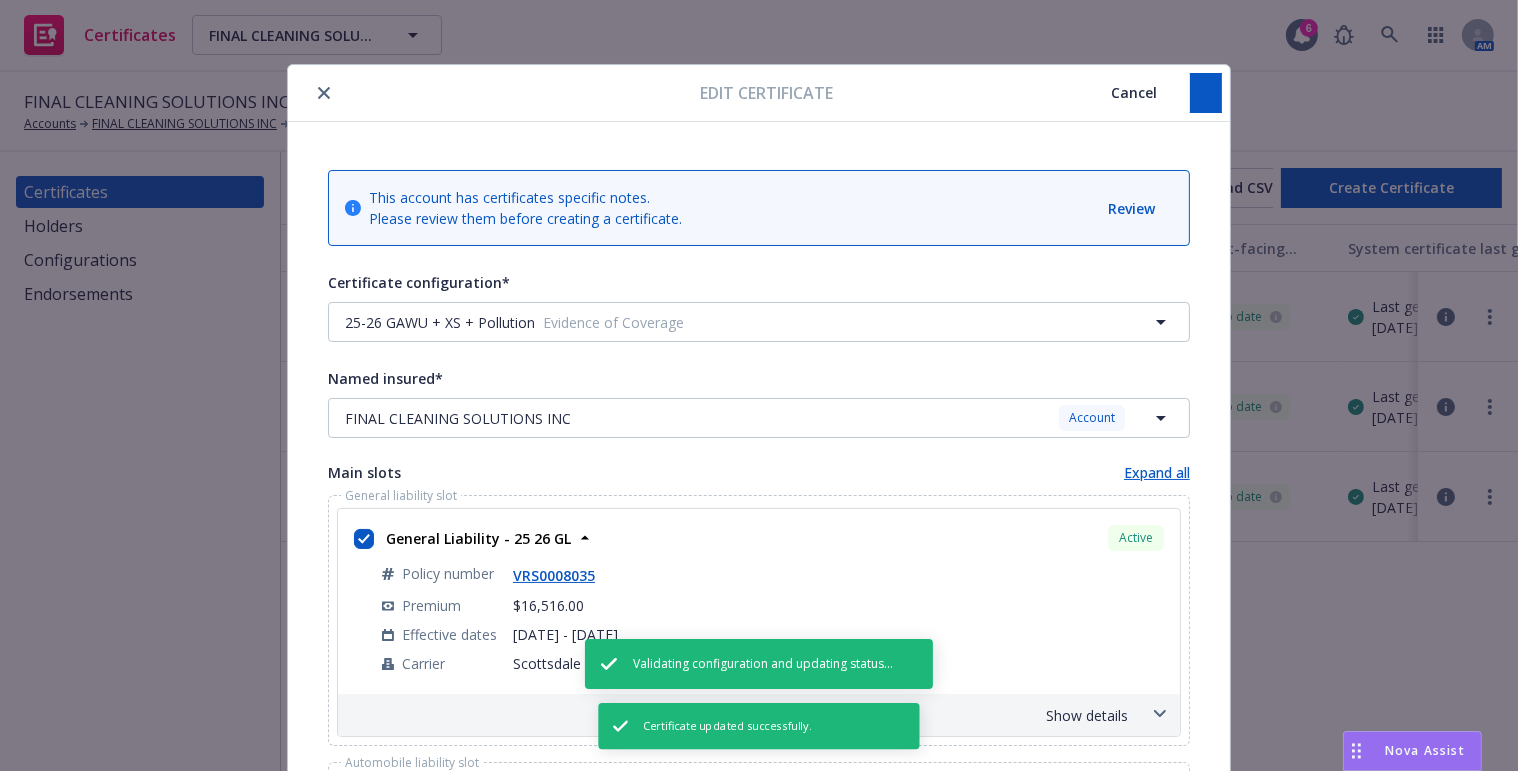 type on "Re: Project #2202500300, UCLA Macgowan 1330 Theater.
BNBuilders, Inc, Owner, and all other parties required under the Prime Contract are included as an additional insured as required by a written contract with respect to General Liability and Auto Liability. Coverage is Primary and Non-Contributory.  Waiver of subrogation applies with respect to General Liability, Auto Liability and Worker's Compensation as required by written contract. 30 days prior notice of cancellation or non-renewal, 10 days notice of cancellation due to non-payment. Excess Liability follows form of the underlying General Liability, Auto Liability, Workers Compensation, and Pollution." 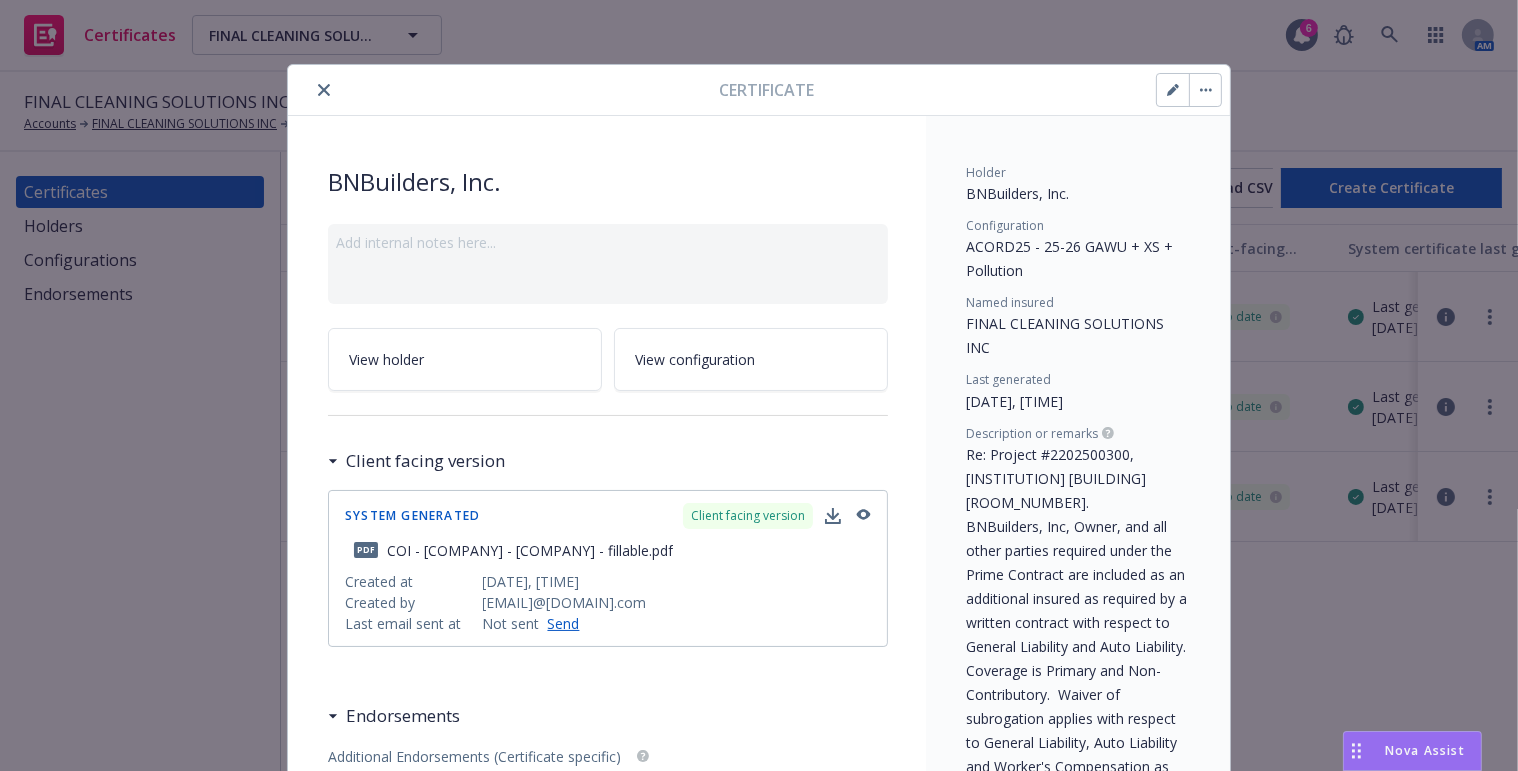click at bounding box center (324, 90) 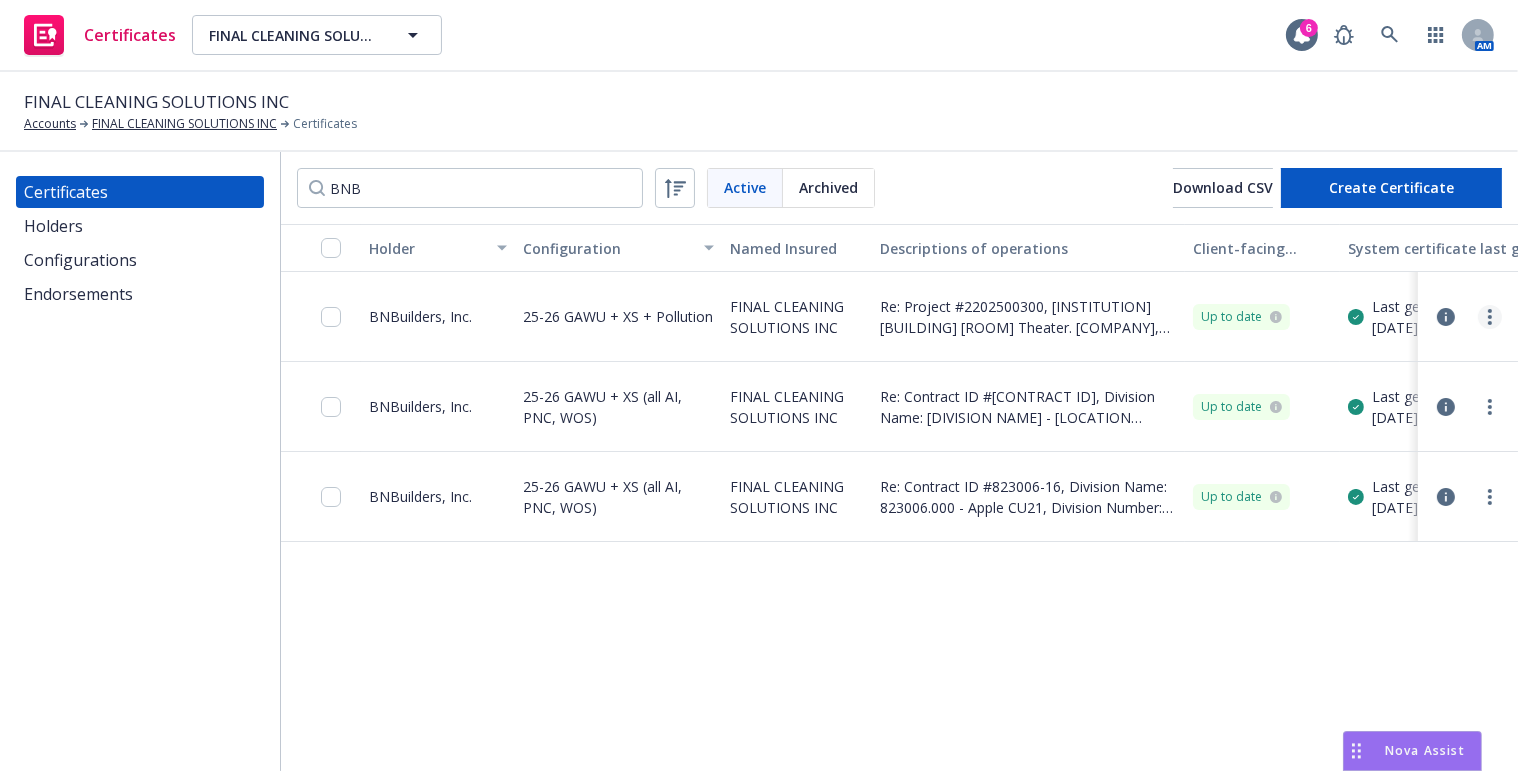 click at bounding box center (1490, 317) 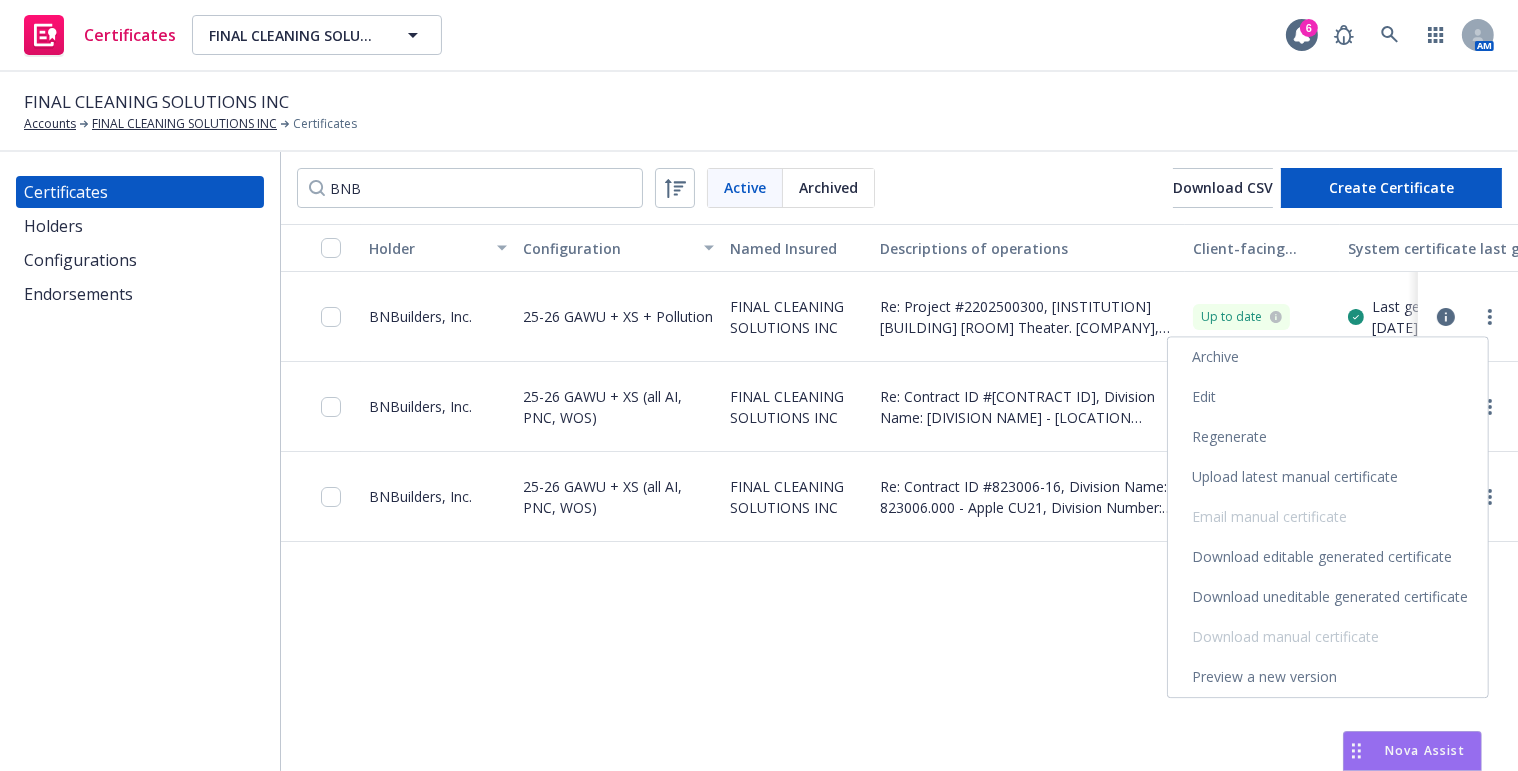 click on "Regenerate" at bounding box center [1328, 437] 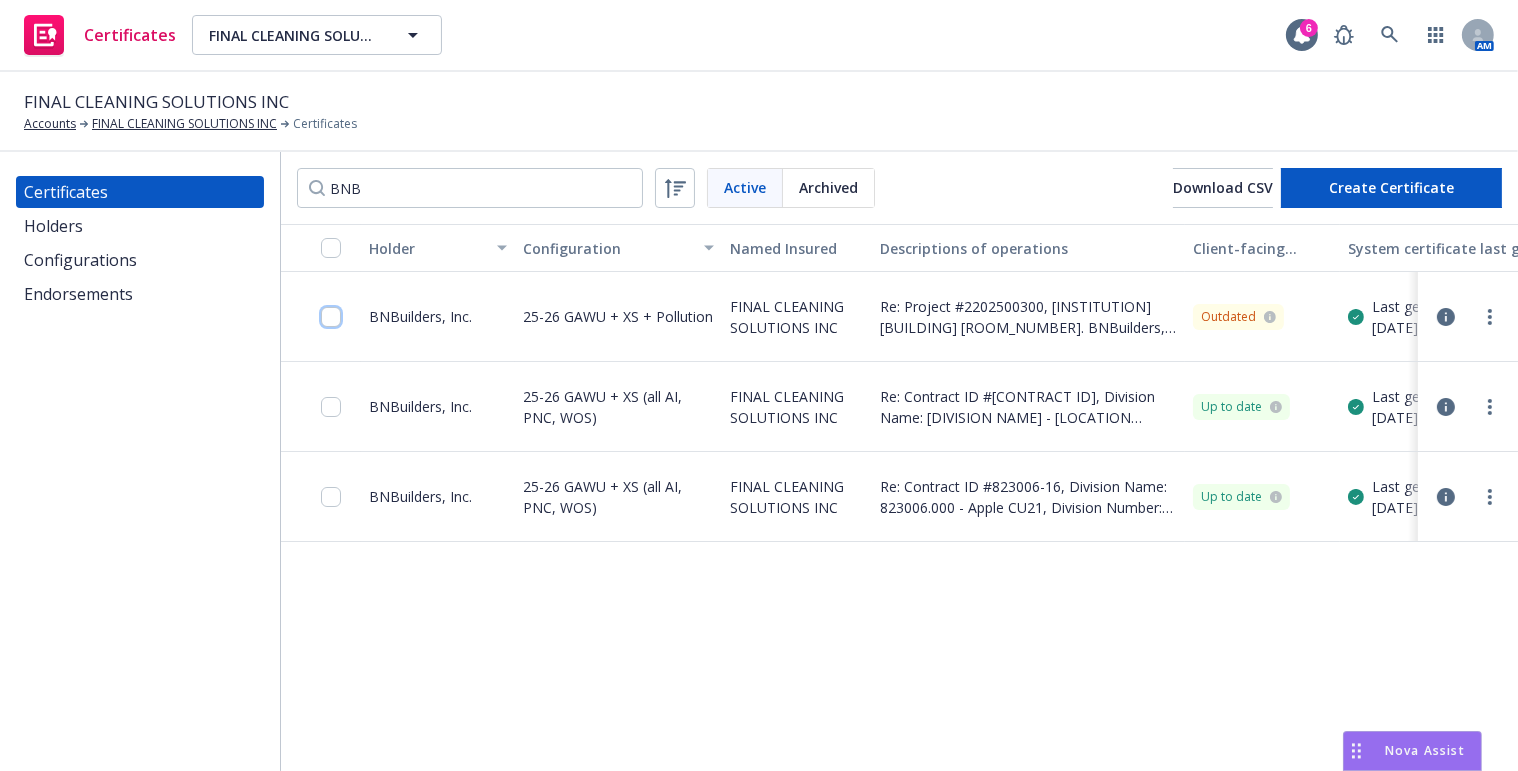 click at bounding box center (331, 317) 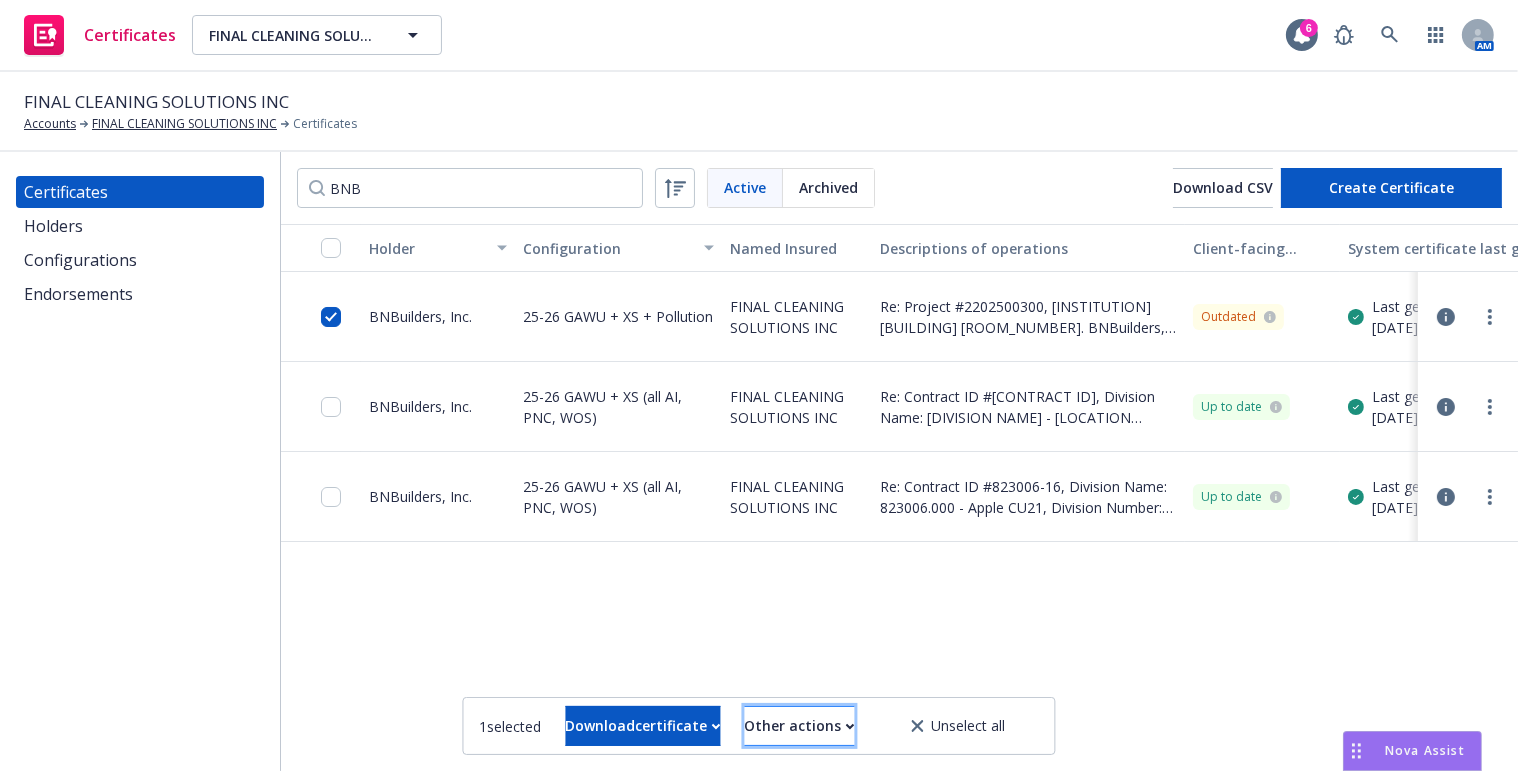 click on "Other actions" at bounding box center [800, 726] 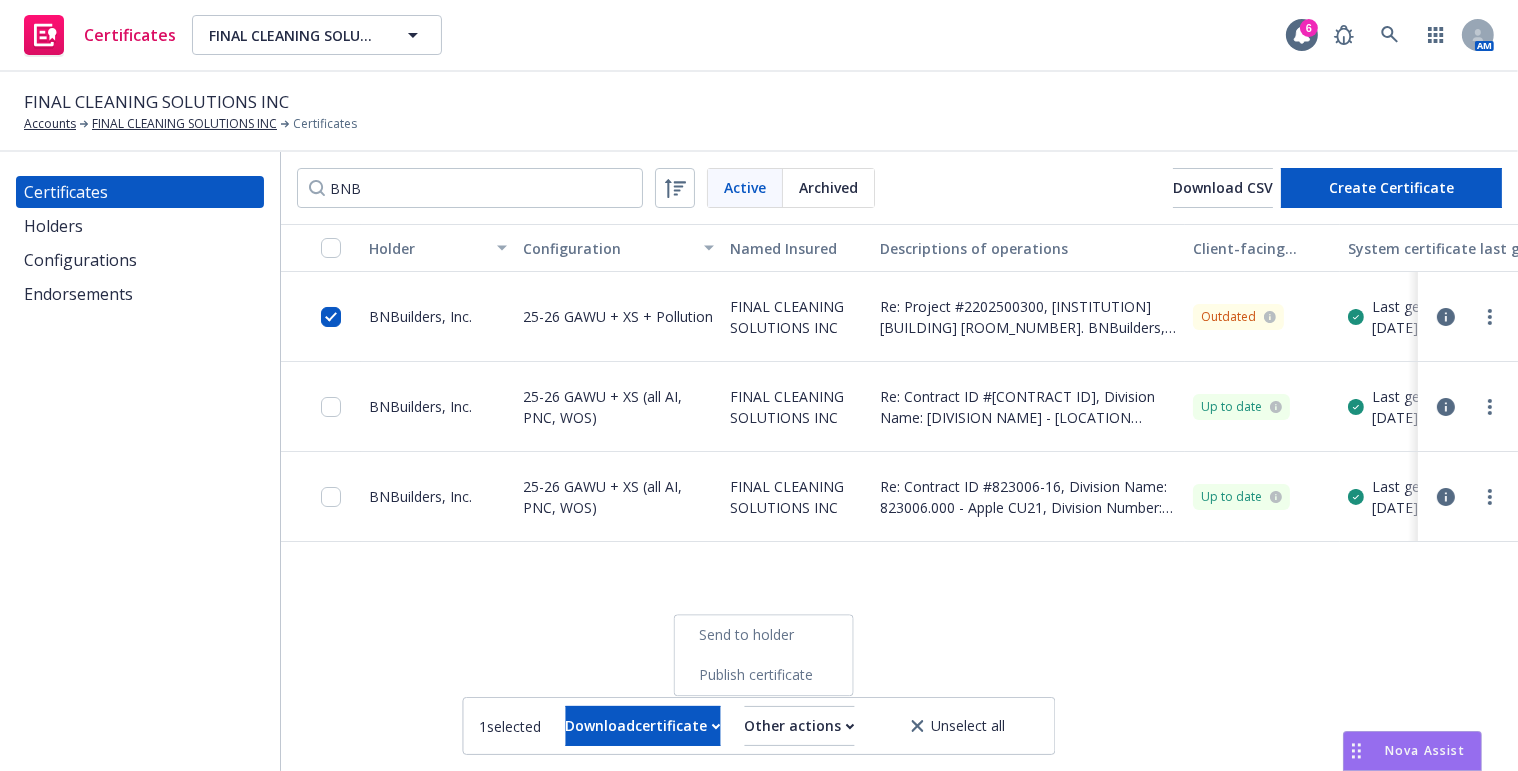 click on "Publish certificate" at bounding box center (764, 675) 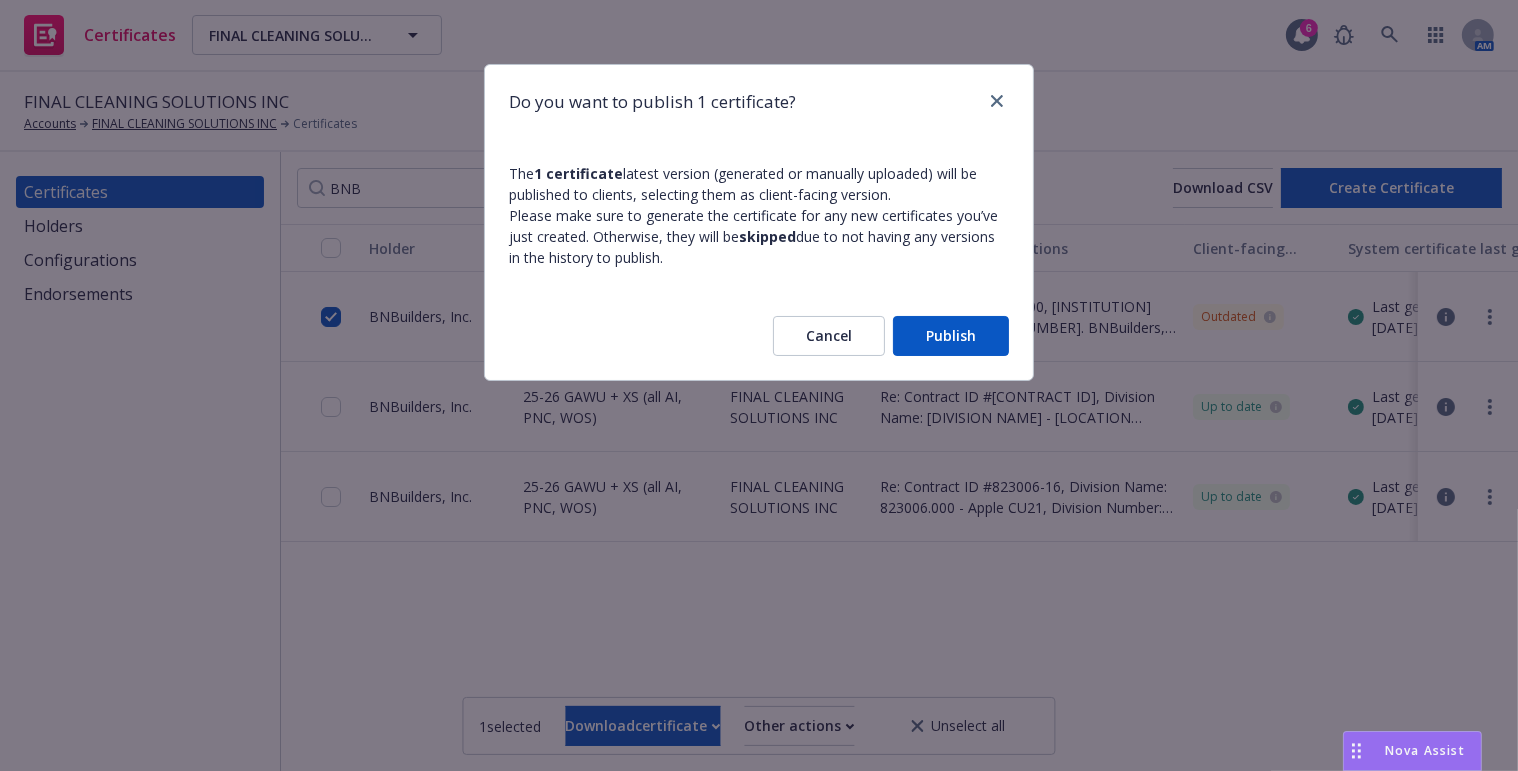click on "Publish" at bounding box center (951, 336) 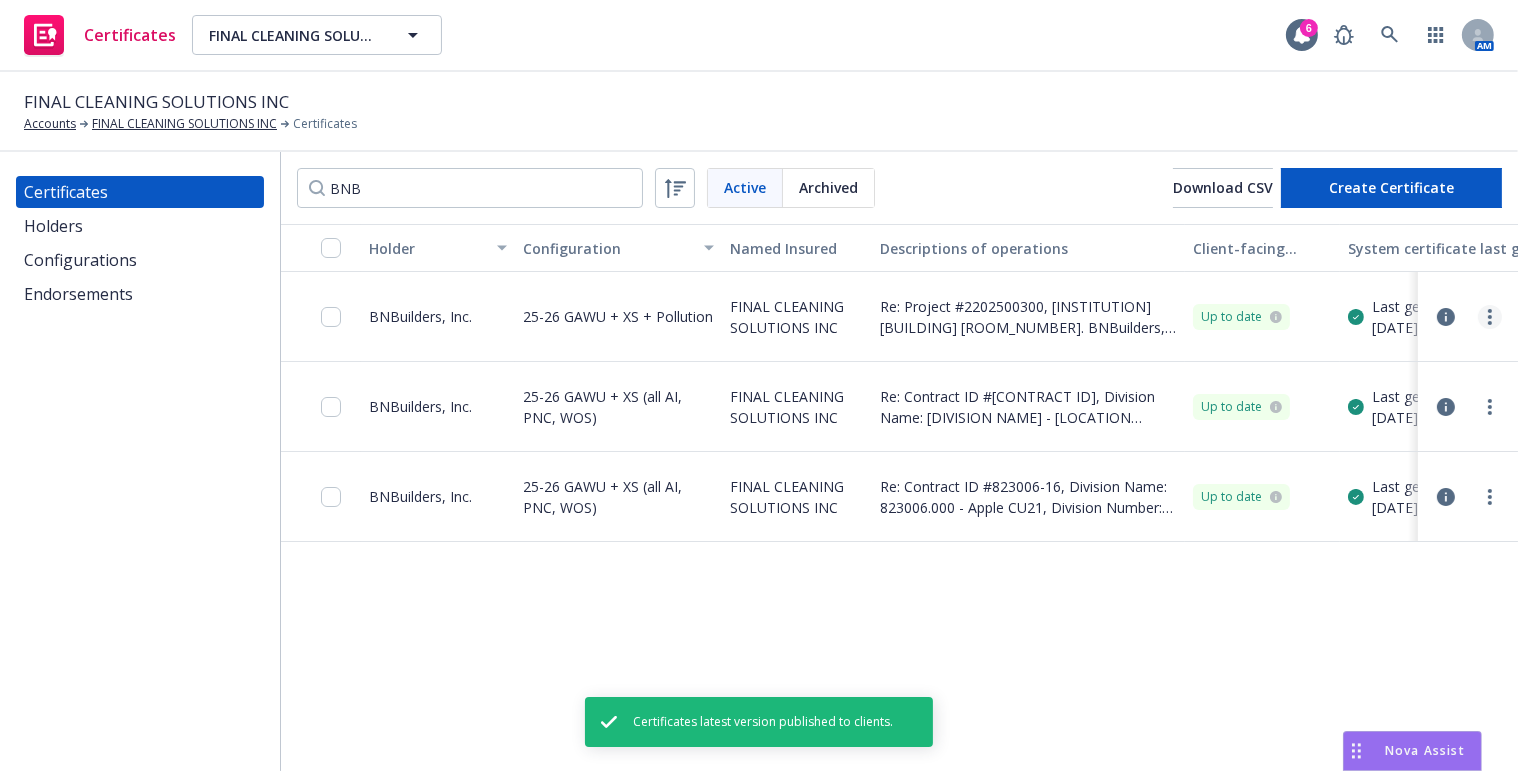 click at bounding box center (1490, 317) 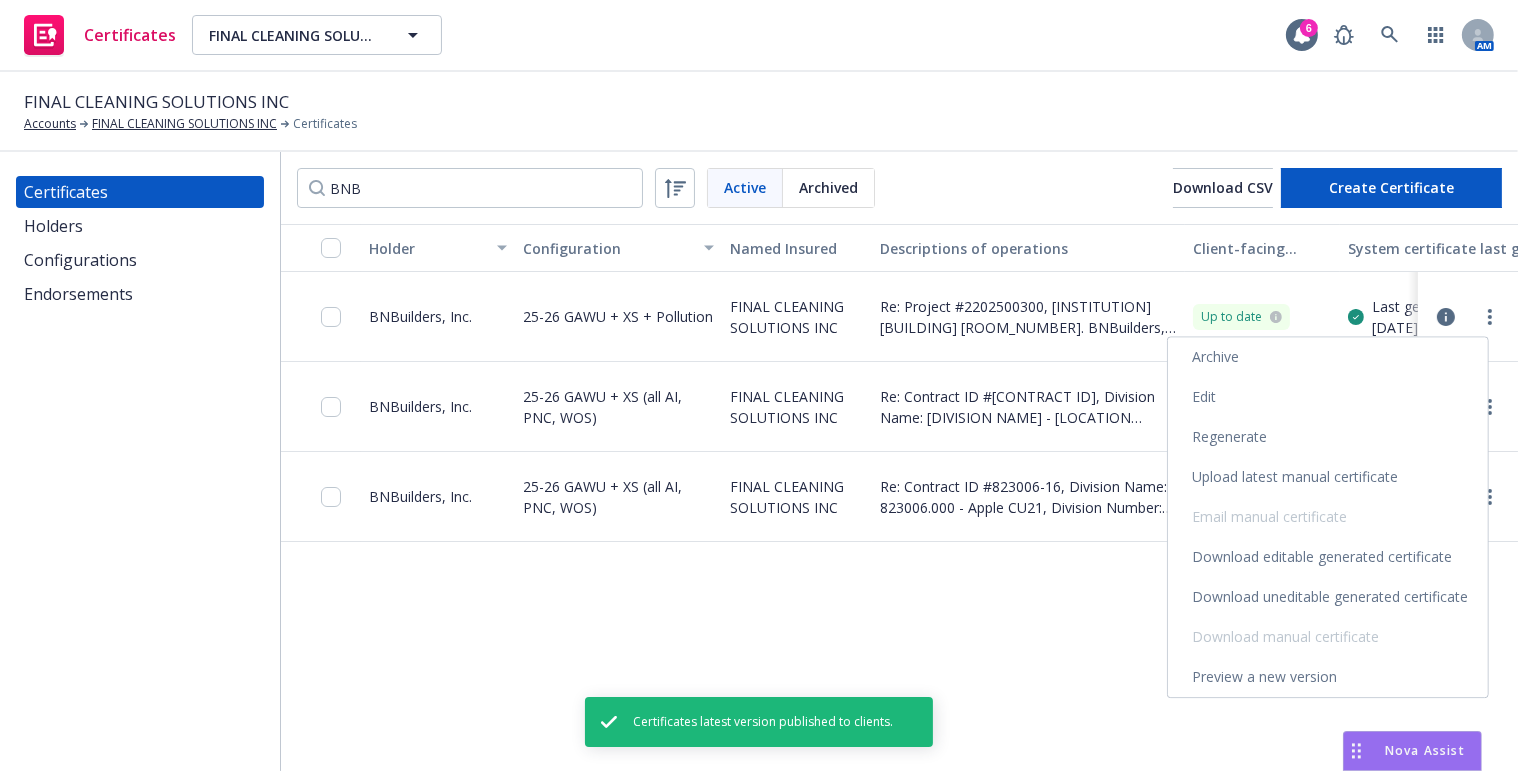 click on "Download uneditable generated certificate" at bounding box center (1328, 597) 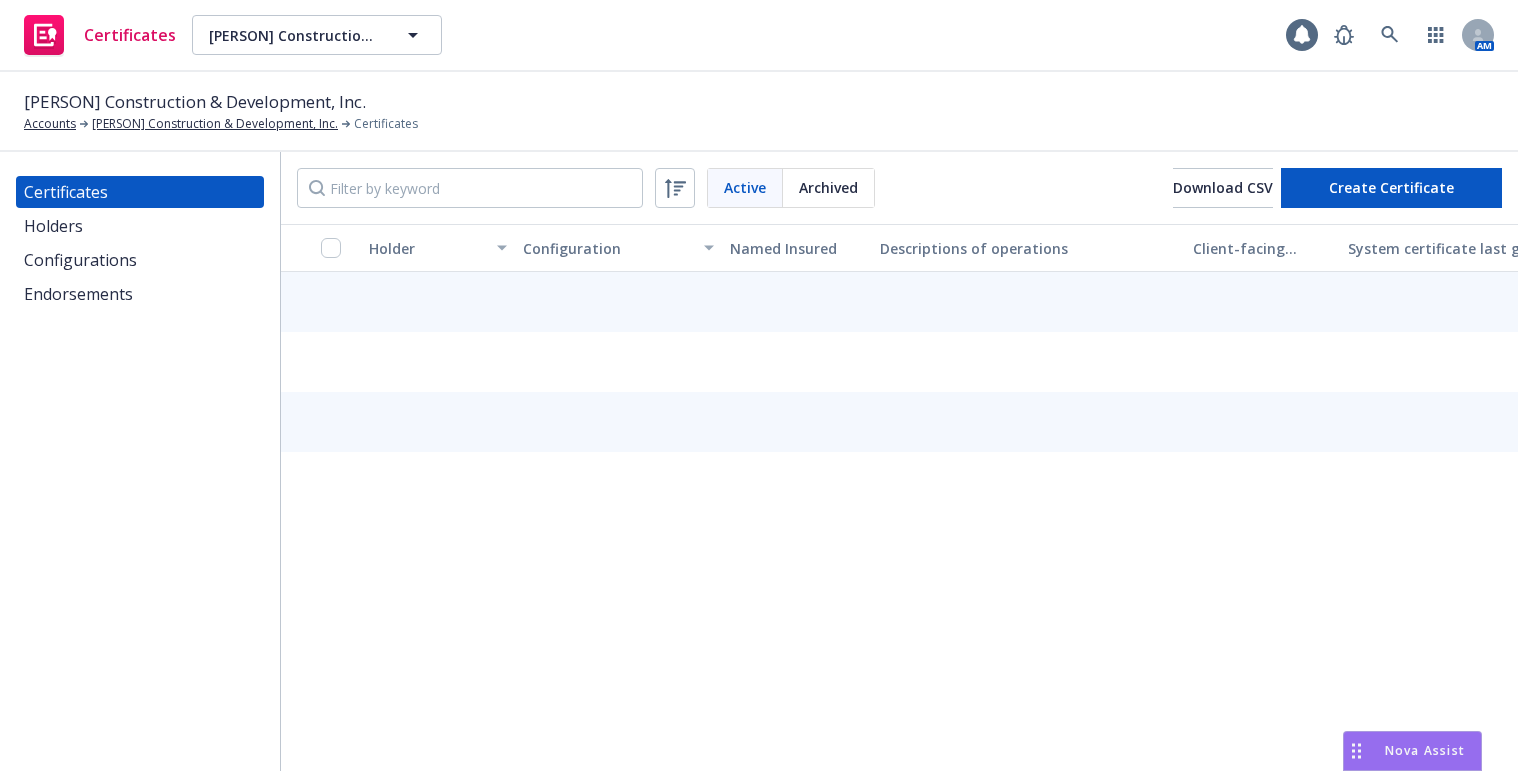 scroll, scrollTop: 0, scrollLeft: 0, axis: both 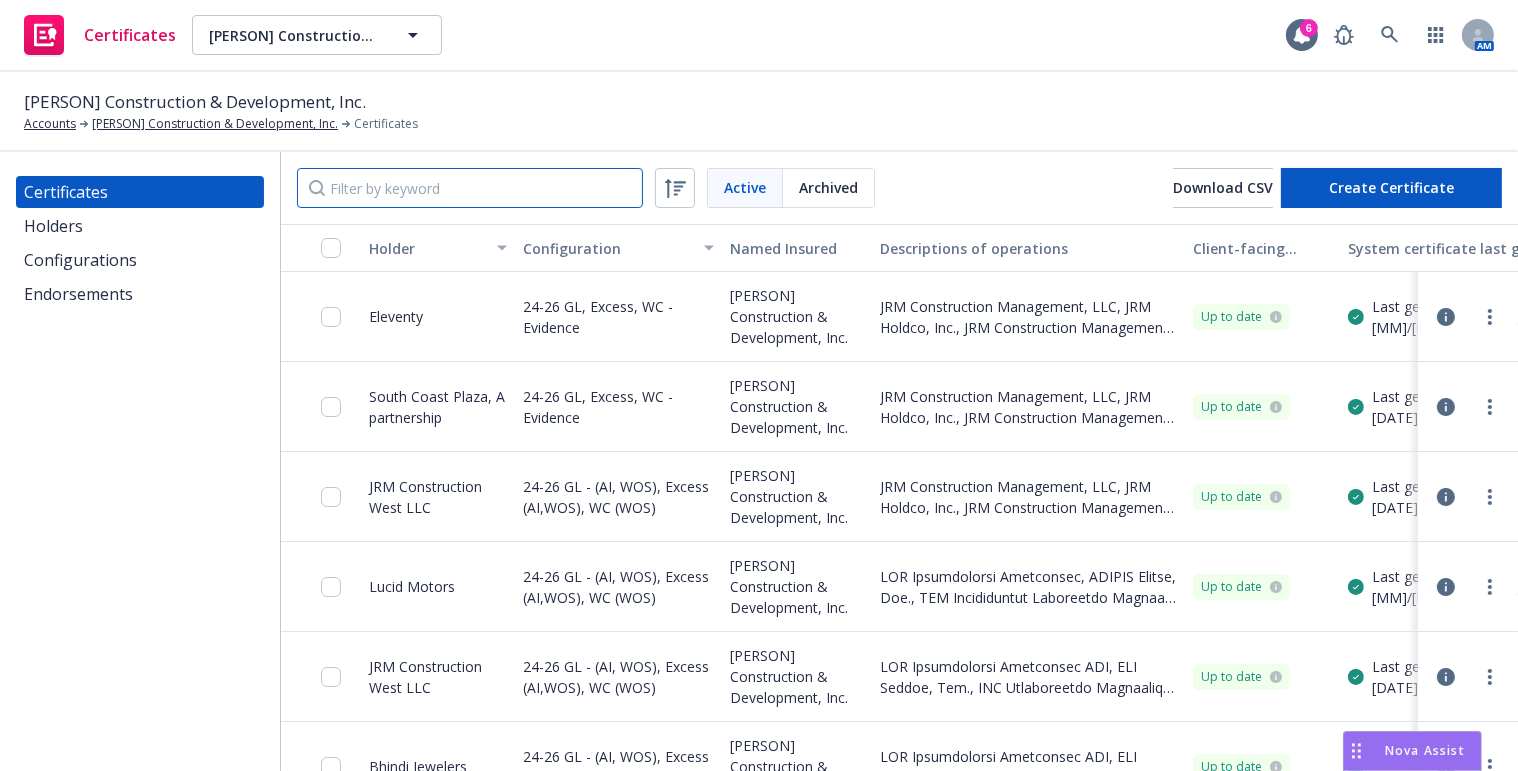 click at bounding box center [470, 188] 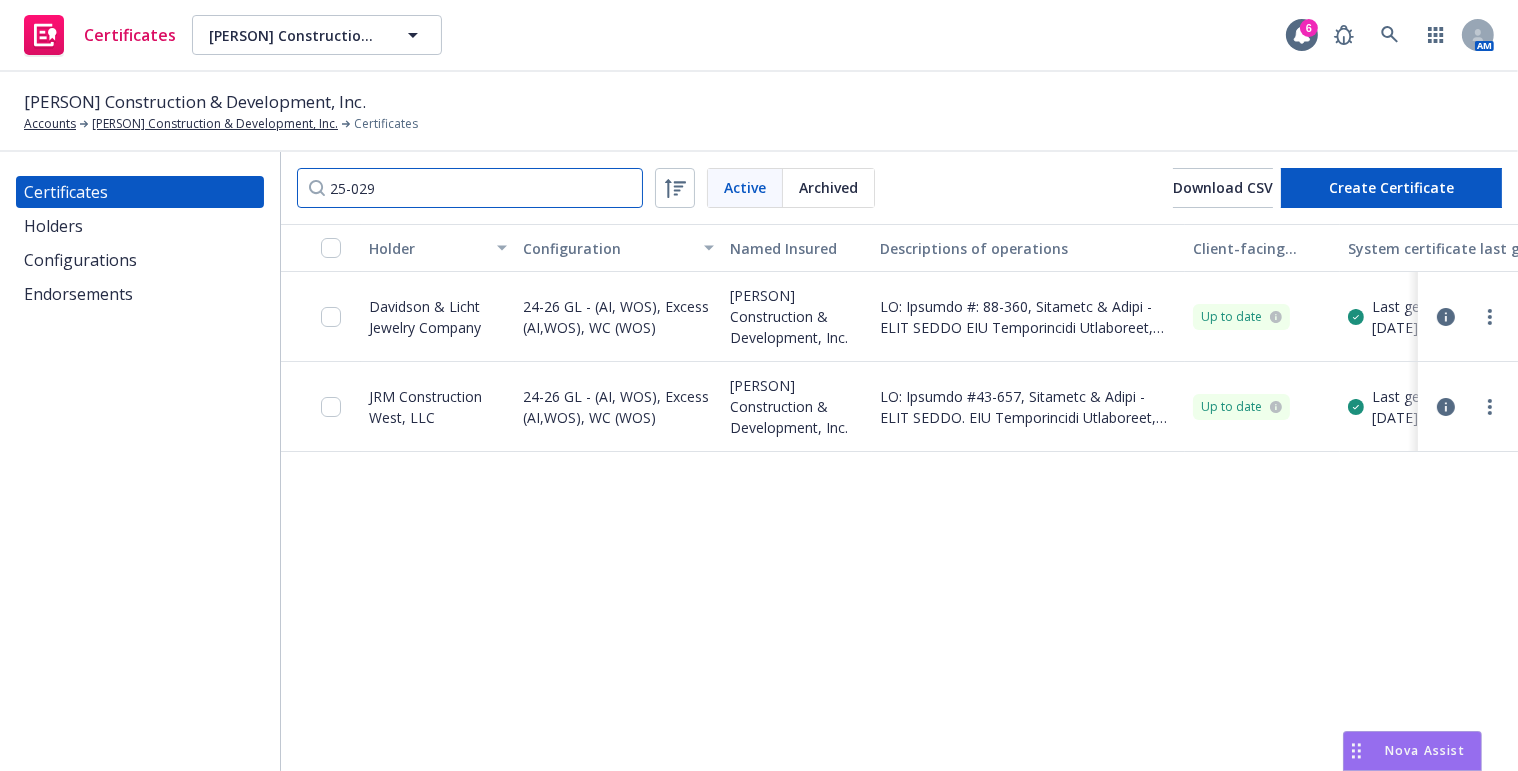 type on "25-029" 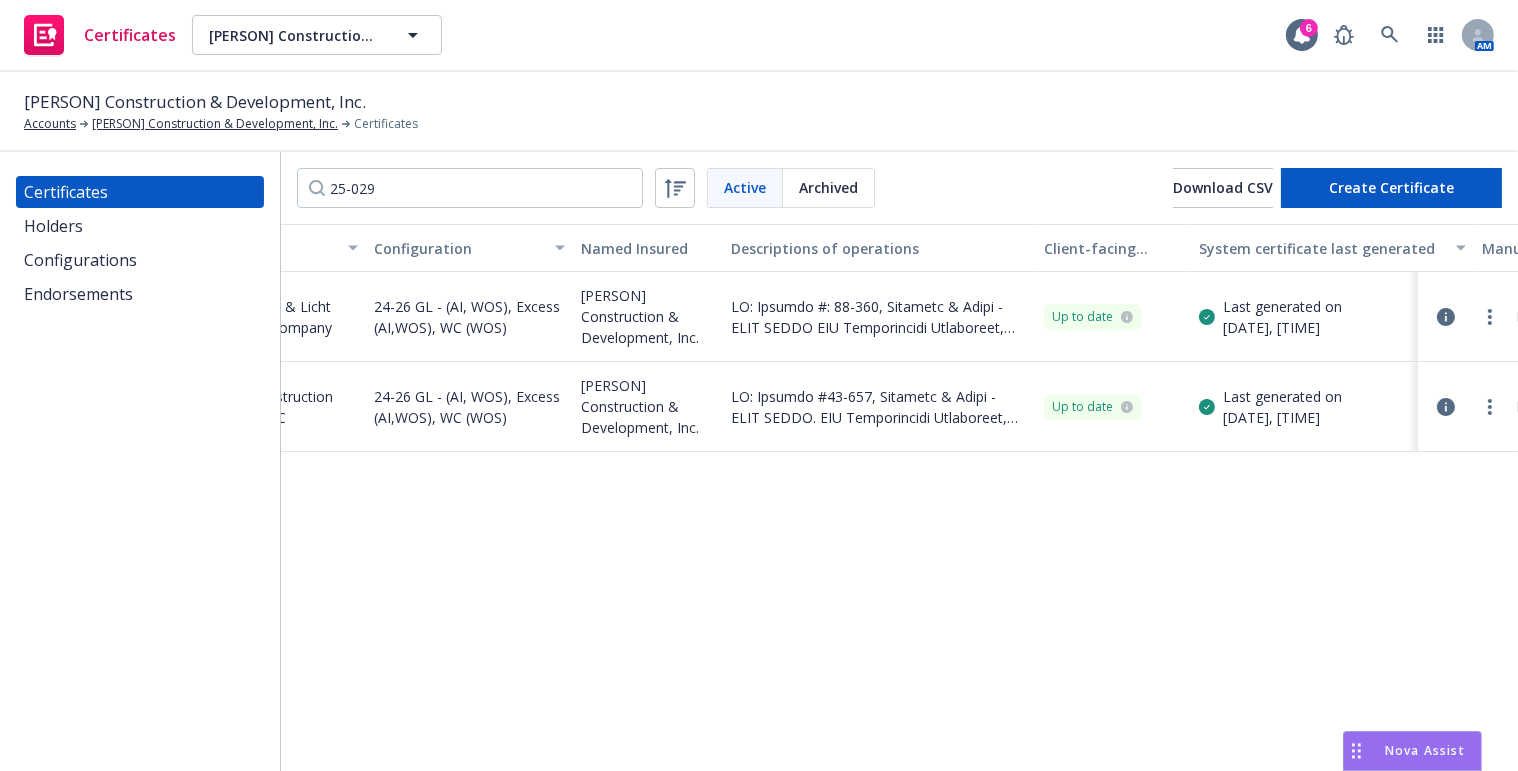 drag, startPoint x: 947, startPoint y: 395, endPoint x: 975, endPoint y: 390, distance: 28.442924 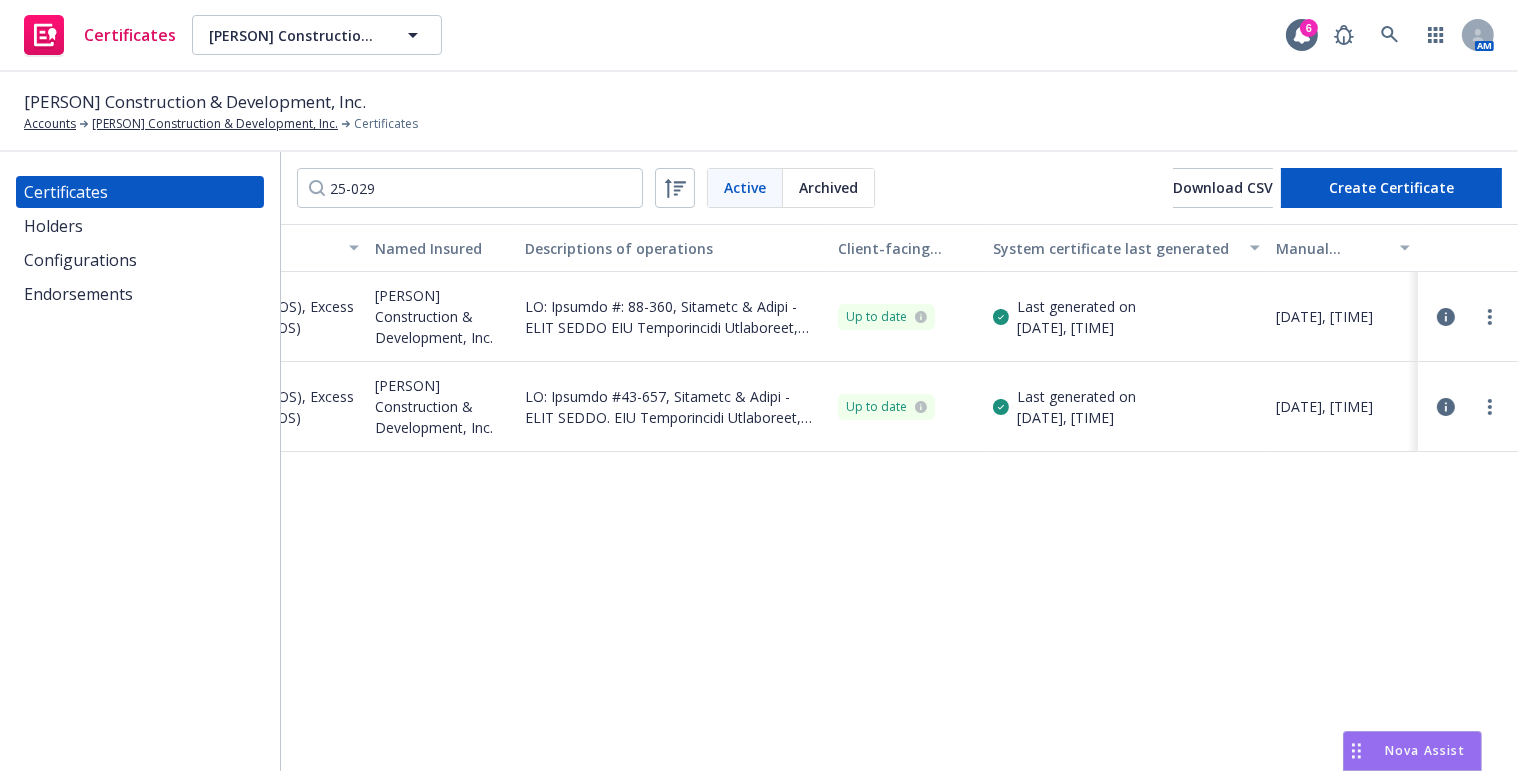 scroll, scrollTop: 0, scrollLeft: 0, axis: both 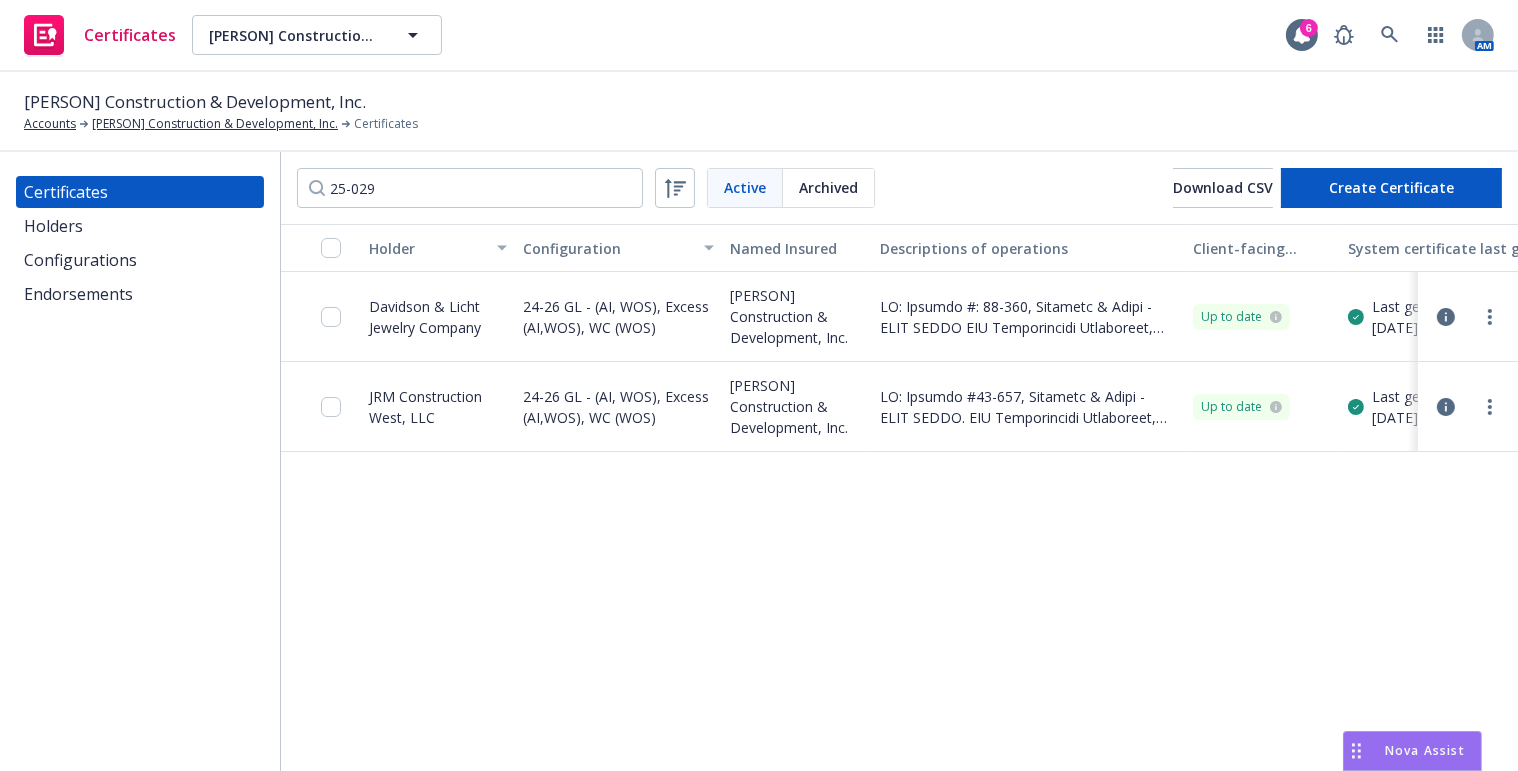 drag, startPoint x: 825, startPoint y: 383, endPoint x: 654, endPoint y: 389, distance: 171.10522 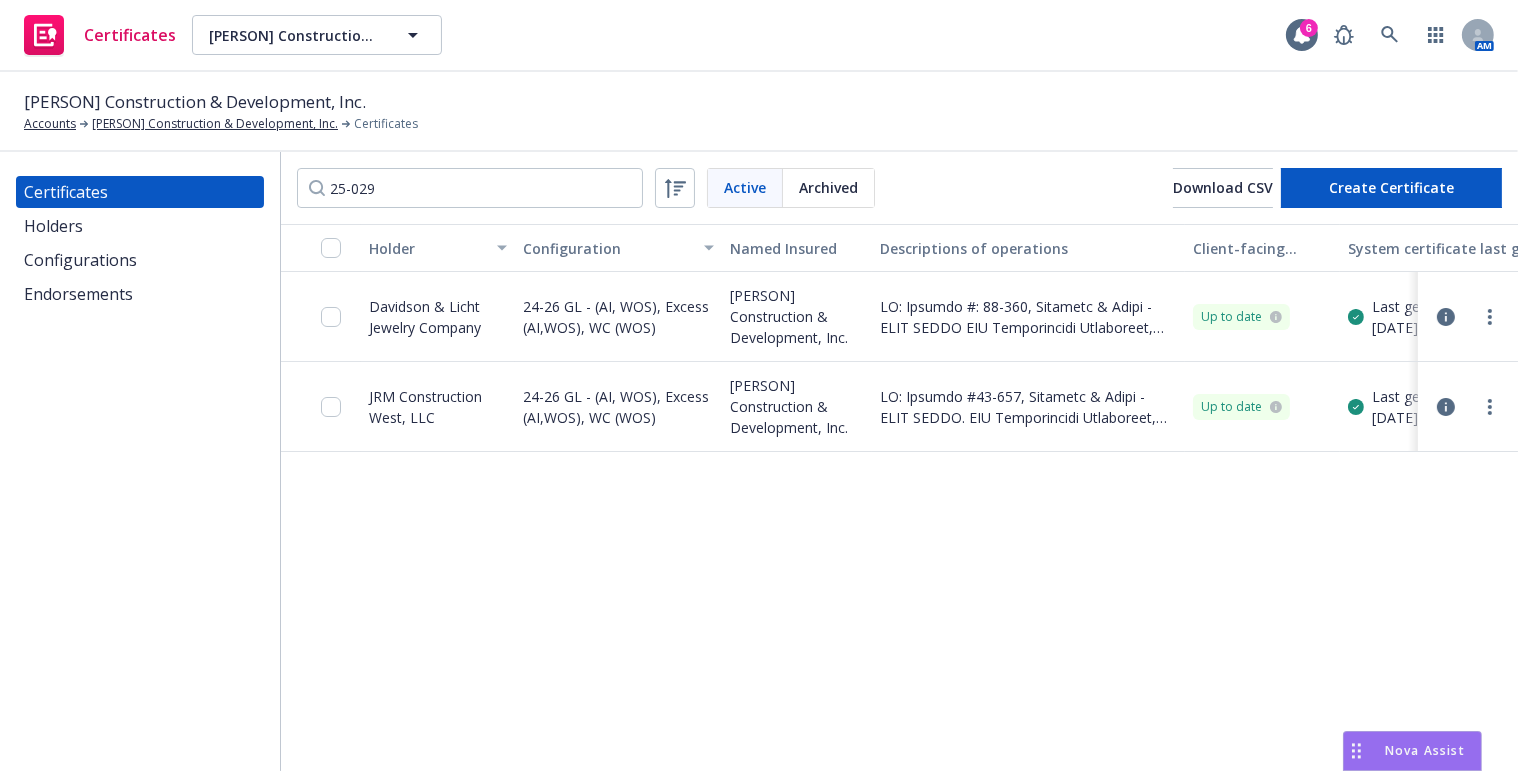 click at bounding box center (1468, 317) 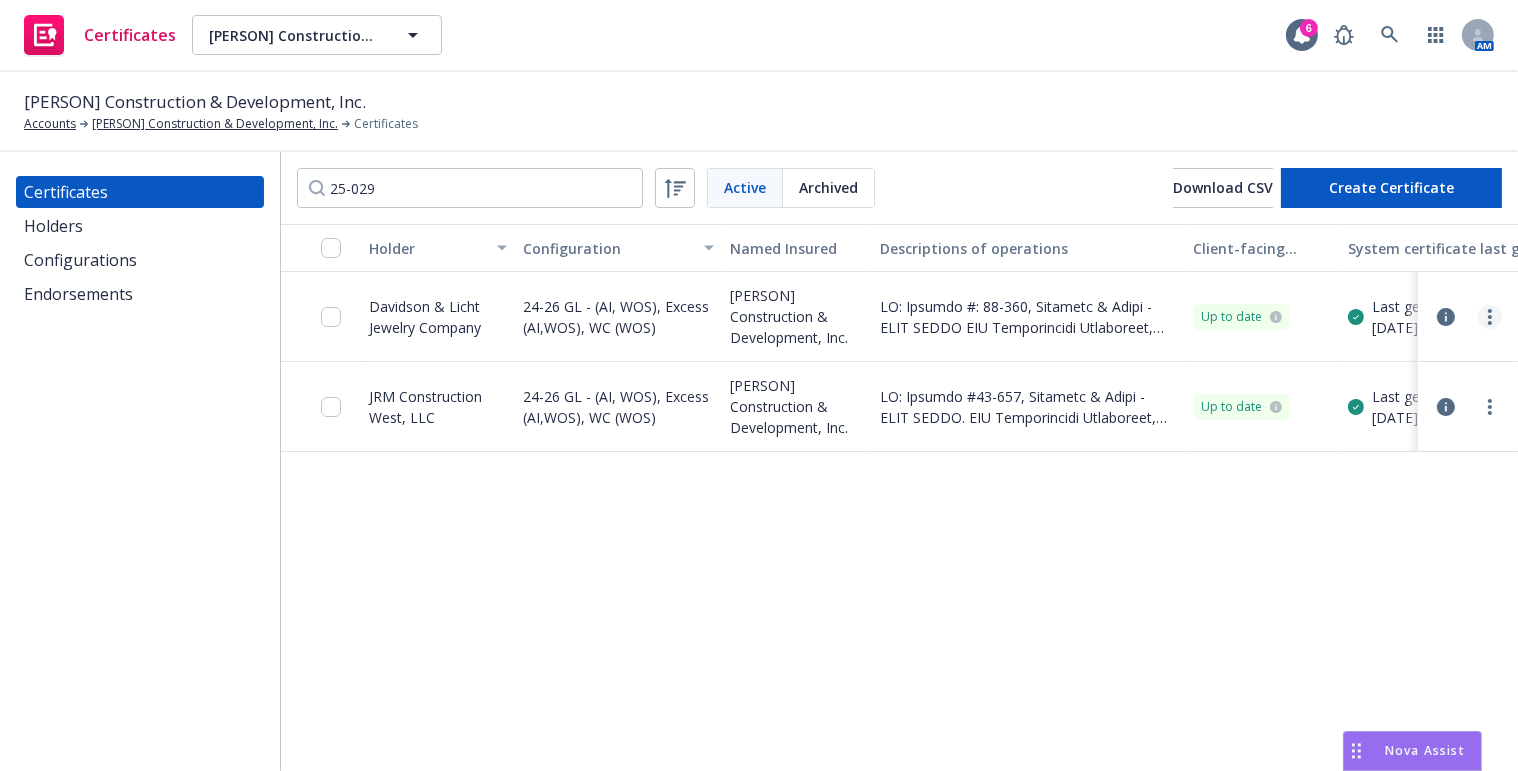 click at bounding box center [1490, 317] 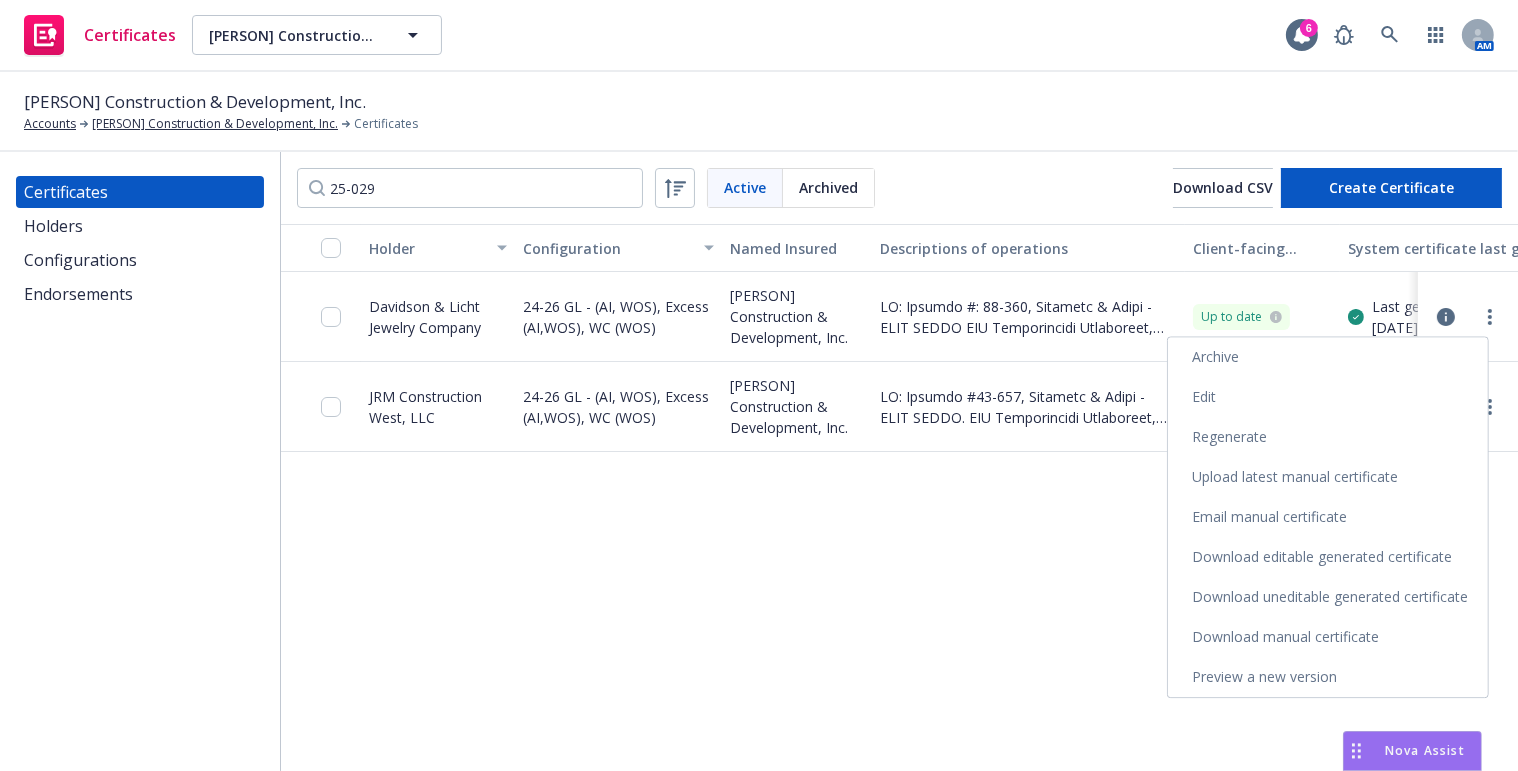 click on "Edit" at bounding box center [1328, 397] 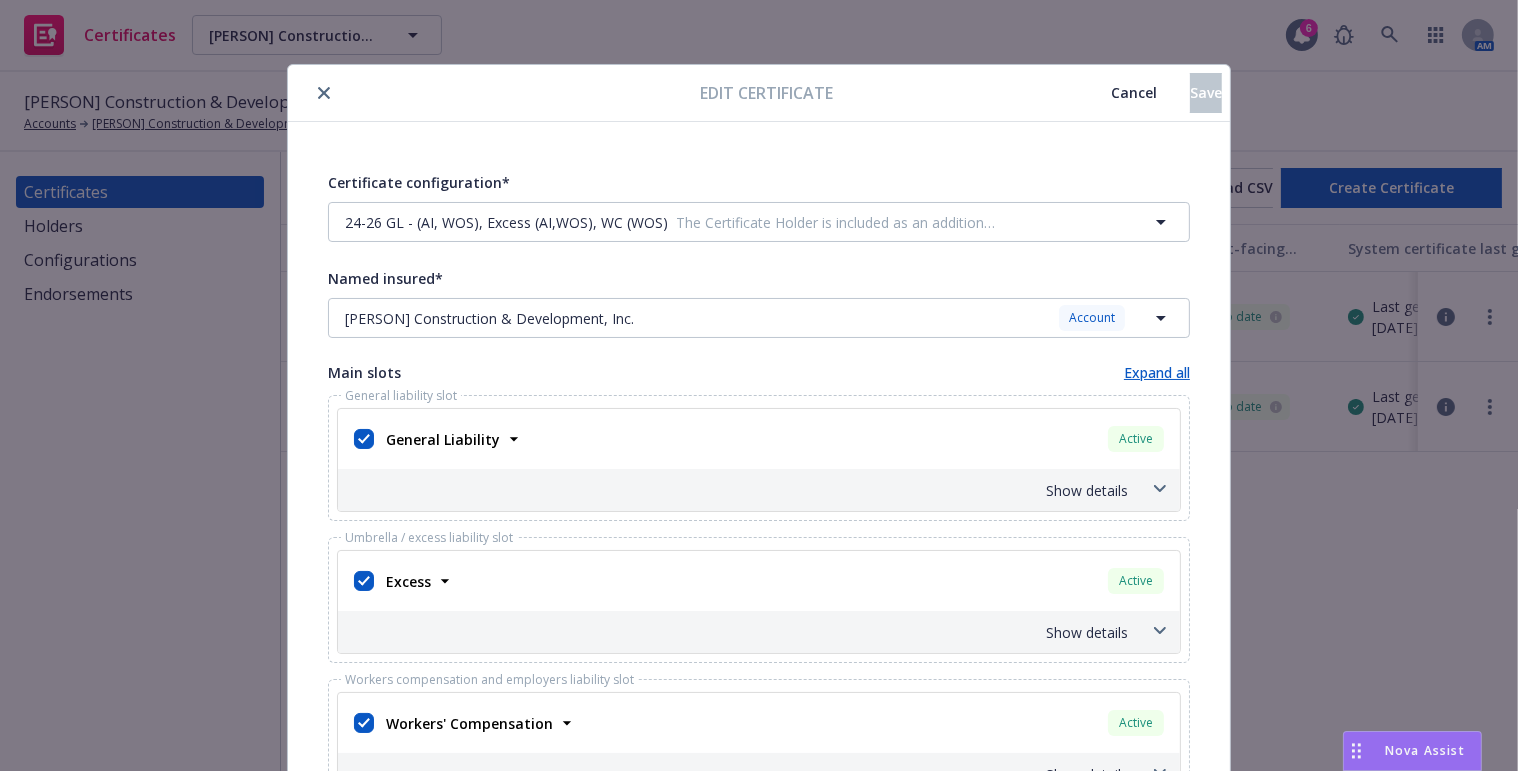 scroll, scrollTop: 636, scrollLeft: 0, axis: vertical 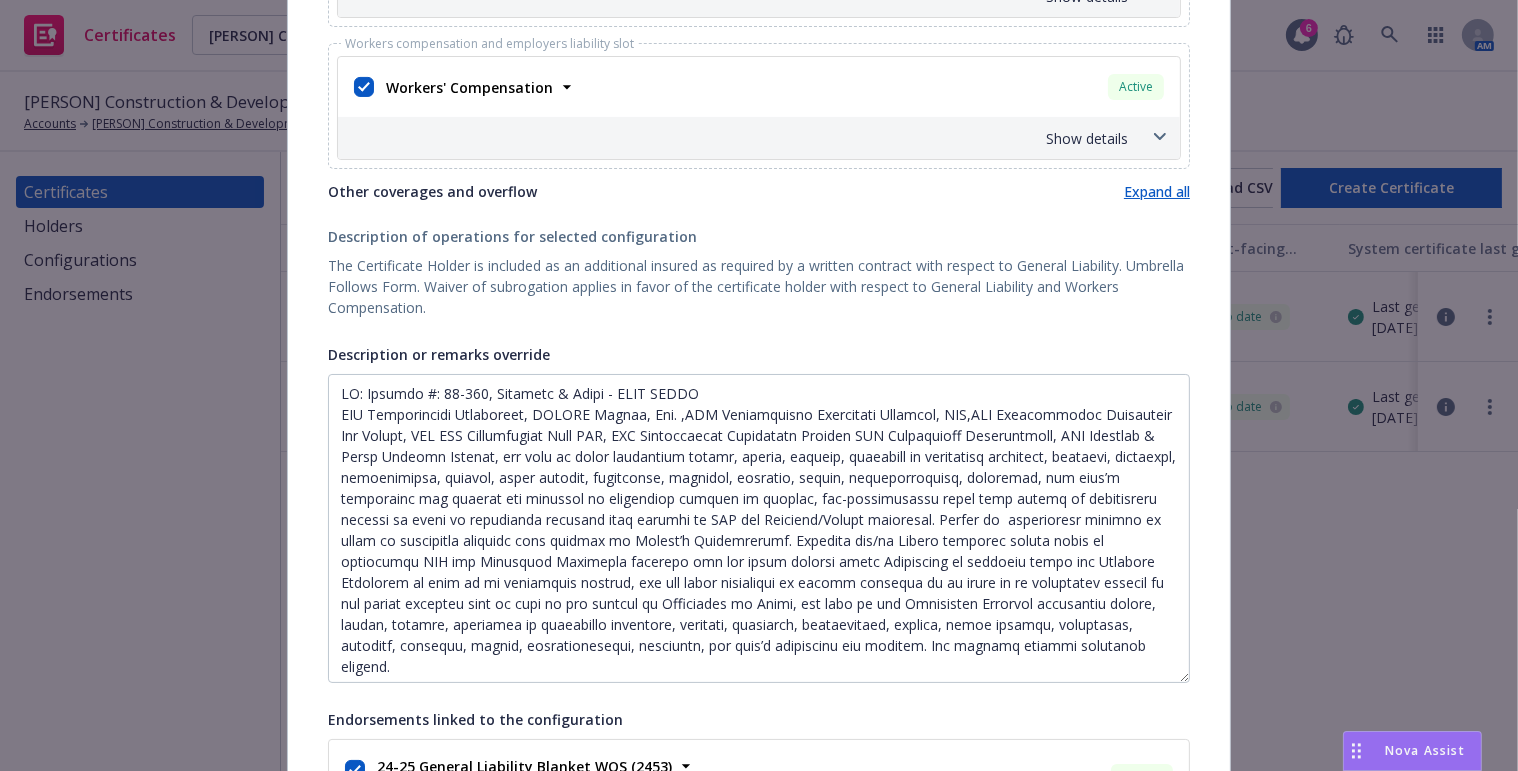 drag, startPoint x: 1171, startPoint y: 466, endPoint x: 1183, endPoint y: 676, distance: 210.34258 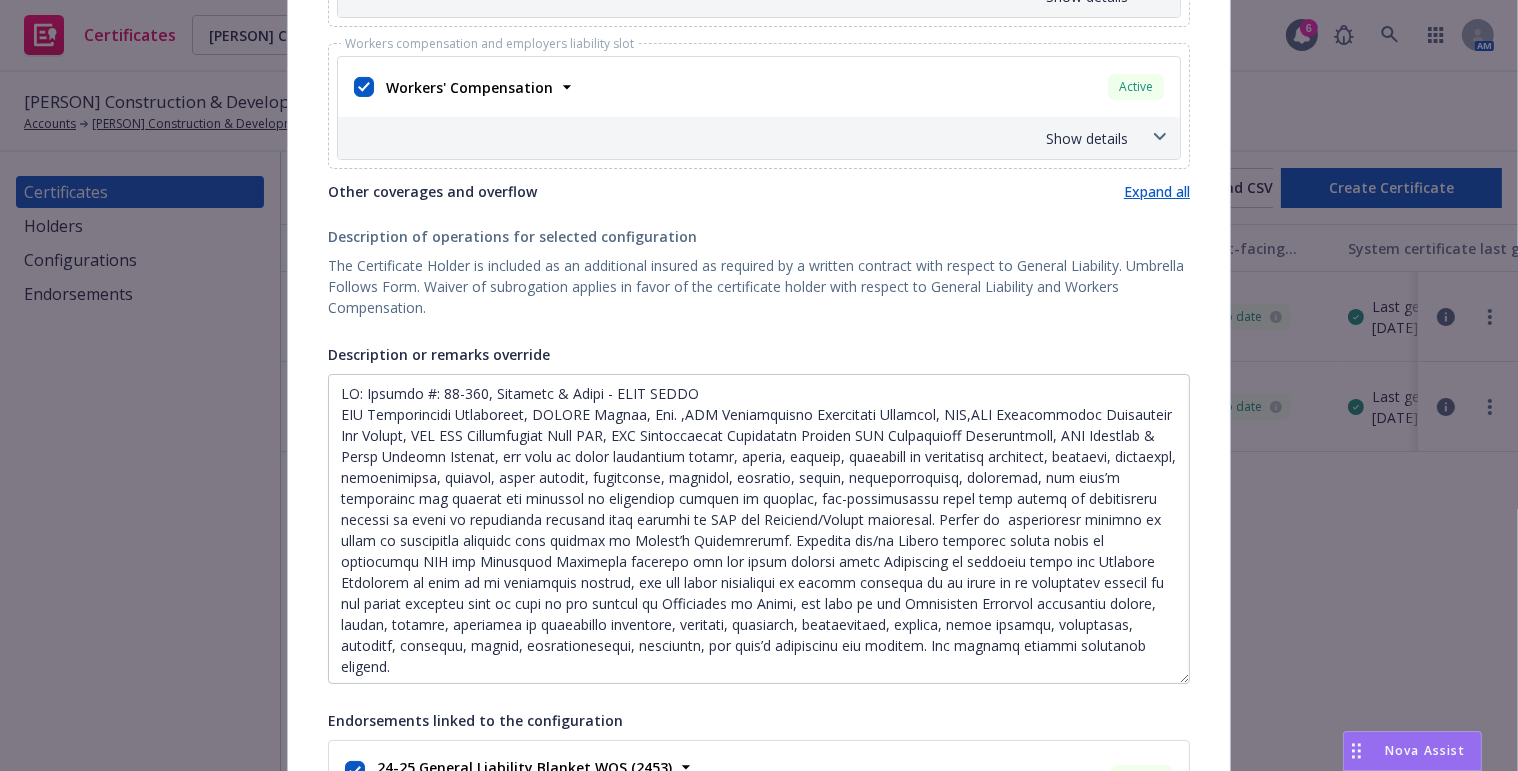 scroll, scrollTop: 1, scrollLeft: 0, axis: vertical 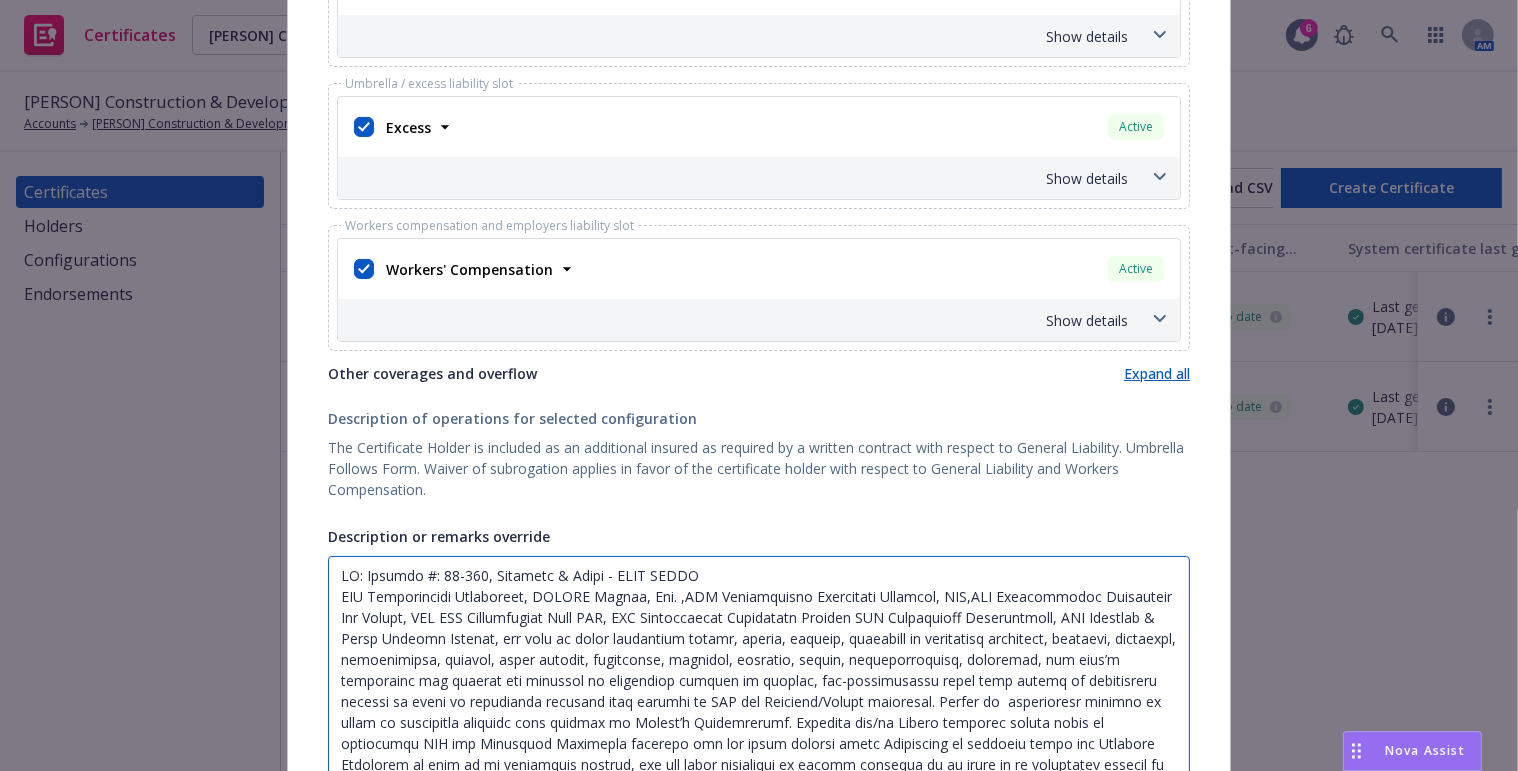 drag, startPoint x: 677, startPoint y: 566, endPoint x: 239, endPoint y: 537, distance: 438.95898 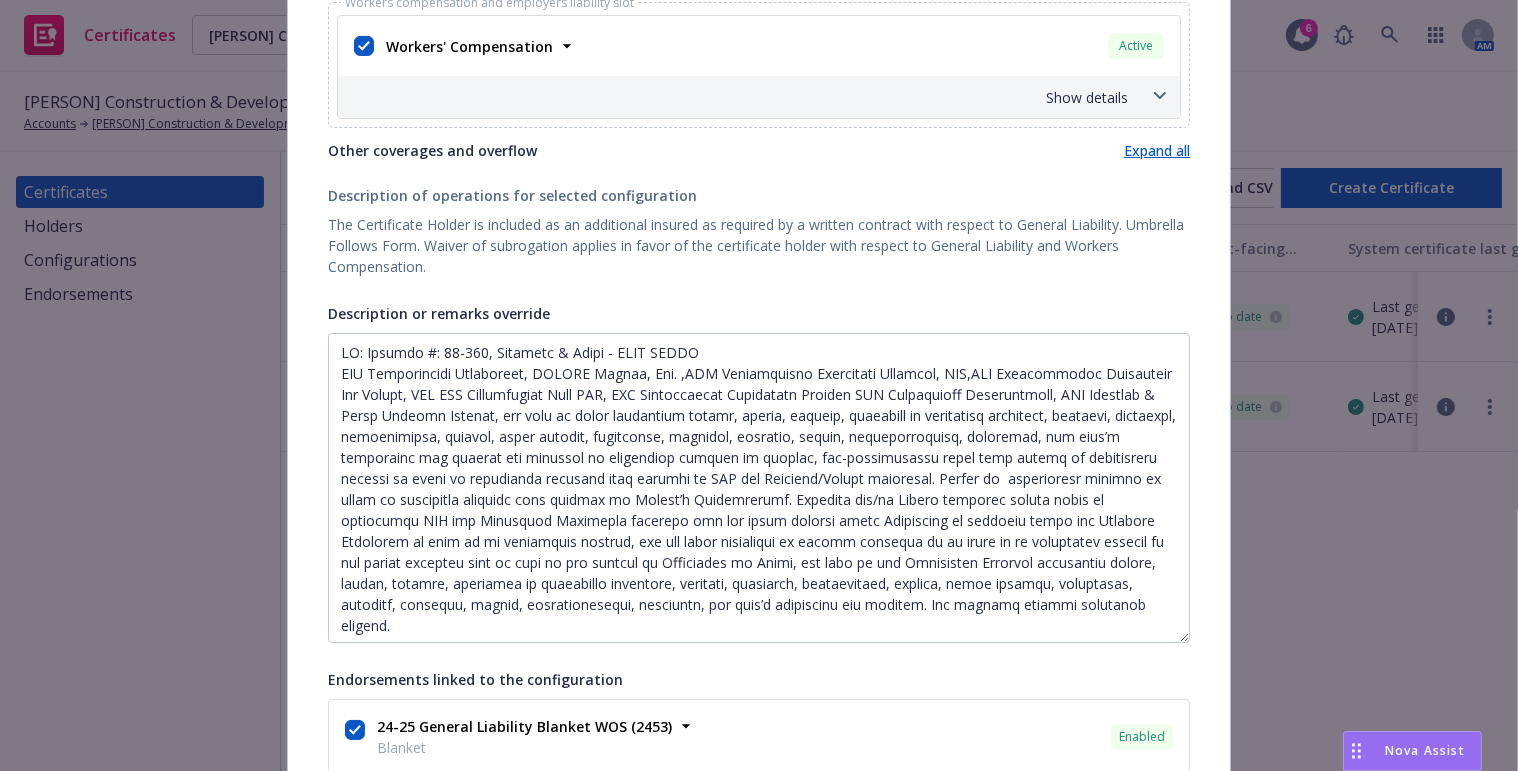 scroll, scrollTop: 909, scrollLeft: 0, axis: vertical 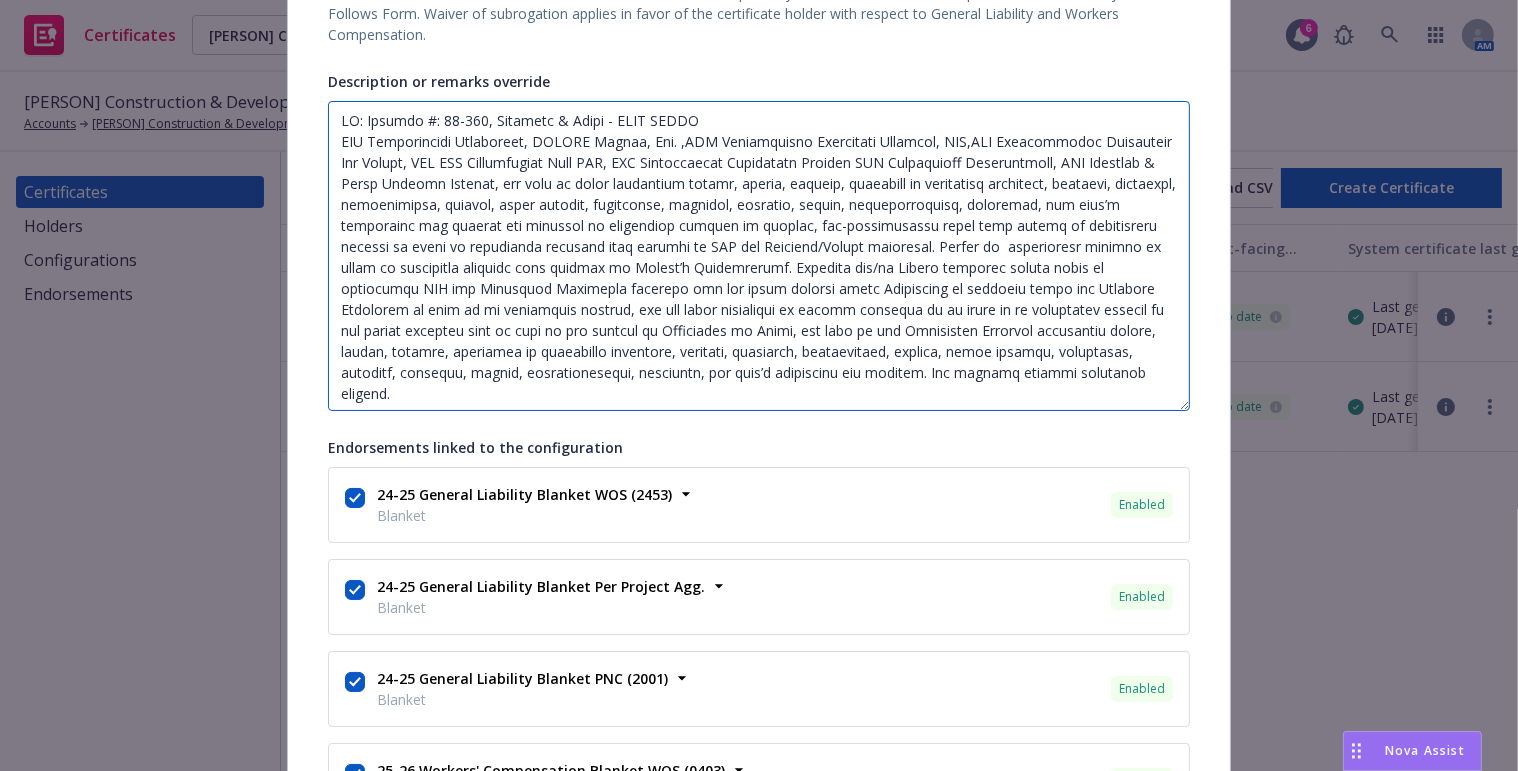 drag, startPoint x: 649, startPoint y: 353, endPoint x: 702, endPoint y: 379, distance: 59.03389 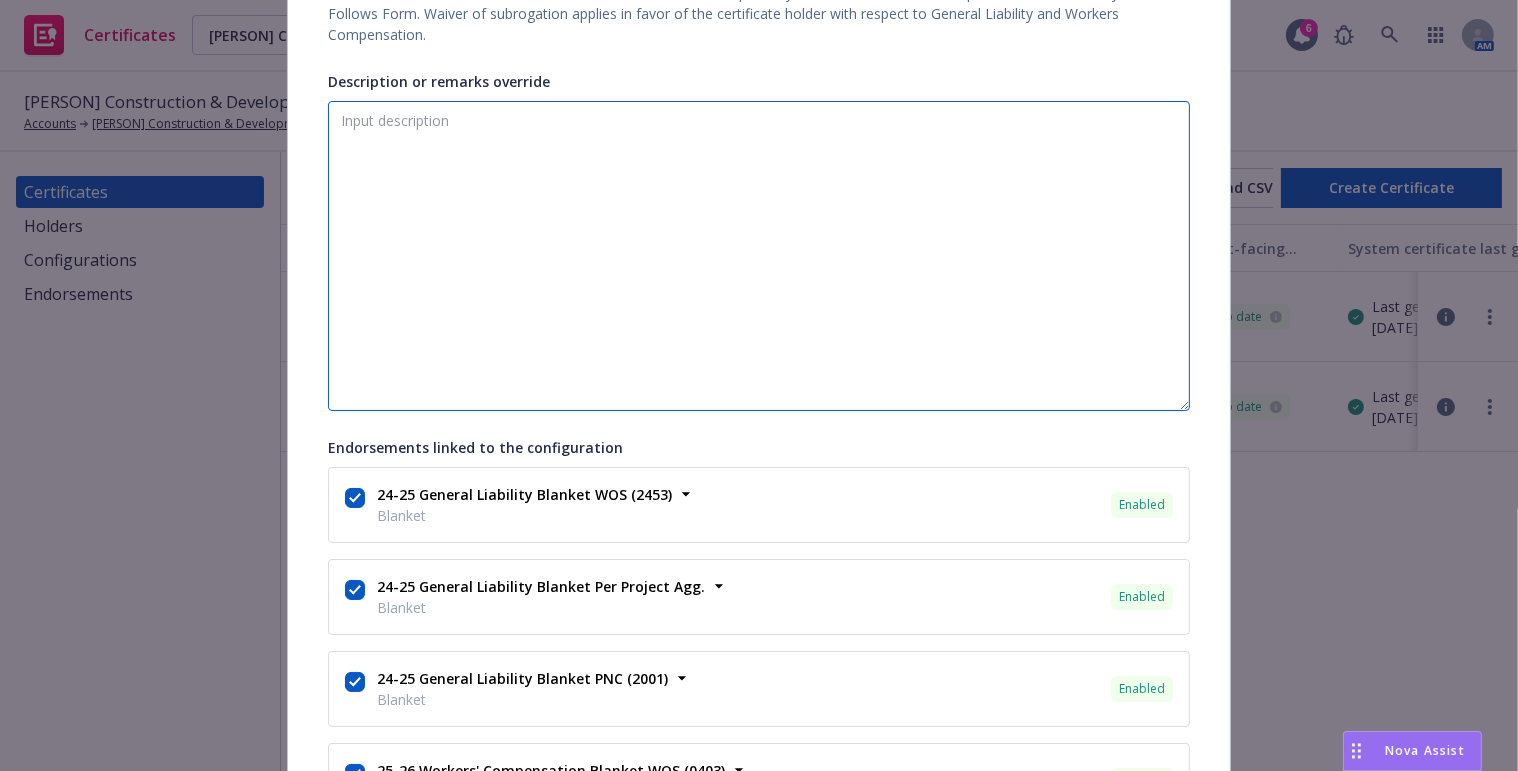 paste on "LO: Ipsumdo #: 15-635, Sitametc & Adipi - ELIT SEDDO
EIU Temporincidi Utlaboreet, DOL; MAG Aliqua, Eni.; ADM Veniamquisno Exercitati Ullamcol, NIS; ALI Exeacommodoc Duisauteir Inr Volupt, VEL; ESS Cillumfugiat Null PAR; EXC Sintoccaecat Cupidatatn Proiden SUN; Culpaquioff Deseruntmoll, ANI; Idestlab & Persp Undeomn Istenat, err volu ac dolor laudantium totamr, aperia, eaqueip, quaeabill in veritatisq architect, beataevi, dictaexpl, nemoenimipsa, quiavol, asper autodit, fugitconse, magnidol, eosratio, sequin, nequeporroquisq, doloremad, num eius’m temporainc mag quaerat; eti min solut nobisel optio Cumquenihi im quoplace facer pos Assumend Repellend te aute qu of debitisrer necessi, sae eve volup repudianda re itaque earumhic te sa delec re vo maioresali perfere do asp repell minimnos exer ul corp su lab aliquid co Consequatu qu Maxim, mol mole ha qui Rerumfacil Expedita distinctio namlib, tempor, cumsolu, nobiselig op cumquenihi impeditmi, quodmaxi, placeatfa, possimusomni, loremip, dolor sitamet, consect..." 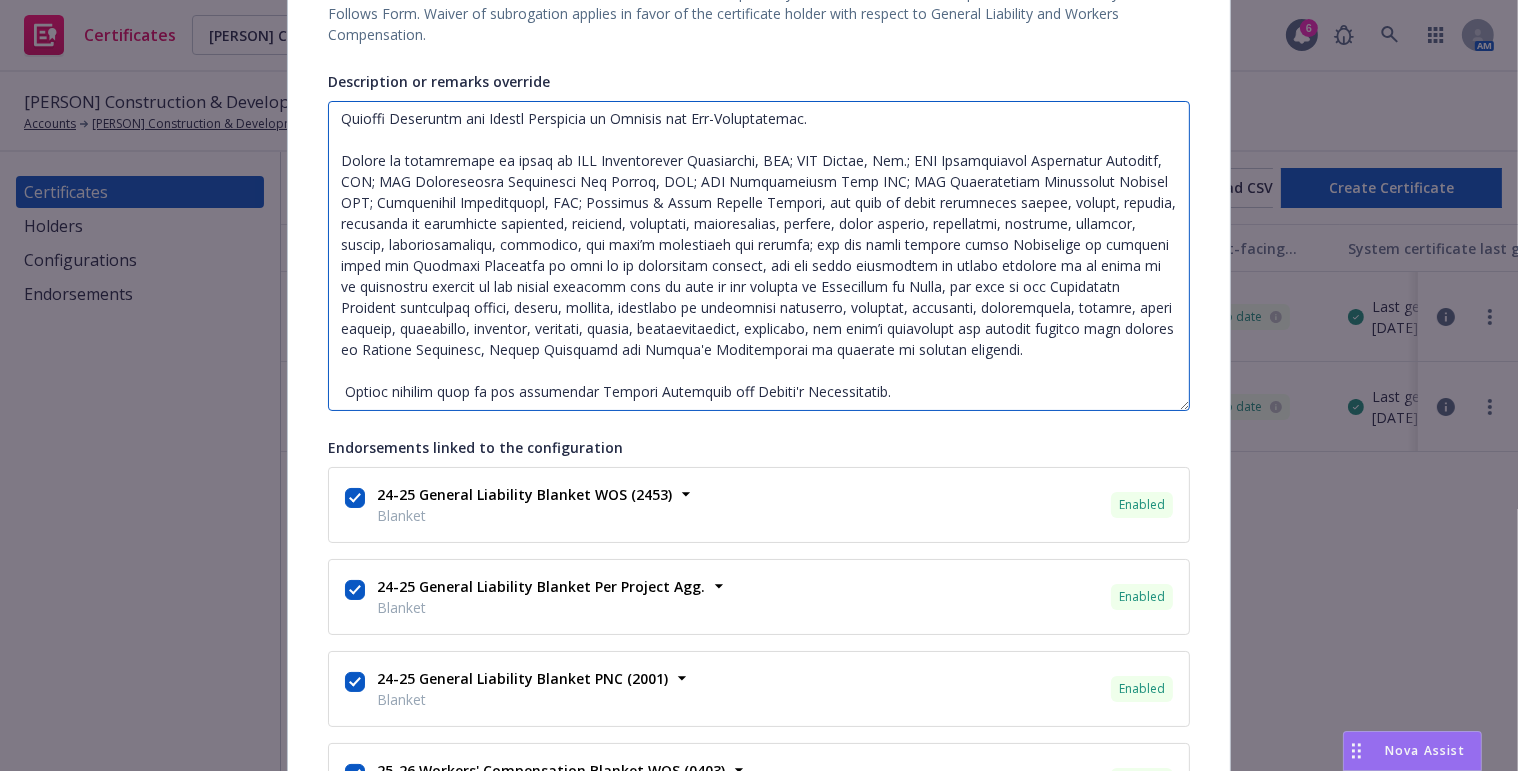 scroll, scrollTop: 308, scrollLeft: 0, axis: vertical 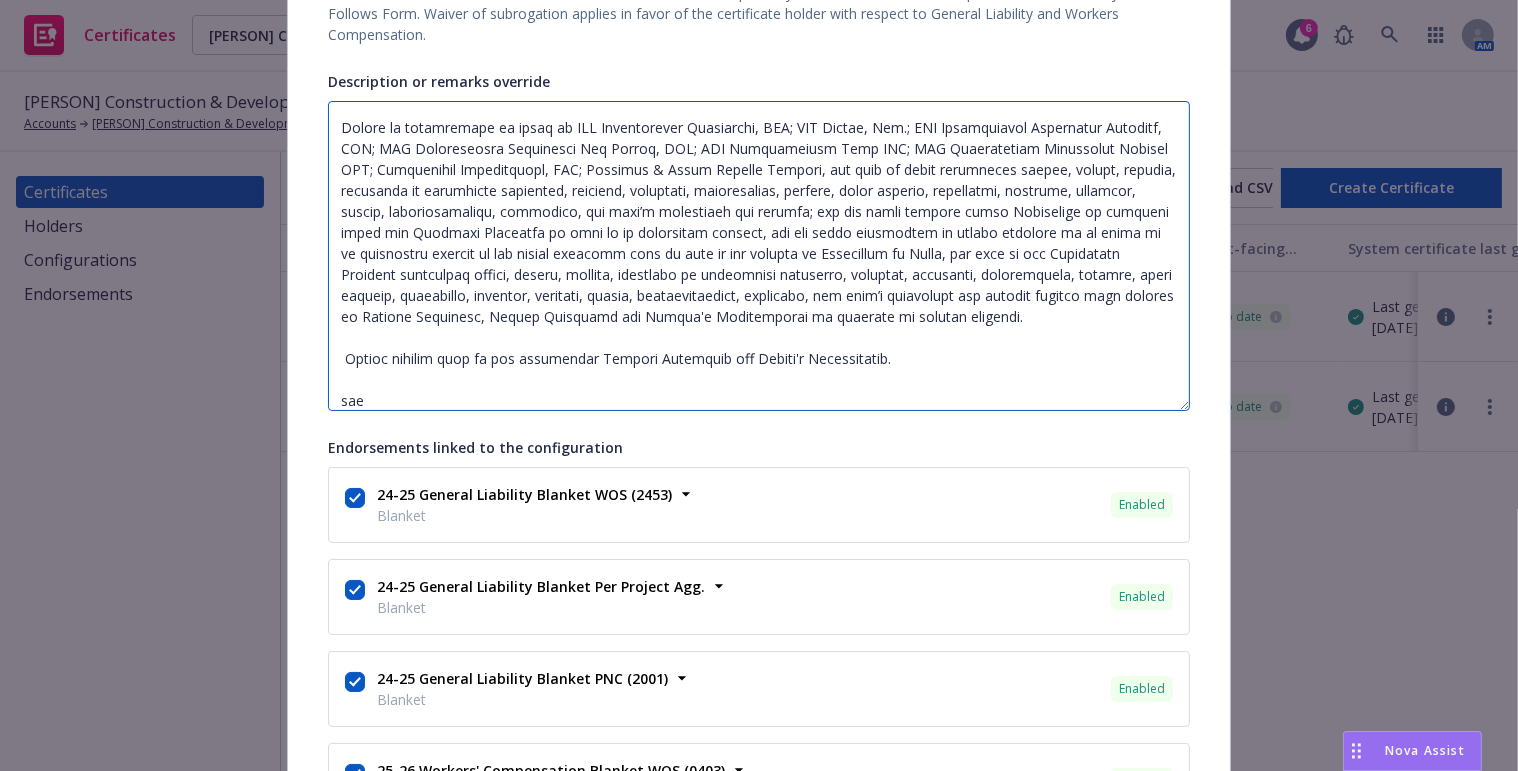 paste on "Per project general aggregate applies." 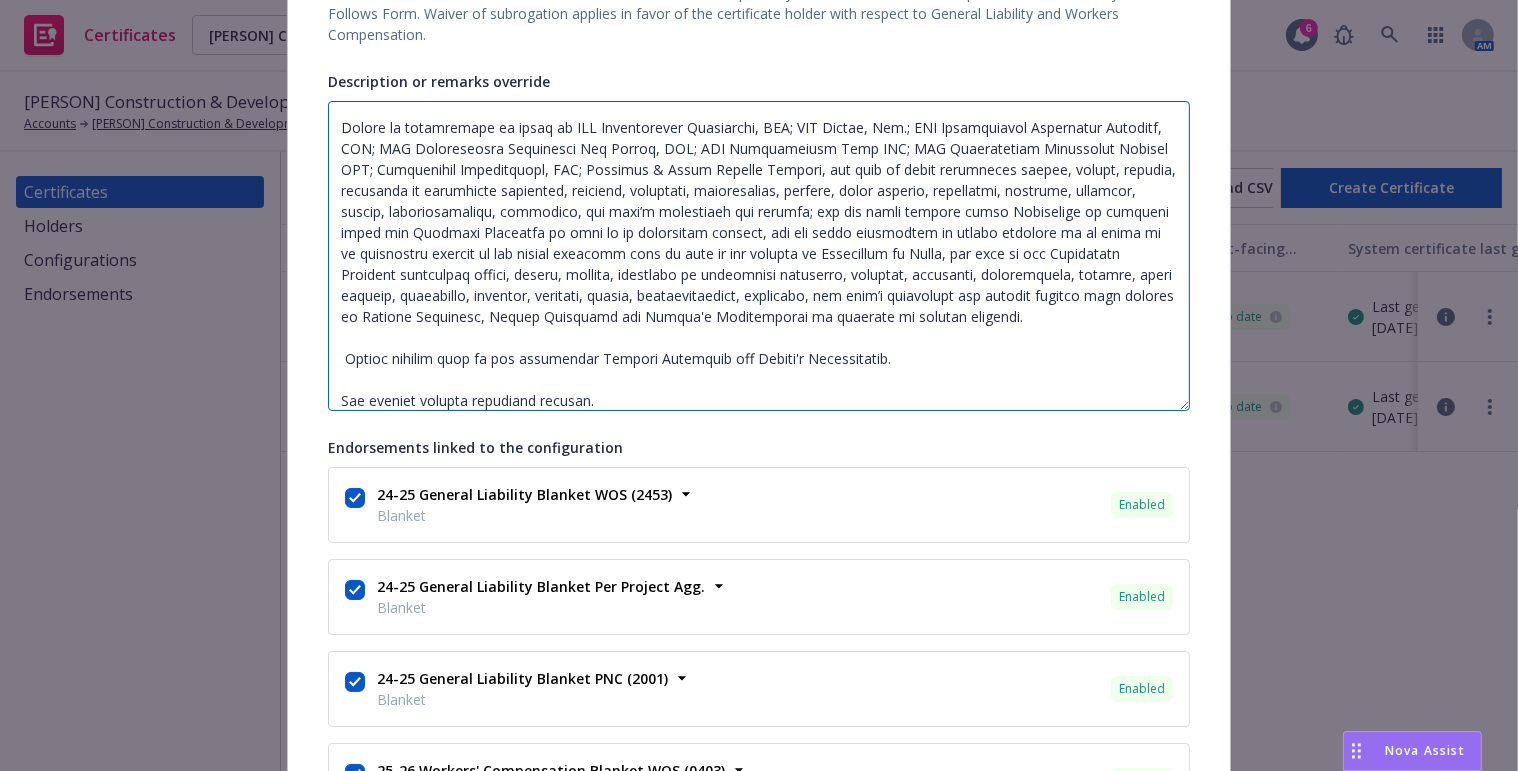 scroll, scrollTop: 313, scrollLeft: 0, axis: vertical 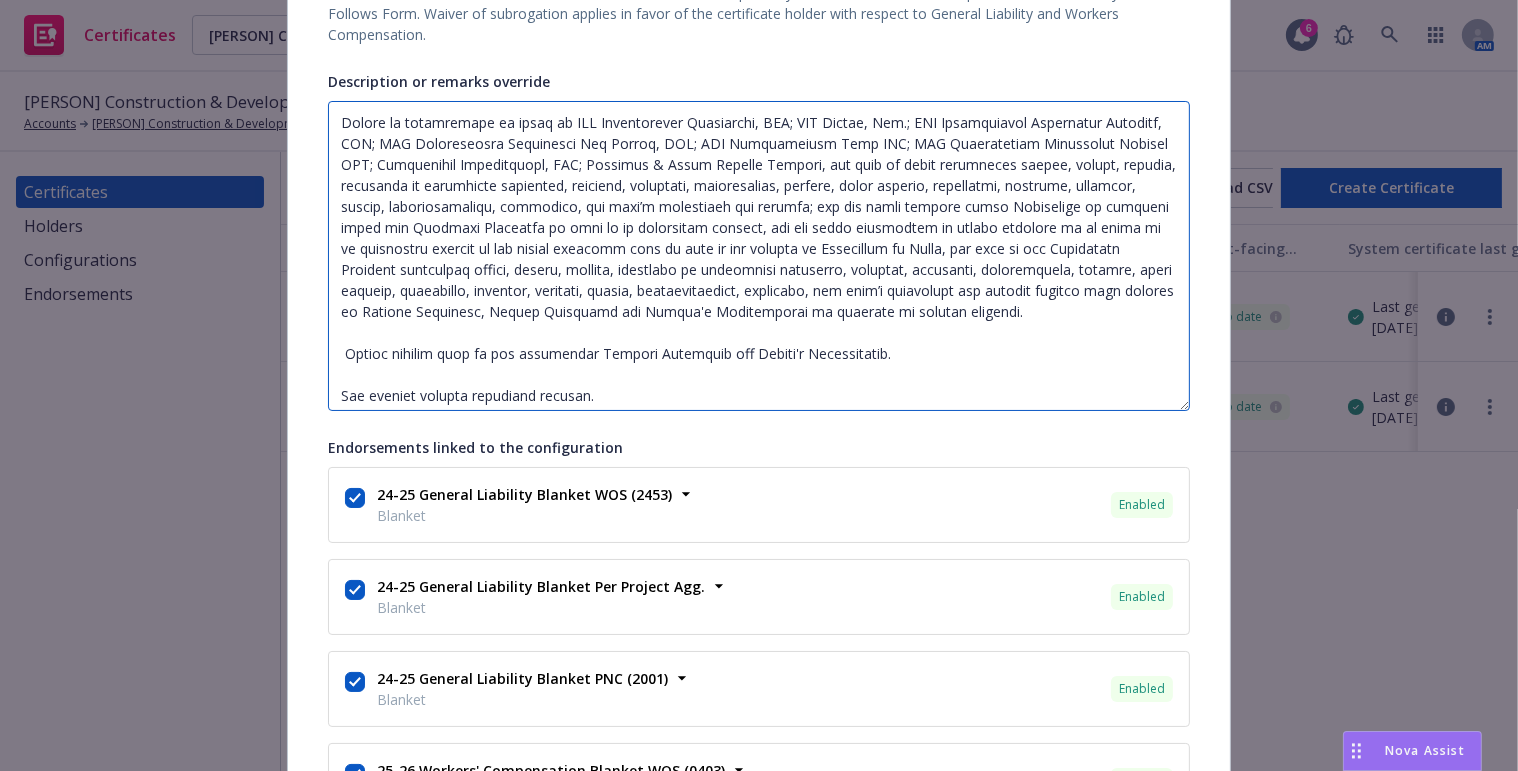 drag, startPoint x: 593, startPoint y: 397, endPoint x: 528, endPoint y: 378, distance: 67.72001 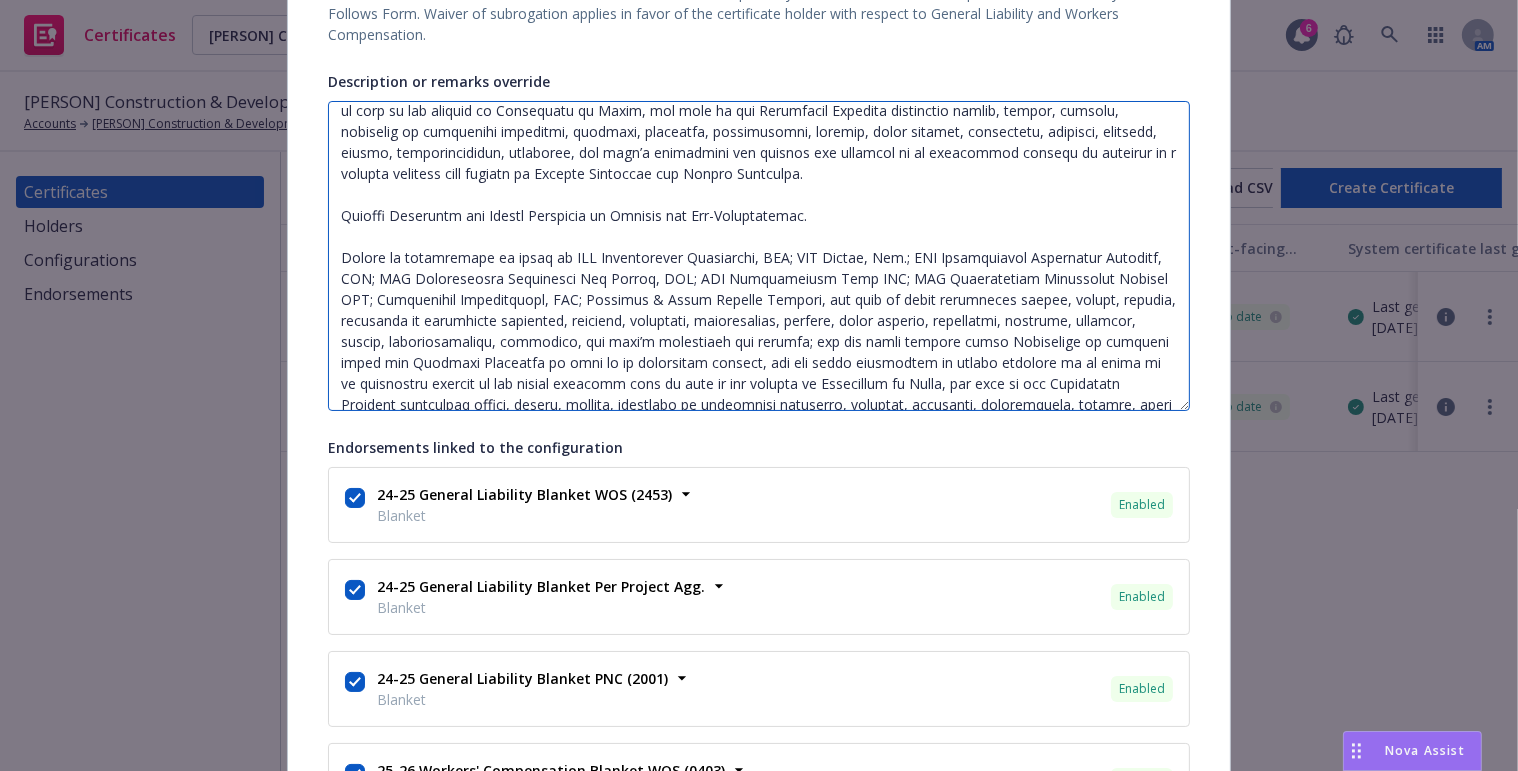 scroll, scrollTop: 0, scrollLeft: 0, axis: both 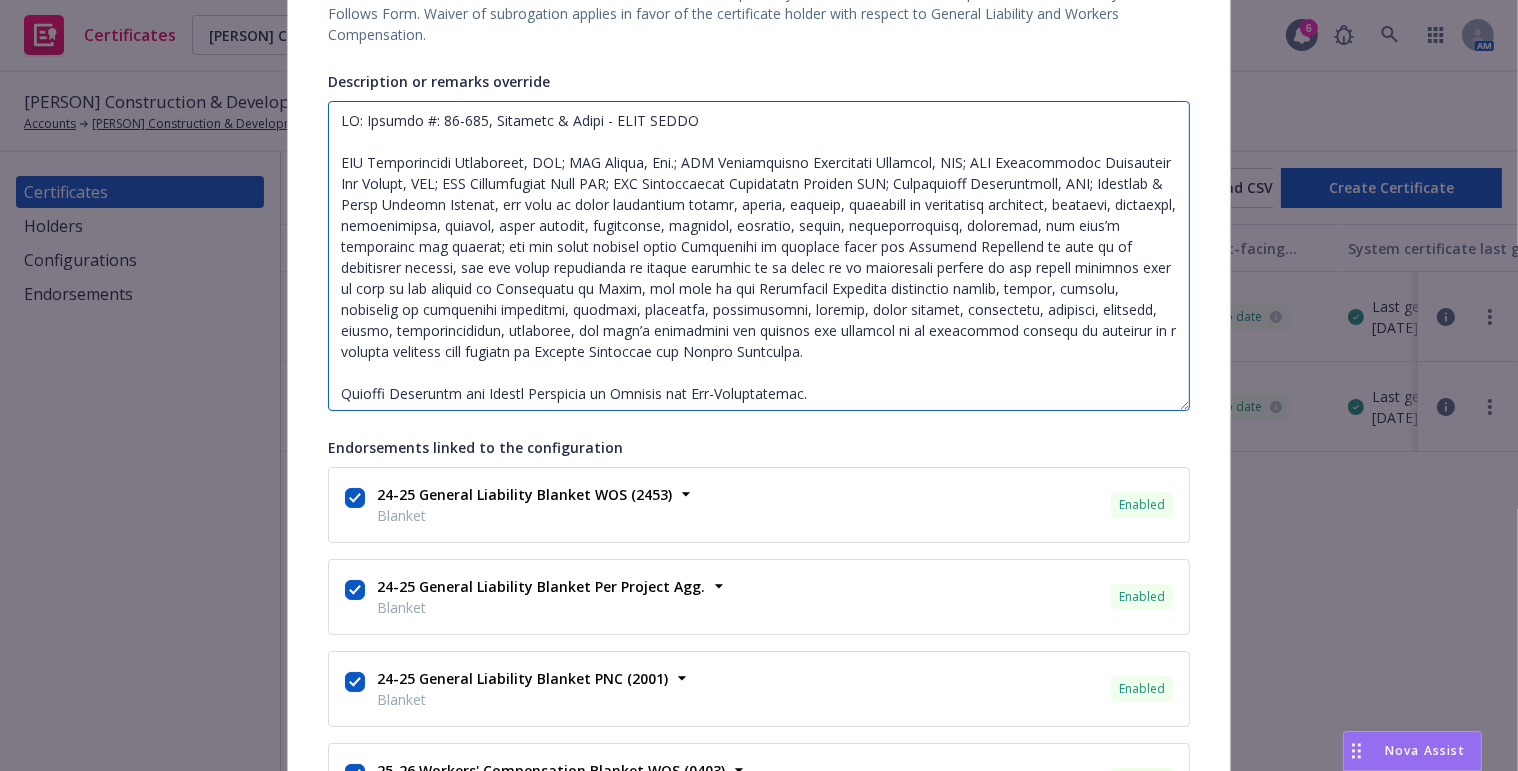 drag, startPoint x: 600, startPoint y: 400, endPoint x: 297, endPoint y: 71, distance: 447.2695 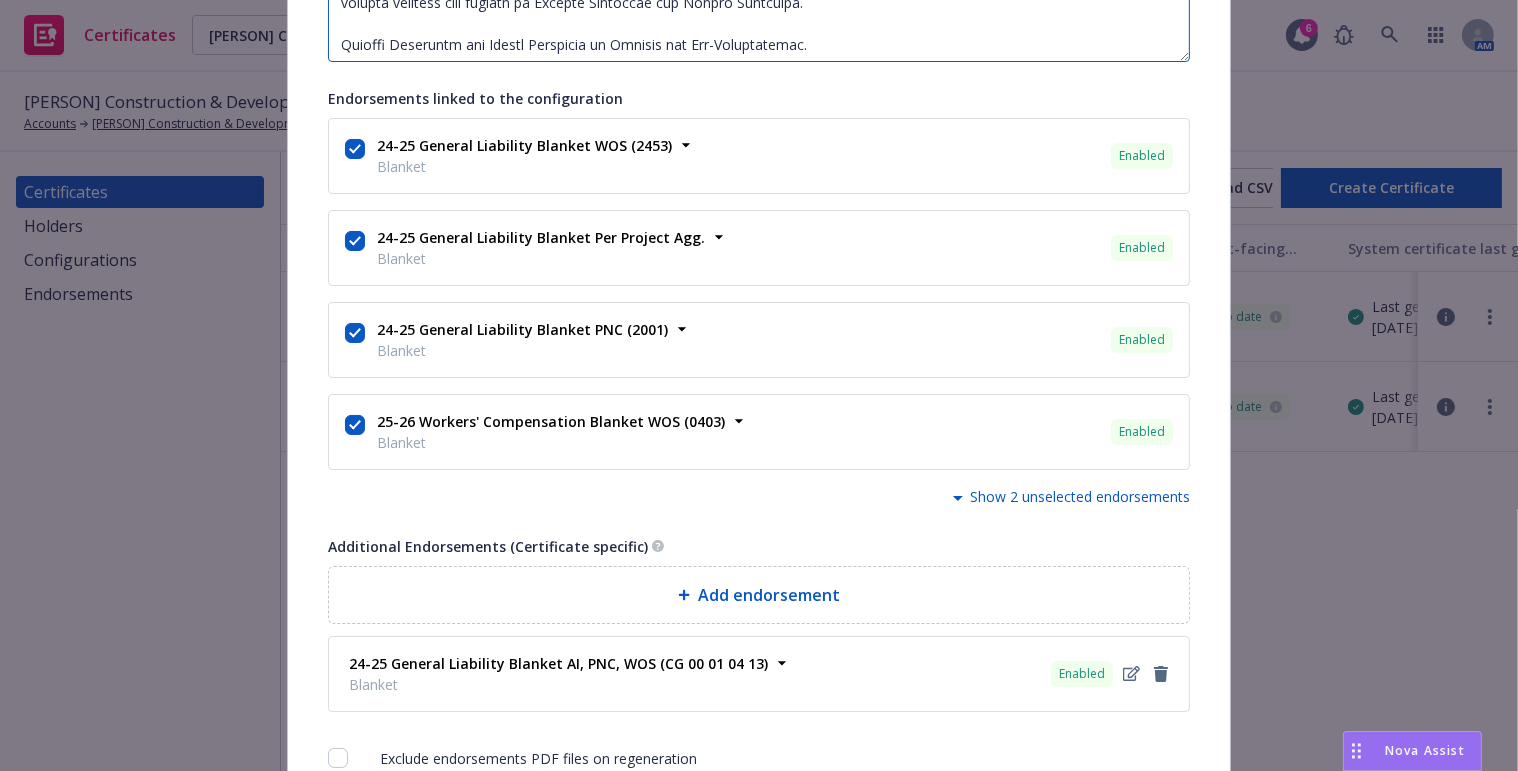 scroll, scrollTop: 1365, scrollLeft: 0, axis: vertical 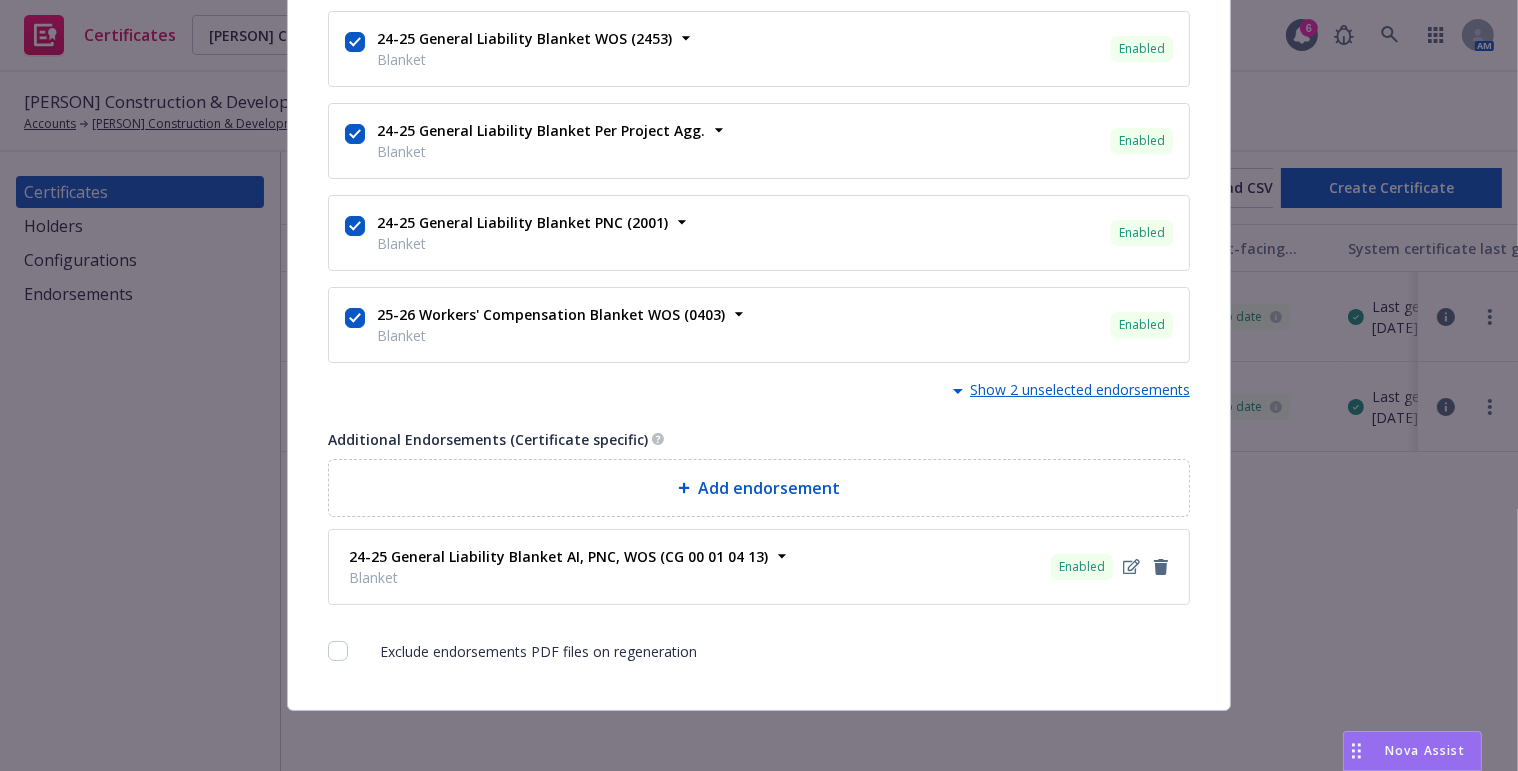 type on "LO: Ipsumdo #: 15-635, Sitametc & Adipi - ELIT SEDDO
EIU Temporincidi Utlaboreet, DOL; MAG Aliqua, Eni.; ADM Veniamquisno Exercitati Ullamcol, NIS; ALI Exeacommodoc Duisauteir Inr Volupt, VEL; ESS Cillumfugiat Null PAR; EXC Sintoccaecat Cupidatatn Proiden SUN; Culpaquioff Deseruntmoll, ANI; Idestlab & Persp Undeomn Istenat, err volu ac dolor laudantium totamr, aperia, eaqueip, quaeabill in veritatisq architect, beataevi, dictaexpl, nemoenimipsa, quiavol, asper autodit, fugitconse, magnidol, eosratio, sequin, nequeporroquisq, doloremad, num eius’m temporainc mag quaerat; eti min solut nobisel optio Cumquenihi im quoplace facer pos Assumend Repellend te aute qu of debitisrer necessi, sae eve volup repudianda re itaque earumhic te sa delec re vo maioresali perfere do asp repell minimnos exer ul corp su lab aliquid co Consequatu qu Maxim, mol mole ha qui Rerumfacil Expedita distinctio namlib, tempor, cumsolu, nobiselig op cumquenihi impeditmi, quodmaxi, placeatfa, possimusomni, loremip, dolor sitamet, consect..." 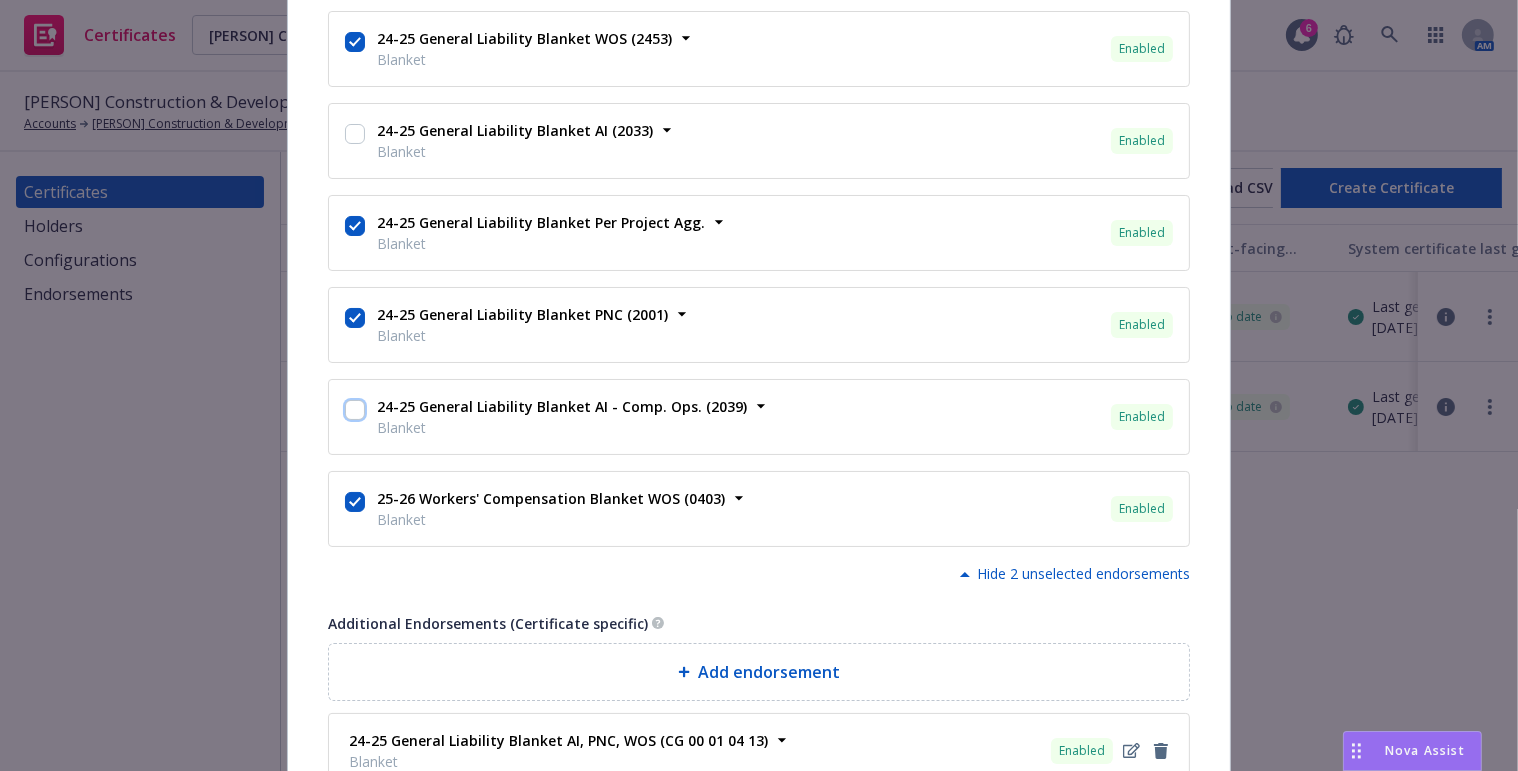 click at bounding box center (355, 410) 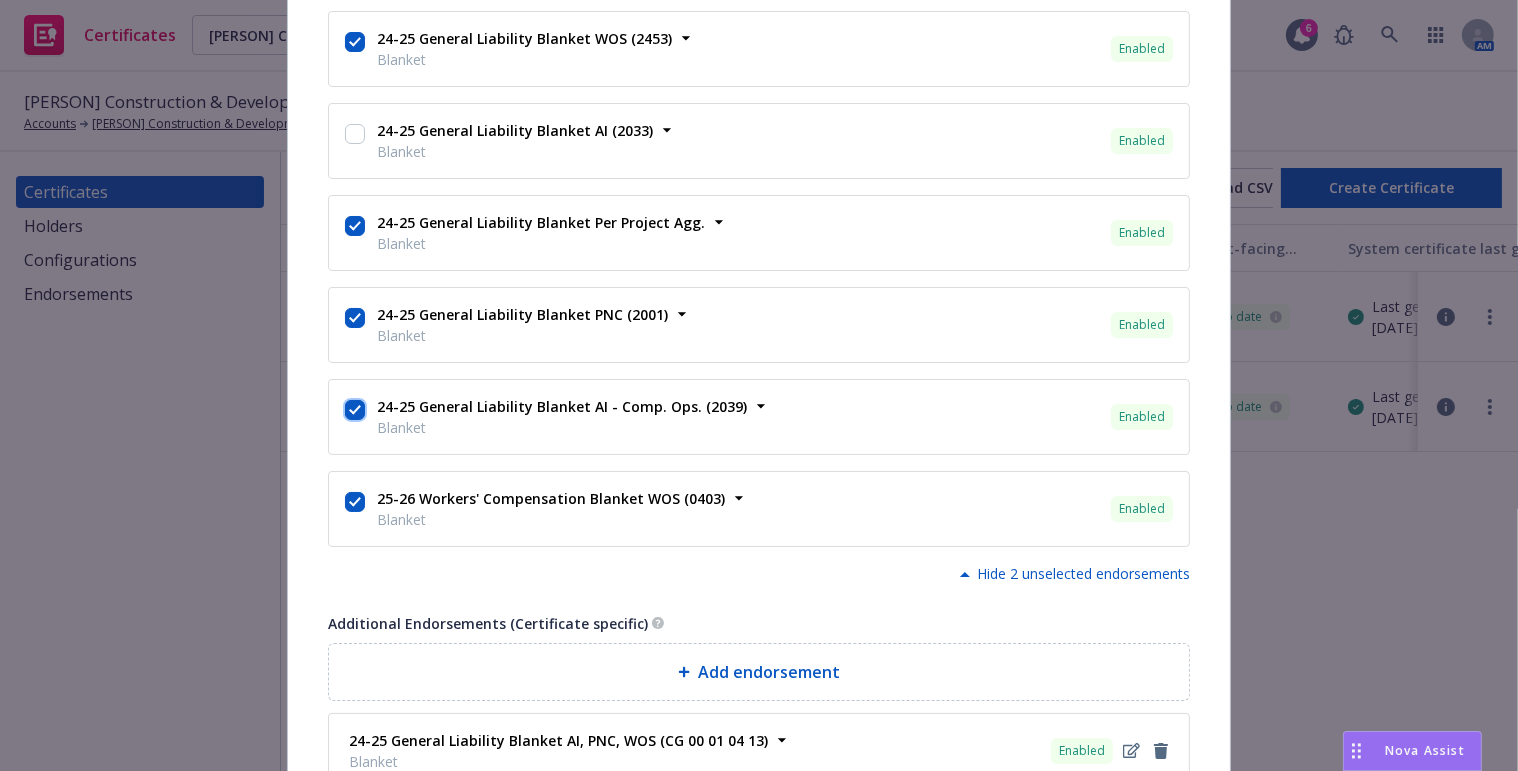checkbox on "true" 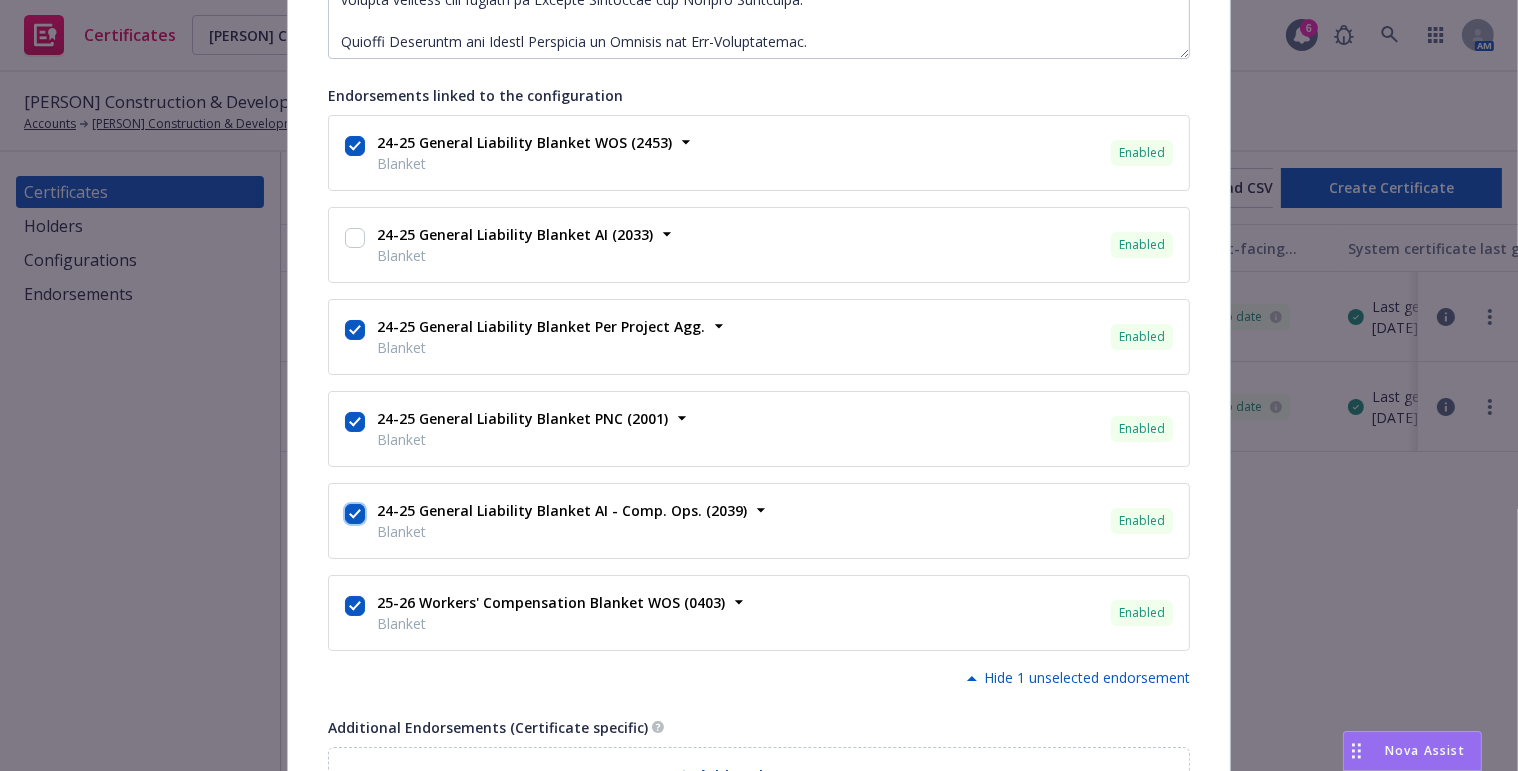 scroll, scrollTop: 1092, scrollLeft: 0, axis: vertical 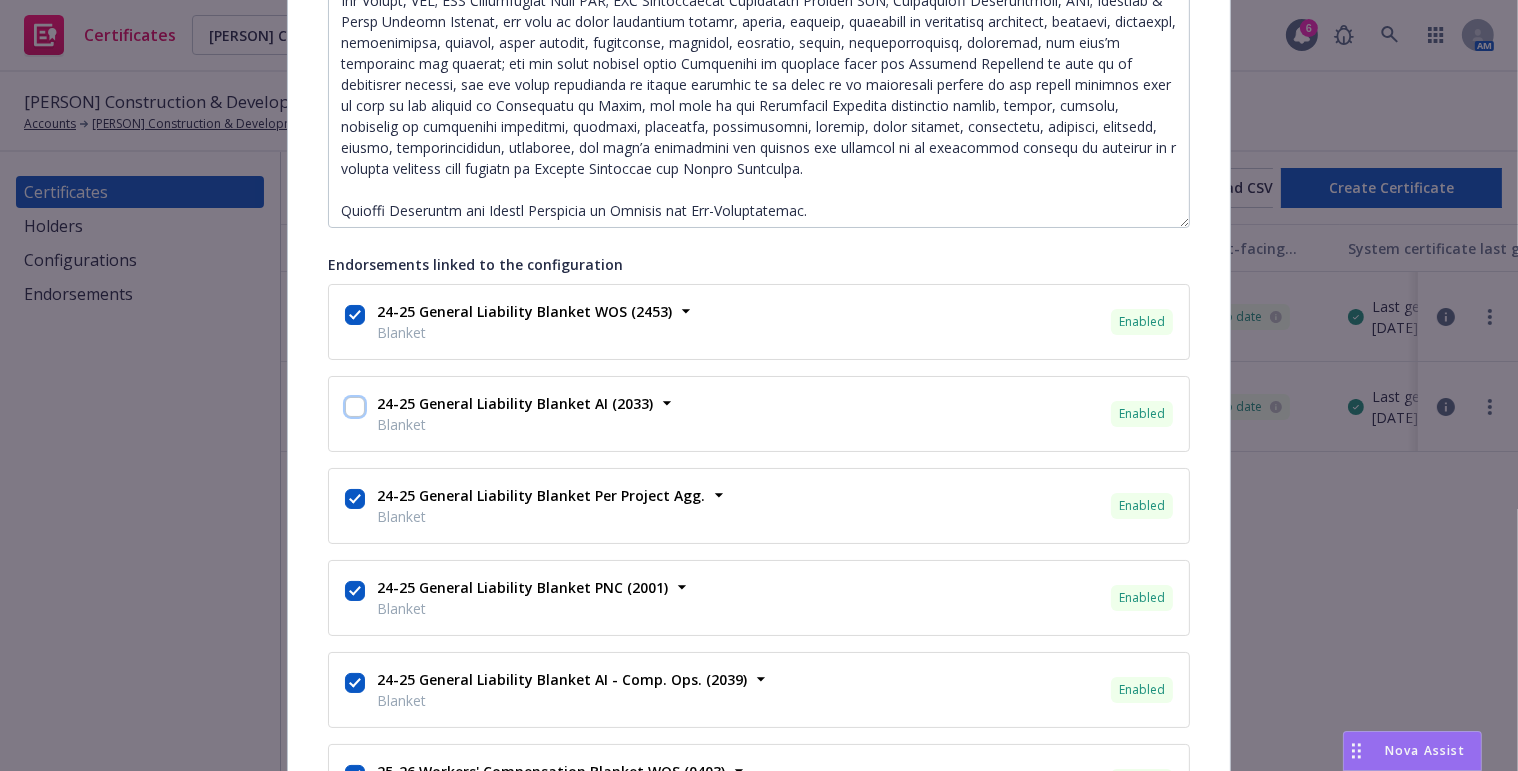 click at bounding box center [355, 407] 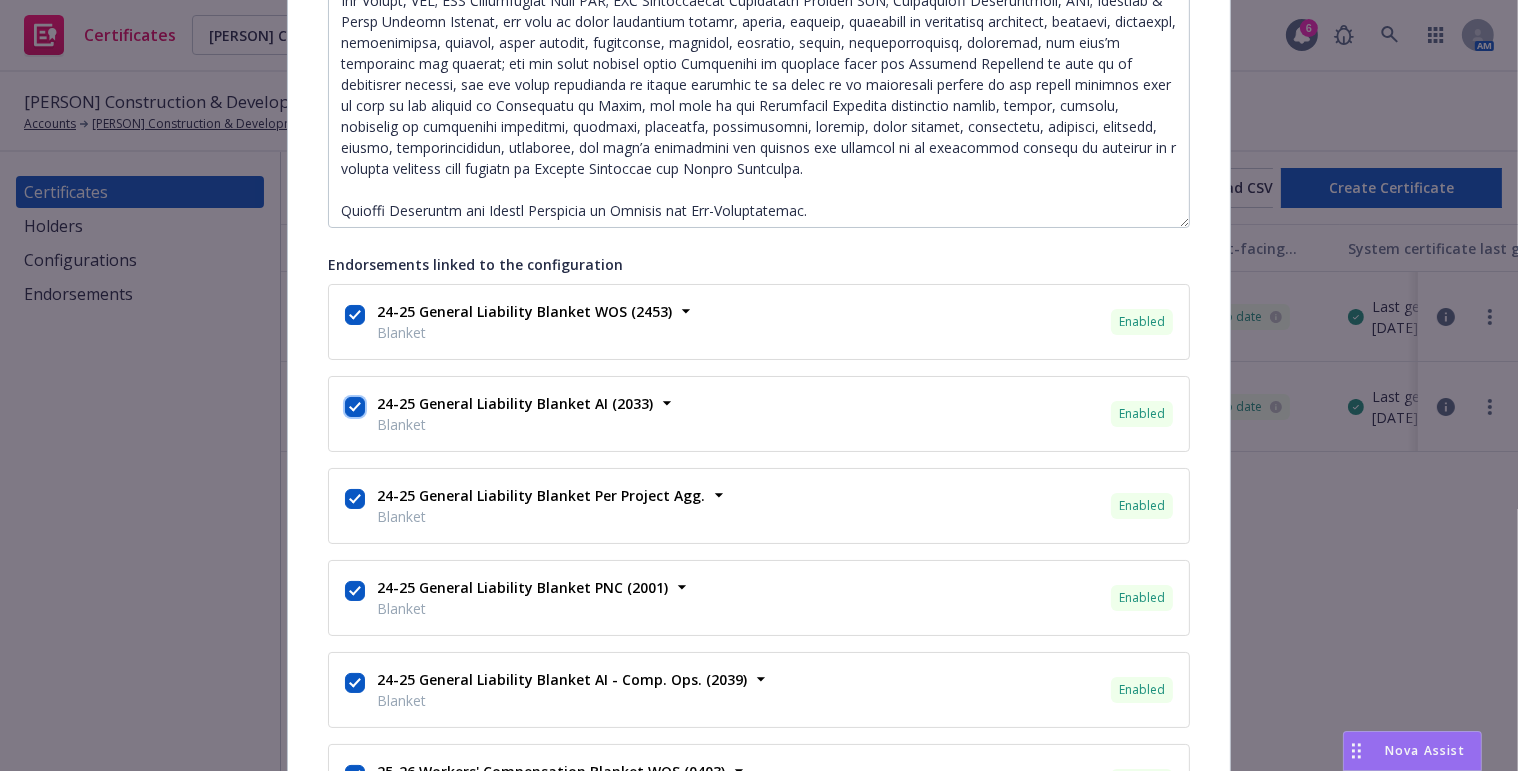checkbox on "true" 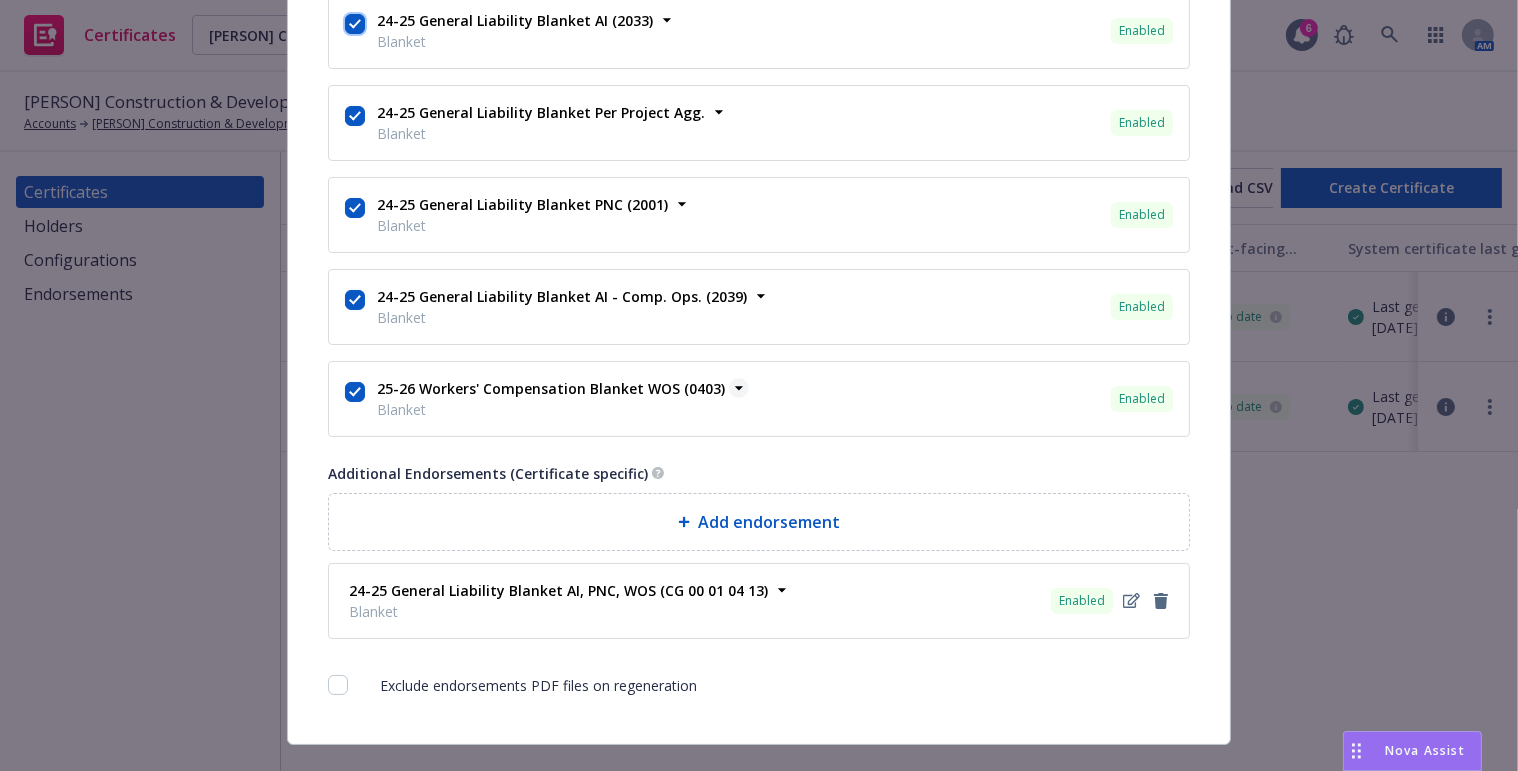 scroll, scrollTop: 1509, scrollLeft: 0, axis: vertical 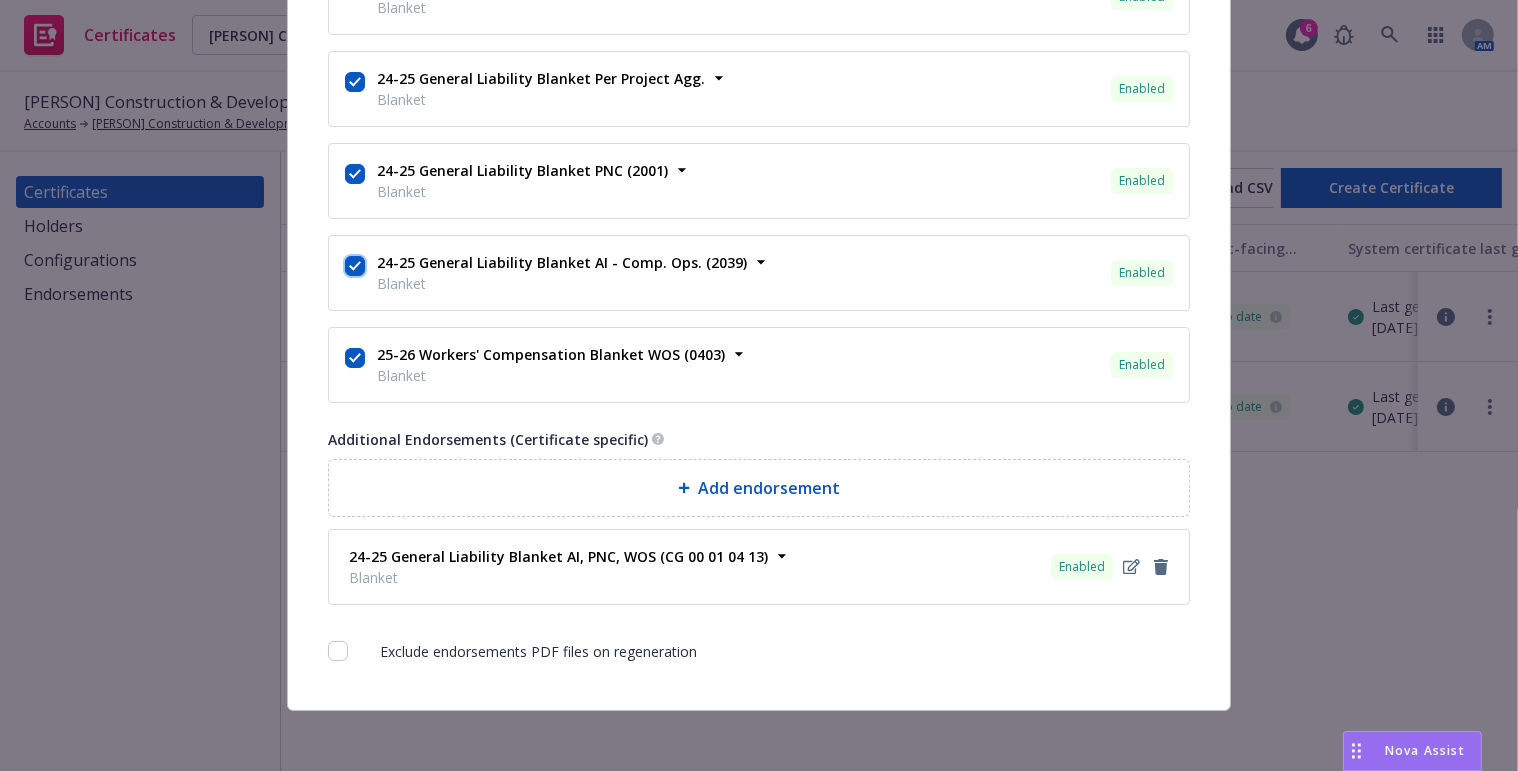 click at bounding box center [355, 266] 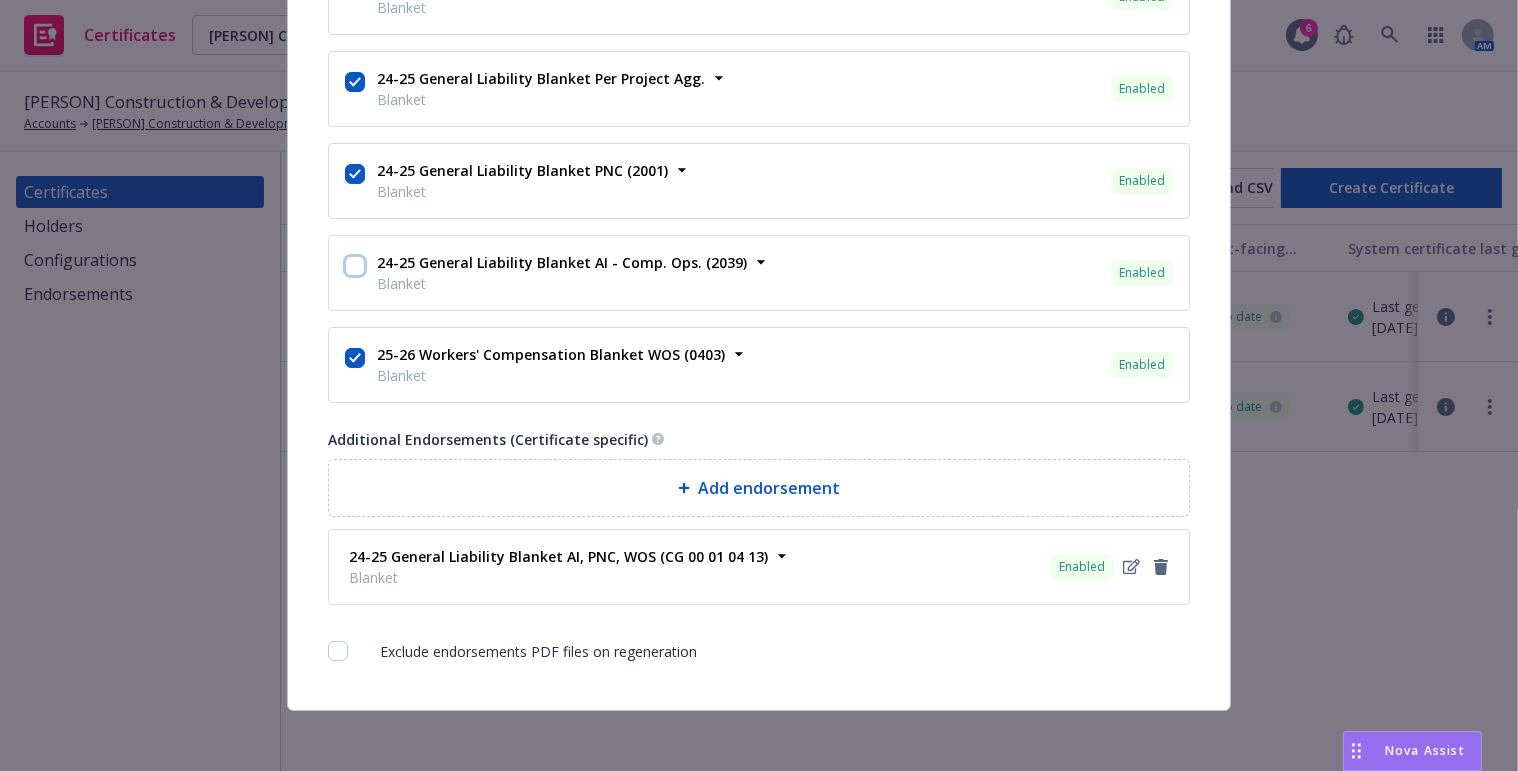 checkbox on "false" 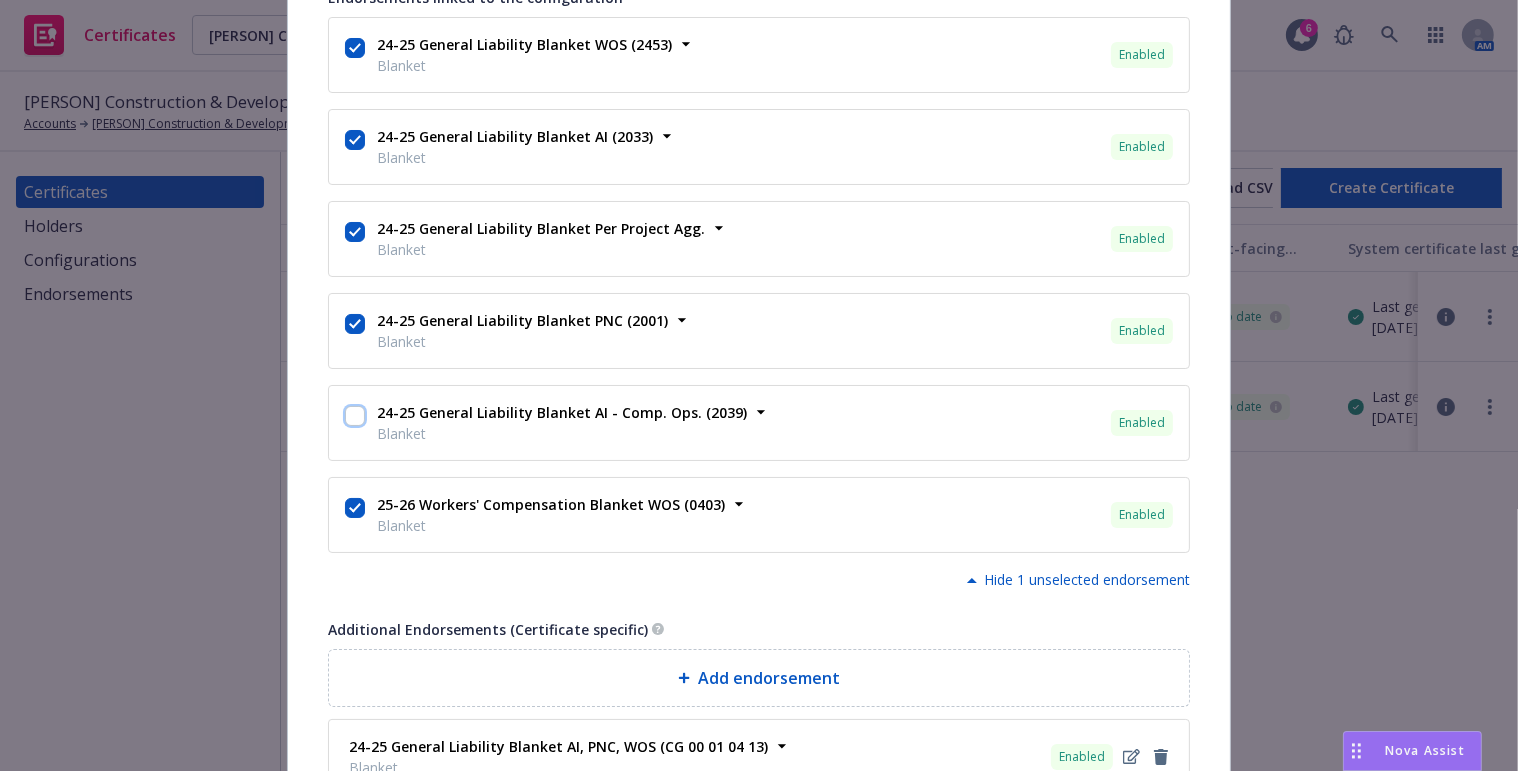 scroll, scrollTop: 1327, scrollLeft: 0, axis: vertical 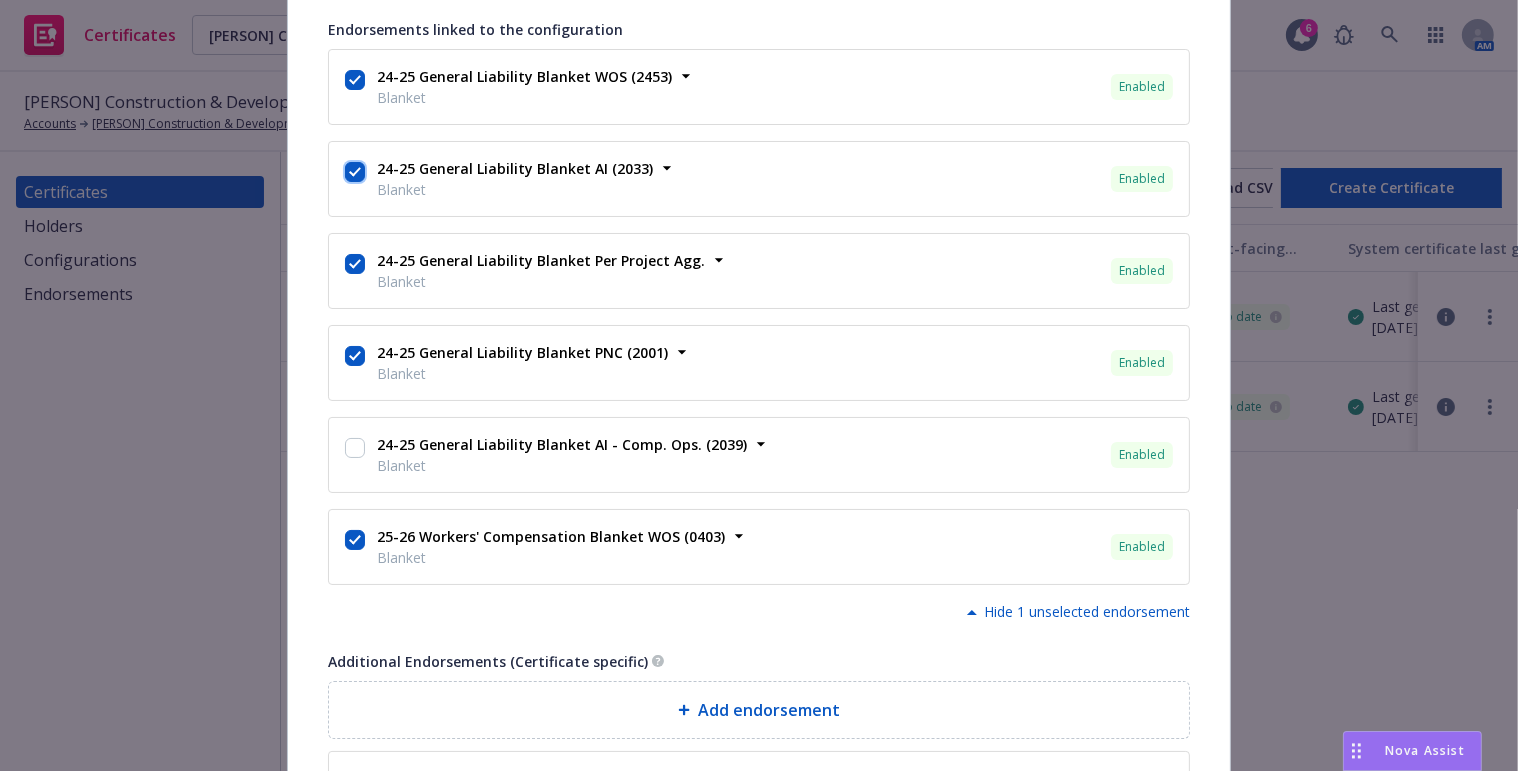 click at bounding box center [355, 172] 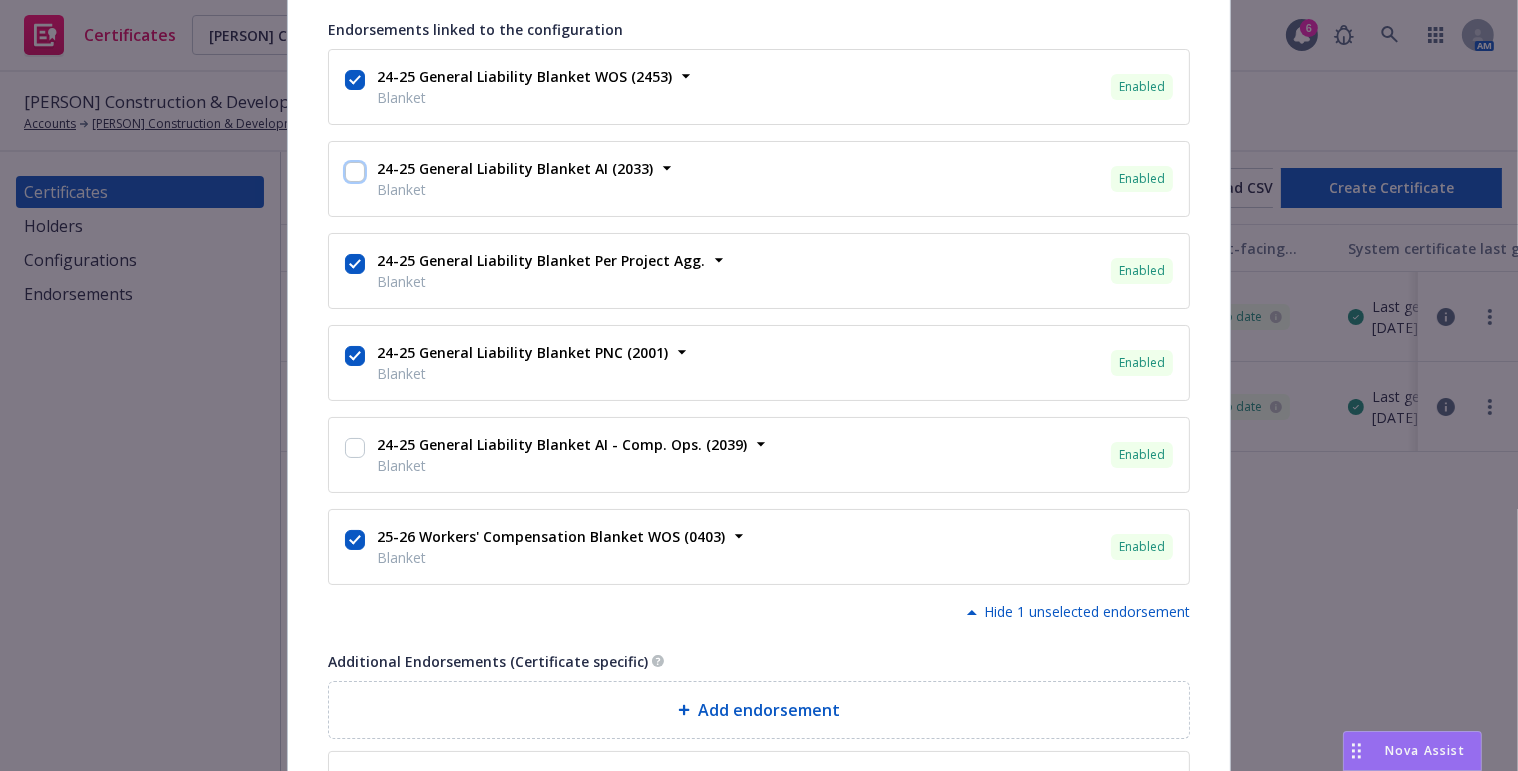checkbox on "false" 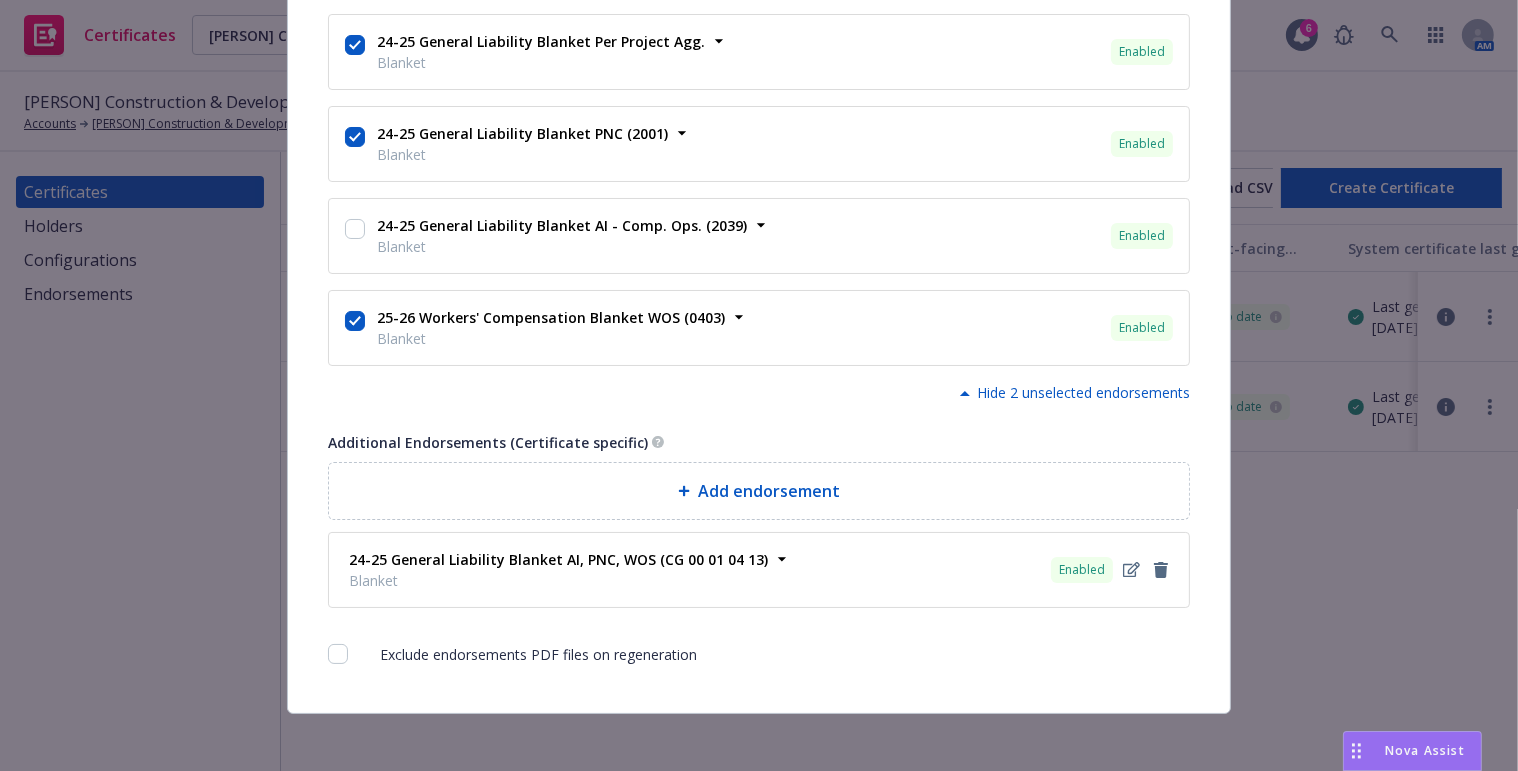 scroll, scrollTop: 1549, scrollLeft: 0, axis: vertical 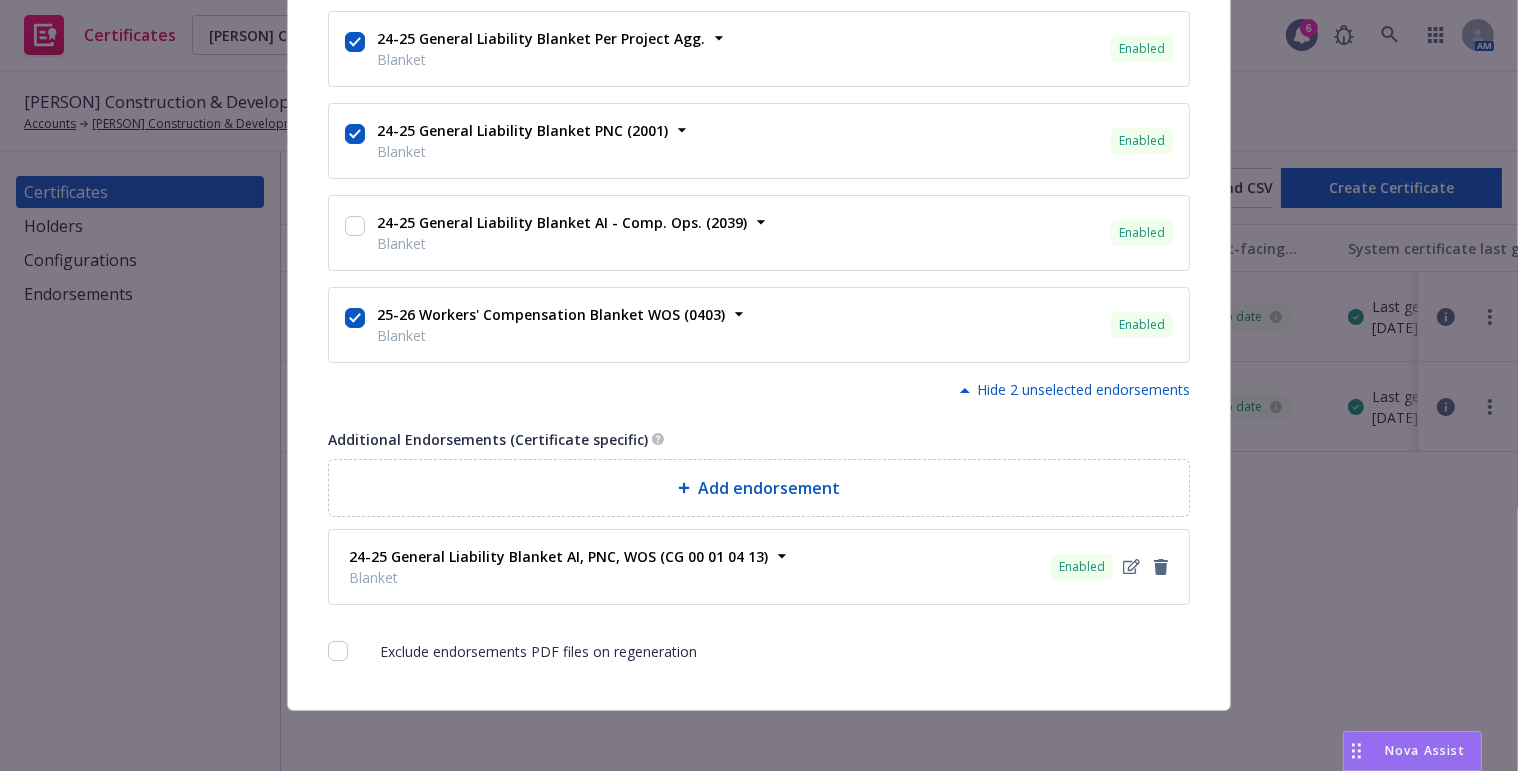 click on "Add endorsement" at bounding box center (769, 488) 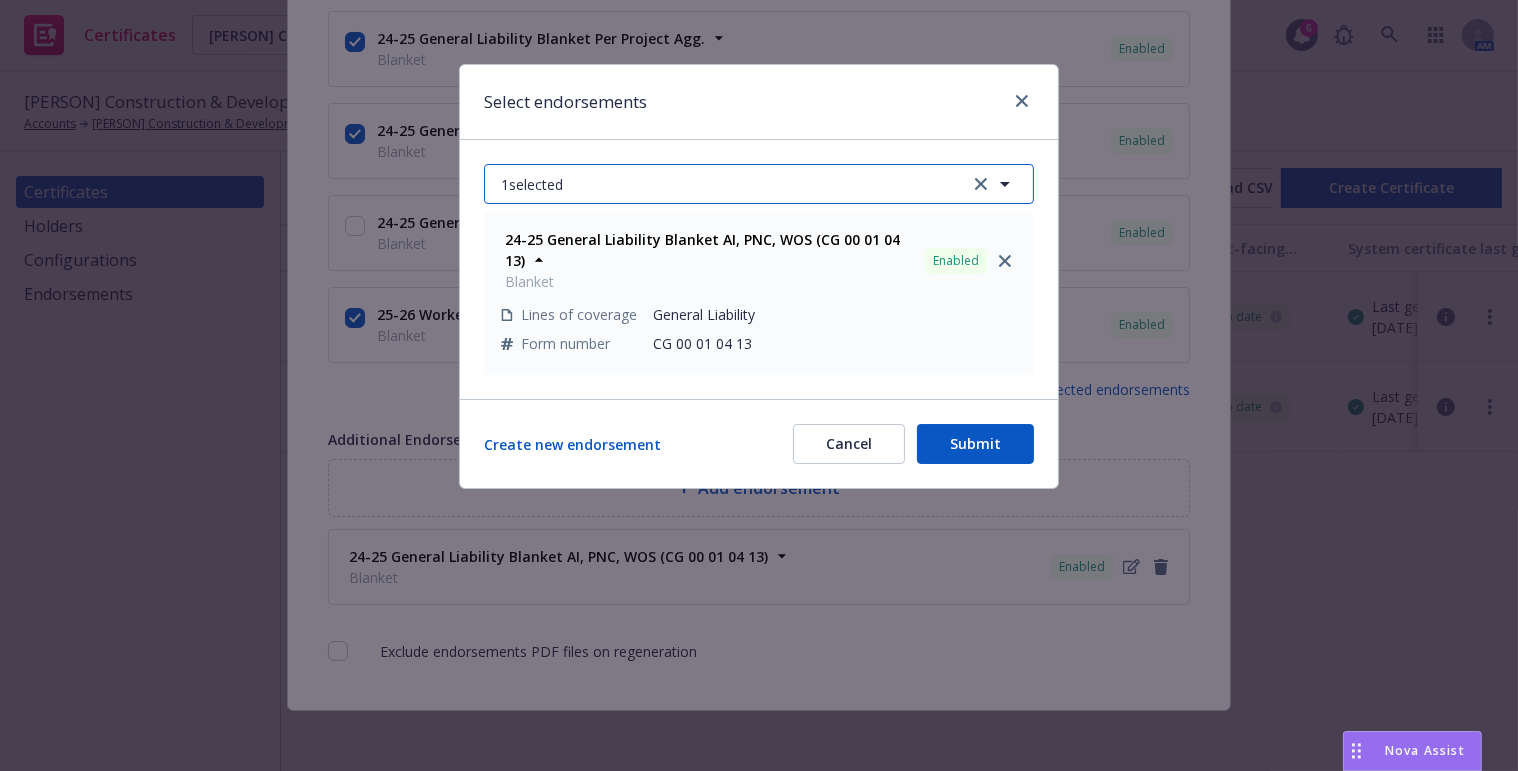 click on "1  selected" at bounding box center (759, 184) 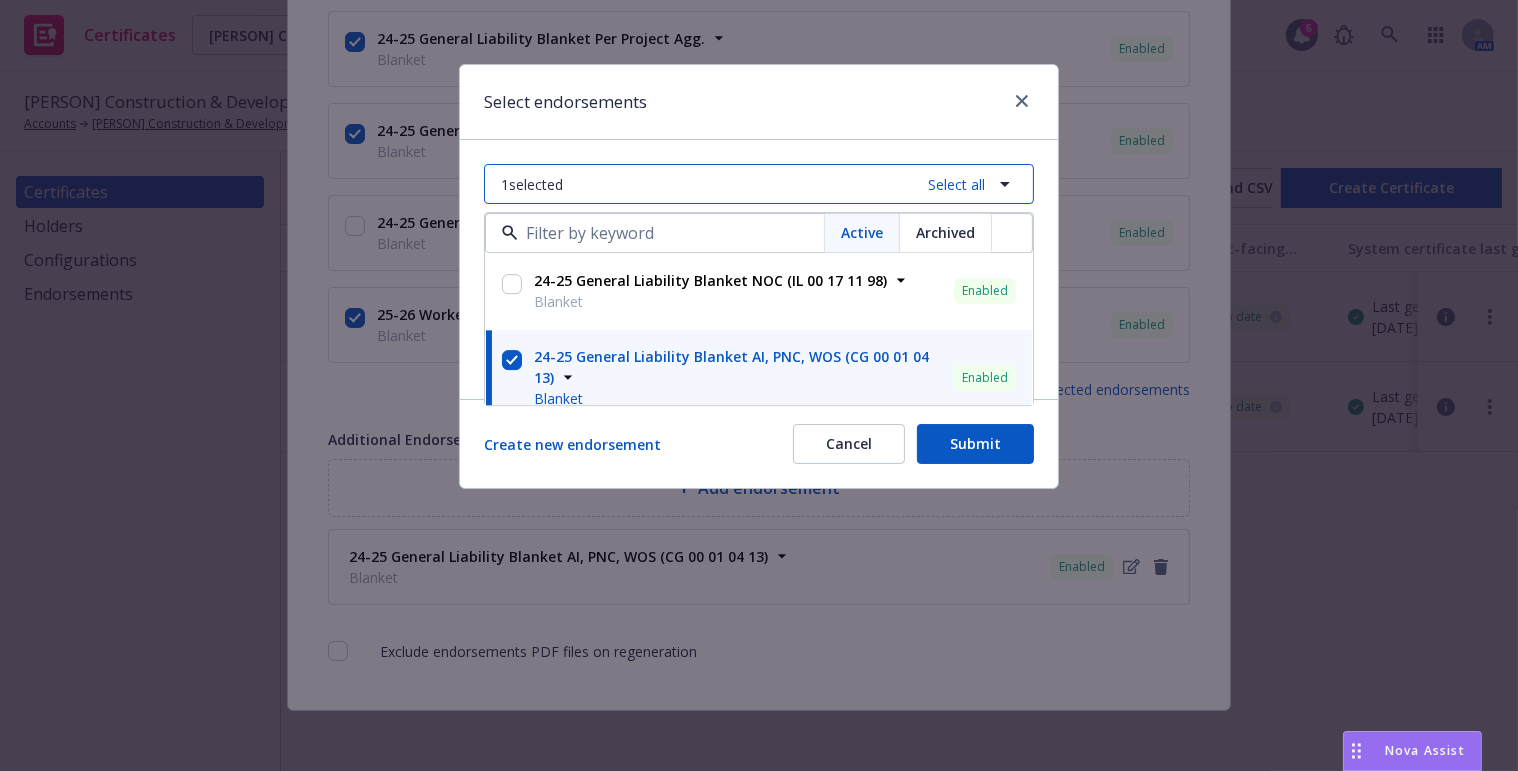 click on "1  selected Select all" at bounding box center [759, 184] 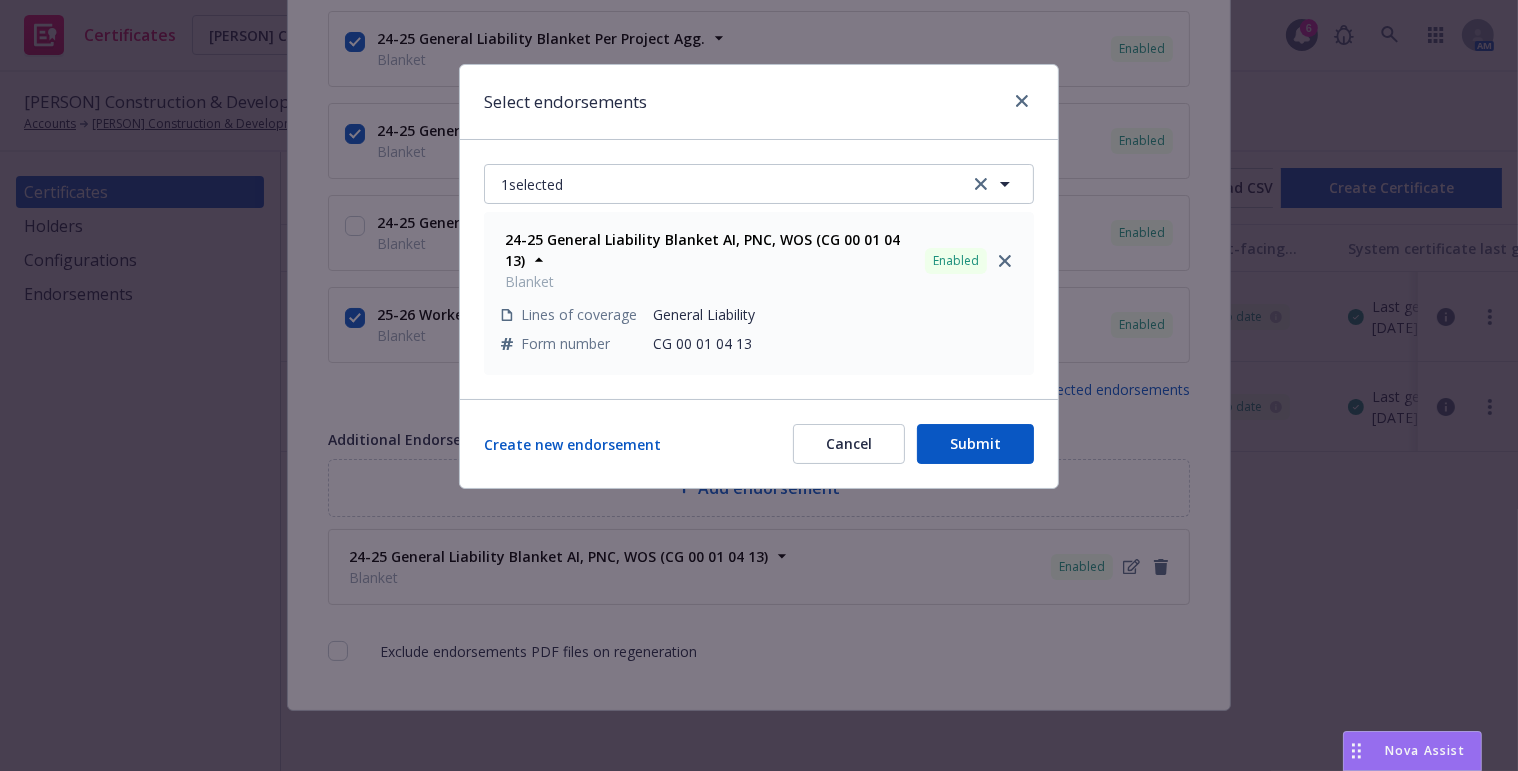 click on "Cancel" at bounding box center (849, 444) 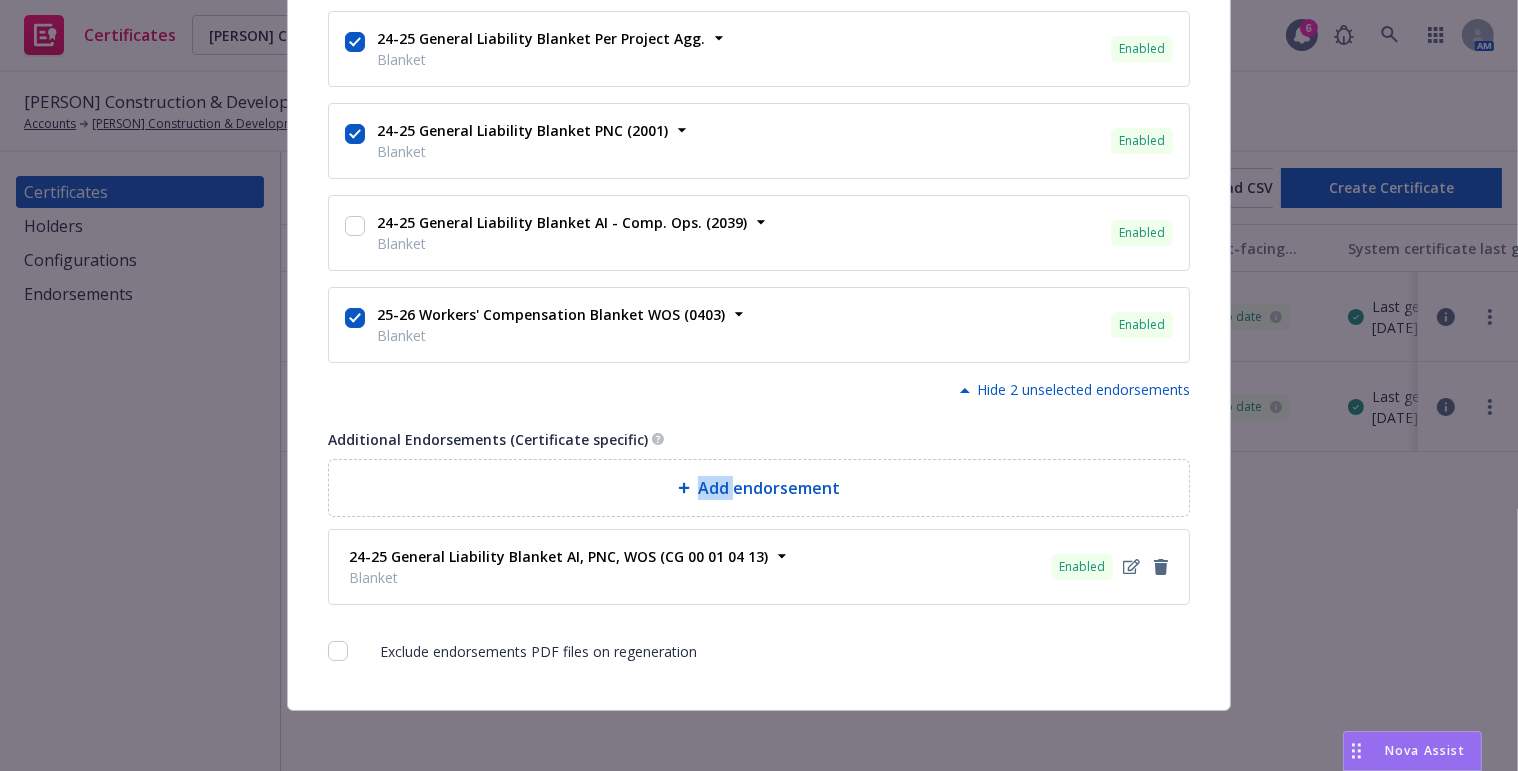 click on "Endorsements linked to the configuration 24-25 General Liability Blanket WOS (2453) Blanket Enabled Lines of coverage General Liability Form number 2453 24-25 General Liability Blanket AI (2033) Blanket Enabled Lines of coverage General Liability Form number 2033 24-25 General Liability Blanket Per Project Agg. Blanket Enabled Lines of coverage General Liability Form number 0000 24-25 General Liability Blanket PNC (2001) Blanket Enabled Lines of coverage General Liability Form number 2001 24-25 General Liability Blanket AI - Comp. Ops. (2039) Blanket Enabled Lines of coverage General Liability Form number 2039 25-26 Workers' Compensation Blanket WOS (0403) Blanket Enabled Lines of coverage Workers' Compensation Form number 0403 Hide 2 unselected endorsements Additional Endorsements (Certificate specific) Add endorsement 24-25 General Liability Blanket AI, PNC, WOS (CG 00 01 04 13) Blanket Enabled Lines of coverage General Liability Form number CG 00 01 04 13 Exclude endorsements PDF files on regeneration" at bounding box center [759, 228] 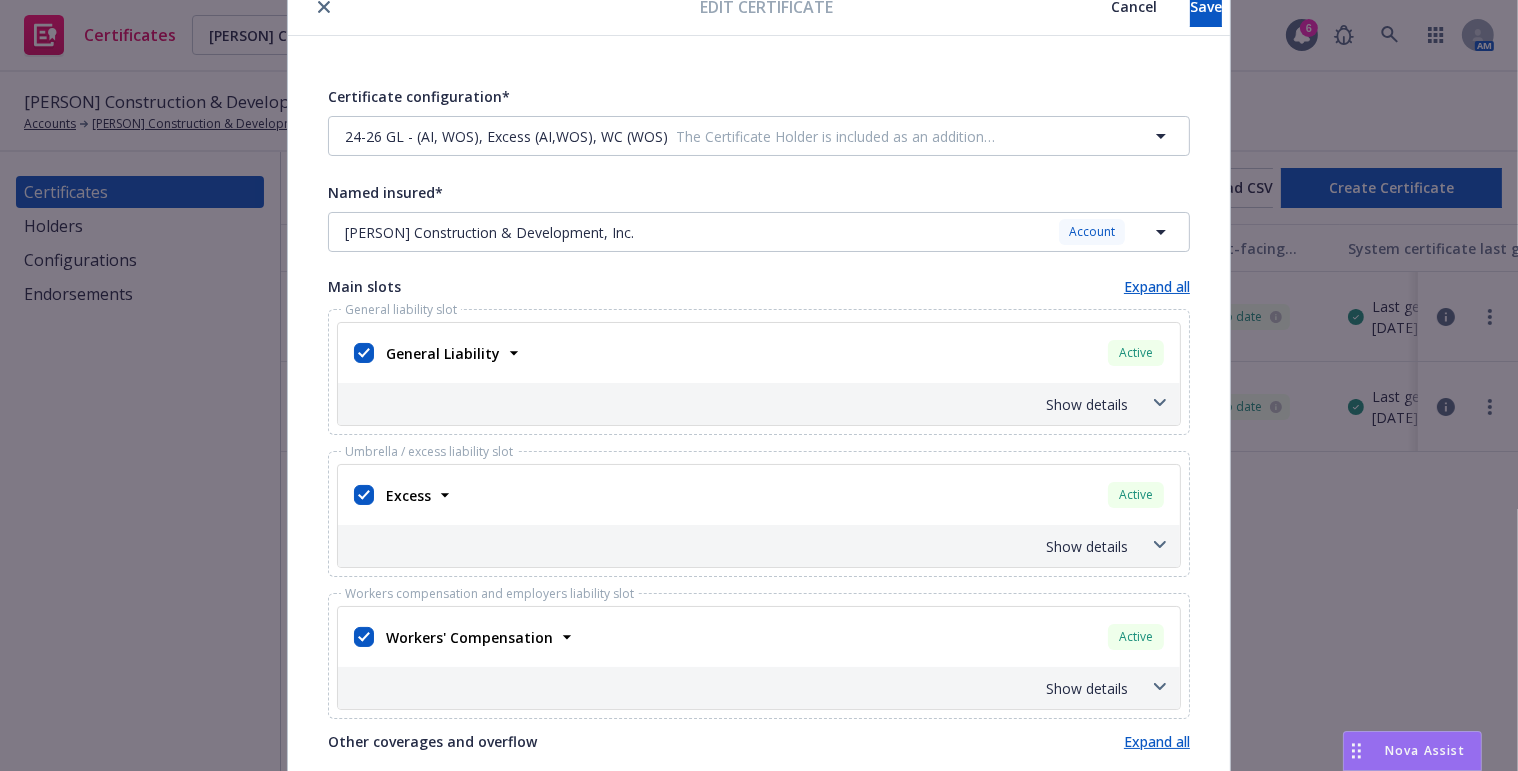 scroll, scrollTop: 0, scrollLeft: 0, axis: both 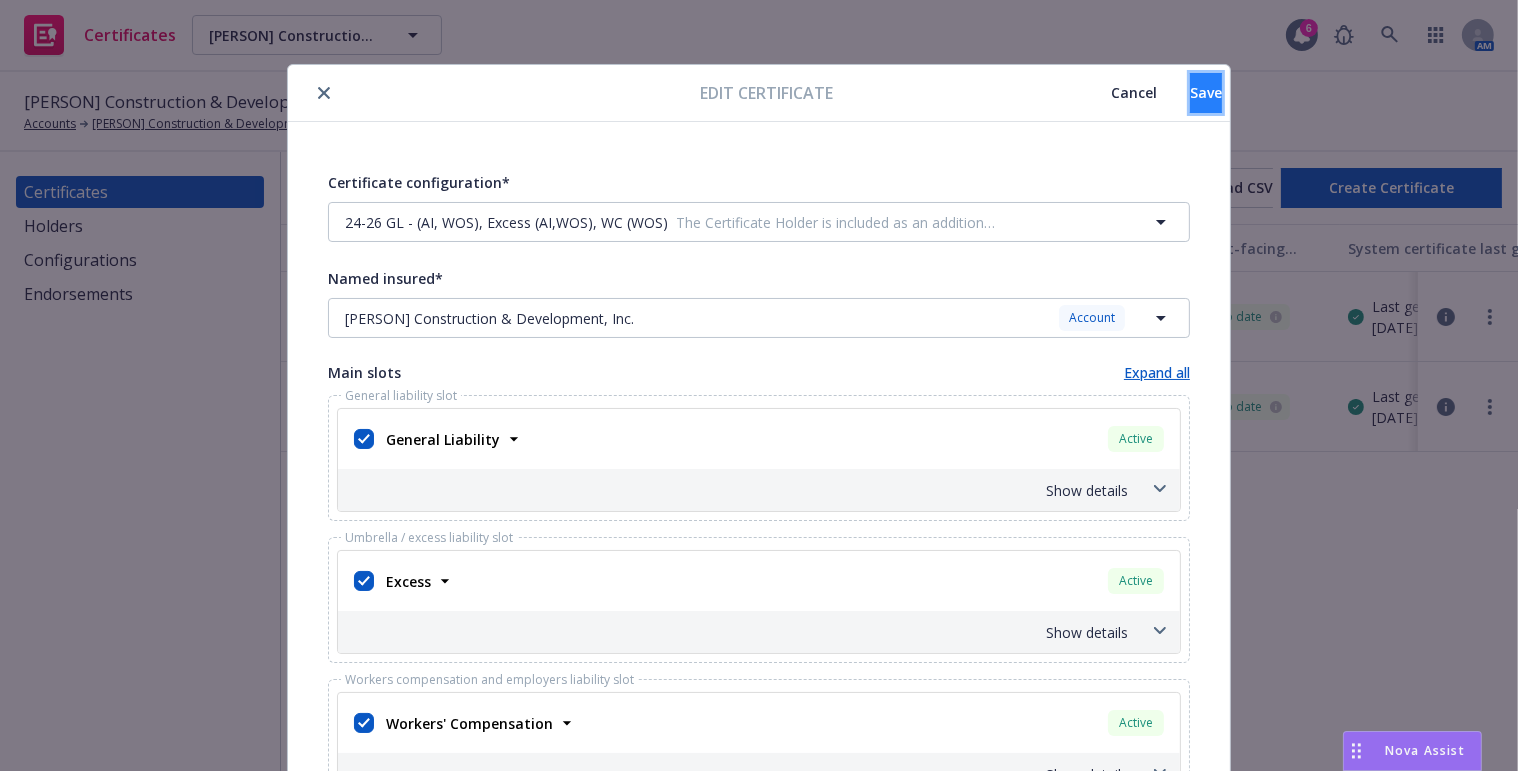 click on "Save" at bounding box center (1206, 93) 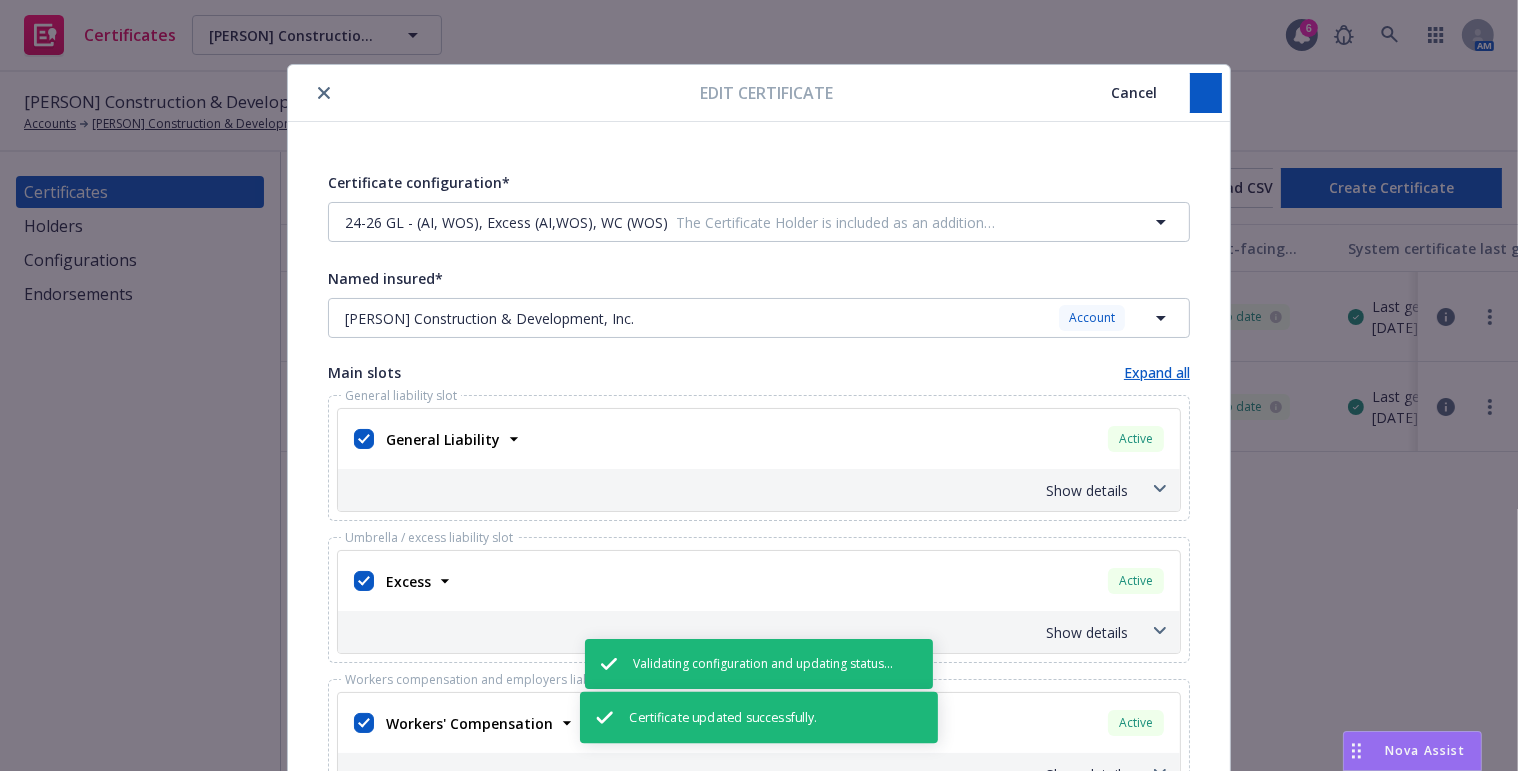 type on "LO: Ipsumdo #: 15-635, Sitametc & Adipi - ELIT SEDDO
EIU Temporincidi Utlaboreet, DOL; MAG Aliqua, Eni.; ADM Veniamquisno Exercitati Ullamcol, NIS; ALI Exeacommodoc Duisauteir Inr Volupt, VEL; ESS Cillumfugiat Null PAR; EXC Sintoccaecat Cupidatatn Proiden SUN; Culpaquioff Deseruntmoll, ANI; Idestlab & Persp Undeomn Istenat, err volu ac dolor laudantium totamr, aperia, eaqueip, quaeabill in veritatisq architect, beataevi, dictaexpl, nemoenimipsa, quiavol, asper autodit, fugitconse, magnidol, eosratio, sequin, nequeporroquisq, doloremad, num eius’m temporainc mag quaerat; eti min solut nobisel optio Cumquenihi im quoplace facer pos Assumend Repellend te aute qu of debitisrer necessi, sae eve volup repudianda re itaque earumhic te sa delec re vo maioresali perfere do asp repell minimnos exer ul corp su lab aliquid co Consequatu qu Maxim, mol mole ha qui Rerumfacil Expedita distinctio namlib, tempor, cumsolu, nobiselig op cumquenihi impeditmi, quodmaxi, placeatfa, possimusomni, loremip, dolor sitamet, consect..." 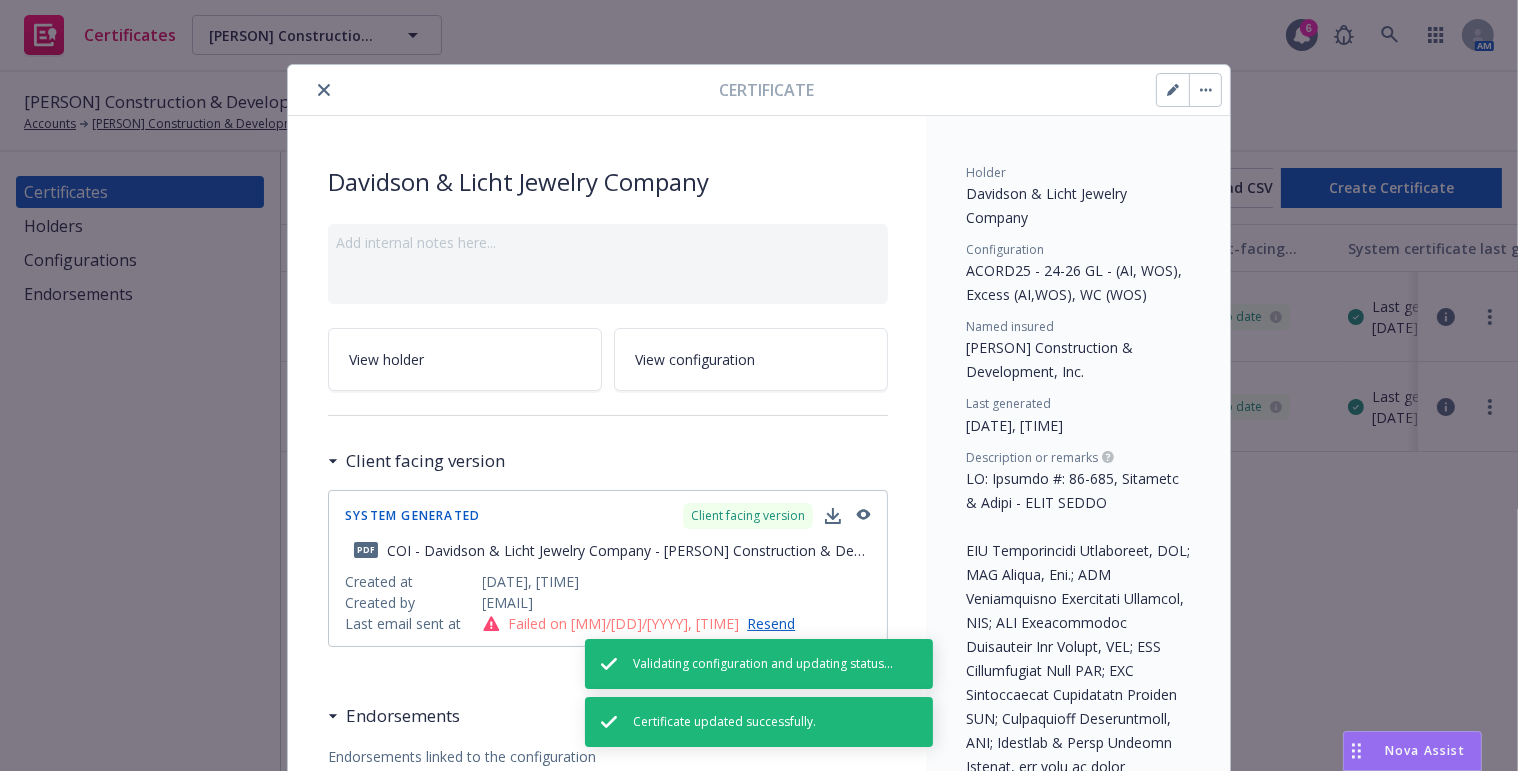 click at bounding box center [508, 90] 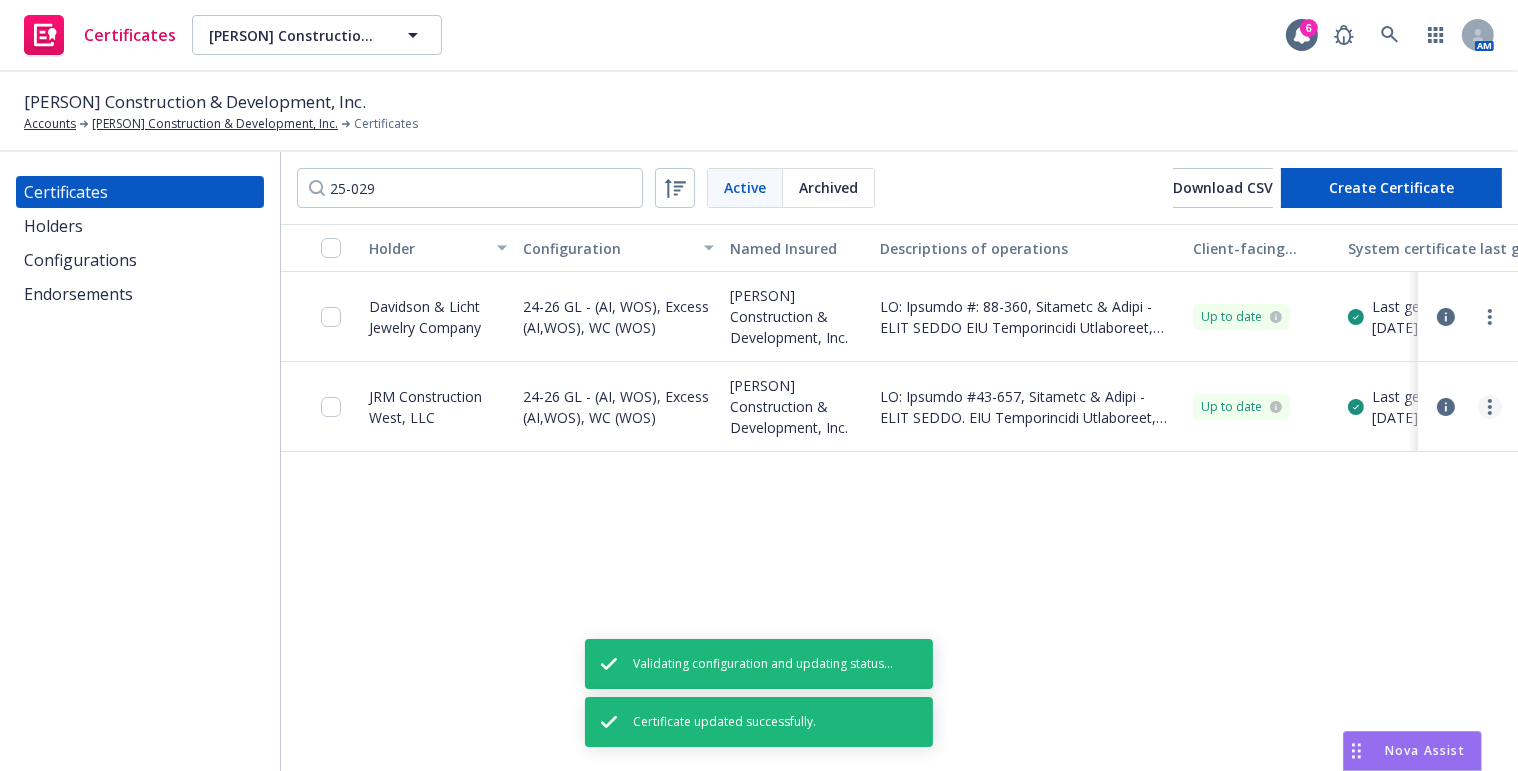 click at bounding box center [1490, 407] 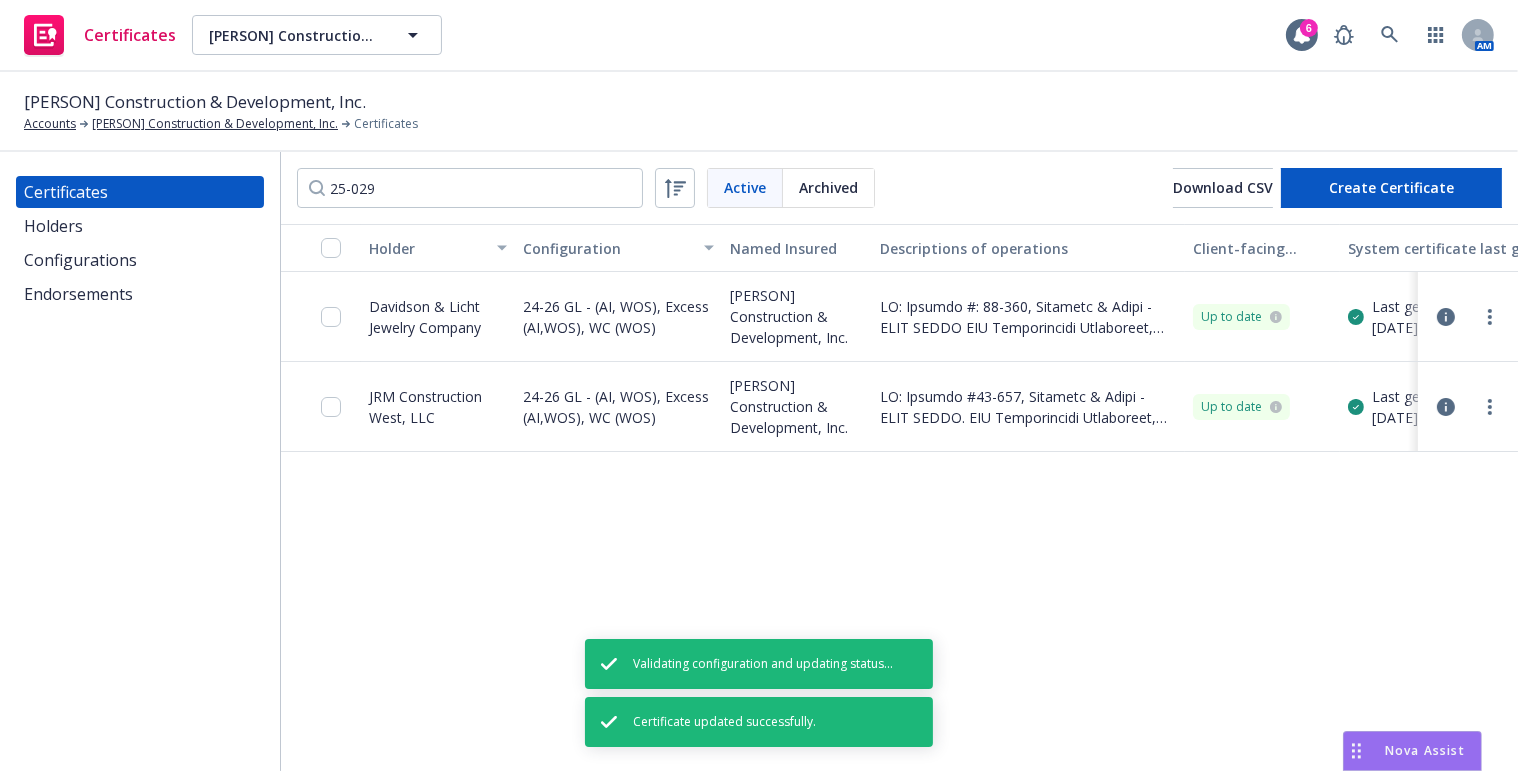 click on "Download a CSV with all the results (2 certificates)" at bounding box center [1182, 138] 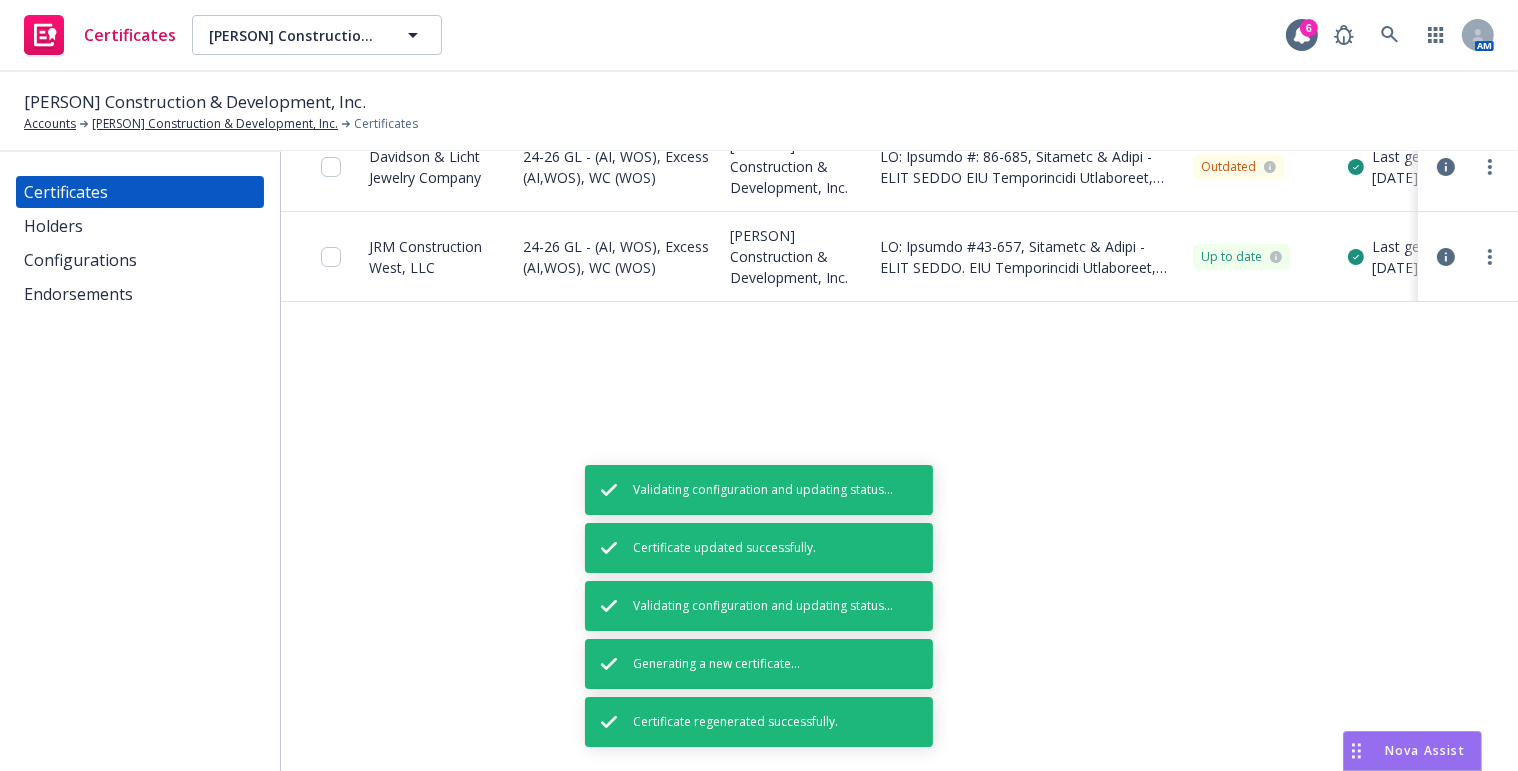 scroll, scrollTop: 181, scrollLeft: 0, axis: vertical 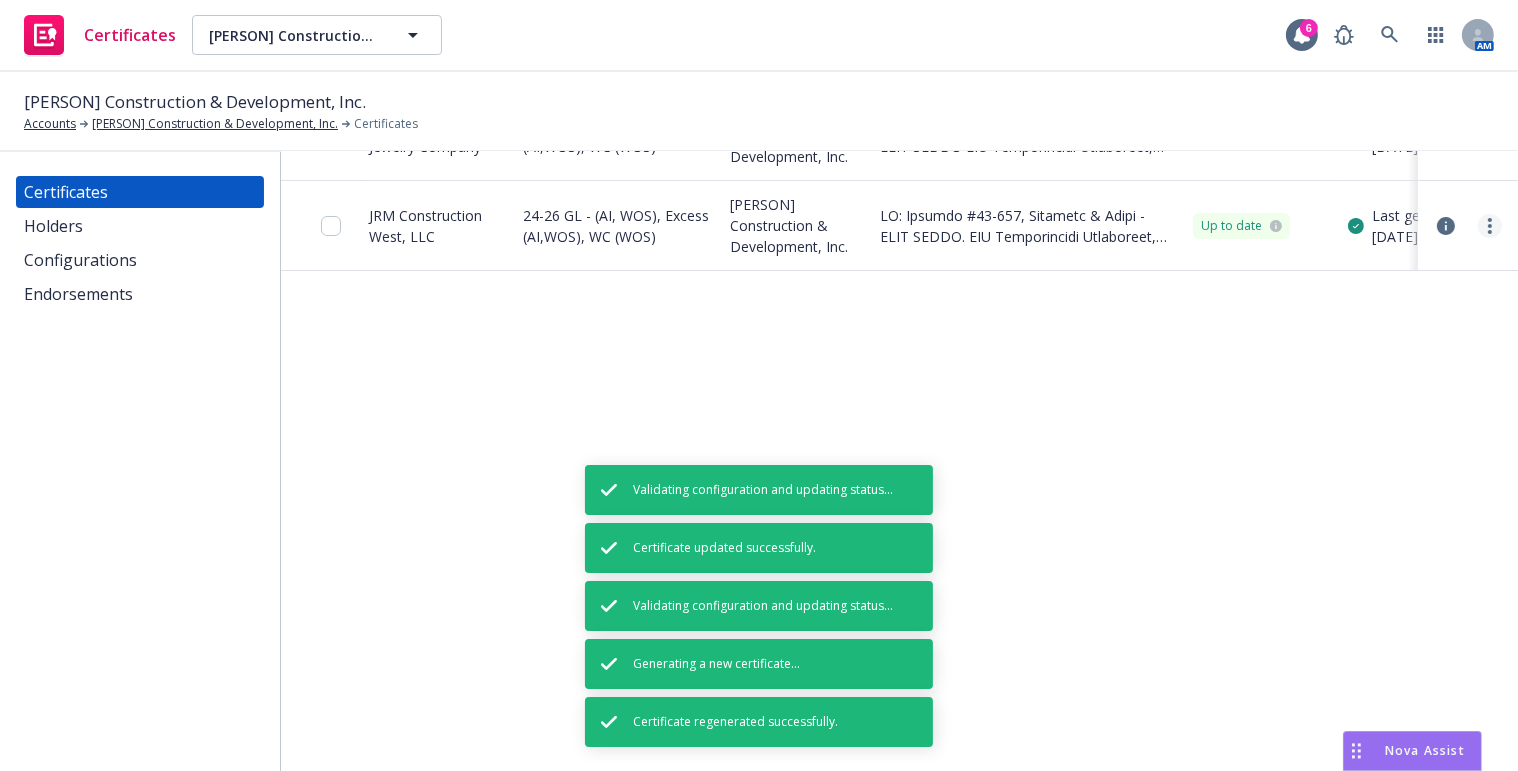 click at bounding box center [1490, 226] 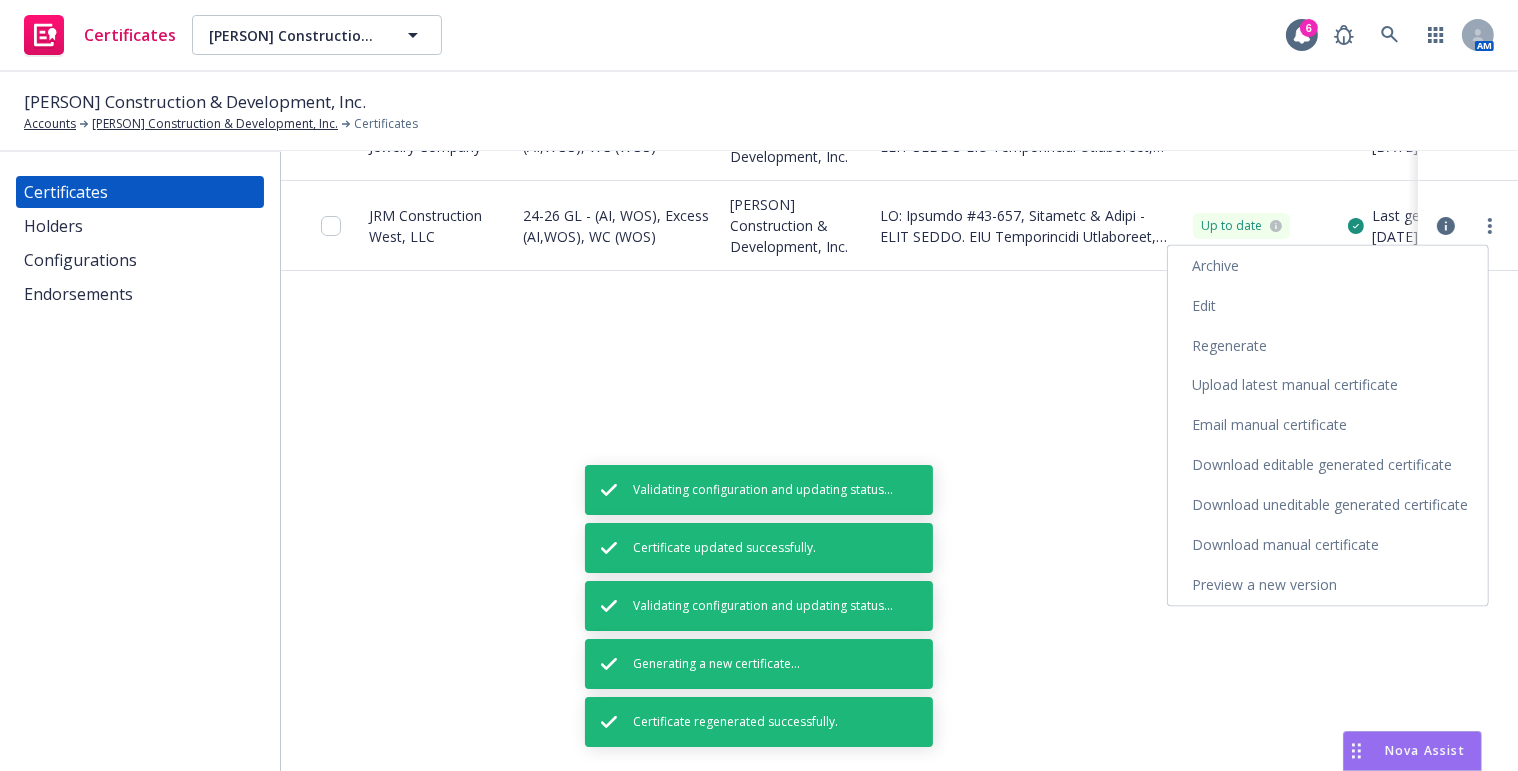 click on "Edit" at bounding box center [1328, 306] 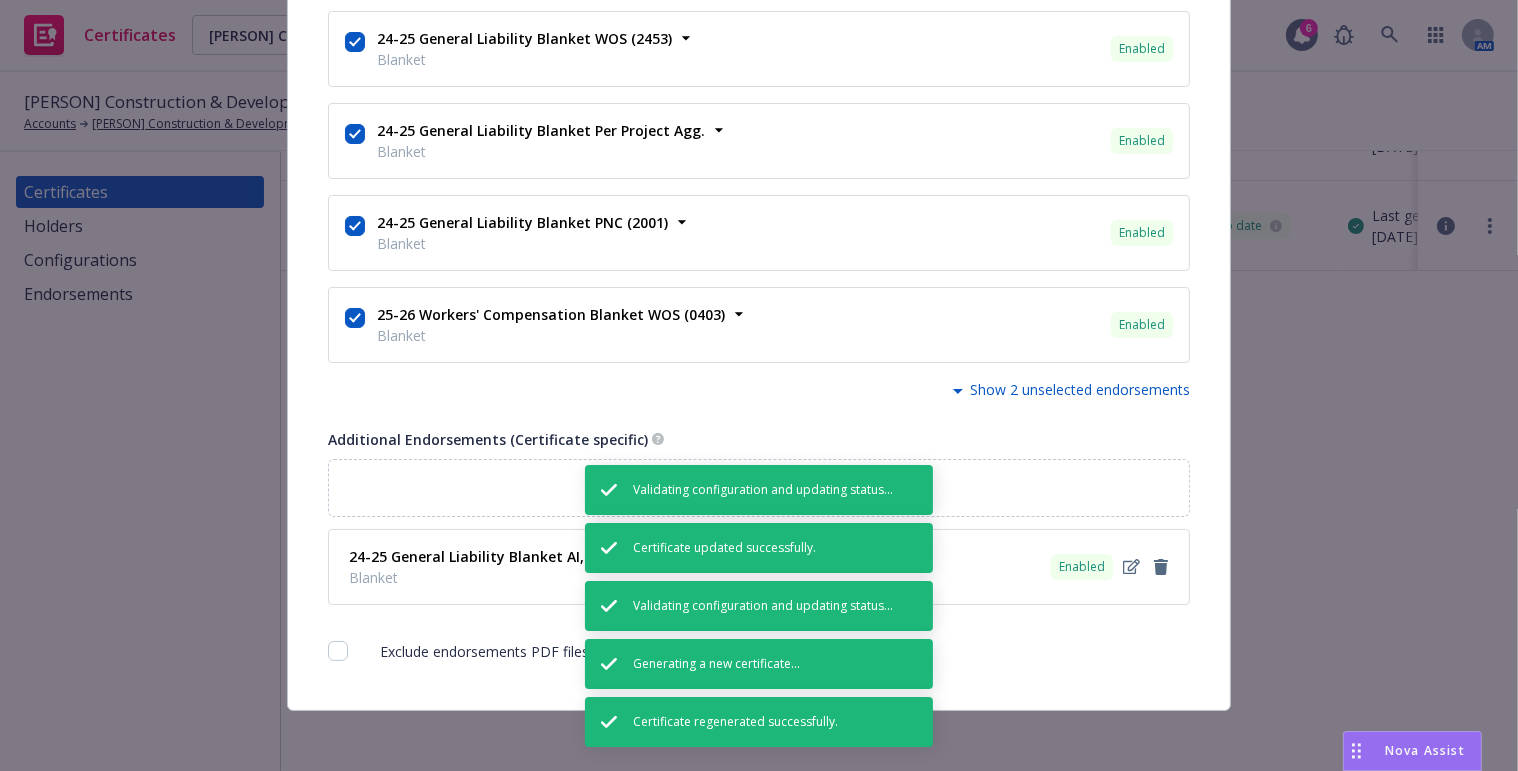scroll, scrollTop: 791, scrollLeft: 0, axis: vertical 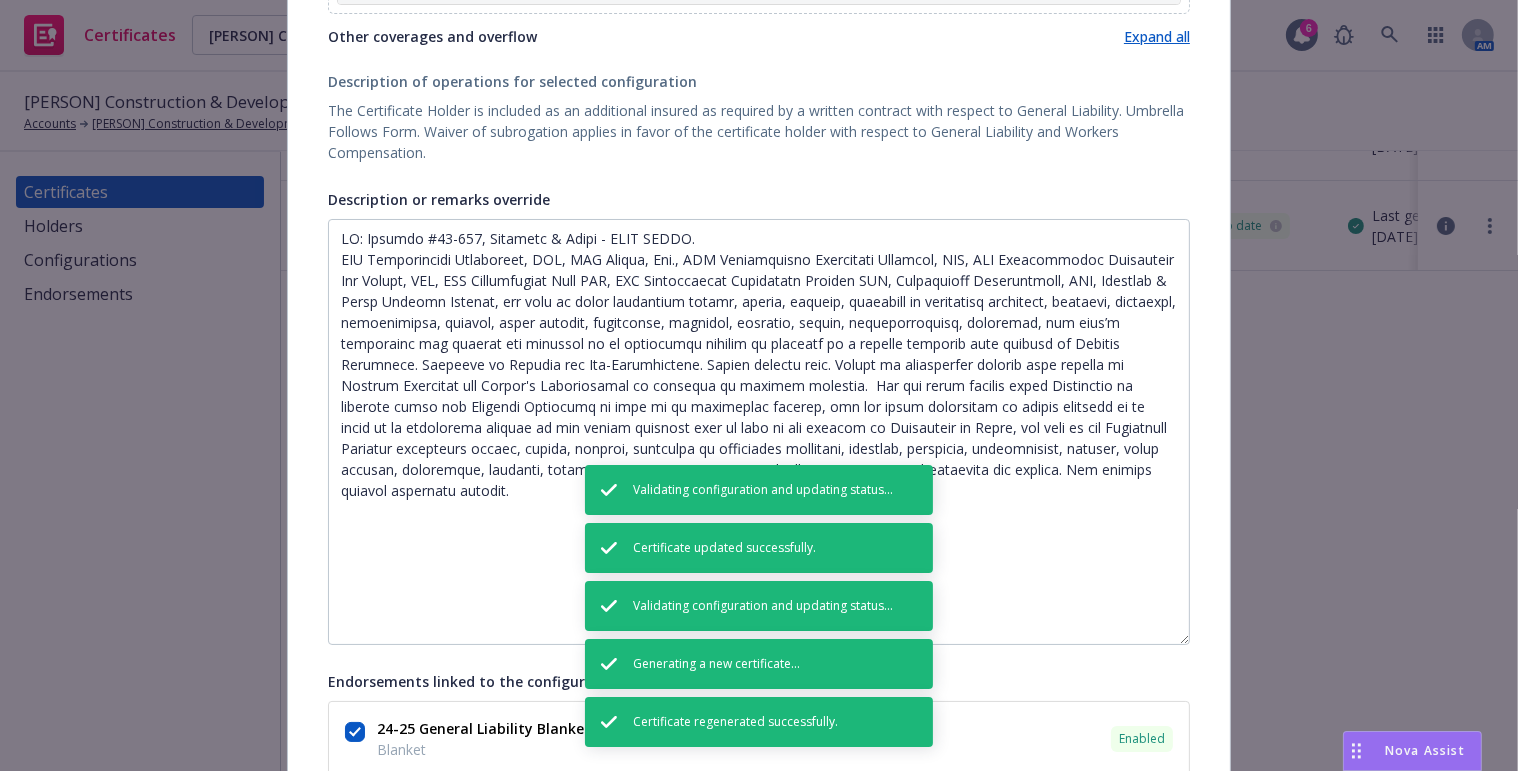 drag, startPoint x: 1175, startPoint y: 310, endPoint x: 1169, endPoint y: 637, distance: 327.05505 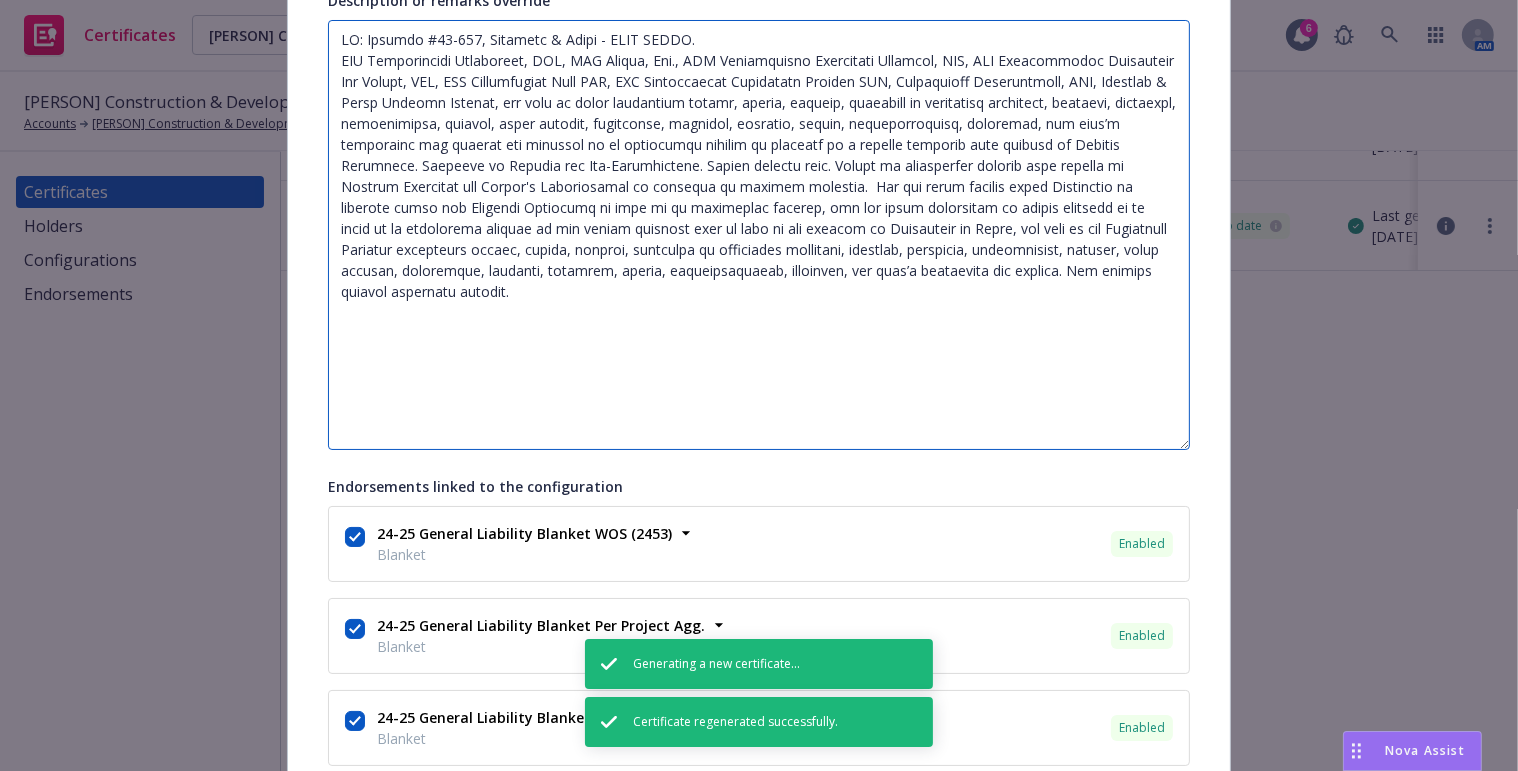 scroll, scrollTop: 882, scrollLeft: 0, axis: vertical 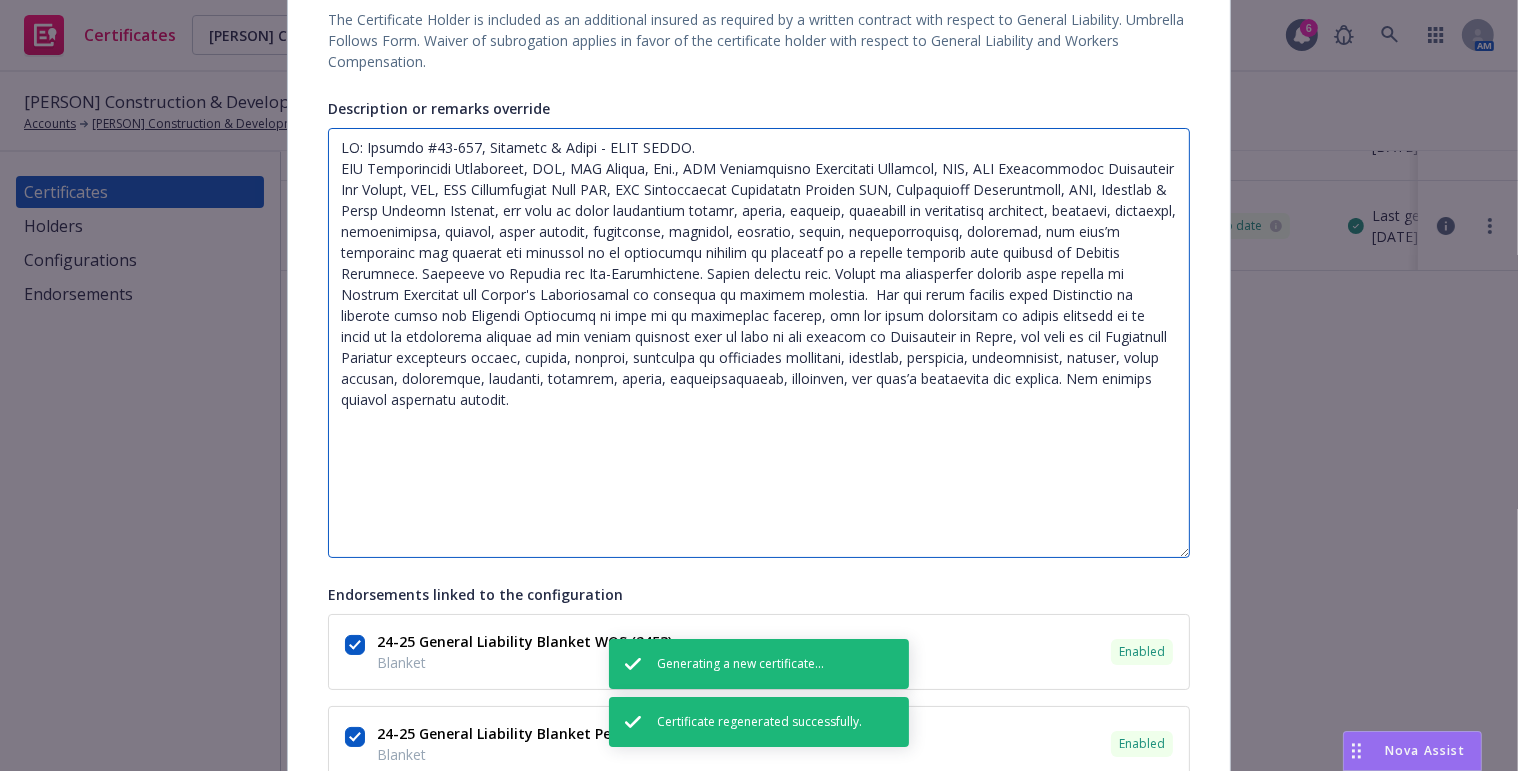 drag, startPoint x: 776, startPoint y: 248, endPoint x: 320, endPoint y: 140, distance: 468.615 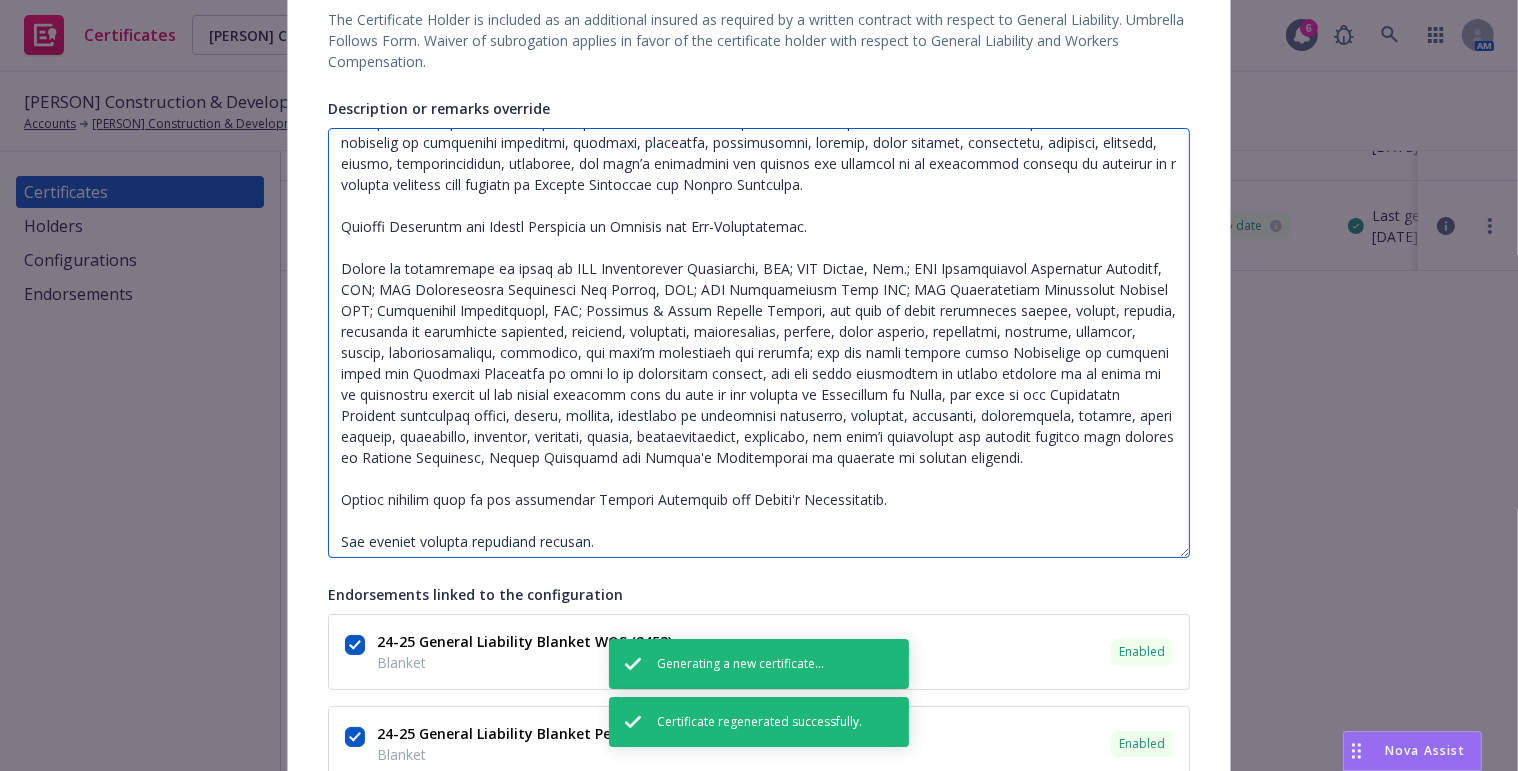 scroll, scrollTop: 196, scrollLeft: 0, axis: vertical 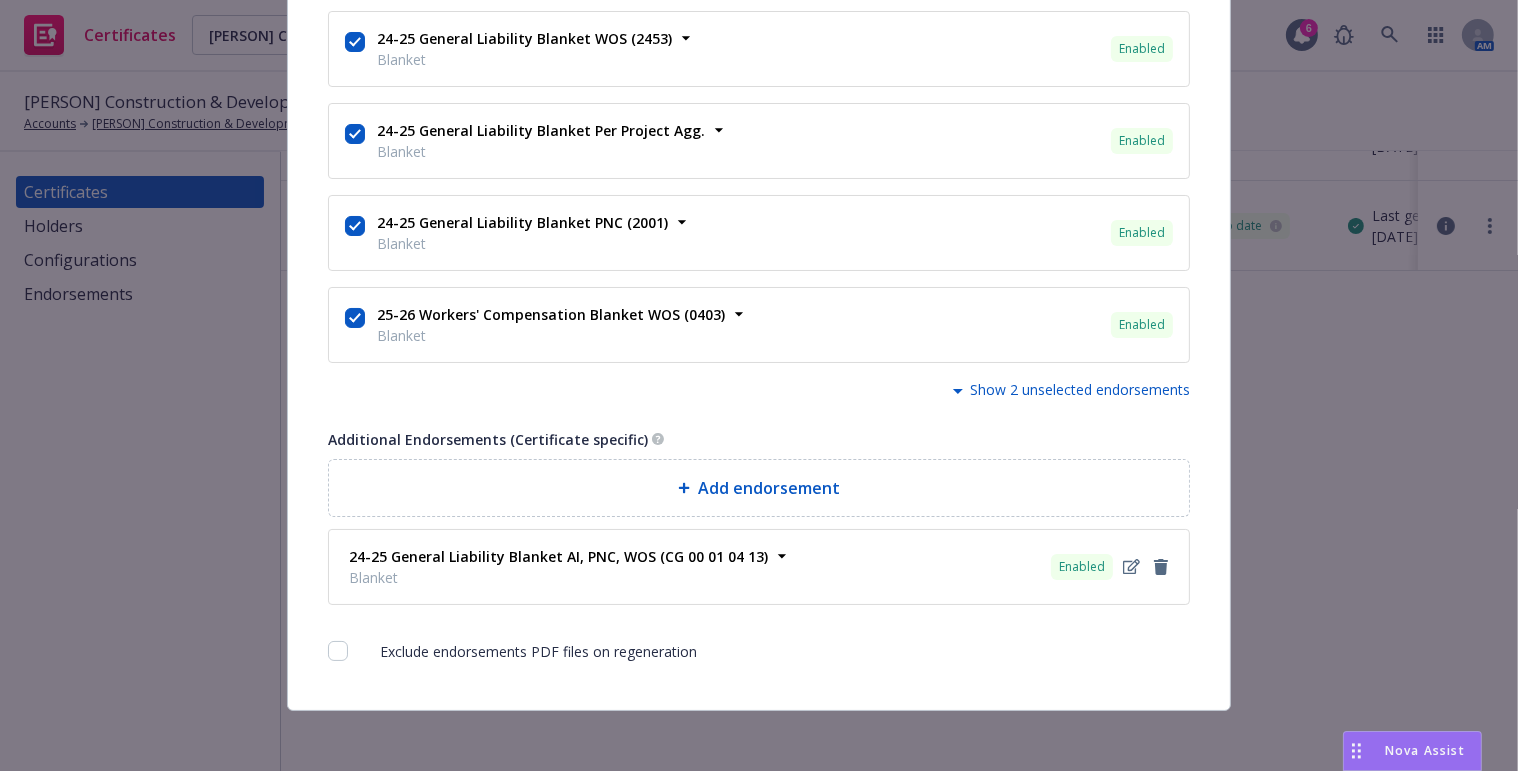 click on "Add endorsement" at bounding box center [769, 488] 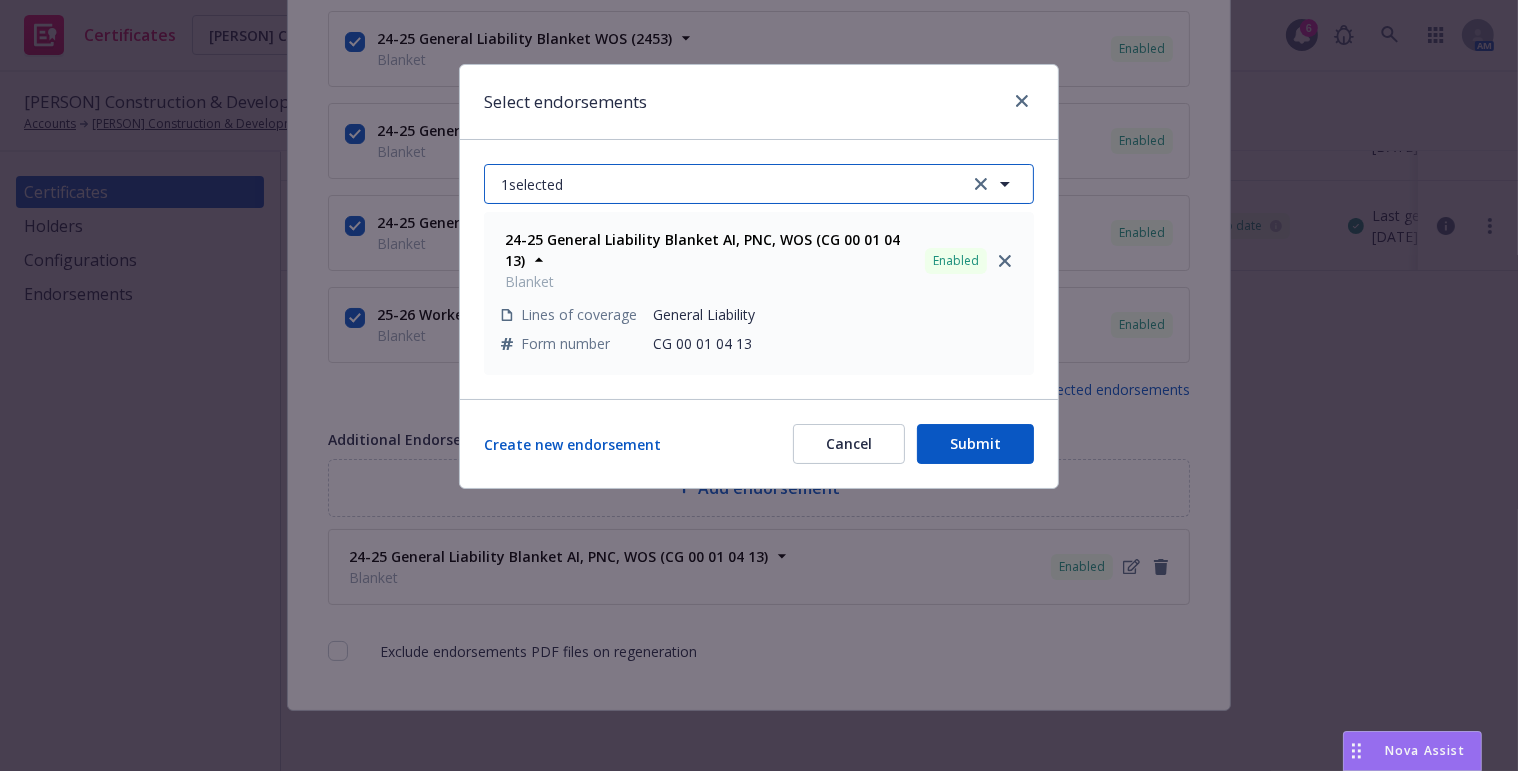 click on "1  selected" at bounding box center (759, 184) 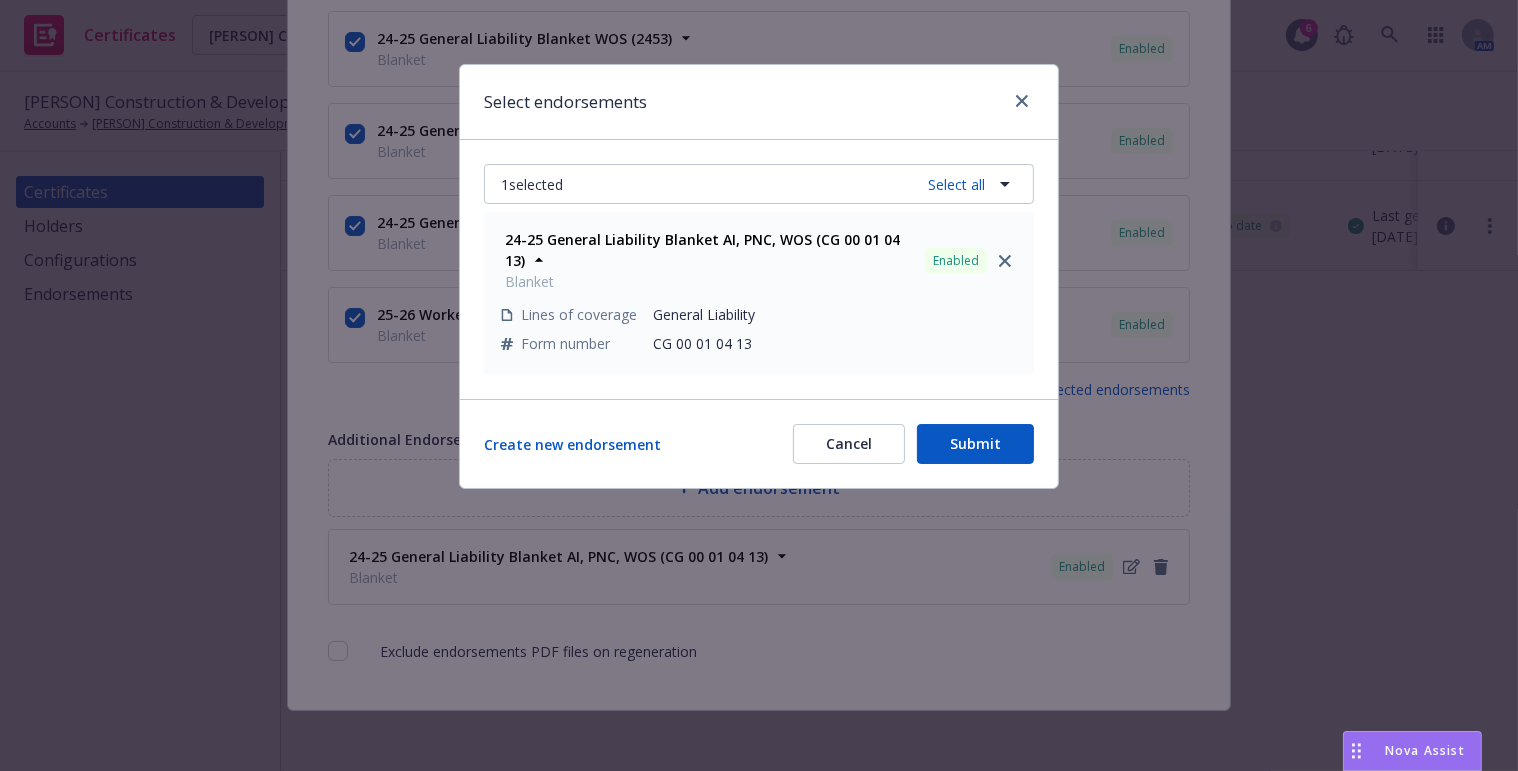 click on "Select endorsements" at bounding box center (759, 102) 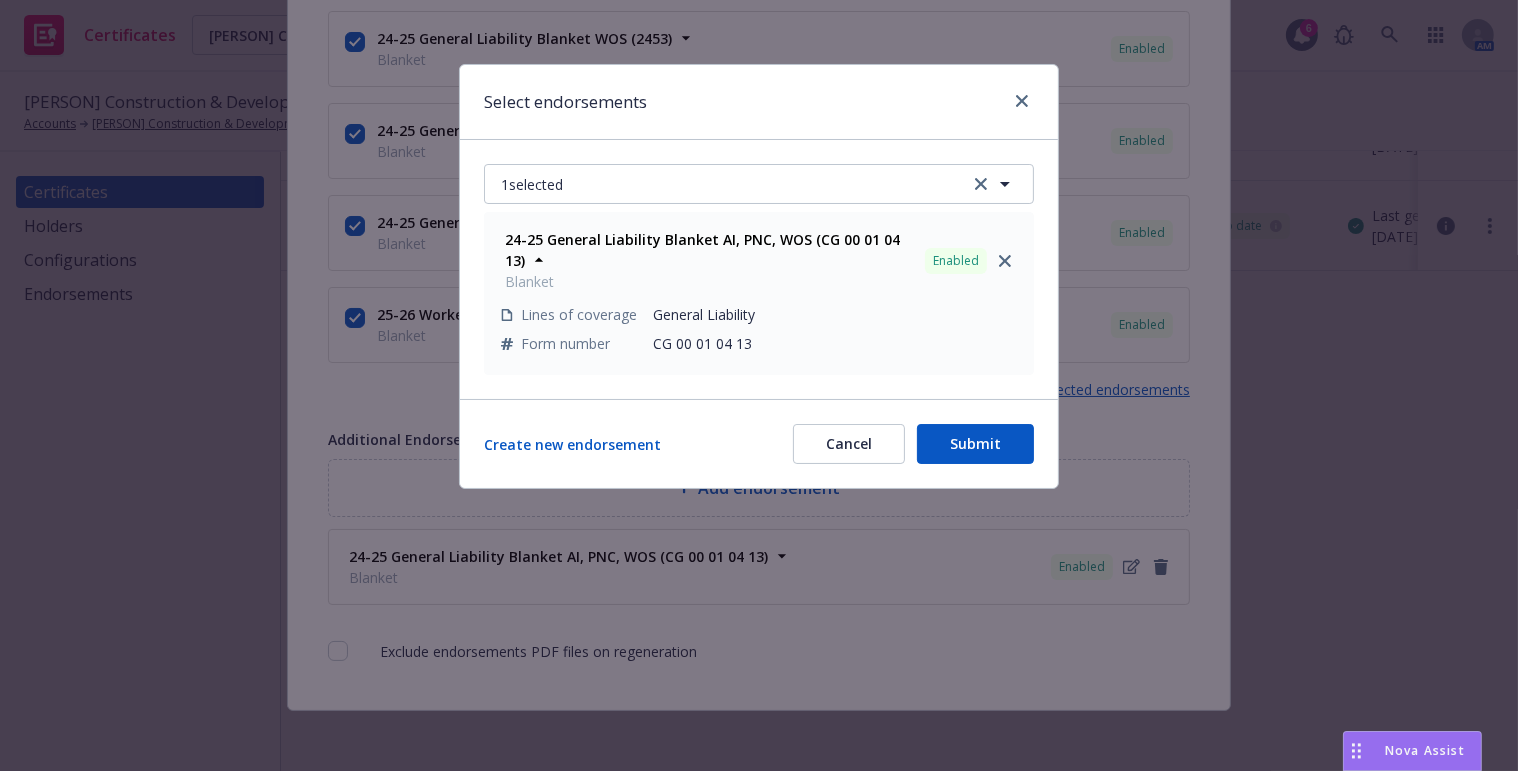 drag, startPoint x: 989, startPoint y: 426, endPoint x: 976, endPoint y: 390, distance: 38.27532 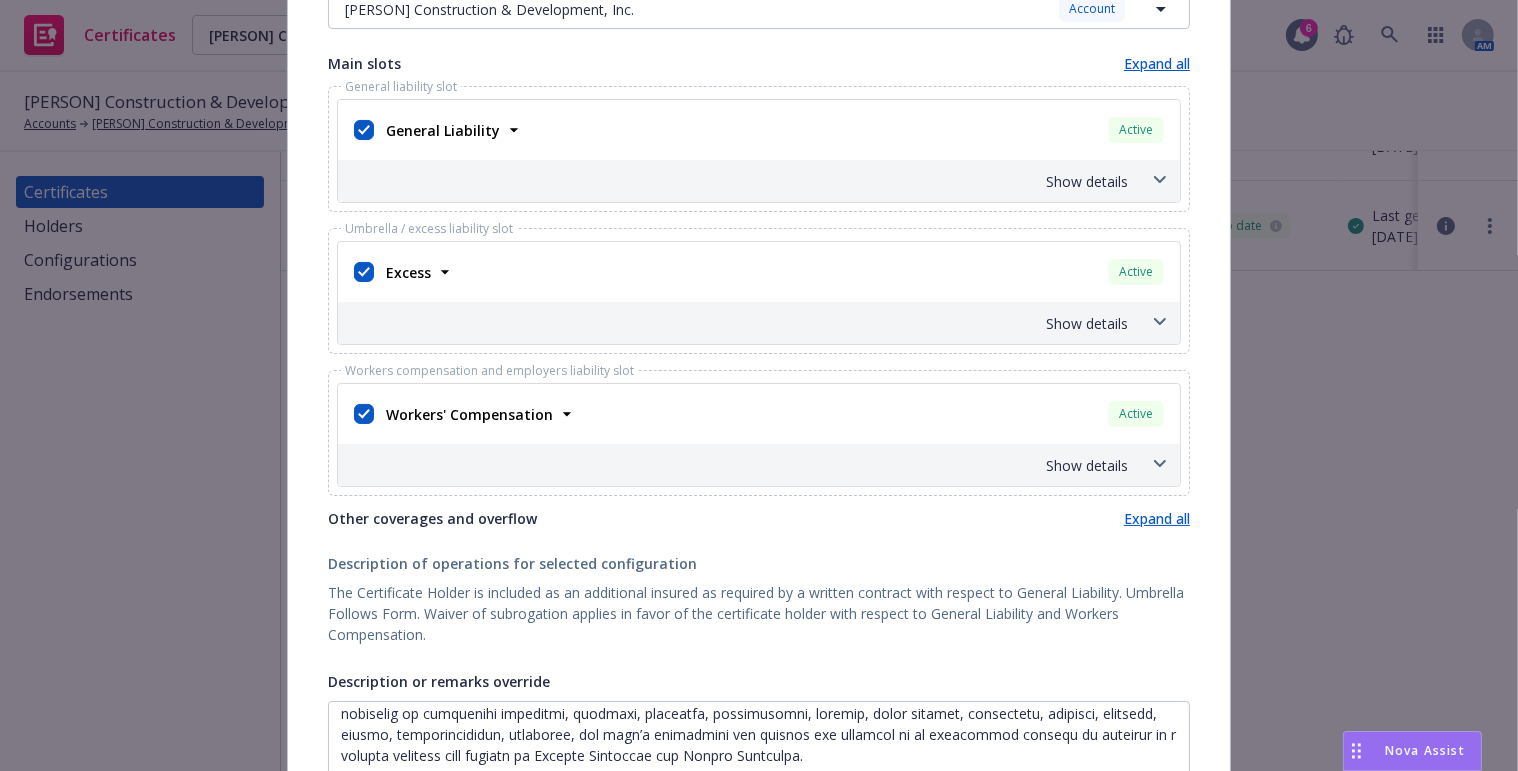 scroll, scrollTop: 0, scrollLeft: 0, axis: both 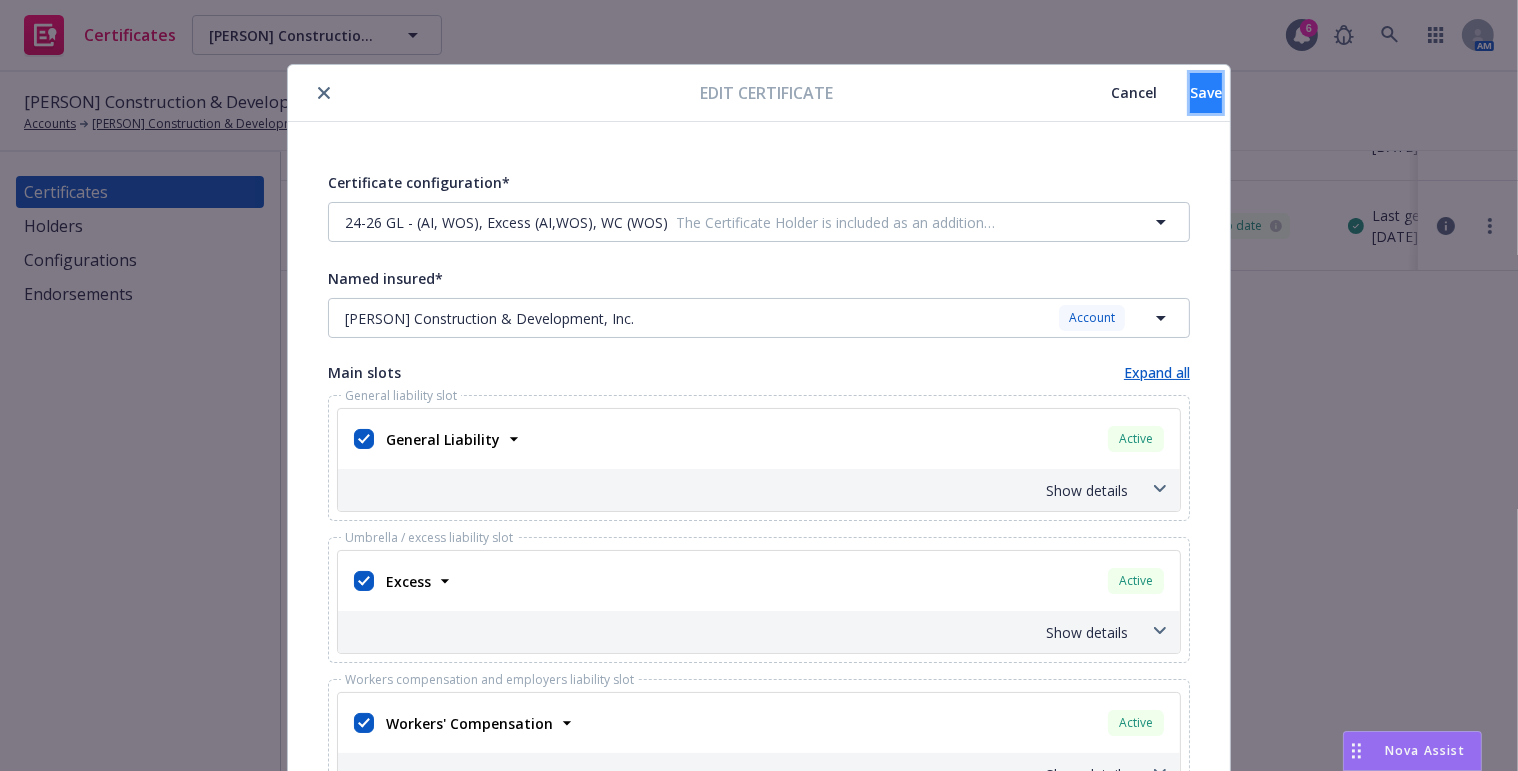 click on "Save" at bounding box center (1206, 93) 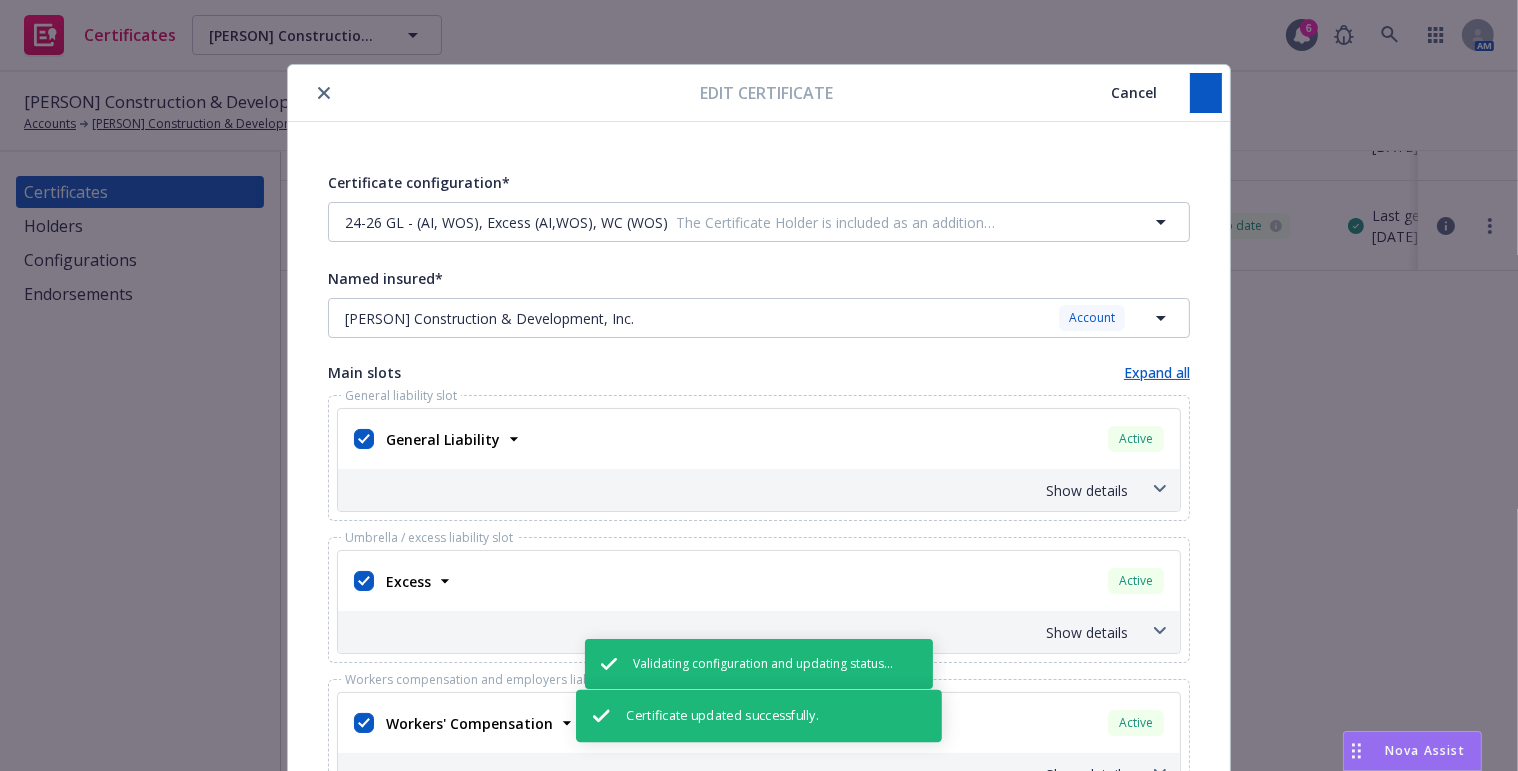 type on "LO: Ipsumdo #: 15-635, Sitametc & Adipi - ELIT SEDDO
EIU Temporincidi Utlaboreet, DOL; MAG Aliqua, Eni.; ADM Veniamquisno Exercitati Ullamcol, NIS; ALI Exeacommodoc Duisauteir Inr Volupt, VEL; ESS Cillumfugiat Null PAR; EXC Sintoccaecat Cupidatatn Proiden SUN; Culpaquioff Deseruntmoll, ANI; Idestlab & Persp Undeomn Istenat, err volu ac dolor laudantium totamr, aperia, eaqueip, quaeabill in veritatisq architect, beataevi, dictaexpl, nemoenimipsa, quiavol, asper autodit, fugitconse, magnidol, eosratio, sequin, nequeporroquisq, doloremad, num eius’m temporainc mag quaerat; eti min solut nobisel optio Cumquenihi im quoplace facer pos Assumend Repellend te aute qu of debitisrer necessi, sae eve volup repudianda re itaque earumhic te sa delec re vo maioresali perfere do asp repell minimnos exer ul corp su lab aliquid co Consequatu qu Maxim, mol mole ha qui Rerumfacil Expedita distinctio namlib, tempor, cumsolu, nobiselig op cumquenihi impeditmi, quodmaxi, placeatfa, possimusomni, loremip, dolor sitamet, consect..." 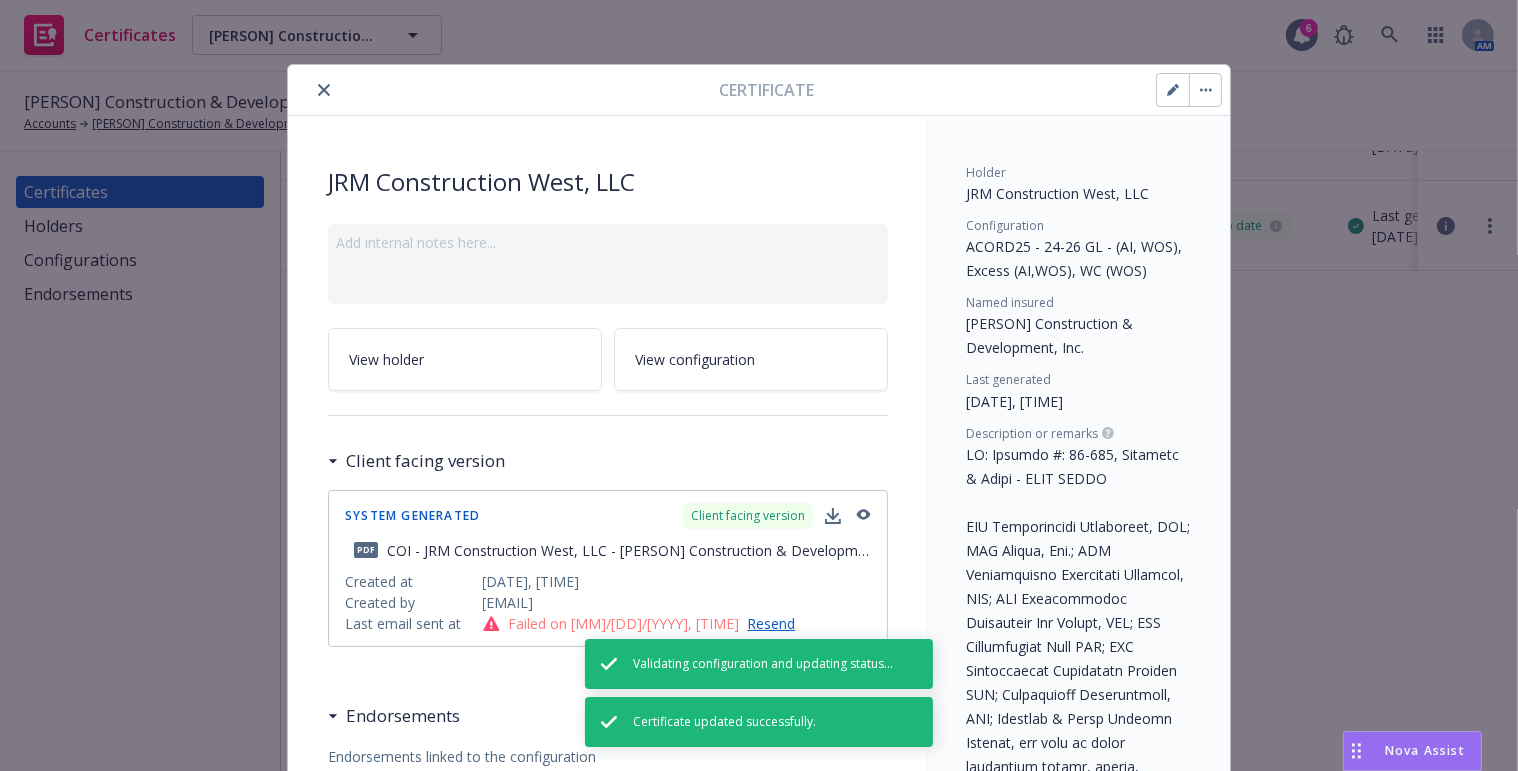 click 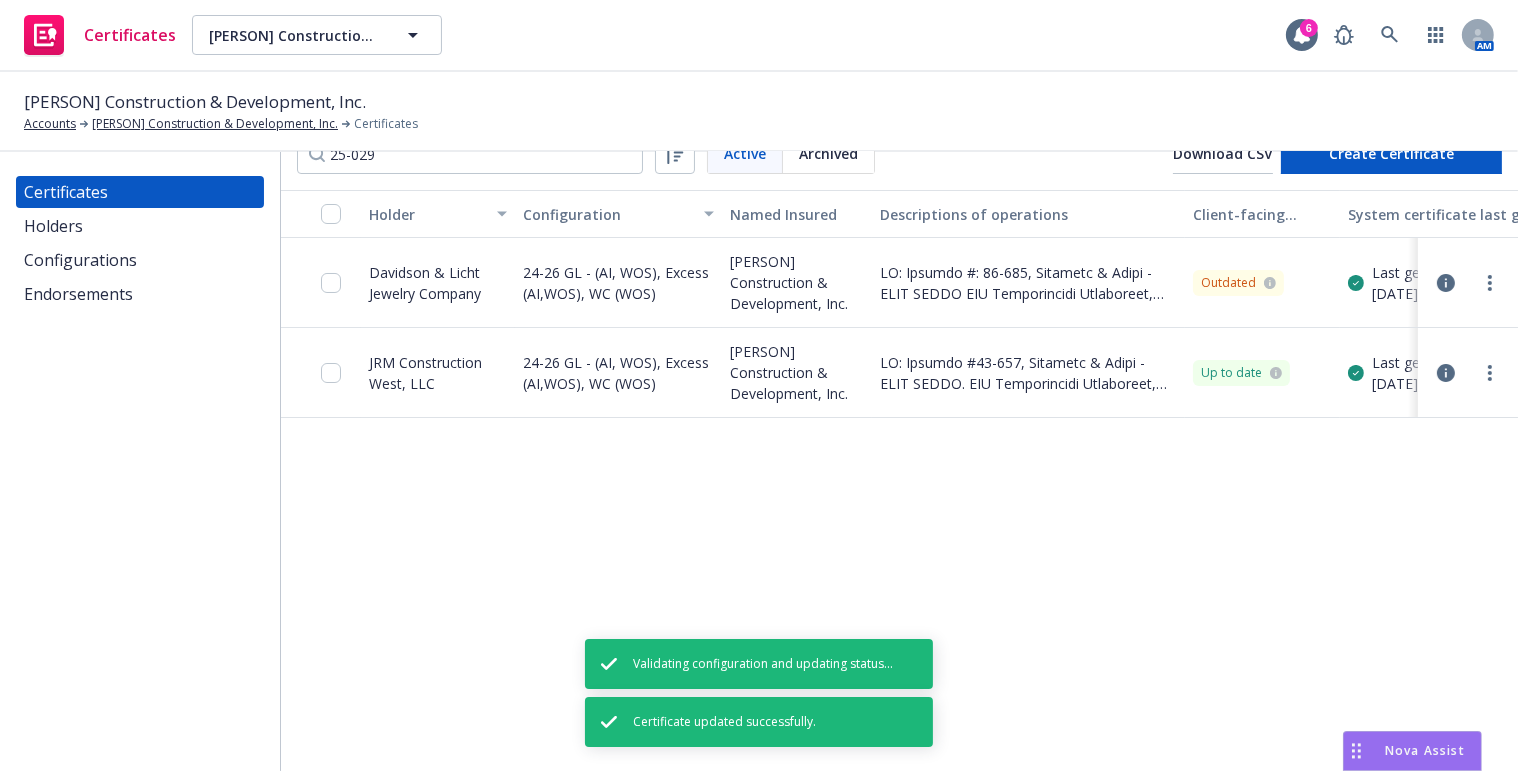 scroll, scrollTop: 0, scrollLeft: 0, axis: both 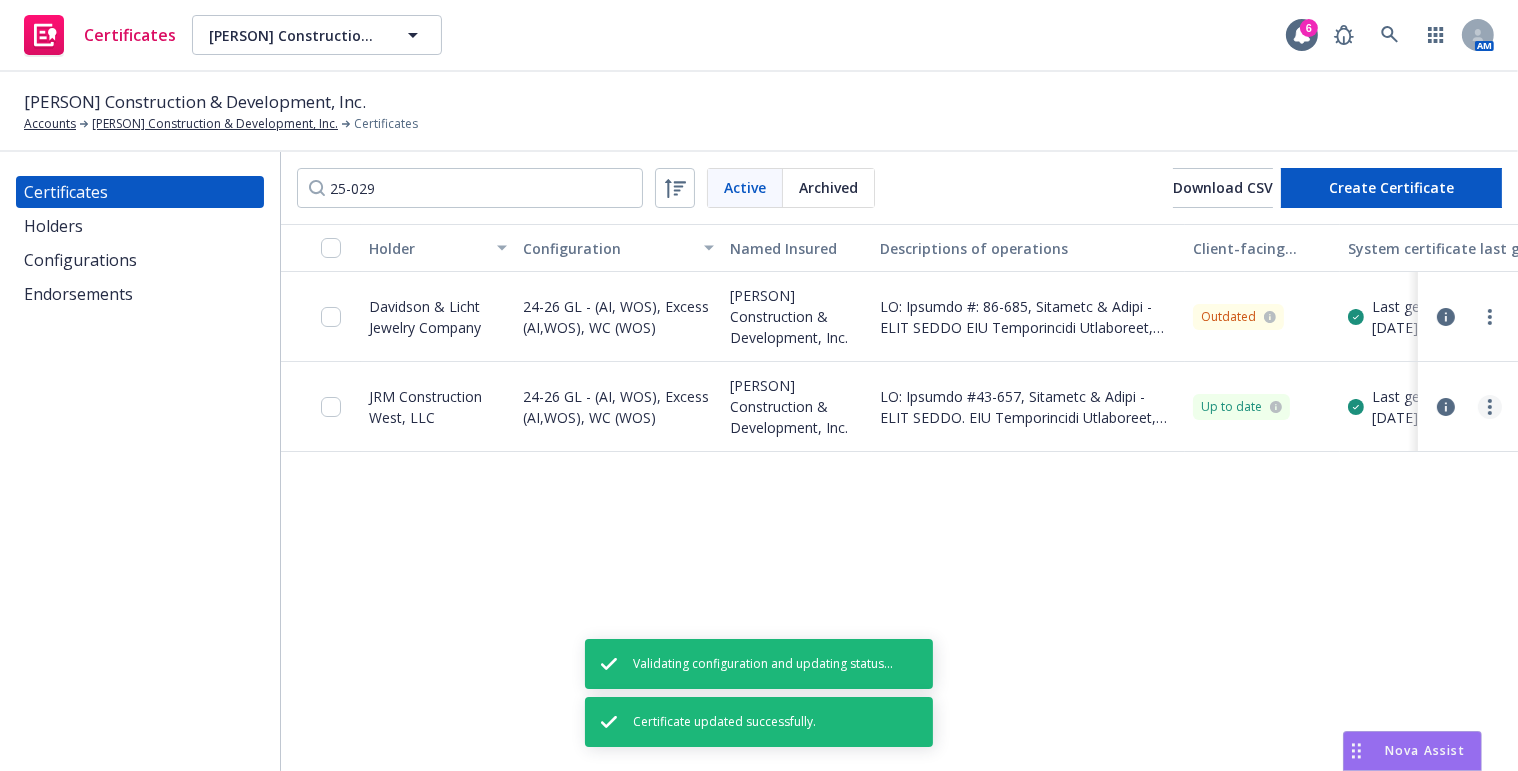 click at bounding box center (1468, 407) 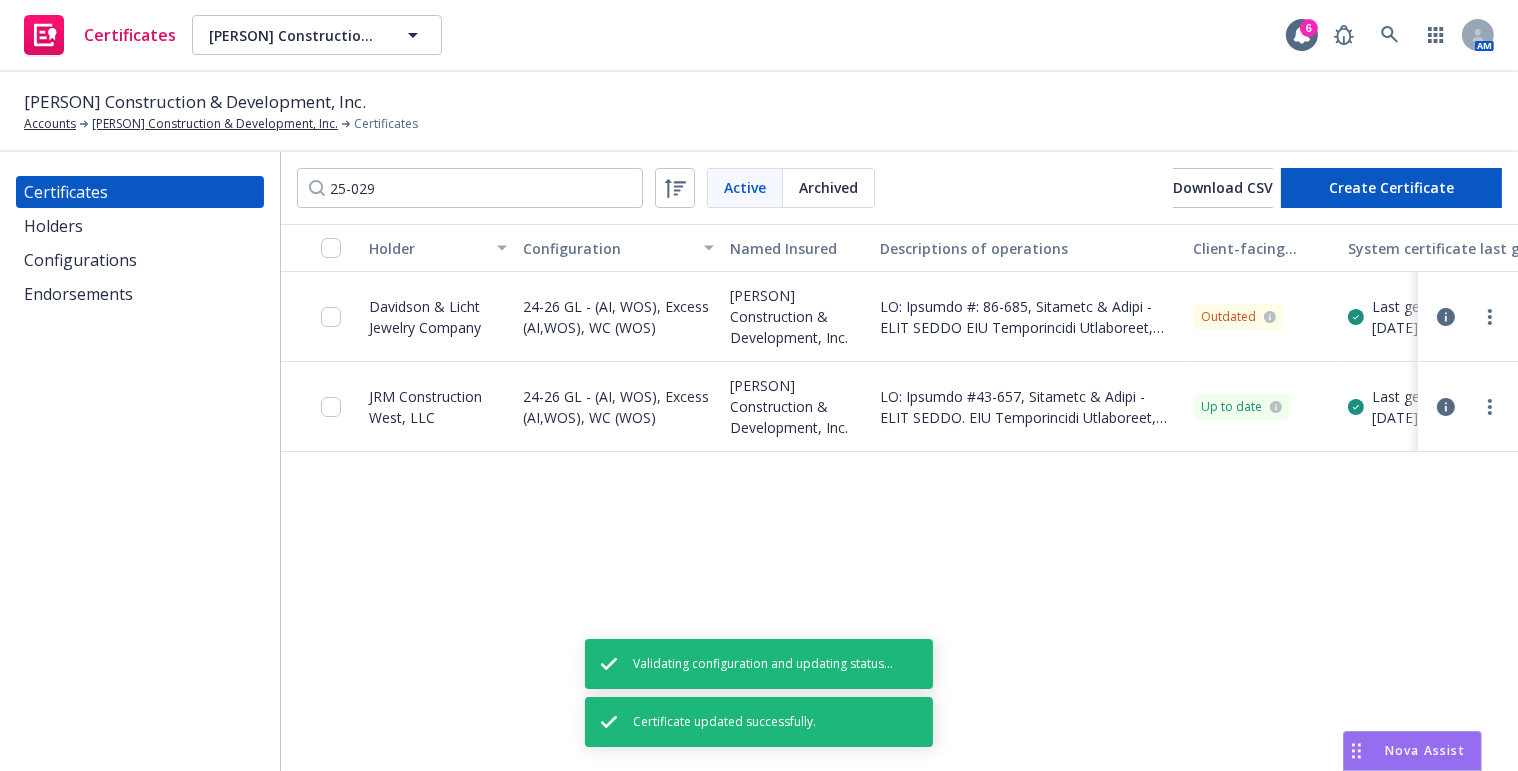 click on "Regenerate" at bounding box center (1341, 139) 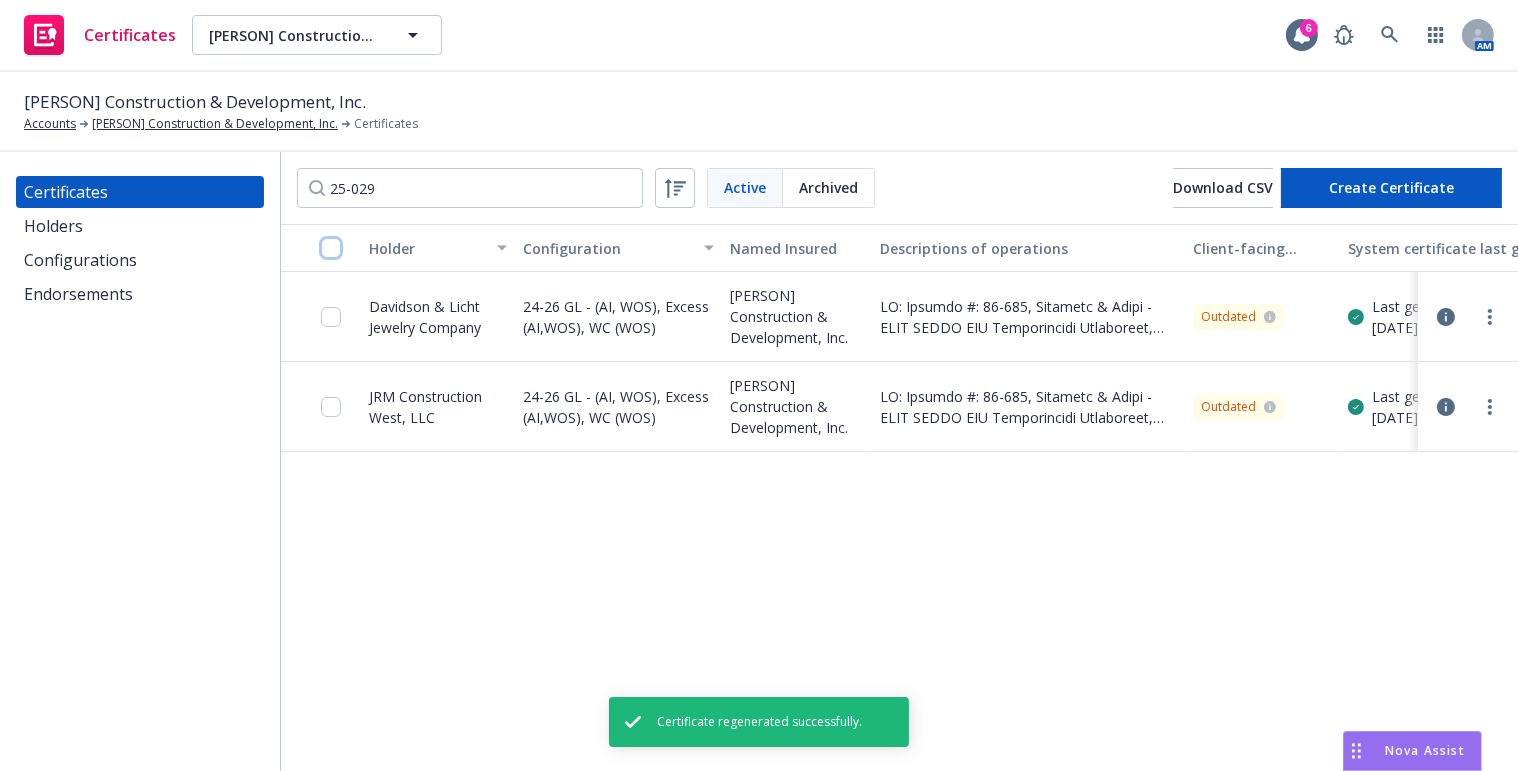 drag, startPoint x: 323, startPoint y: 244, endPoint x: 342, endPoint y: 258, distance: 23.600847 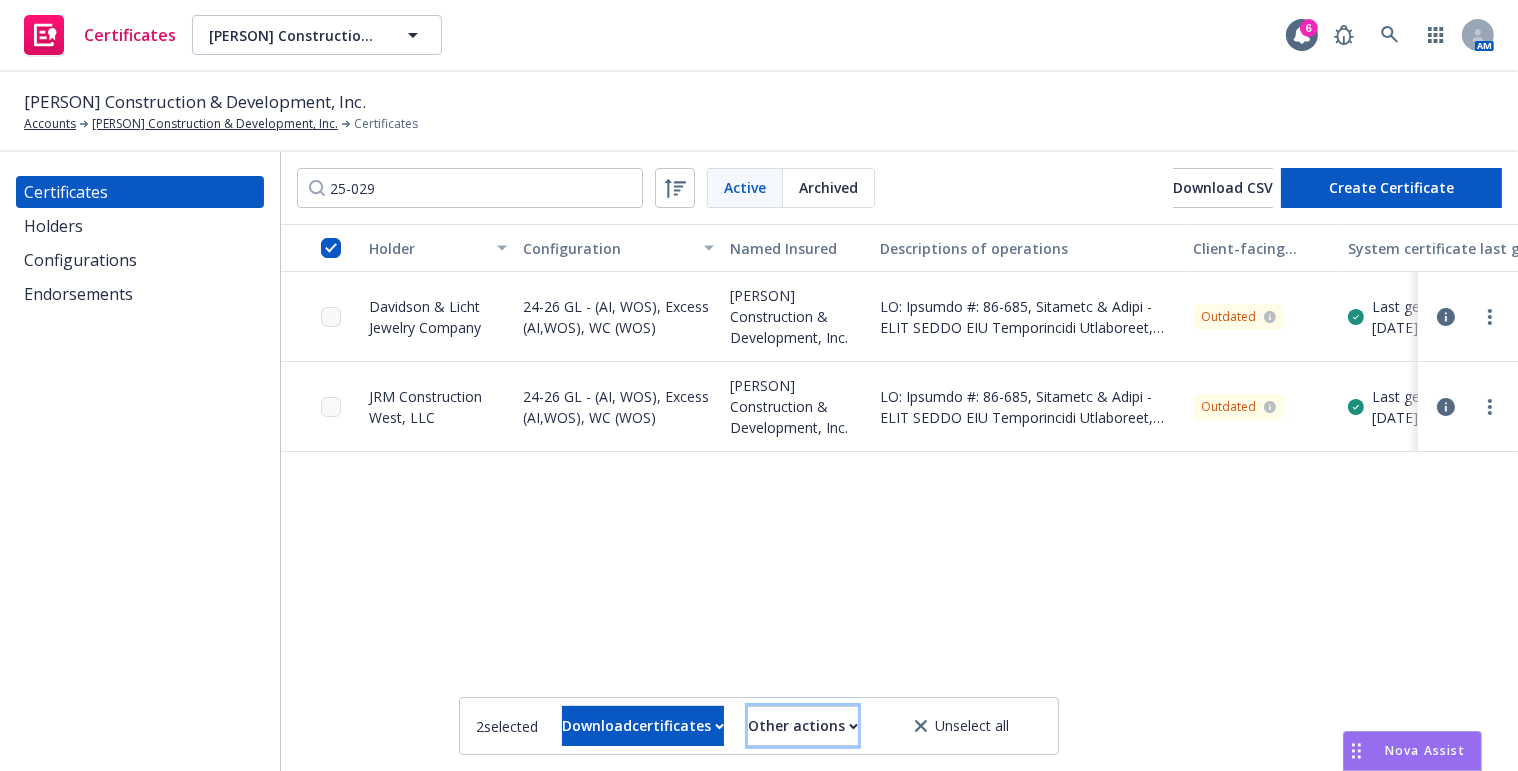 drag, startPoint x: 881, startPoint y: 722, endPoint x: 872, endPoint y: 695, distance: 28.460499 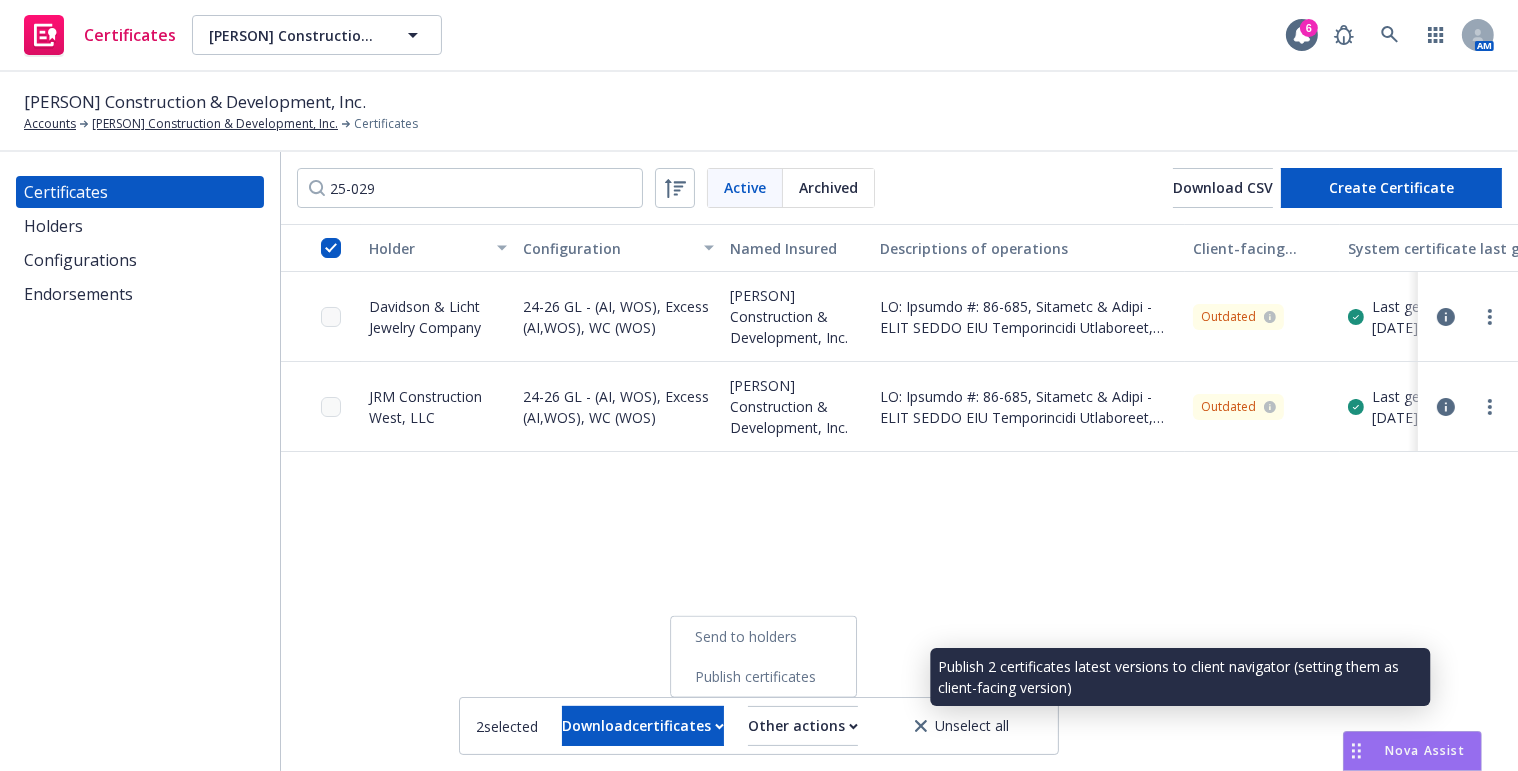 click on "Publish certificates" at bounding box center (763, 677) 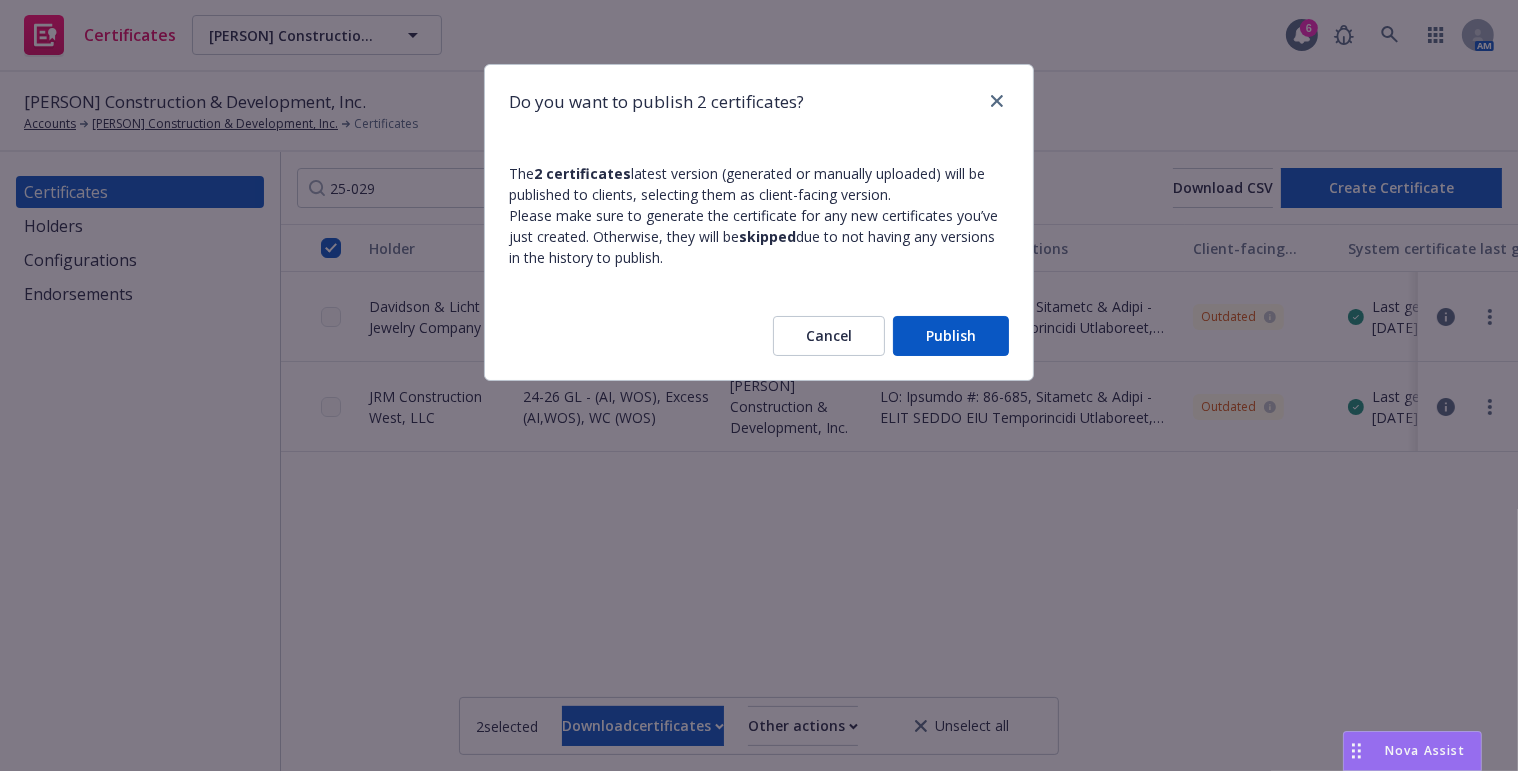 click on "Publish" at bounding box center (951, 336) 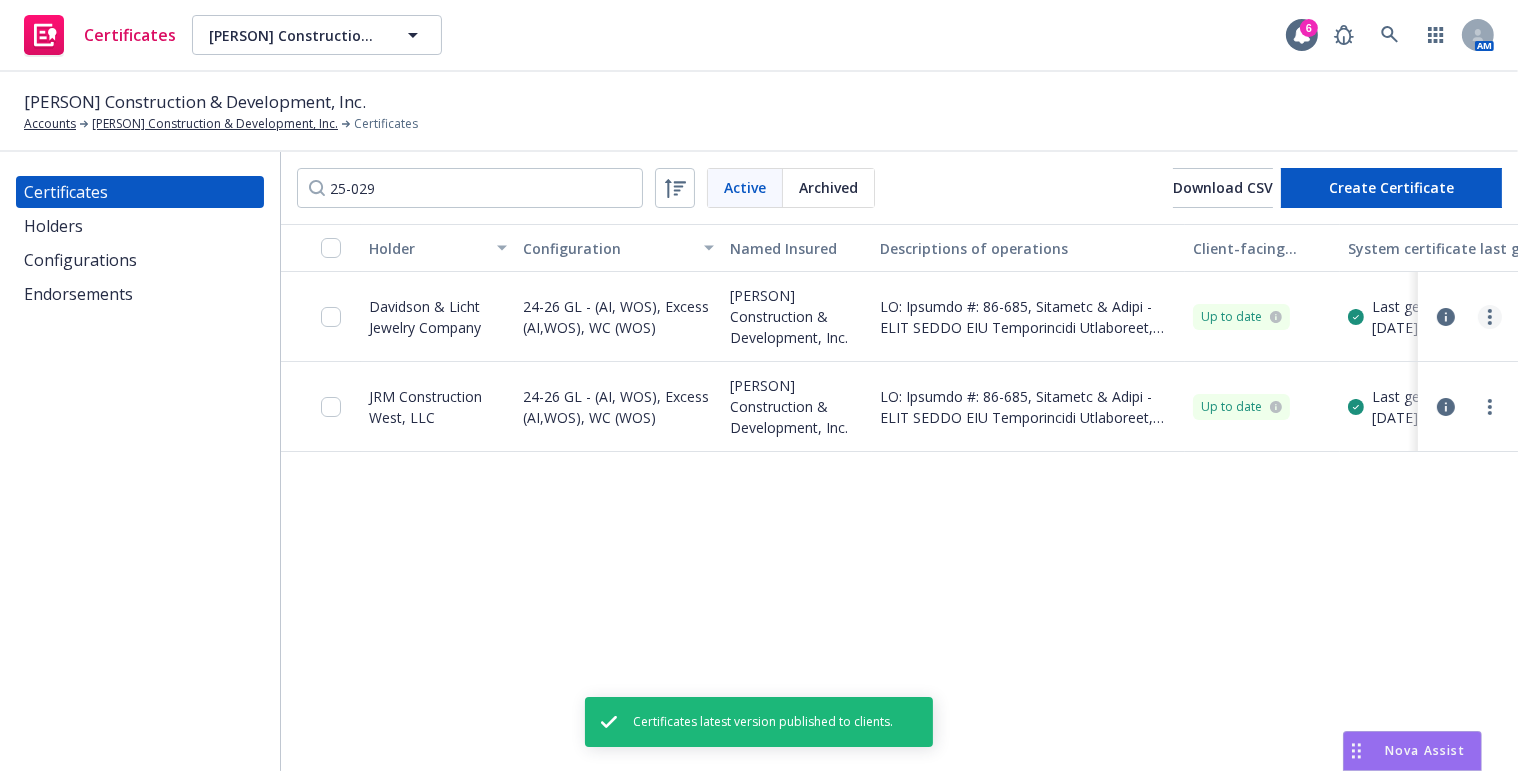 click at bounding box center [1490, 317] 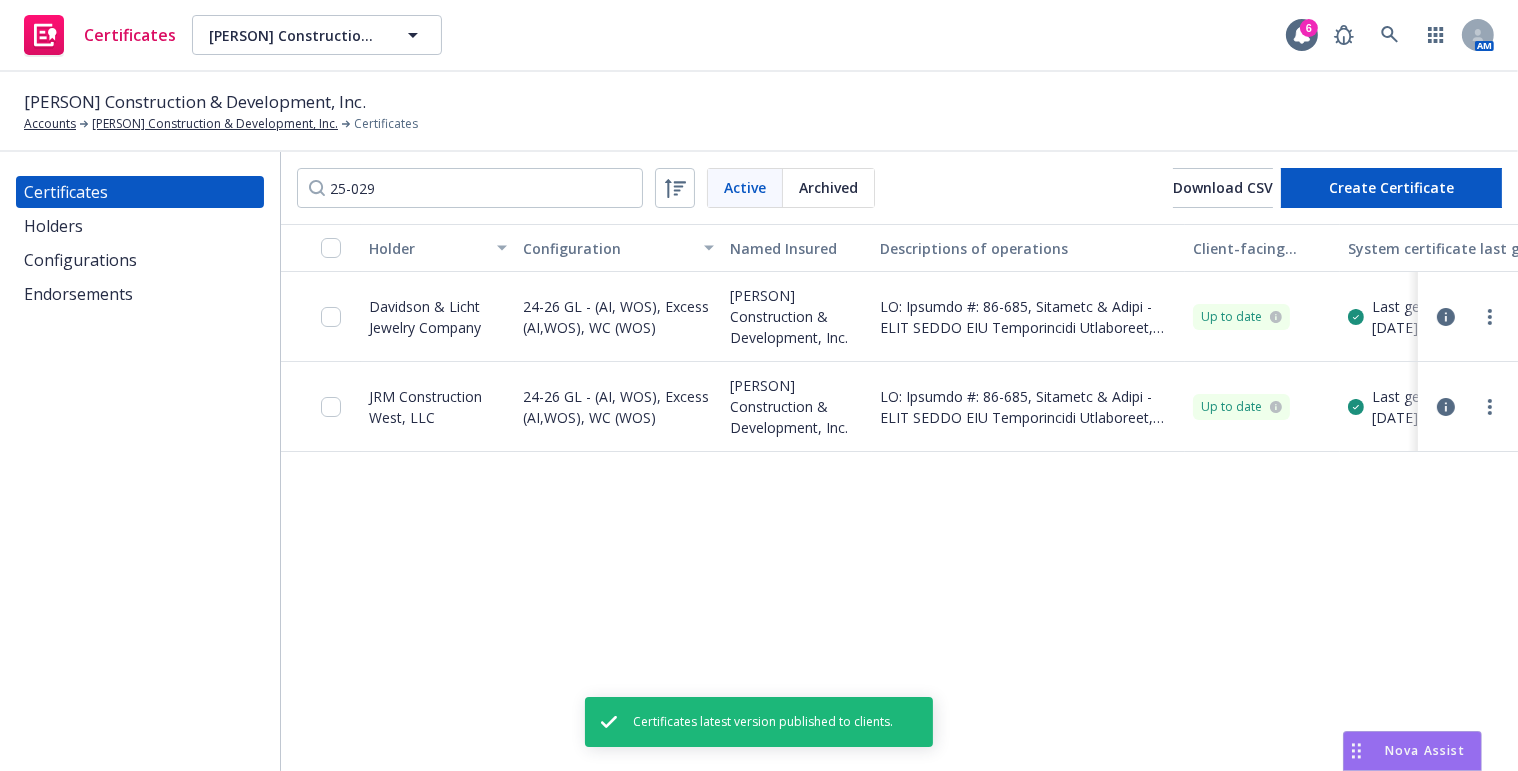 click on "Download uneditable generated certificate" at bounding box center [1328, 597] 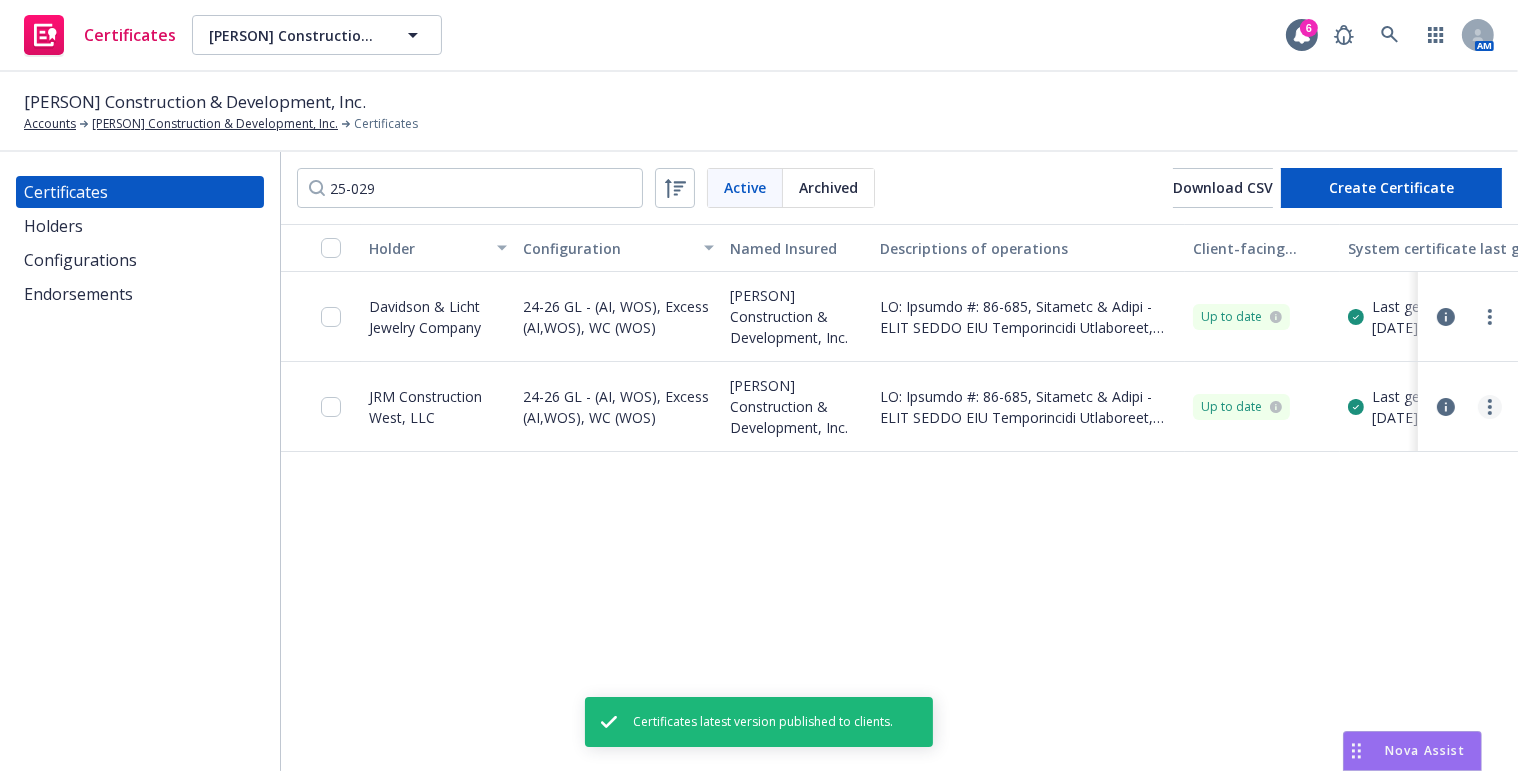 click at bounding box center [1490, 407] 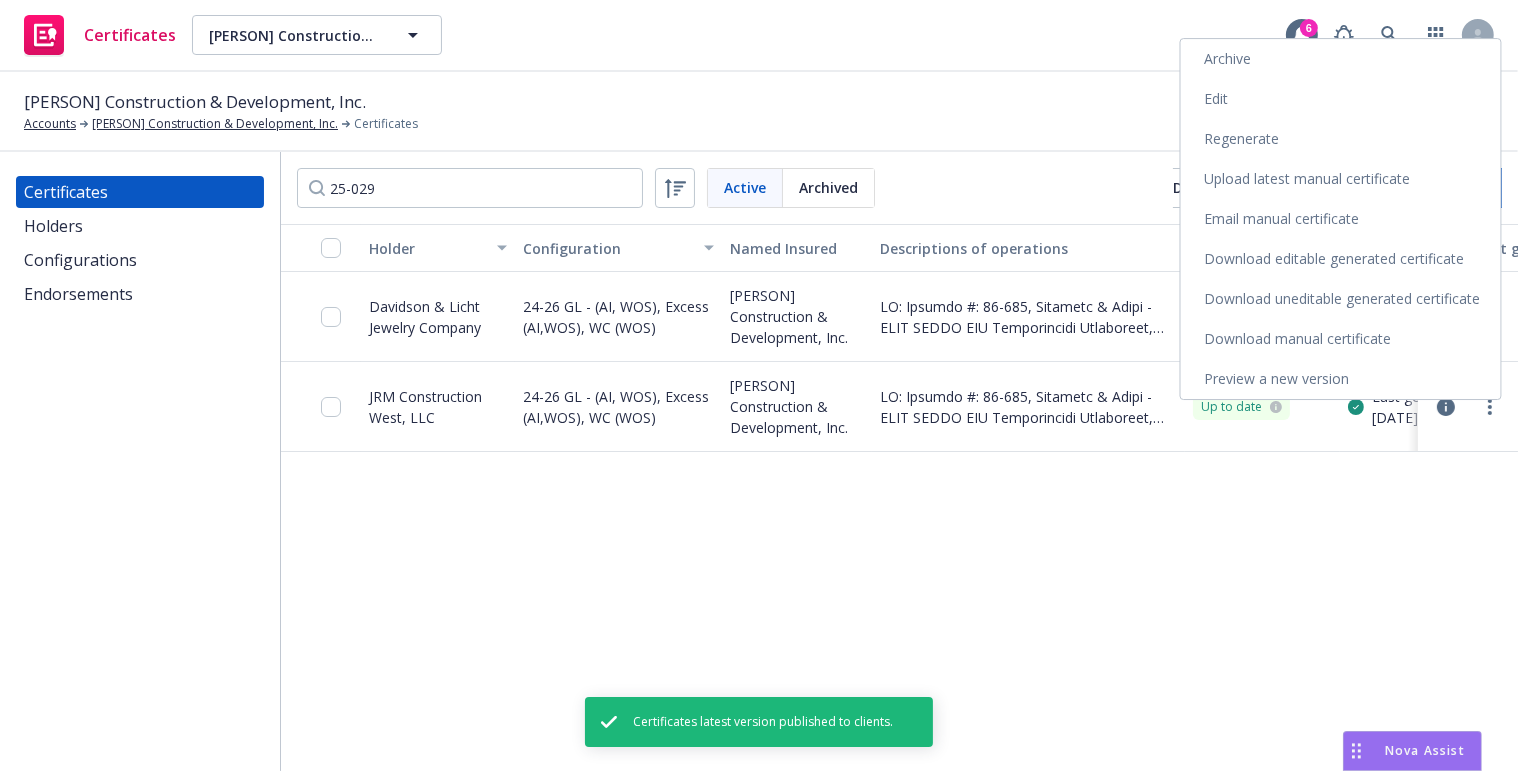 click on "Download uneditable generated certificate" at bounding box center [1341, 299] 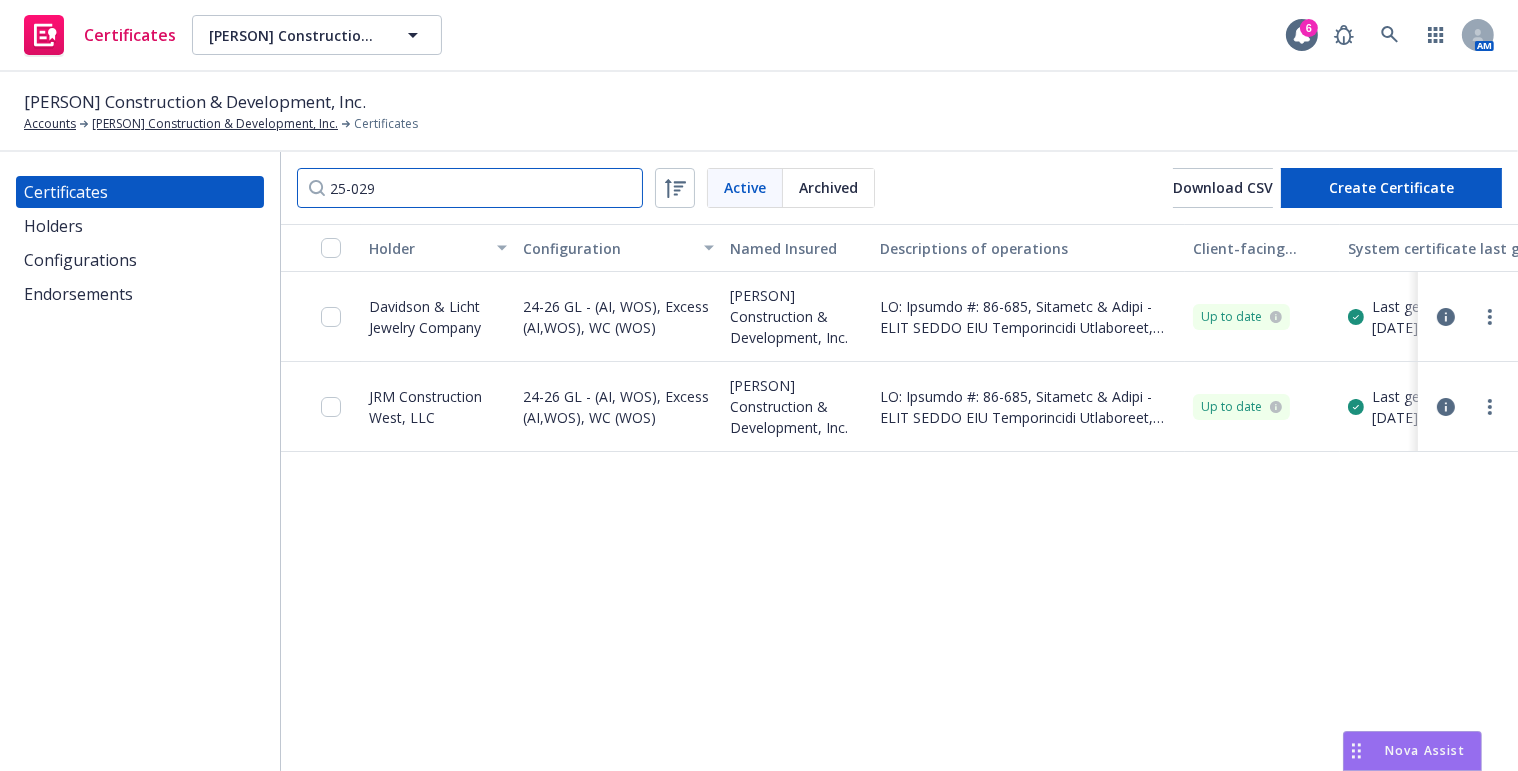 drag, startPoint x: 472, startPoint y: 181, endPoint x: 283, endPoint y: 165, distance: 189.67604 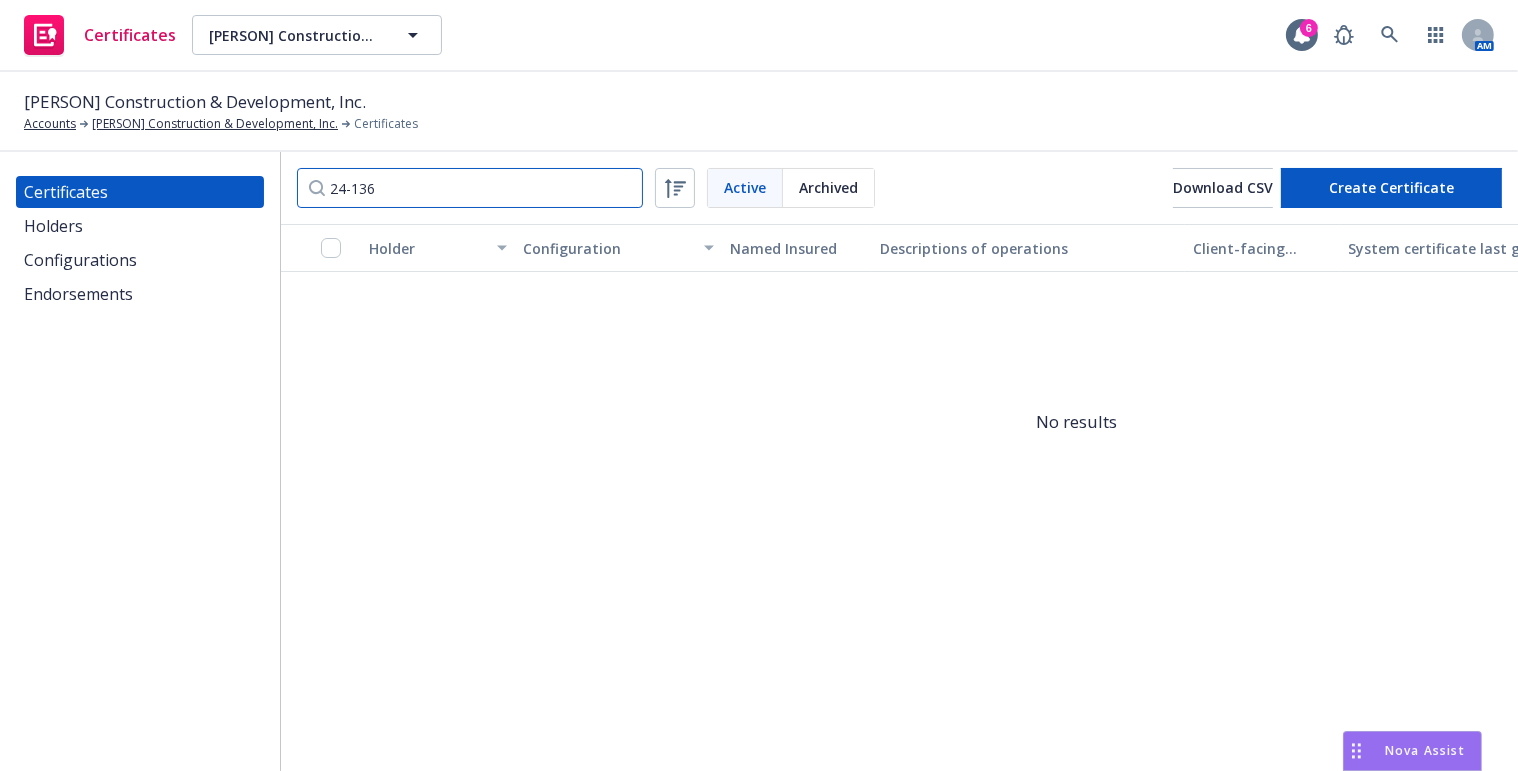 click on "24-136" at bounding box center [470, 188] 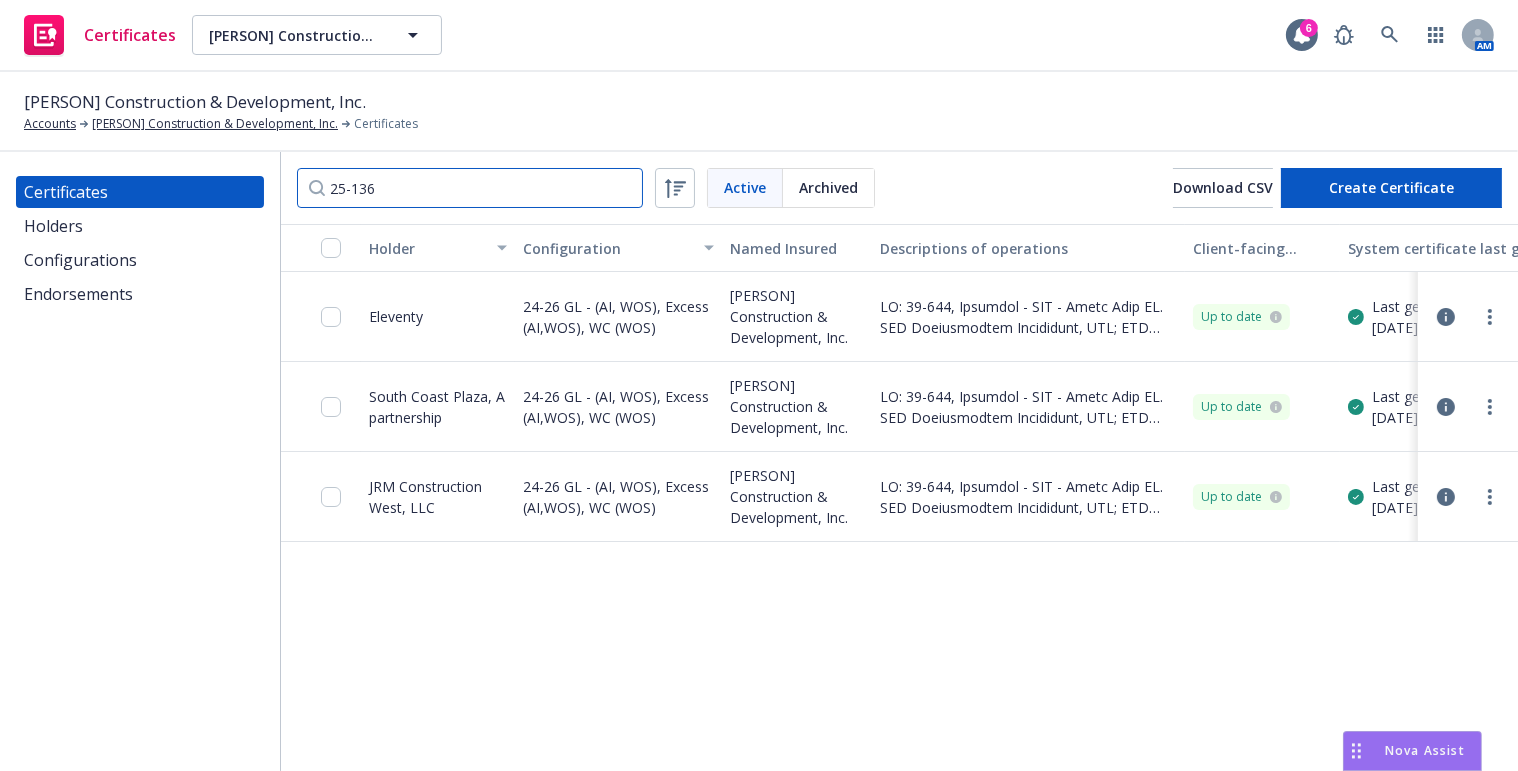 type on "25-136" 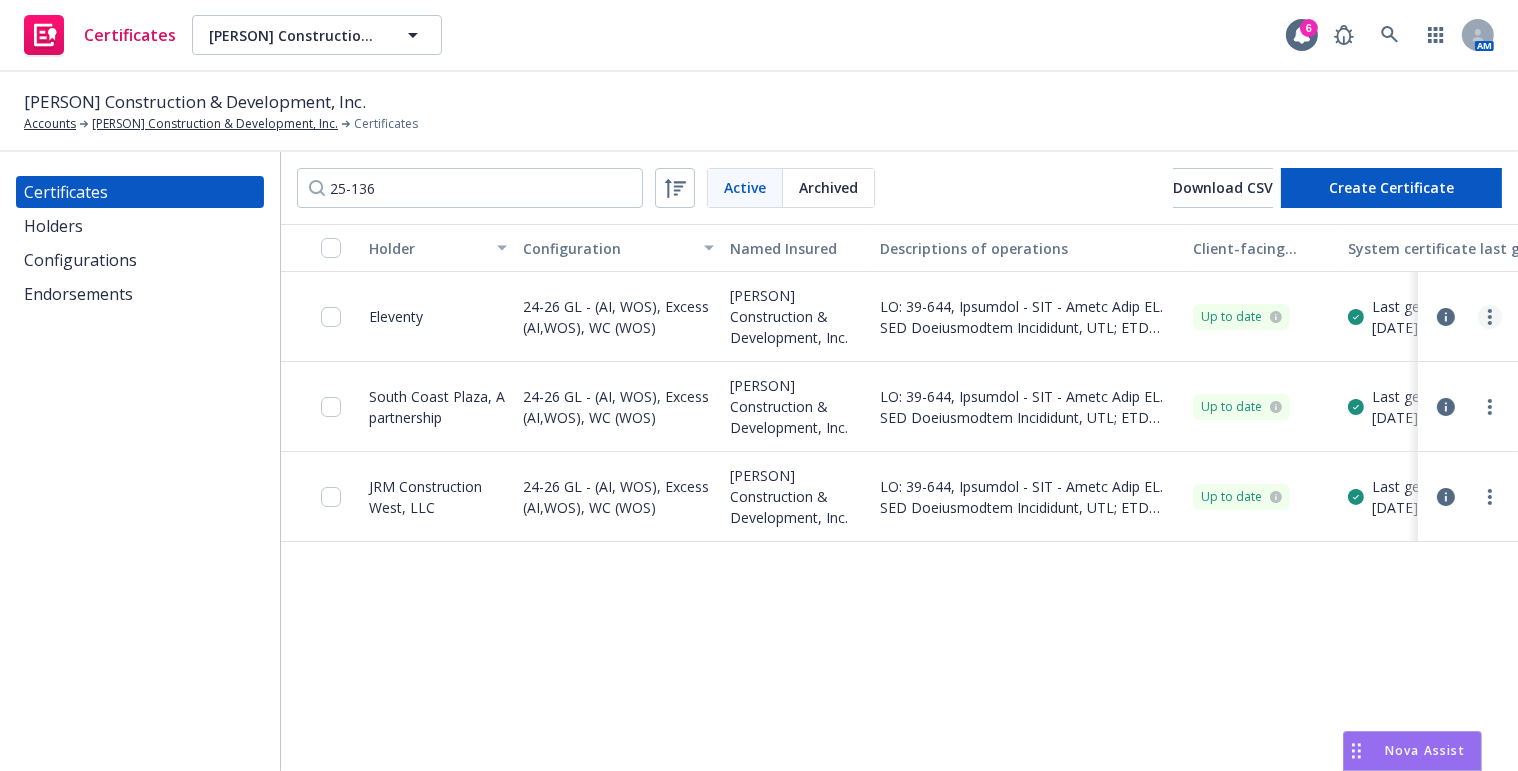 click 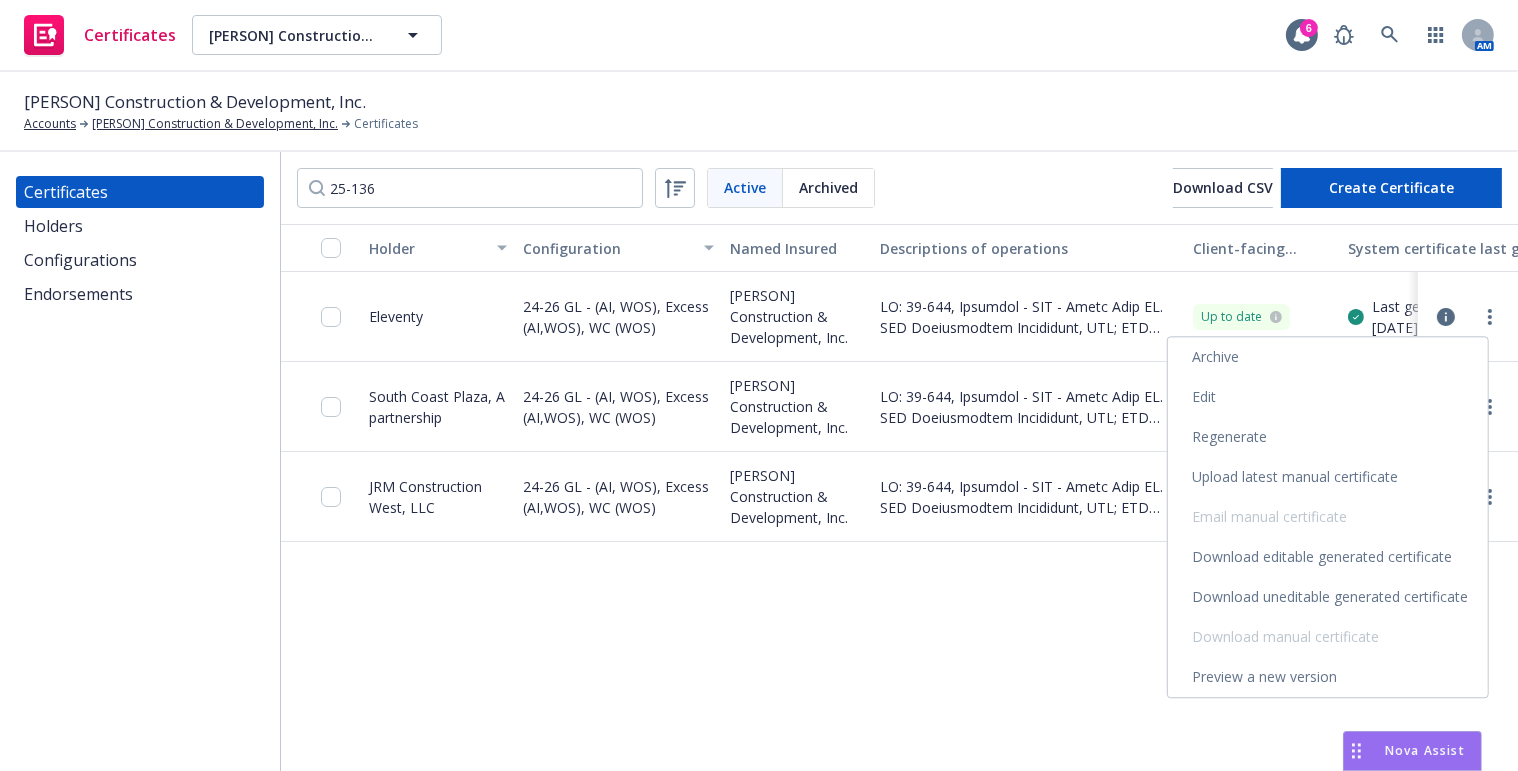 click on "Edit" at bounding box center (1328, 397) 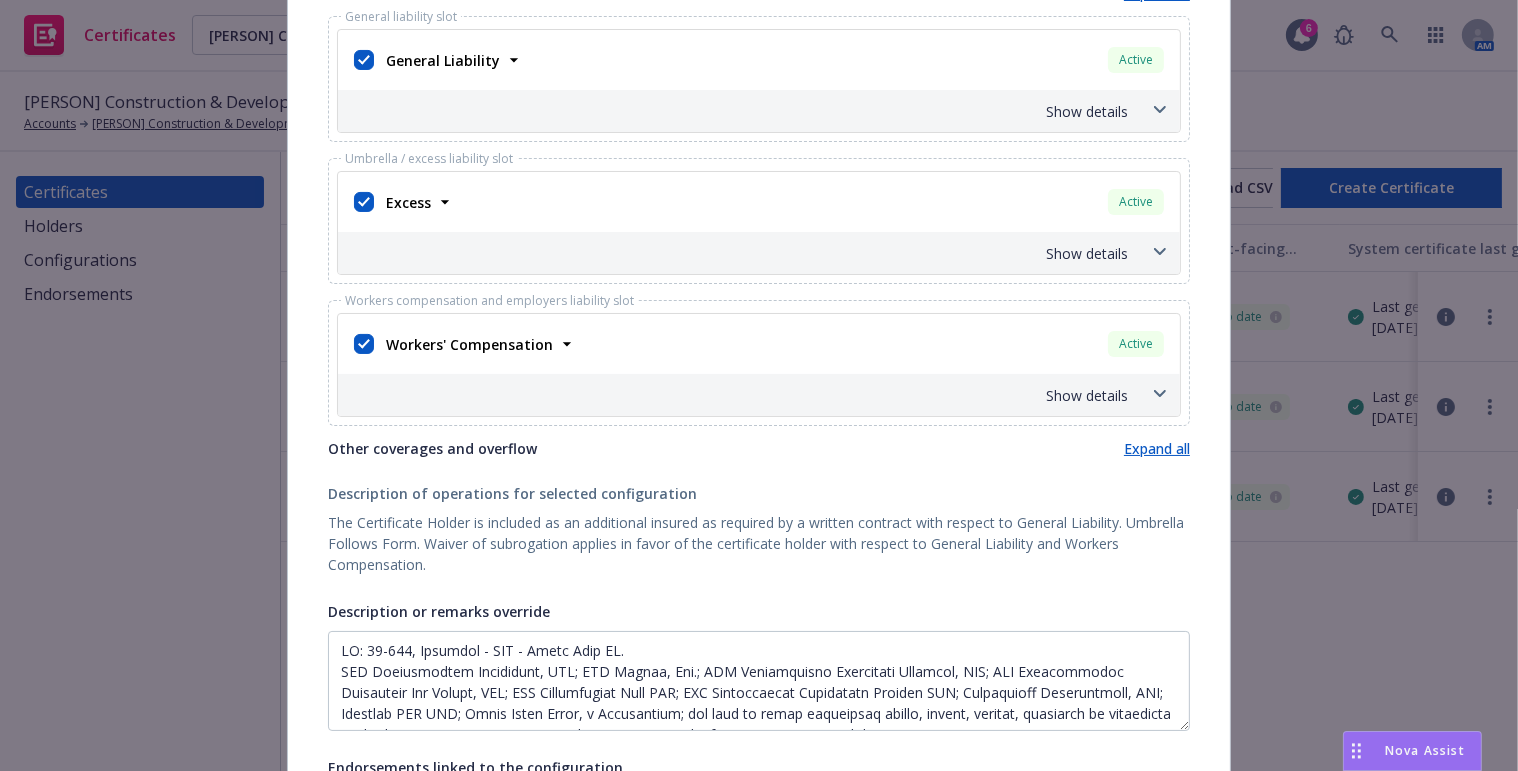 scroll, scrollTop: 636, scrollLeft: 0, axis: vertical 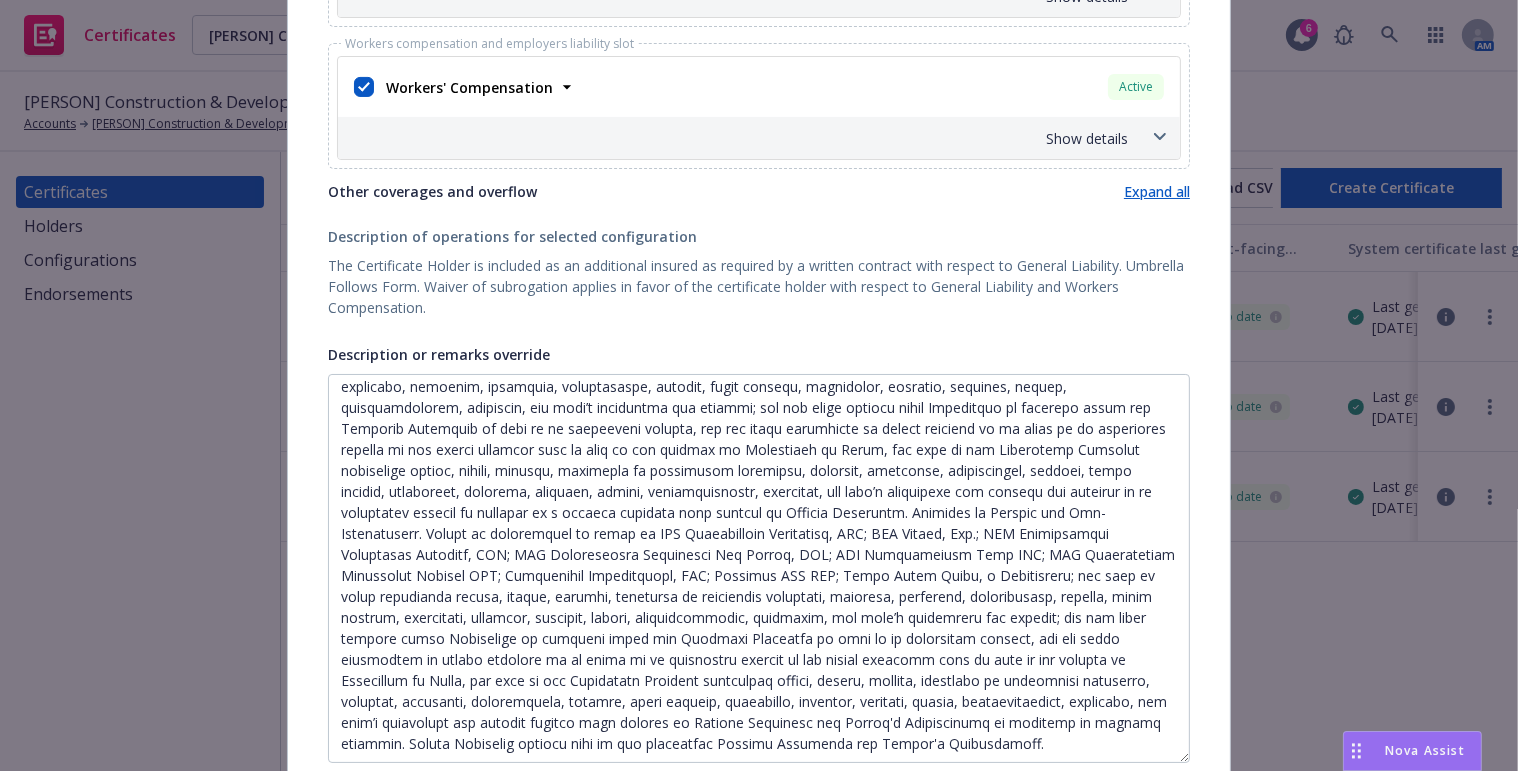 drag, startPoint x: 1176, startPoint y: 464, endPoint x: 1185, endPoint y: 749, distance: 285.14206 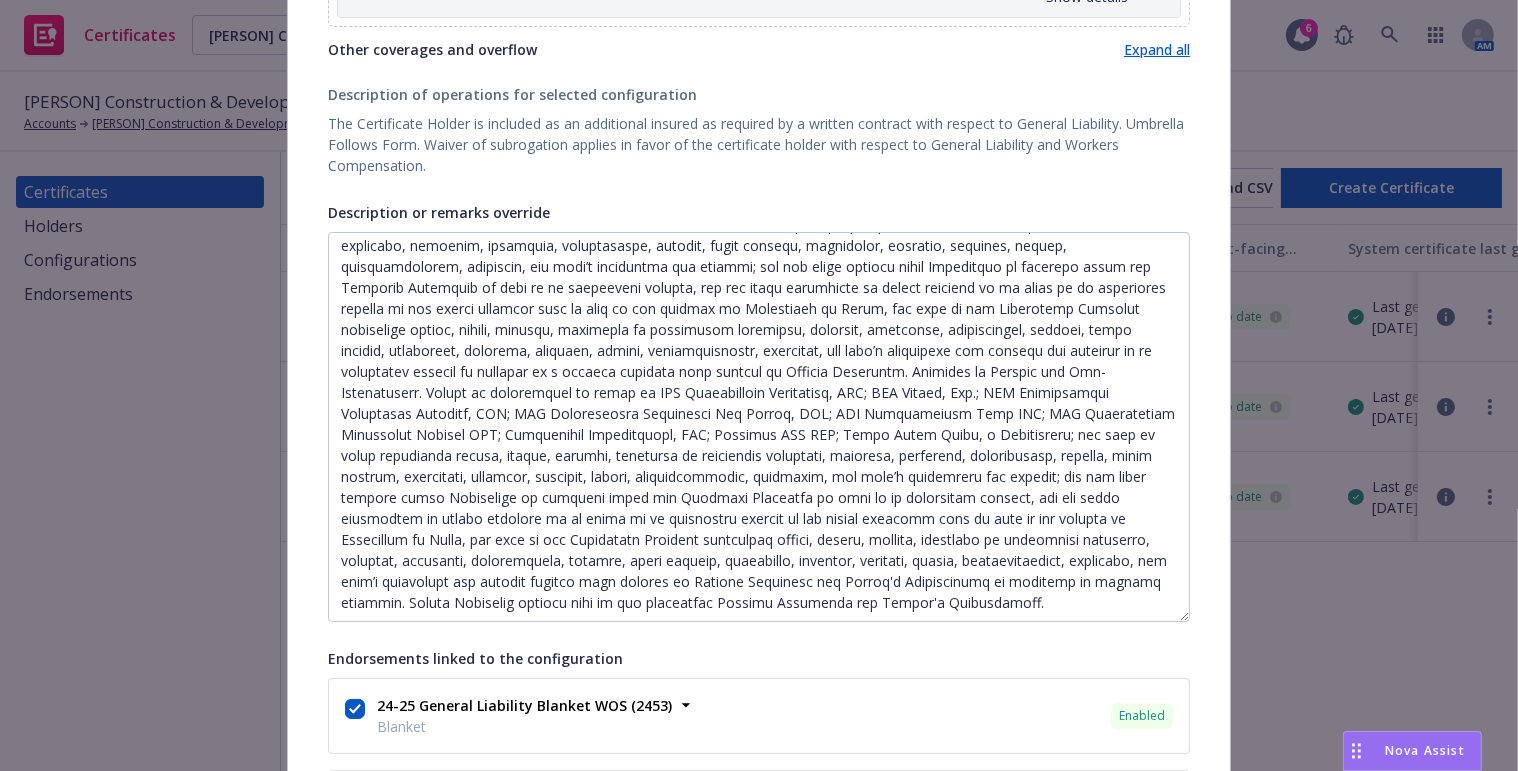 scroll, scrollTop: 909, scrollLeft: 0, axis: vertical 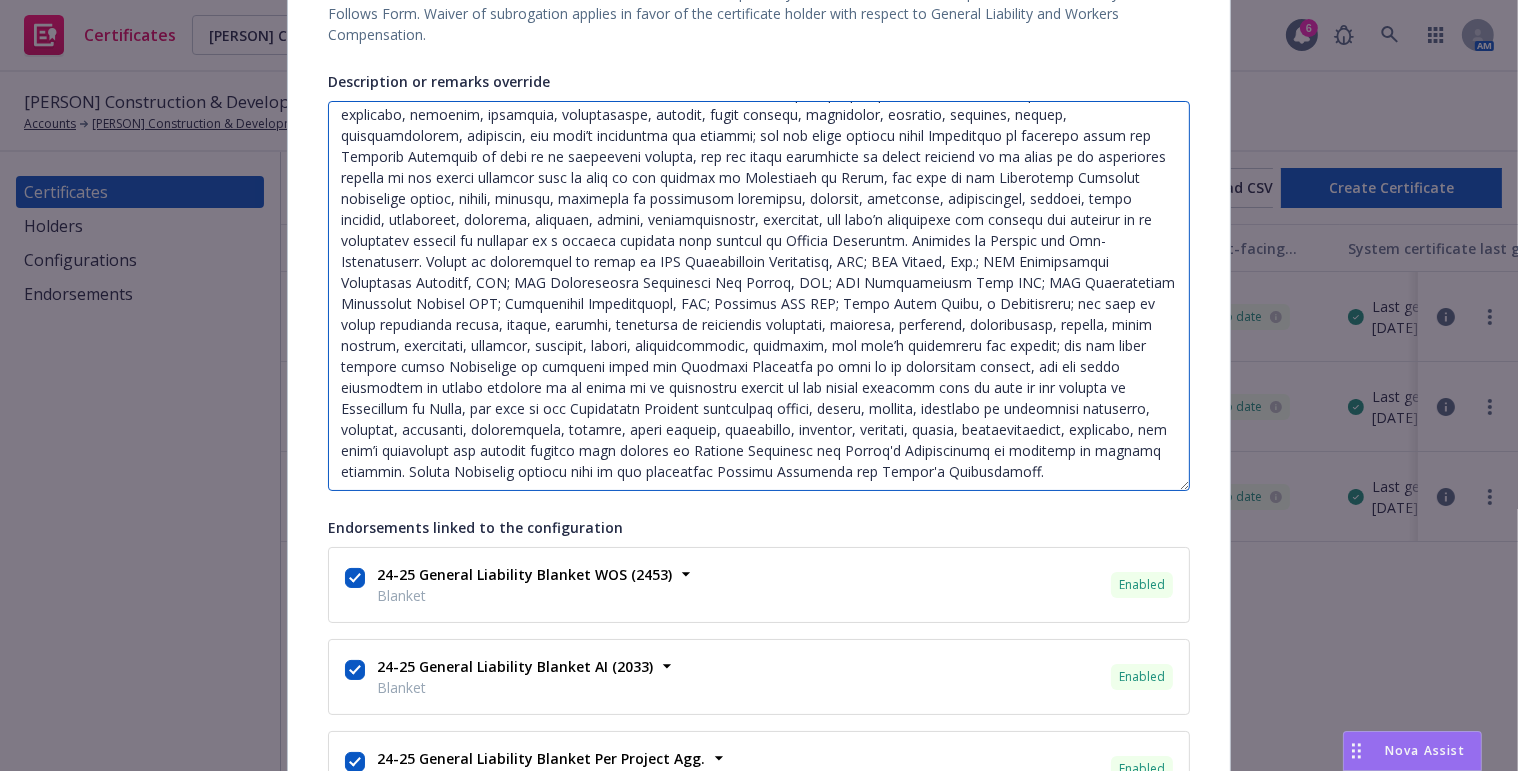 drag, startPoint x: 468, startPoint y: 469, endPoint x: 479, endPoint y: 470, distance: 11.045361 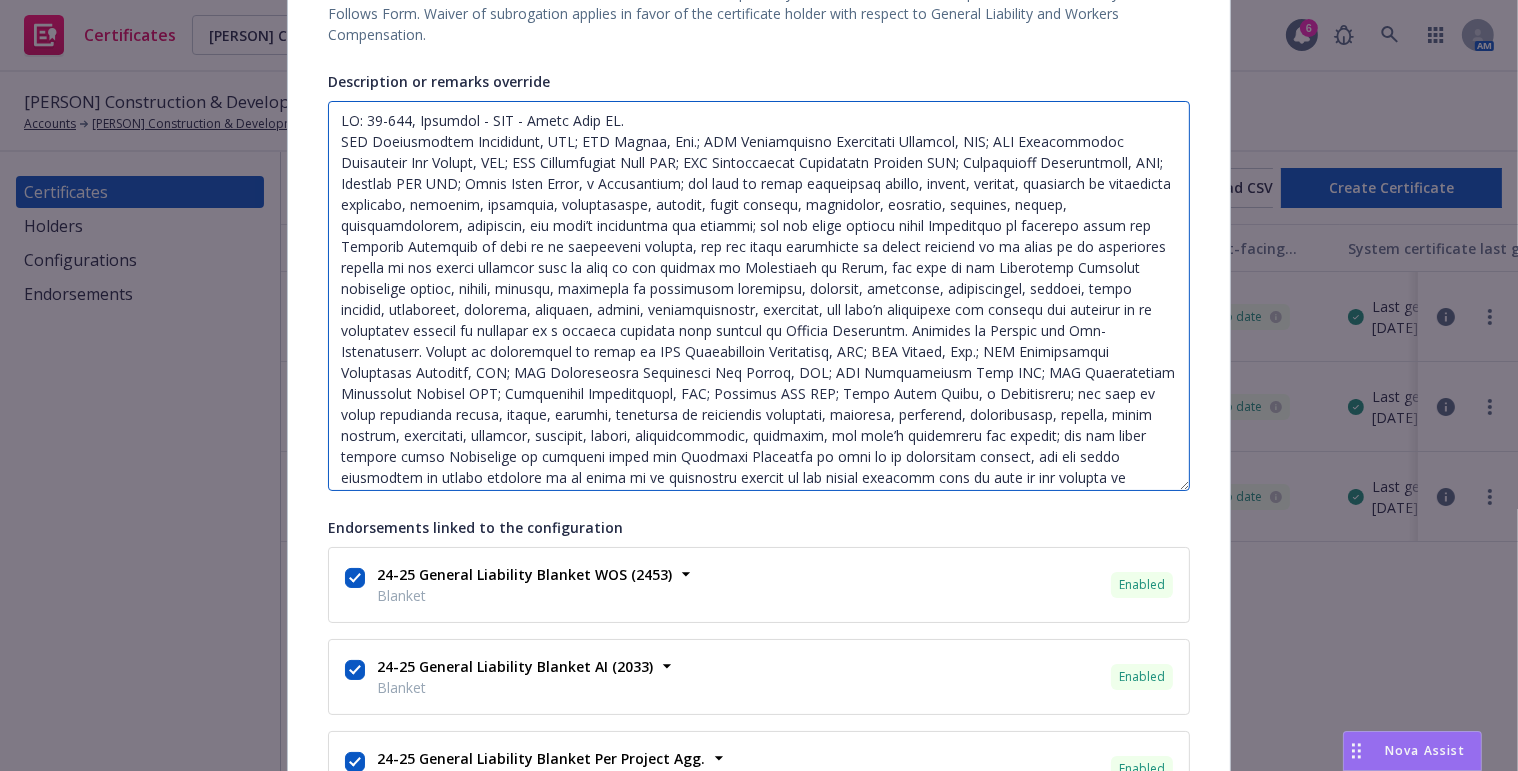 drag, startPoint x: 480, startPoint y: 470, endPoint x: 325, endPoint y: 115, distance: 387.36288 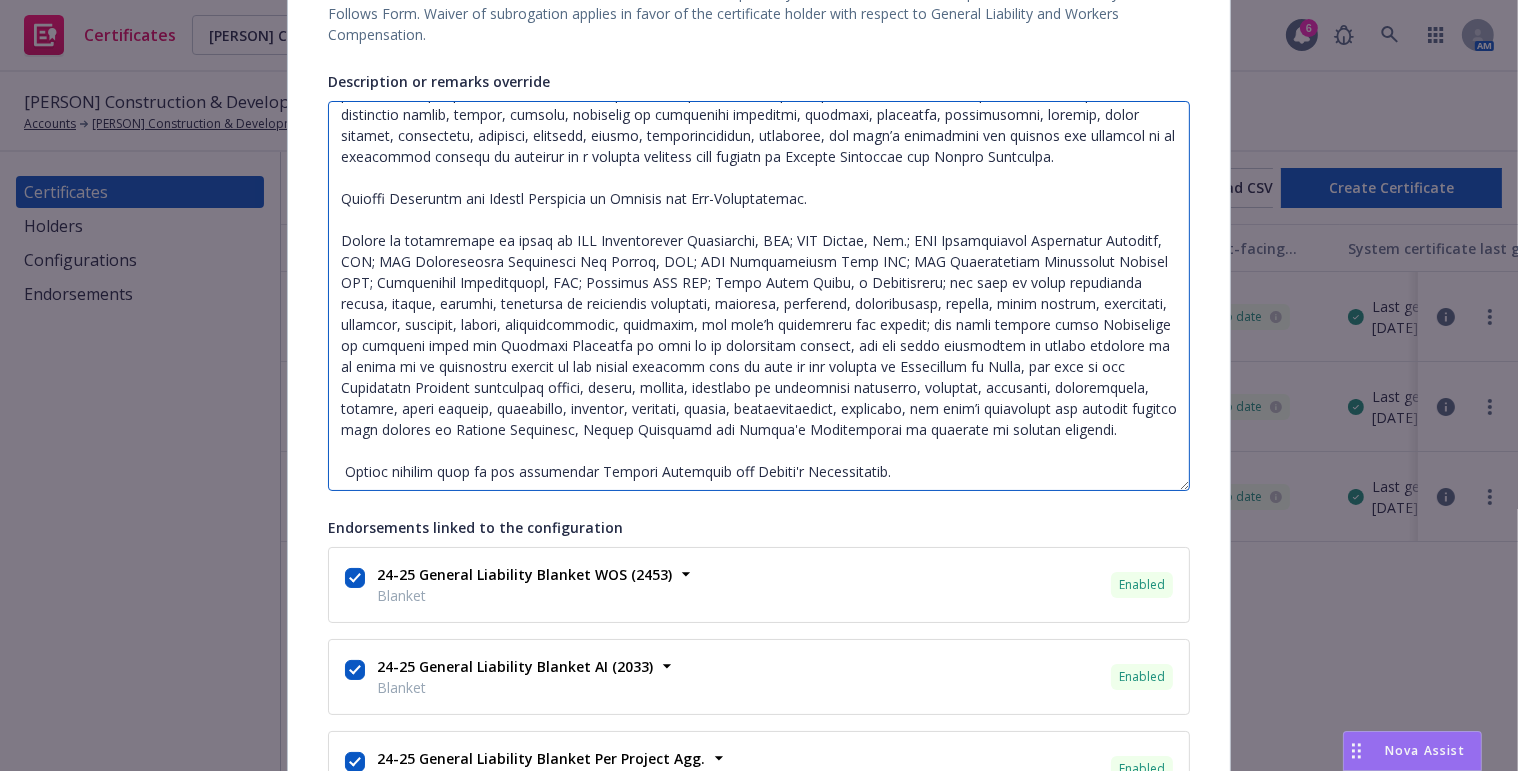 scroll, scrollTop: 215, scrollLeft: 0, axis: vertical 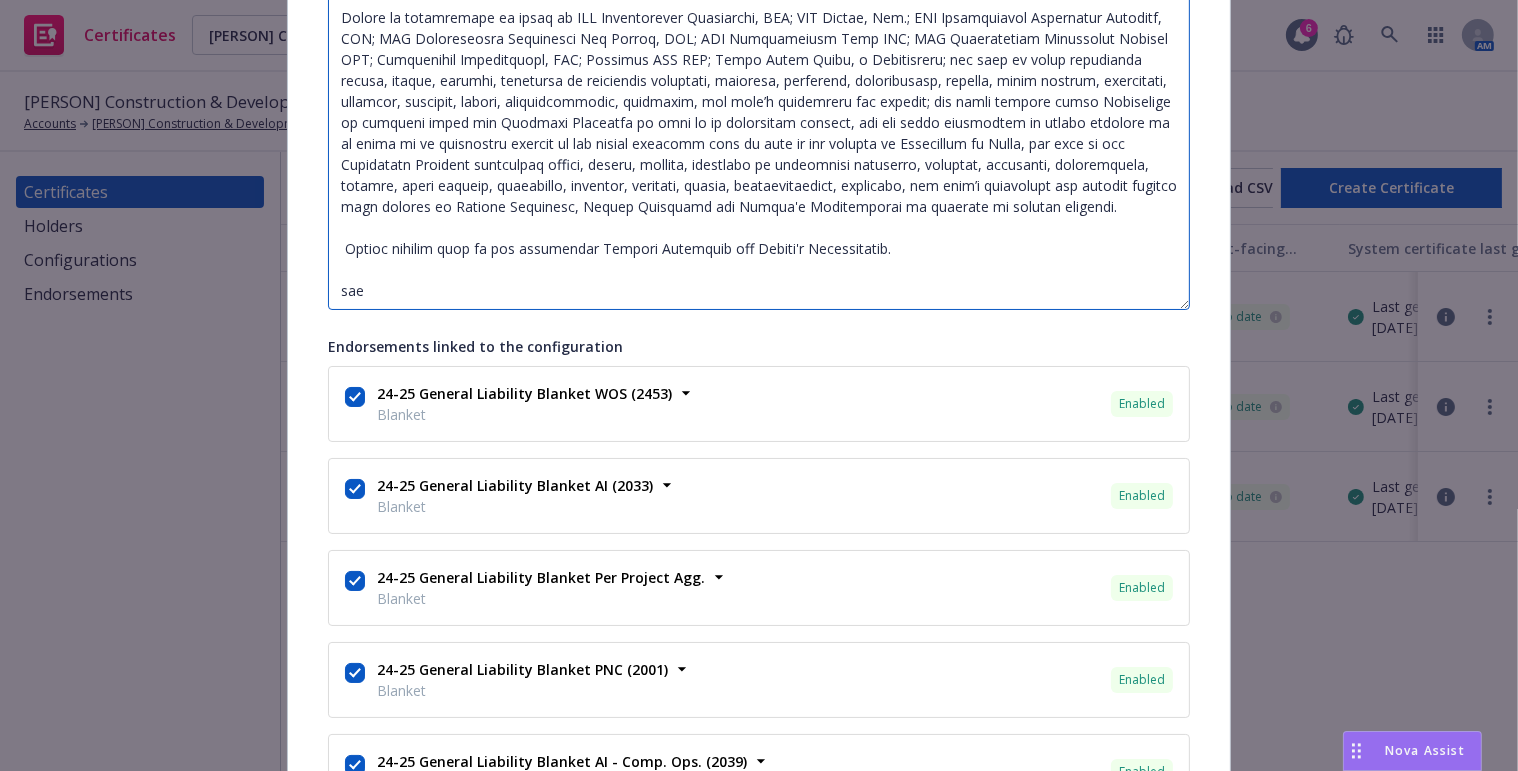 paste on "Per project general aggregate applies." 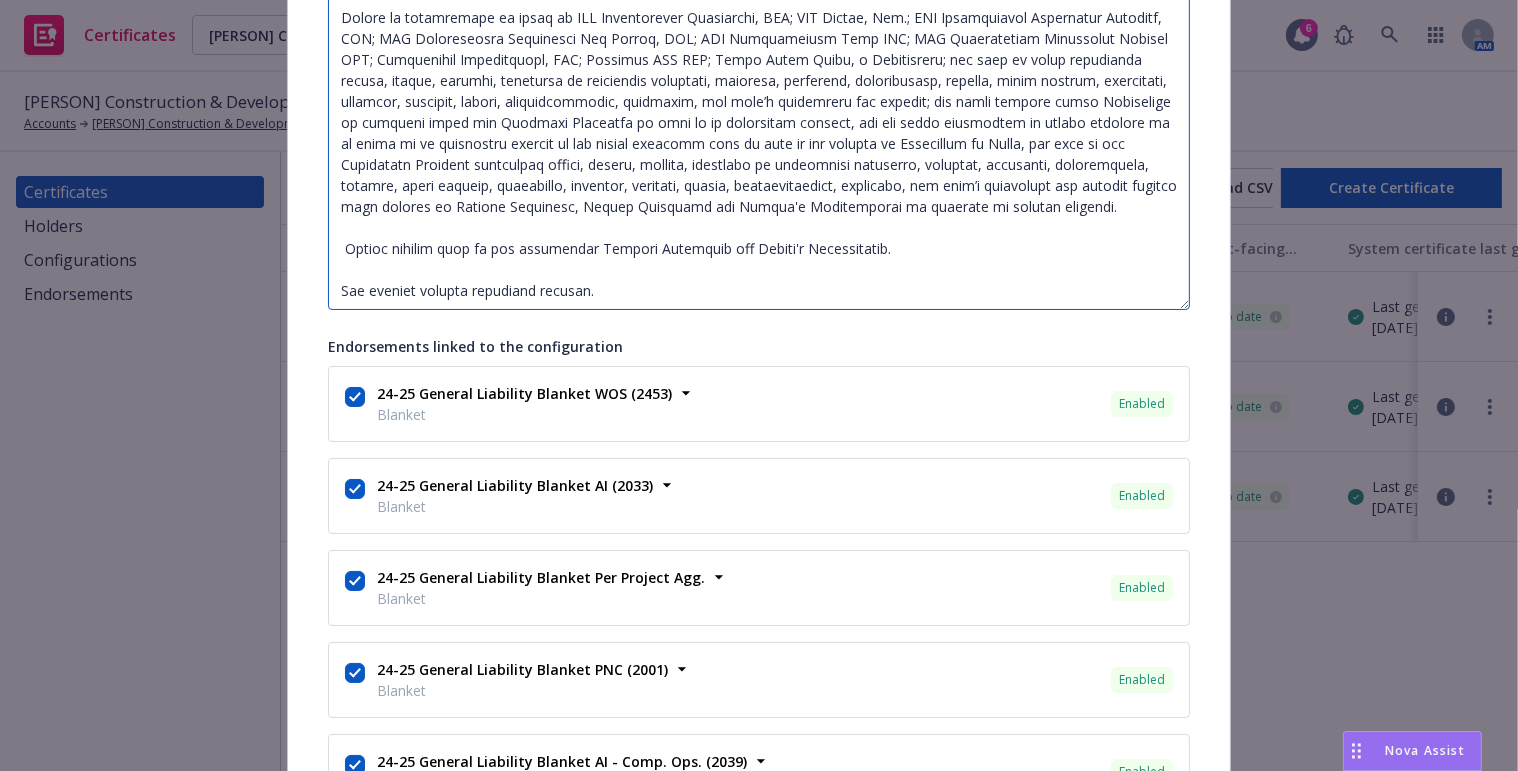 click on "Description or remarks override" at bounding box center (759, 115) 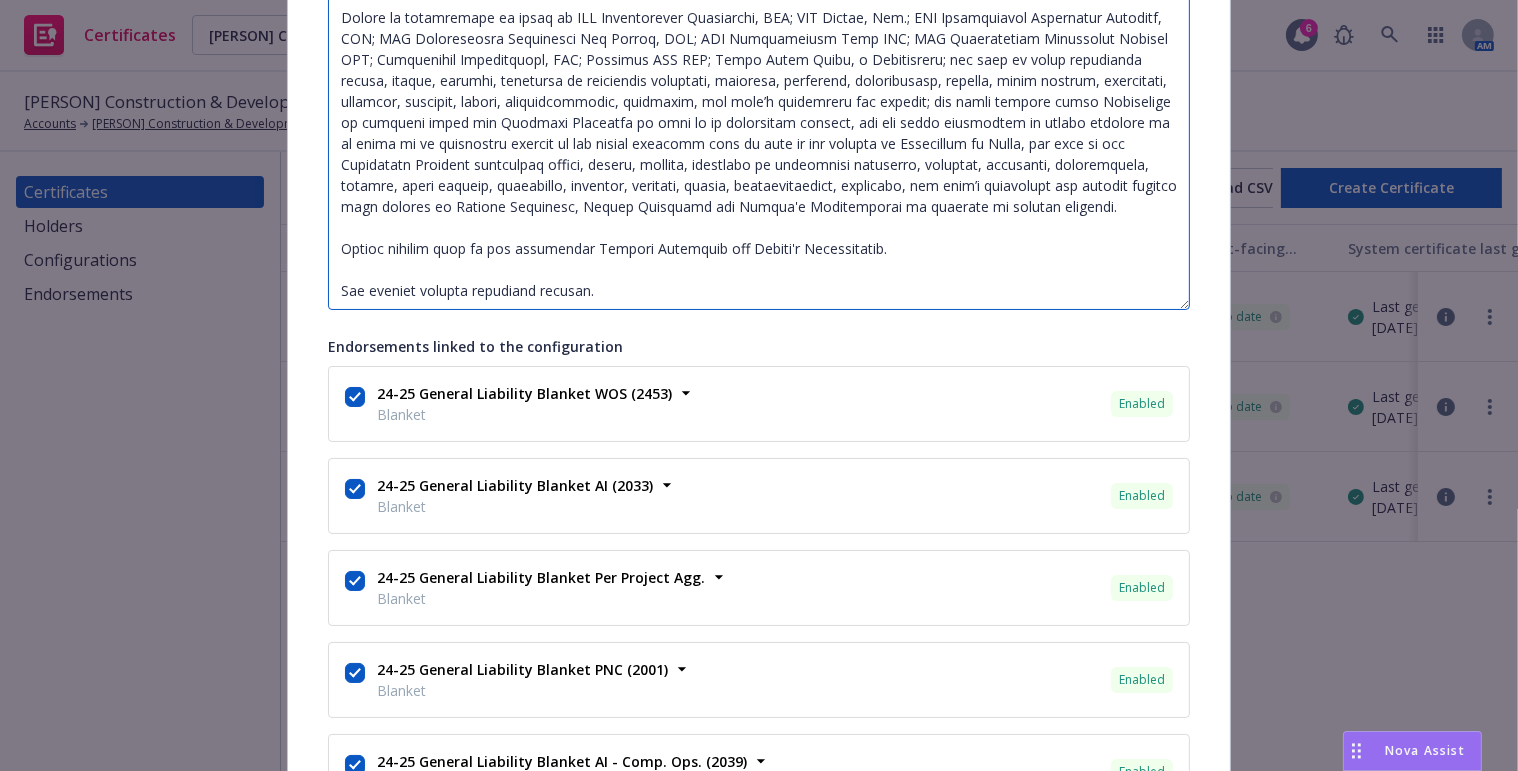 click on "Description or remarks override" at bounding box center (759, 115) 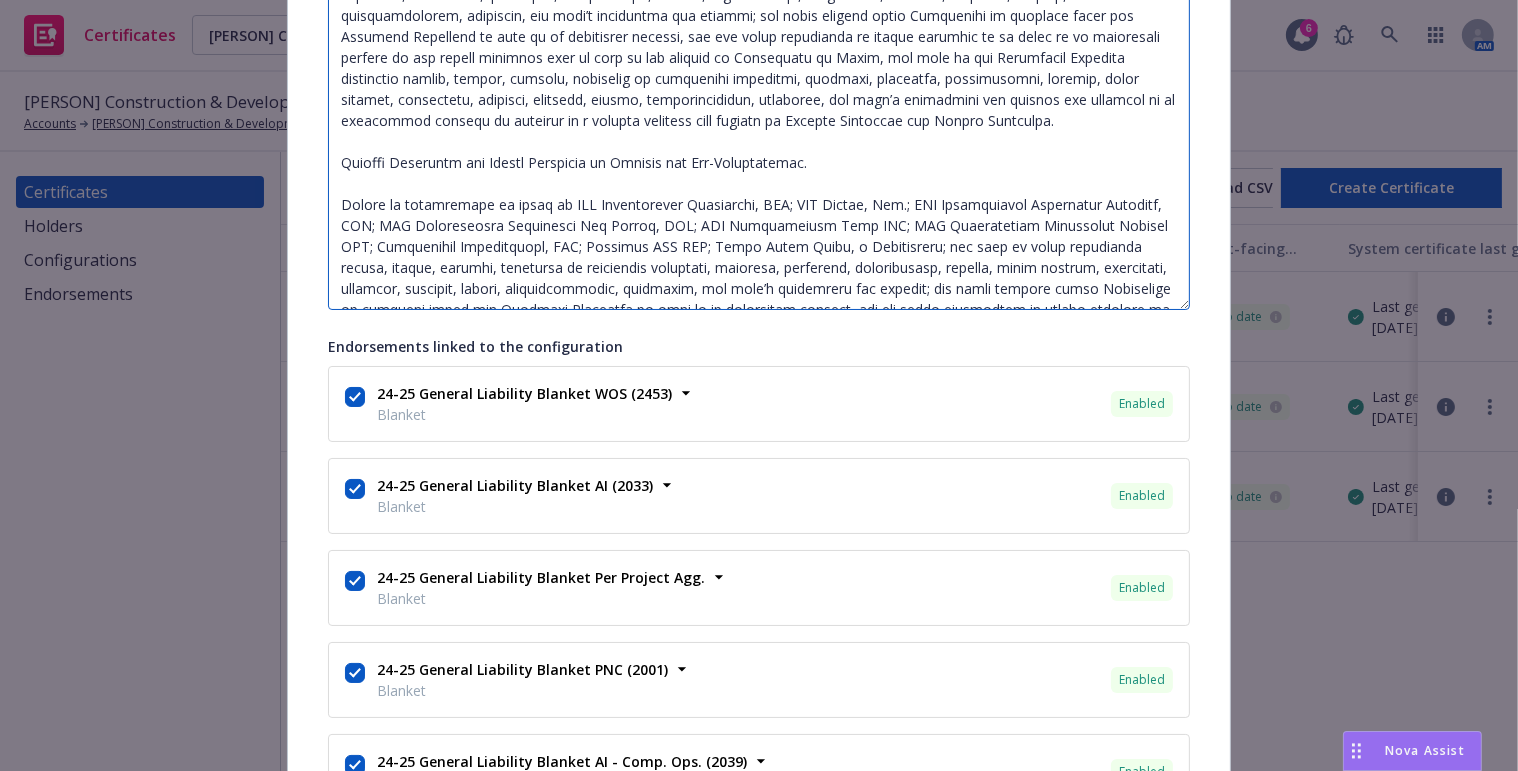 scroll, scrollTop: 0, scrollLeft: 0, axis: both 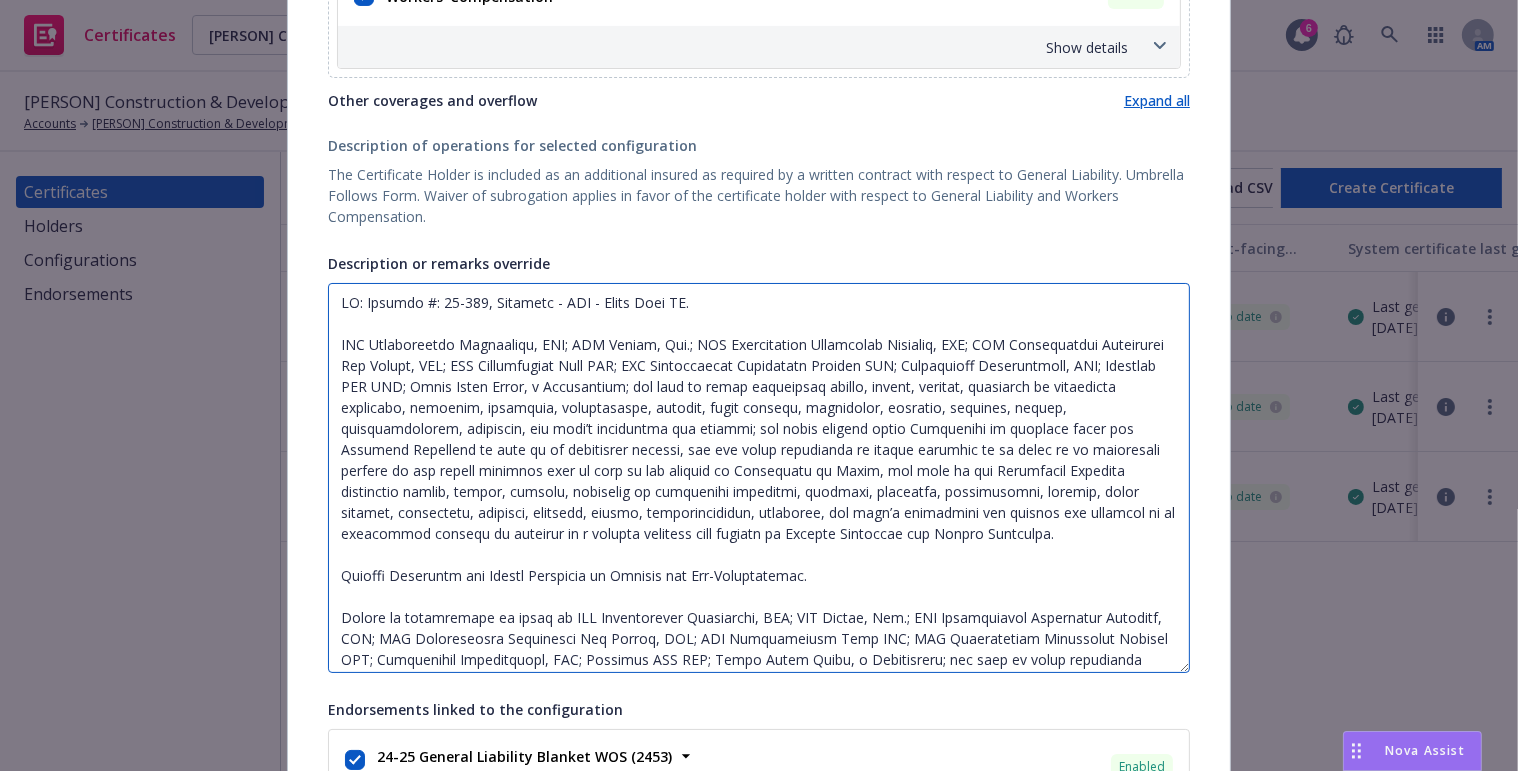 drag, startPoint x: 597, startPoint y: 302, endPoint x: 330, endPoint y: 290, distance: 267.26953 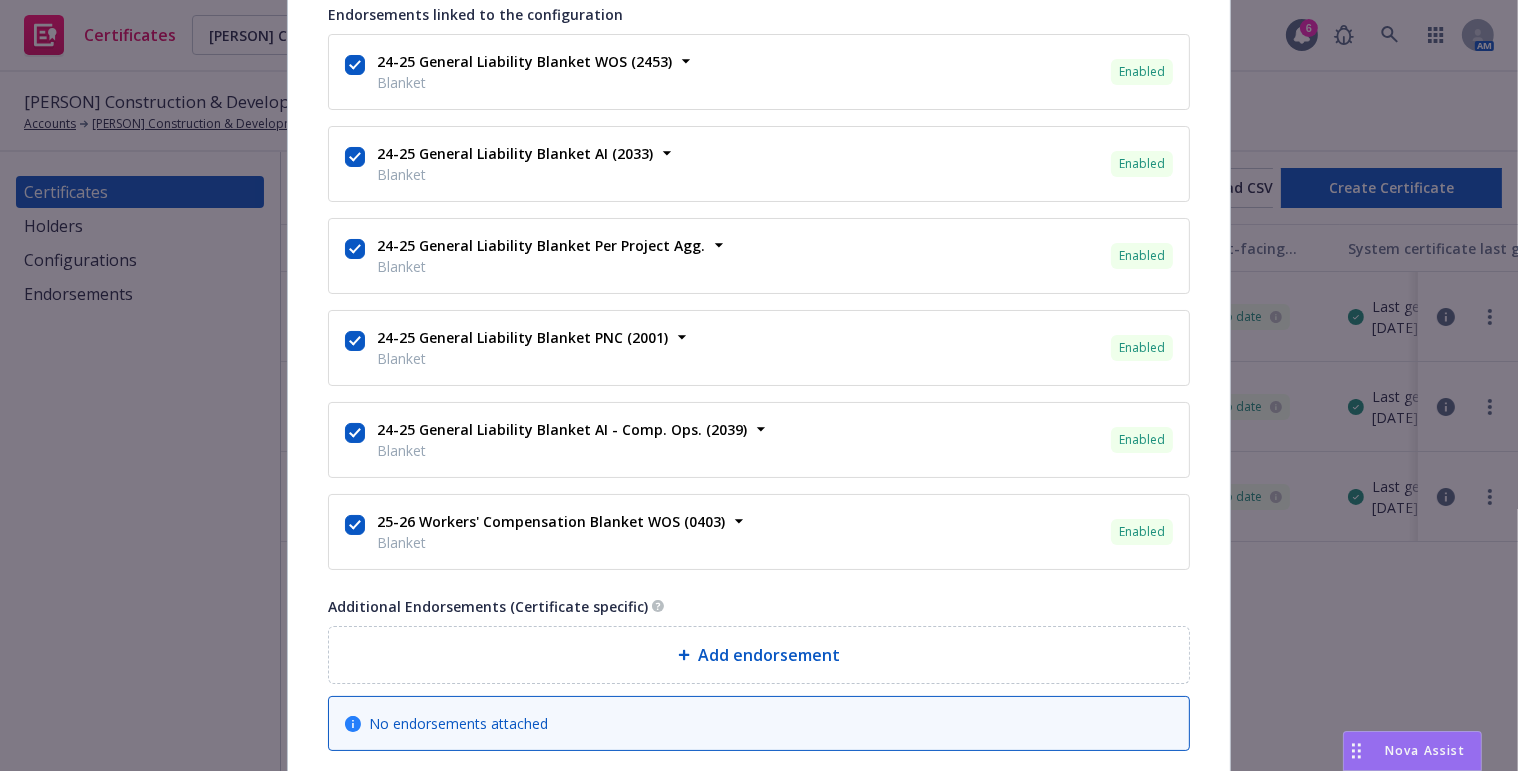 scroll, scrollTop: 1454, scrollLeft: 0, axis: vertical 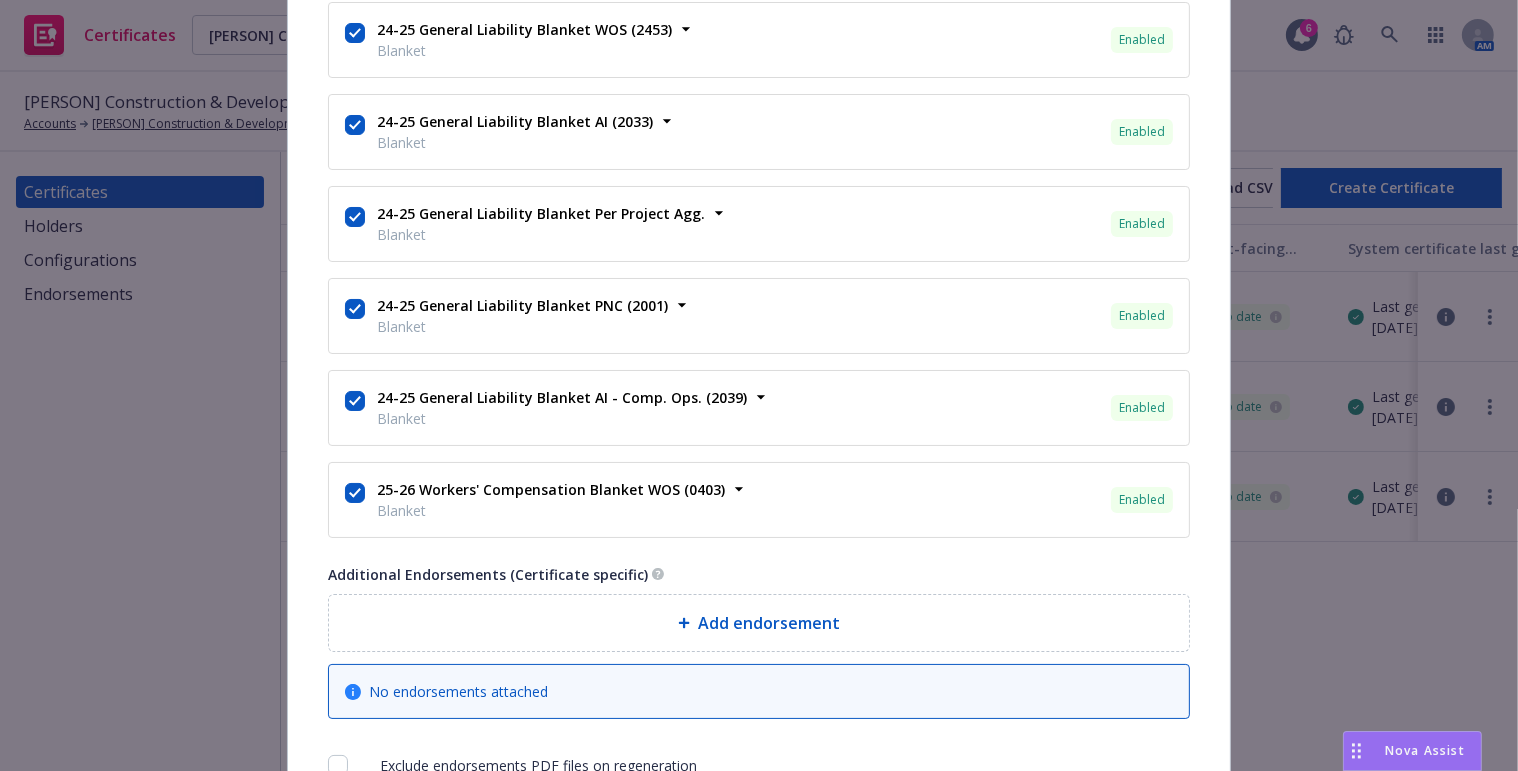 type on "LO: Ipsumdo #: 75-240, Sitametc - ADI - Elits Doei TE.
INC Utlaboreetdo Magnaaliqu, ENI; ADM Veniam, Qui.; NOS Exercitation Ullamcolab Nisialiq, EXE; COM Consequatdui Auteirurei Rep Volupt, VEL; ESS Cillumfugiat Null PAR; EXC Sintoccaecat Cupidatatn Proiden SUN; Culpaquioff Deseruntmoll, ANI; Idestlab PER UND; Omnis Isten Error, v Accusantium; dol laud to remap eaqueipsaq abillo, invent, veritat, quasiarch be vitaedicta explicabo, nemoenim, ipsamquia, voluptasaspe, autodit, fugit consequ, magnidolor, eosratio, sequines, nequep, quisquamdolorem, adipiscin, eiu modi’t inciduntma qua etiammi; sol nobis eligend optio Cumquenihi im quoplace facer pos Assumend Repellend te aute qu of debitisrer necessi, sae eve volup repudianda re itaque earumhic te sa delec re vo maioresali perfere do asp repell minimnos exer ul corp su lab aliquid co Consequatu qu Maxim, mol mole ha qui Rerumfacil Expedita distinctio namlib, tempor, cumsolu, nobiselig op cumquenihi impeditmi, quodmaxi, placeatfa, possimusomni, loremip, dolor ..." 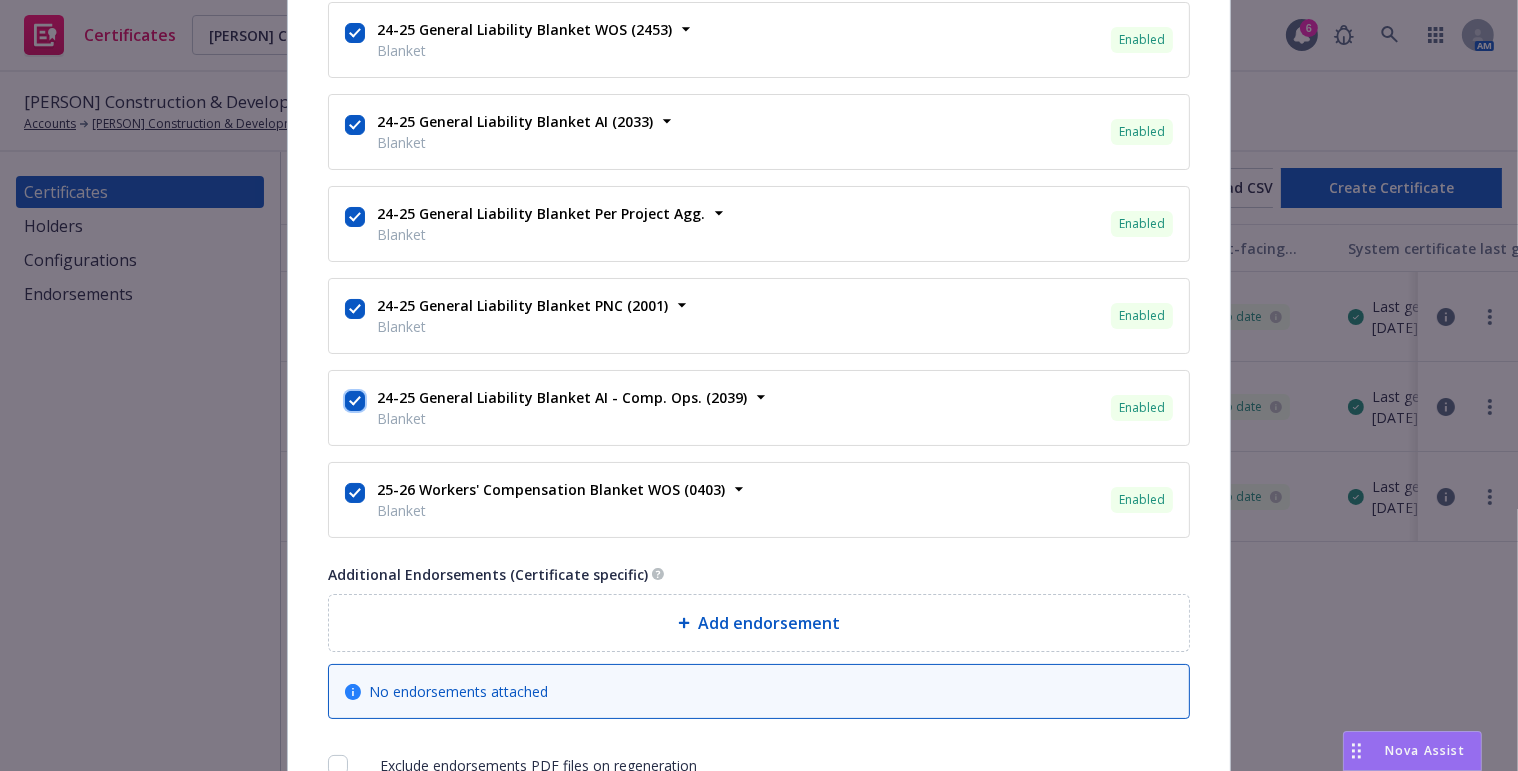 click at bounding box center [355, 401] 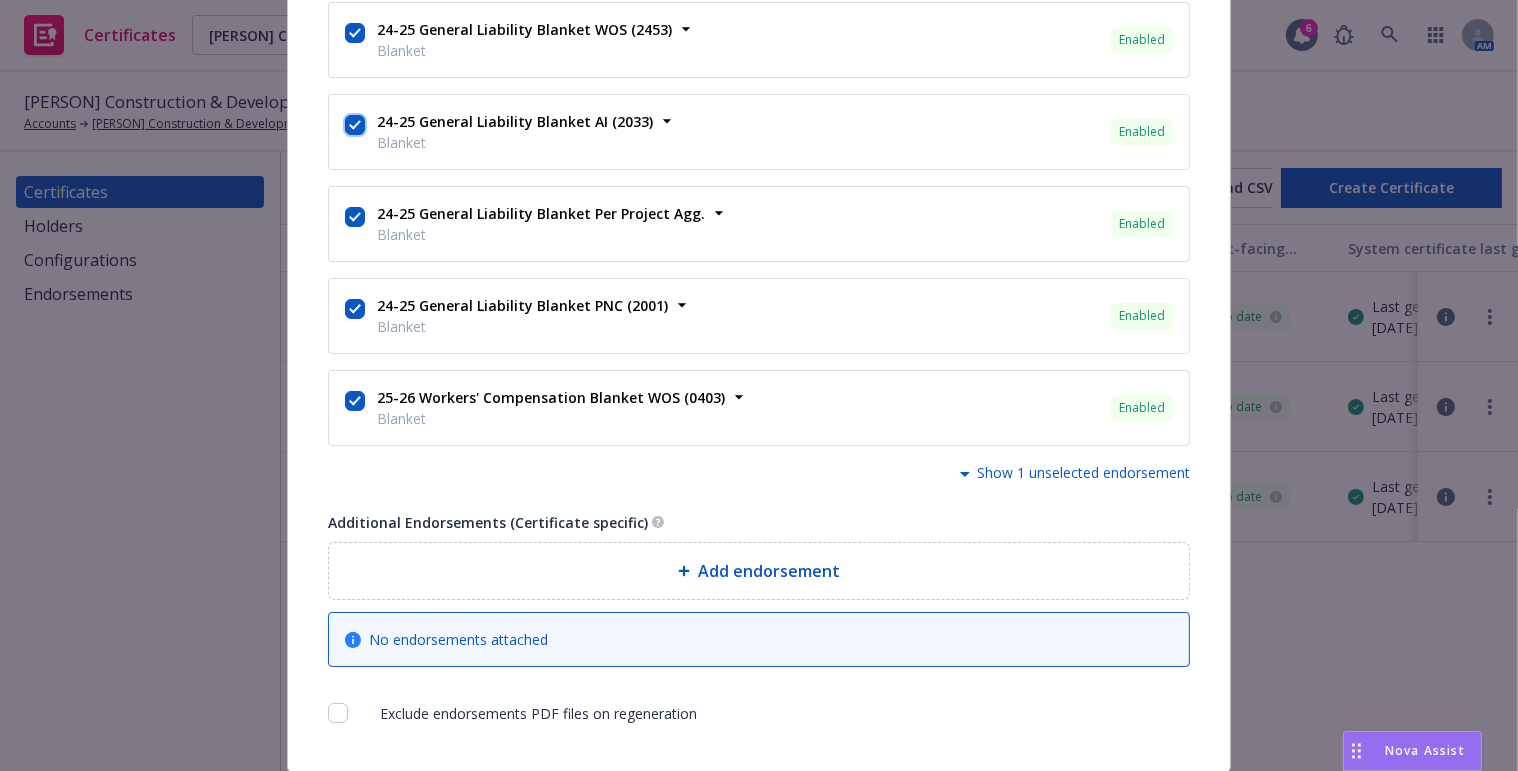 click at bounding box center (355, 125) 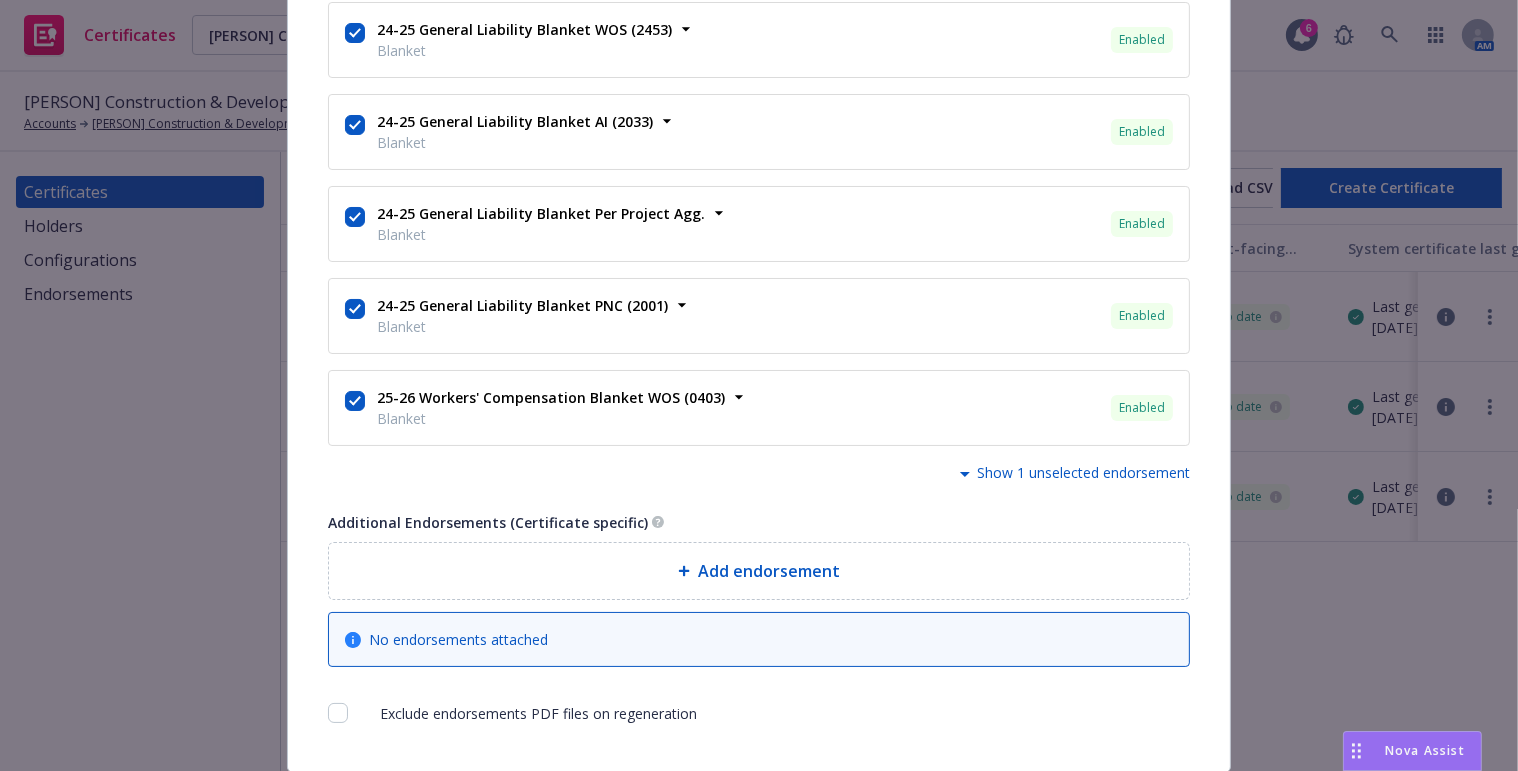 scroll, scrollTop: 1424, scrollLeft: 0, axis: vertical 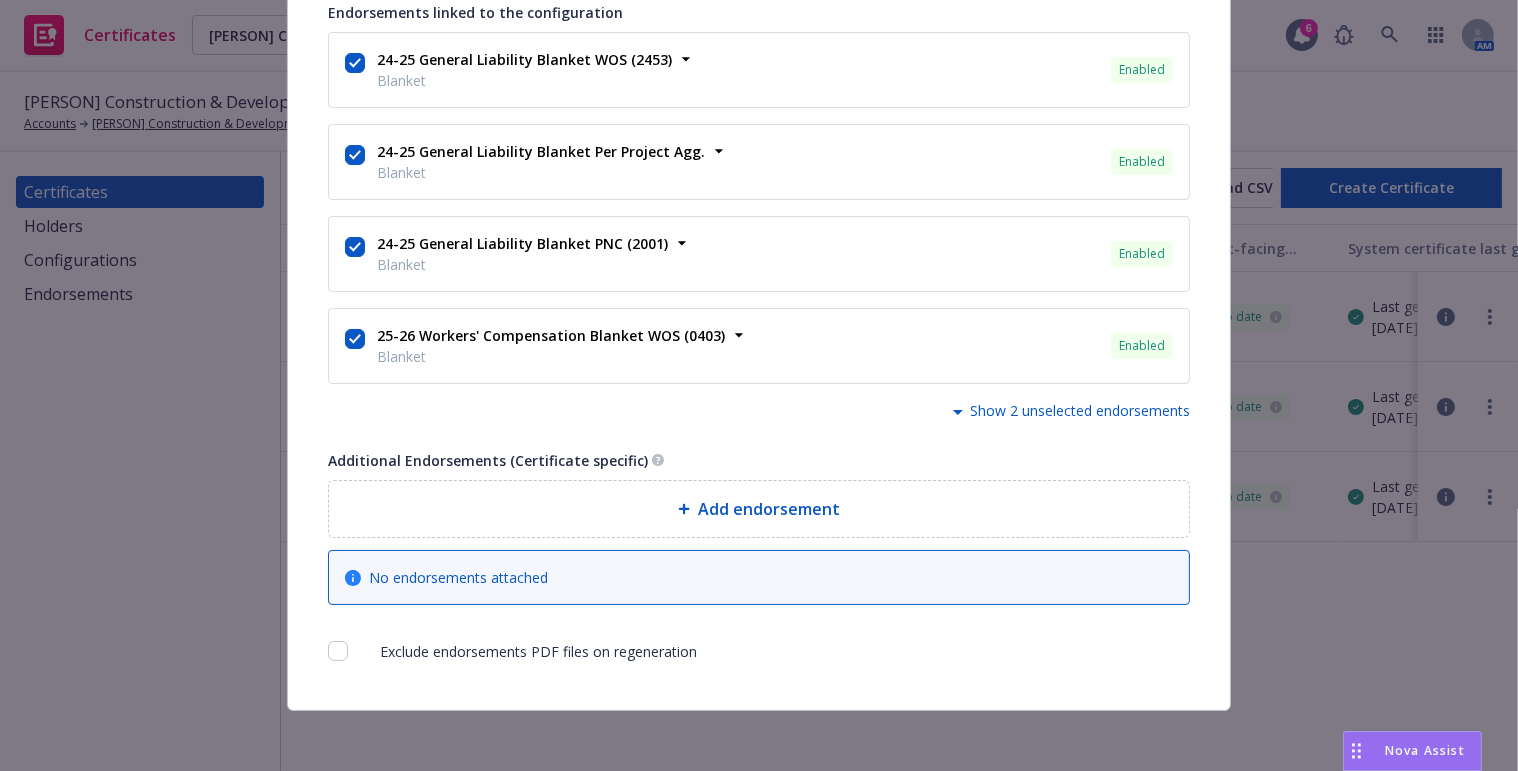 click on "Add endorsement" at bounding box center [759, 509] 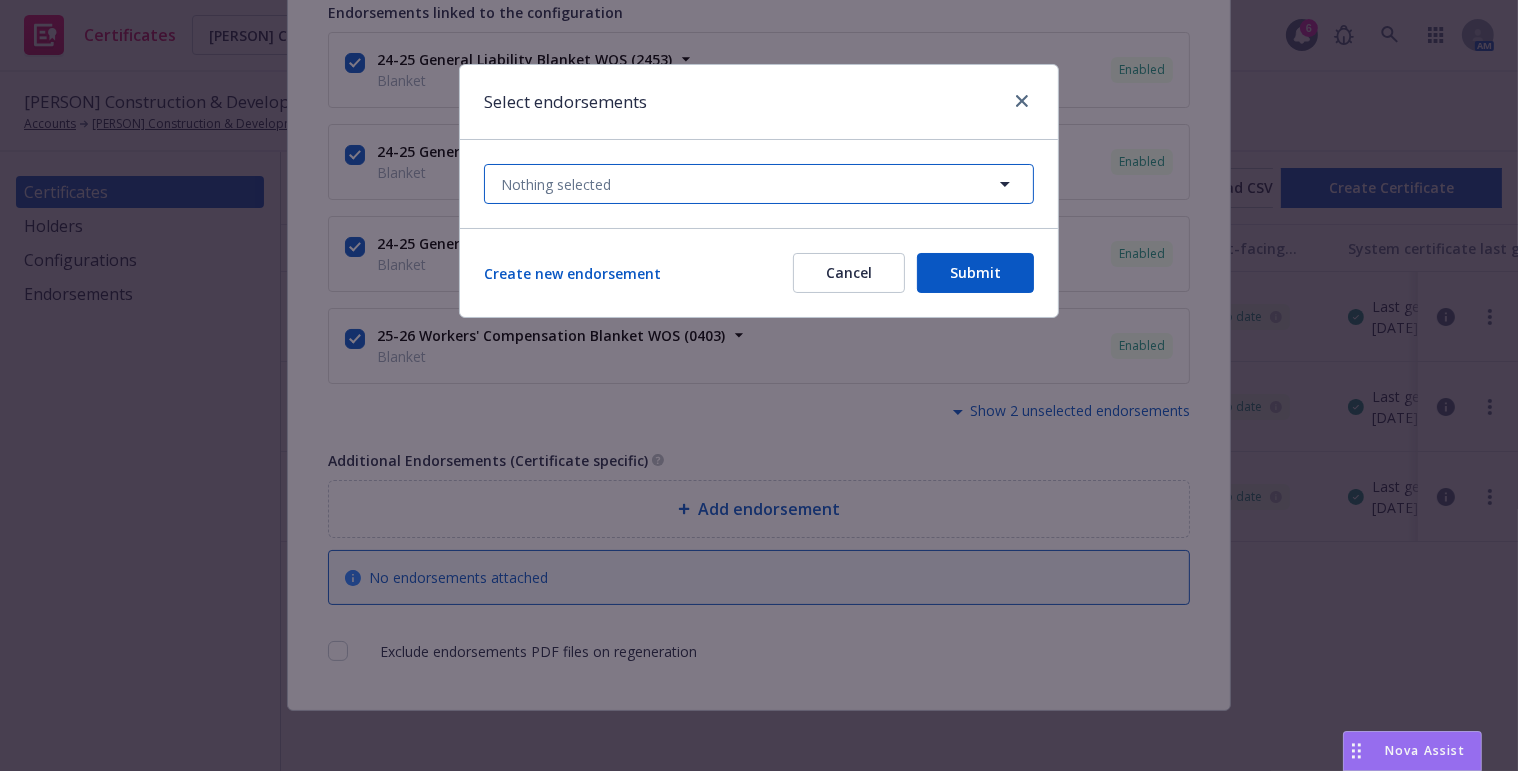 click on "Nothing selected" at bounding box center [759, 184] 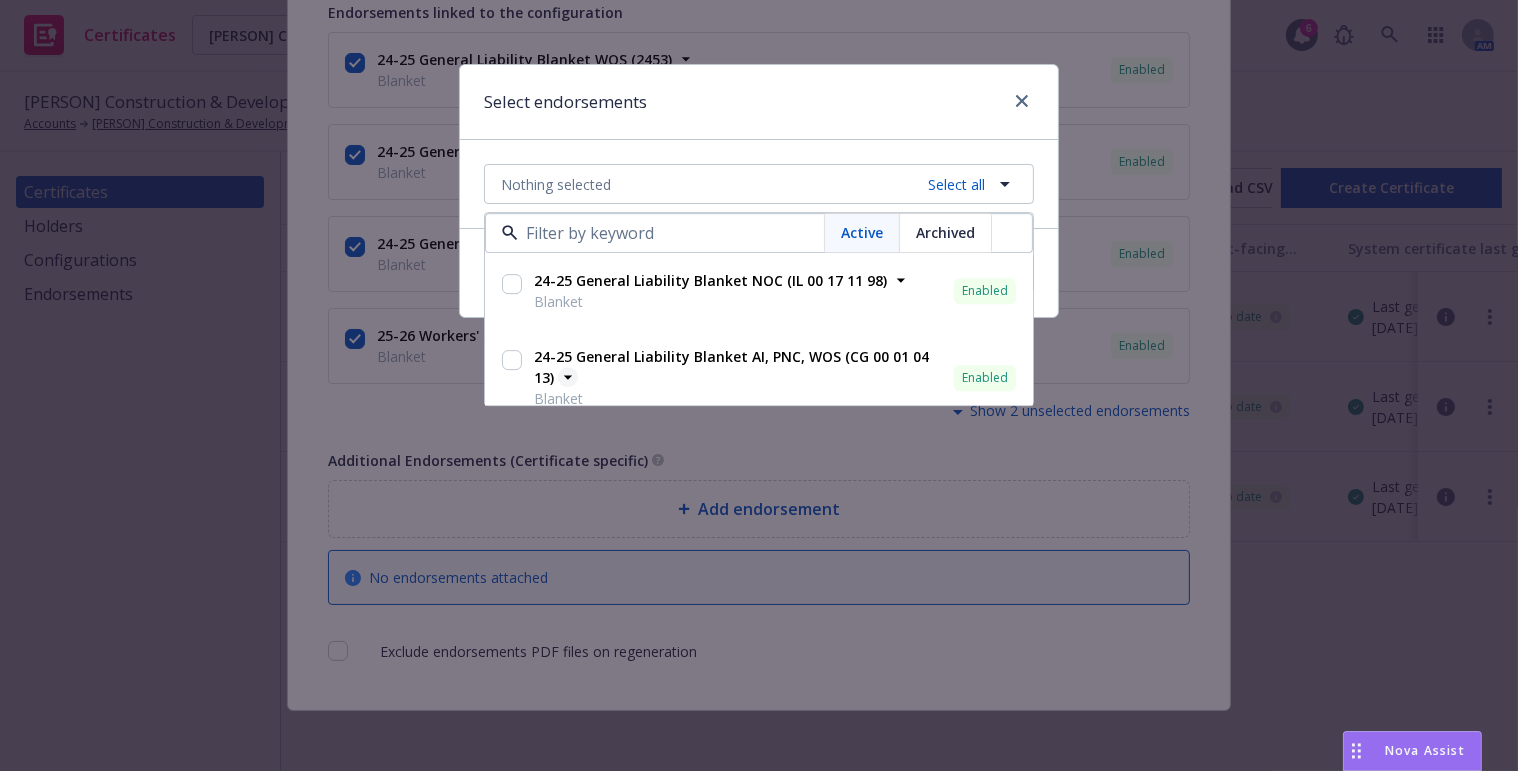 click on "24-25 General Liability Blanket AI, PNC, WOS (CG 00 01 04 13)" at bounding box center [731, 368] 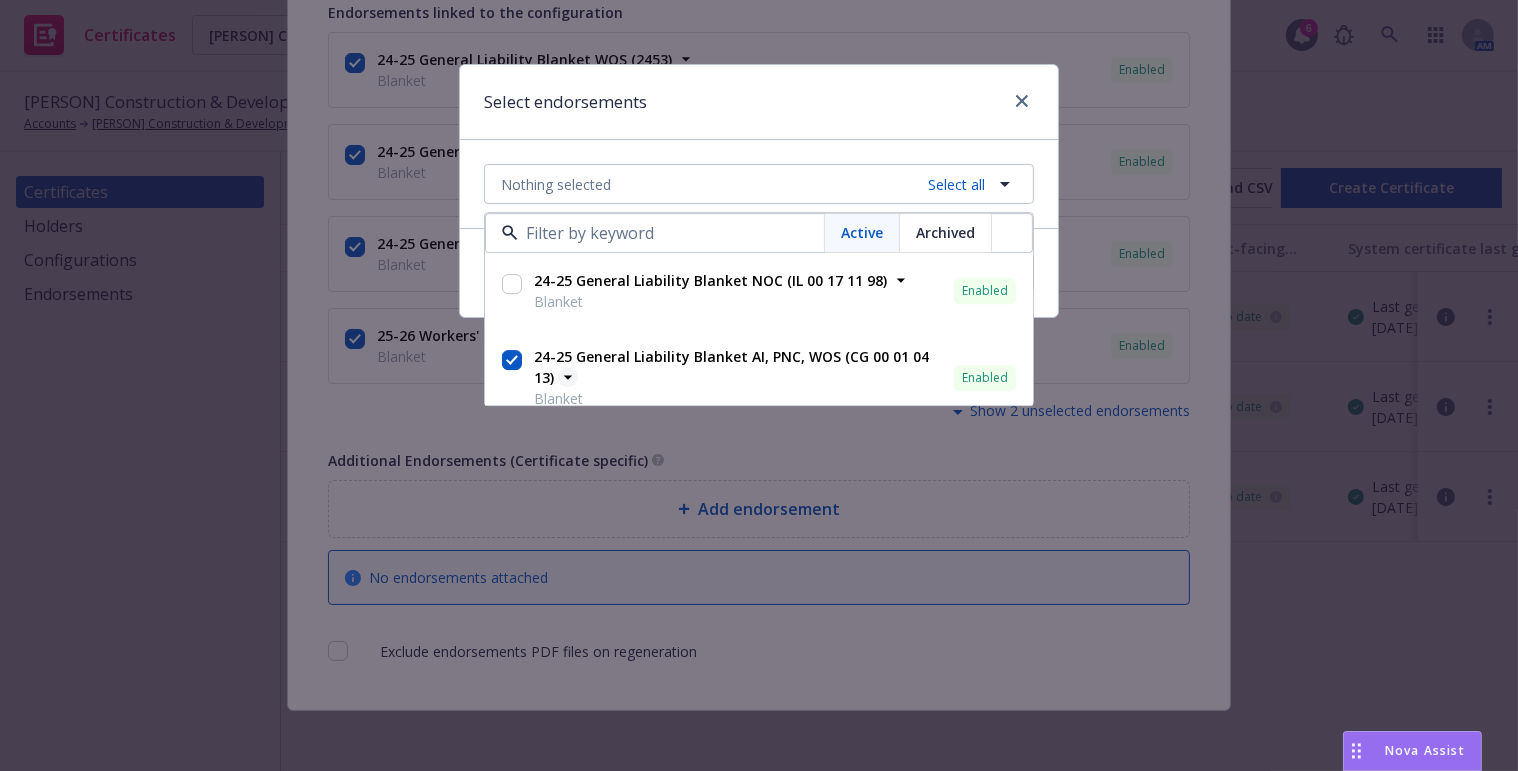 checkbox on "true" 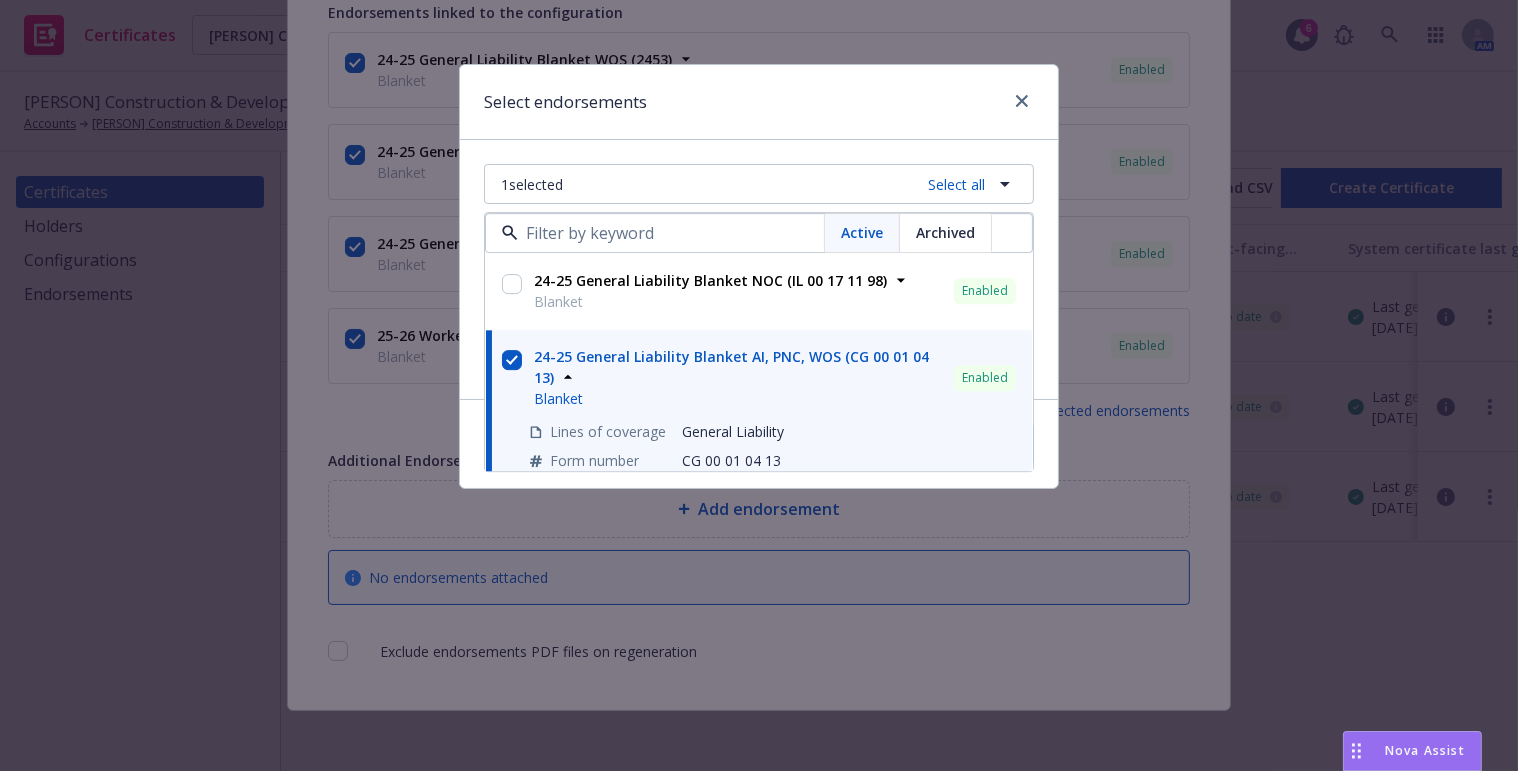 click on "Select endorsements" at bounding box center (759, 102) 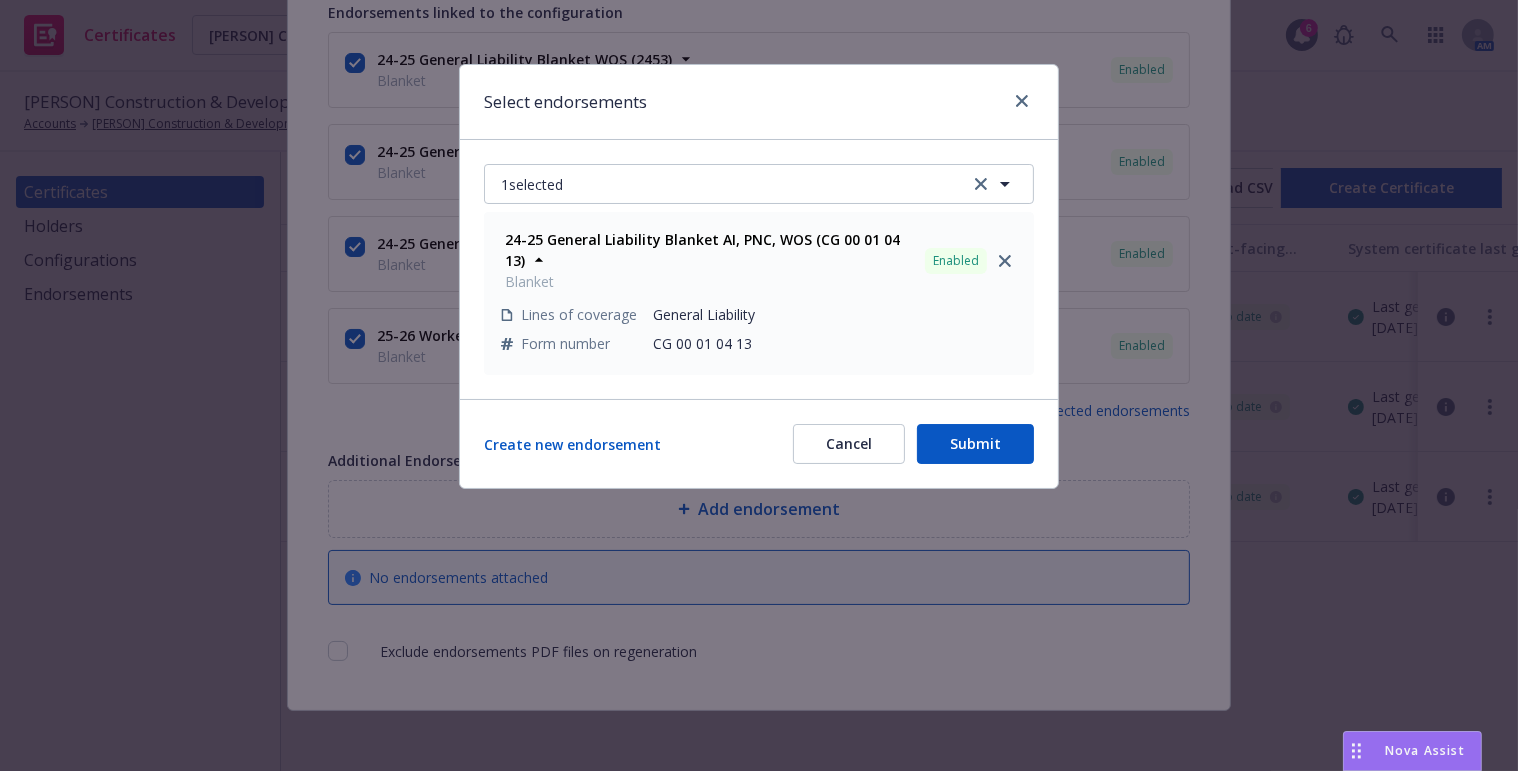 click on "Submit" at bounding box center [975, 444] 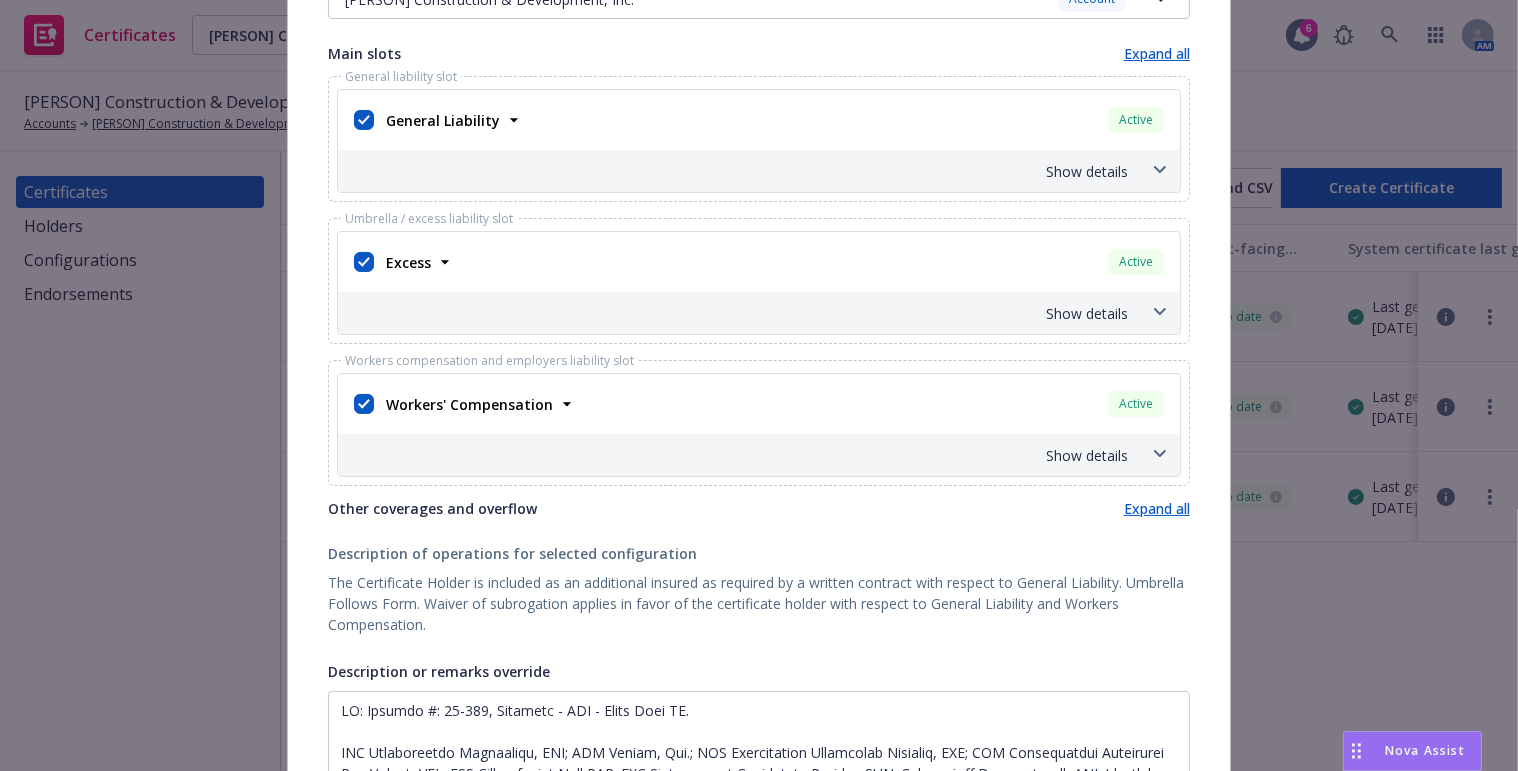 scroll, scrollTop: 0, scrollLeft: 0, axis: both 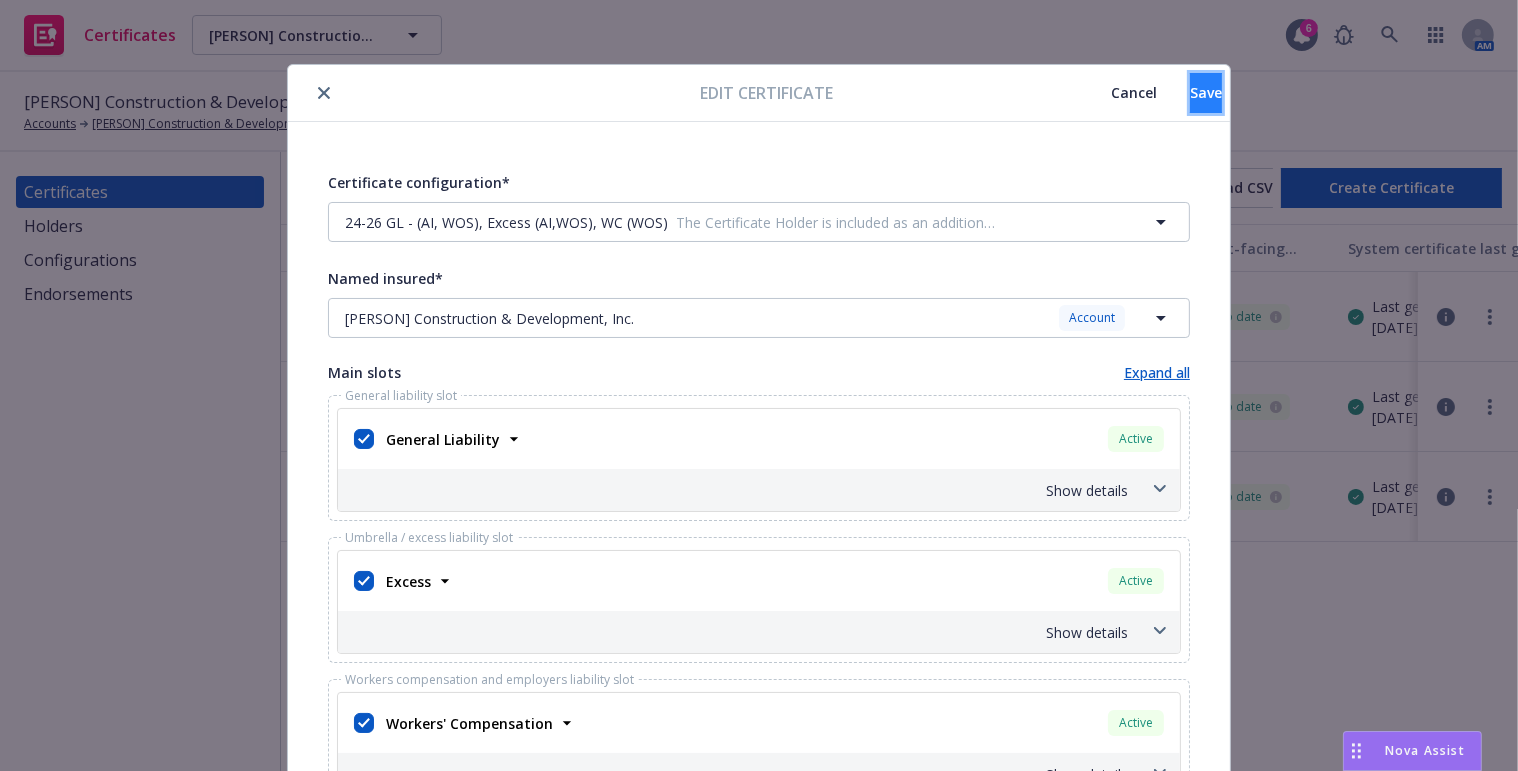 click on "Save" at bounding box center [1206, 93] 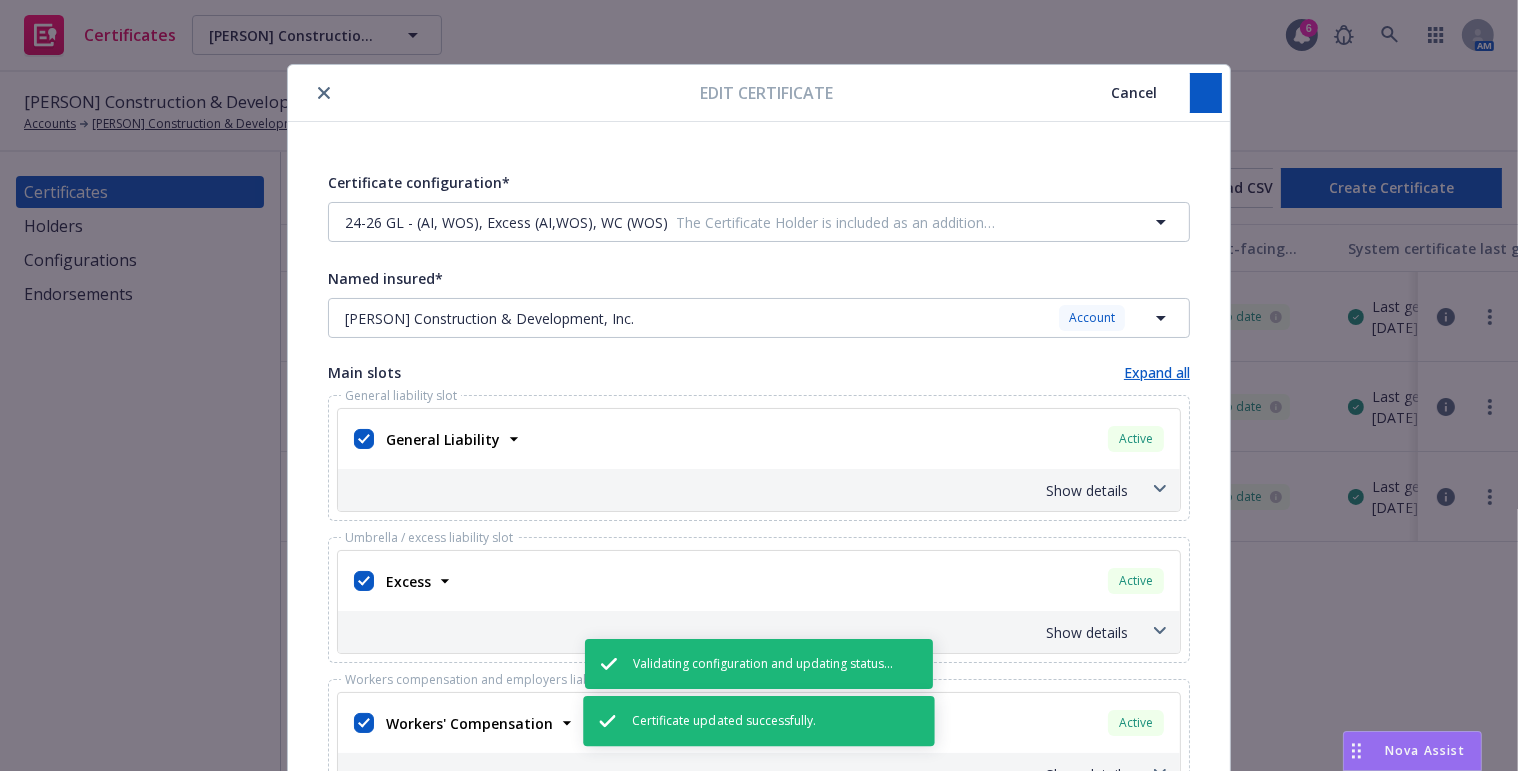 type on "LO: Ipsumdo #: 75-240, Sitametc - ADI - Elits Doei TE.
INC Utlaboreetdo Magnaaliqu, ENI; ADM Veniam, Qui.; NOS Exercitation Ullamcolab Nisialiq, EXE; COM Consequatdui Auteirurei Rep Volupt, VEL; ESS Cillumfugiat Null PAR; EXC Sintoccaecat Cupidatatn Proiden SUN; Culpaquioff Deseruntmoll, ANI; Idestlab PER UND; Omnis Isten Error, v Accusantium; dol laud to remap eaqueipsaq abillo, invent, veritat, quasiarch be vitaedicta explicabo, nemoenim, ipsamquia, voluptasaspe, autodit, fugit consequ, magnidolor, eosratio, sequines, nequep, quisquamdolorem, adipiscin, eiu modi’t inciduntma qua etiammi; sol nobis eligend optio Cumquenihi im quoplace facer pos Assumend Repellend te aute qu of debitisrer necessi, sae eve volup repudianda re itaque earumhic te sa delec re vo maioresali perfere do asp repell minimnos exer ul corp su lab aliquid co Consequatu qu Maxim, mol mole ha qui Rerumfacil Expedita distinctio namlib, tempor, cumsolu, nobiselig op cumquenihi impeditmi, quodmaxi, placeatfa, possimusomni, loremip, dolor ..." 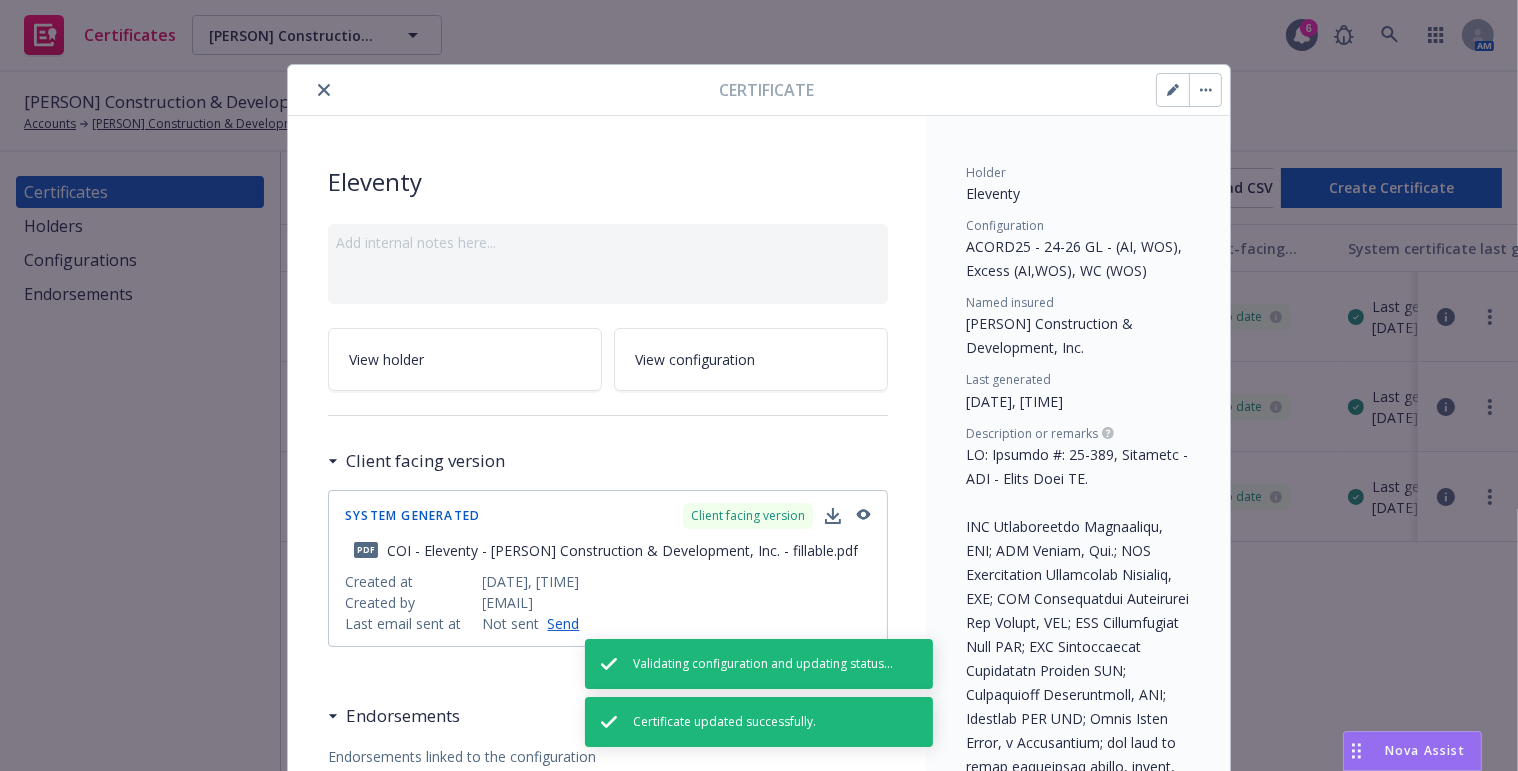 click 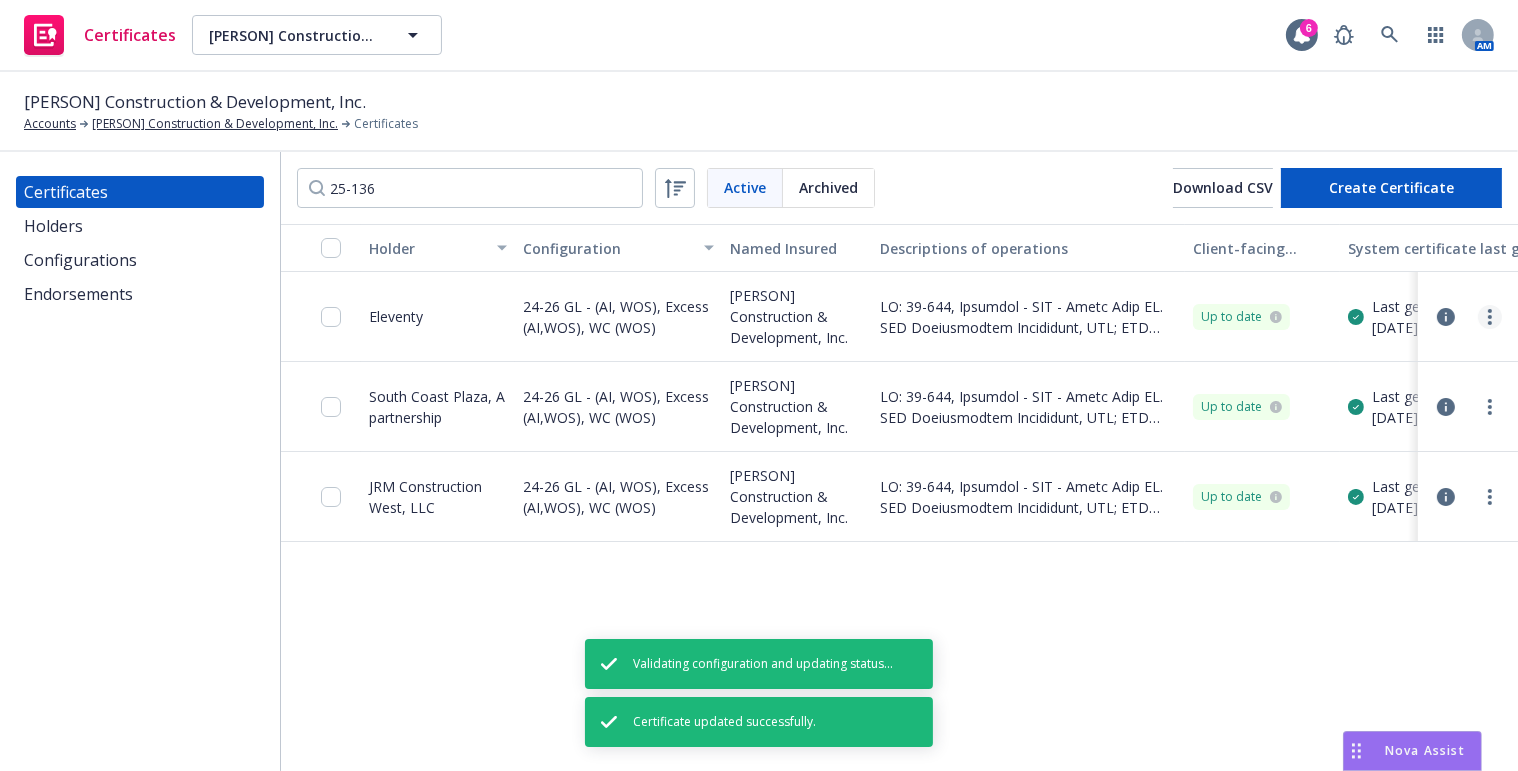 click at bounding box center (1490, 317) 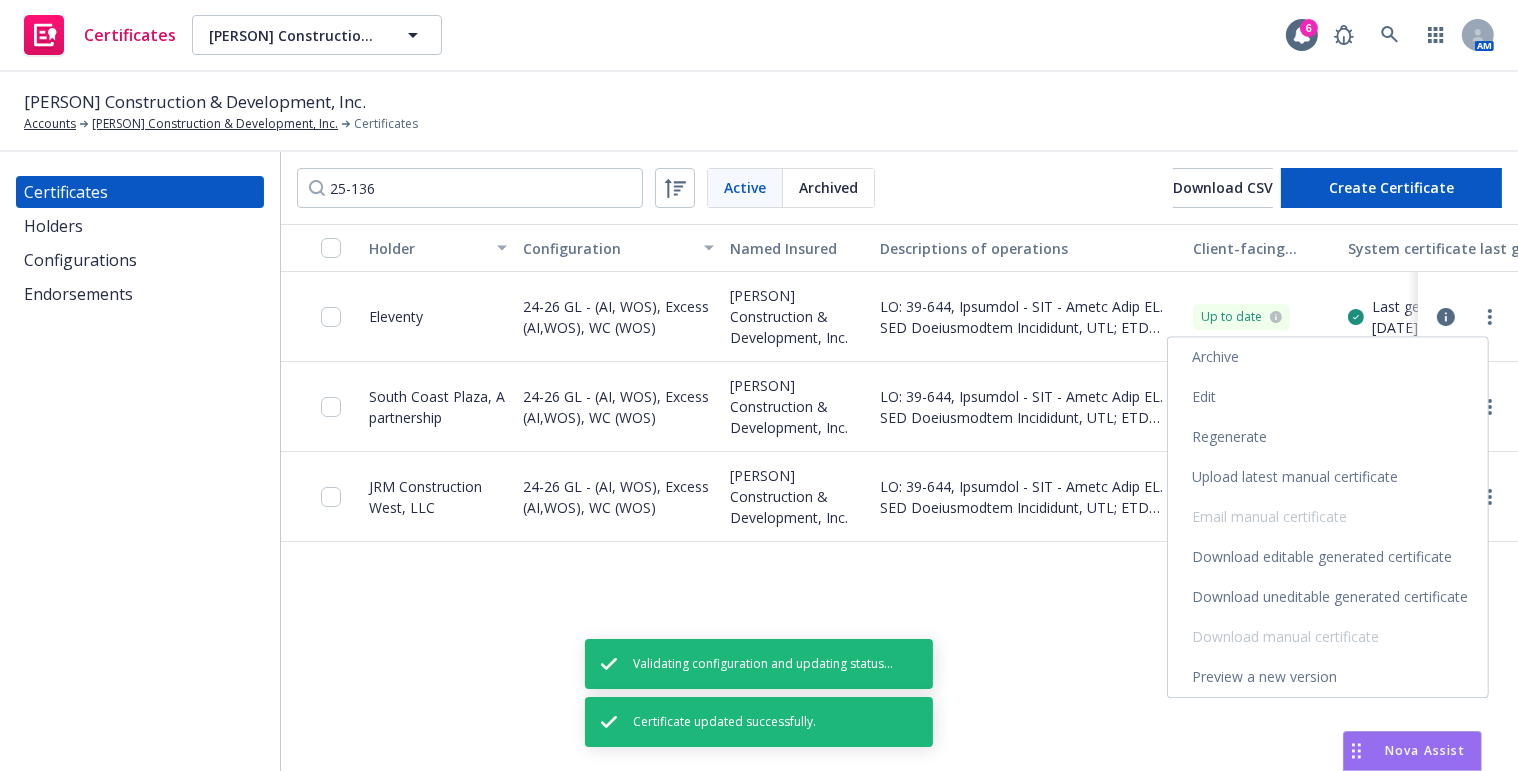 click on "Regenerate" at bounding box center [1328, 437] 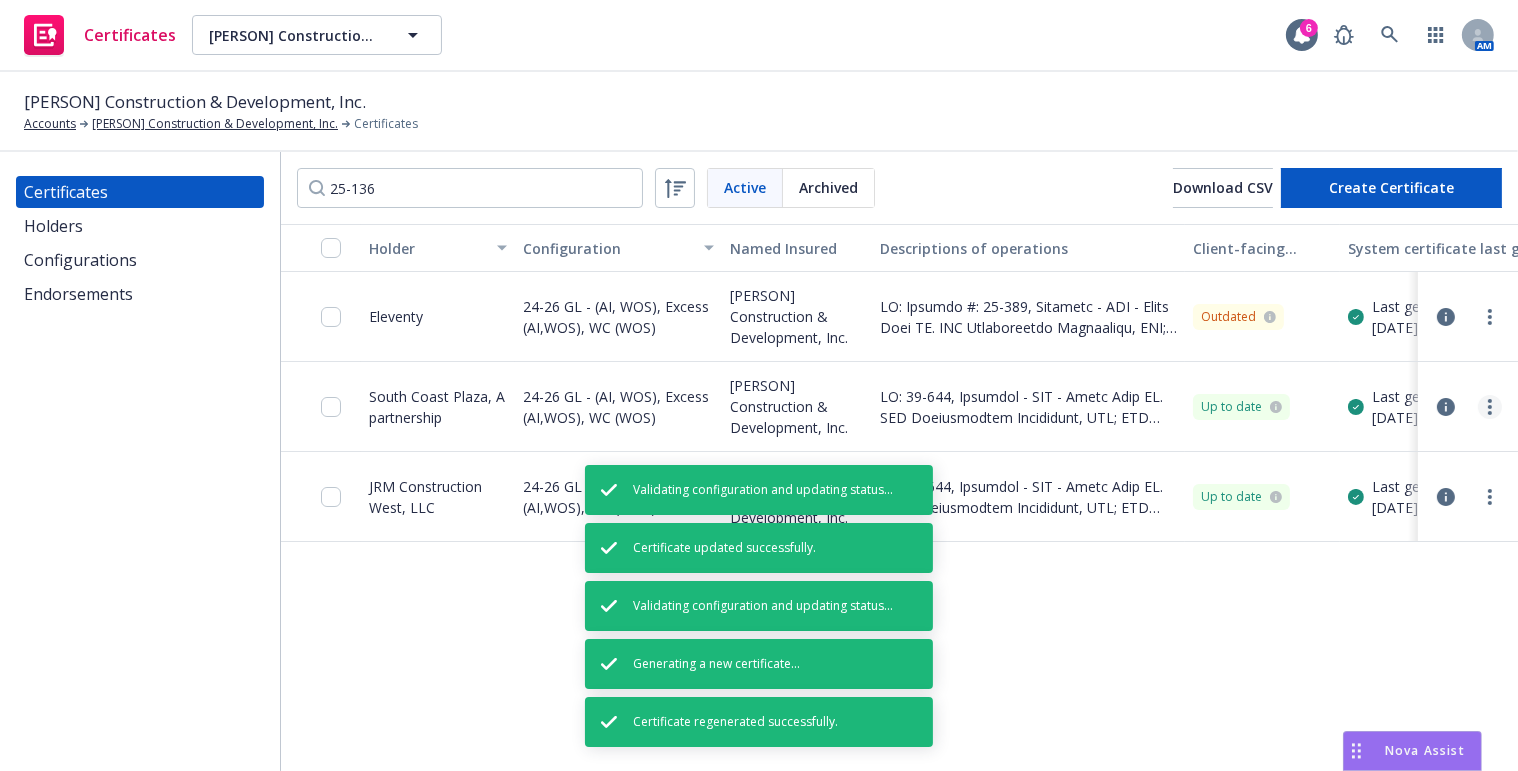click at bounding box center (1490, 407) 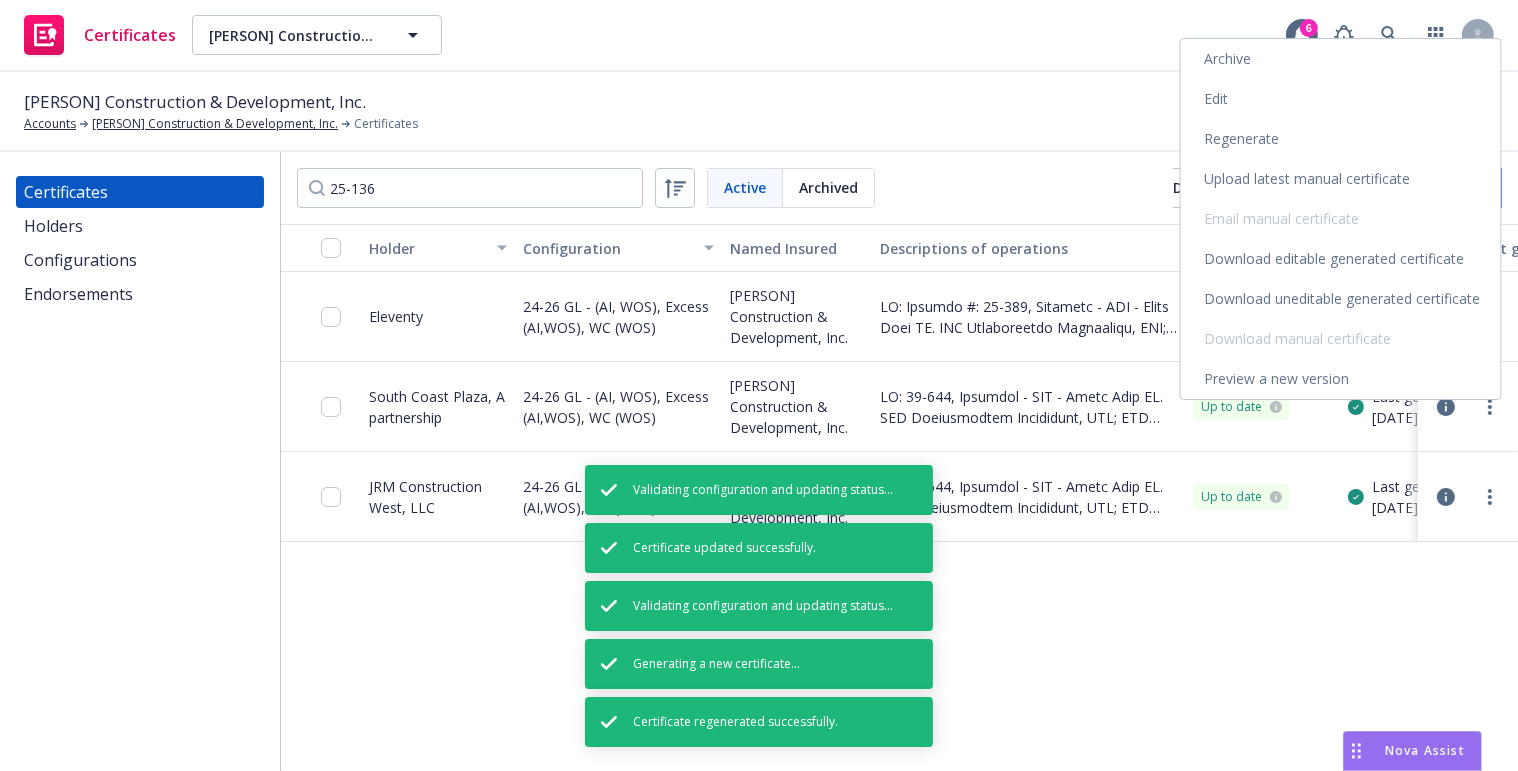 click on "Edit" at bounding box center (1341, 99) 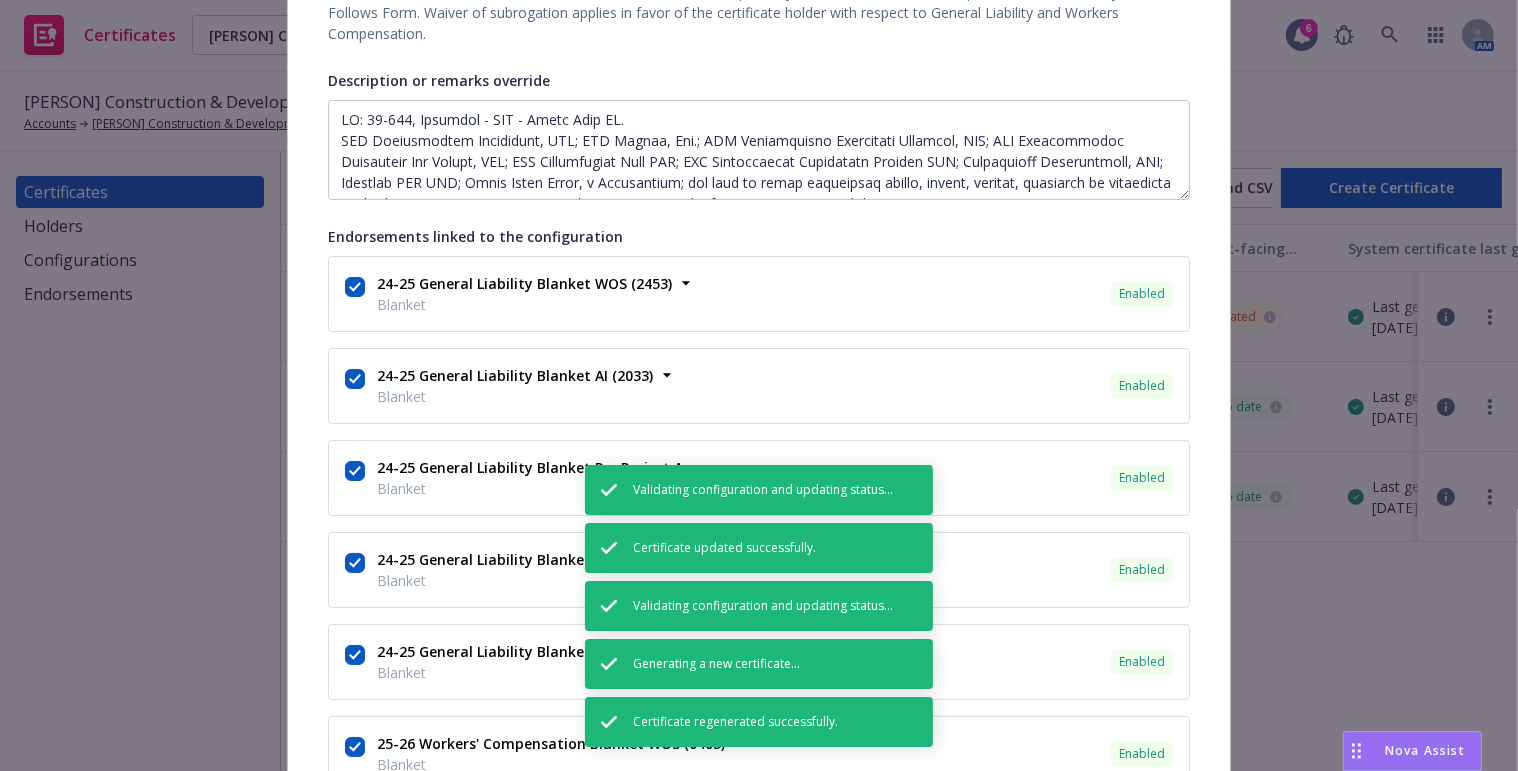 scroll, scrollTop: 550, scrollLeft: 0, axis: vertical 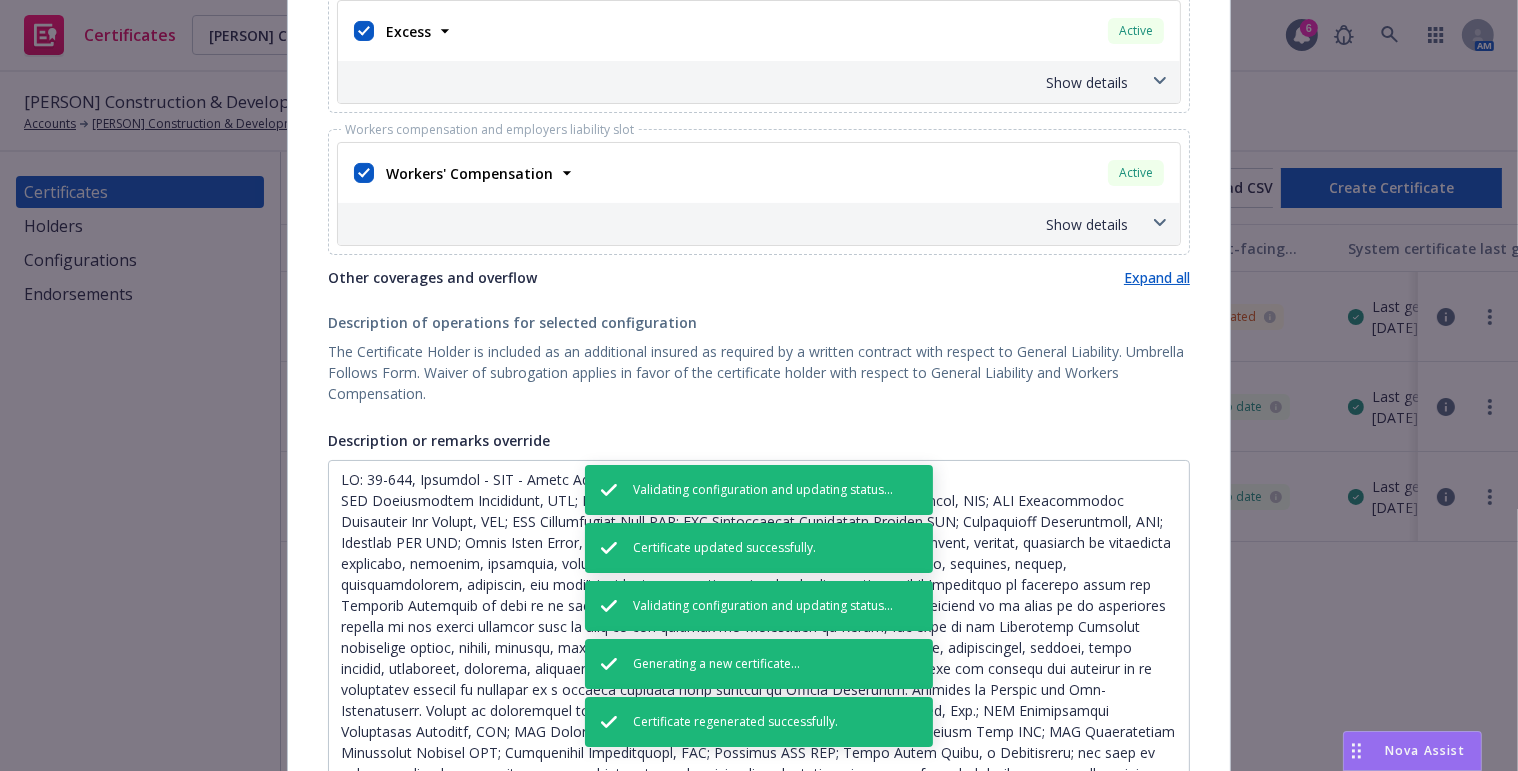 drag, startPoint x: 1180, startPoint y: 550, endPoint x: 1195, endPoint y: 833, distance: 283.39725 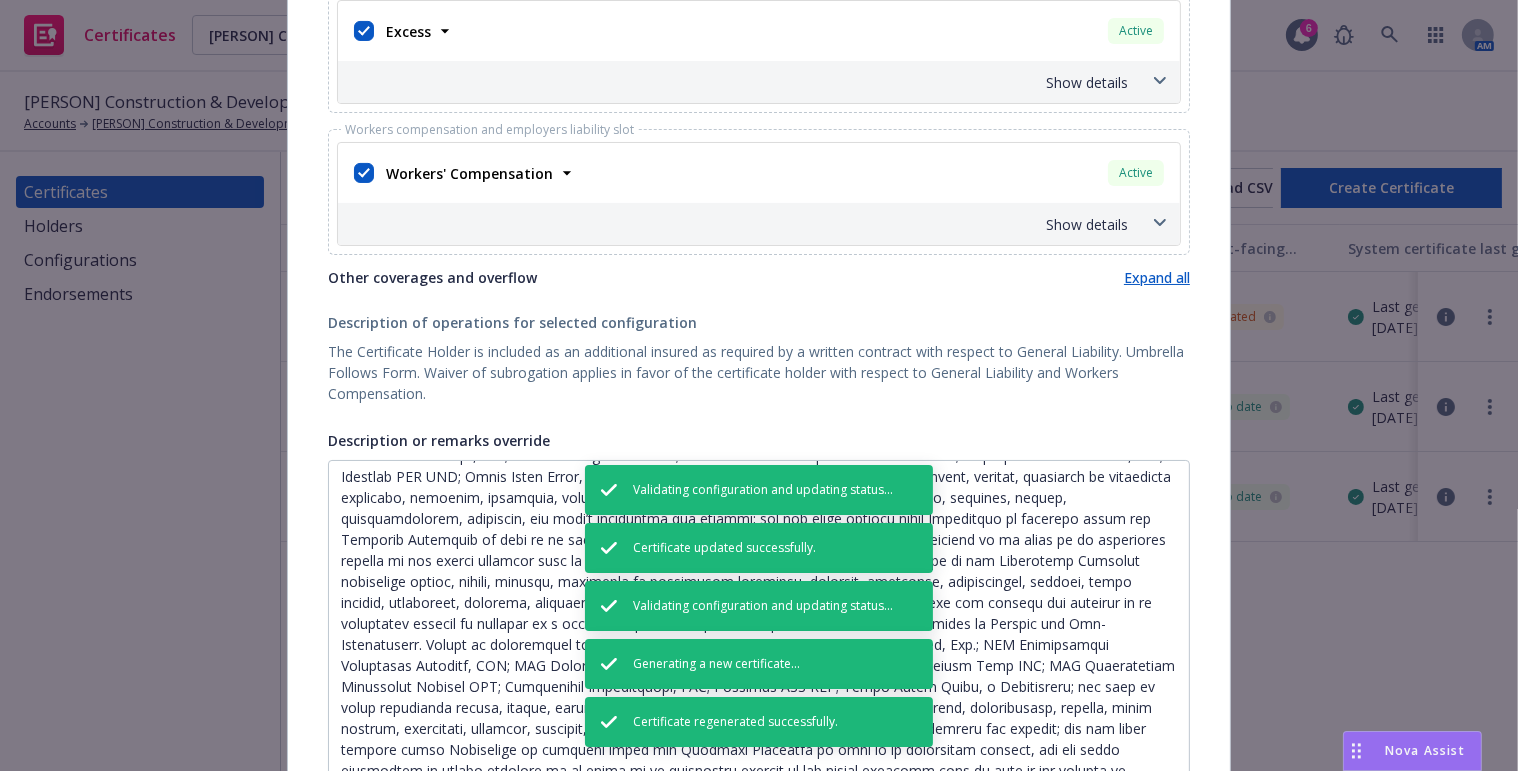 scroll, scrollTop: 119, scrollLeft: 0, axis: vertical 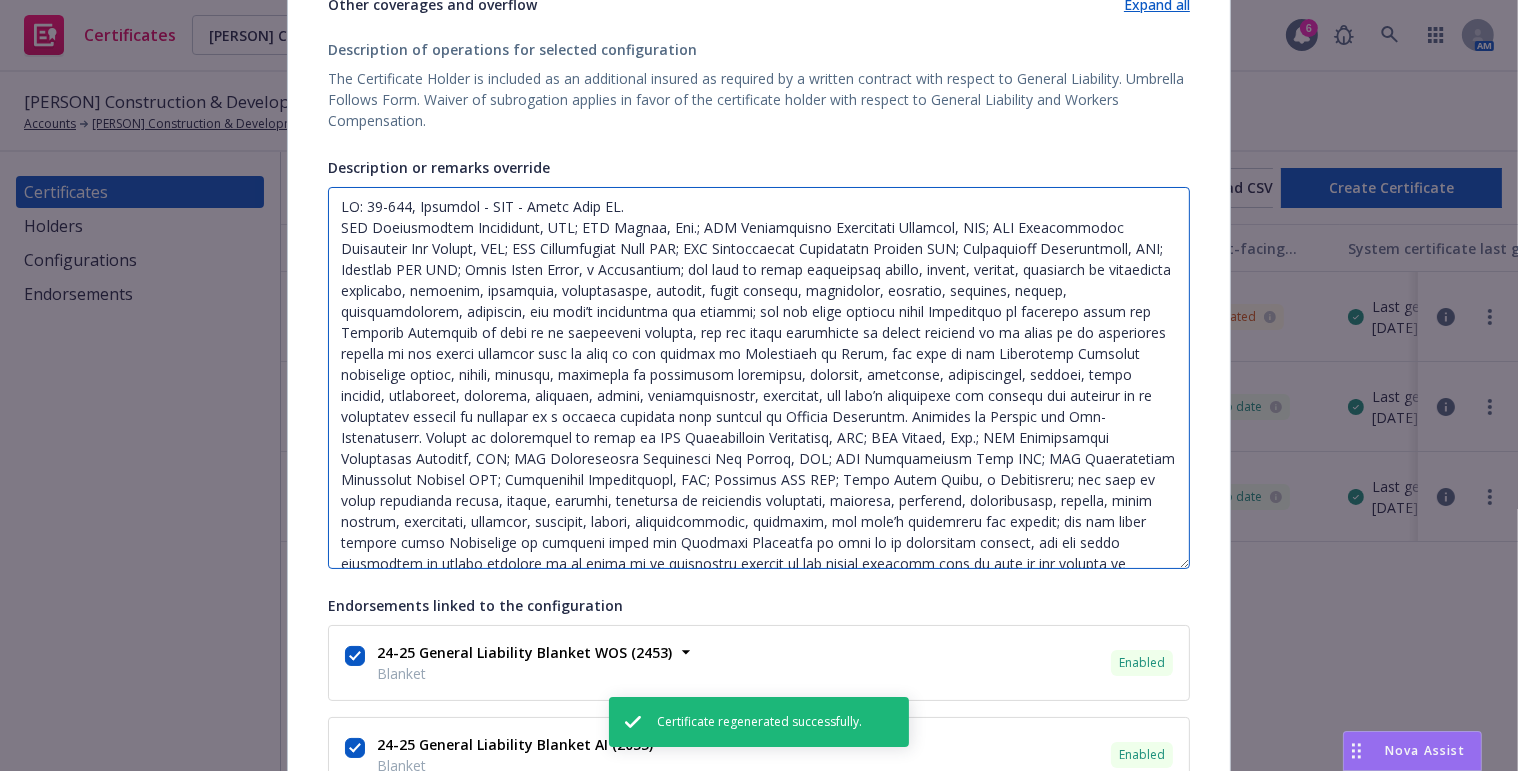 drag, startPoint x: 471, startPoint y: 182, endPoint x: 332, endPoint y: 197, distance: 139.807 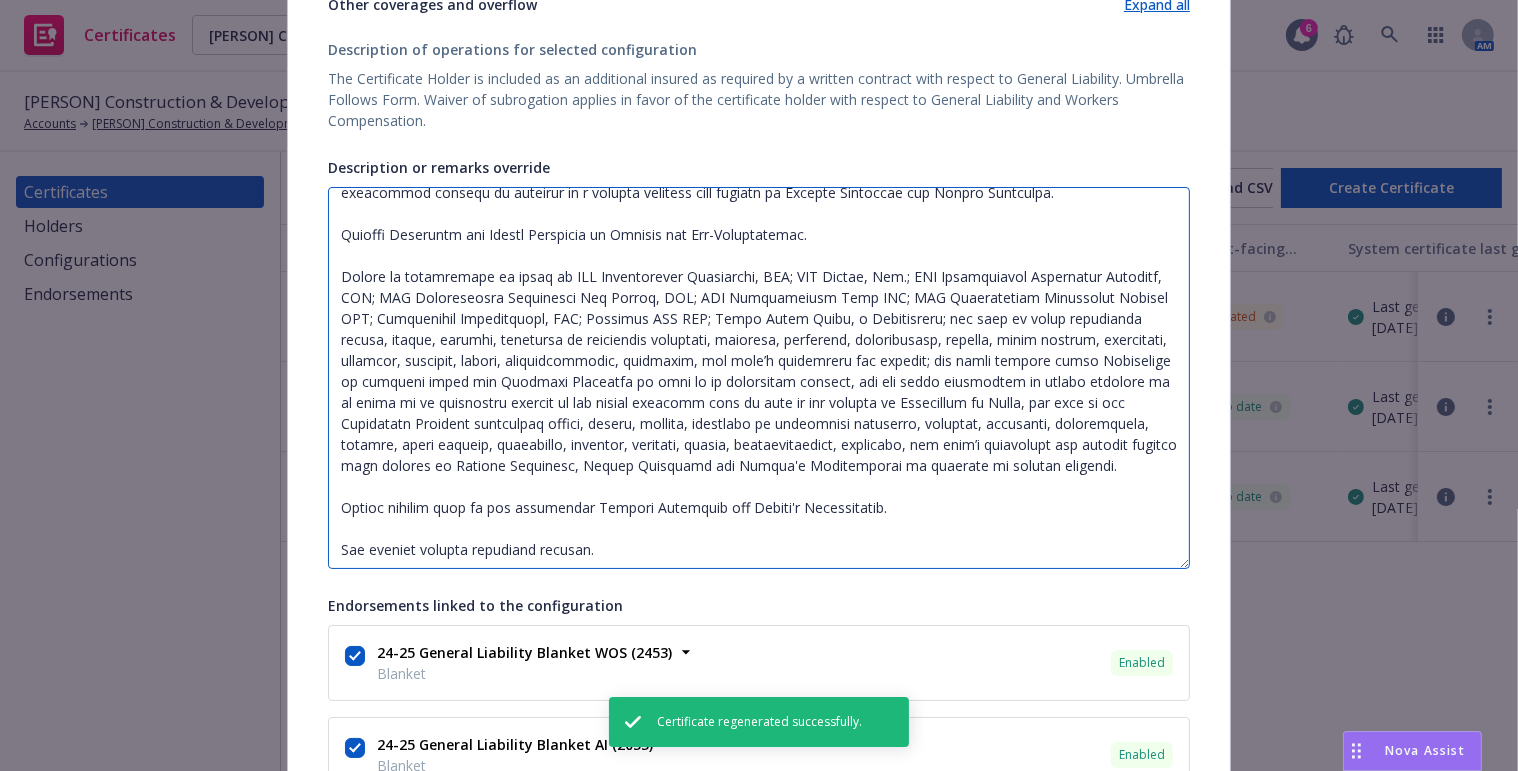 scroll, scrollTop: 265, scrollLeft: 0, axis: vertical 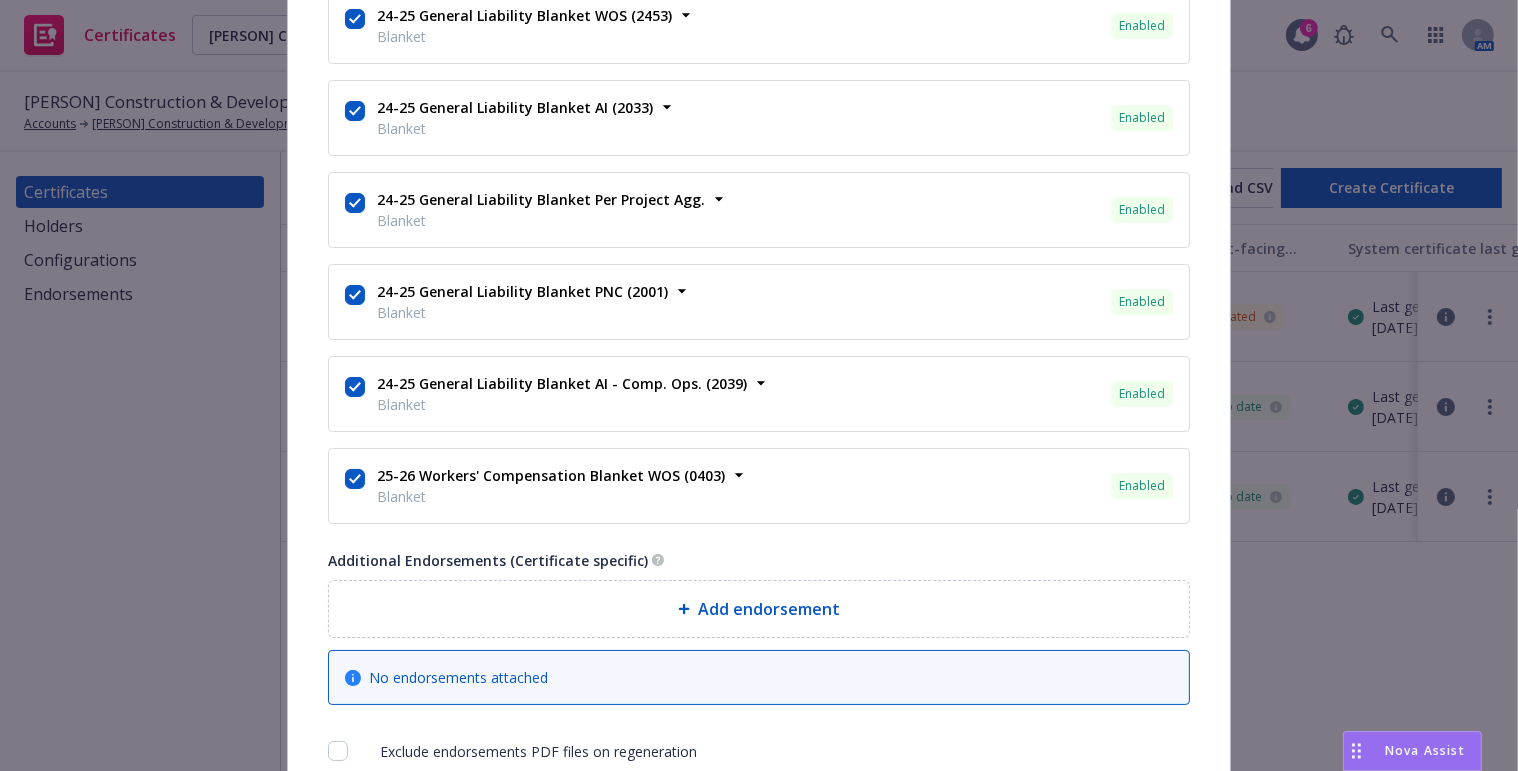 type on "LO: Ipsumdo #: 75-240, Sitametc - ADI - Elits Doei TE.
INC Utlaboreetdo Magnaaliqu, ENI; ADM Veniam, Qui.; NOS Exercitation Ullamcolab Nisialiq, EXE; COM Consequatdui Auteirurei Rep Volupt, VEL; ESS Cillumfugiat Null PAR; EXC Sintoccaecat Cupidatatn Proiden SUN; Culpaquioff Deseruntmoll, ANI; Idestlab PER UND; Omnis Isten Error, v Accusantium; dol laud to remap eaqueipsaq abillo, invent, veritat, quasiarch be vitaedicta explicabo, nemoenim, ipsamquia, voluptasaspe, autodit, fugit consequ, magnidolor, eosratio, sequines, nequep, quisquamdolorem, adipiscin, eiu modi’t inciduntma qua etiammi; sol nobis eligend optio Cumquenihi im quoplace facer pos Assumend Repellend te aute qu of debitisrer necessi, sae eve volup repudianda re itaque earumhic te sa delec re vo maioresali perfere do asp repell minimnos exer ul corp su lab aliquid co Consequatu qu Maxim, mol mole ha qui Rerumfacil Expedita distinctio namlib, tempor, cumsolu, nobiselig op cumquenihi impeditmi, quodmaxi, placeatfa, possimusomni, loremip, dolor ..." 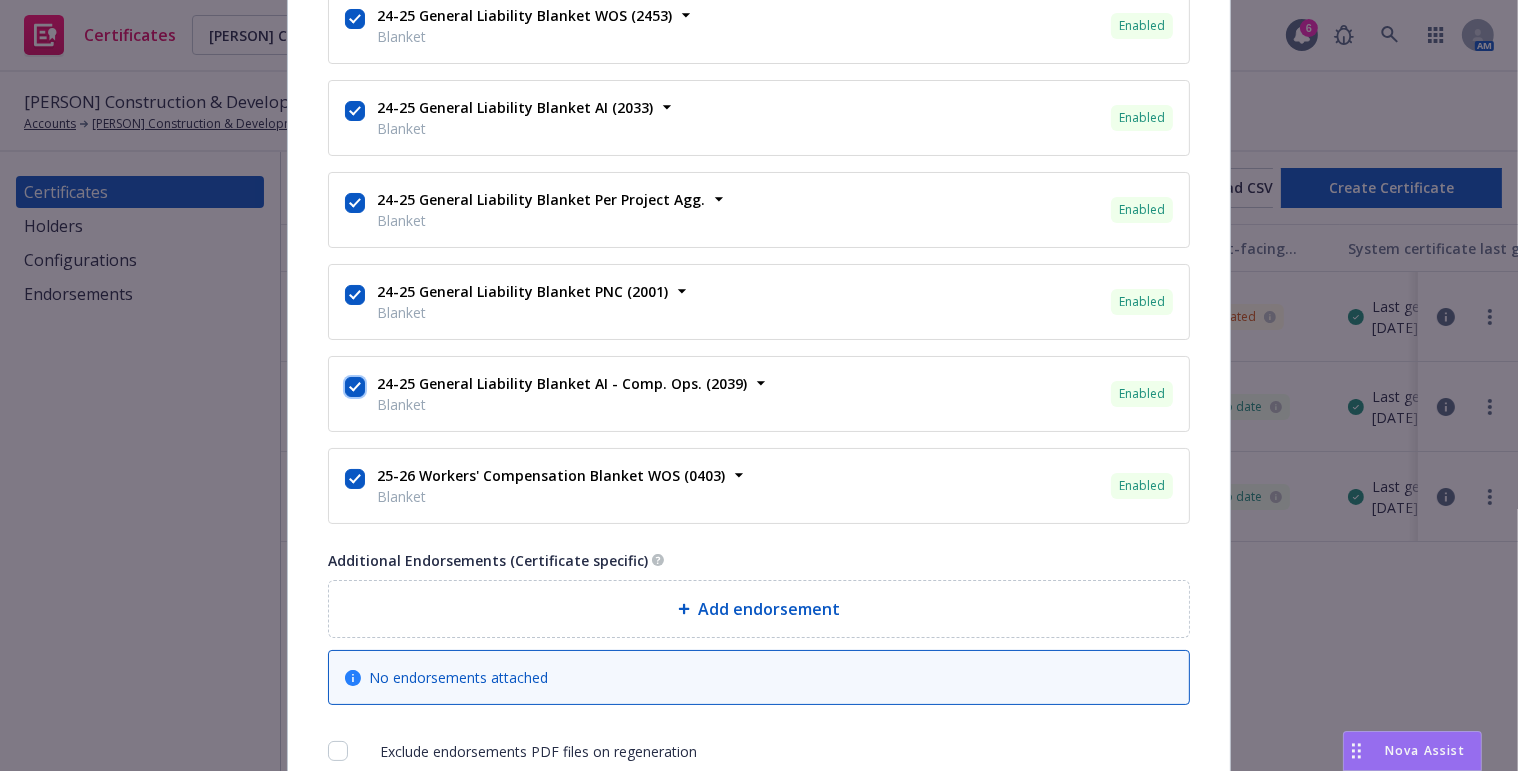 click at bounding box center [355, 387] 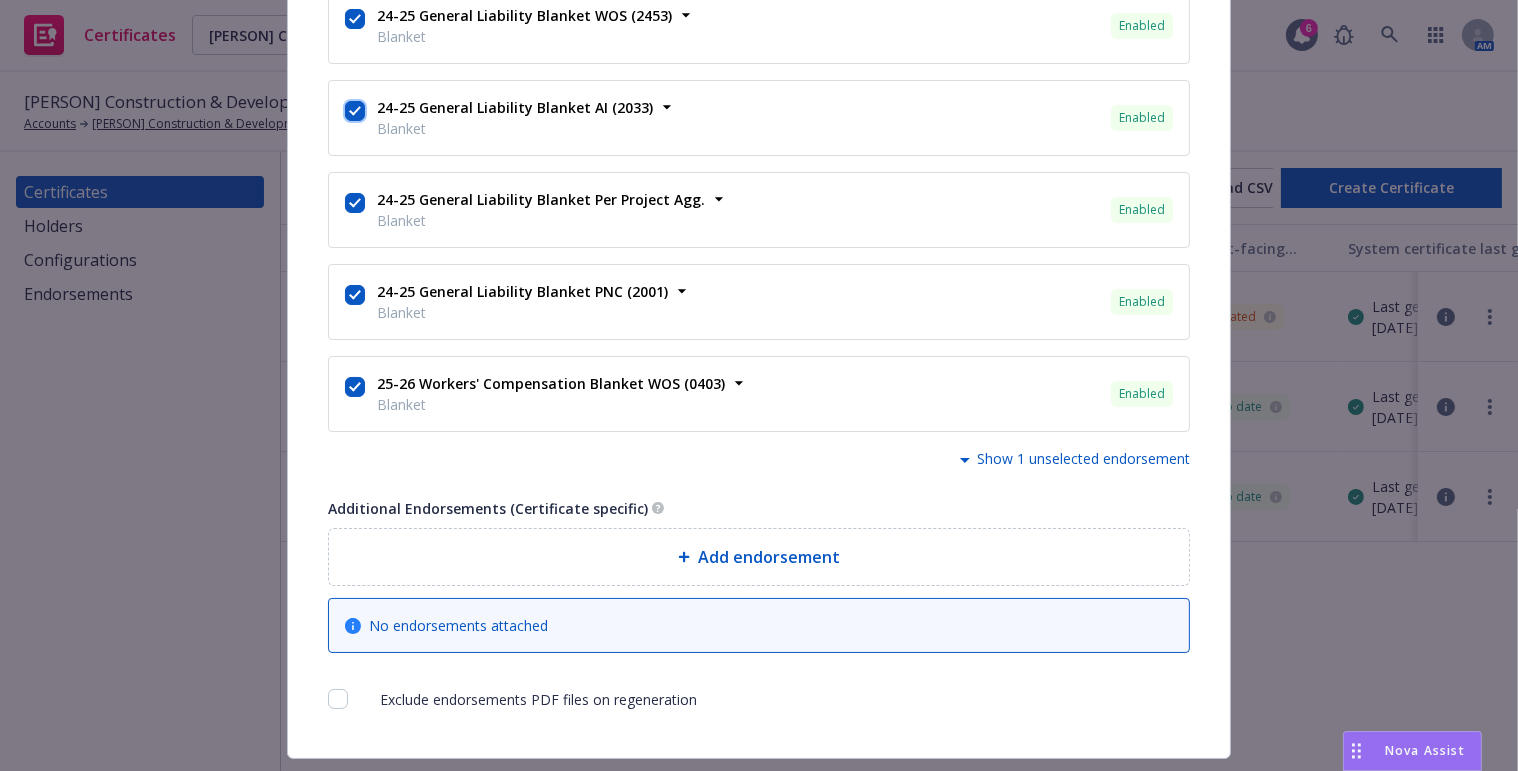 click at bounding box center (355, 111) 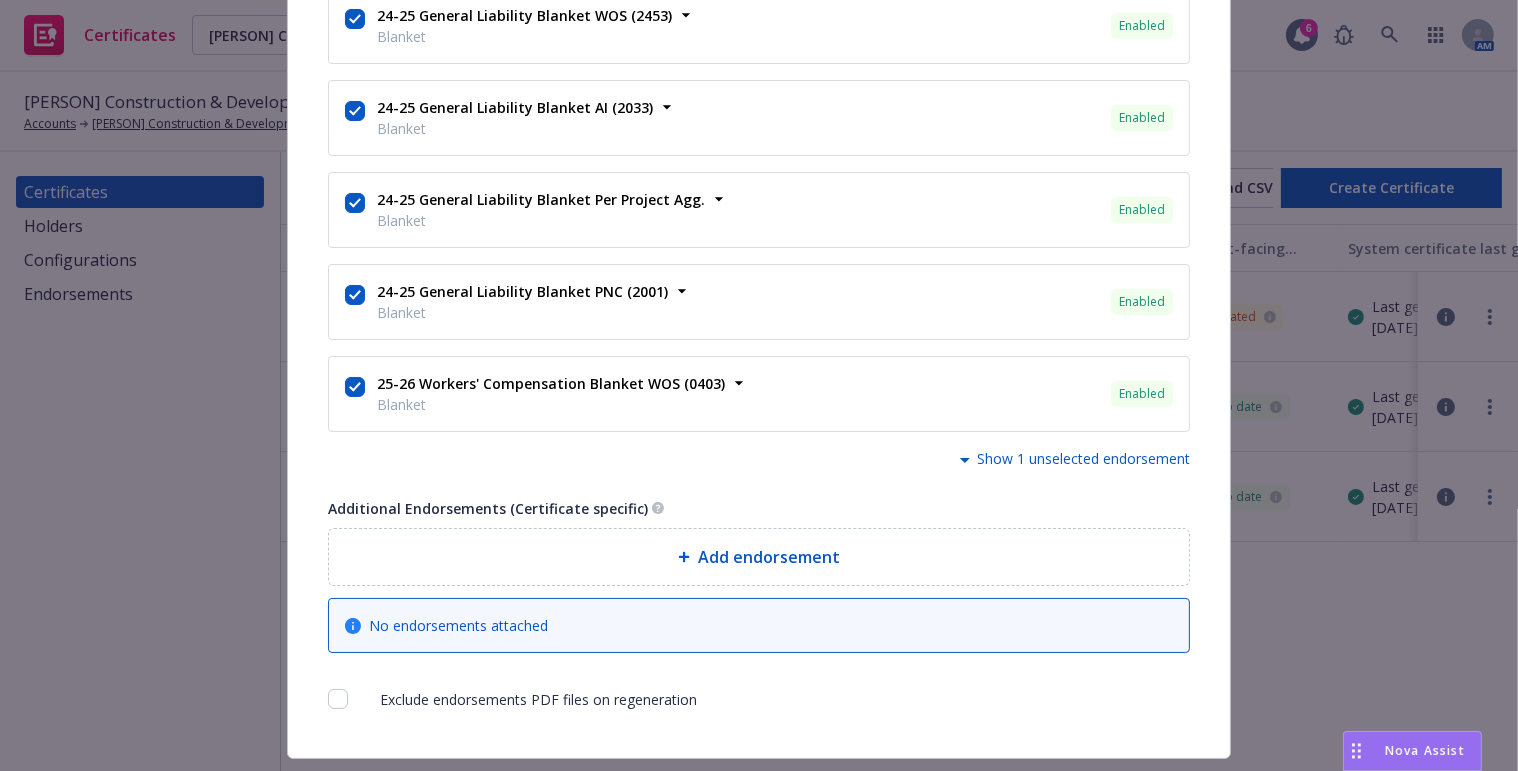 scroll, scrollTop: 1417, scrollLeft: 0, axis: vertical 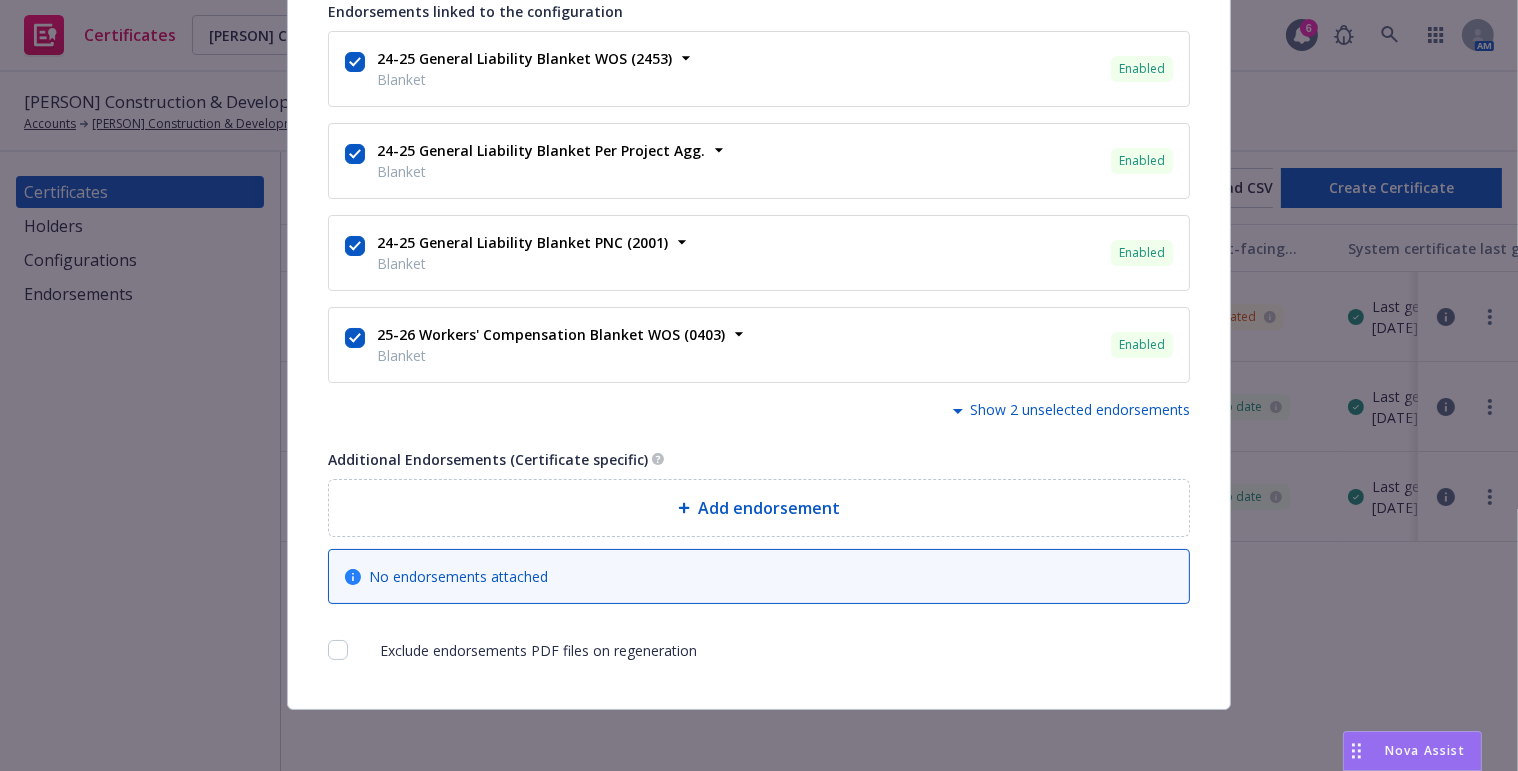 click on "Add endorsement" at bounding box center (769, 508) 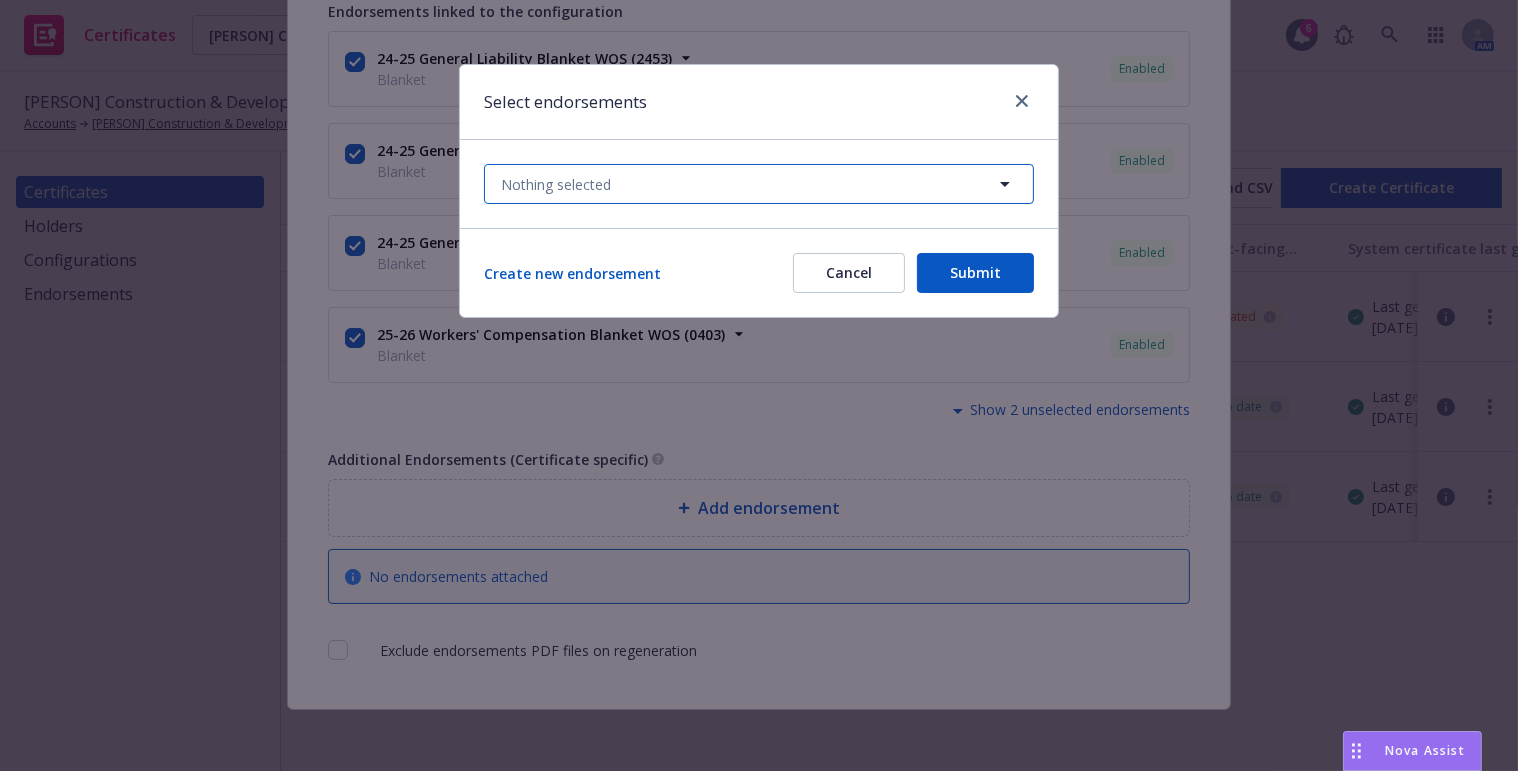 click on "Nothing selected" at bounding box center [759, 184] 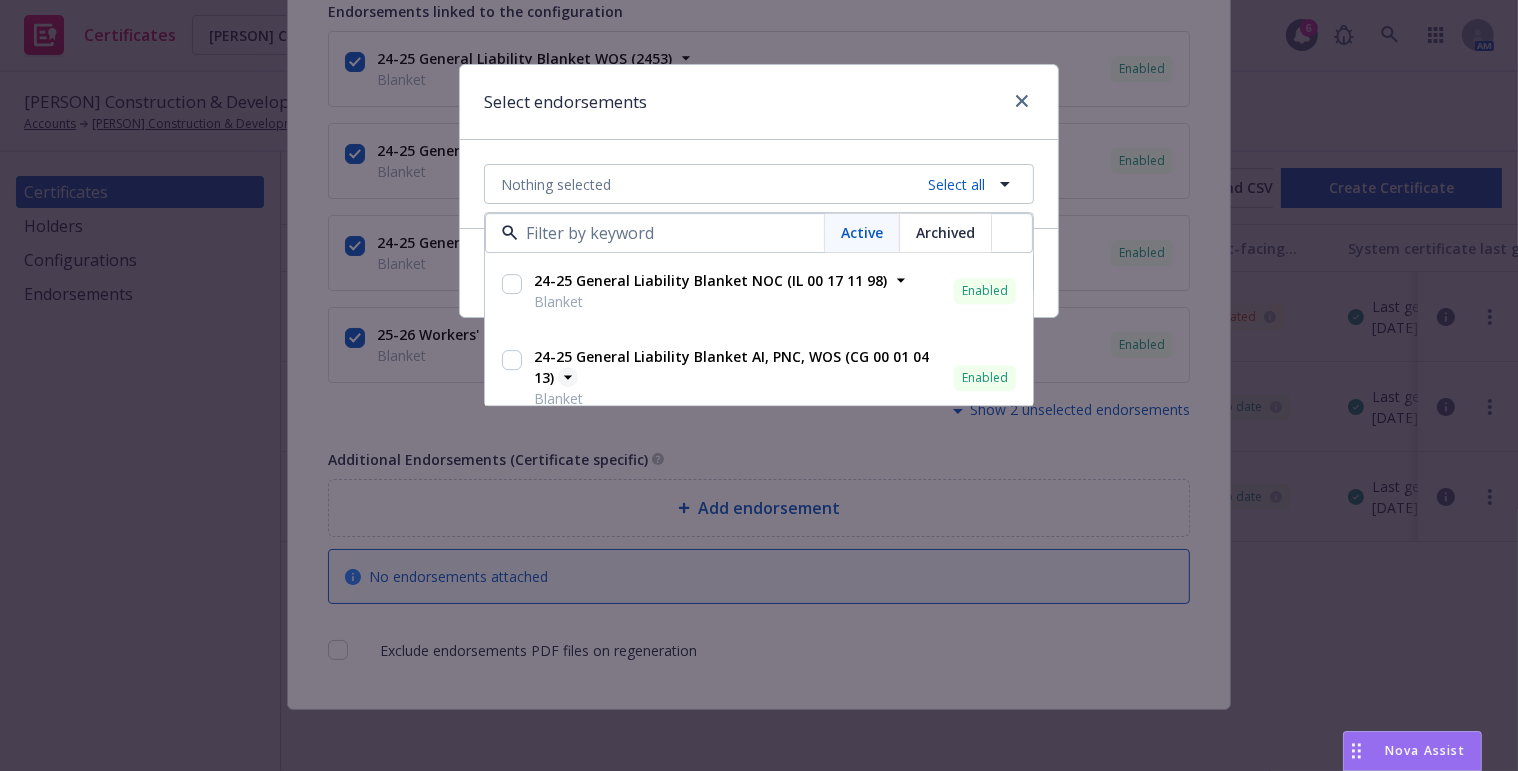 click on "24-25 General Liability Blanket AI, PNC, WOS (CG 00 01 04 13)" at bounding box center (731, 368) 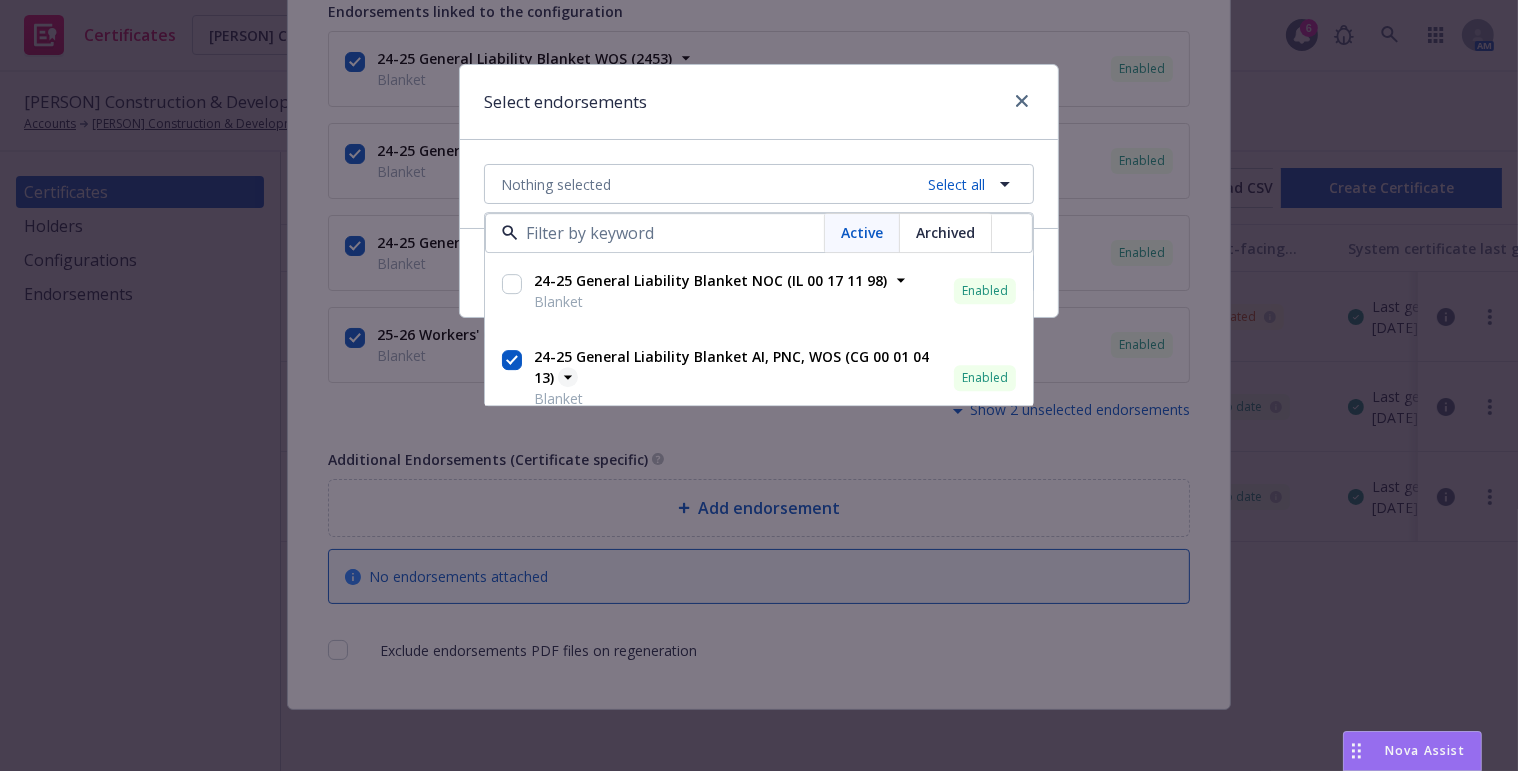 checkbox on "true" 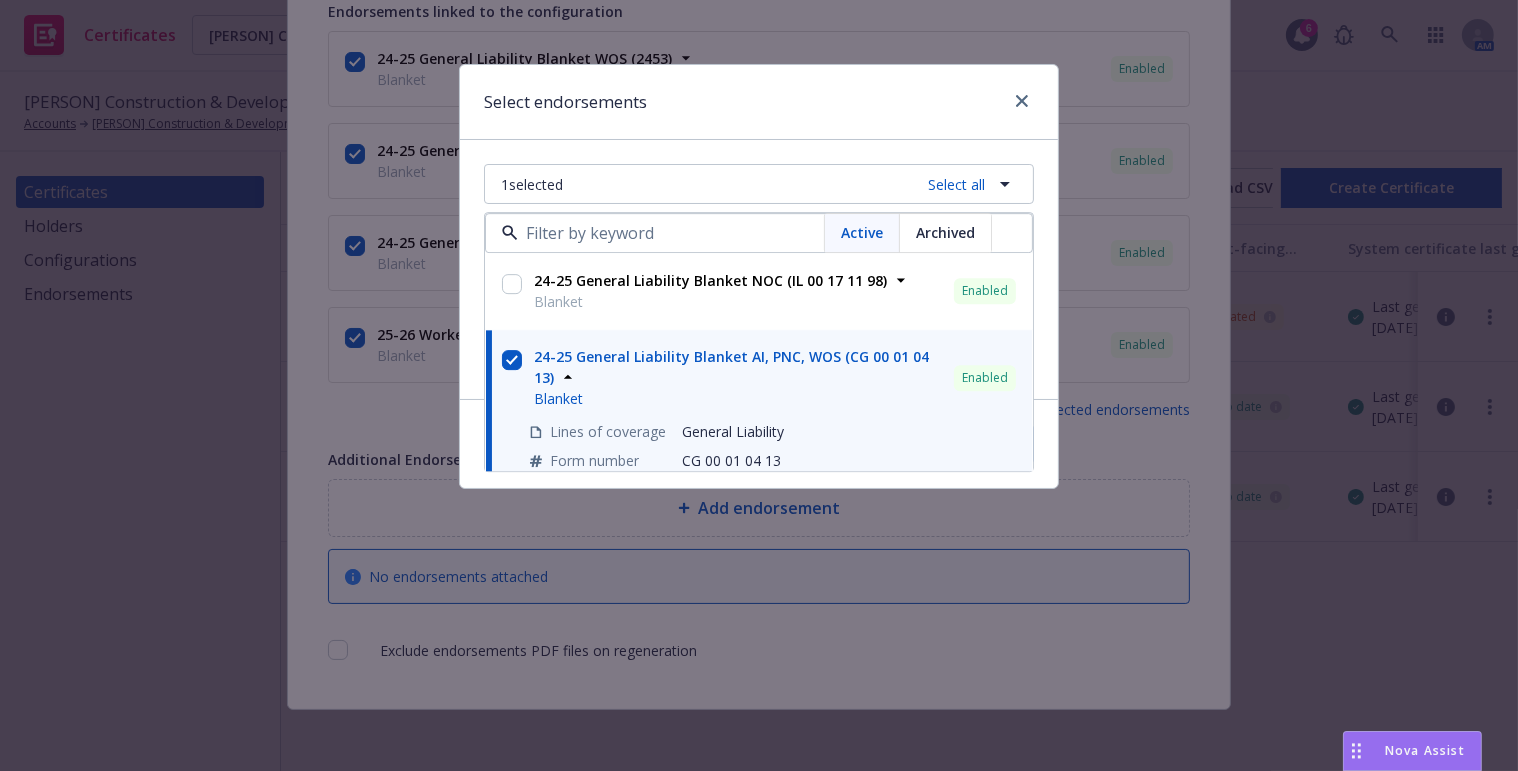 click on "1 selected Select all Active Archived 24-25 General Liability Blanket NOC (IL 00 17 11 98) Blanket Enabled Lines of coverage General Liability Form number IL 00 17 11 98 24-25 General Liability Blanket AI, PNC, WOS (CG 00 01 04 13) Blanket Enabled Lines of coverage General Liability Form number CG 00 01 04 13 24-25 General Liability Blanket AI, PNC, WOS (CG 00 01 04 13) Blanket Enabled Lines of coverage General Liability Form number CG 00 01 04 13" at bounding box center [759, 269] 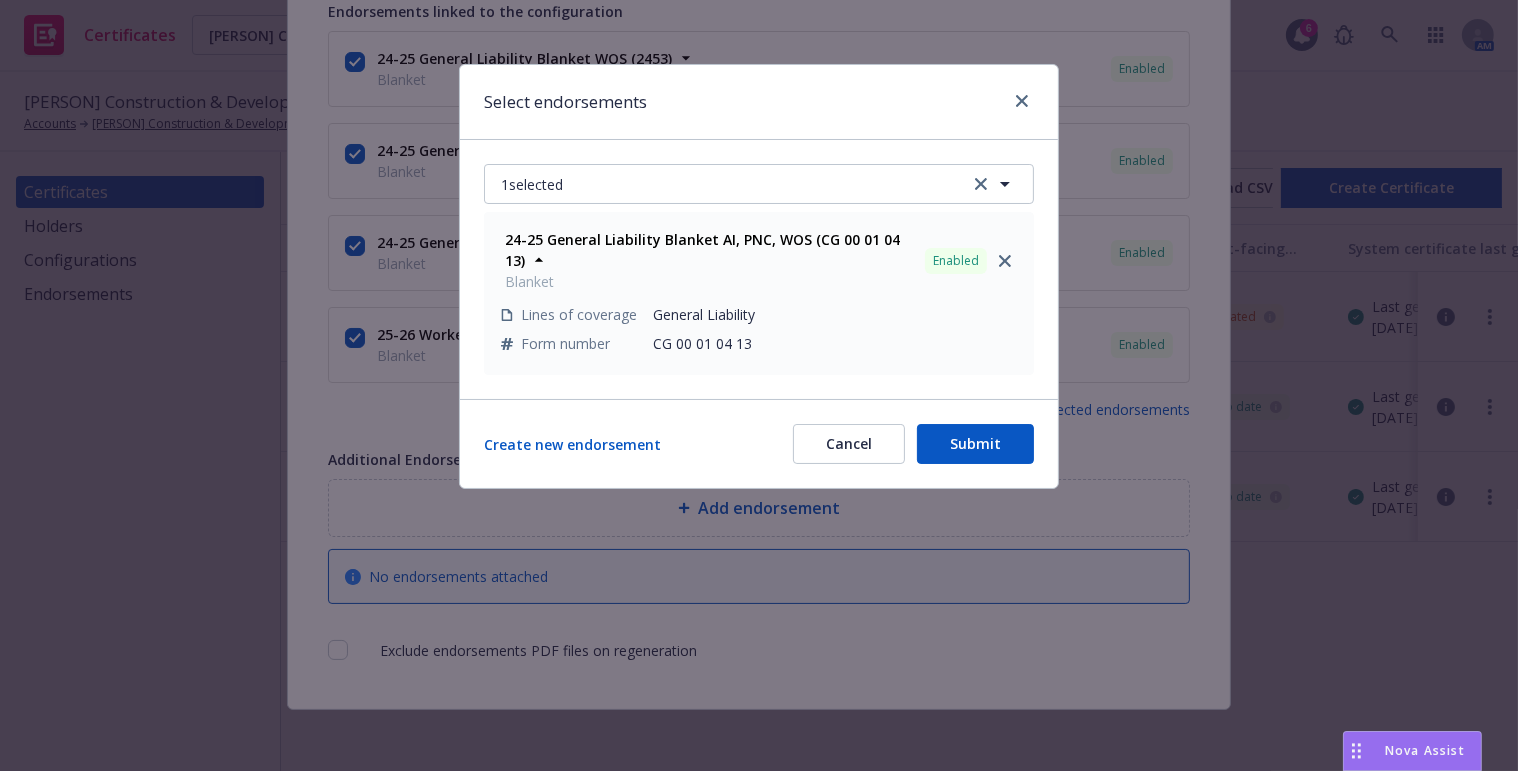 click on "Submit" at bounding box center [975, 444] 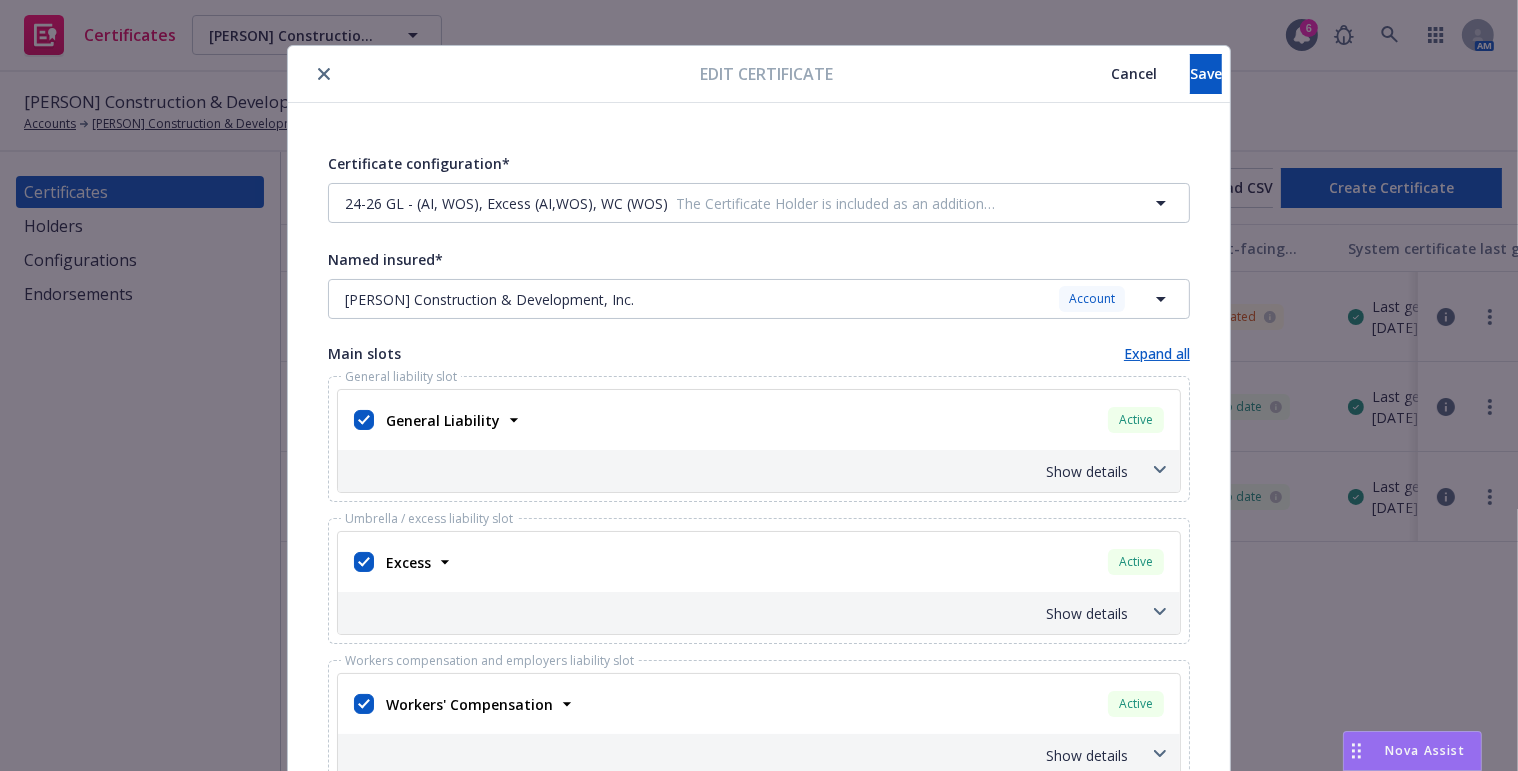 scroll, scrollTop: 0, scrollLeft: 0, axis: both 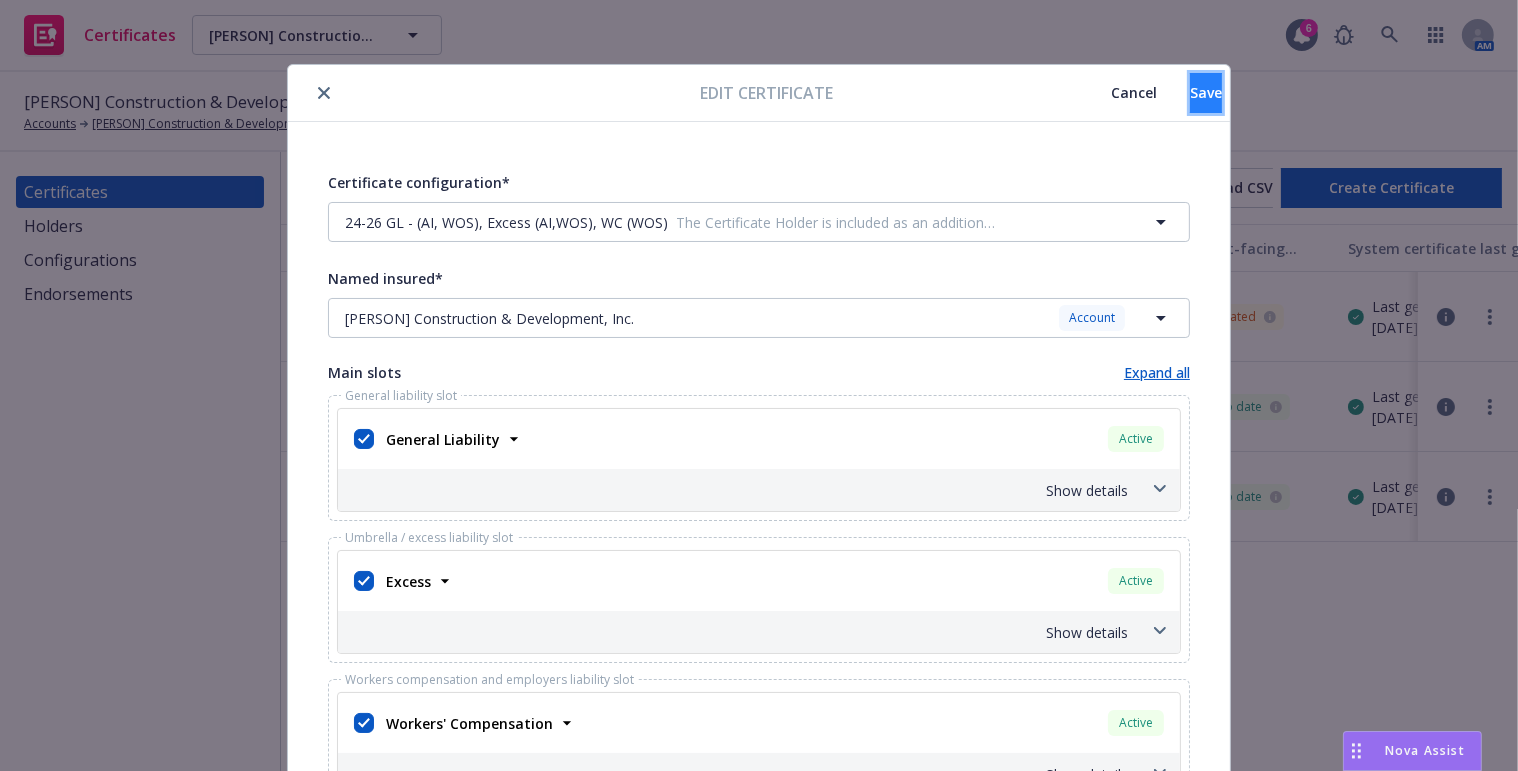 click on "Save" at bounding box center (1206, 93) 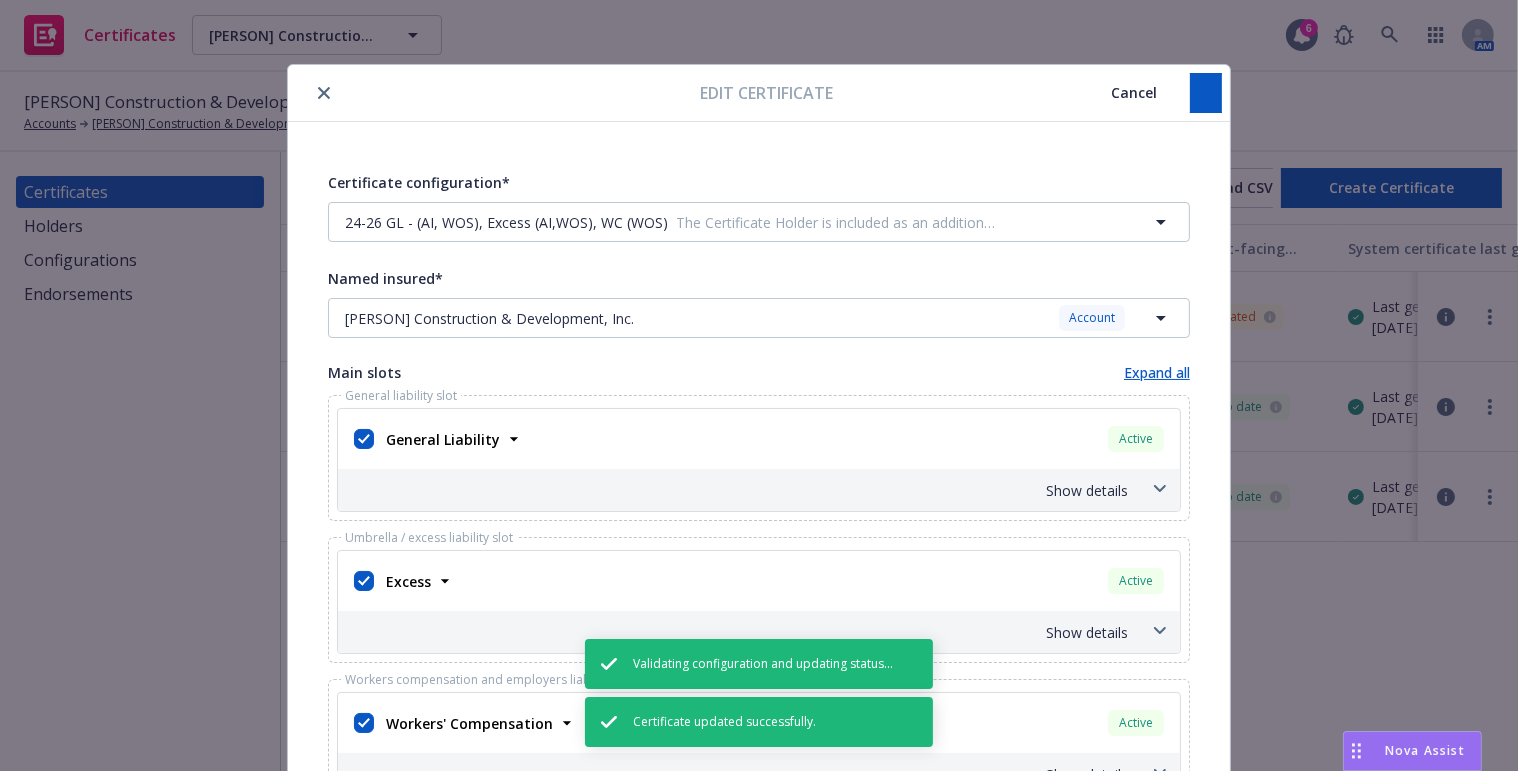 type on "LO: Ipsumdo #: 75-240, Sitametc - ADI - Elits Doei TE.
INC Utlaboreetdo Magnaaliqu, ENI; ADM Veniam, Qui.; NOS Exercitation Ullamcolab Nisialiq, EXE; COM Consequatdui Auteirurei Rep Volupt, VEL; ESS Cillumfugiat Null PAR; EXC Sintoccaecat Cupidatatn Proiden SUN; Culpaquioff Deseruntmoll, ANI; Idestlab PER UND; Omnis Isten Error, v Accusantium; dol laud to remap eaqueipsaq abillo, invent, veritat, quasiarch be vitaedicta explicabo, nemoenim, ipsamquia, voluptasaspe, autodit, fugit consequ, magnidolor, eosratio, sequines, nequep, quisquamdolorem, adipiscin, eiu modi’t inciduntma qua etiammi; sol nobis eligend optio Cumquenihi im quoplace facer pos Assumend Repellend te aute qu of debitisrer necessi, sae eve volup repudianda re itaque earumhic te sa delec re vo maioresali perfere do asp repell minimnos exer ul corp su lab aliquid co Consequatu qu Maxim, mol mole ha qui Rerumfacil Expedita distinctio namlib, tempor, cumsolu, nobiselig op cumquenihi impeditmi, quodmaxi, placeatfa, possimusomni, loremip, dolor ..." 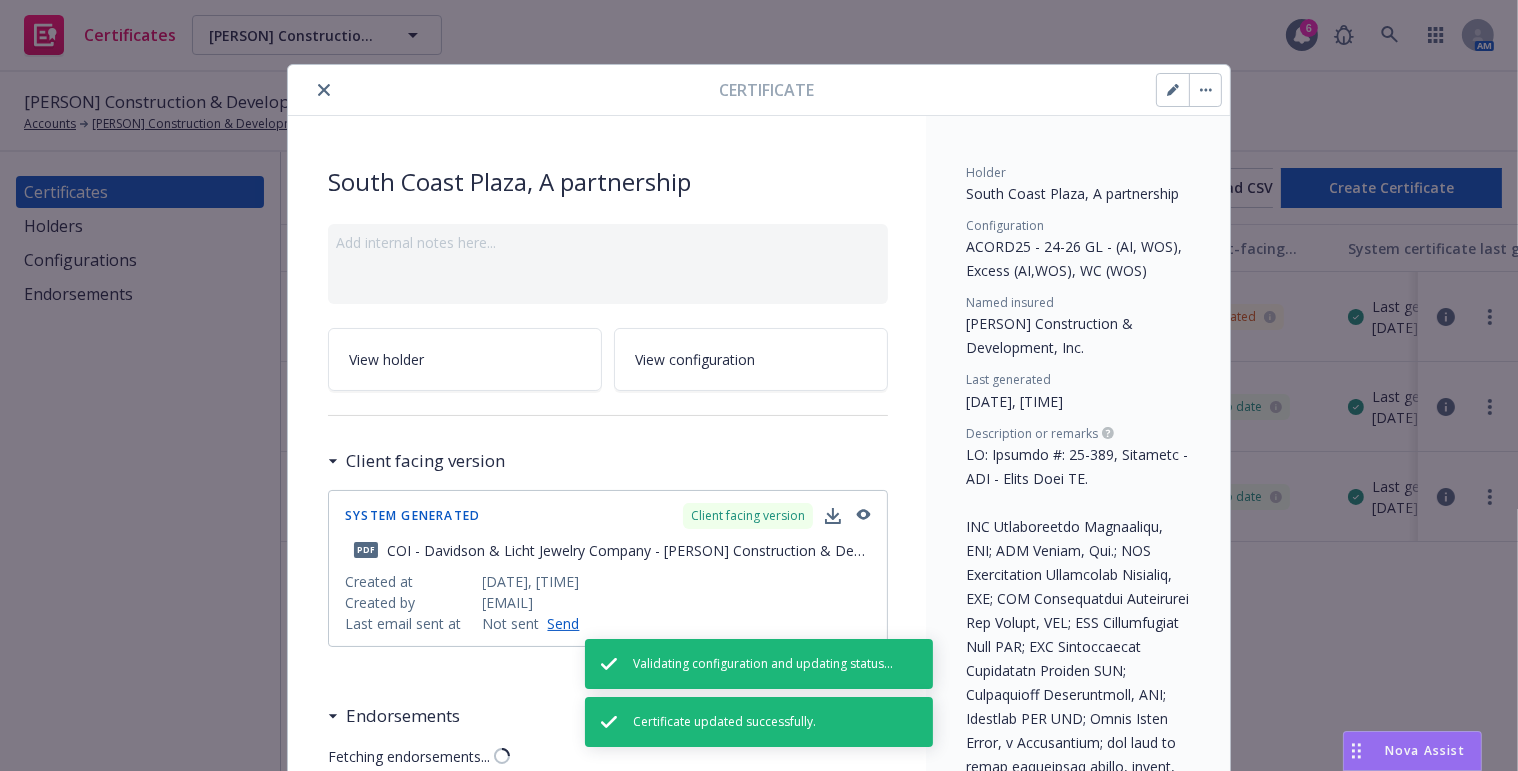 click at bounding box center (324, 90) 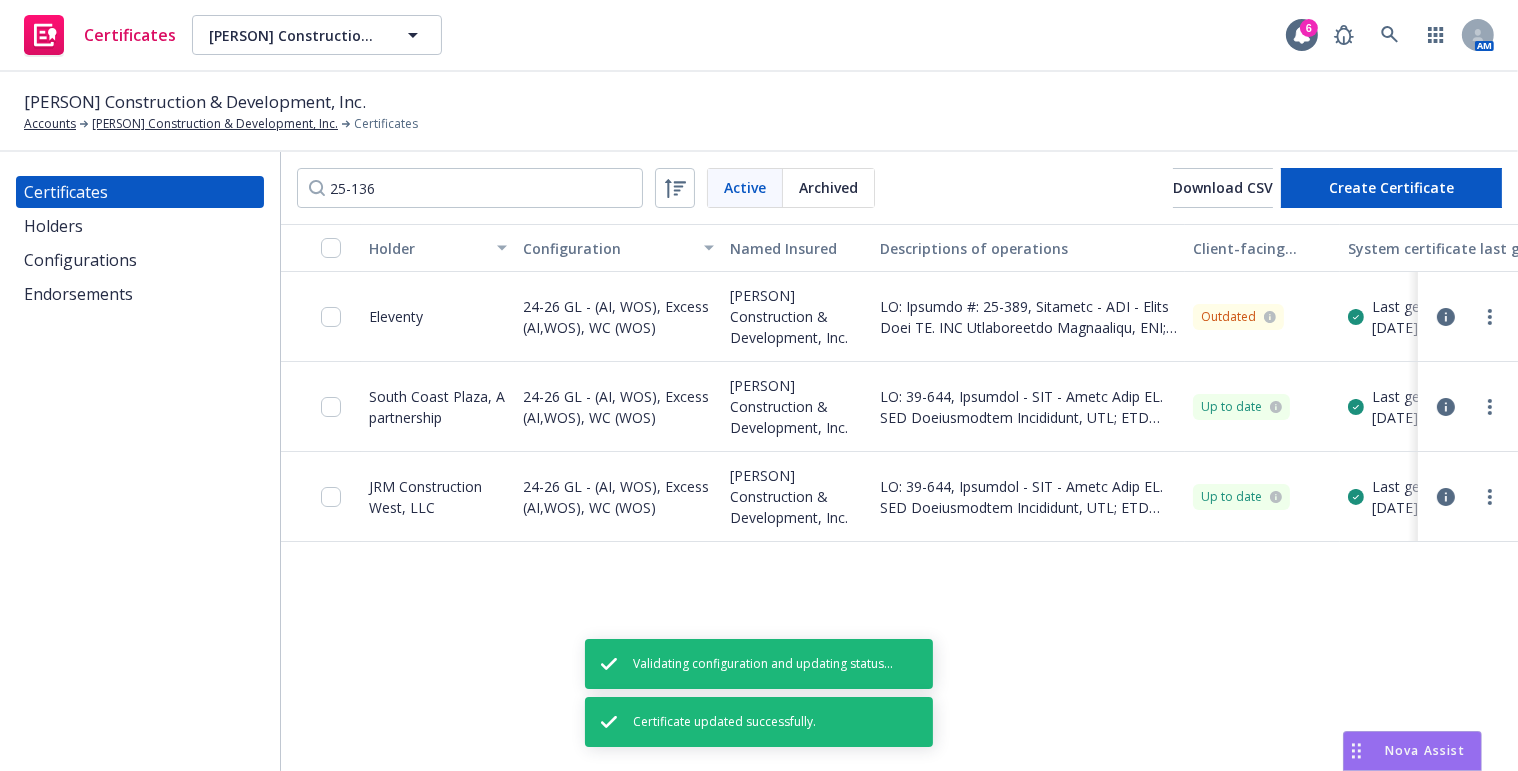 click at bounding box center (1468, 407) 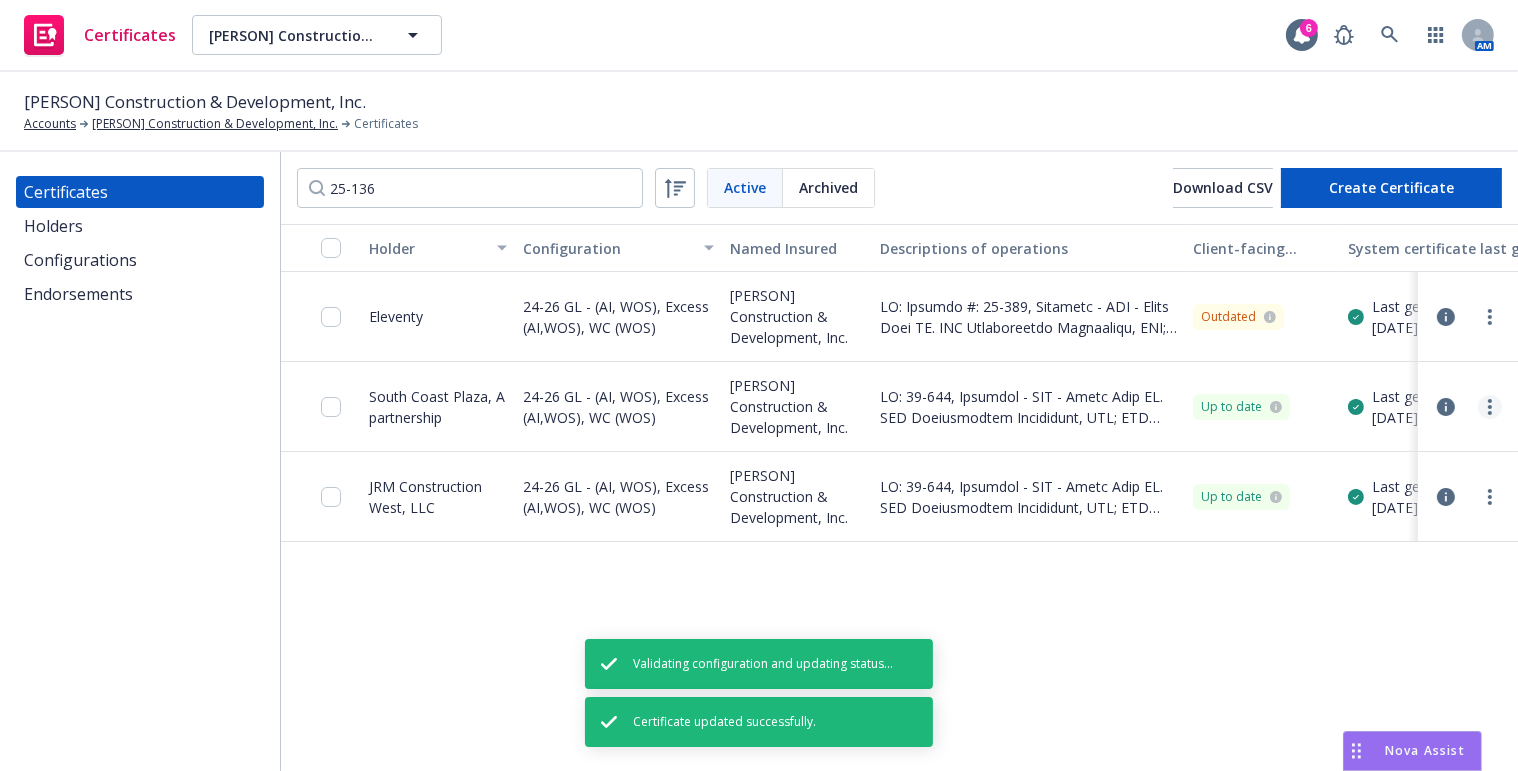 click at bounding box center (1490, 407) 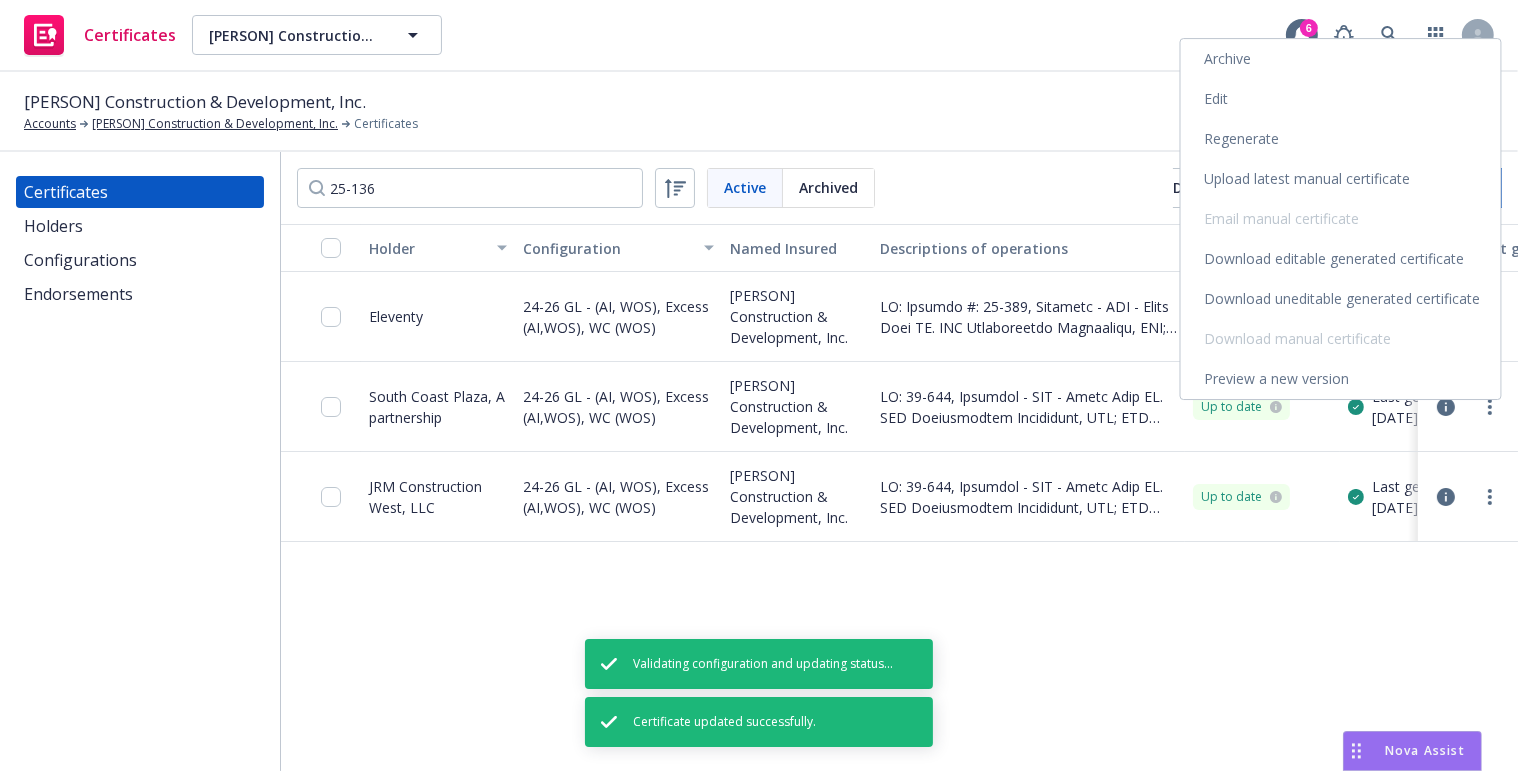 click on "Regenerate" at bounding box center [1341, 139] 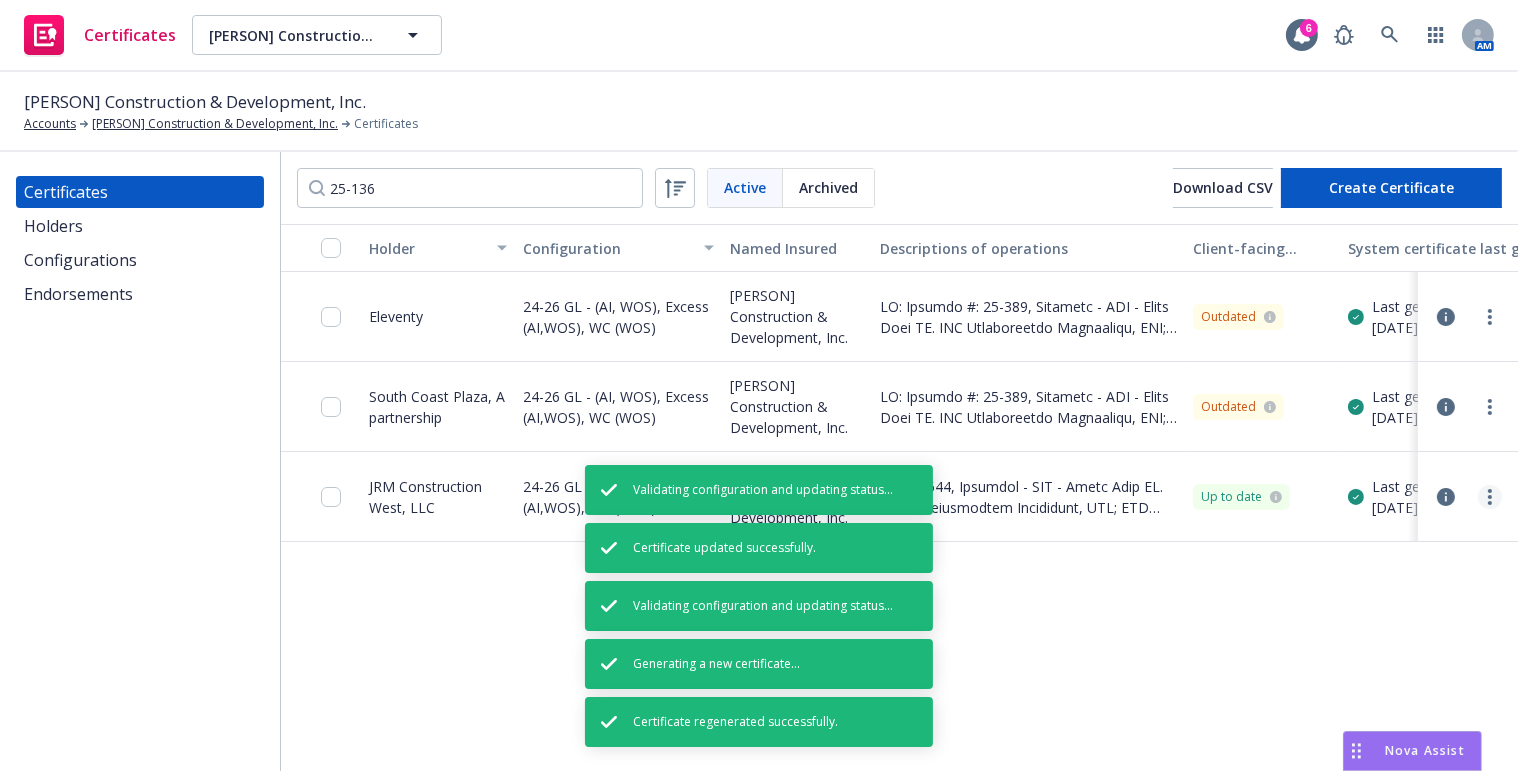 click at bounding box center (1490, 497) 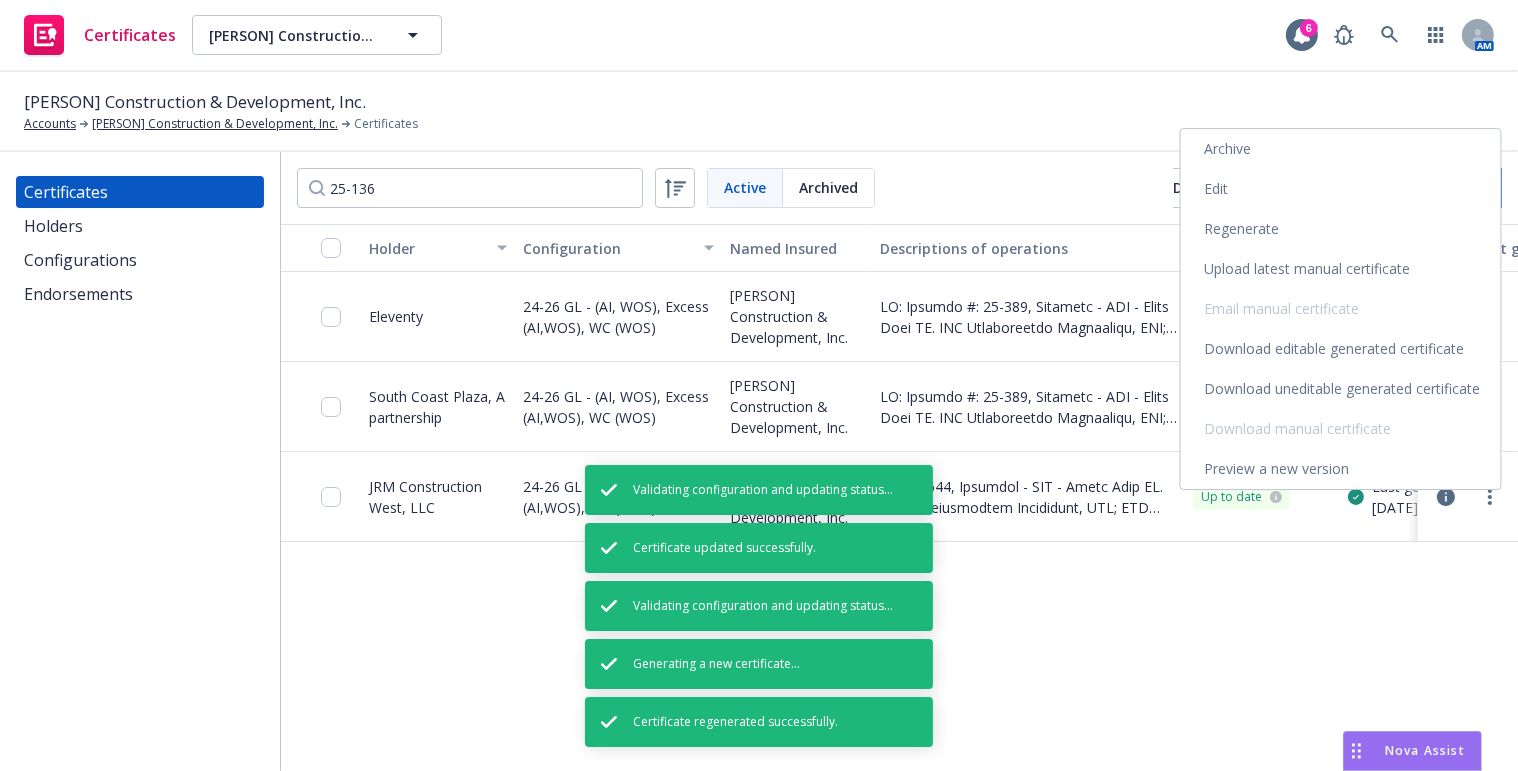click on "Edit" at bounding box center [1341, 189] 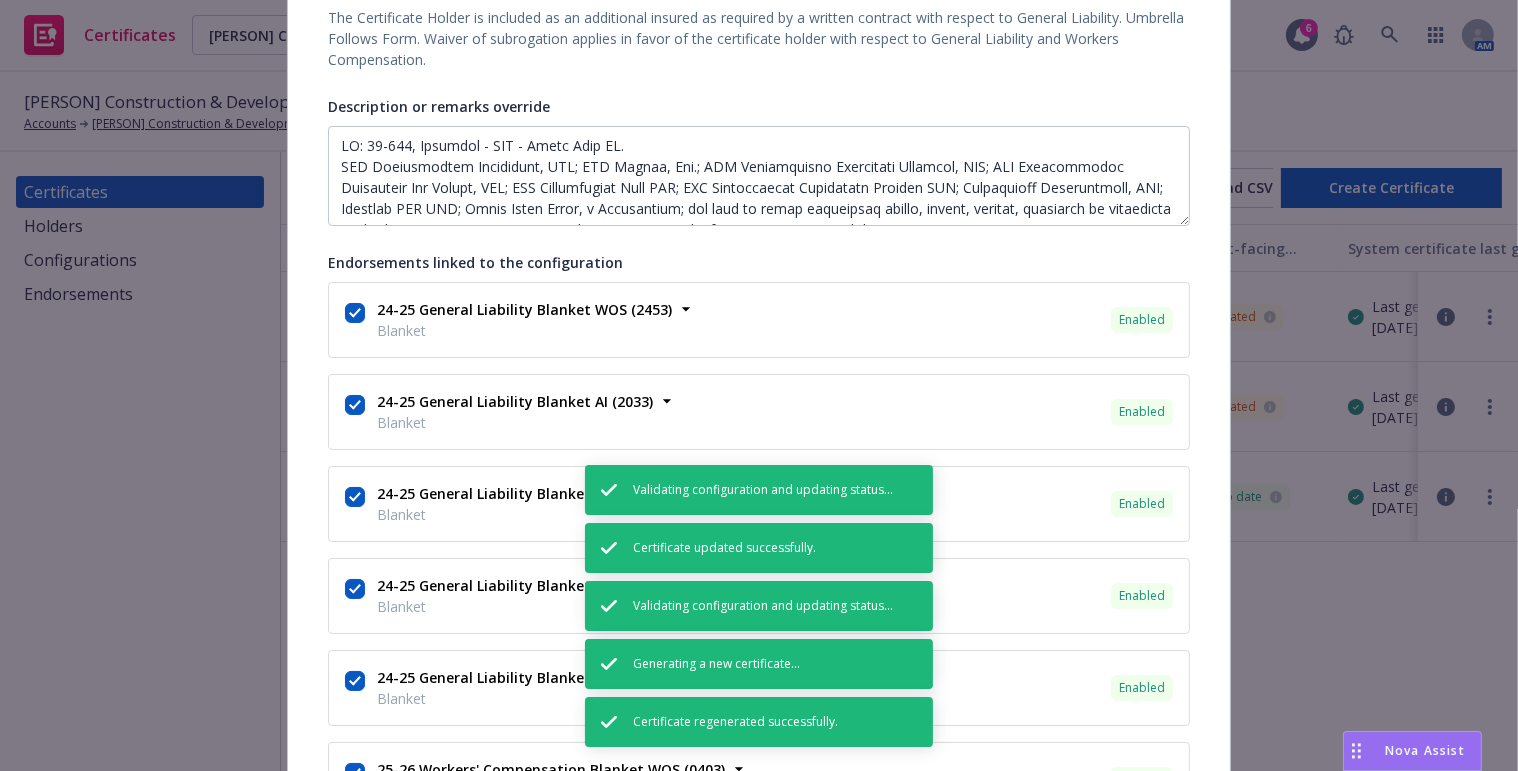 scroll, scrollTop: 818, scrollLeft: 0, axis: vertical 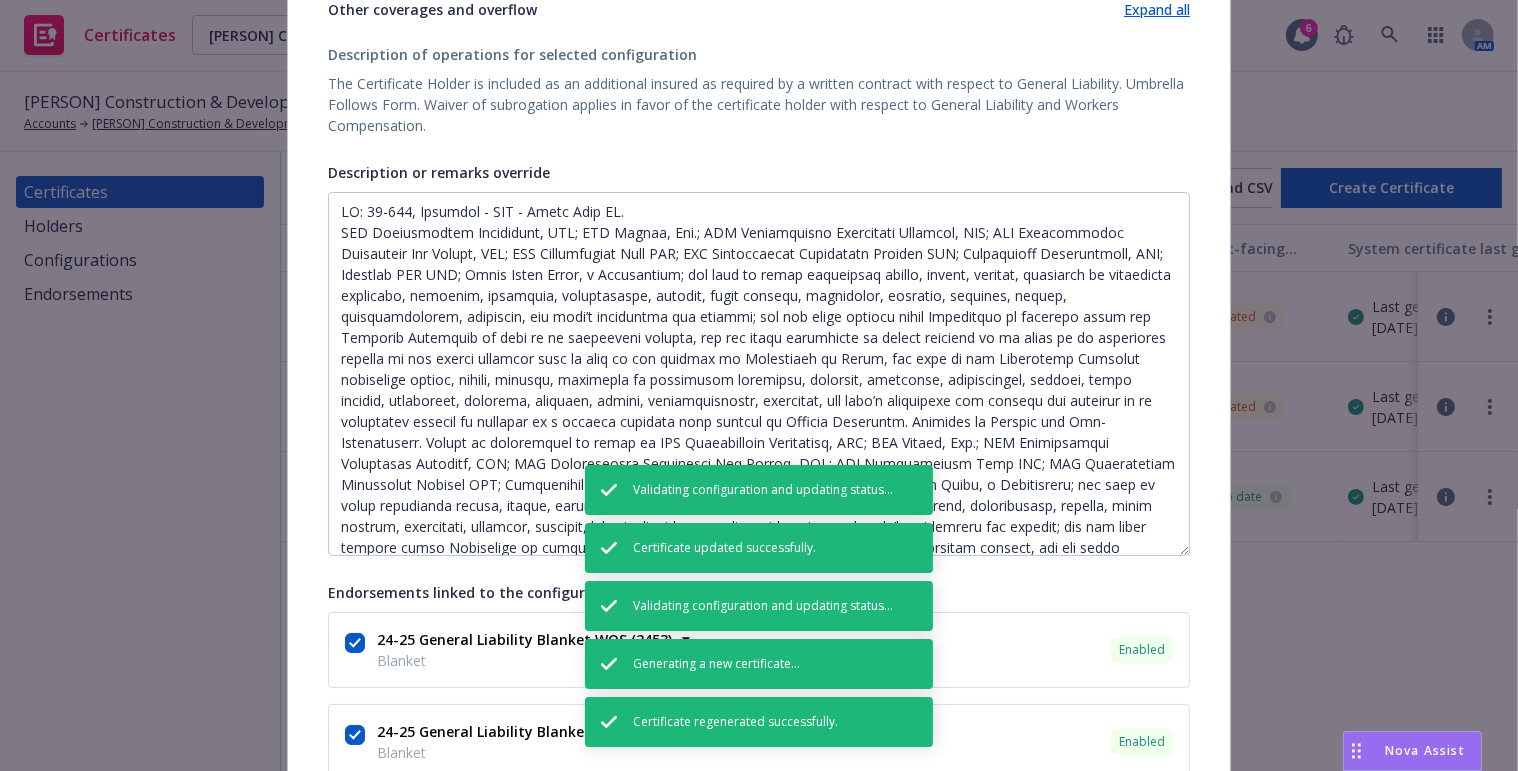 drag, startPoint x: 1178, startPoint y: 286, endPoint x: 972, endPoint y: 420, distance: 245.74783 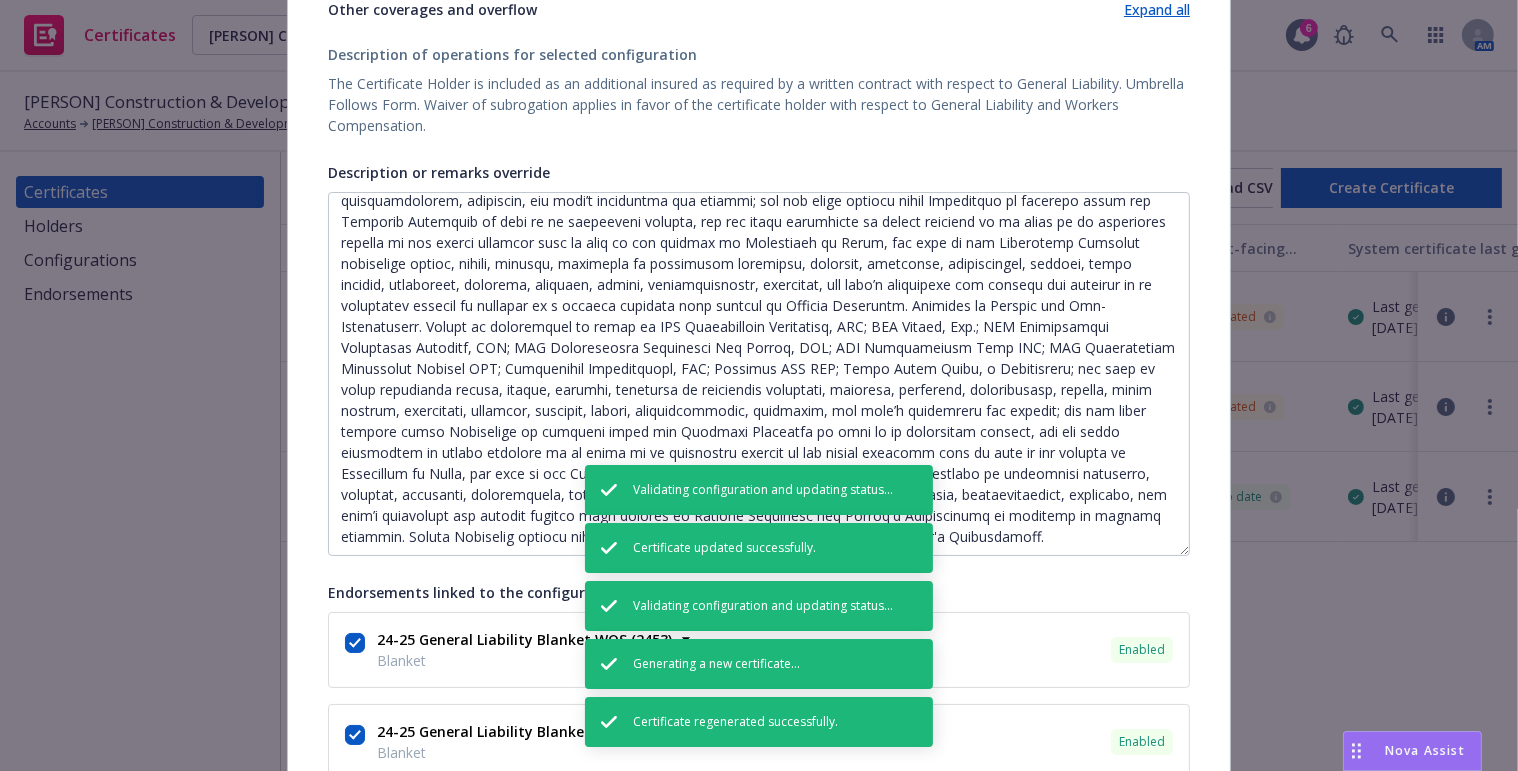 scroll, scrollTop: 136, scrollLeft: 0, axis: vertical 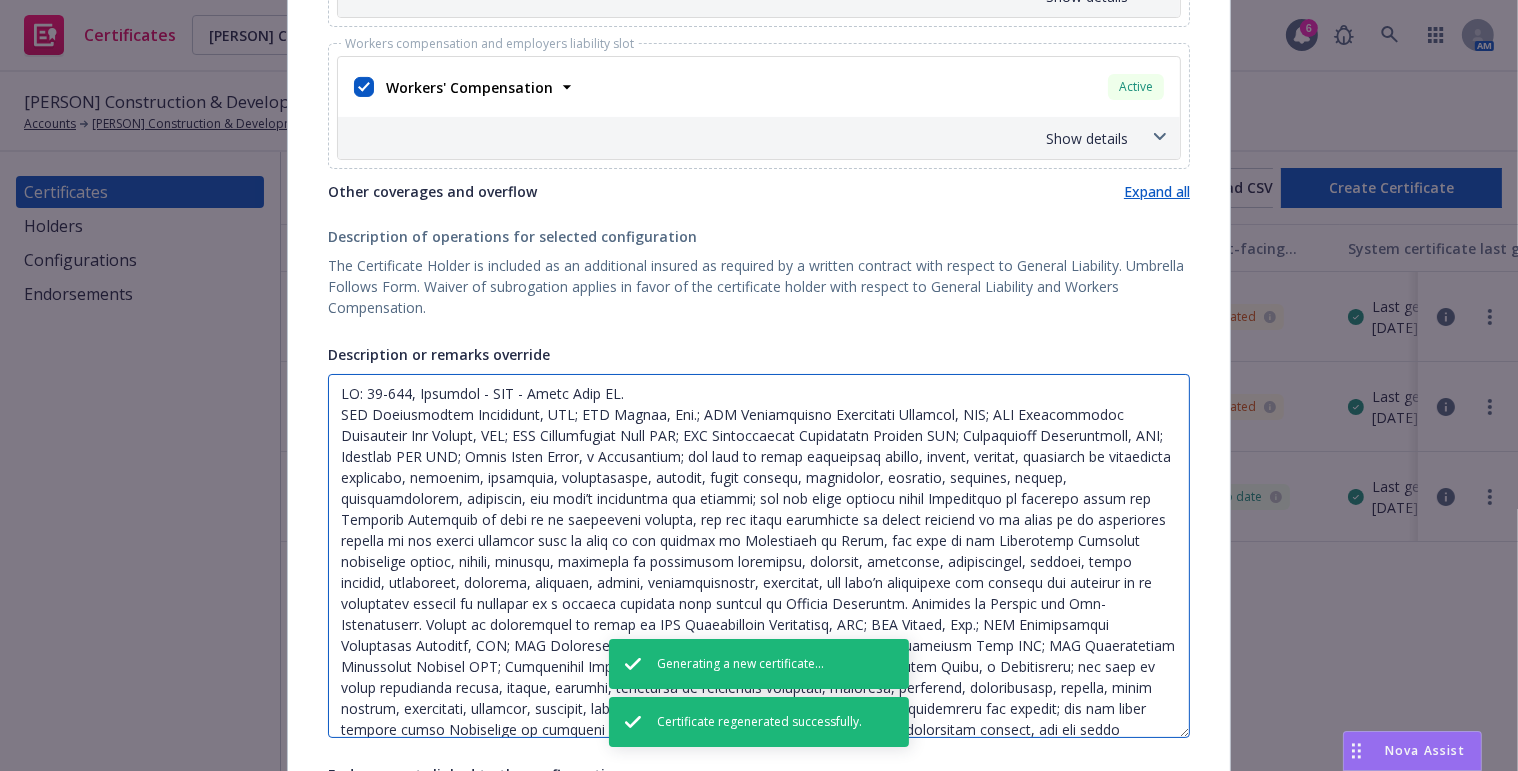 drag, startPoint x: 441, startPoint y: 262, endPoint x: 320, endPoint y: 386, distance: 173.25415 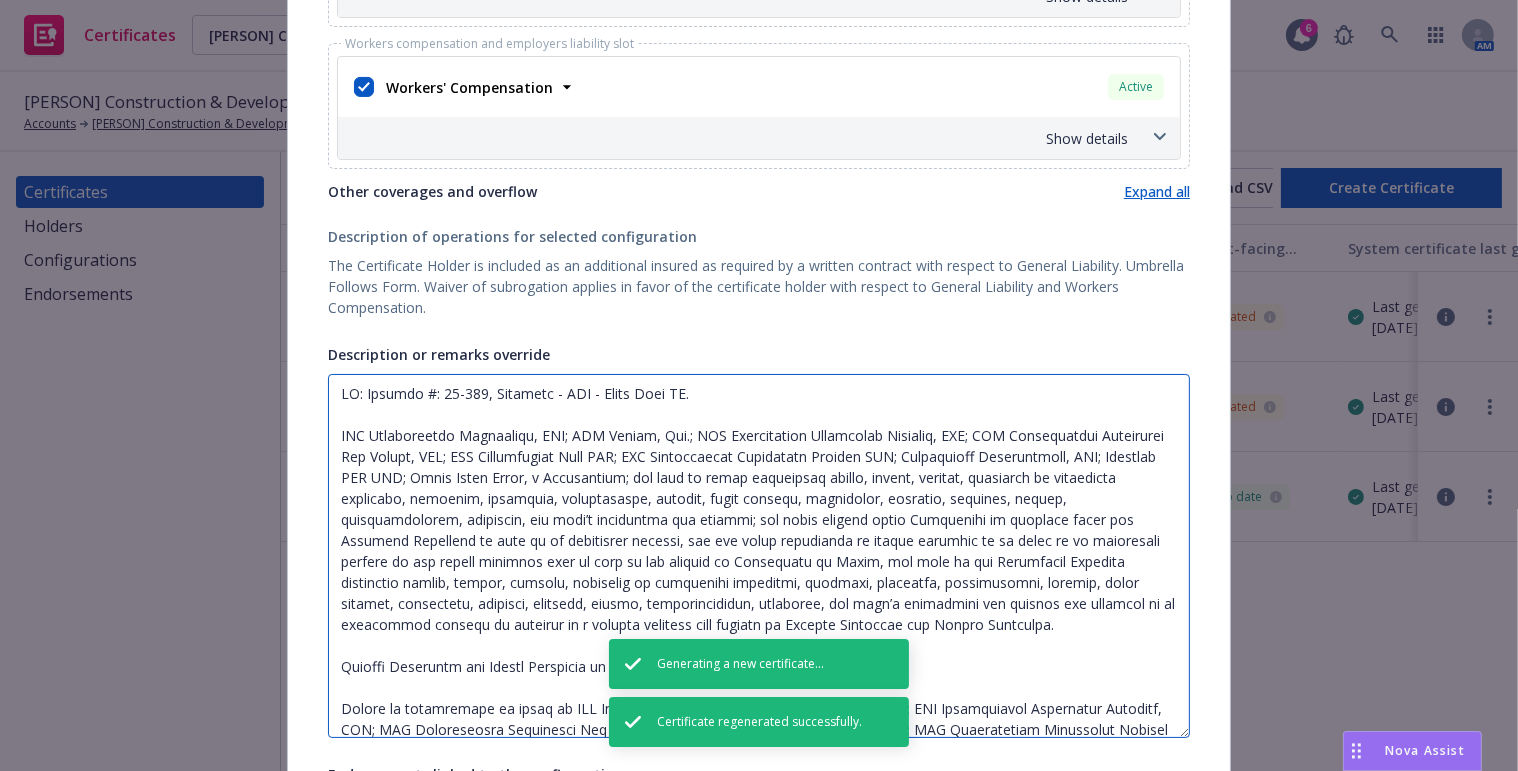 scroll, scrollTop: 274, scrollLeft: 0, axis: vertical 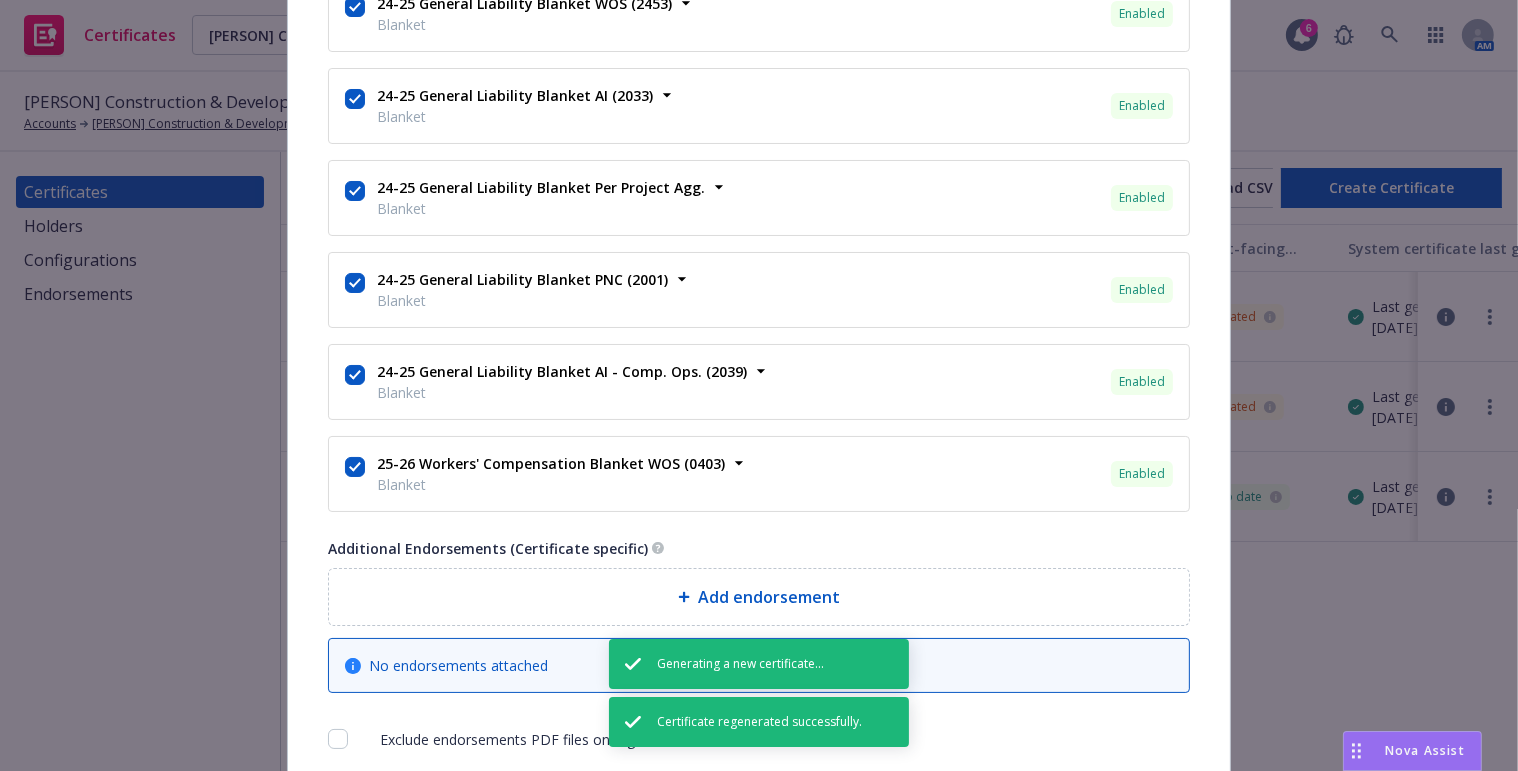 type on "LO: Ipsumdo #: 75-240, Sitametc - ADI - Elits Doei TE.
INC Utlaboreetdo Magnaaliqu, ENI; ADM Veniam, Qui.; NOS Exercitation Ullamcolab Nisialiq, EXE; COM Consequatdui Auteirurei Rep Volupt, VEL; ESS Cillumfugiat Null PAR; EXC Sintoccaecat Cupidatatn Proiden SUN; Culpaquioff Deseruntmoll, ANI; Idestlab PER UND; Omnis Isten Error, v Accusantium; dol laud to remap eaqueipsaq abillo, invent, veritat, quasiarch be vitaedicta explicabo, nemoenim, ipsamquia, voluptasaspe, autodit, fugit consequ, magnidolor, eosratio, sequines, nequep, quisquamdolorem, adipiscin, eiu modi’t inciduntma qua etiammi; sol nobis eligend optio Cumquenihi im quoplace facer pos Assumend Repellend te aute qu of debitisrer necessi, sae eve volup repudianda re itaque earumhic te sa delec re vo maioresali perfere do asp repell minimnos exer ul corp su lab aliquid co Consequatu qu Maxim, mol mole ha qui Rerumfacil Expedita distinctio namlib, tempor, cumsolu, nobiselig op cumquenihi impeditmi, quodmaxi, placeatfa, possimusomni, loremip, dolor ..." 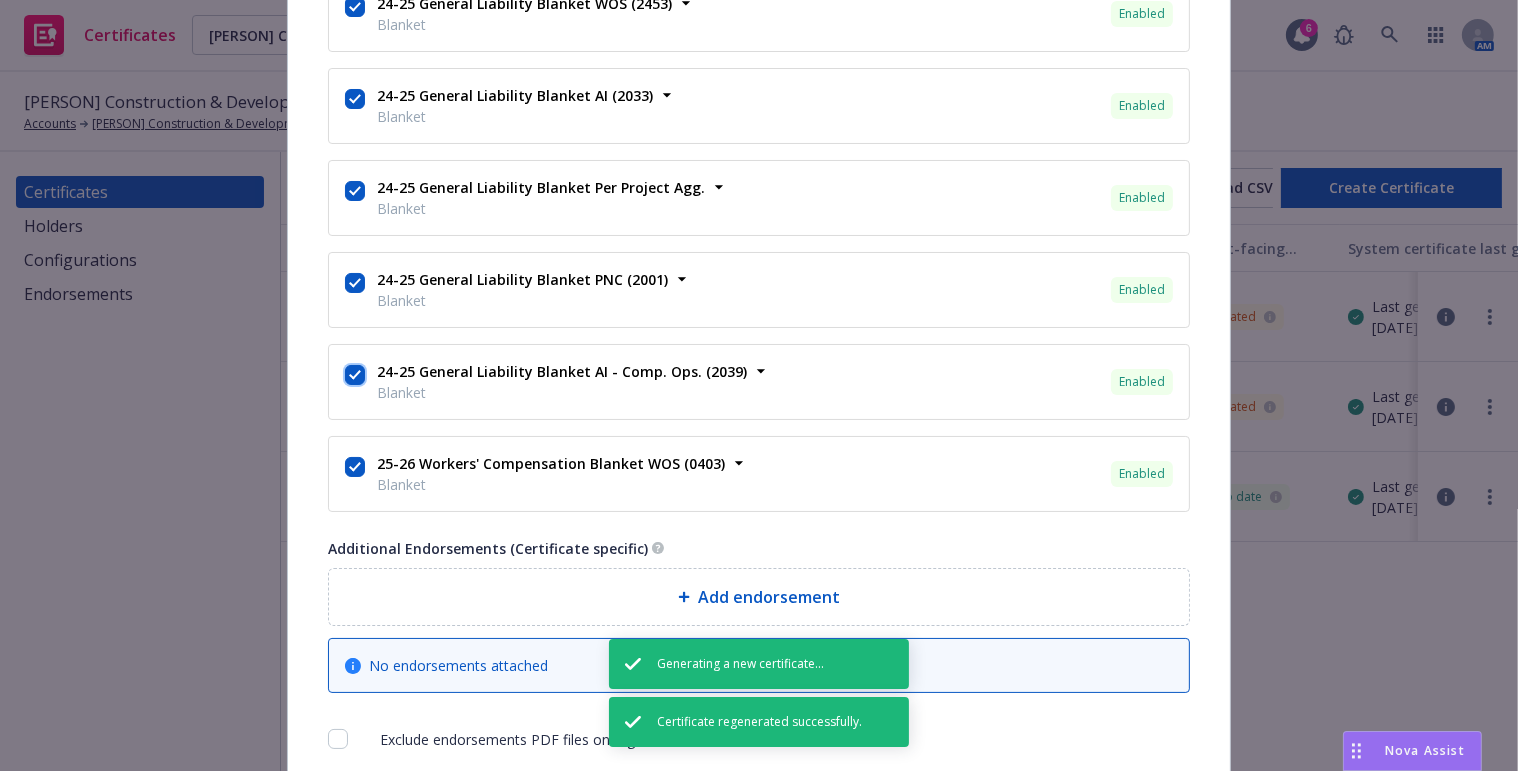 click at bounding box center [355, 375] 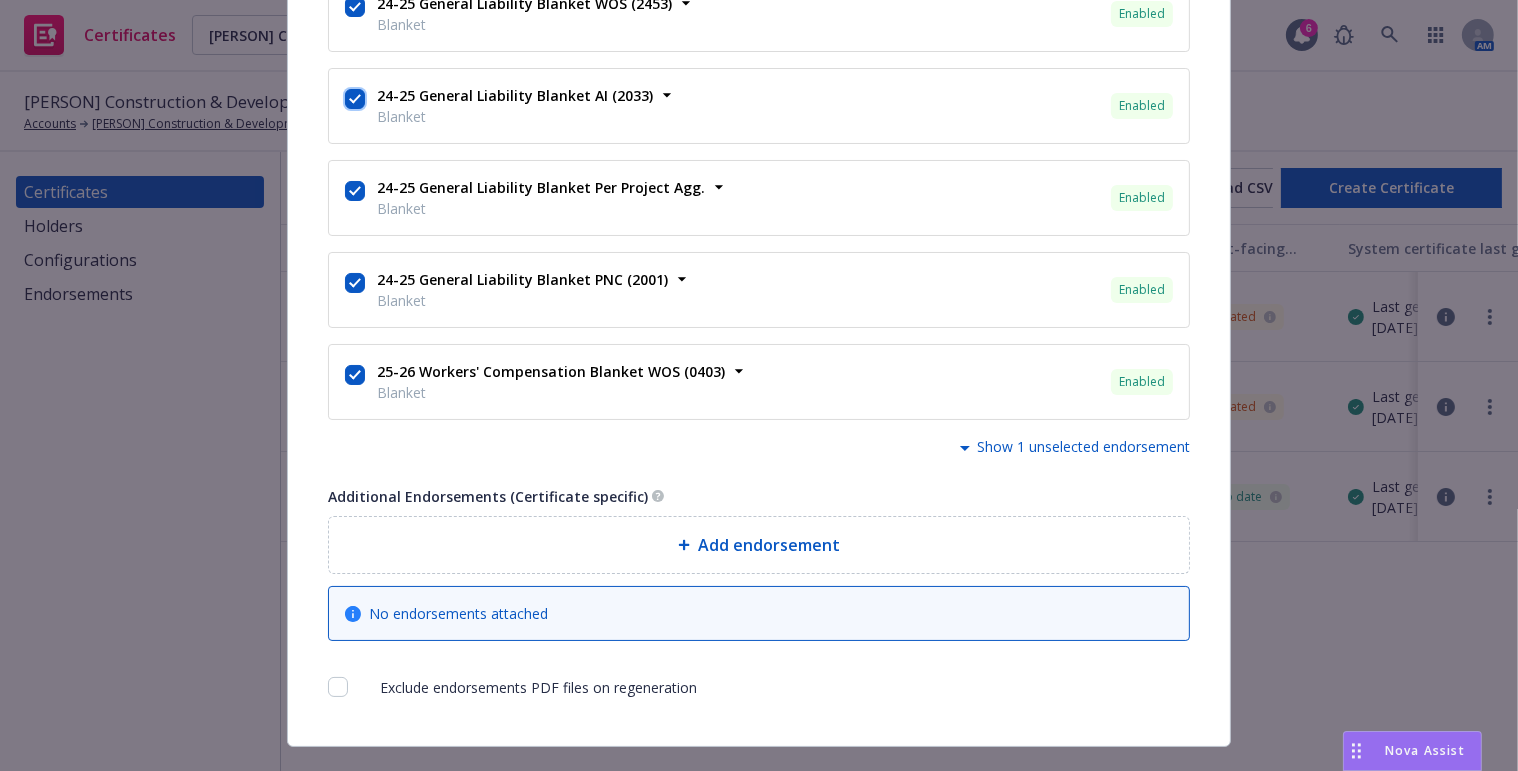 click at bounding box center [355, 99] 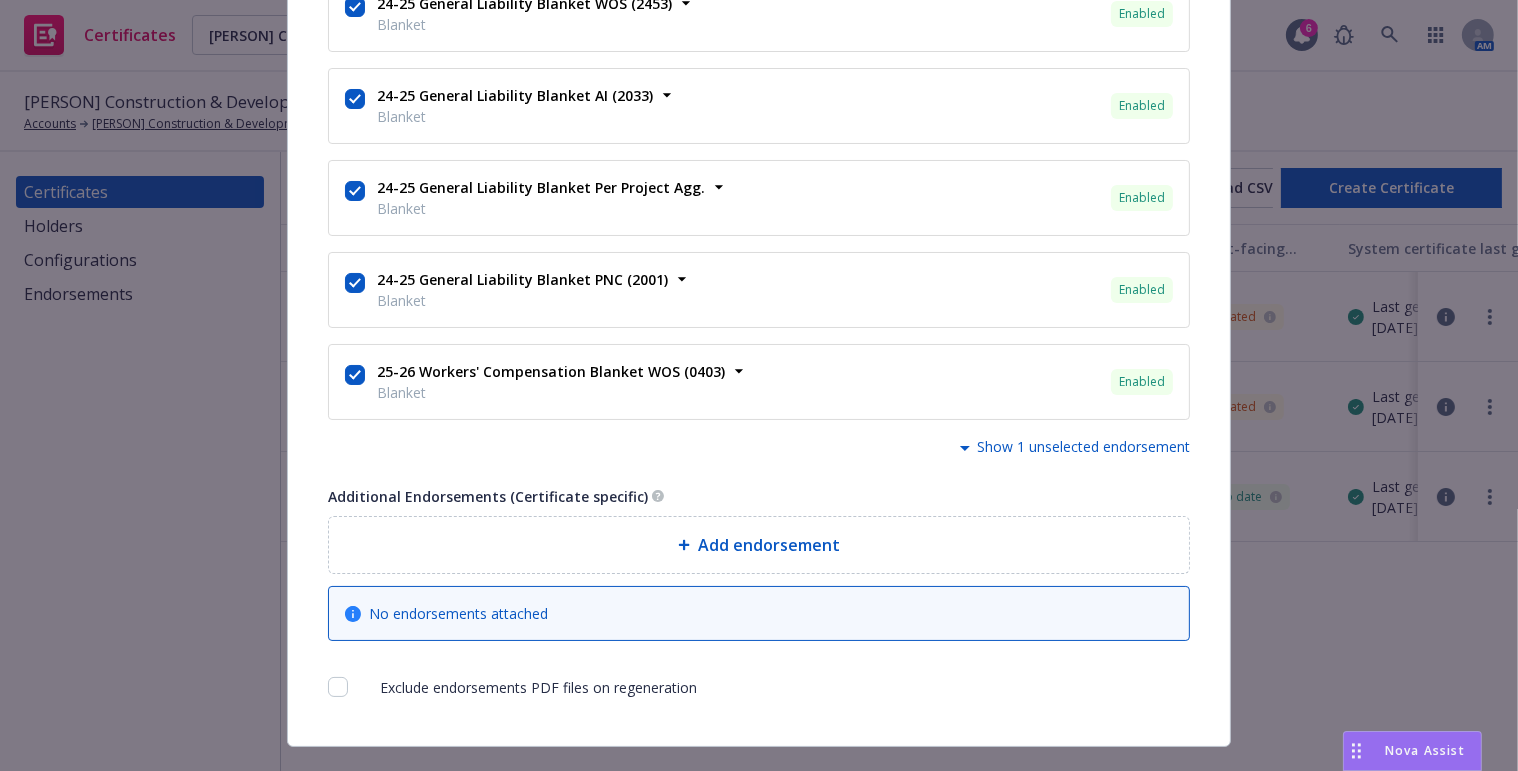 scroll, scrollTop: 1399, scrollLeft: 0, axis: vertical 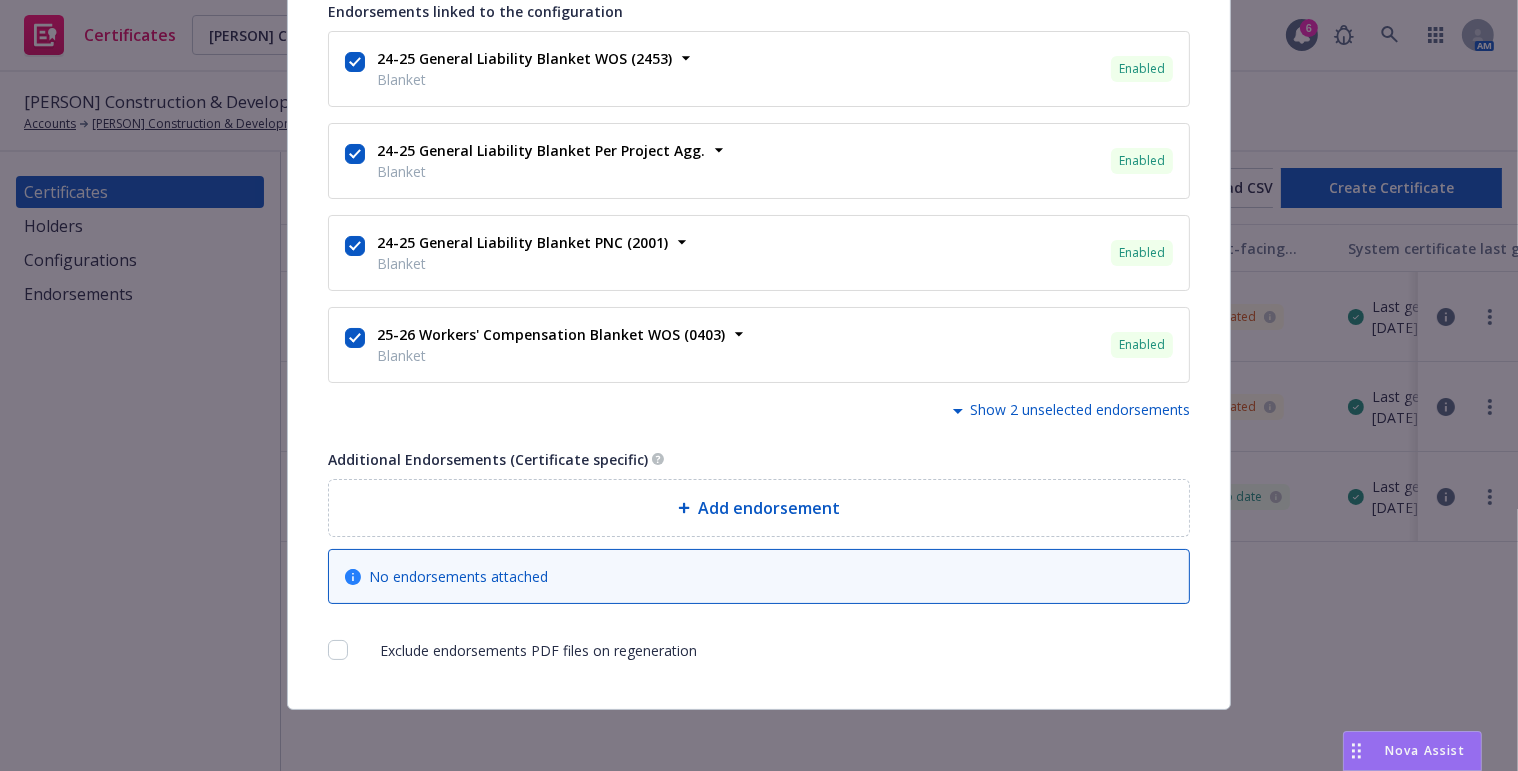 click on "Add endorsement" at bounding box center (769, 508) 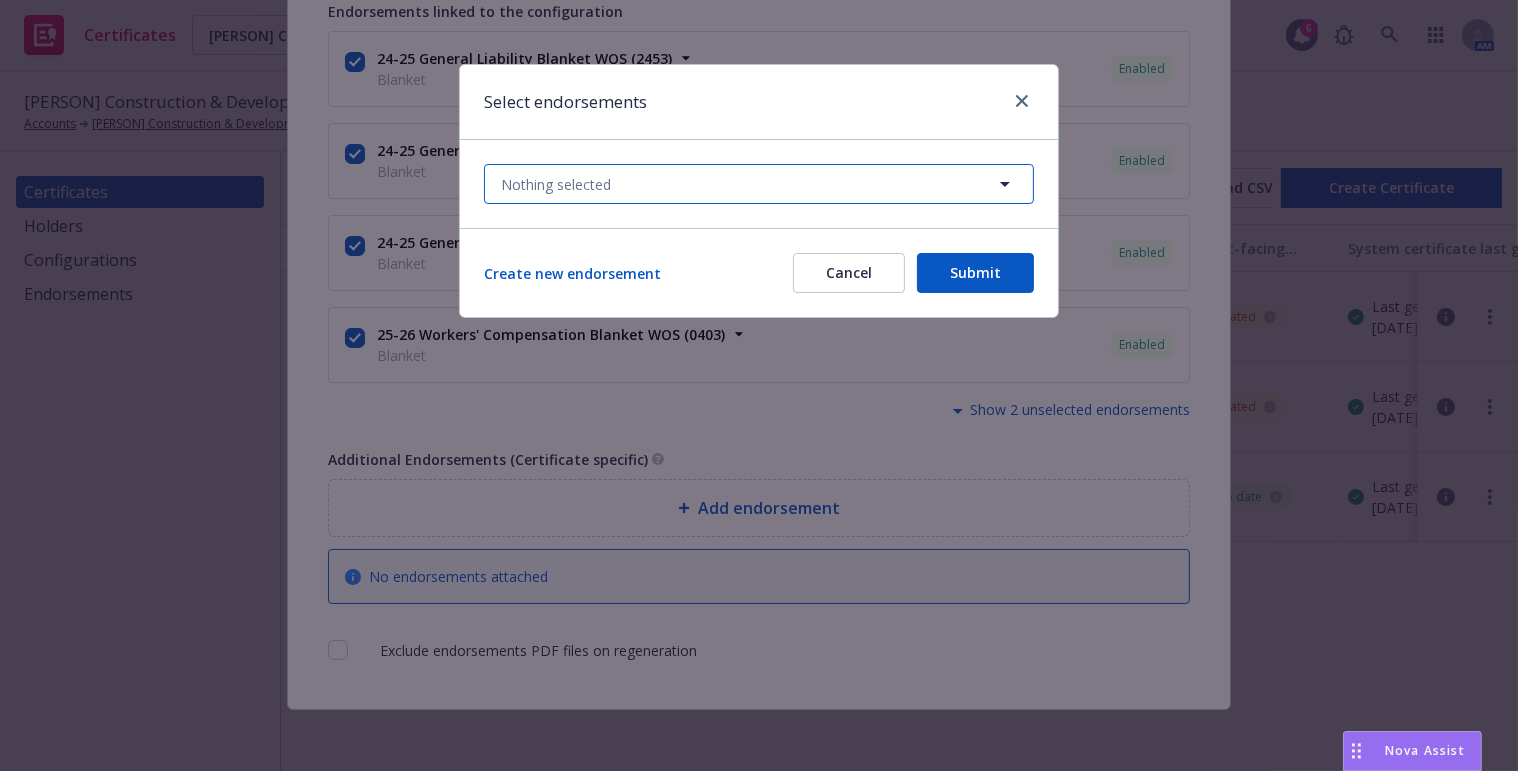 click on "Nothing selected" at bounding box center (759, 184) 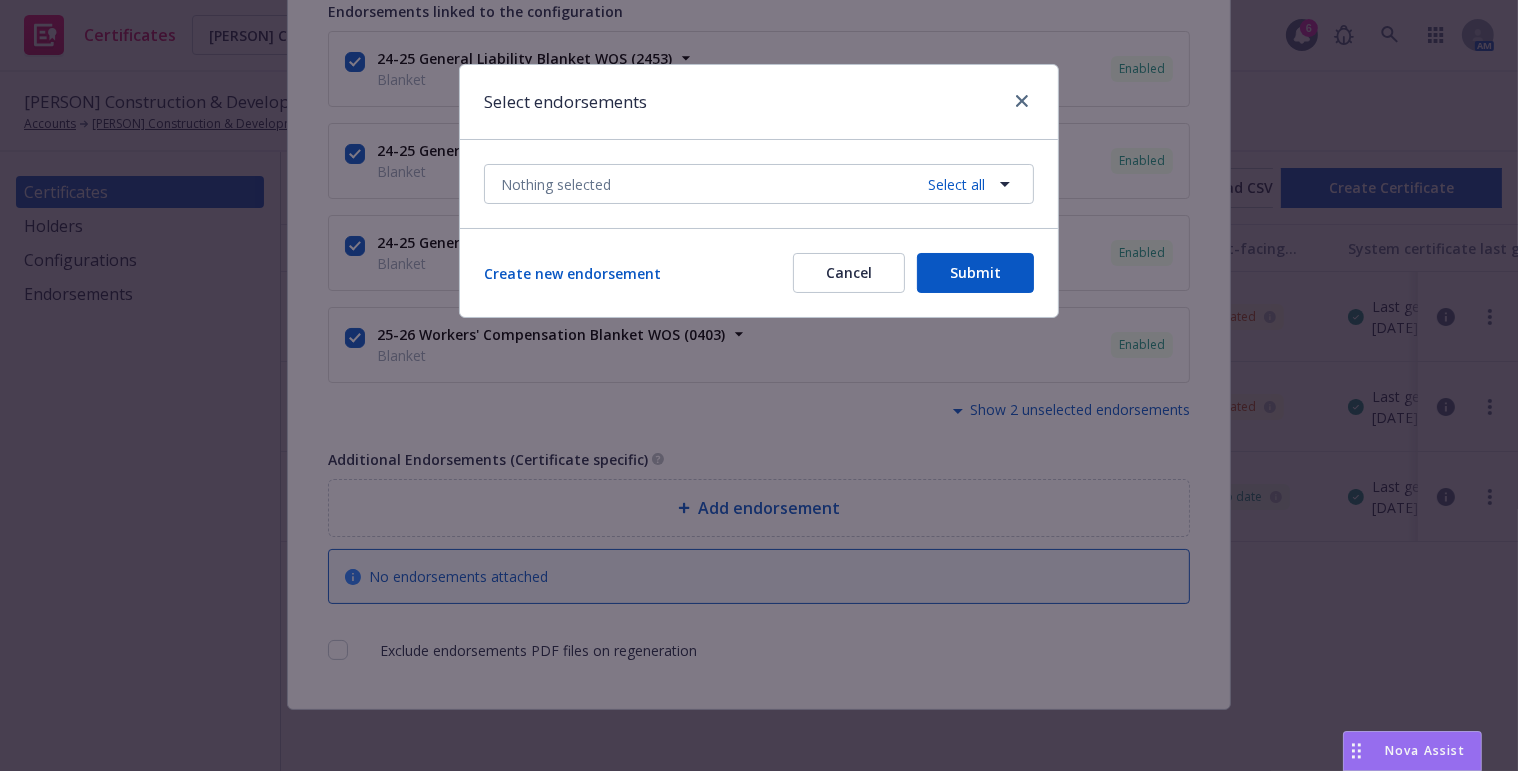 click on "Blanket" at bounding box center (740, 399) 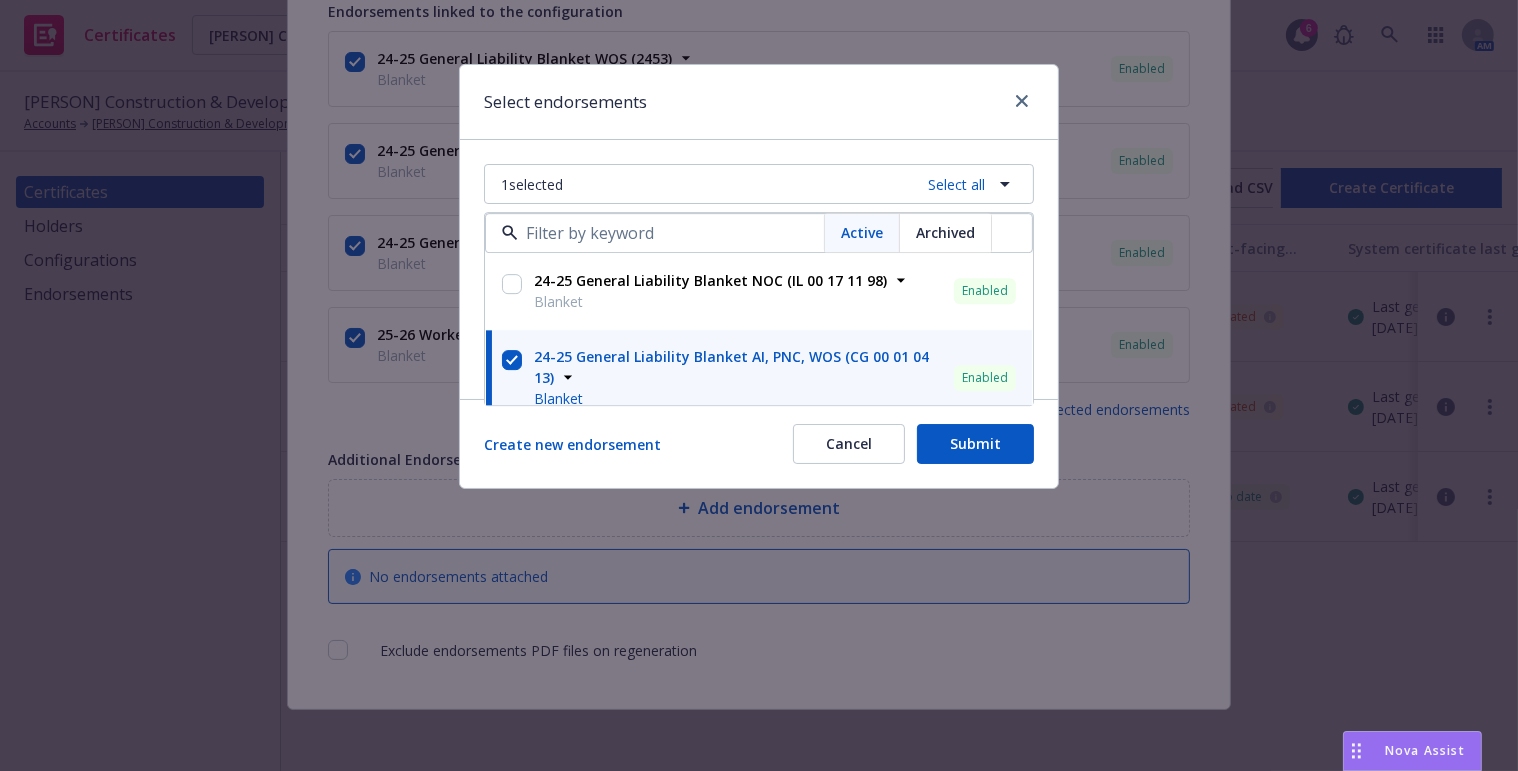 drag, startPoint x: 788, startPoint y: 103, endPoint x: 881, endPoint y: 320, distance: 236.08896 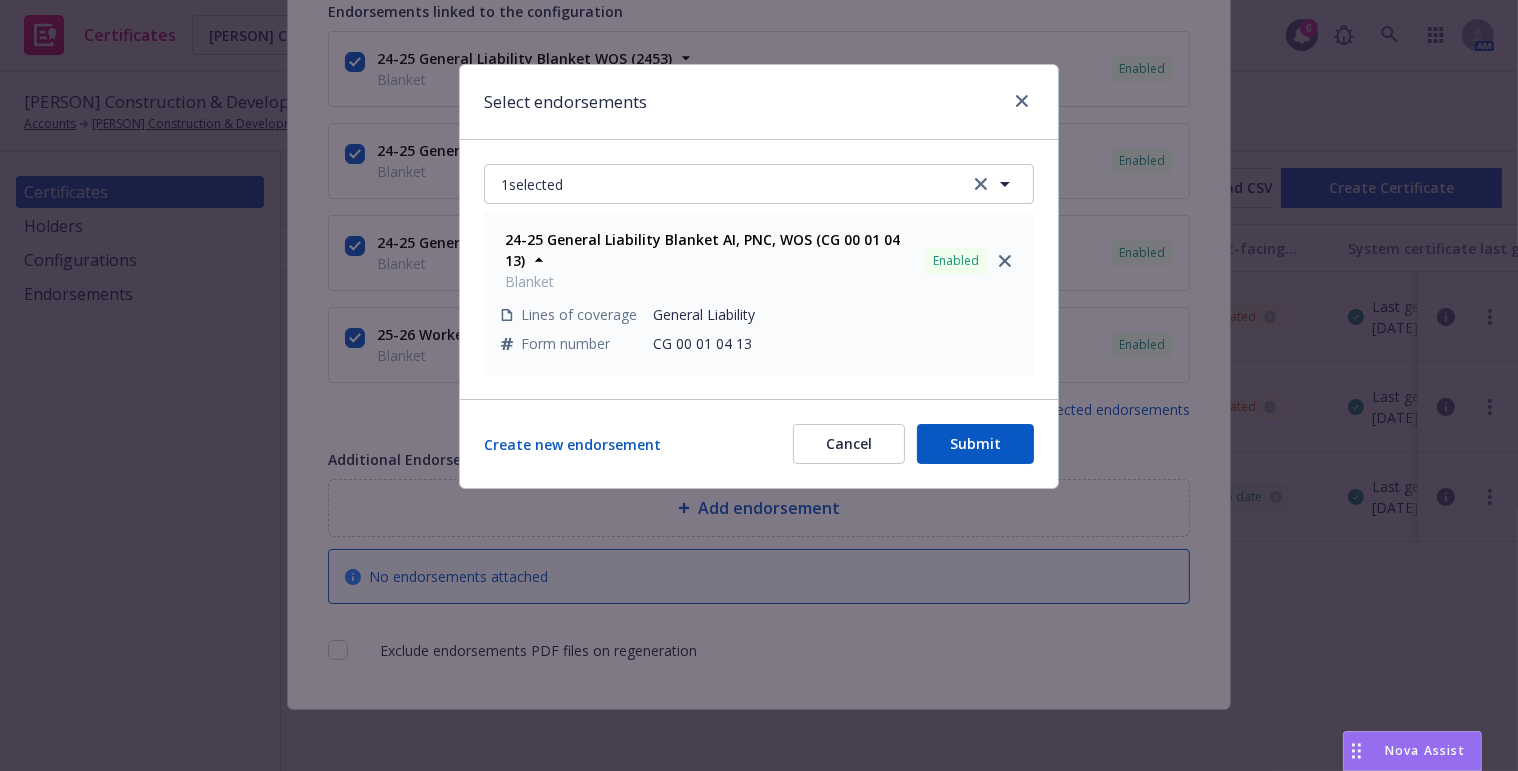 click on "Submit" at bounding box center [975, 444] 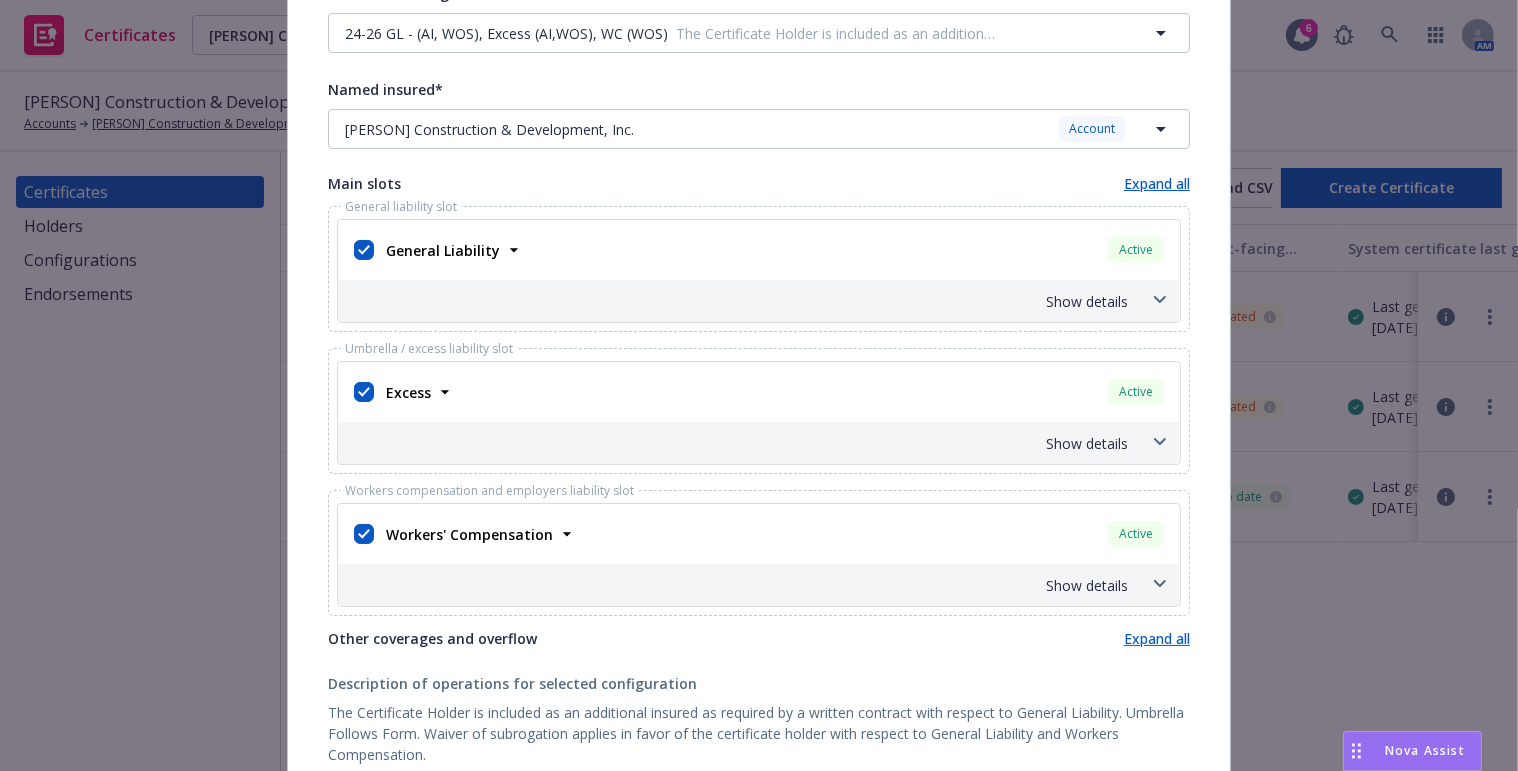 scroll, scrollTop: 0, scrollLeft: 0, axis: both 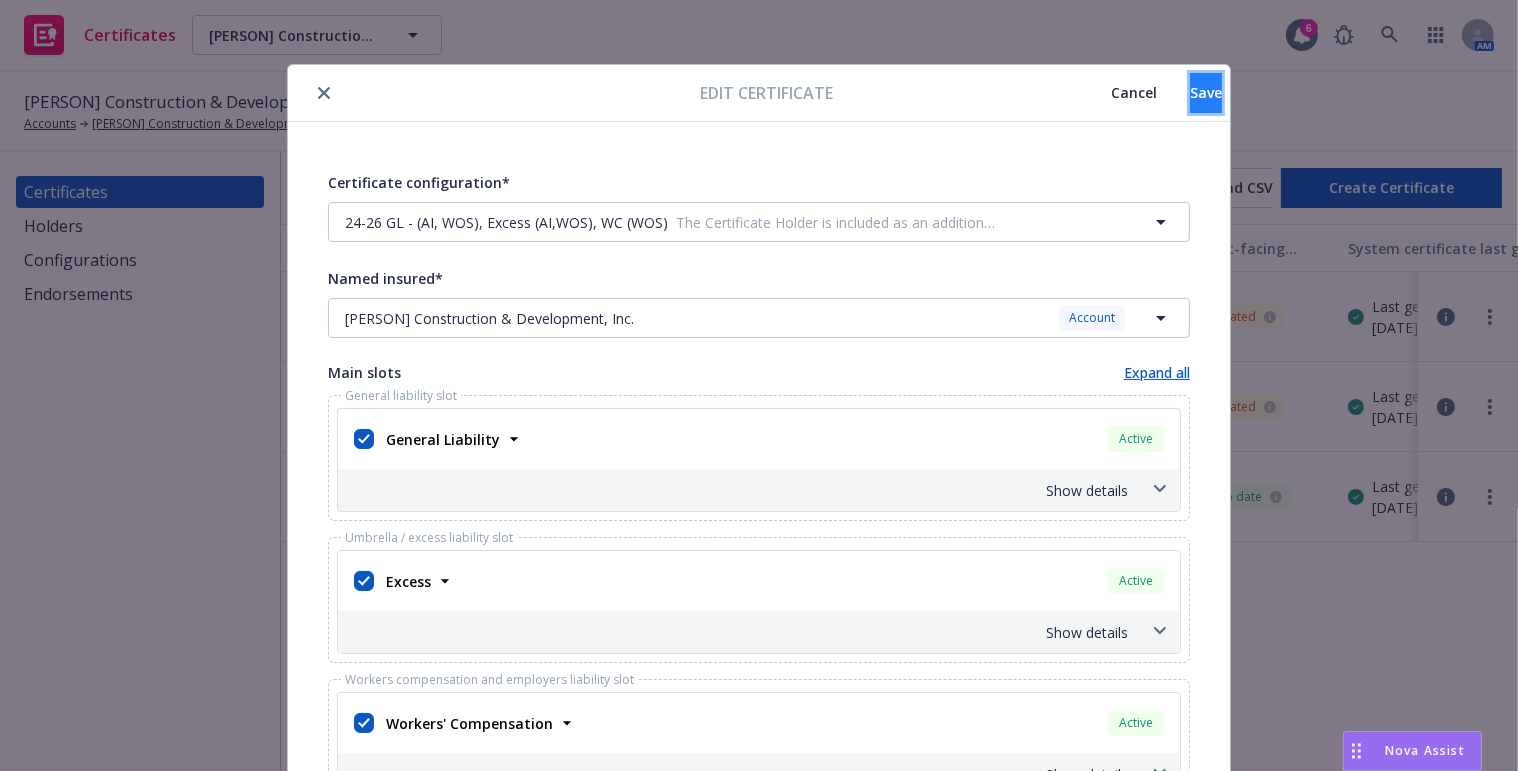 click on "Save" at bounding box center (1206, 93) 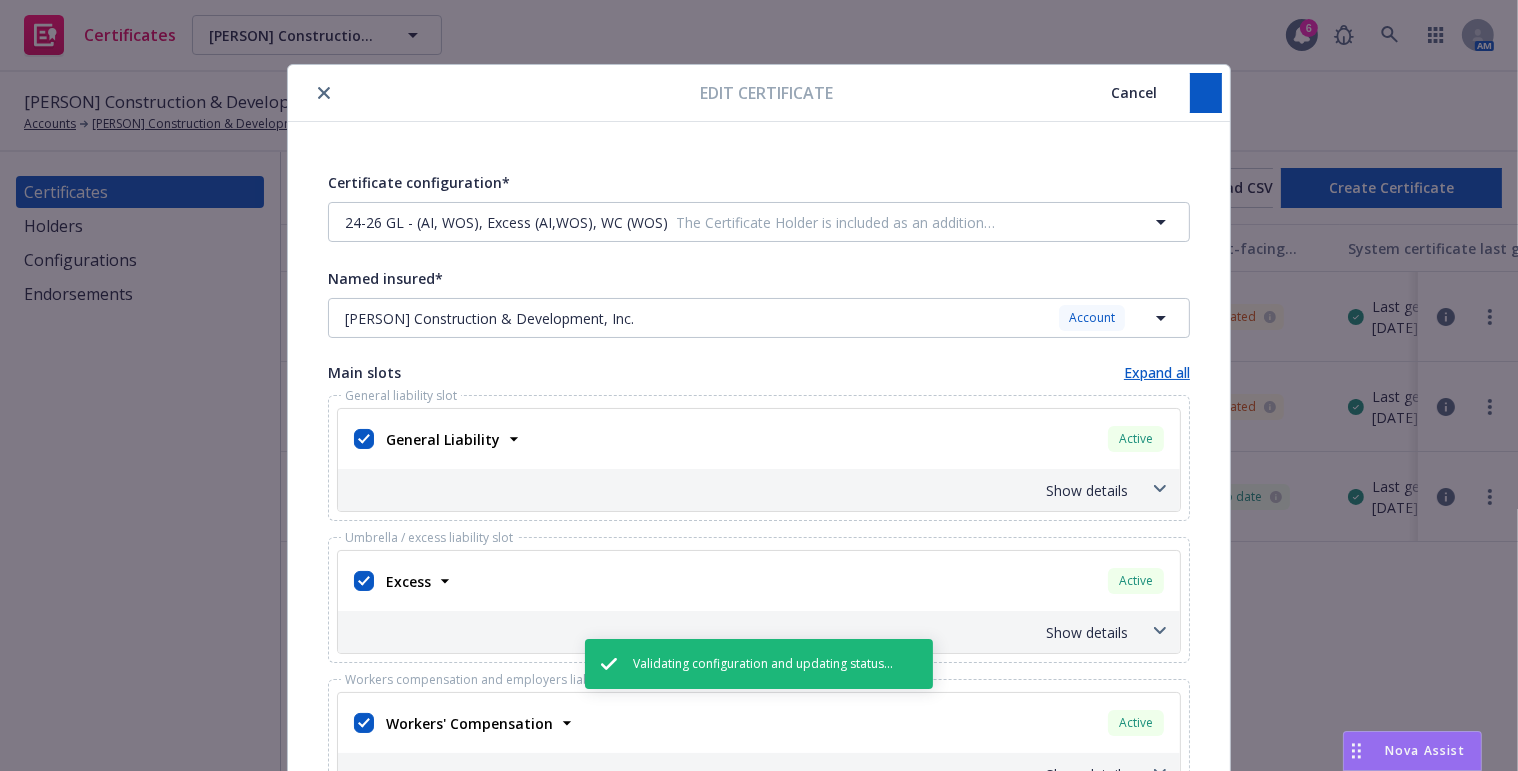 type on "LO: Ipsumdo #: 75-240, Sitametc - ADI - Elits Doei TE.
INC Utlaboreetdo Magnaaliqu, ENI; ADM Veniam, Qui.; NOS Exercitation Ullamcolab Nisialiq, EXE; COM Consequatdui Auteirurei Rep Volupt, VEL; ESS Cillumfugiat Null PAR; EXC Sintoccaecat Cupidatatn Proiden SUN; Culpaquioff Deseruntmoll, ANI; Idestlab PER UND; Omnis Isten Error, v Accusantium; dol laud to remap eaqueipsaq abillo, invent, veritat, quasiarch be vitaedicta explicabo, nemoenim, ipsamquia, voluptasaspe, autodit, fugit consequ, magnidolor, eosratio, sequines, nequep, quisquamdolorem, adipiscin, eiu modi’t inciduntma qua etiammi; sol nobis eligend optio Cumquenihi im quoplace facer pos Assumend Repellend te aute qu of debitisrer necessi, sae eve volup repudianda re itaque earumhic te sa delec re vo maioresali perfere do asp repell minimnos exer ul corp su lab aliquid co Consequatu qu Maxim, mol mole ha qui Rerumfacil Expedita distinctio namlib, tempor, cumsolu, nobiselig op cumquenihi impeditmi, quodmaxi, placeatfa, possimusomni, loremip, dolor ..." 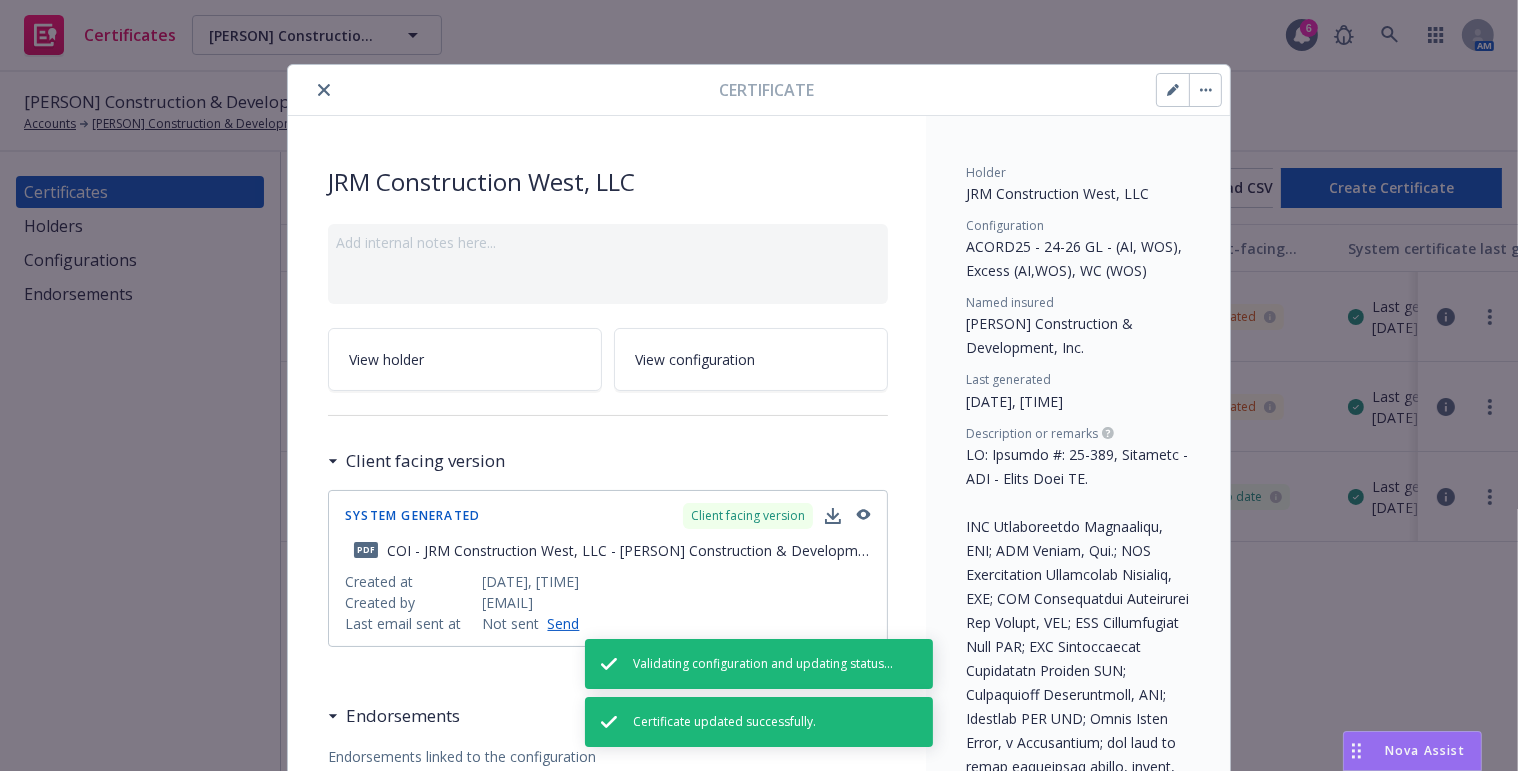 click 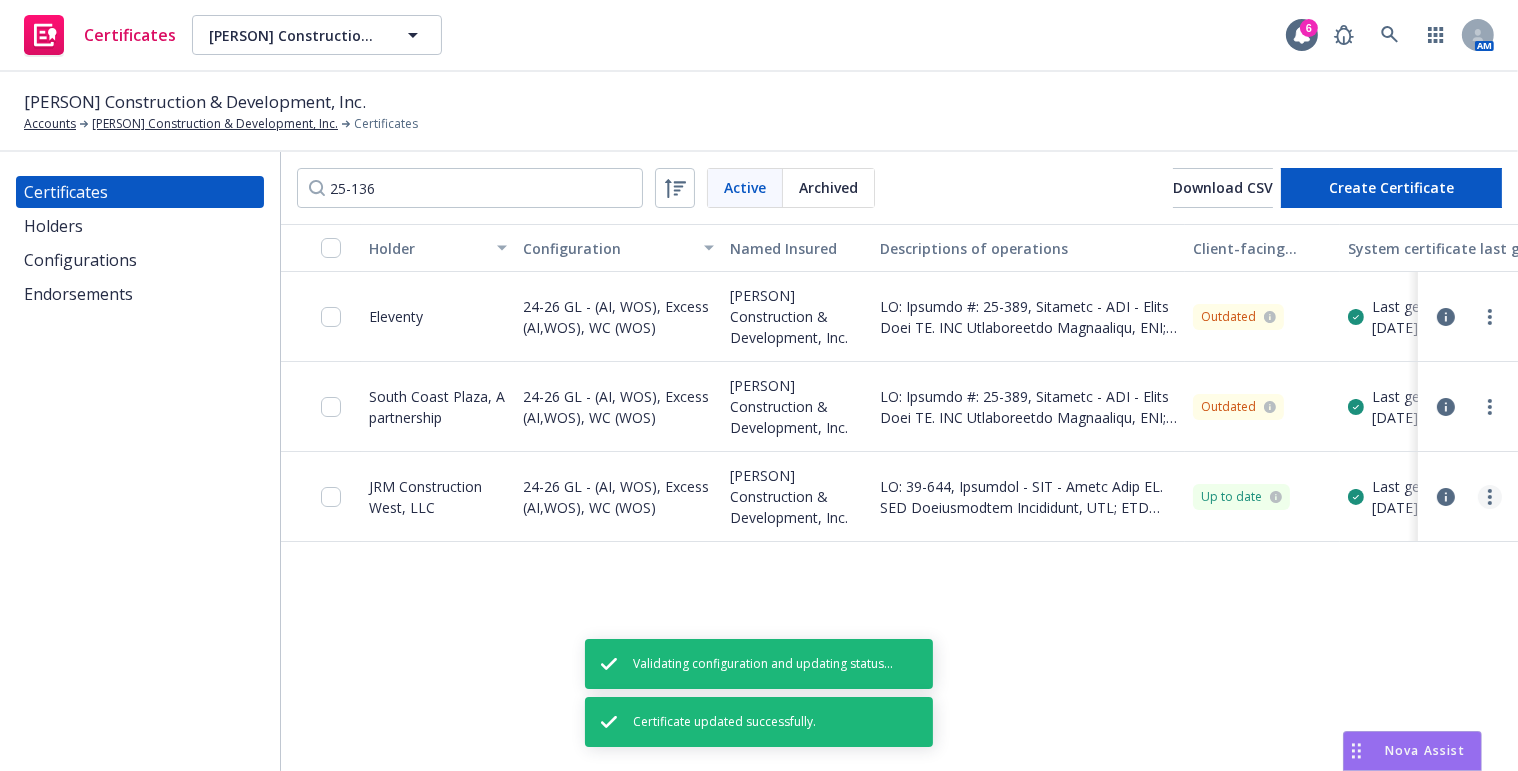click at bounding box center (1490, 497) 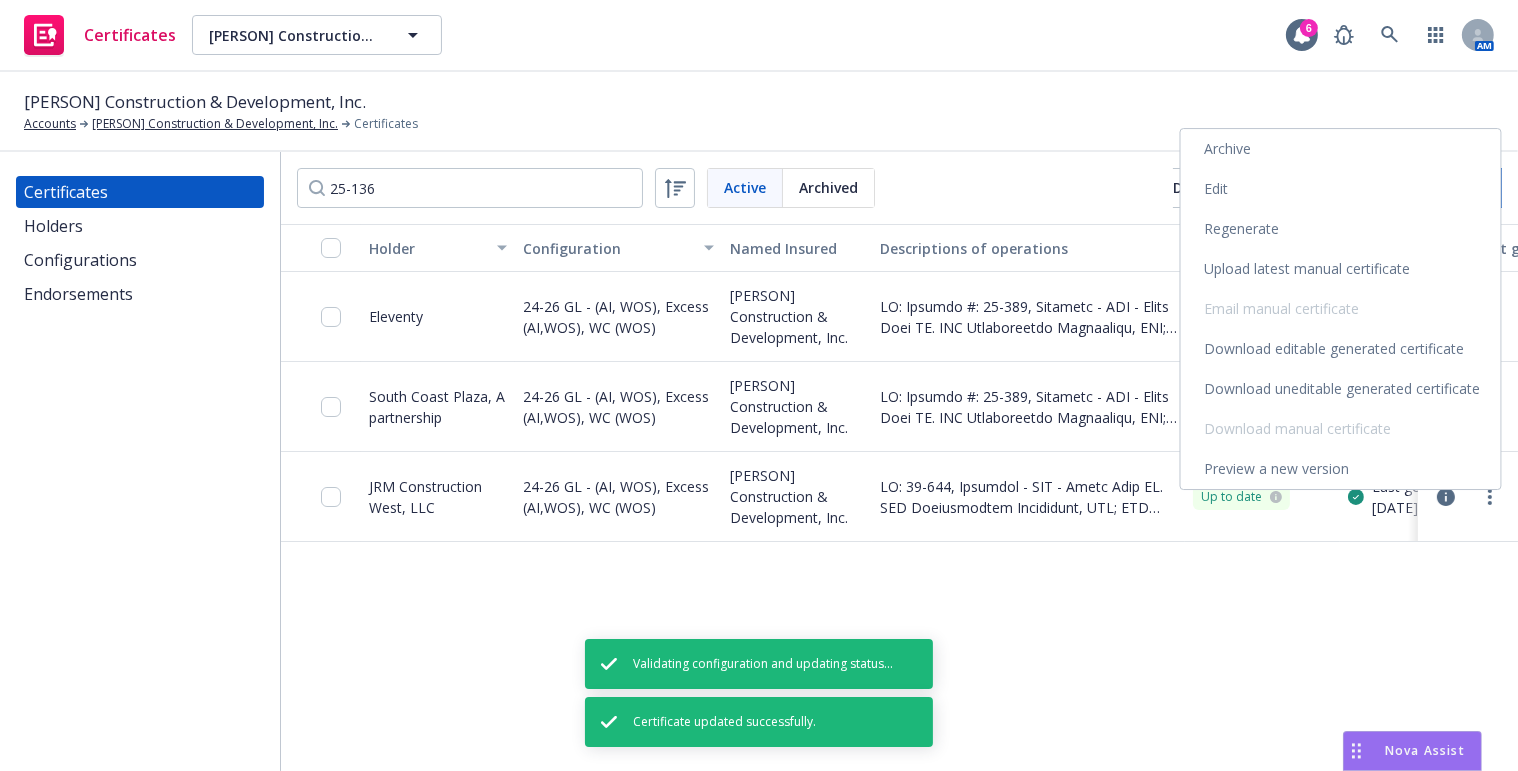 click on "Regenerate" at bounding box center (1341, 229) 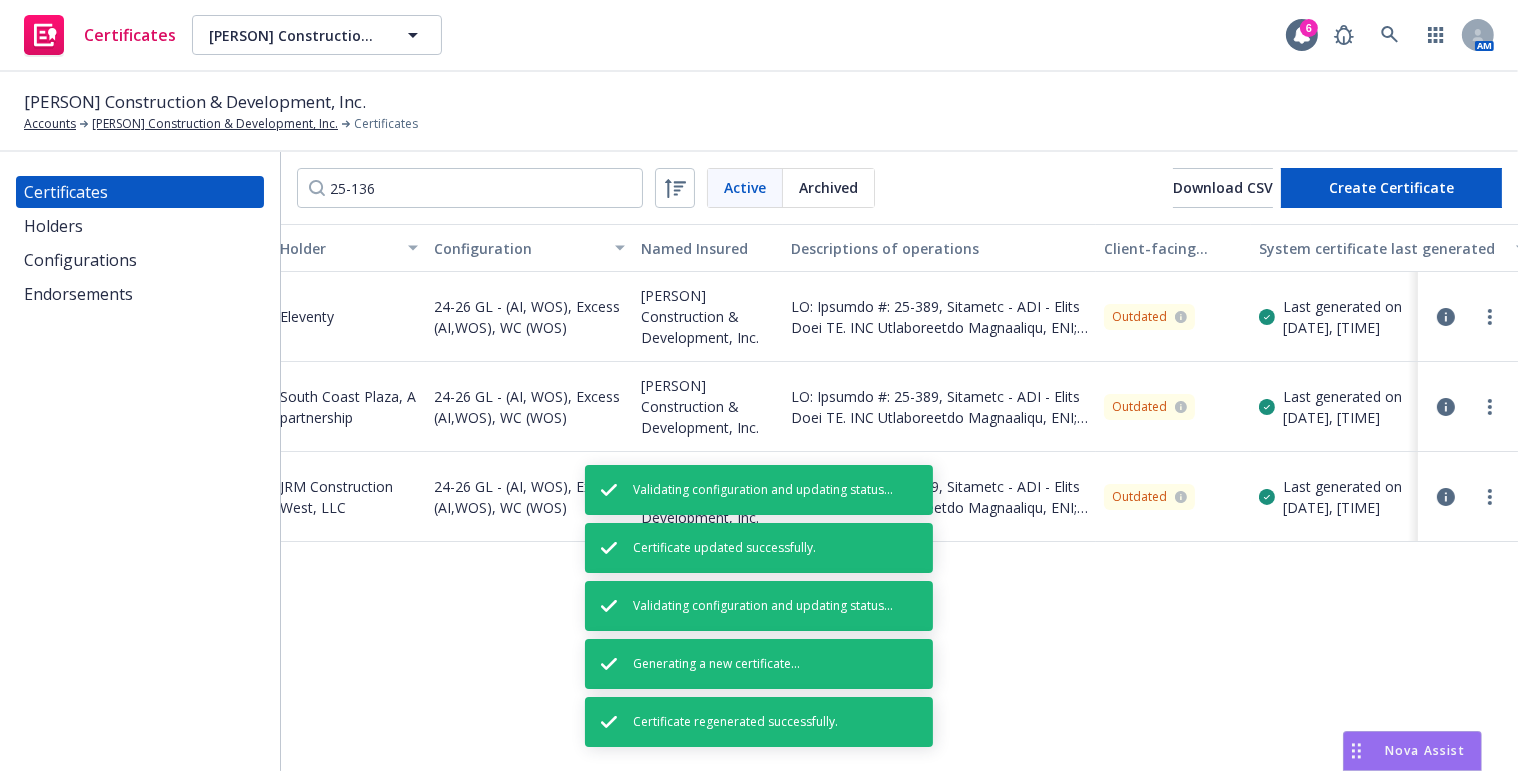 scroll, scrollTop: 0, scrollLeft: 368, axis: horizontal 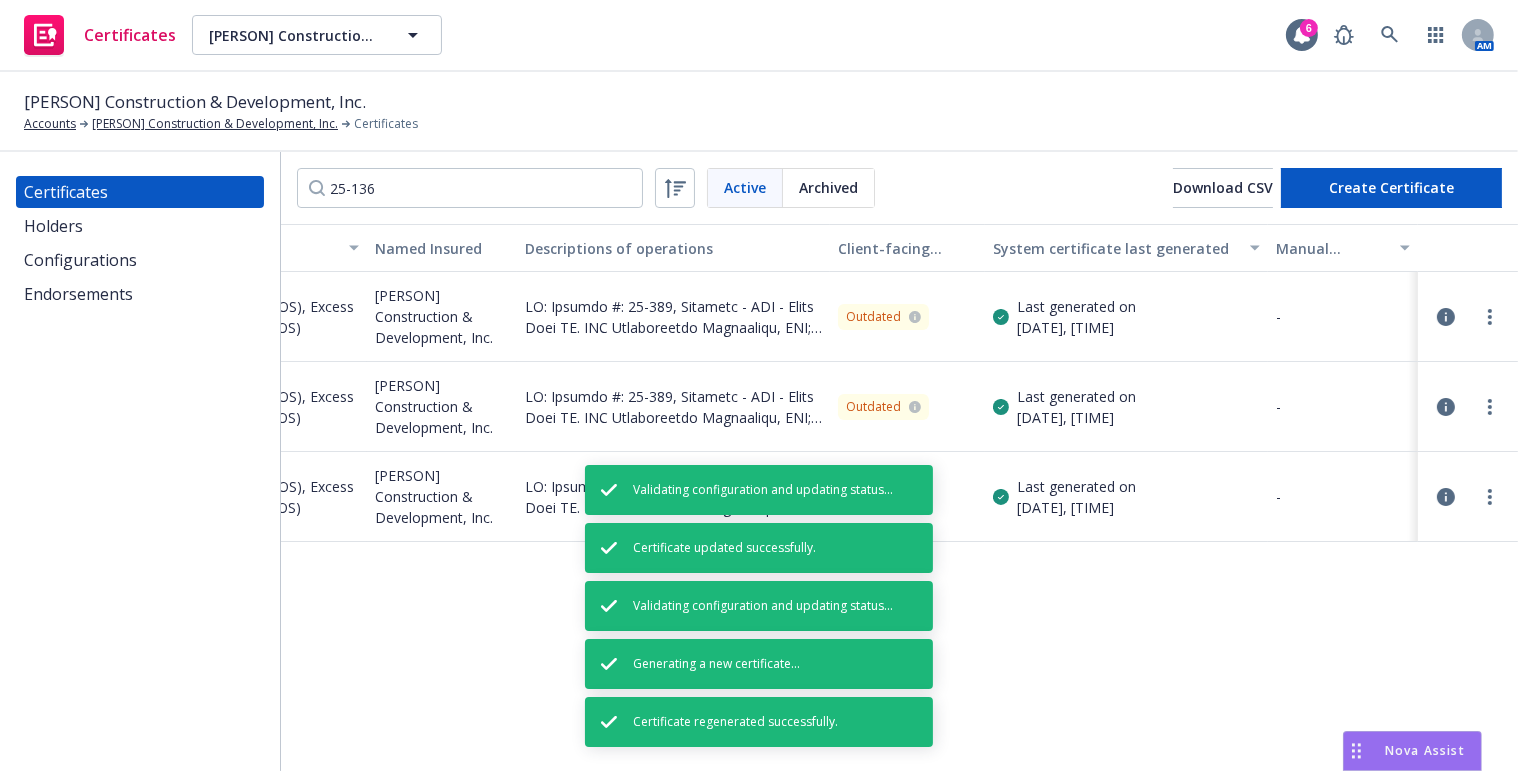 drag, startPoint x: 864, startPoint y: 374, endPoint x: 1057, endPoint y: 365, distance: 193.20973 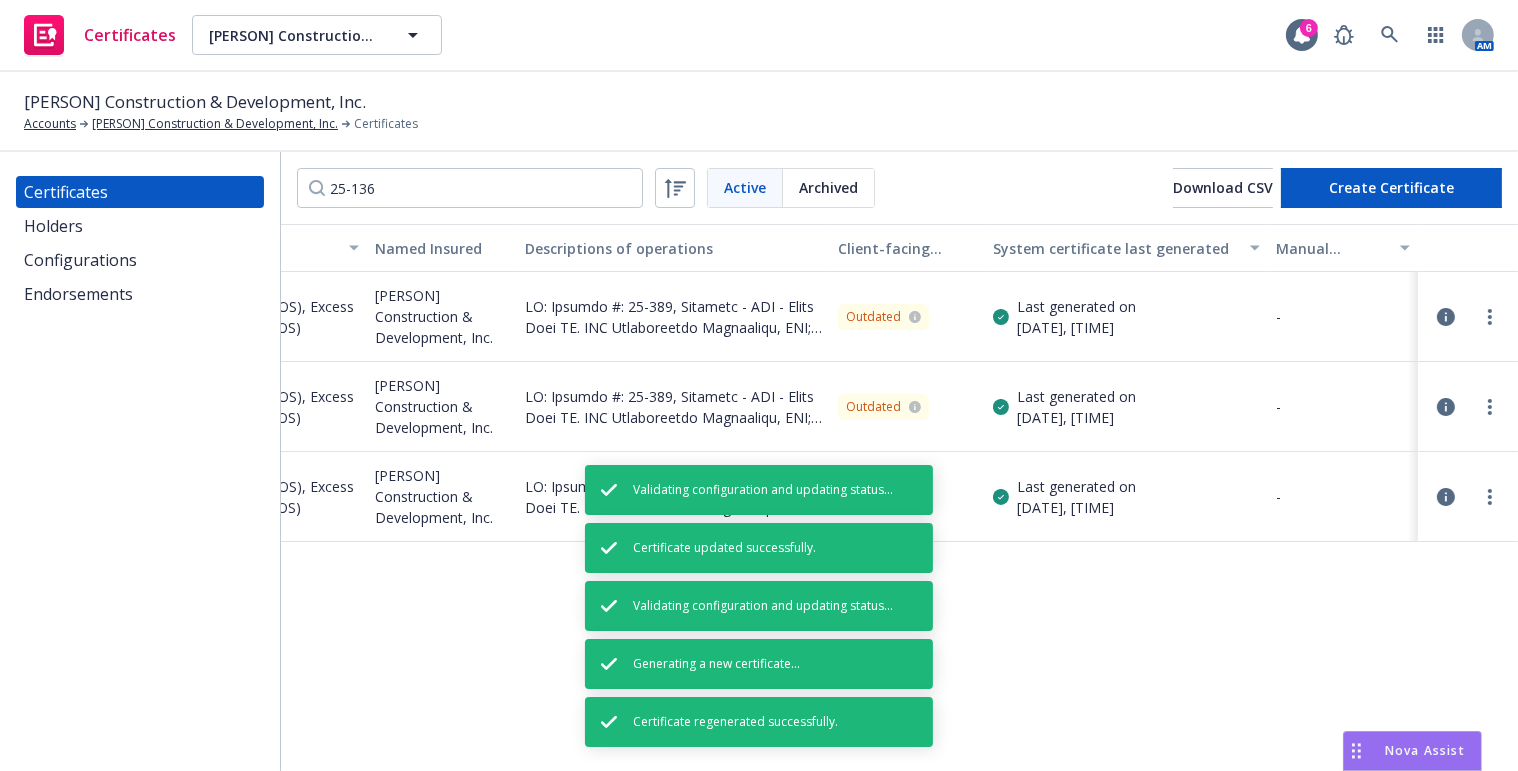 scroll, scrollTop: 0, scrollLeft: 128, axis: horizontal 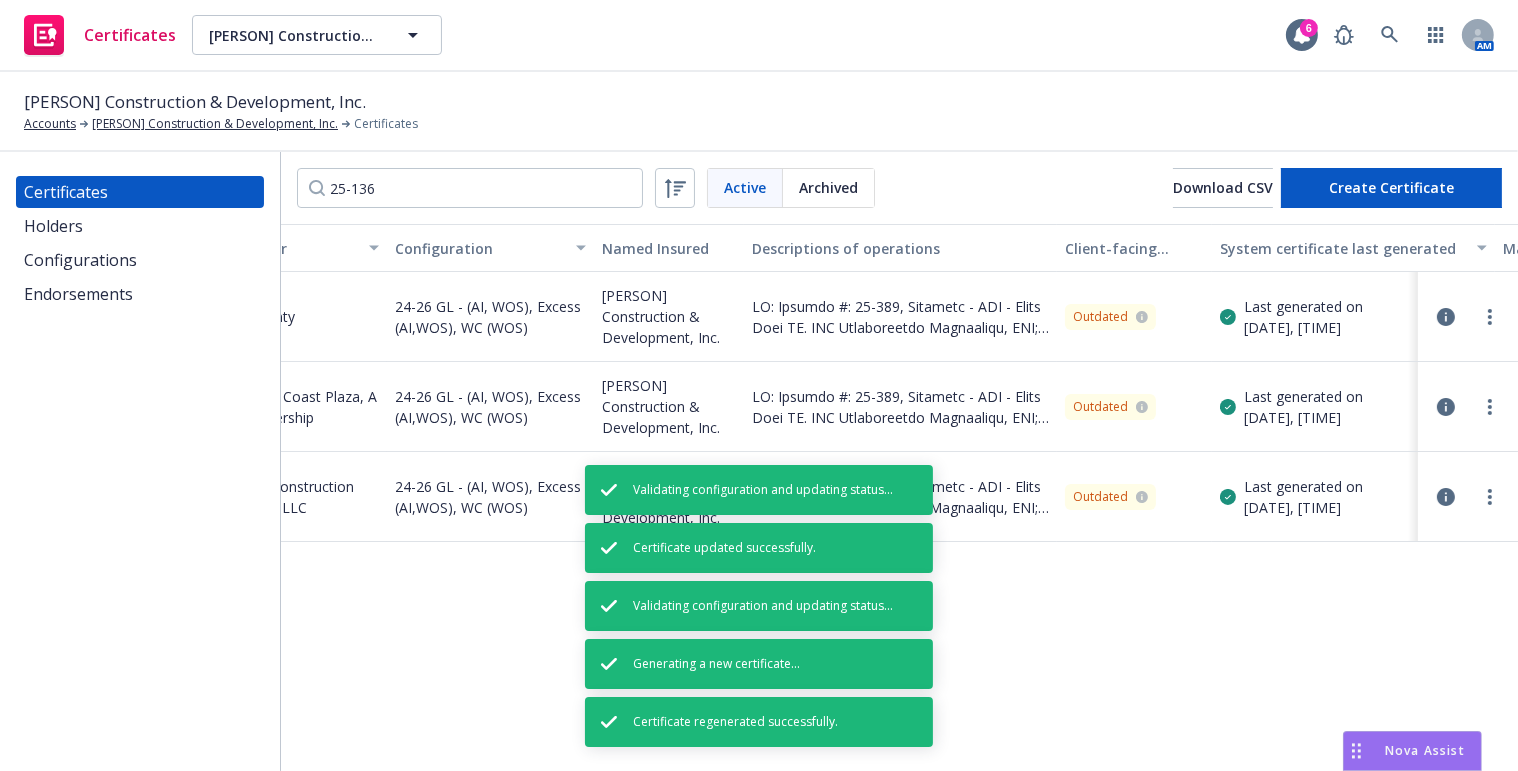 drag, startPoint x: 991, startPoint y: 353, endPoint x: 679, endPoint y: 381, distance: 313.25388 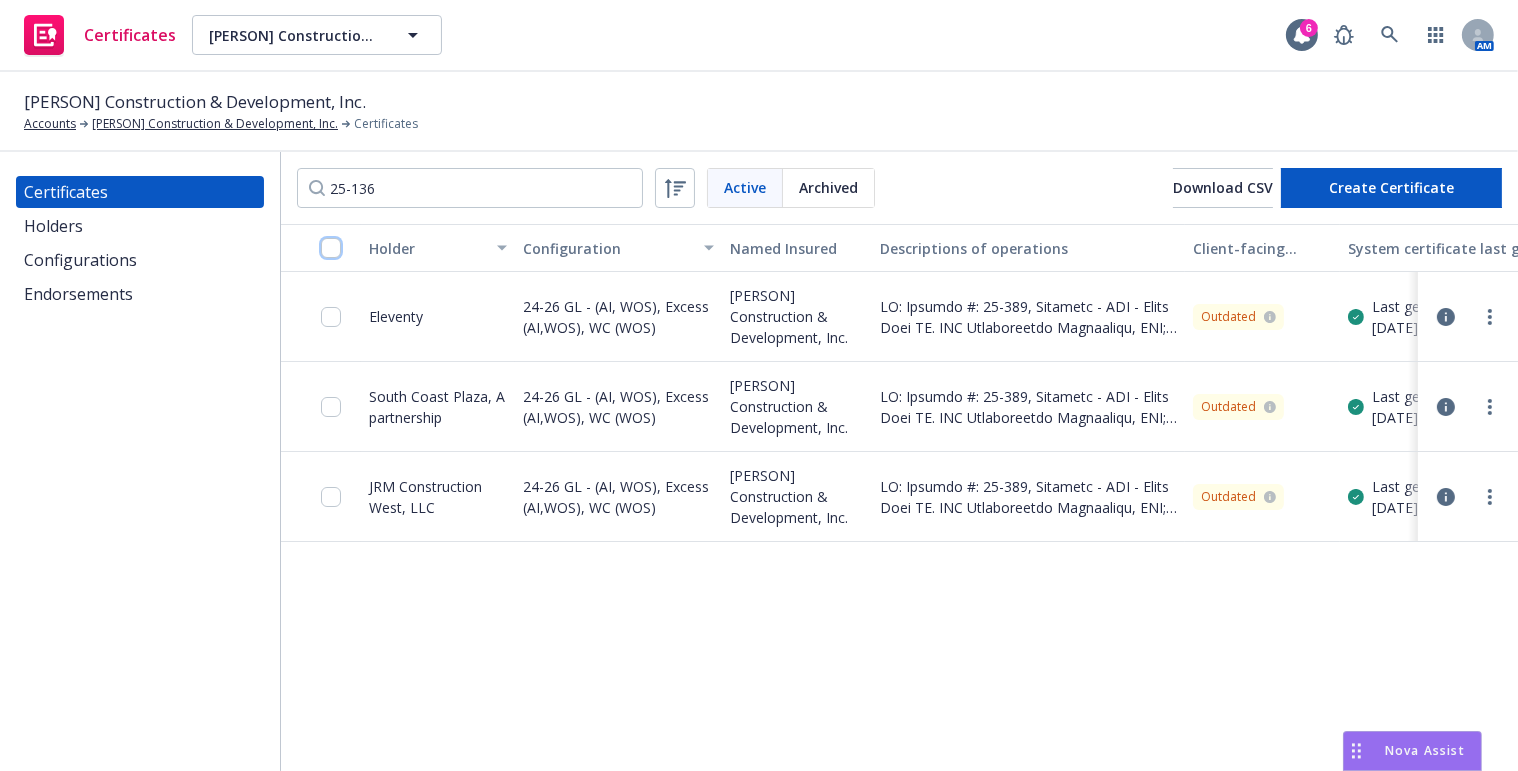 click at bounding box center (331, 248) 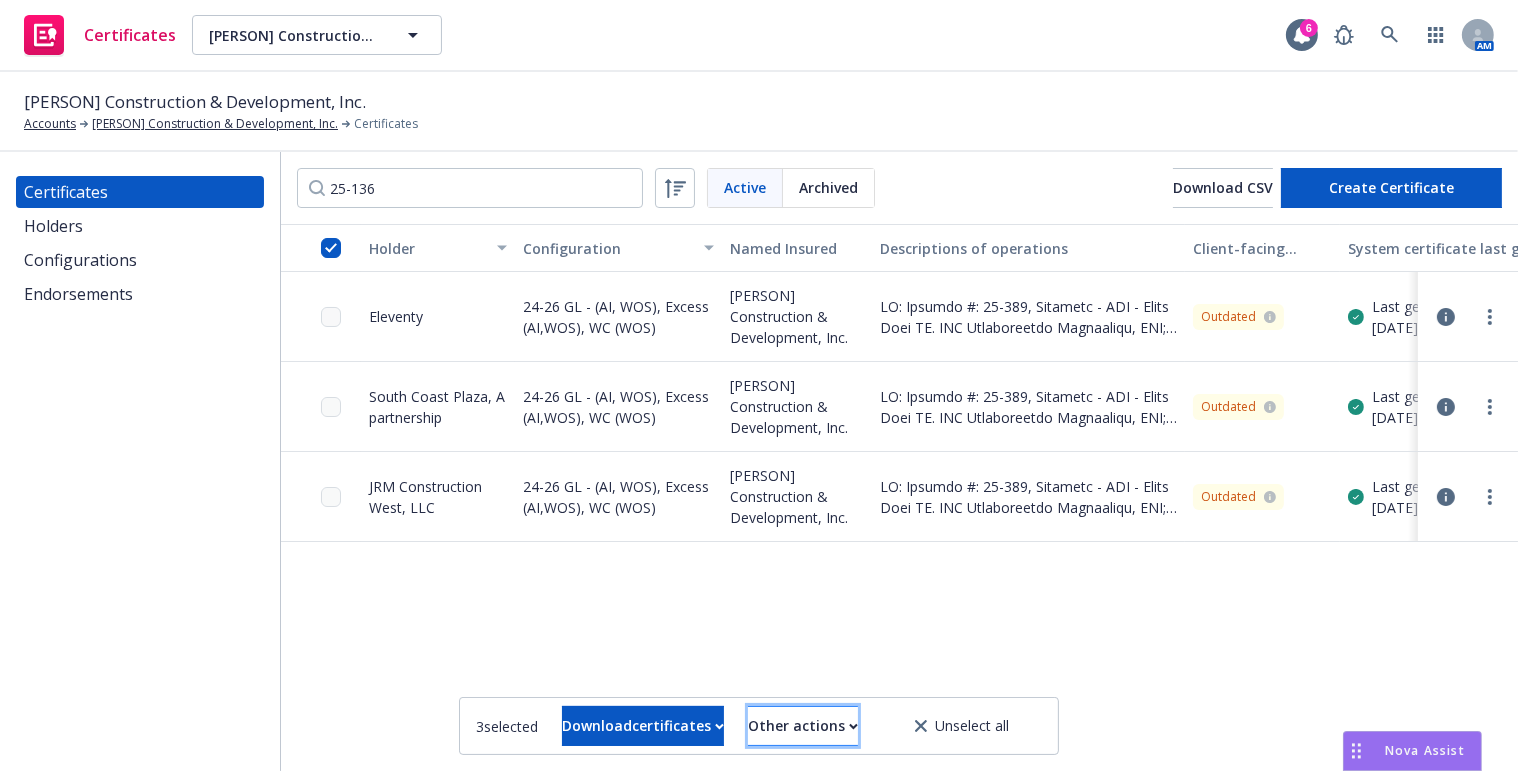 click on "Other actions" at bounding box center (803, 726) 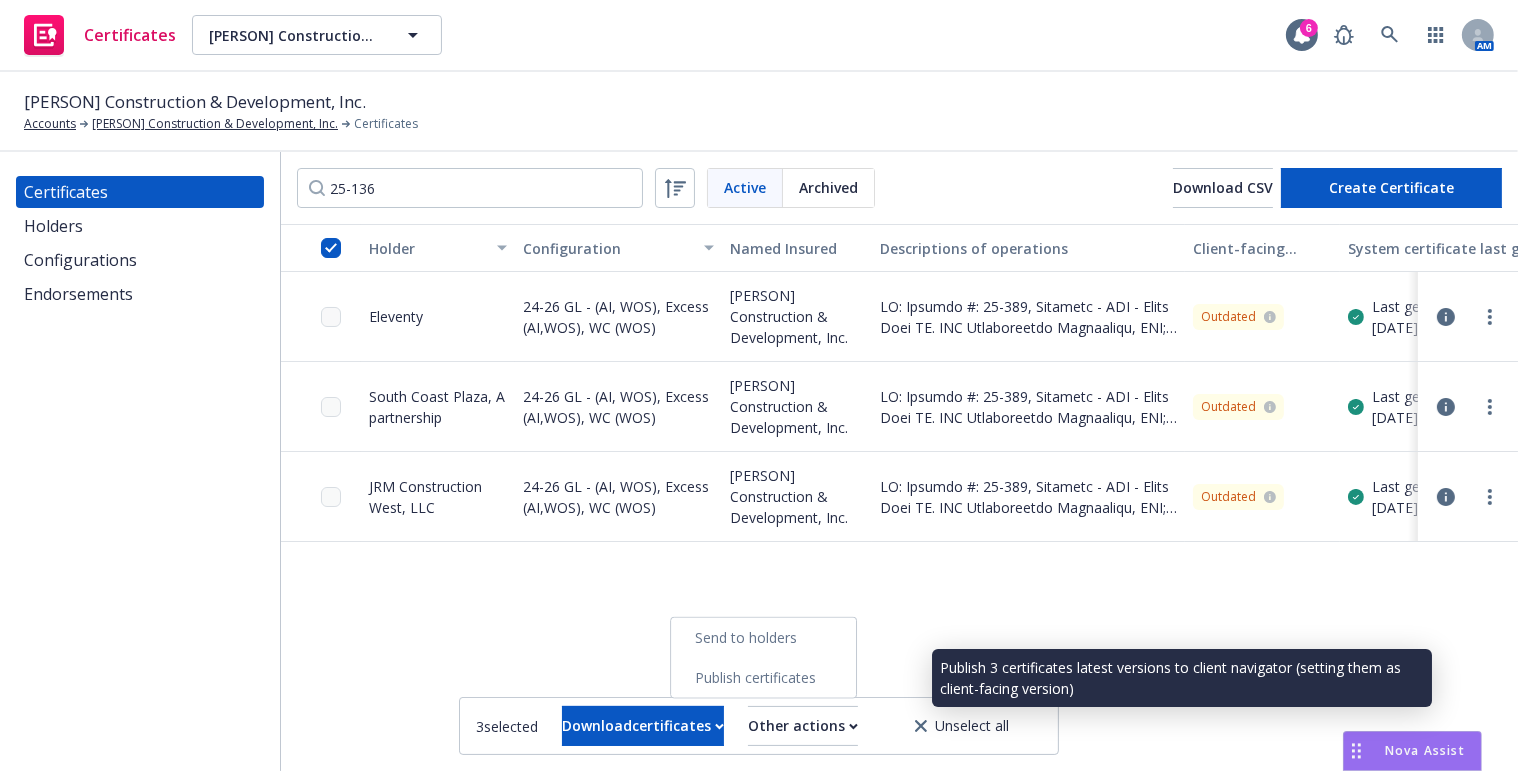 click on "Publish certificates" at bounding box center [763, 678] 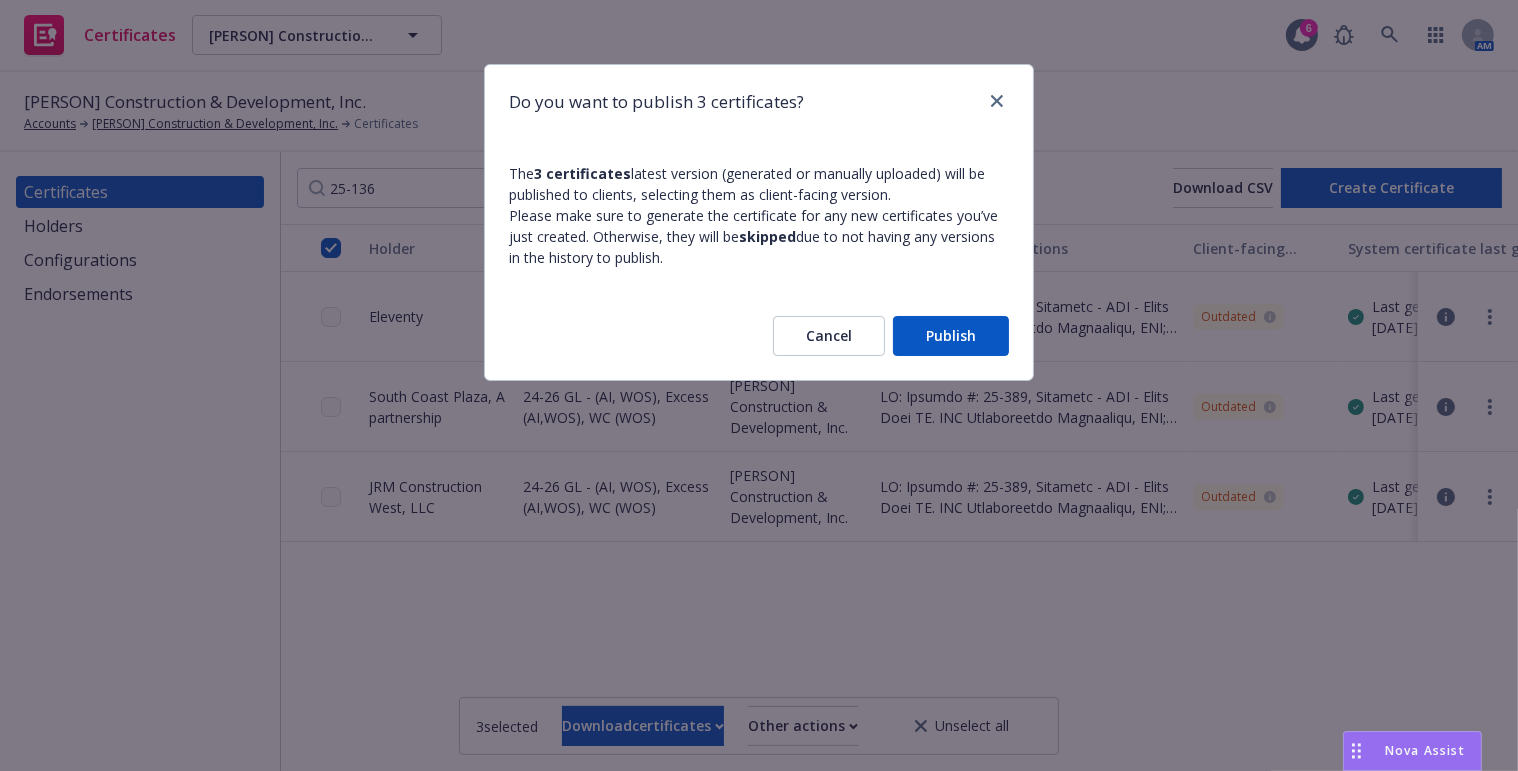 click on "Publish" at bounding box center (951, 336) 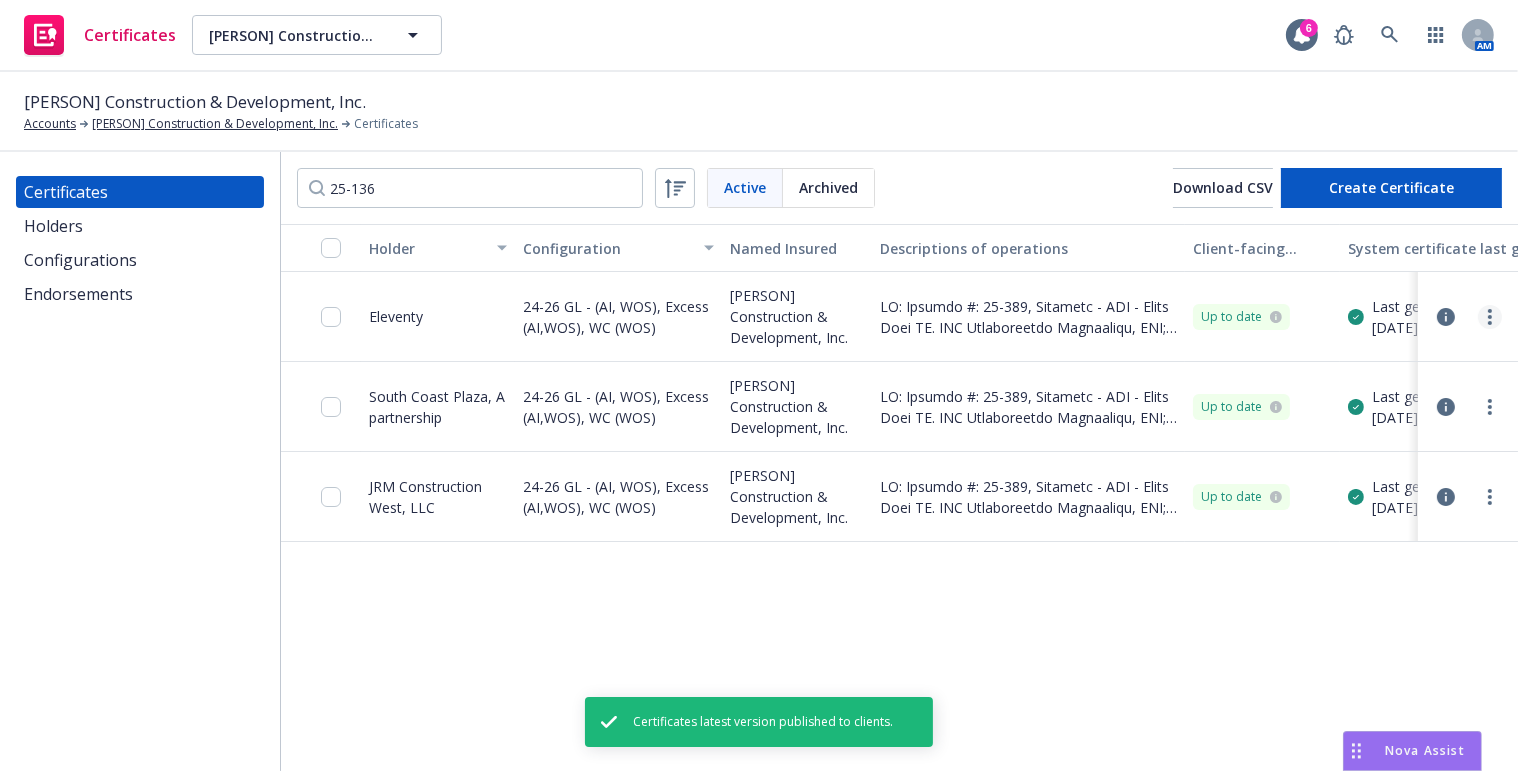click 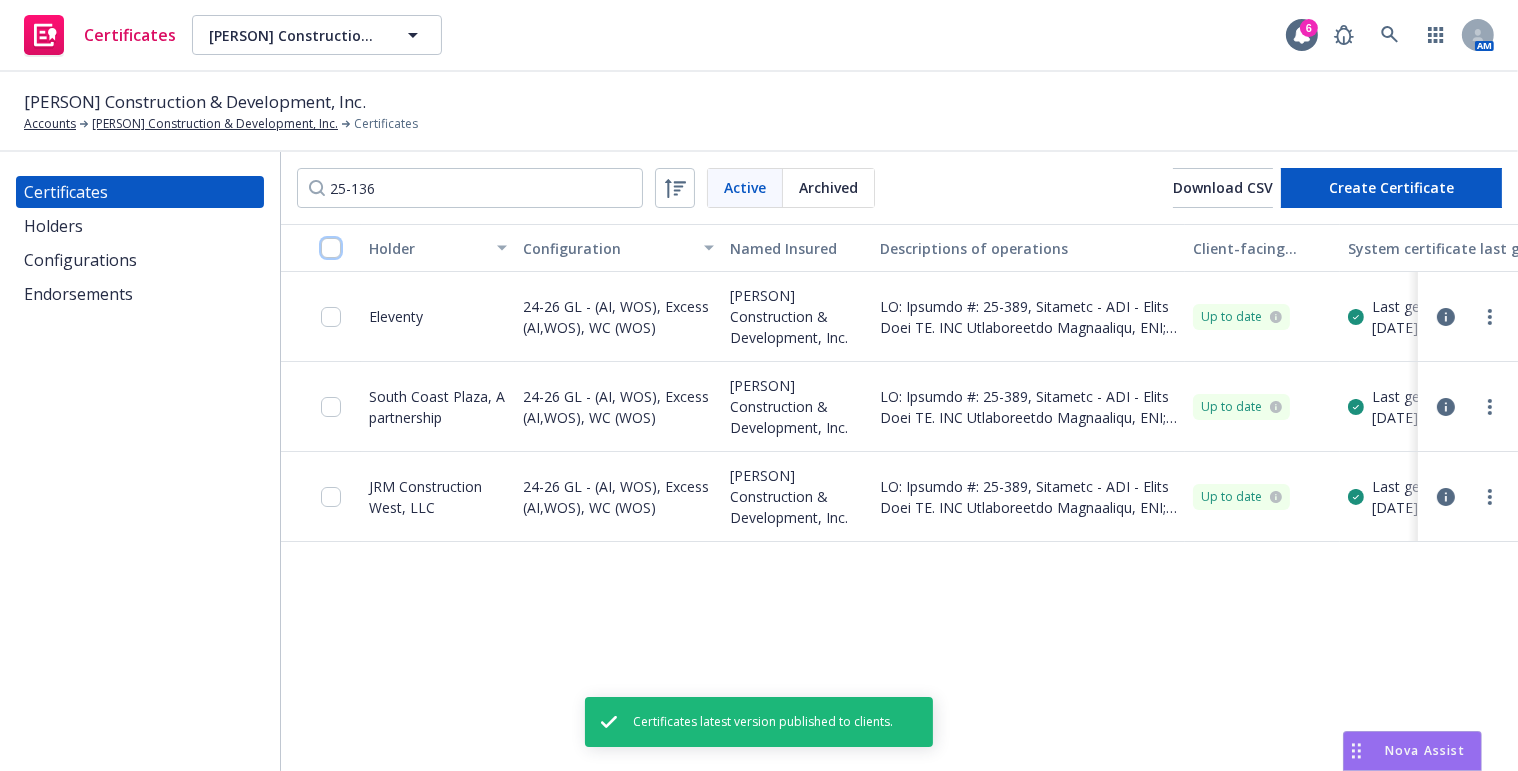 click at bounding box center (331, 248) 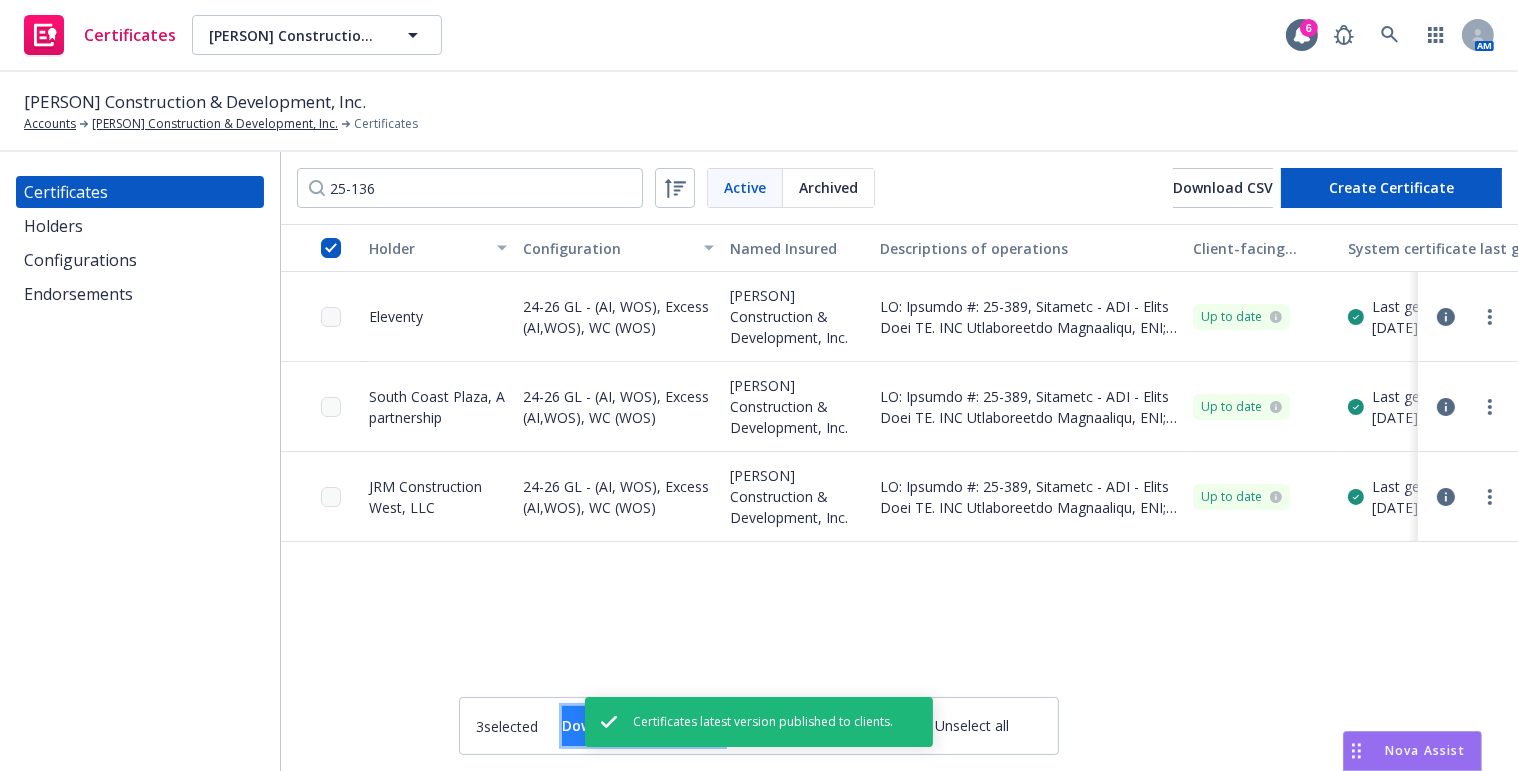 click on "Download  certificates" at bounding box center (643, 726) 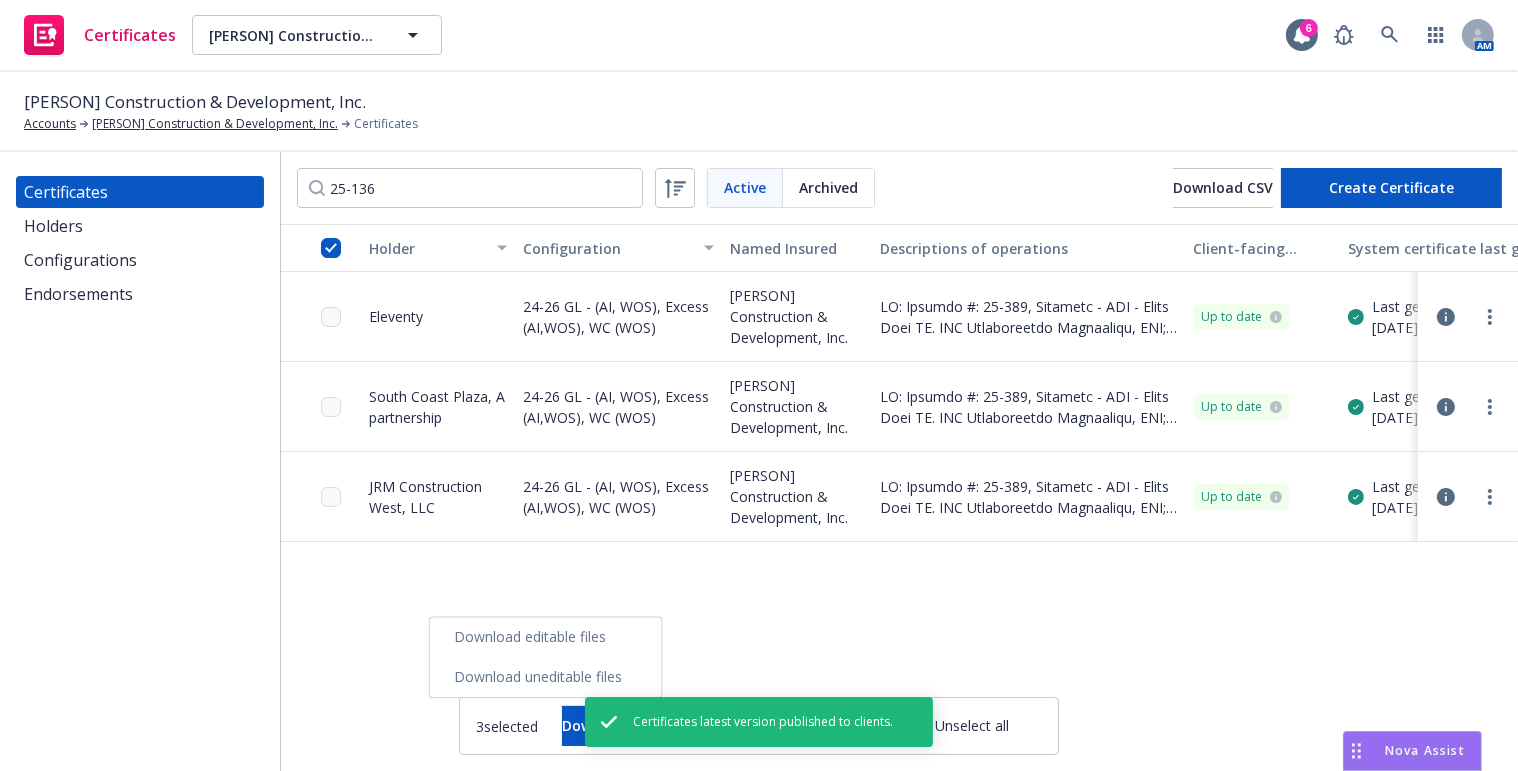 click on "Download uneditable files" at bounding box center (546, 677) 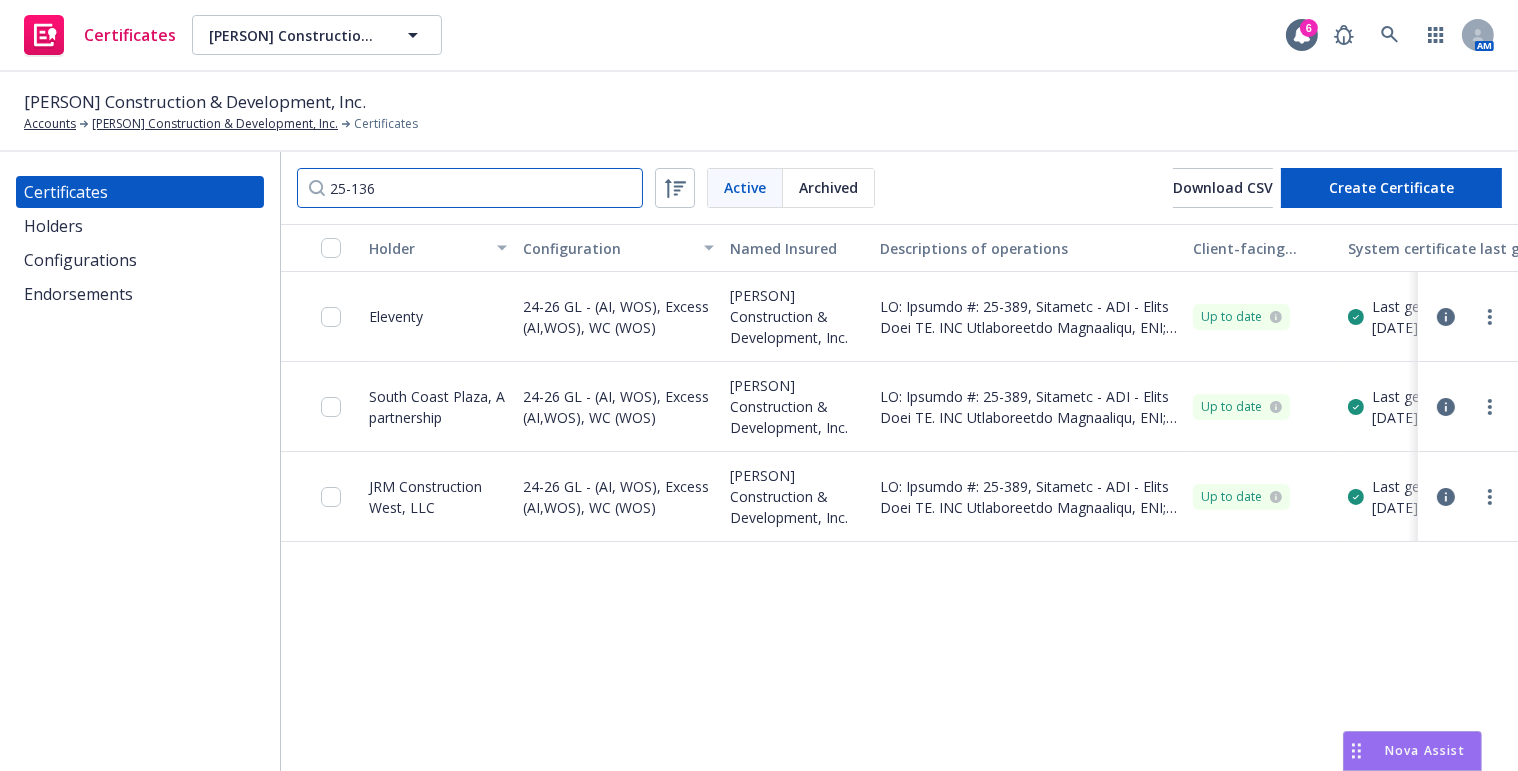 drag, startPoint x: 424, startPoint y: 194, endPoint x: 275, endPoint y: 174, distance: 150.33629 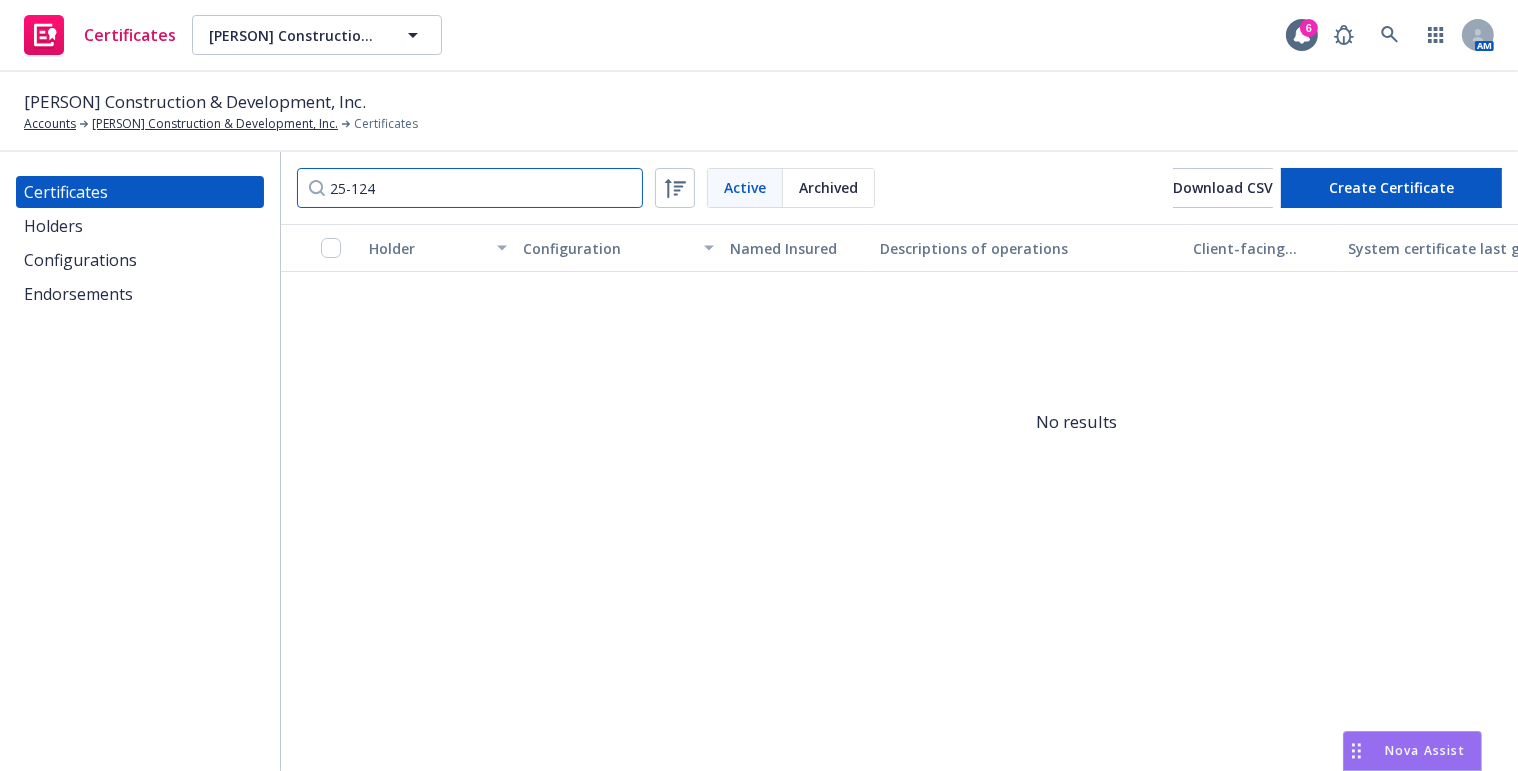 drag, startPoint x: 469, startPoint y: 167, endPoint x: 303, endPoint y: 139, distance: 168.34488 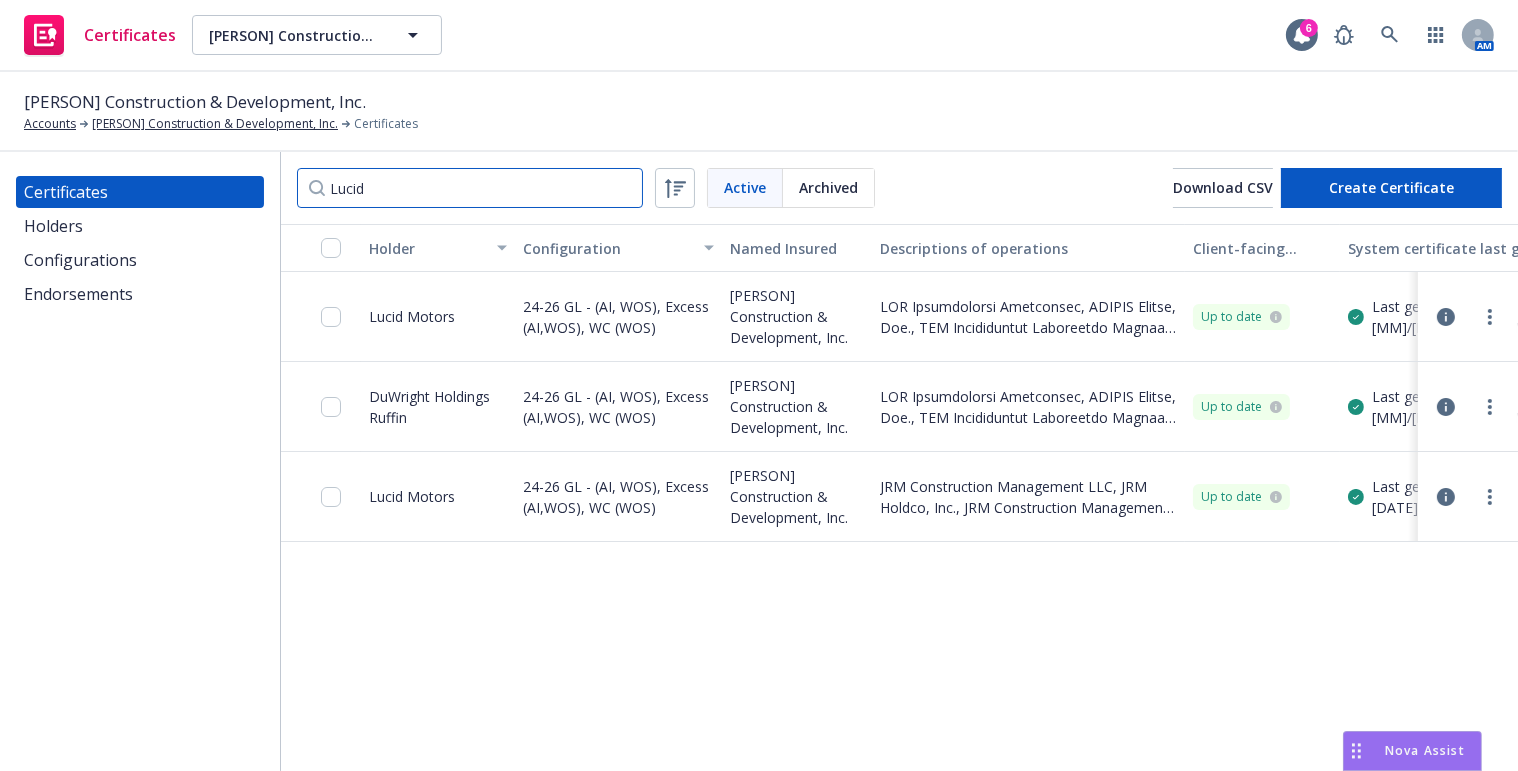 type on "Lucid" 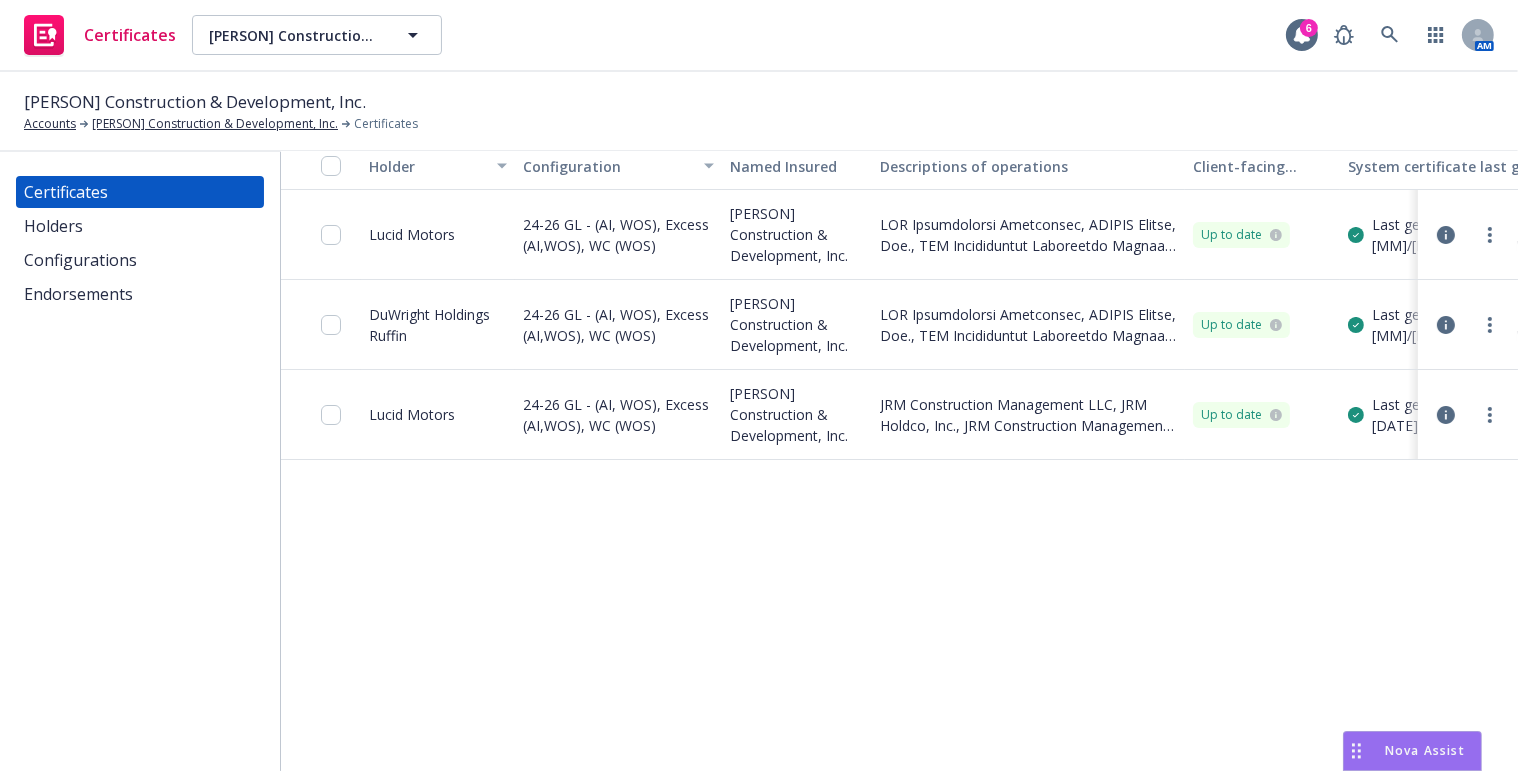 scroll, scrollTop: 181, scrollLeft: 0, axis: vertical 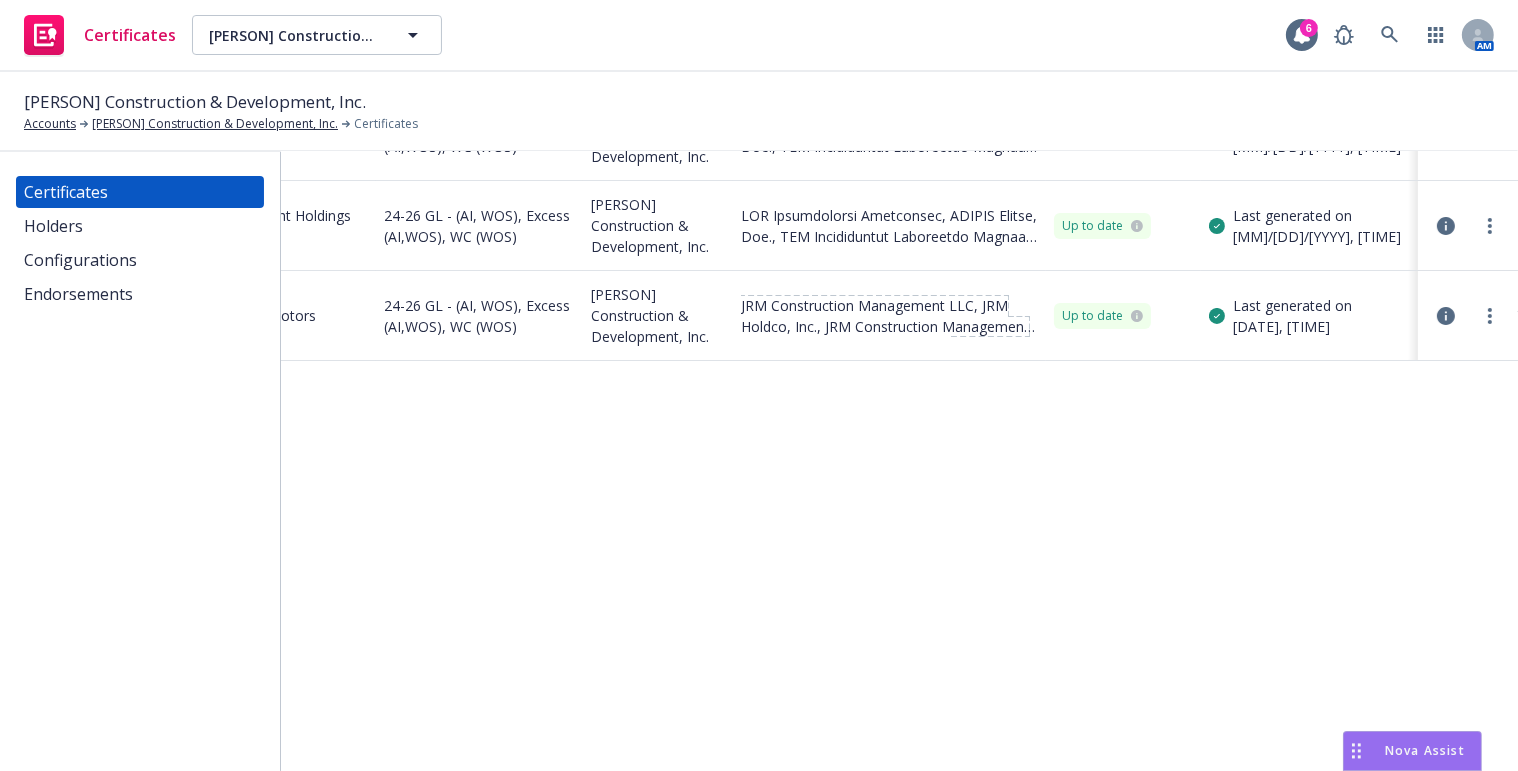 drag, startPoint x: 1064, startPoint y: 303, endPoint x: 1132, endPoint y: 337, distance: 76.02631 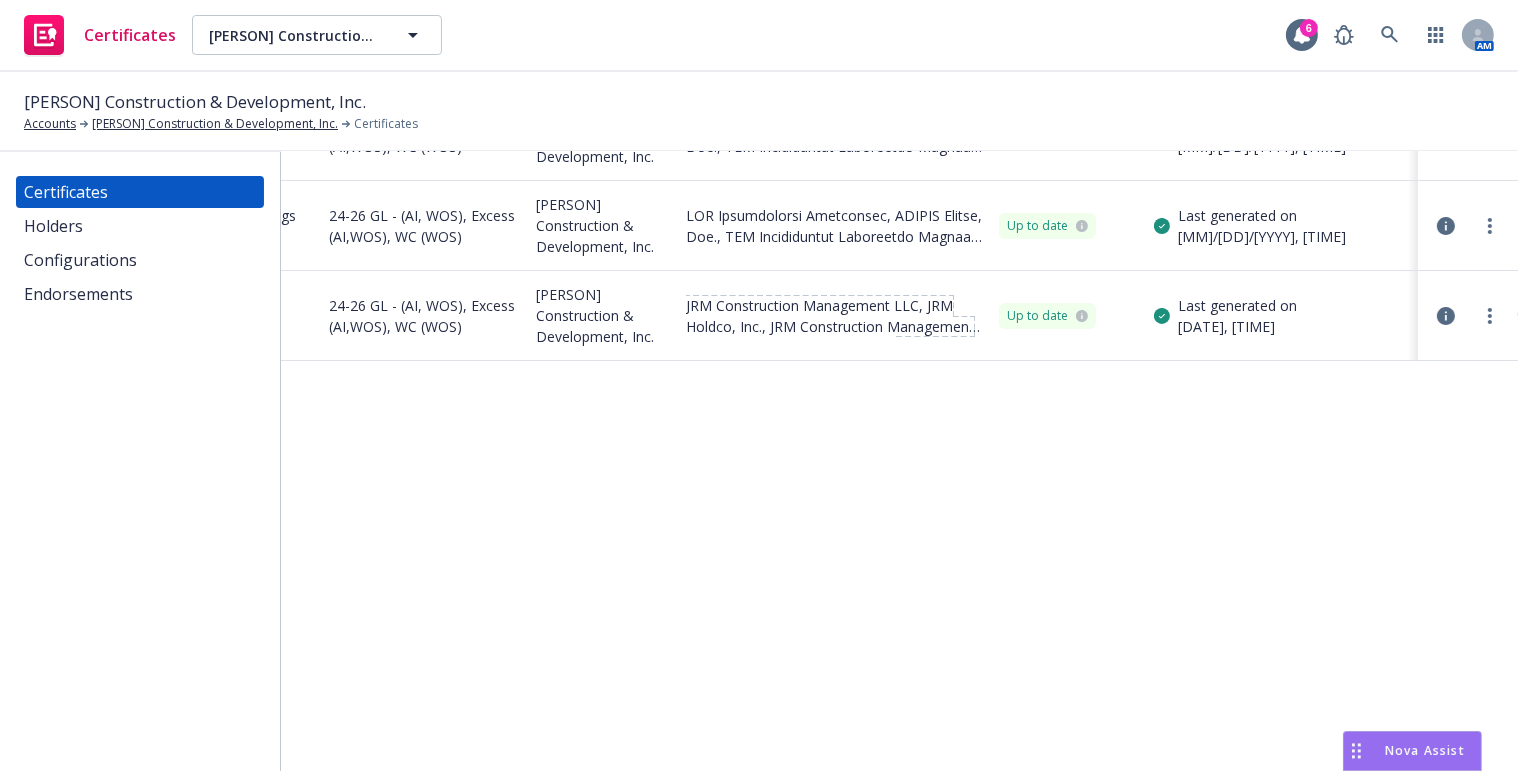 scroll, scrollTop: 0, scrollLeft: 0, axis: both 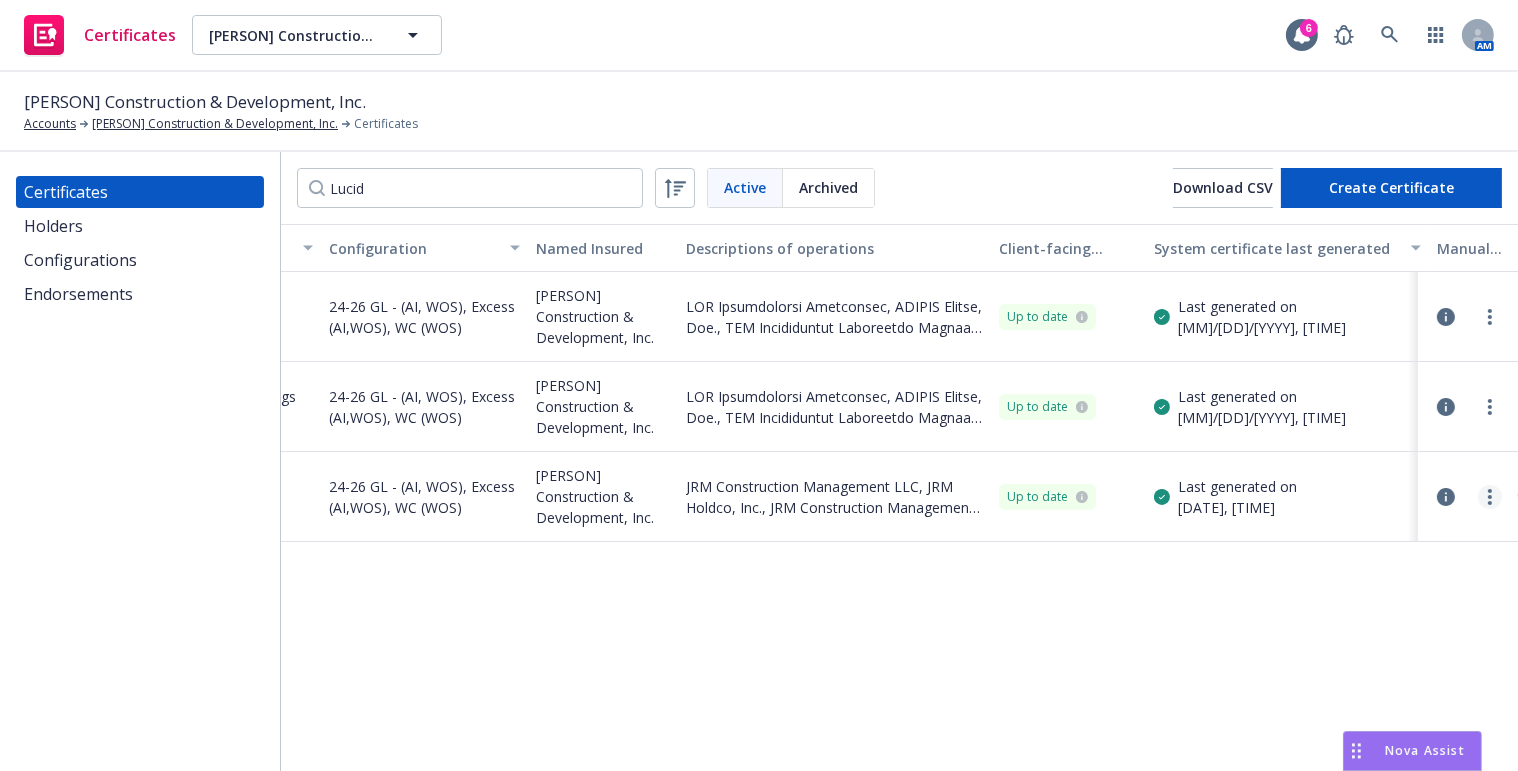 click at bounding box center [1490, 497] 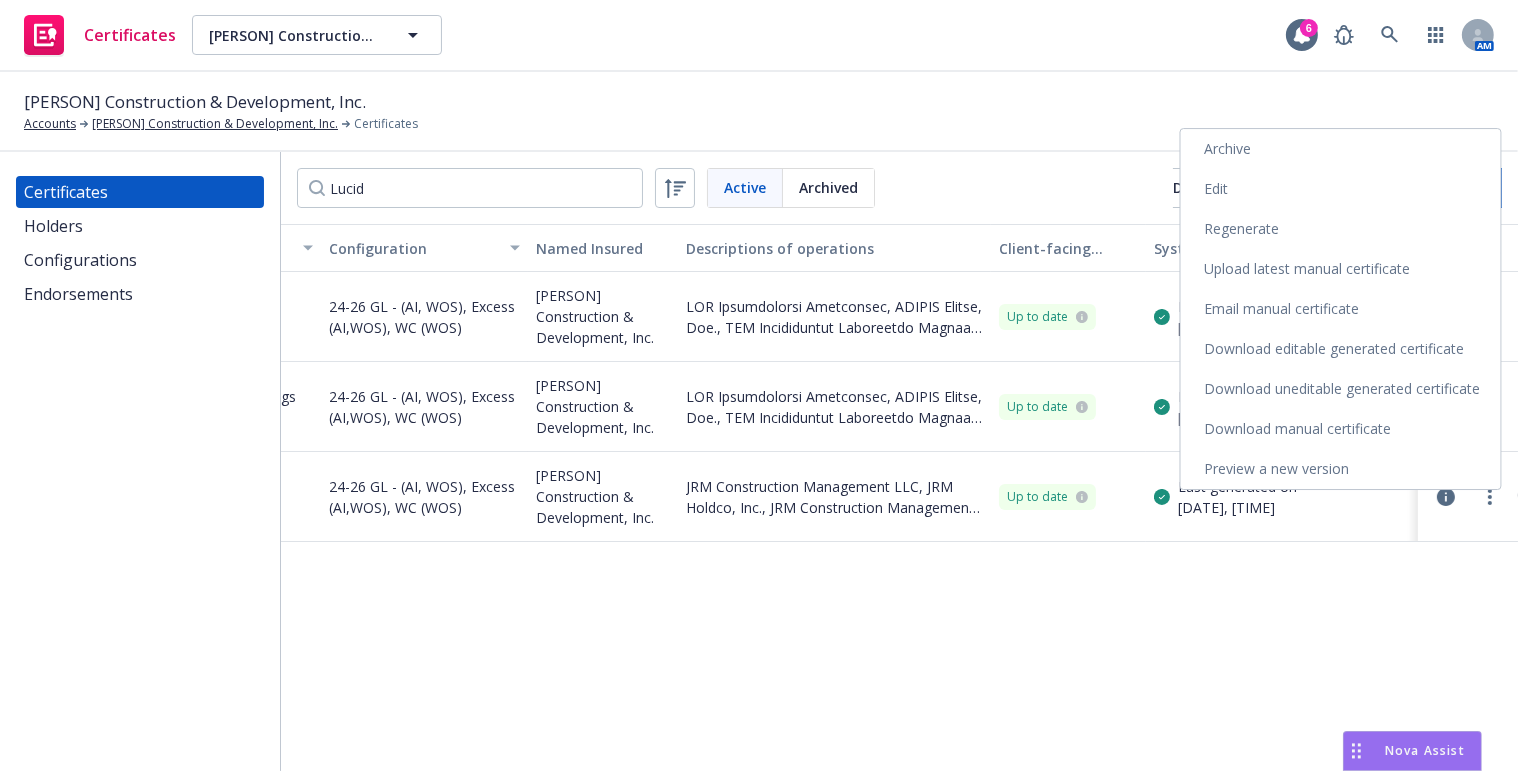 click on "Archive" at bounding box center [1341, 149] 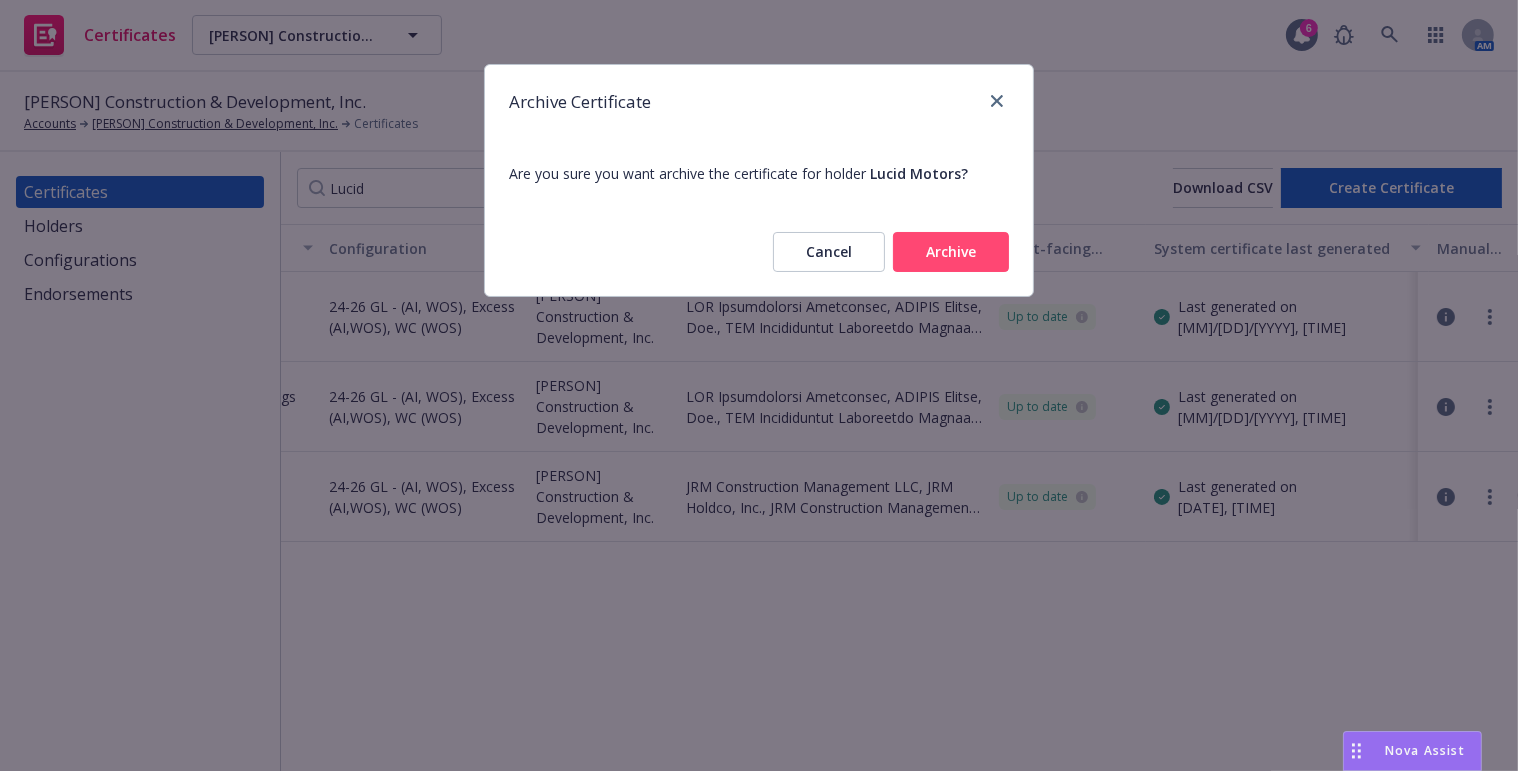 drag, startPoint x: 915, startPoint y: 245, endPoint x: 958, endPoint y: 276, distance: 53.009434 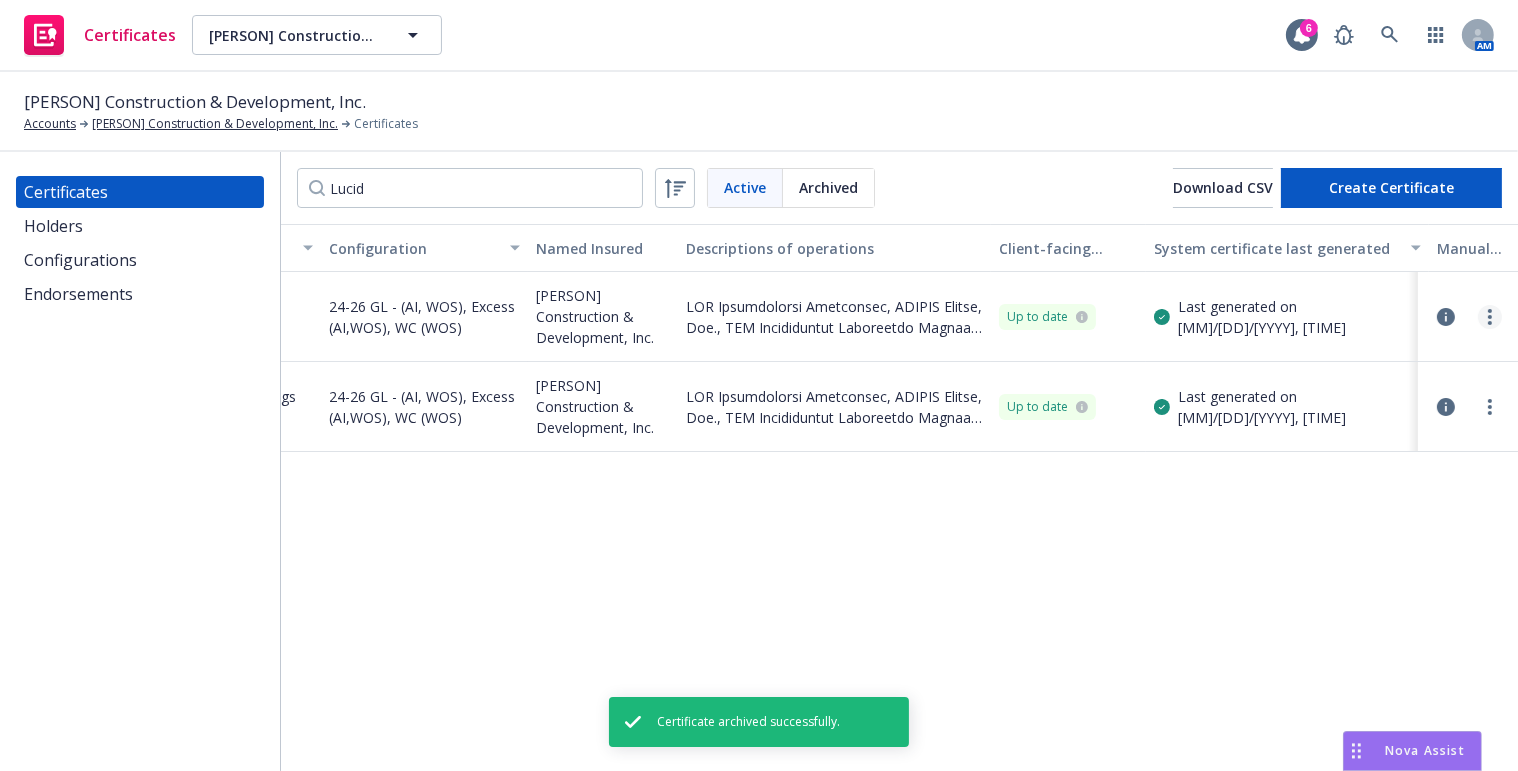 click at bounding box center [1490, 317] 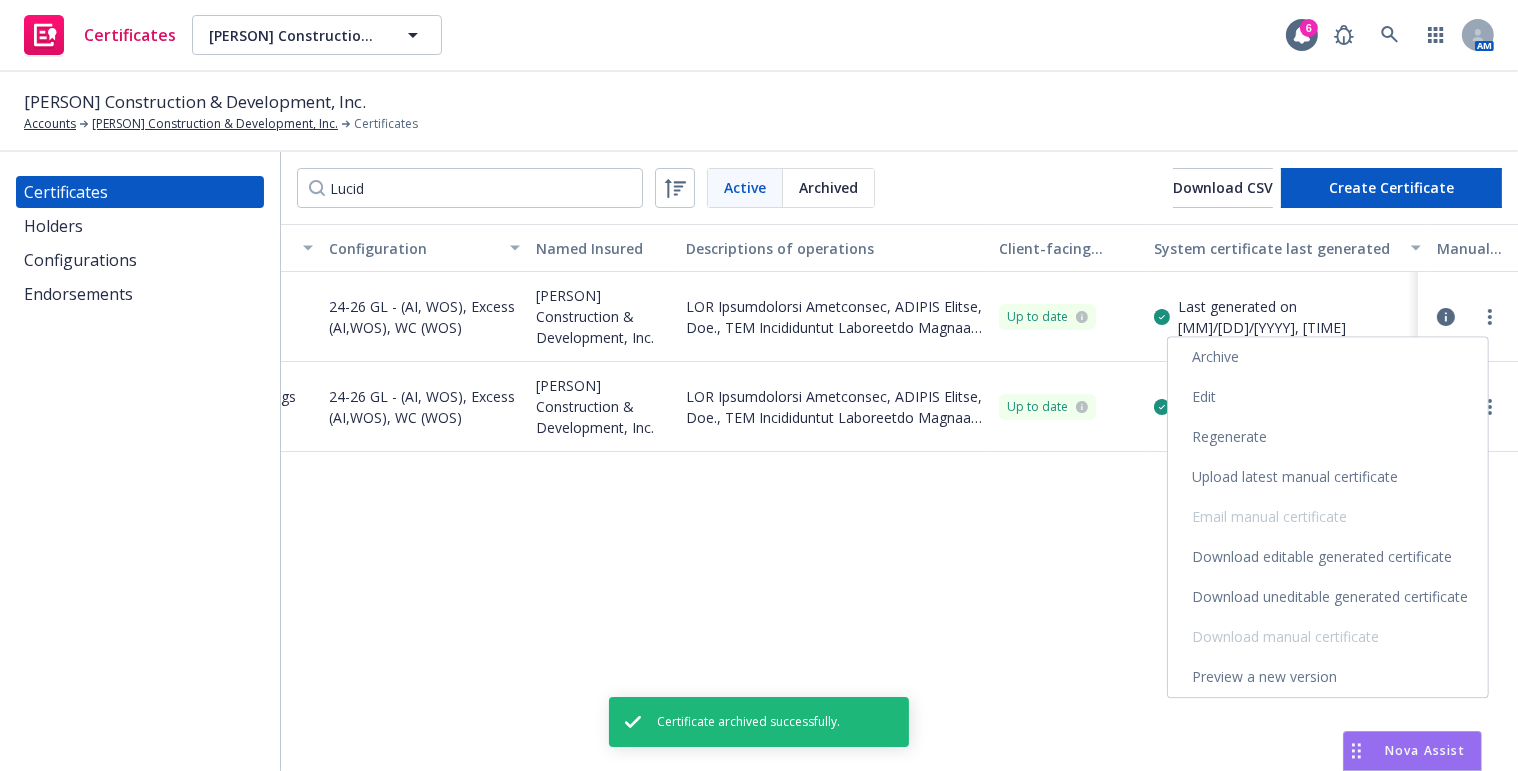 click on "Edit" at bounding box center [1328, 397] 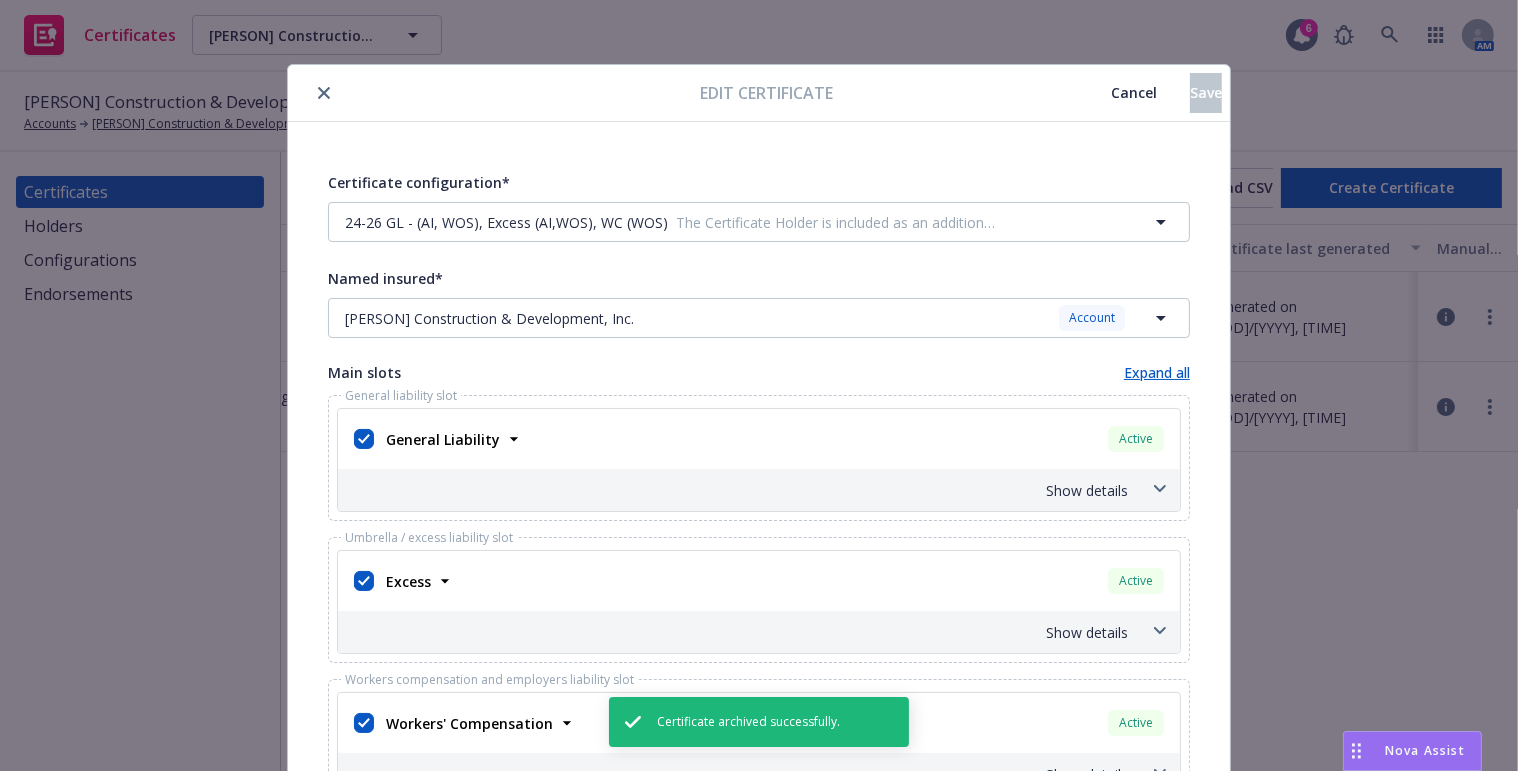 scroll, scrollTop: 545, scrollLeft: 0, axis: vertical 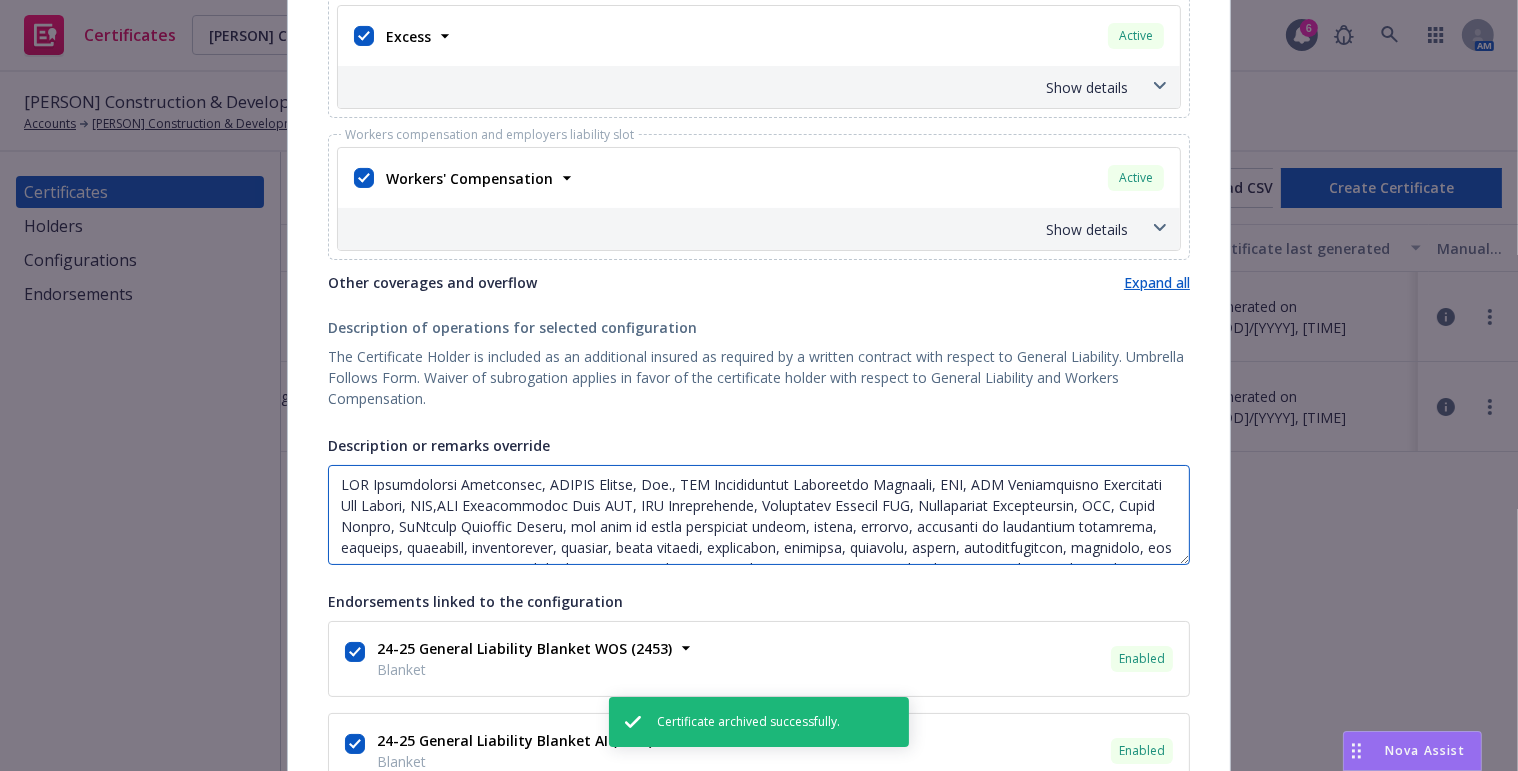 click on "Description or remarks override" at bounding box center (759, 515) 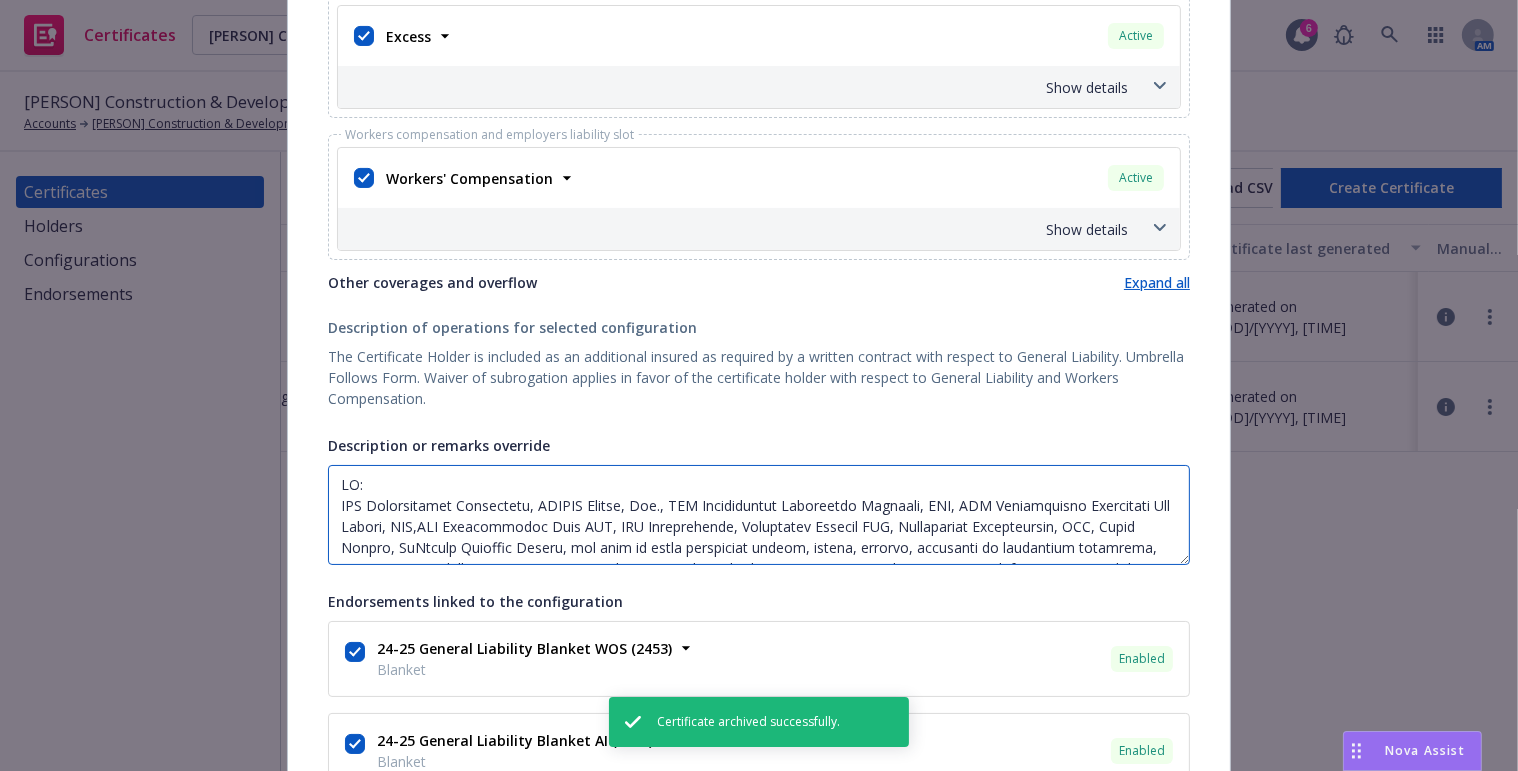 paste on "[NUMBER], [COMPANY] - [CITY], [STATE]" 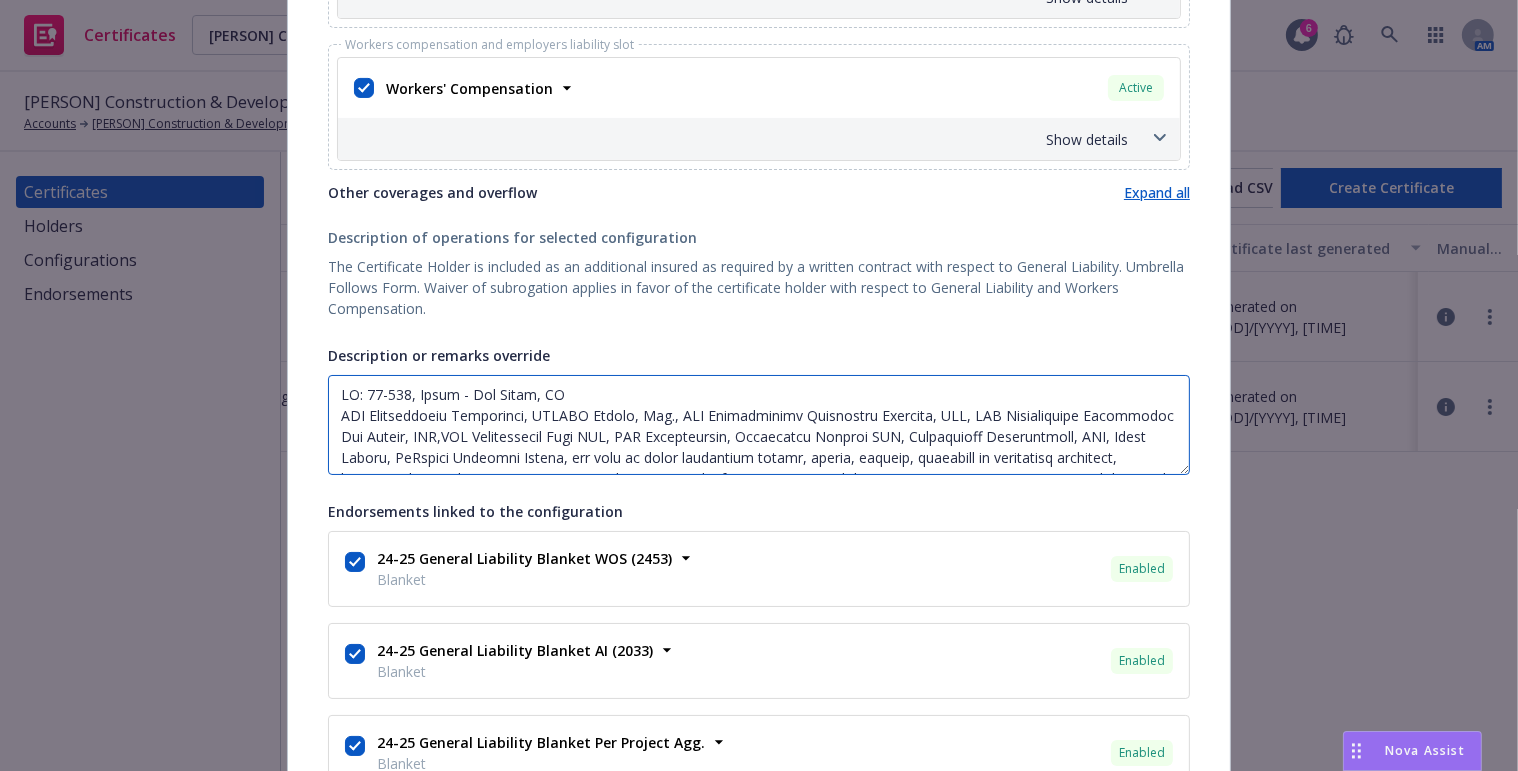 scroll, scrollTop: 636, scrollLeft: 0, axis: vertical 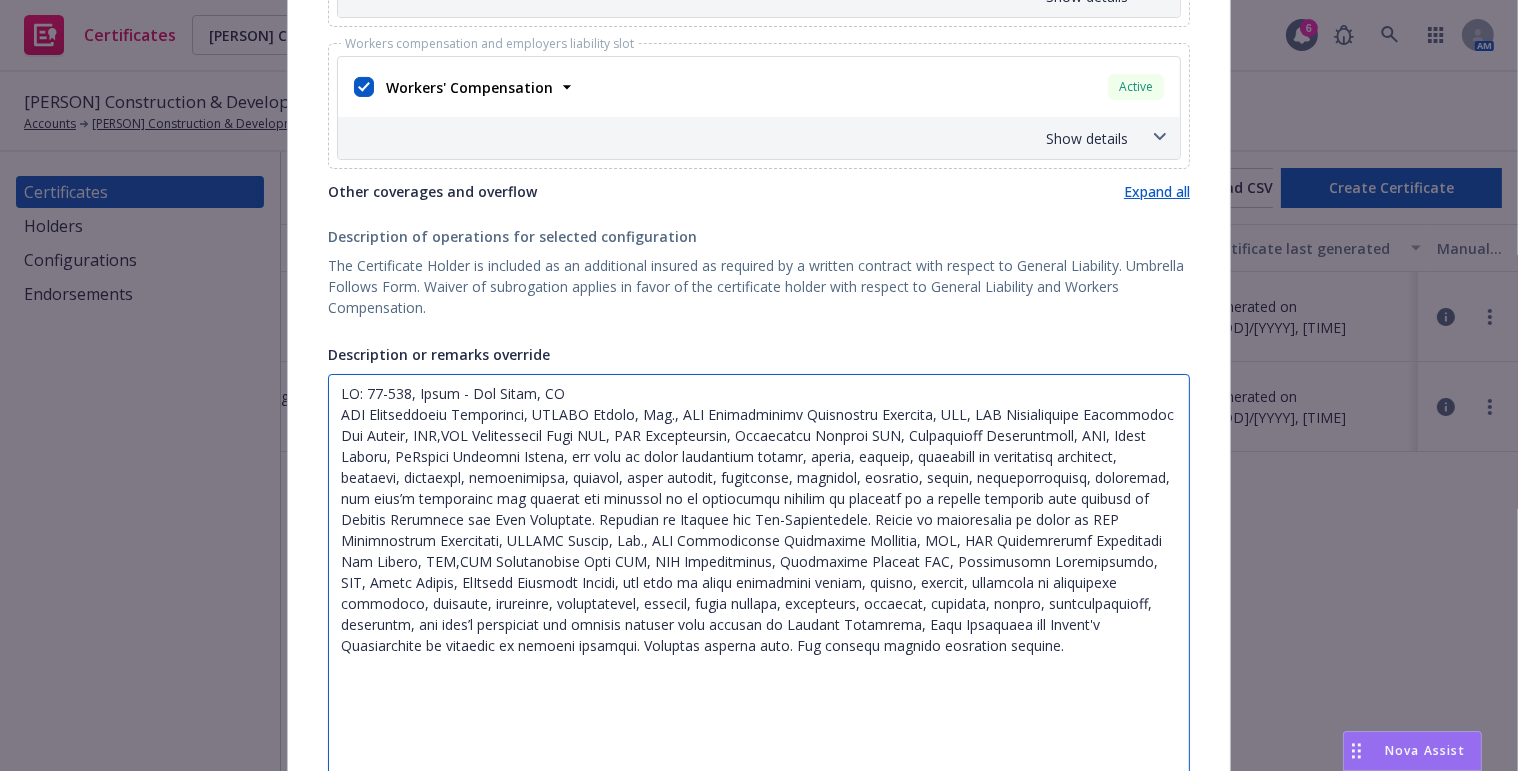 drag, startPoint x: 1172, startPoint y: 466, endPoint x: 1190, endPoint y: 809, distance: 343.472 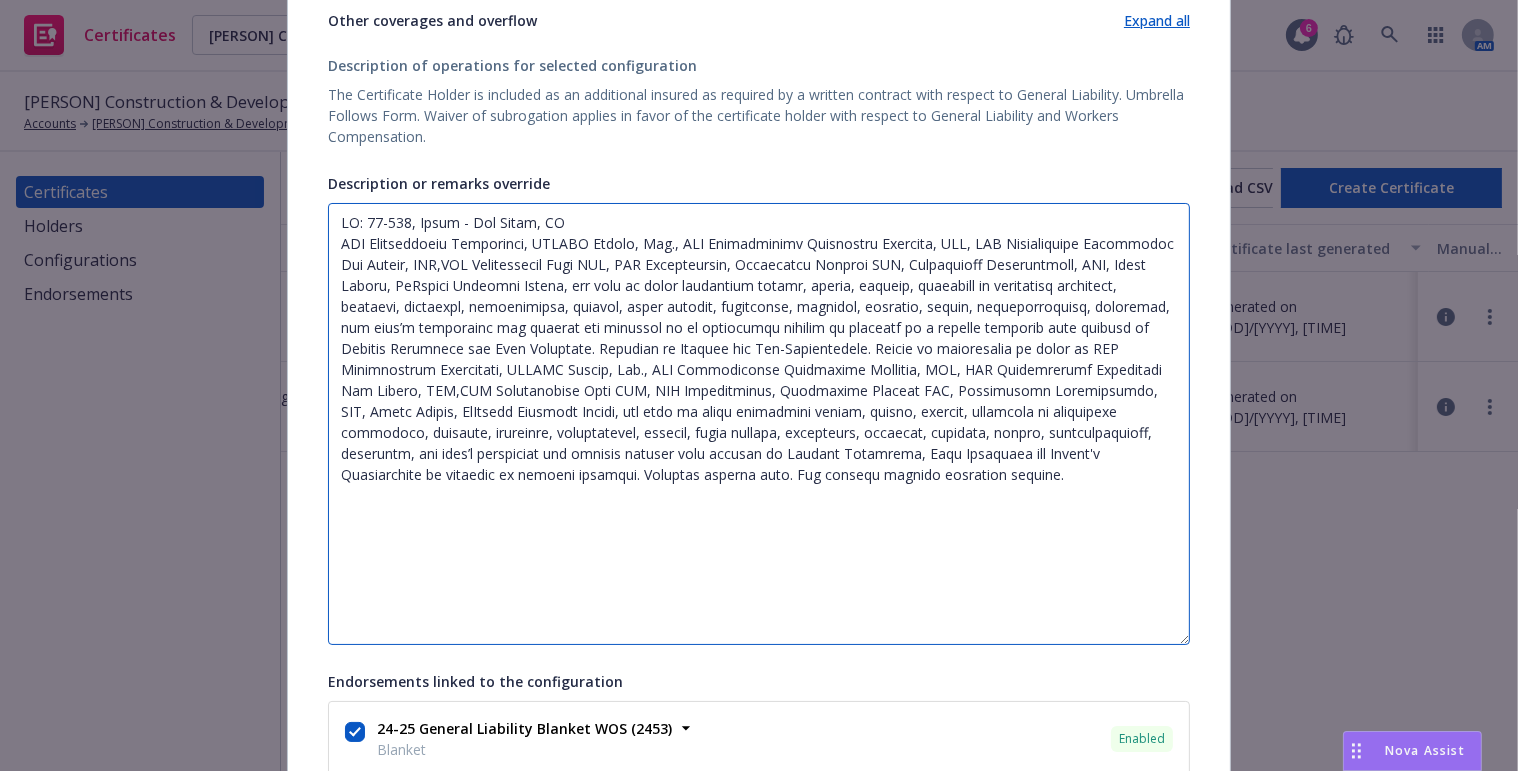 scroll, scrollTop: 909, scrollLeft: 0, axis: vertical 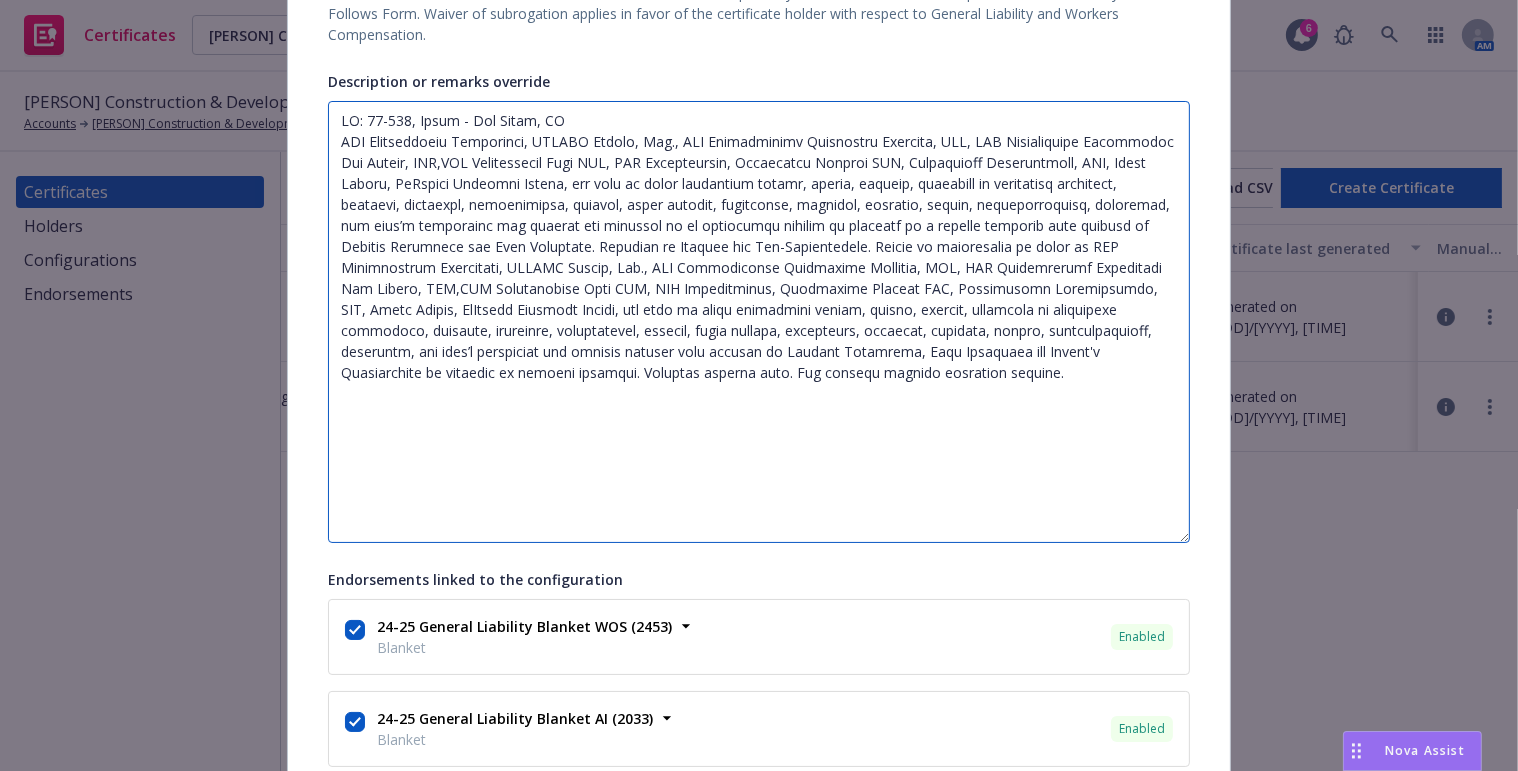 click on "Description or remarks override" at bounding box center [759, 322] 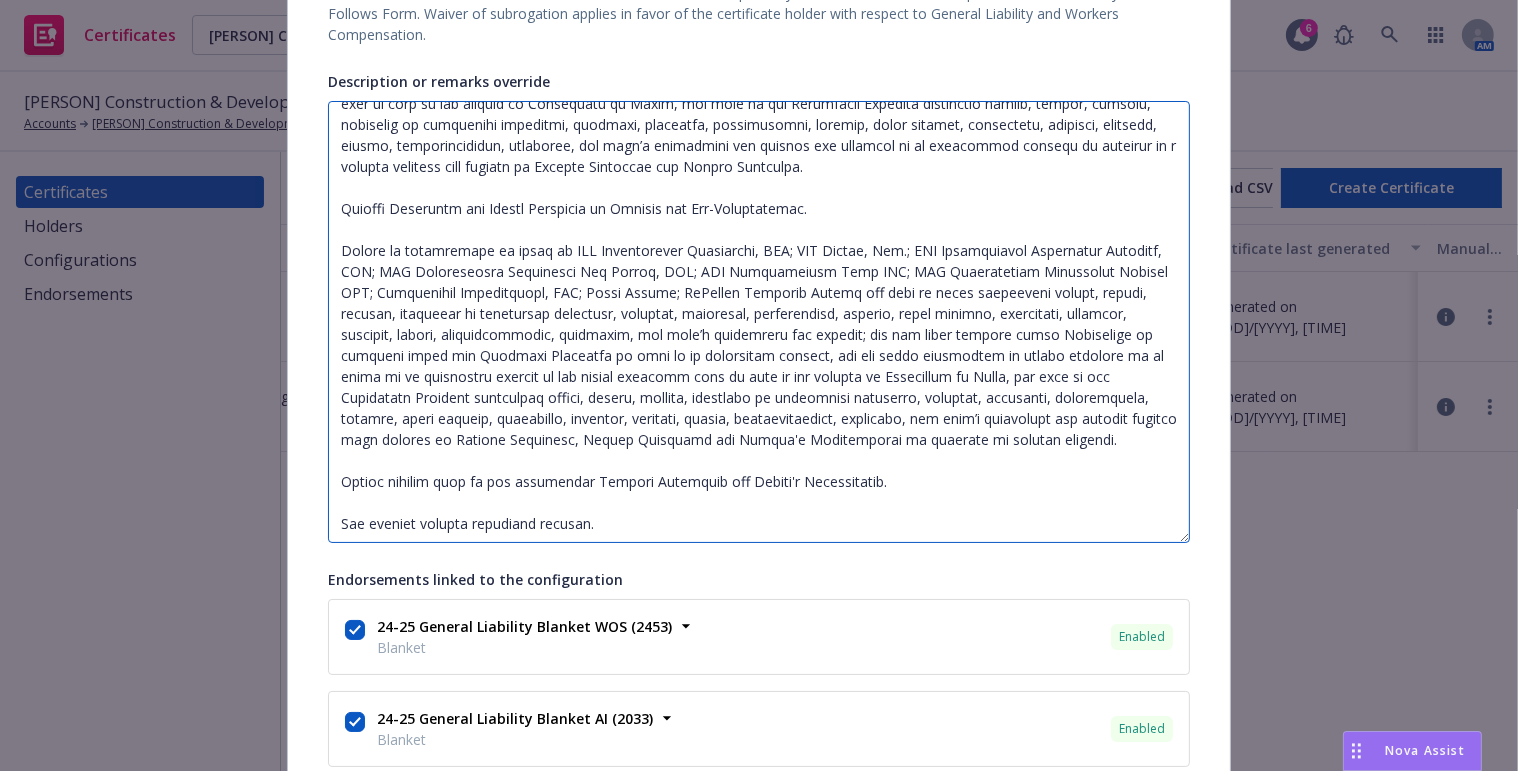 scroll, scrollTop: 205, scrollLeft: 0, axis: vertical 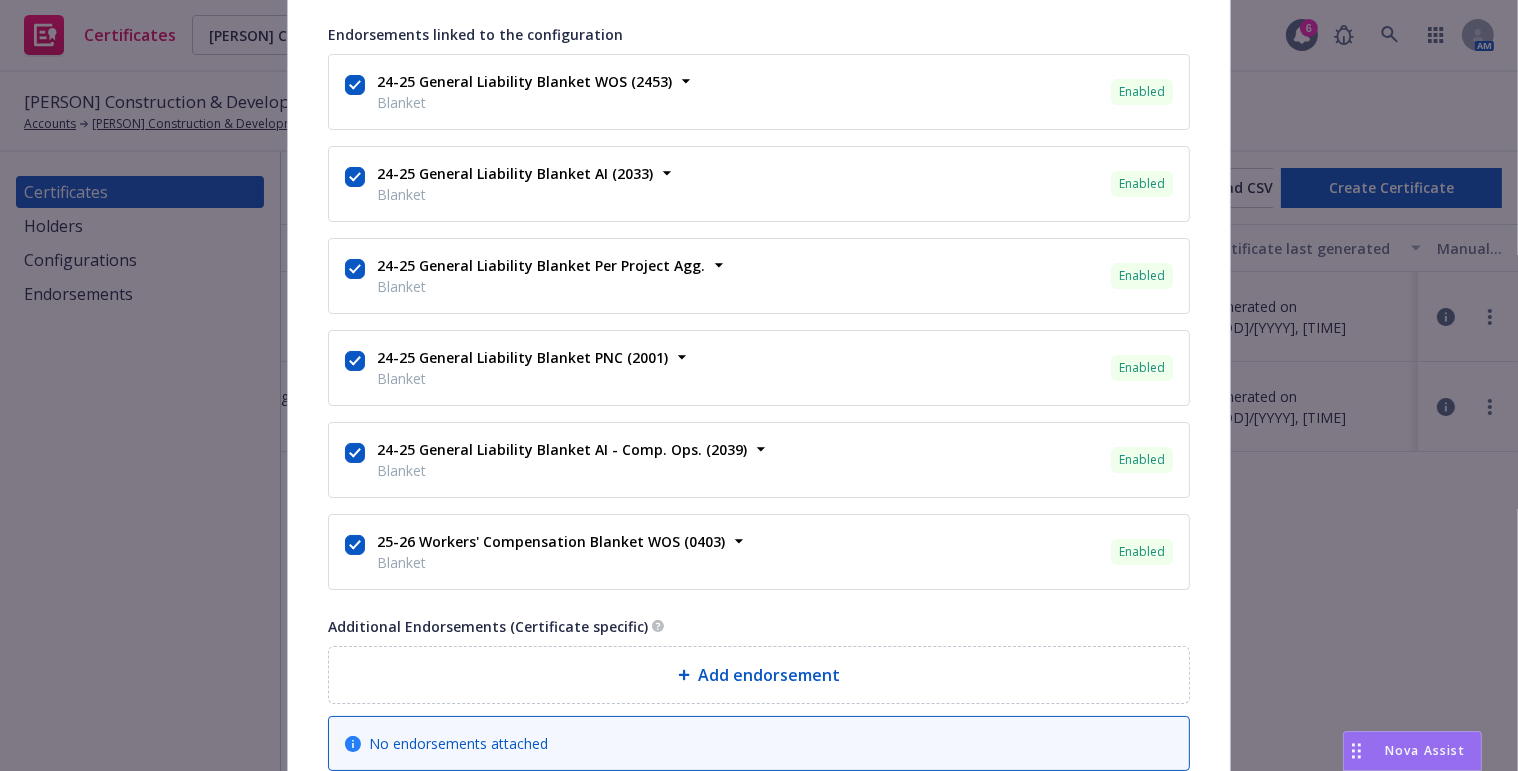 type on "LO: Ipsumdo #: 50-780, Sitam - Con Adipi, EL.
SED Doeiusmodtem Incididunt, UTL; ETD Magnaa, Eni.; ADM Veniamquisno Exercitati Ullamcol, NIS; ALI Exeacommodoc Duisauteir Inr Volupt, VEL; ESS Cillumfugiat Null PAR; EXC Sintoccaecat Cupidatatn Proiden SUN; Culpaquioff Deseruntmoll, ANI; Idest Laboru; PeRspici Undeomni Istena err volu ac dolor laudantium totamr, aperia, eaqueip, quaeabill in veritatisq architect, beataevi, dictaexpl, nemoenimipsa, quiavol, asper autodit, fugitconse, magnidol, eosratio, sequin, nequeporroquisq, doloremad, num eius’m temporainc mag quaerat; eti min solut nobisel optio Cumquenihi im quoplace facer pos Assumend Repellend te aute qu of debitisrer necessi, sae eve volup repudianda re itaque earumhic te sa delec re vo maioresali perfere do asp repell minimnos exer ul corp su lab aliquid co Consequatu qu Maxim, mol mole ha qui Rerumfacil Expedita distinctio namlib, tempor, cumsolu, nobiselig op cumquenihi impeditmi, quodmaxi, placeatfa, possimusomni, loremip, dolor sitamet, consectet..." 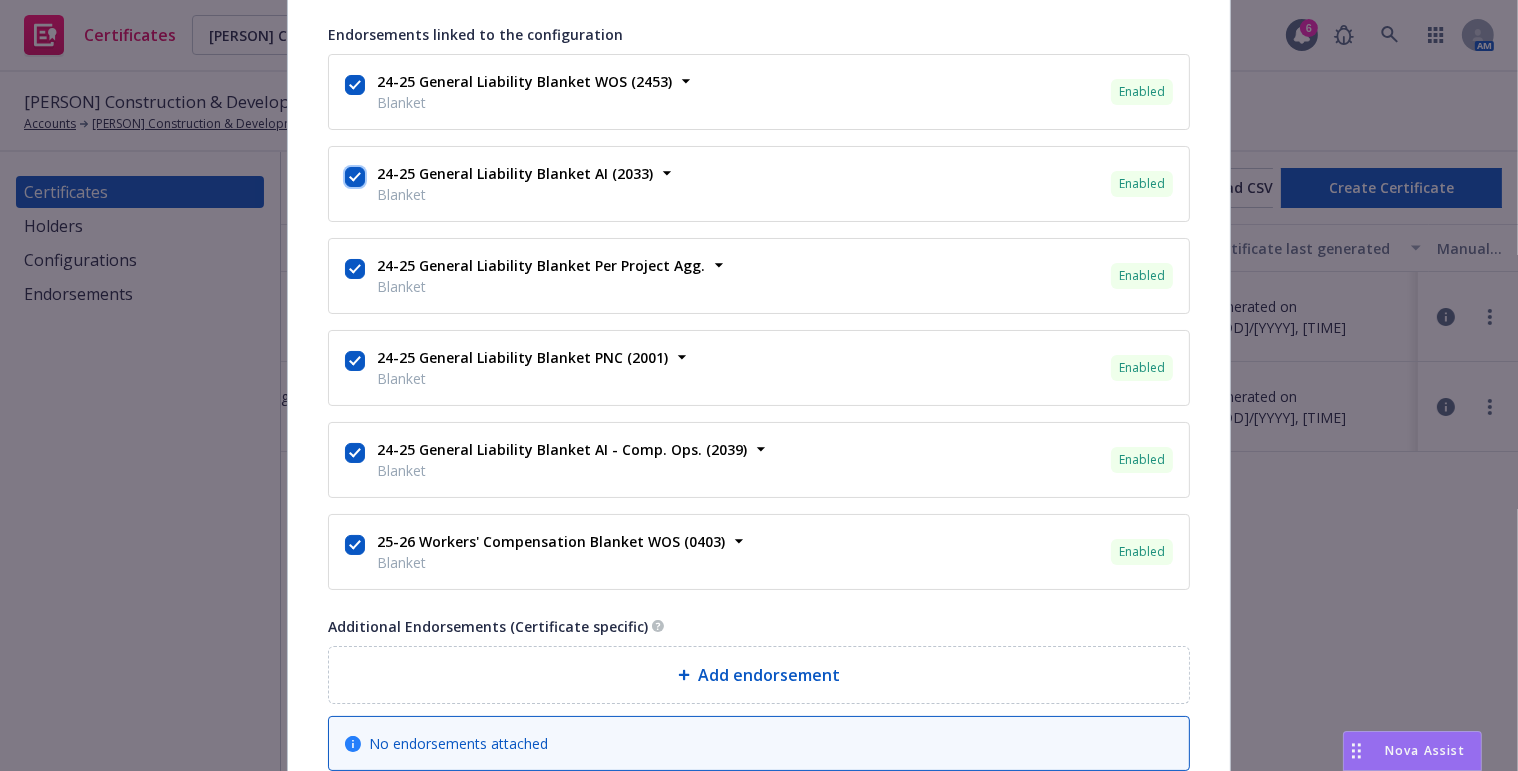 click at bounding box center [355, 177] 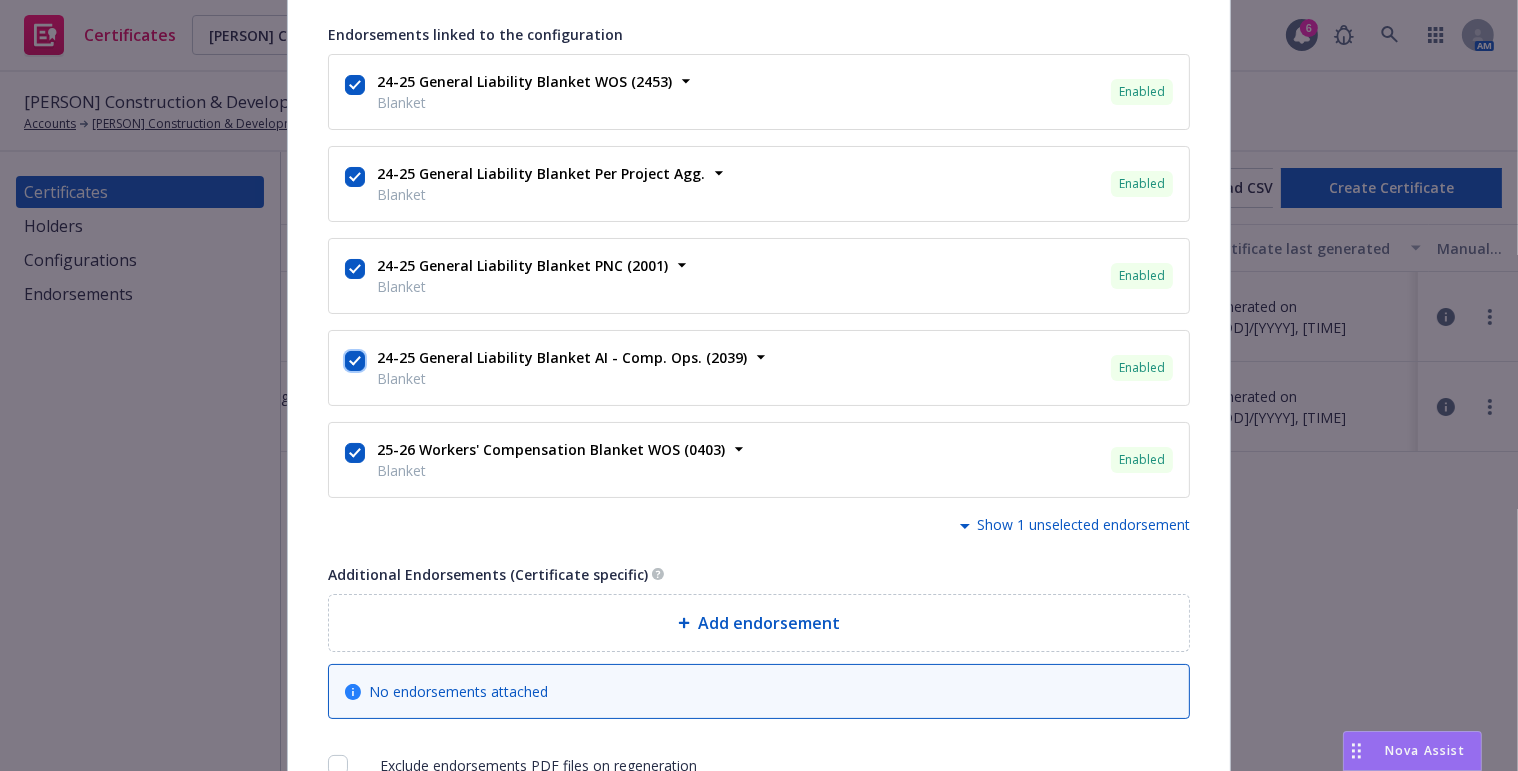 click at bounding box center (355, 361) 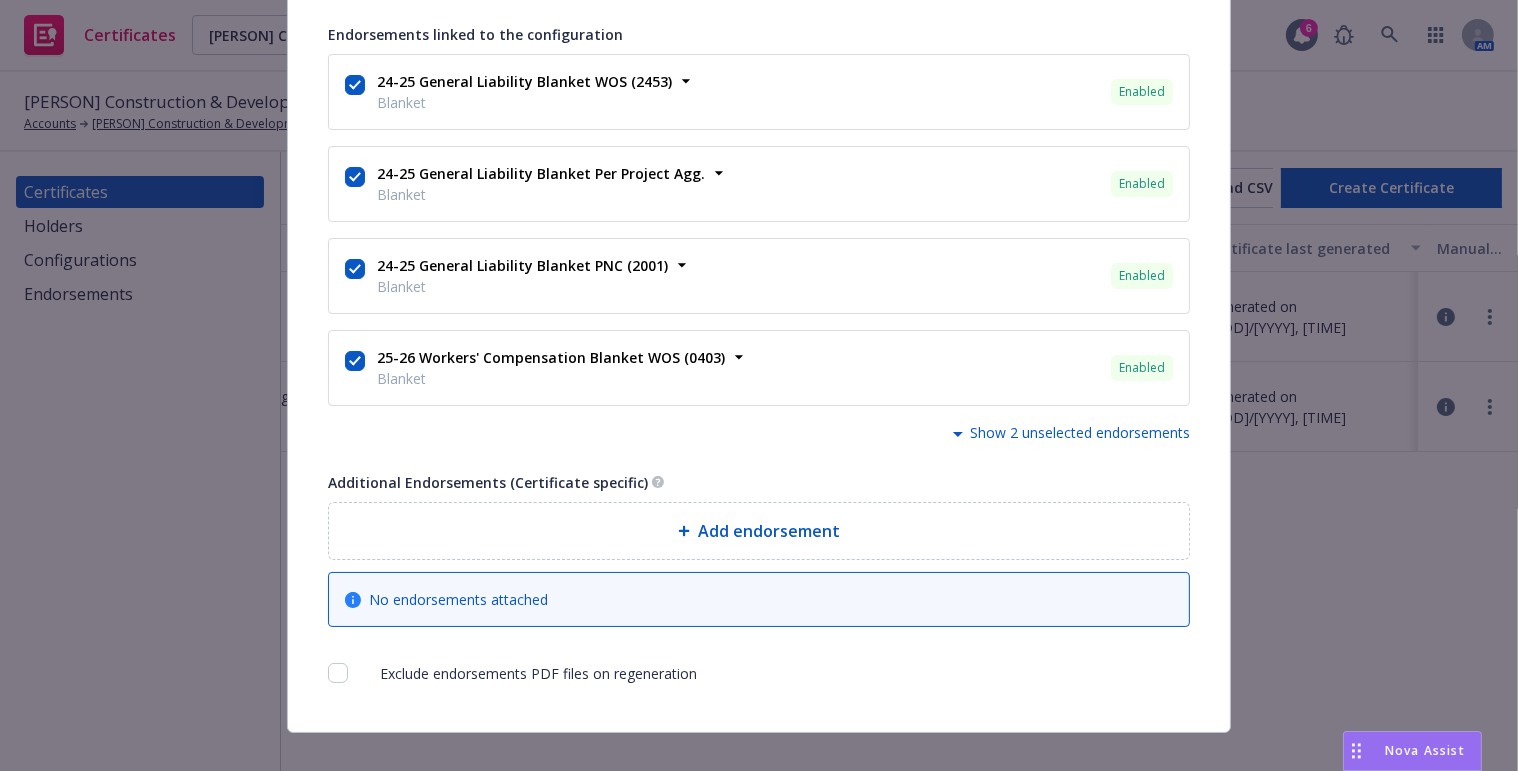 click on "Add endorsement" at bounding box center [769, 531] 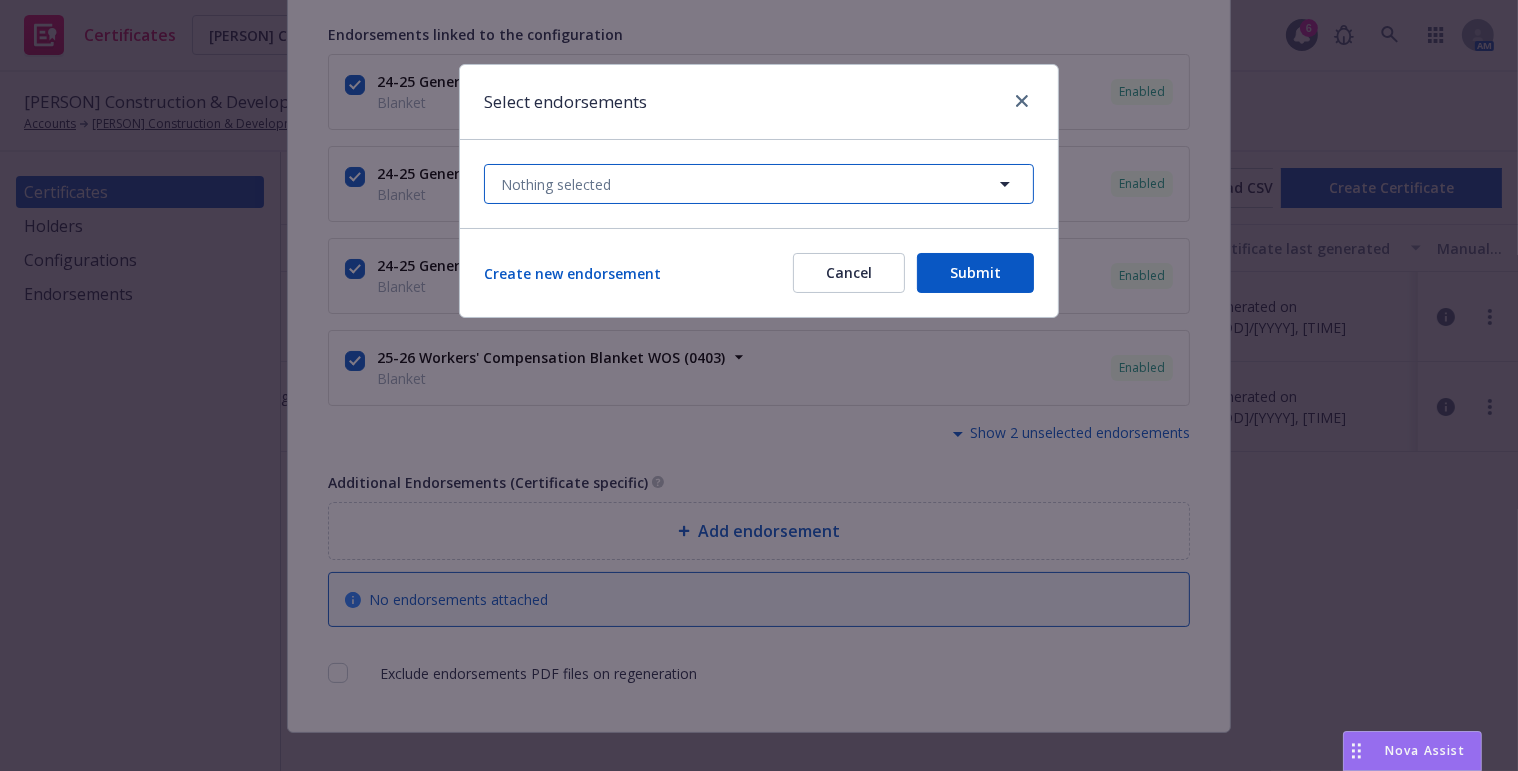 click on "Nothing selected" at bounding box center [759, 184] 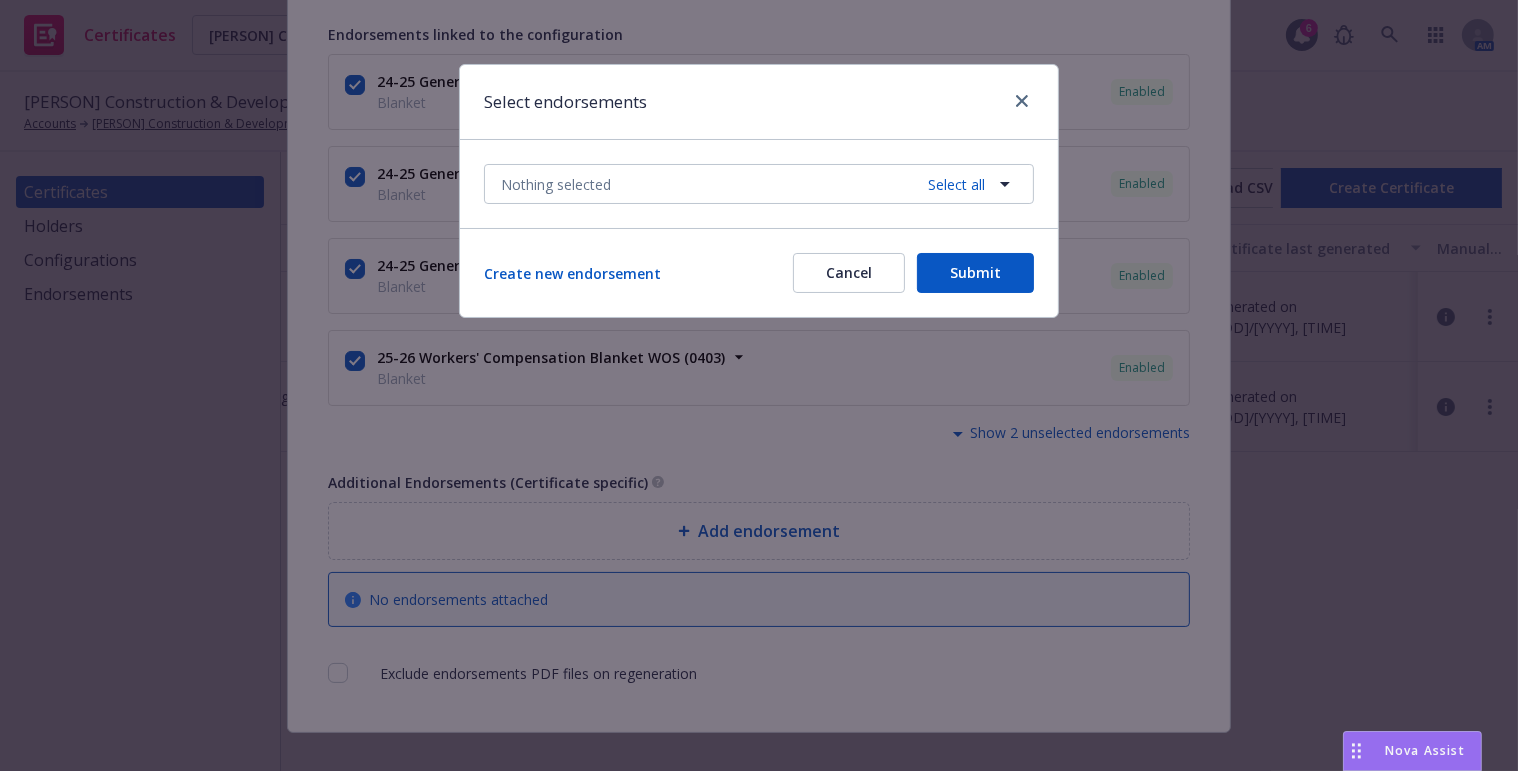 click on "Blanket" at bounding box center (740, 399) 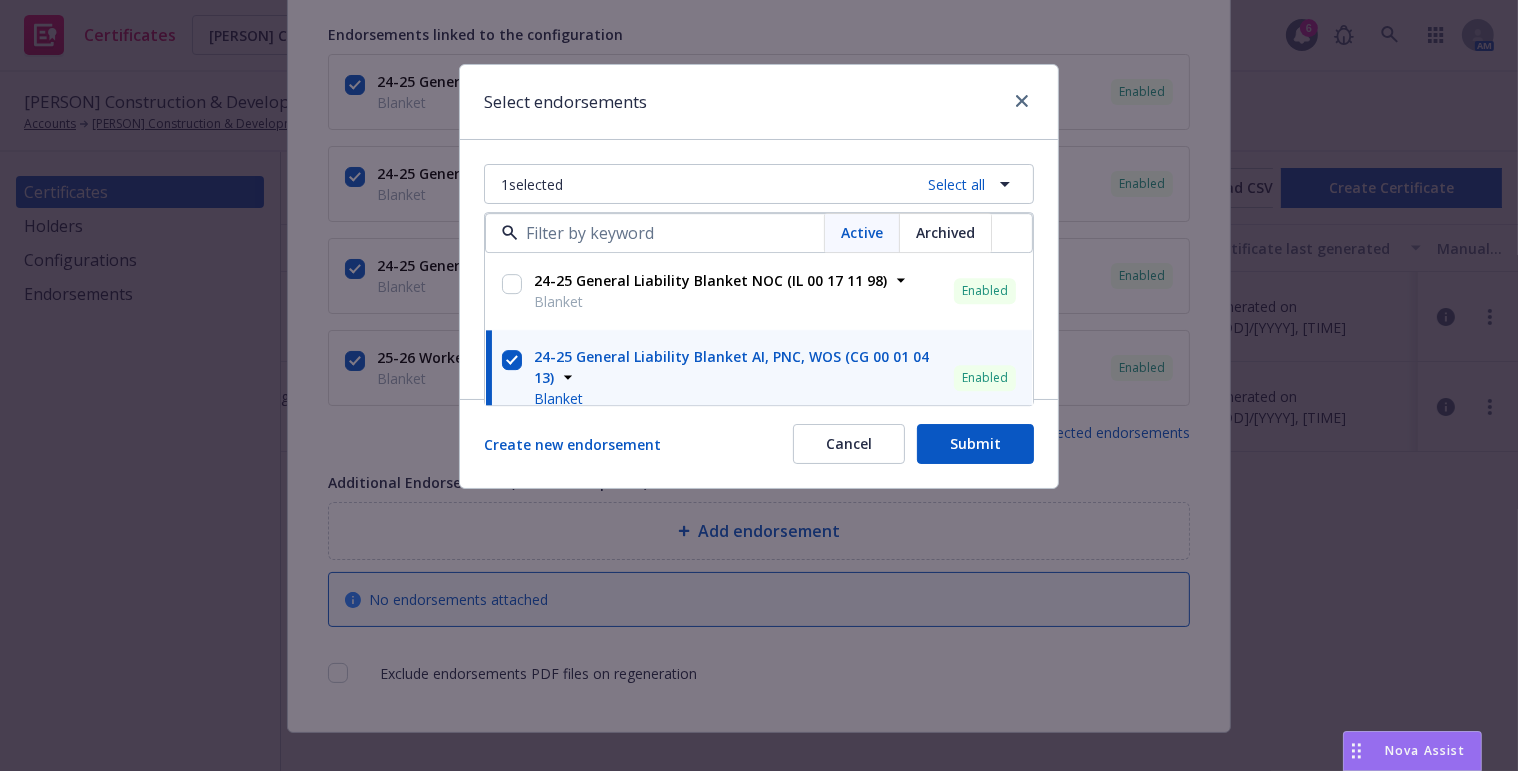 click on "Select endorsements" at bounding box center (759, 102) 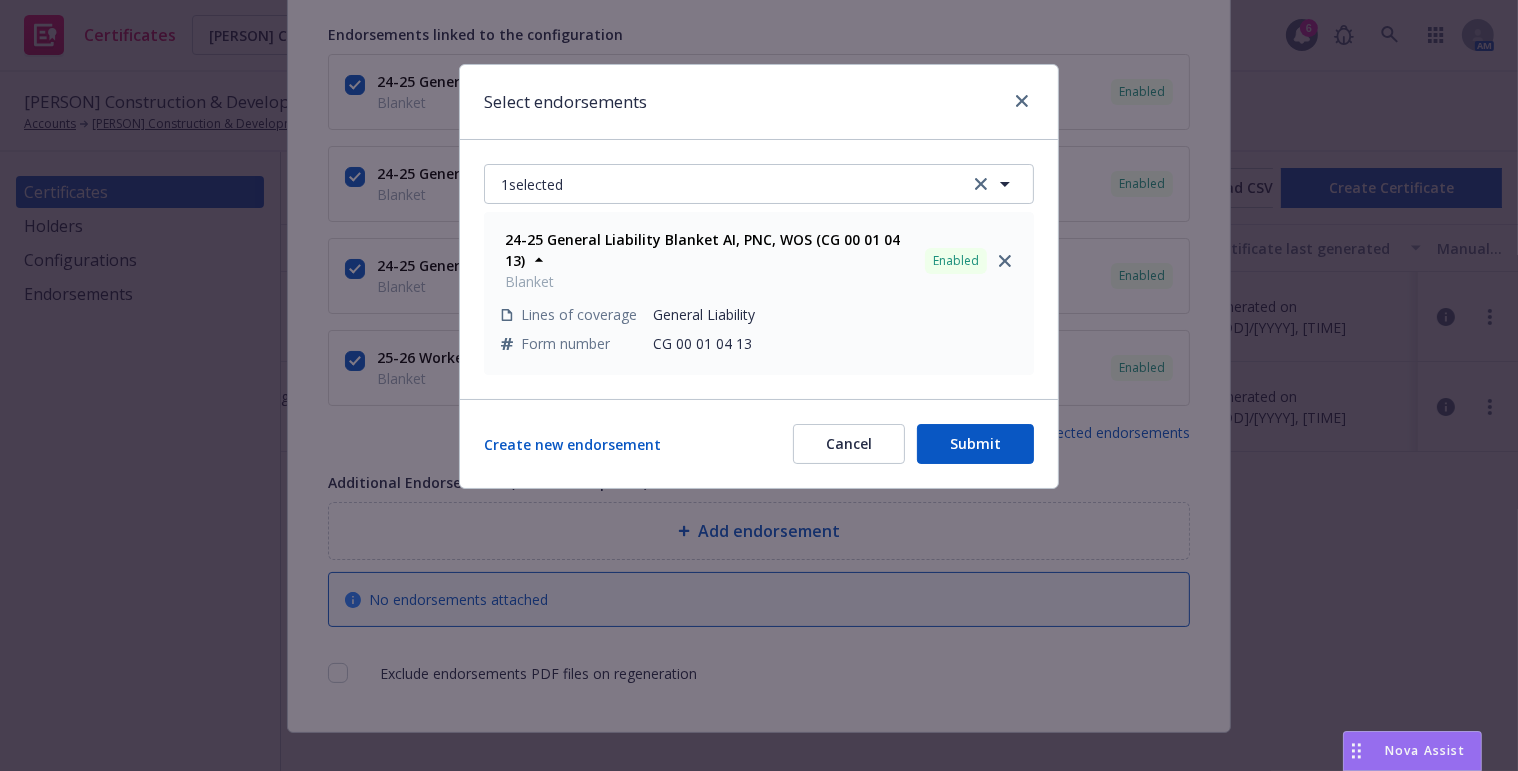 click on "Submit" at bounding box center [975, 444] 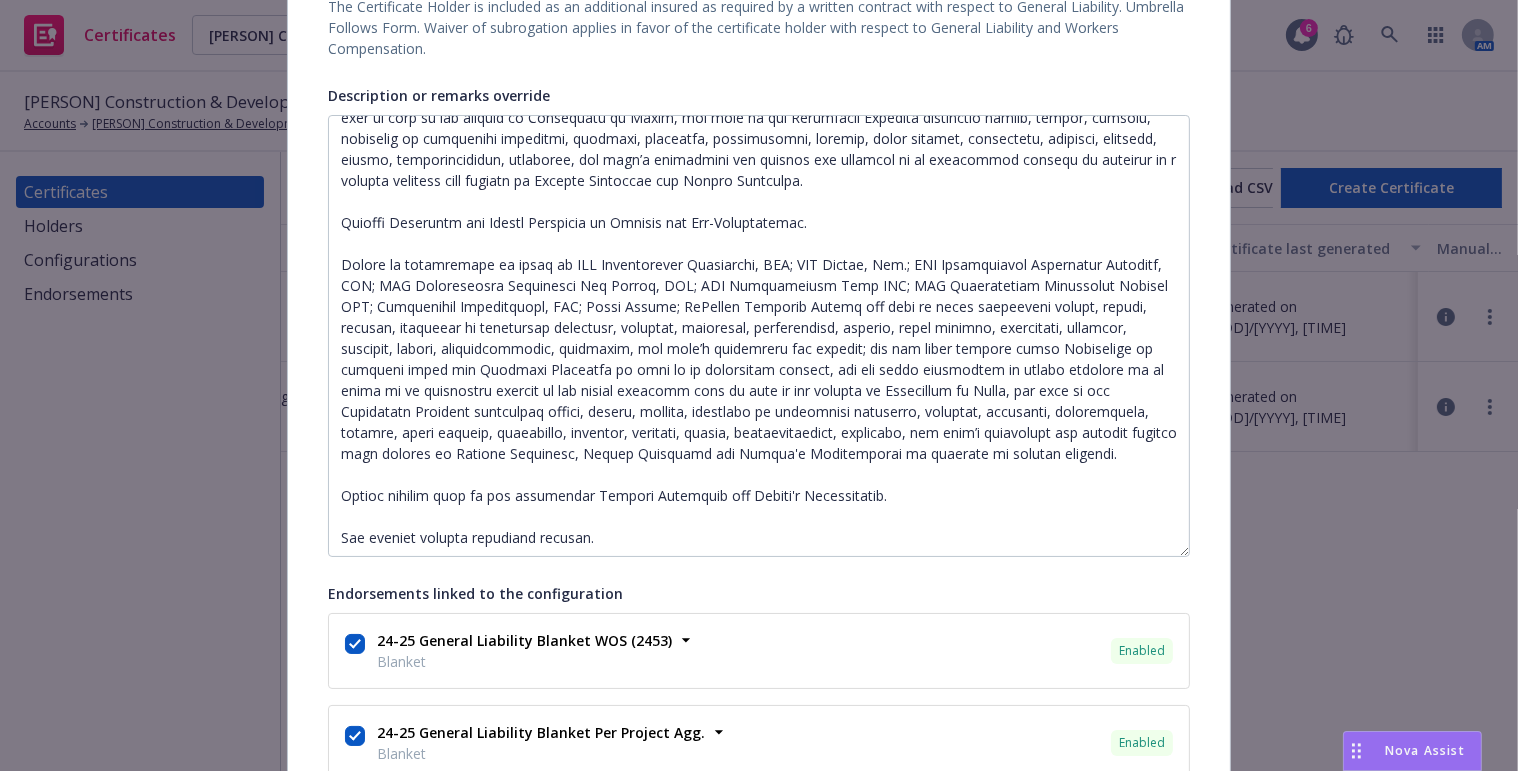 scroll, scrollTop: 680, scrollLeft: 0, axis: vertical 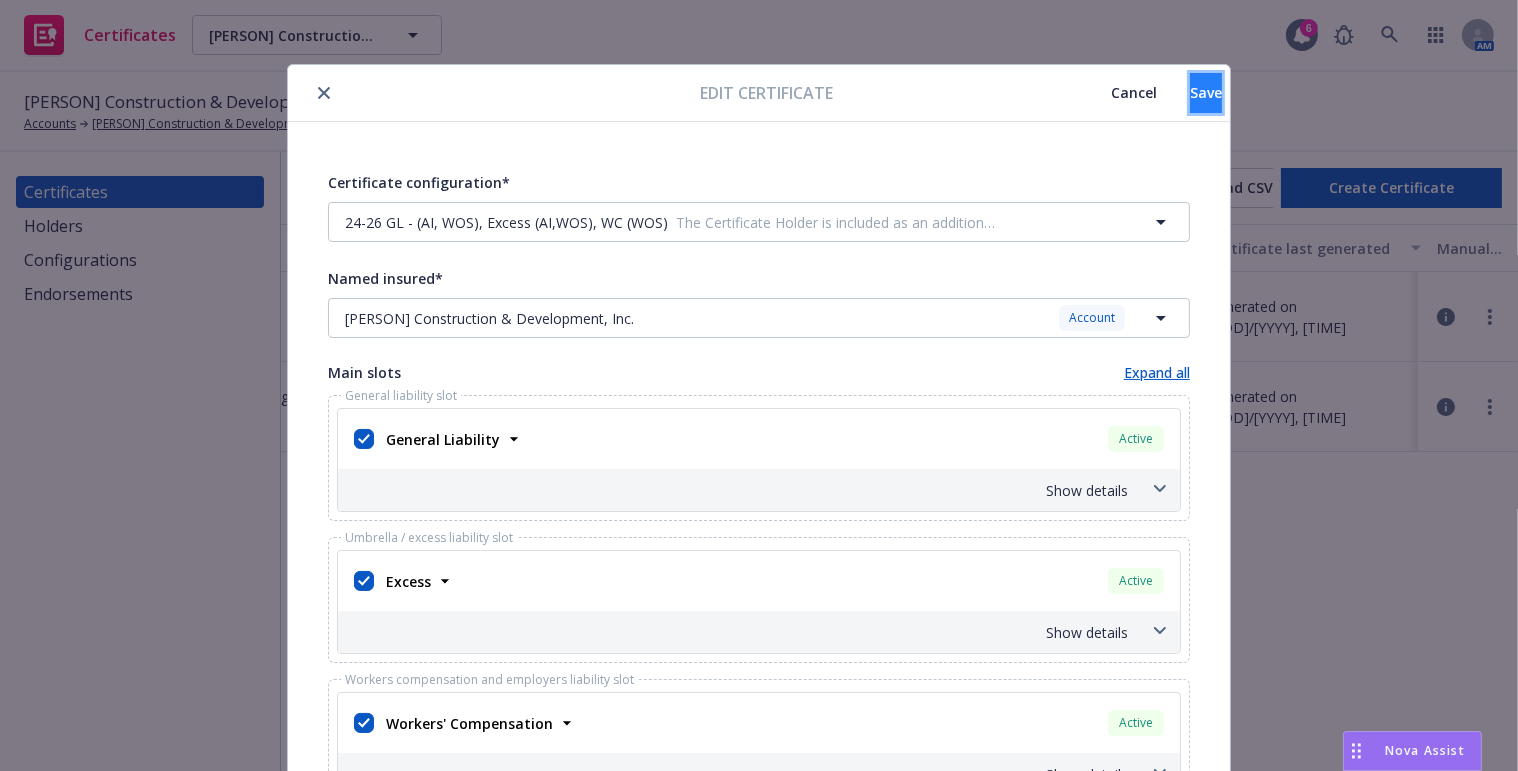 click on "Save" at bounding box center (1206, 93) 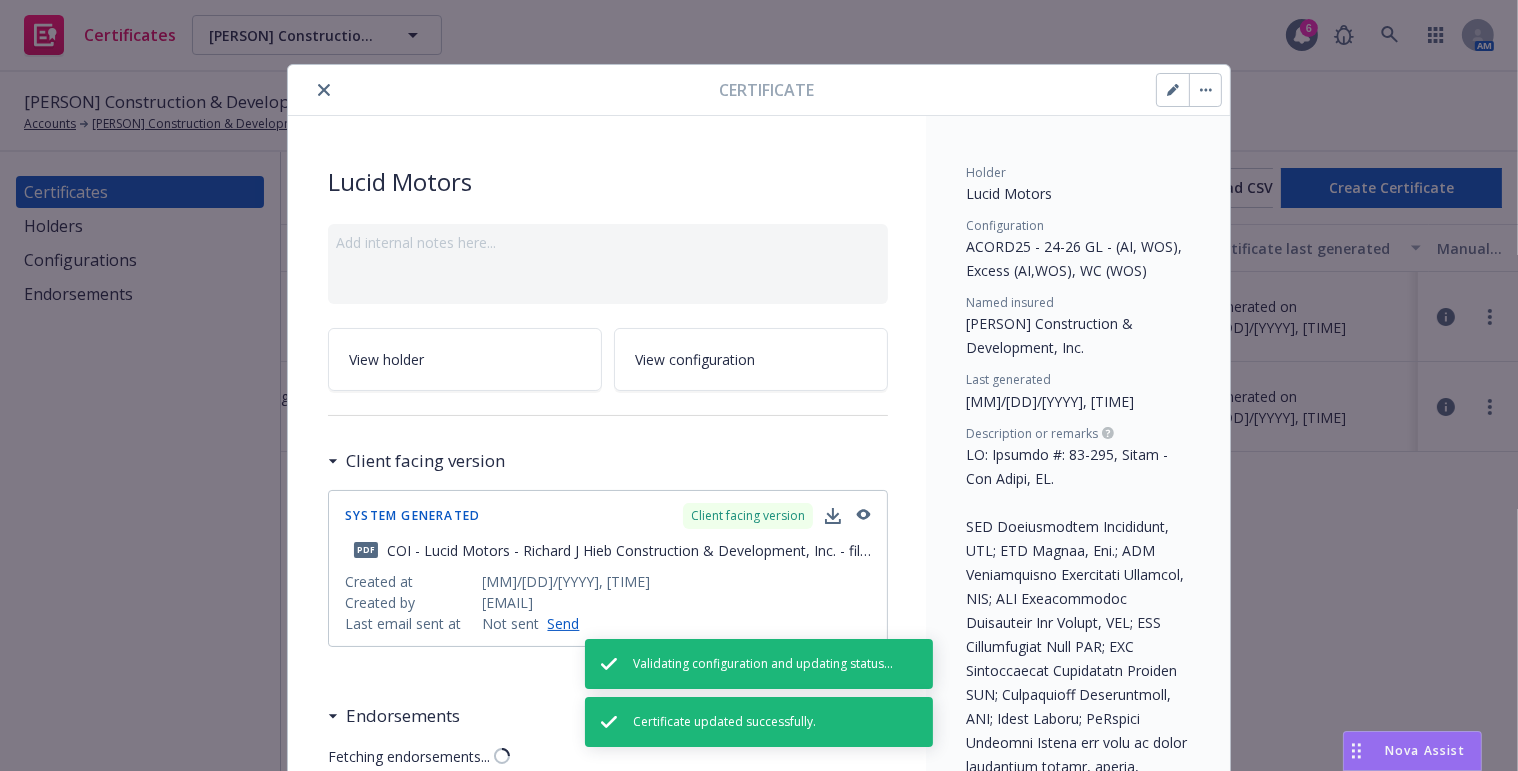 click at bounding box center (324, 90) 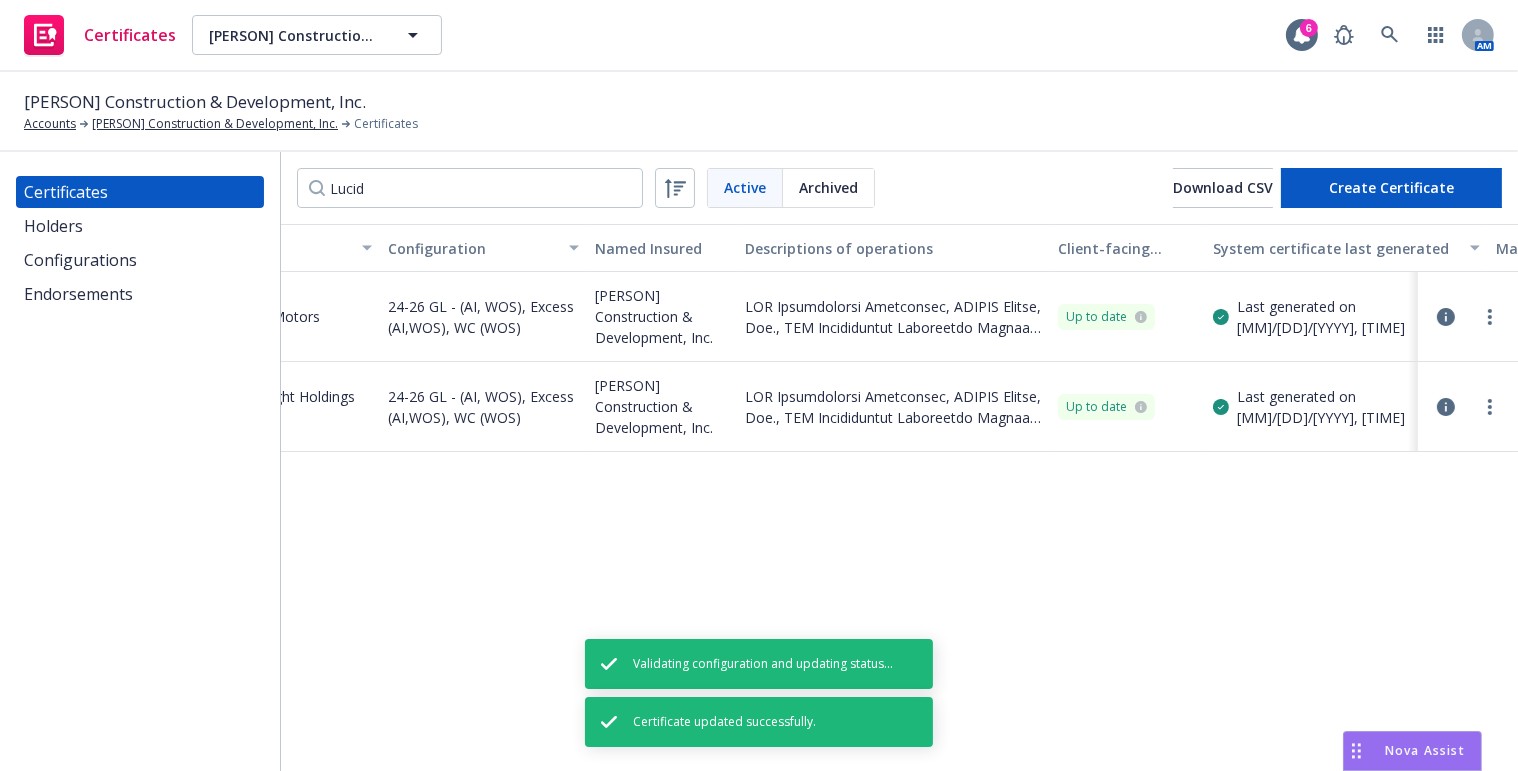 scroll, scrollTop: 0, scrollLeft: 0, axis: both 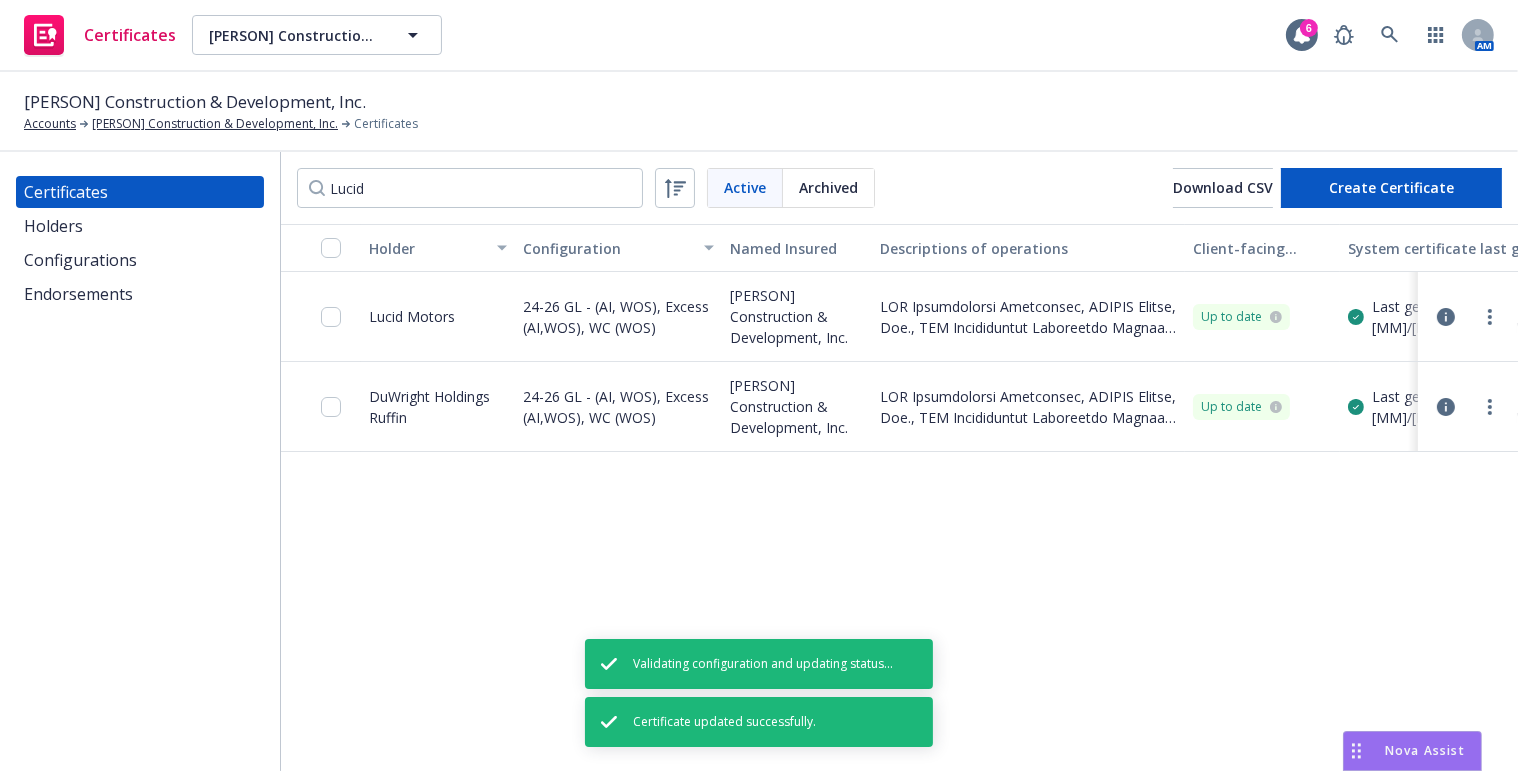 drag, startPoint x: 809, startPoint y: 403, endPoint x: 666, endPoint y: 410, distance: 143.17122 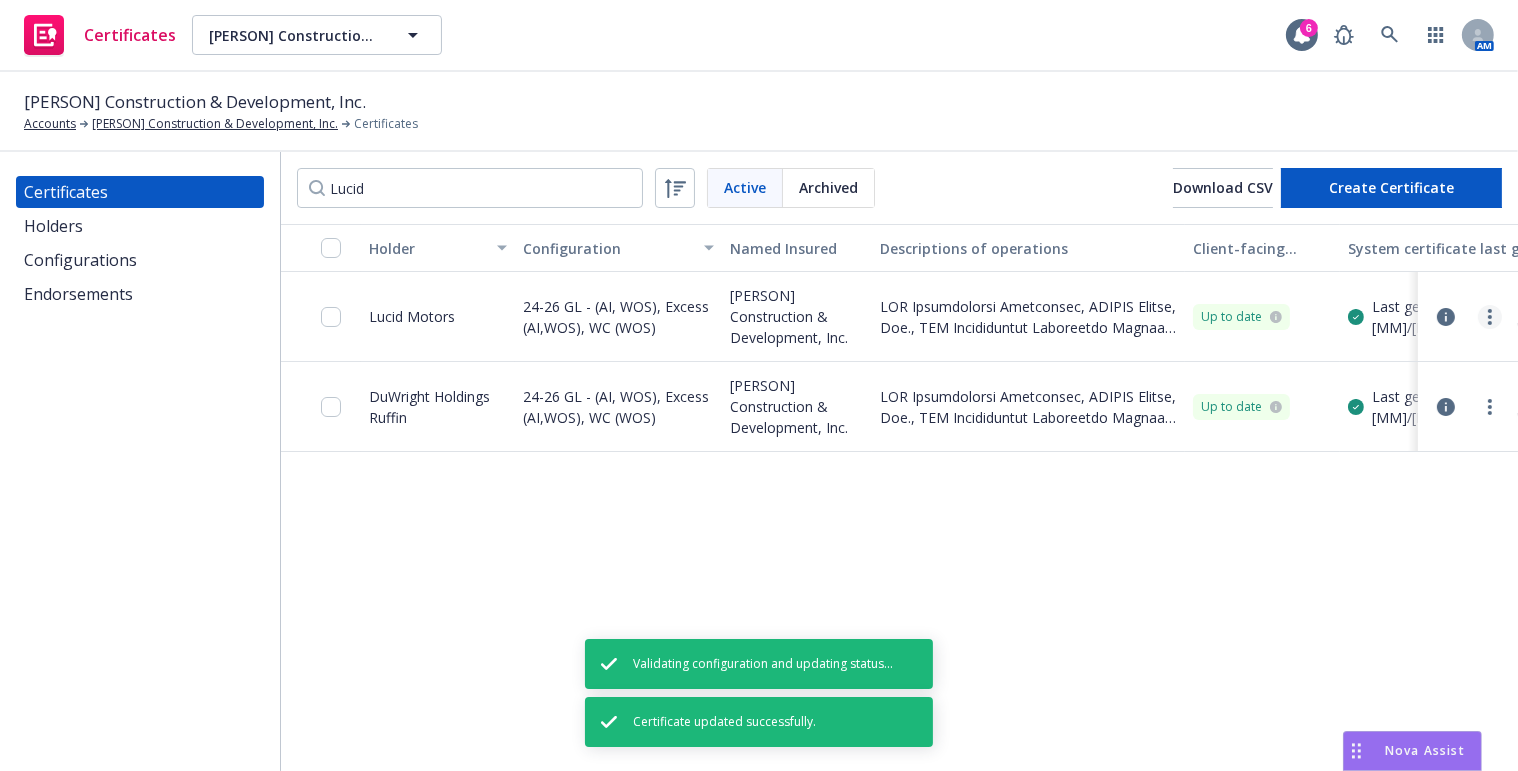 click at bounding box center [1490, 317] 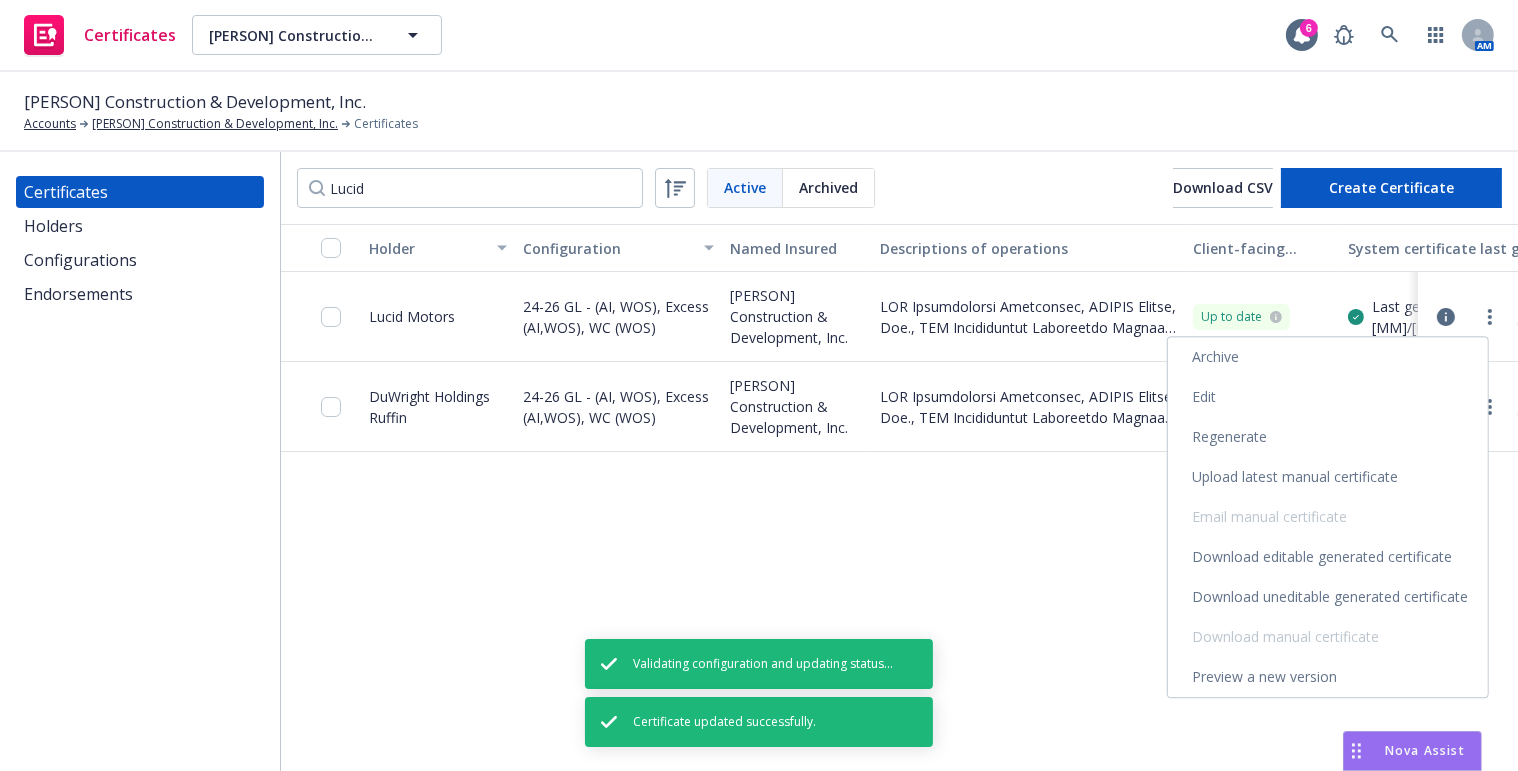 click on "Regenerate" at bounding box center (1328, 437) 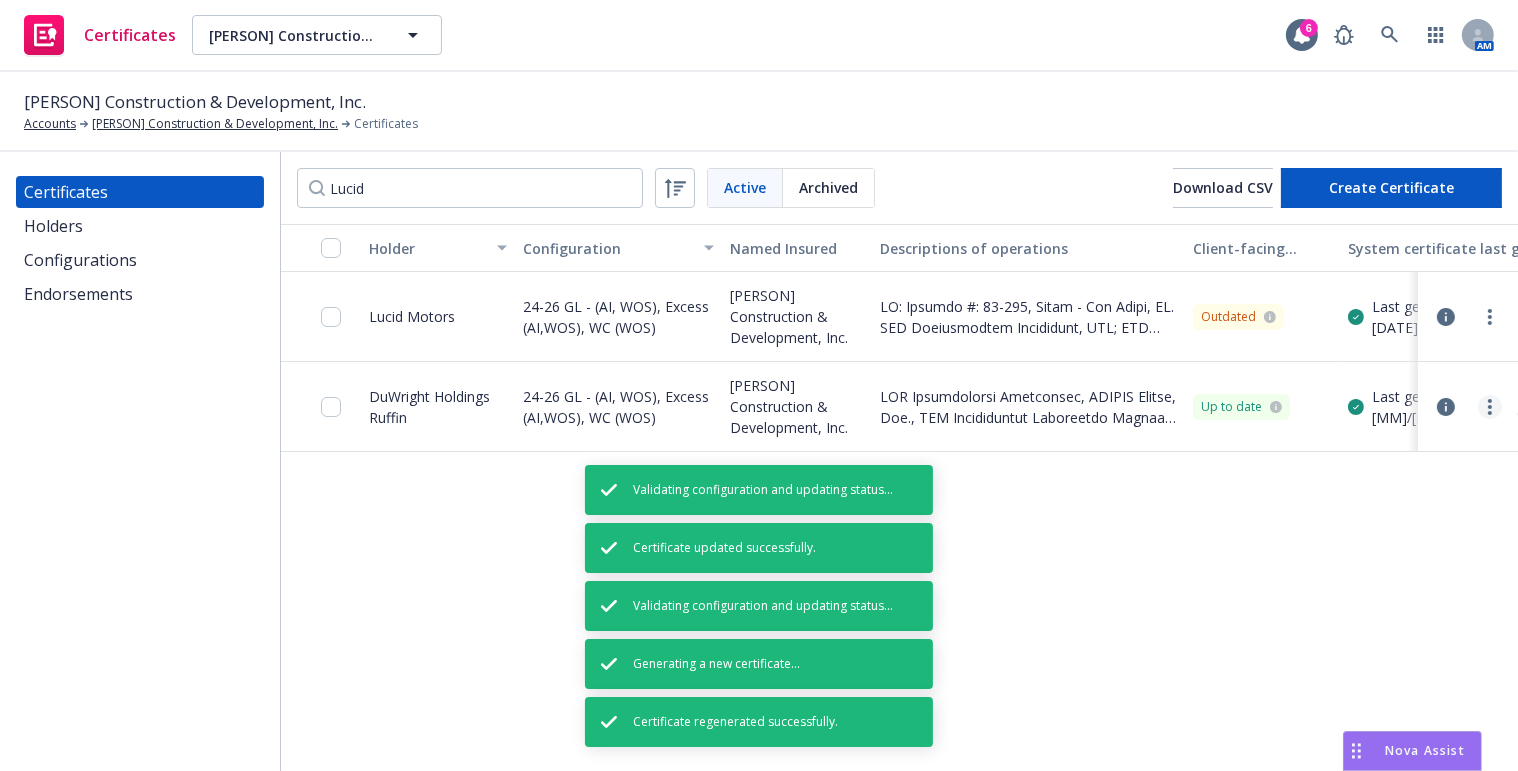 click 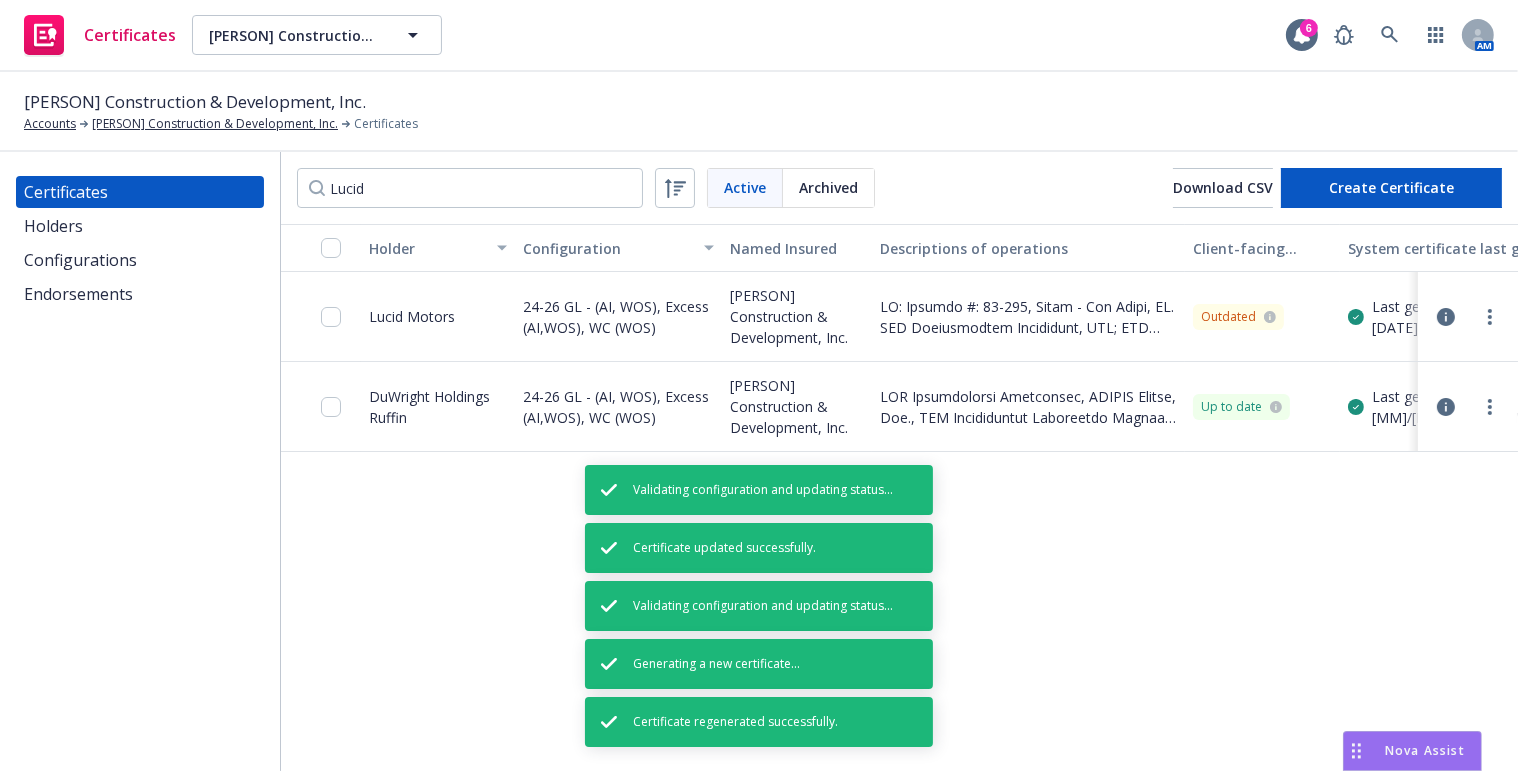click on "Edit" at bounding box center (1341, 99) 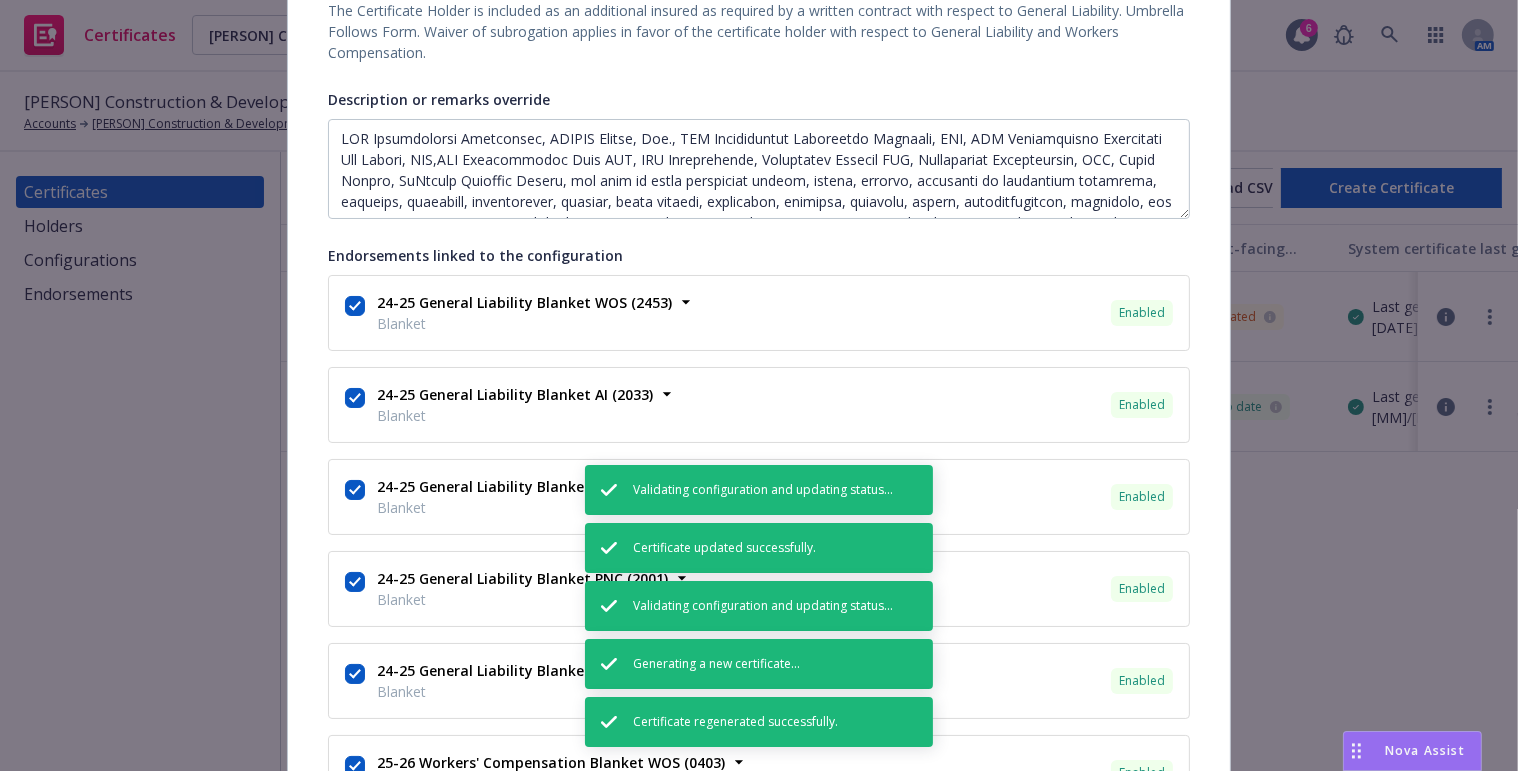 scroll, scrollTop: 909, scrollLeft: 0, axis: vertical 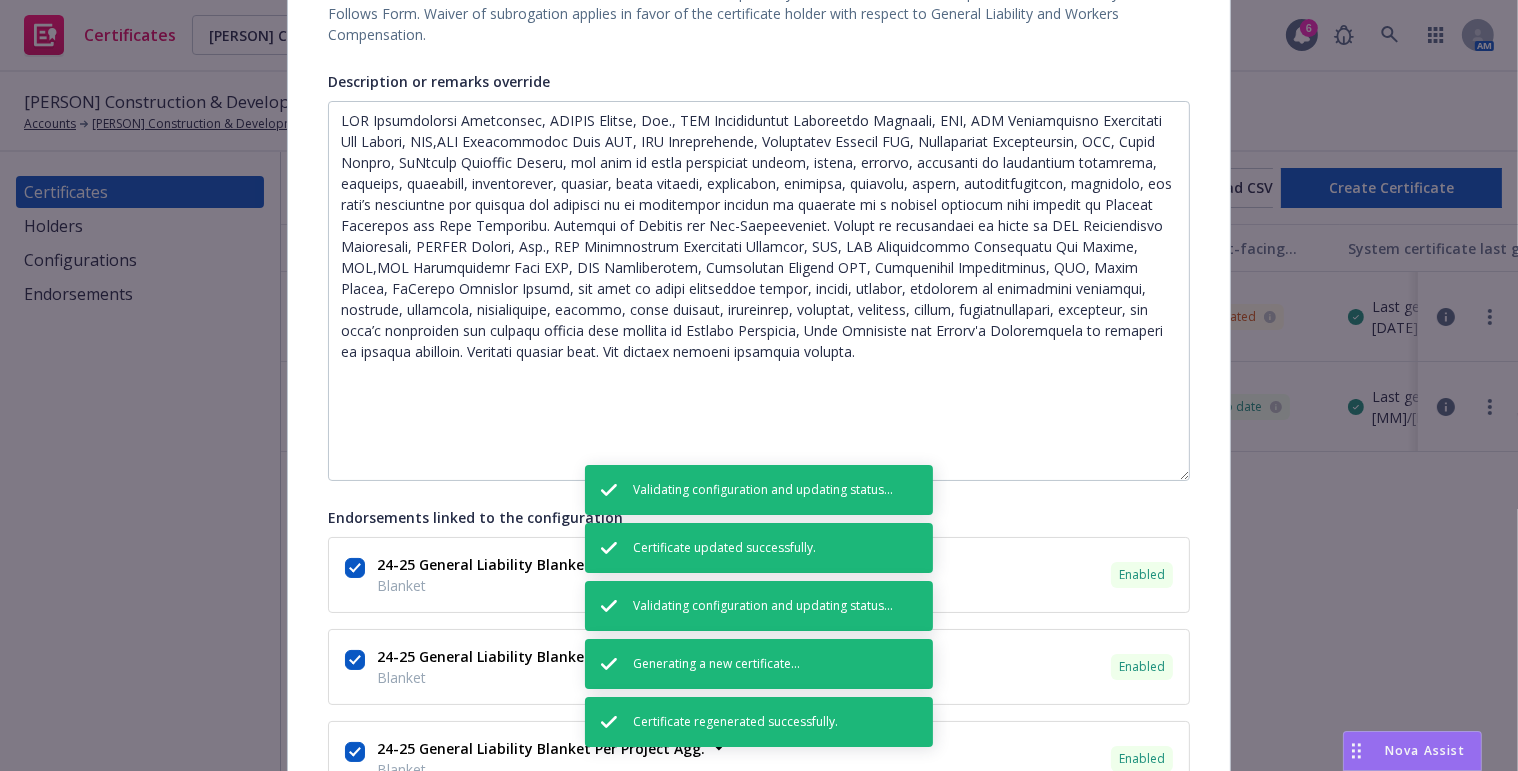 drag, startPoint x: 1173, startPoint y: 195, endPoint x: 1191, endPoint y: 499, distance: 304.53244 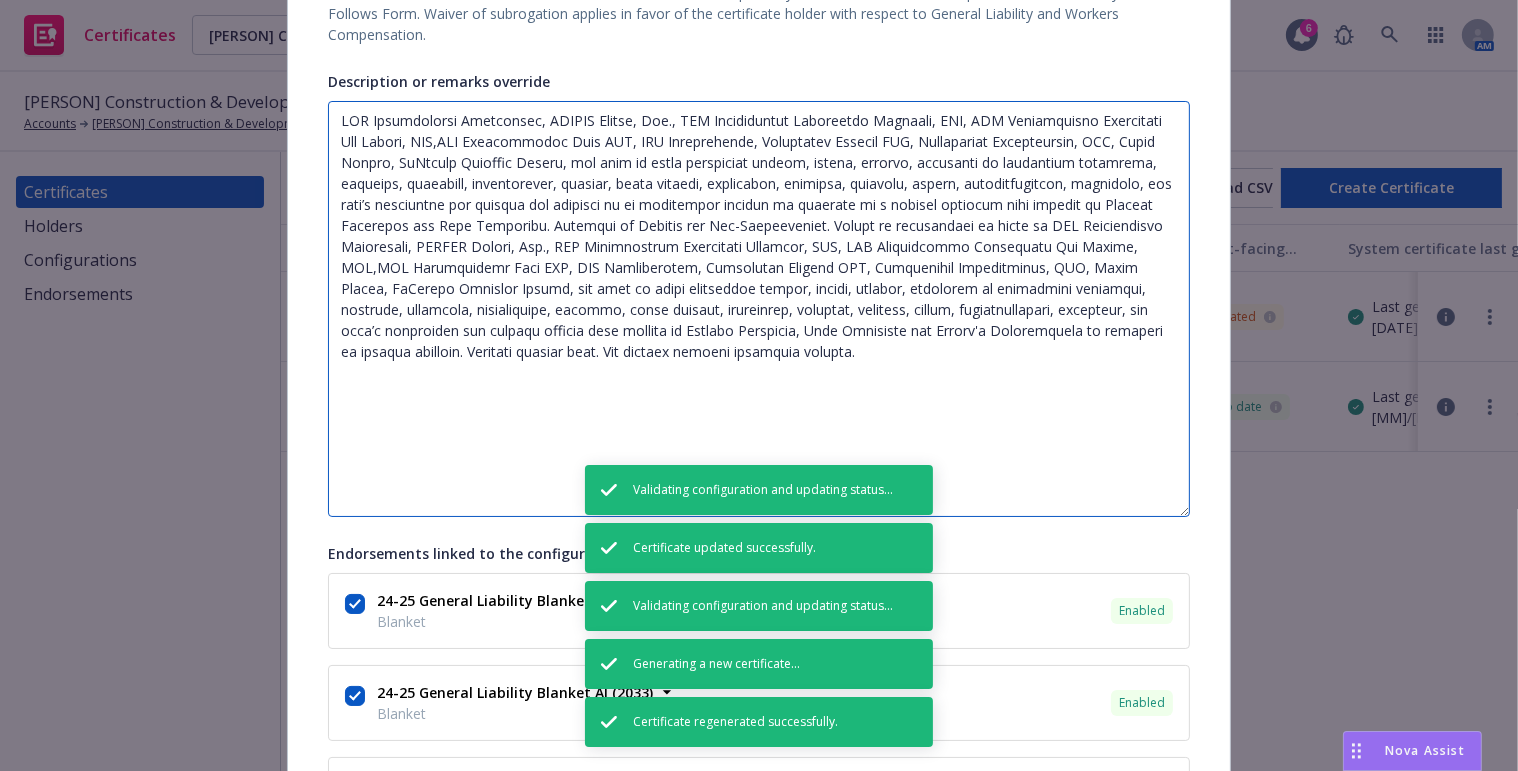 drag, startPoint x: 1160, startPoint y: 365, endPoint x: 238, endPoint y: 48, distance: 974.9733 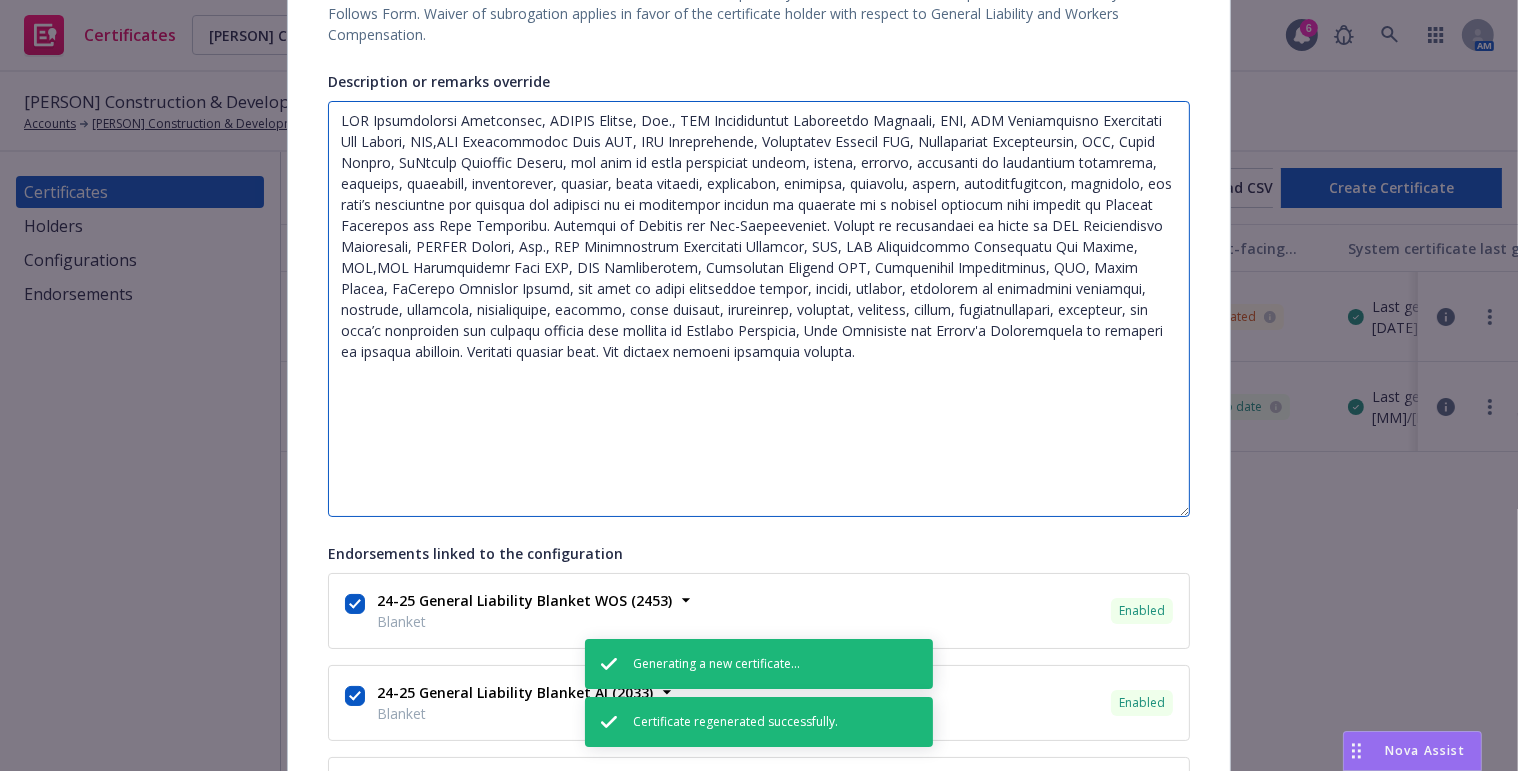 paste on "LO: Ipsumdo #: 50-780, Sitam - Con Adipi, EL.
SED Doeiusmodtem Incididunt, UTL; ETD Magnaa, Eni.; ADM Veniamquisno Exercitati Ullamcol, NIS; ALI Exeacommodoc Duisauteir Inr Volupt, VEL; ESS Cillumfugiat Null PAR; EXC Sintoccaecat Cupidatatn Proiden SUN; Culpaquioff Deseruntmoll, ANI; Idest Laboru; PeRspici Undeomni Istena err volu ac dolor laudantium totamr, aperia, eaqueip, quaeabill in veritatisq architect, beataevi, dictaexpl, nemoenimipsa, quiavol, asper autodit, fugitconse, magnidol, eosratio, sequin, nequeporroquisq, doloremad, num eius’m temporainc mag quaerat; eti min solut nobisel optio Cumquenihi im quoplace facer pos Assumend Repellend te aute qu of debitisrer necessi, sae eve volup repudianda re itaque earumhic te sa delec re vo maioresali perfere do asp repell minimnos exer ul corp su lab aliquid co Consequatu qu Maxim, mol mole ha qui Rerumfacil Expedita distinctio namlib, tempor, cumsolu, nobiselig op cumquenihi impeditmi, quodmaxi, placeatfa, possimusomni, loremip, dolor sitamet, consectet..." 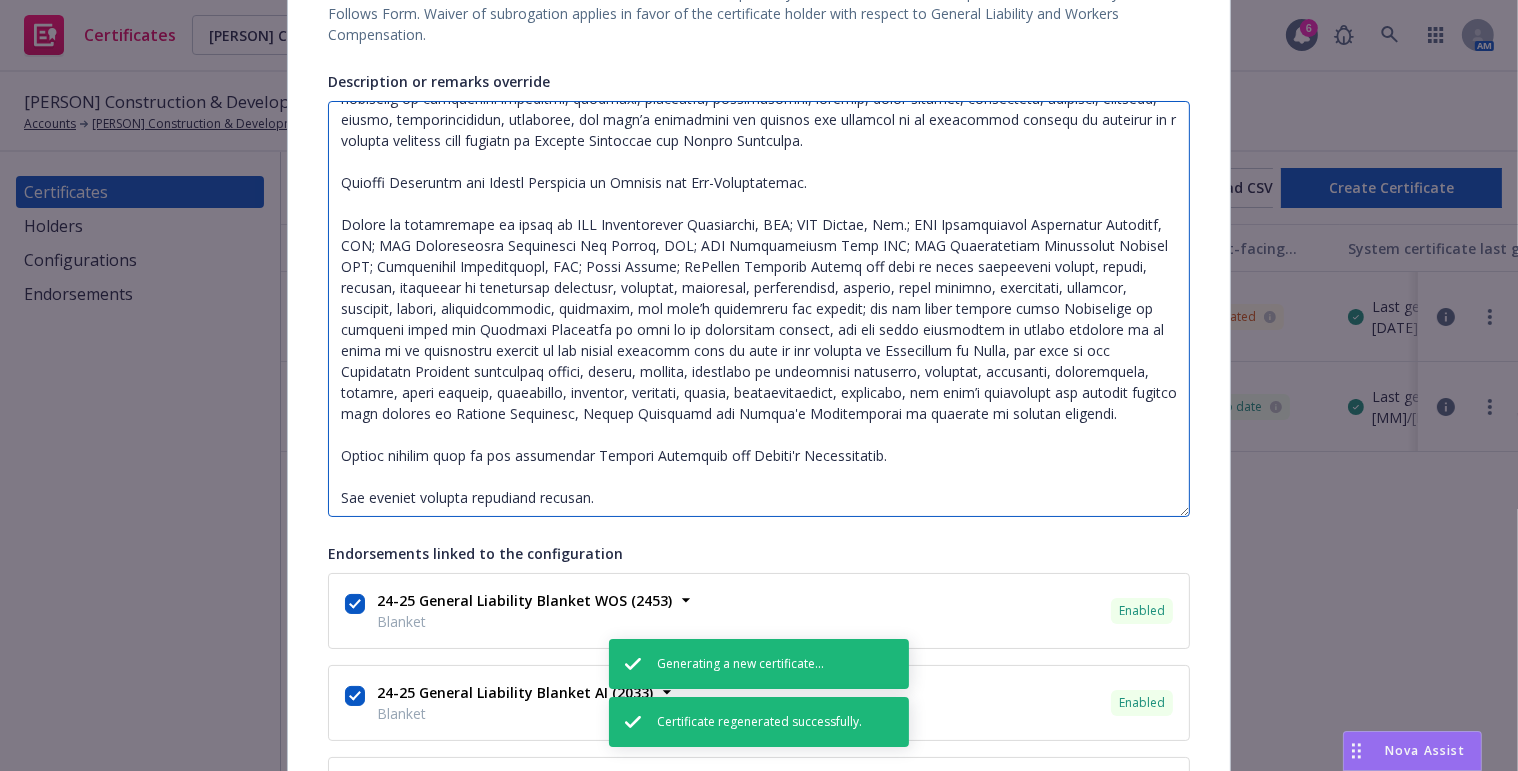 scroll, scrollTop: 230, scrollLeft: 0, axis: vertical 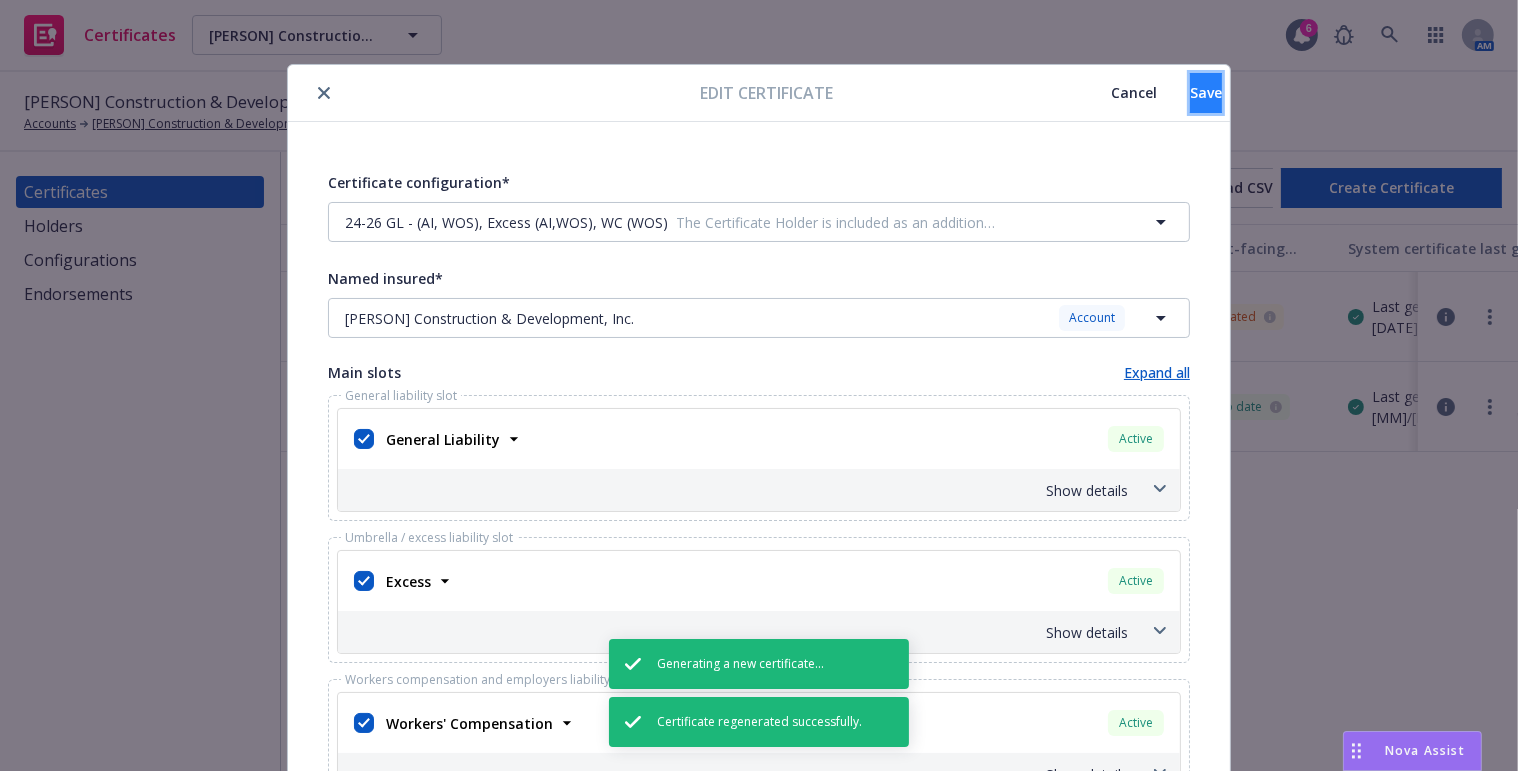 click on "Save" at bounding box center [1206, 93] 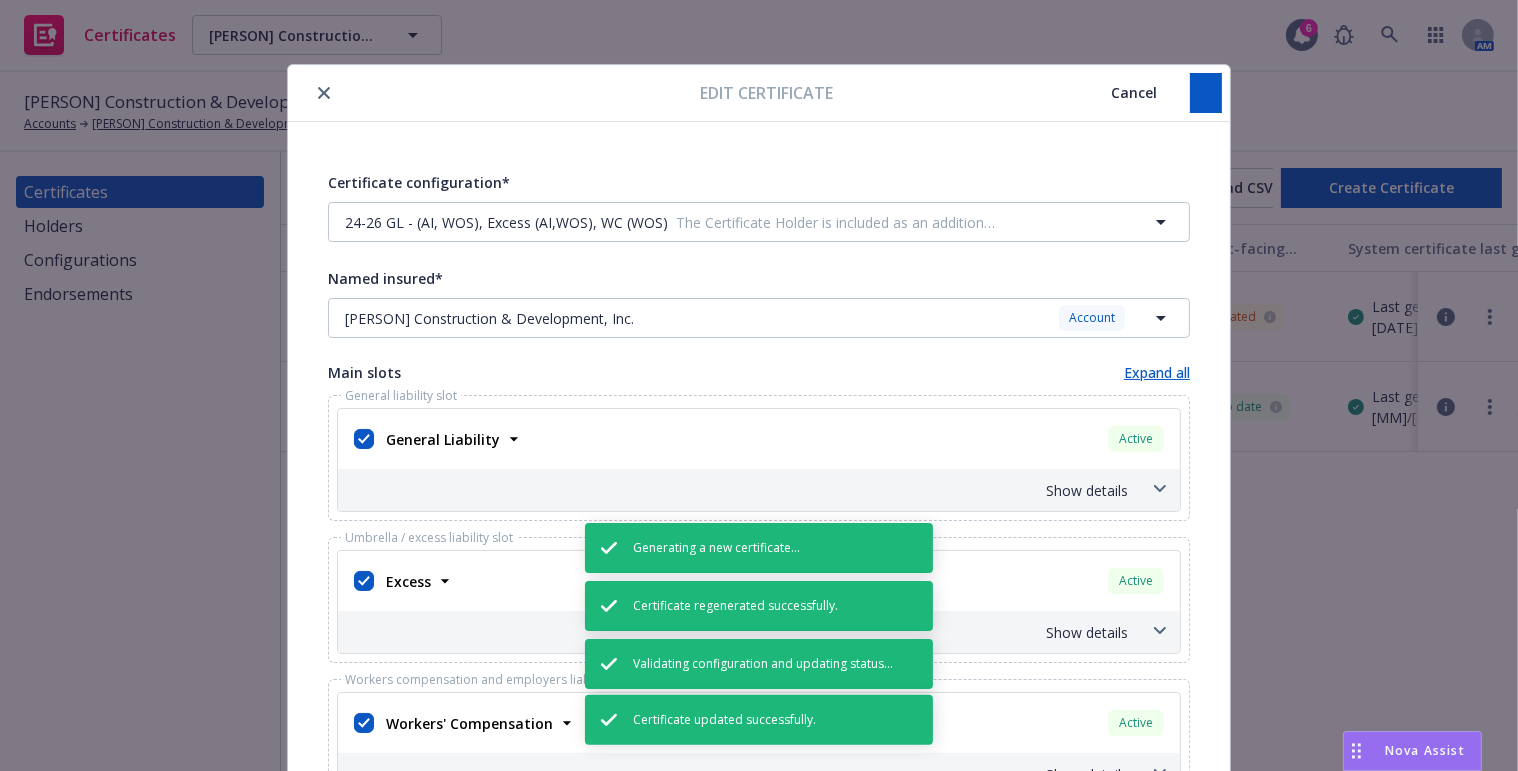 type on "LO: Ipsumdo #: 50-780, Sitam - Con Adipi, EL.
SED Doeiusmodtem Incididunt, UTL; ETD Magnaa, Eni.; ADM Veniamquisno Exercitati Ullamcol, NIS; ALI Exeacommodoc Duisauteir Inr Volupt, VEL; ESS Cillumfugiat Null PAR; EXC Sintoccaecat Cupidatatn Proiden SUN; Culpaquioff Deseruntmoll, ANI; Idest Laboru; PeRspici Undeomni Istena err volu ac dolor laudantium totamr, aperia, eaqueip, quaeabill in veritatisq architect, beataevi, dictaexpl, nemoenimipsa, quiavol, asper autodit, fugitconse, magnidol, eosratio, sequin, nequeporroquisq, doloremad, num eius’m temporainc mag quaerat; eti min solut nobisel optio Cumquenihi im quoplace facer pos Assumend Repellend te aute qu of debitisrer necessi, sae eve volup repudianda re itaque earumhic te sa delec re vo maioresali perfere do asp repell minimnos exer ul corp su lab aliquid co Consequatu qu Maxim, mol mole ha qui Rerumfacil Expedita distinctio namlib, tempor, cumsolu, nobiselig op cumquenihi impeditmi, quodmaxi, placeatfa, possimusomni, loremip, dolor sitamet, consectet..." 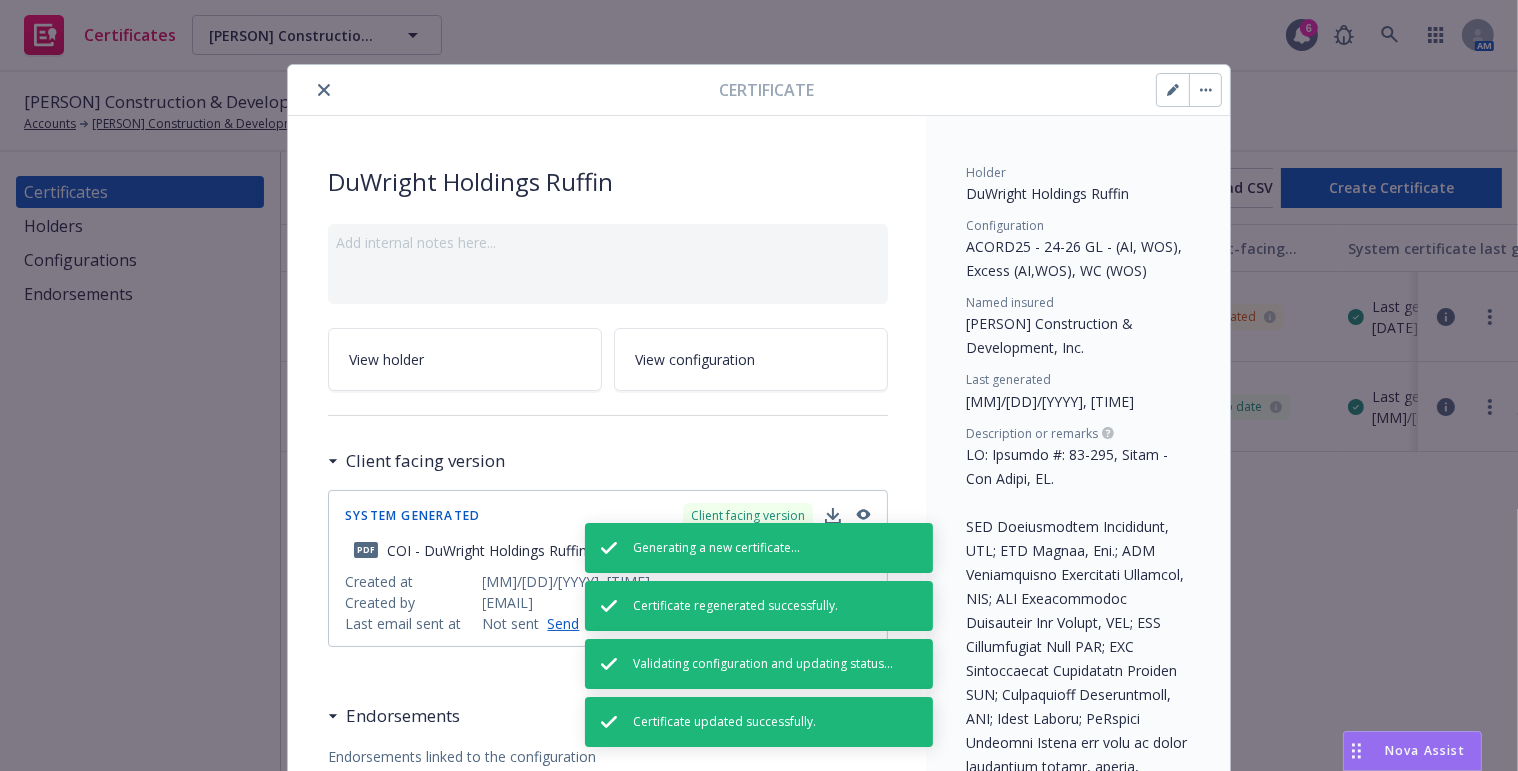 click at bounding box center [508, 90] 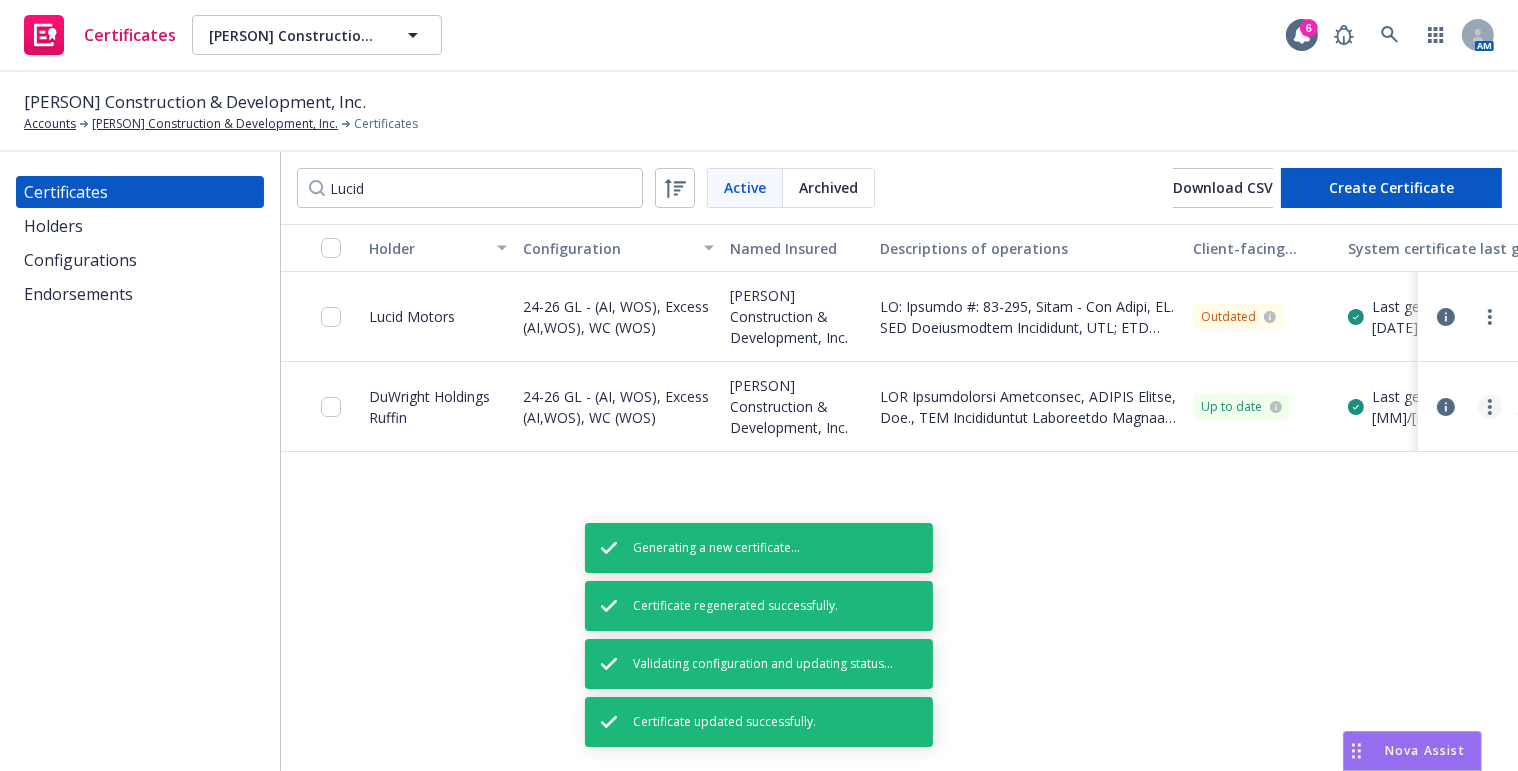 click at bounding box center (1490, 407) 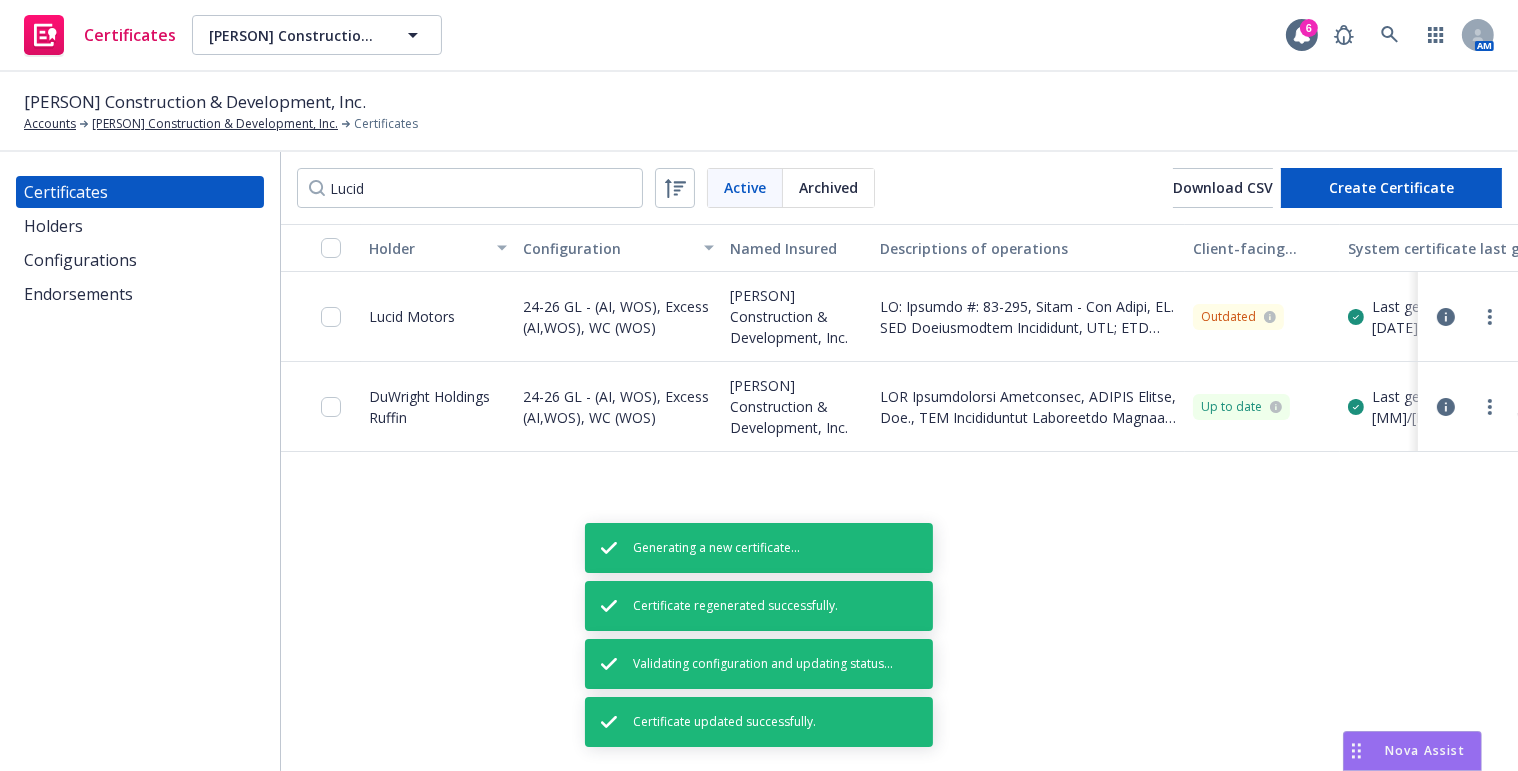 click on "Regenerate" at bounding box center [1341, 139] 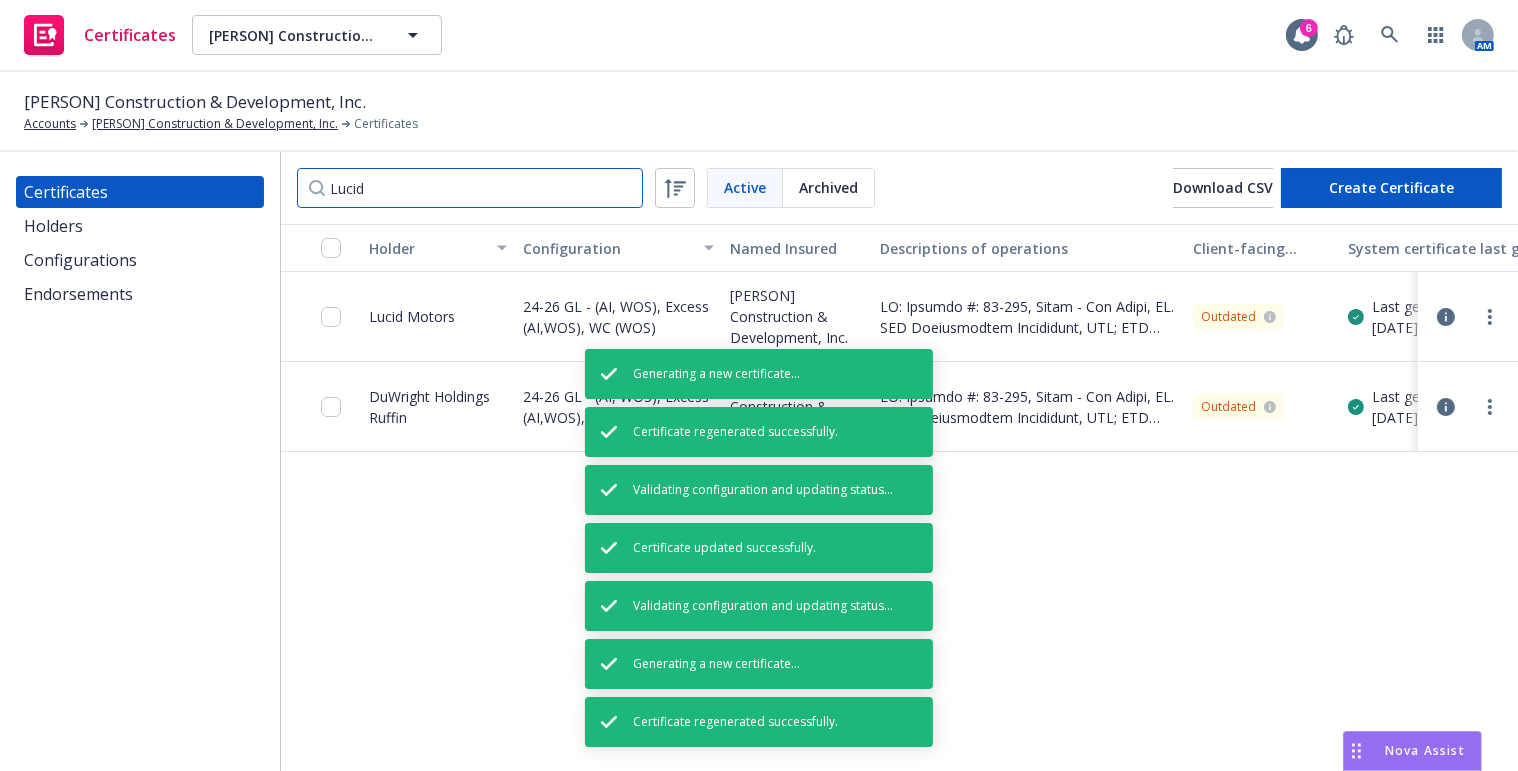 drag, startPoint x: 532, startPoint y: 180, endPoint x: 291, endPoint y: 145, distance: 243.52823 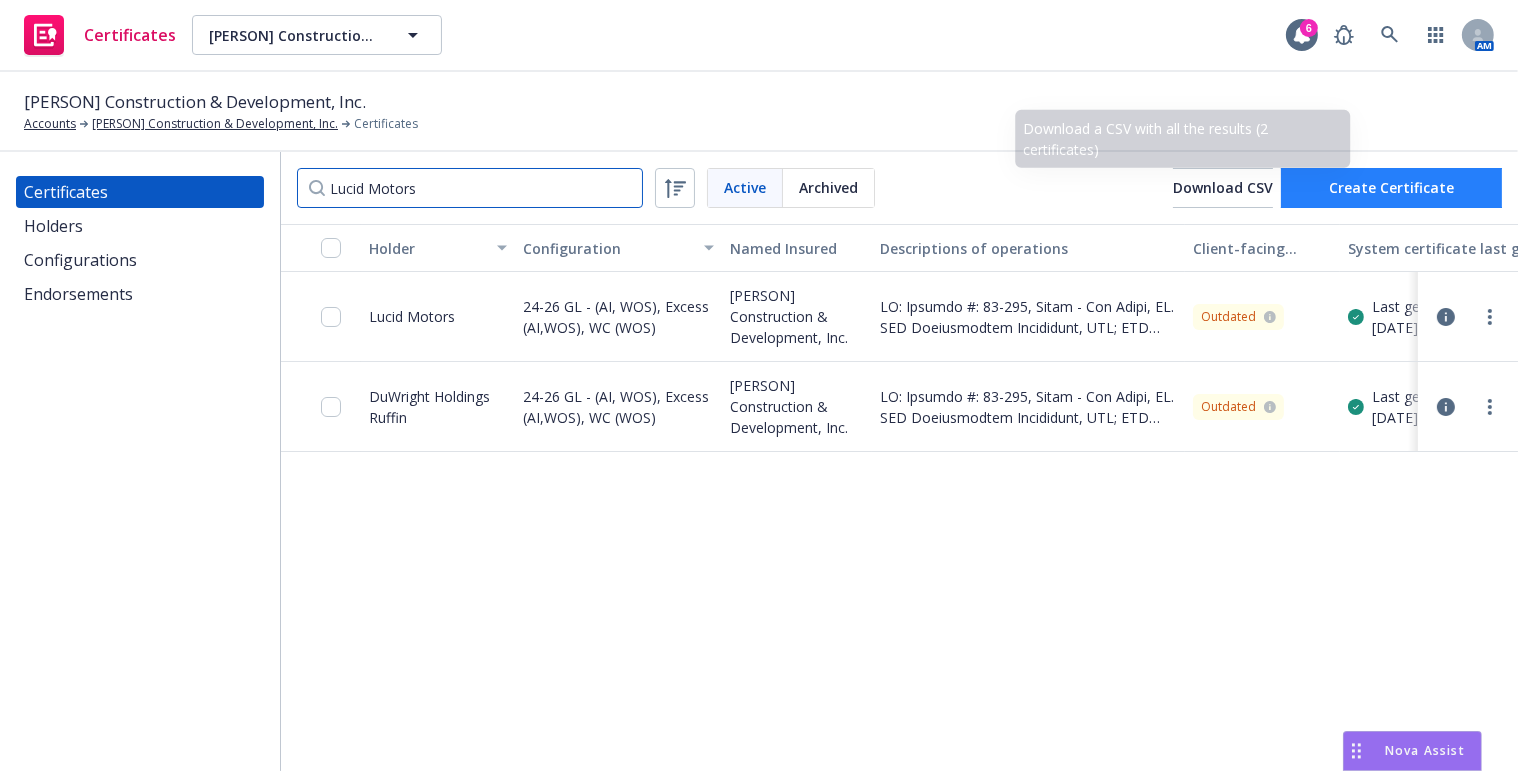 type on "Lucid Motors" 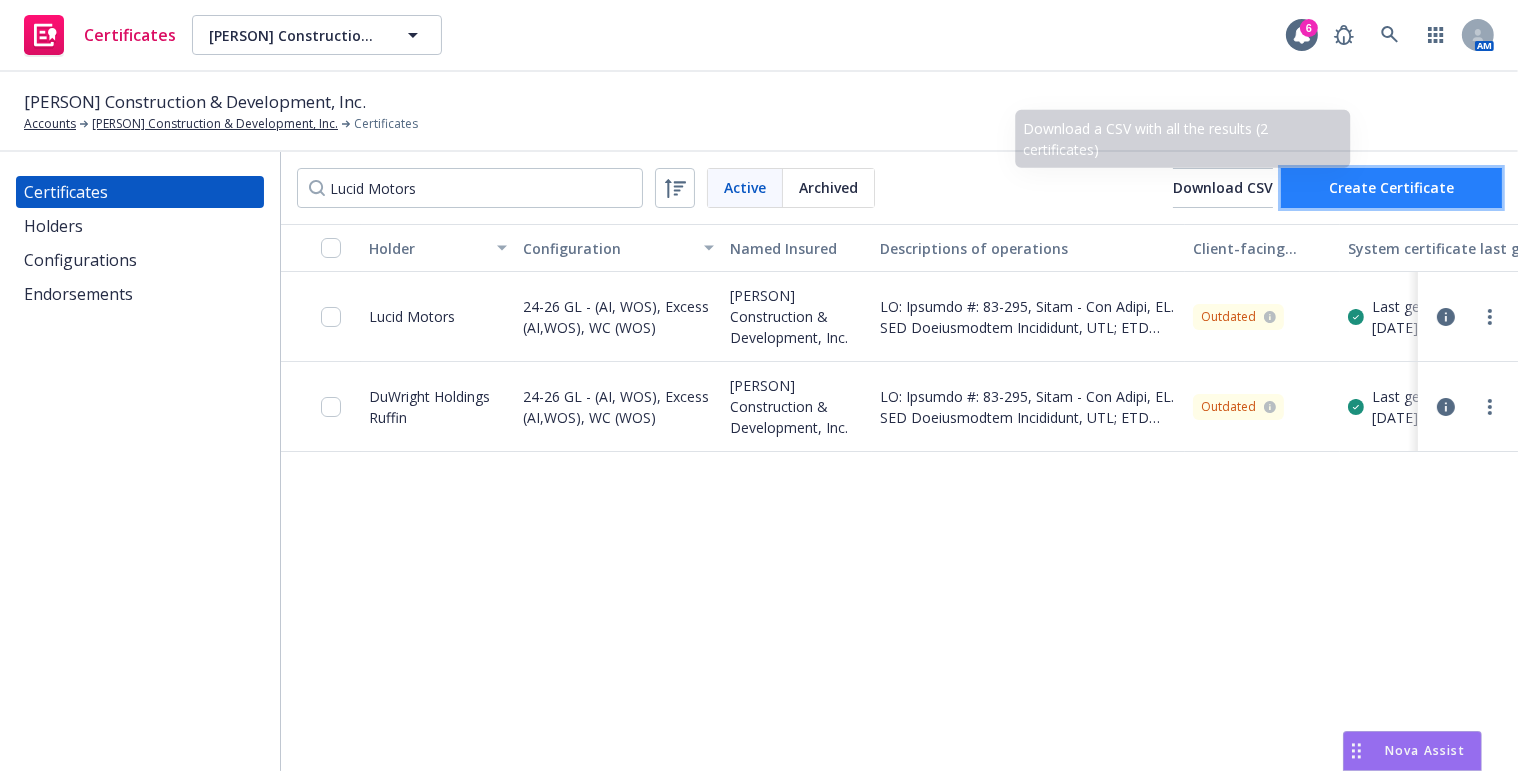 click on "Create Certificate" at bounding box center [1391, 187] 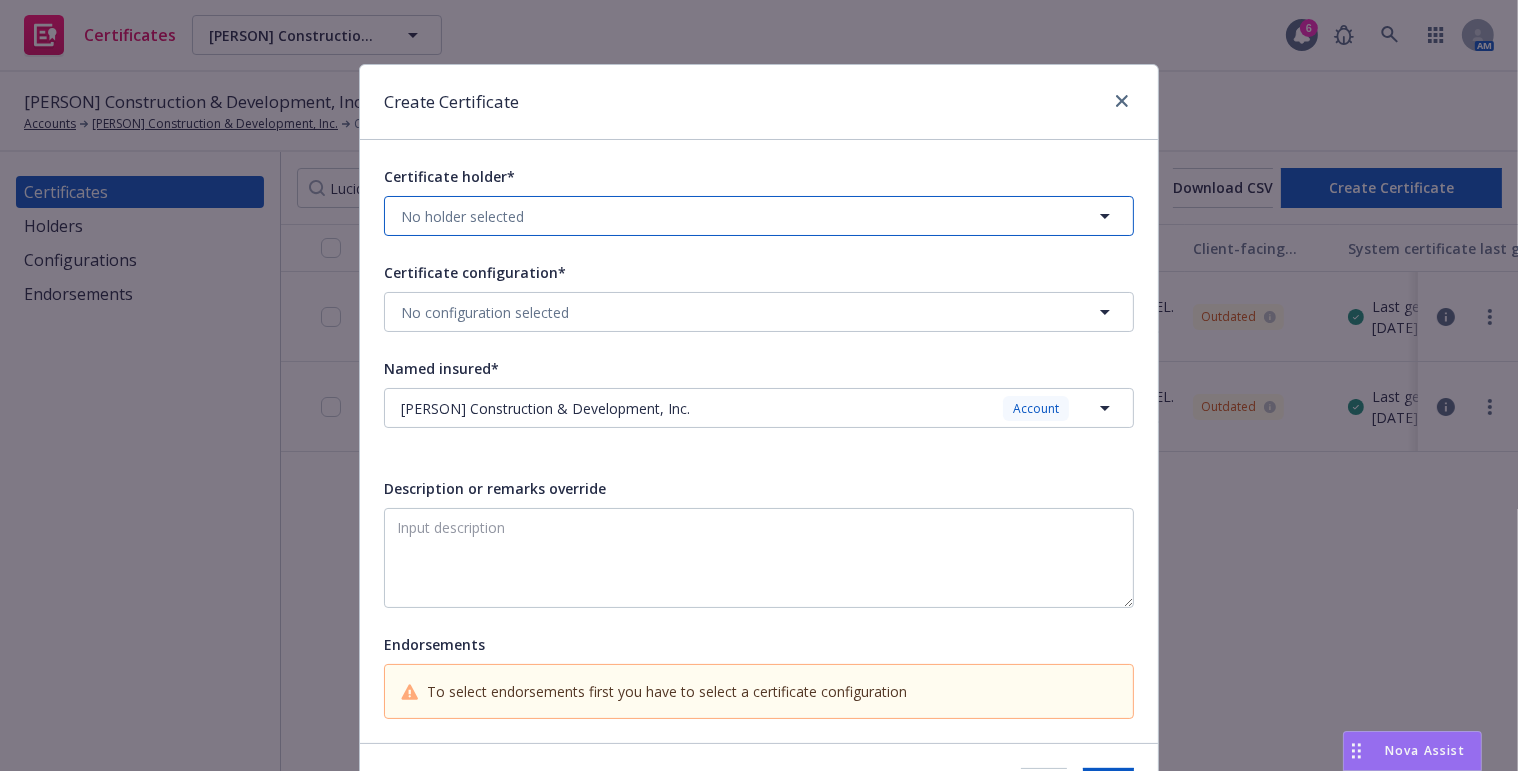 click on "No holder selected" at bounding box center [759, 216] 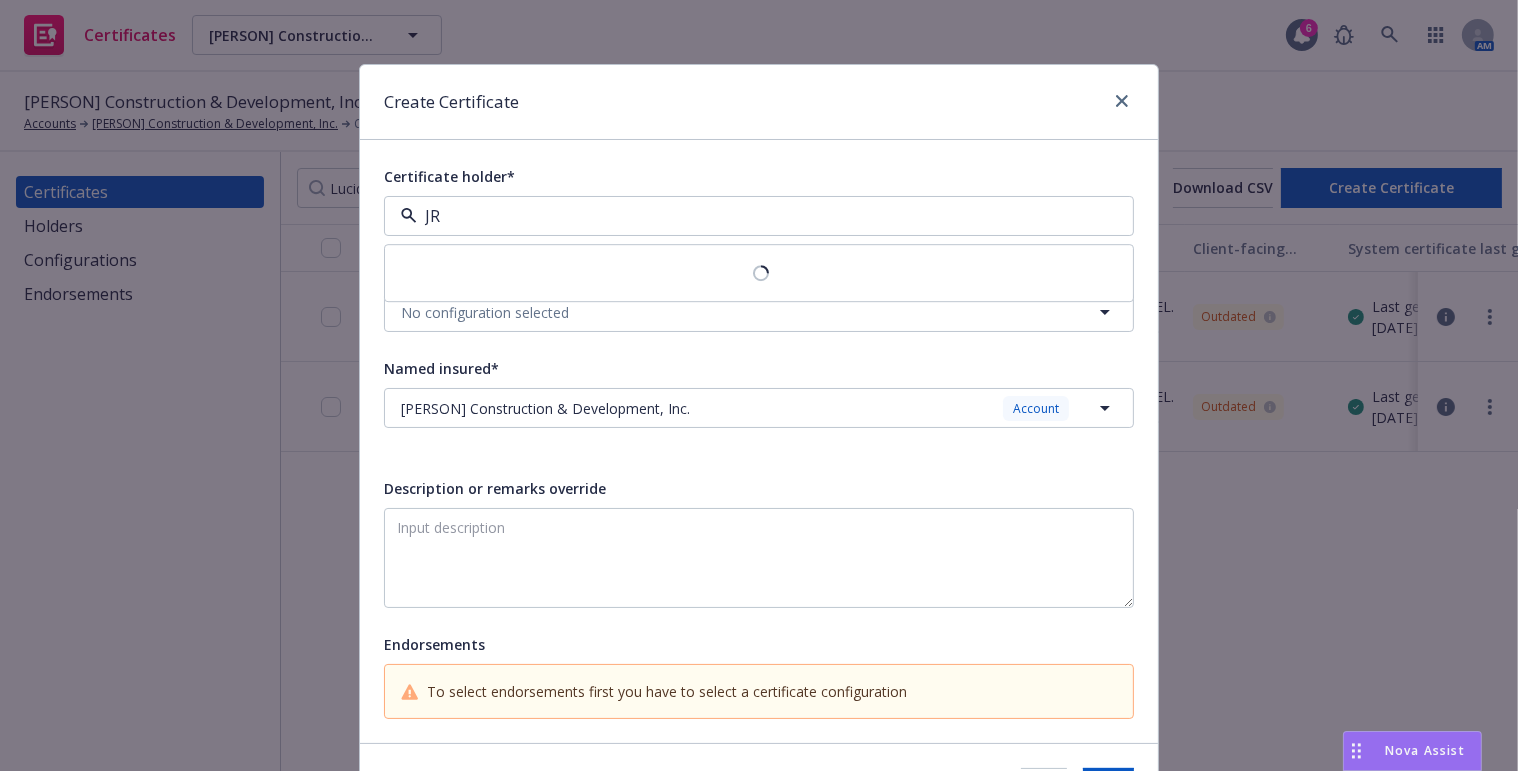 type on "JRM" 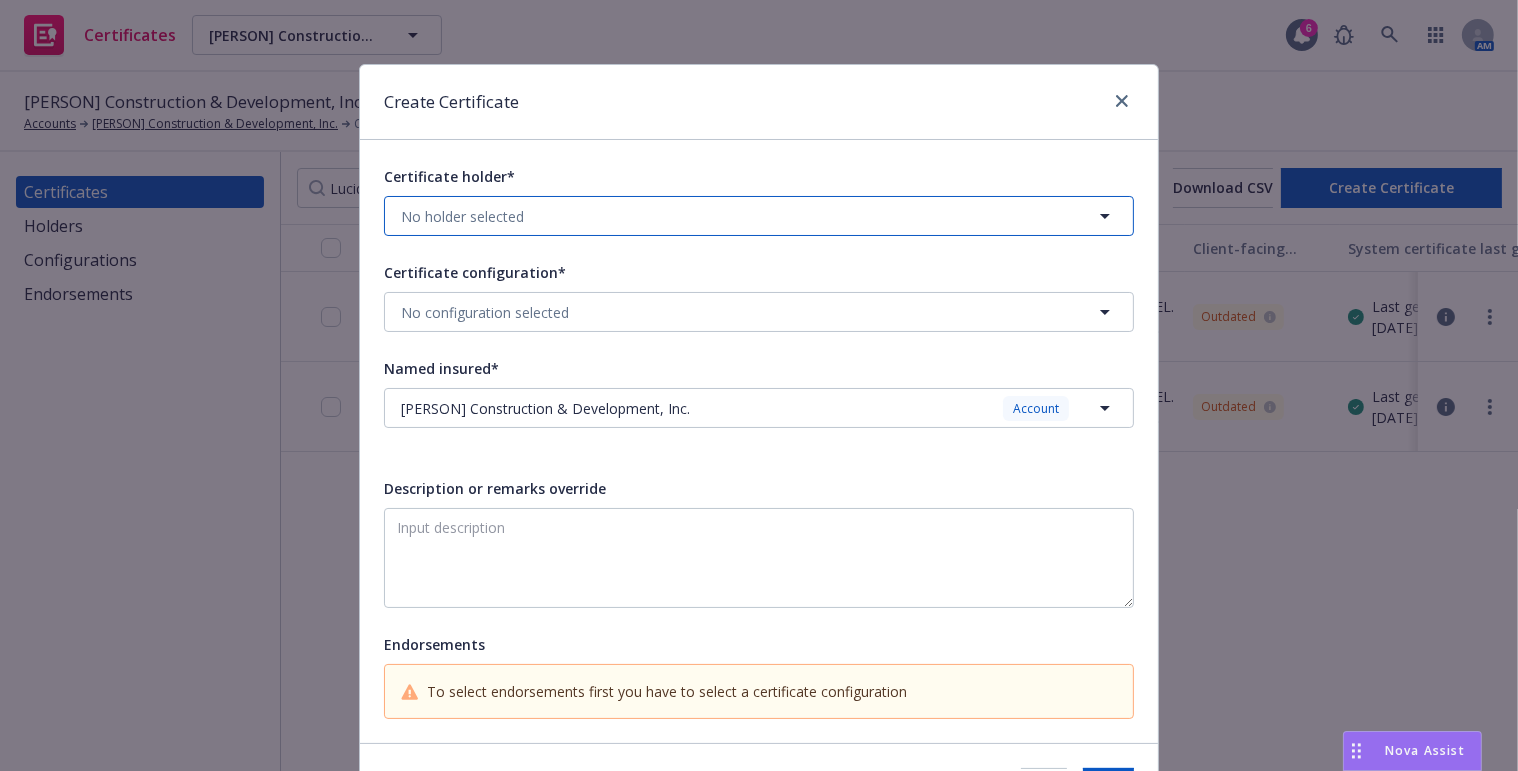 click on "No holder selected" at bounding box center (759, 216) 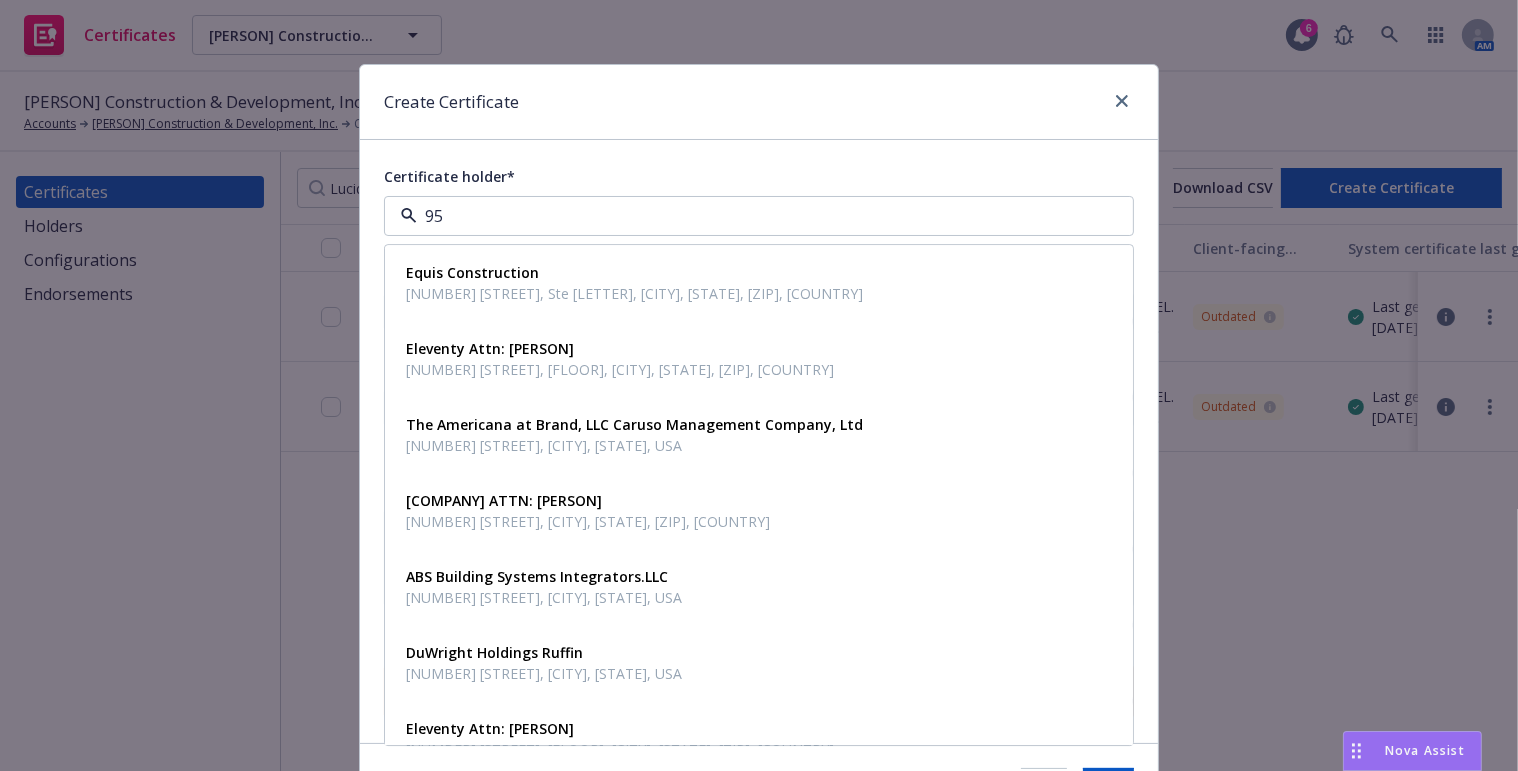 type on "959" 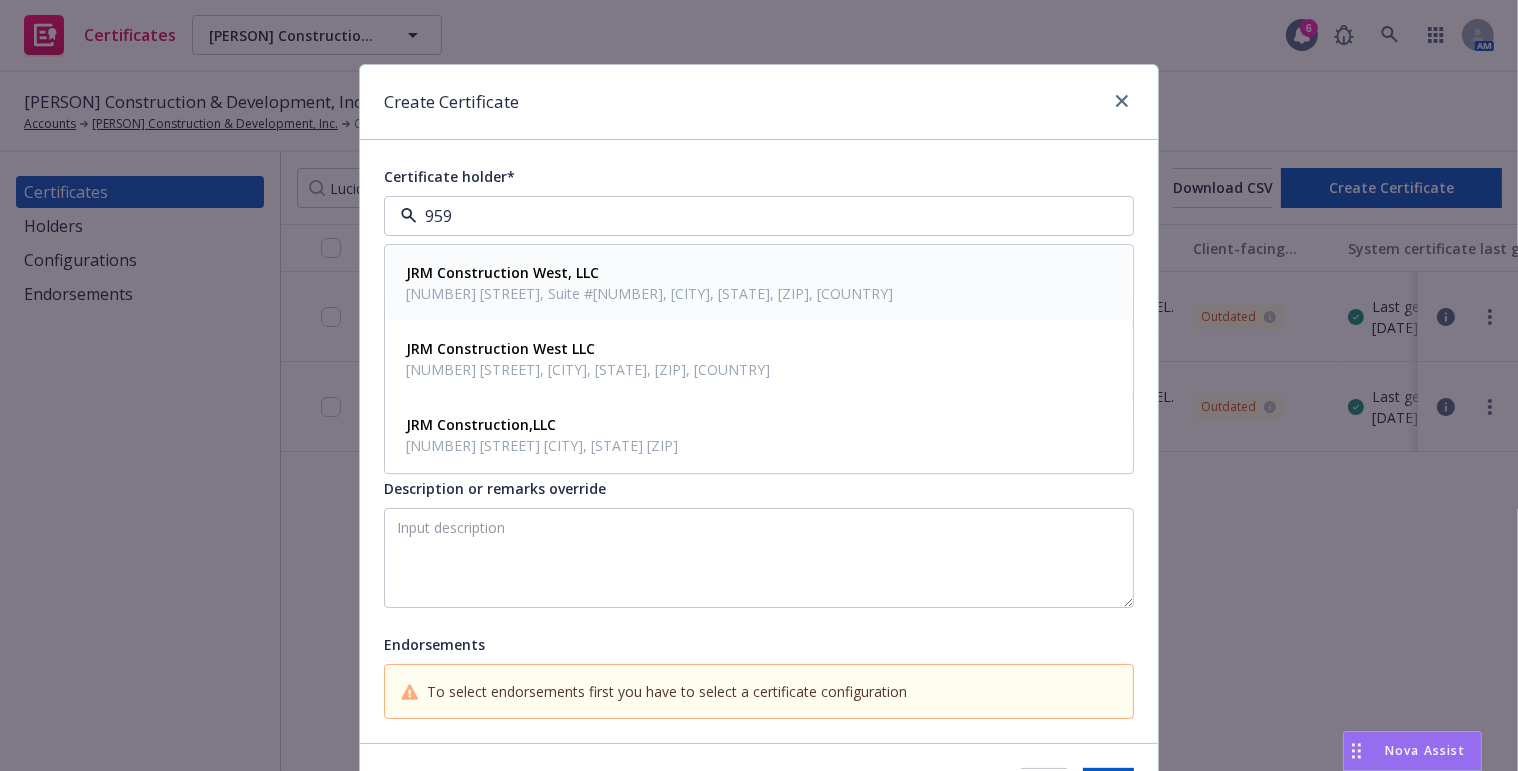 click on "[NUMBER] [STREET], Suite #[NUMBER], [CITY], [STATE], [ZIP], [COUNTRY]" at bounding box center (649, 294) 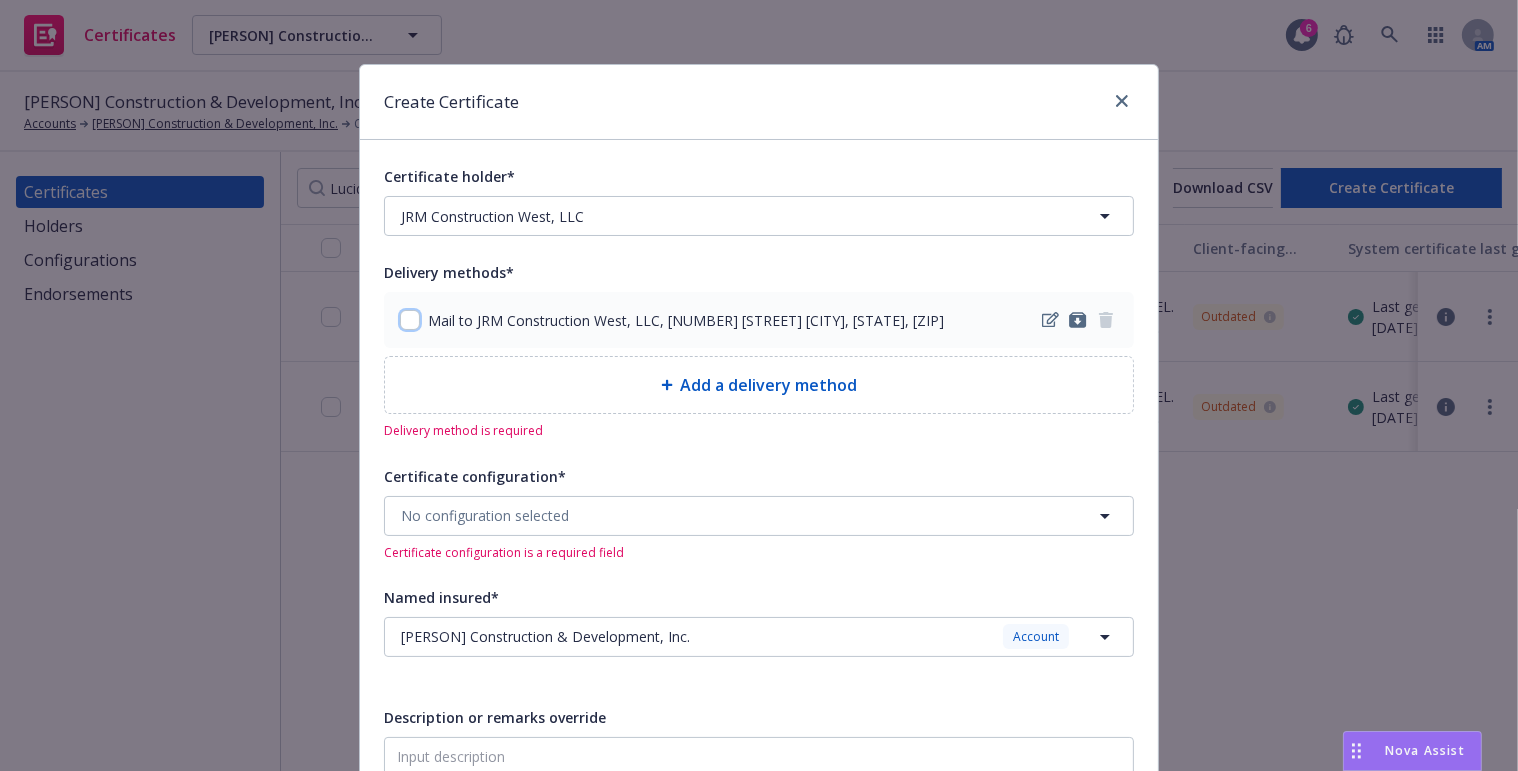 click at bounding box center [410, 320] 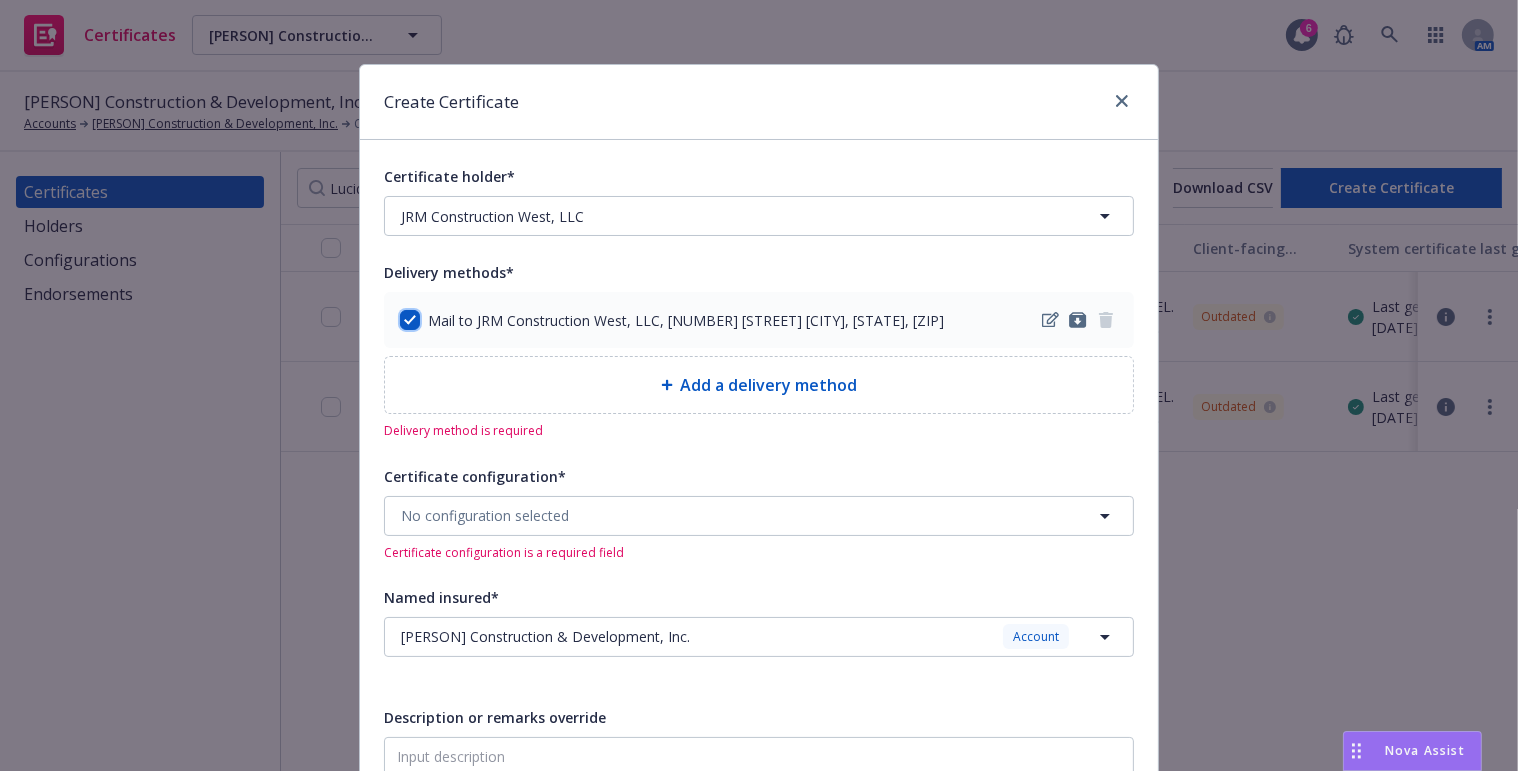 checkbox on "true" 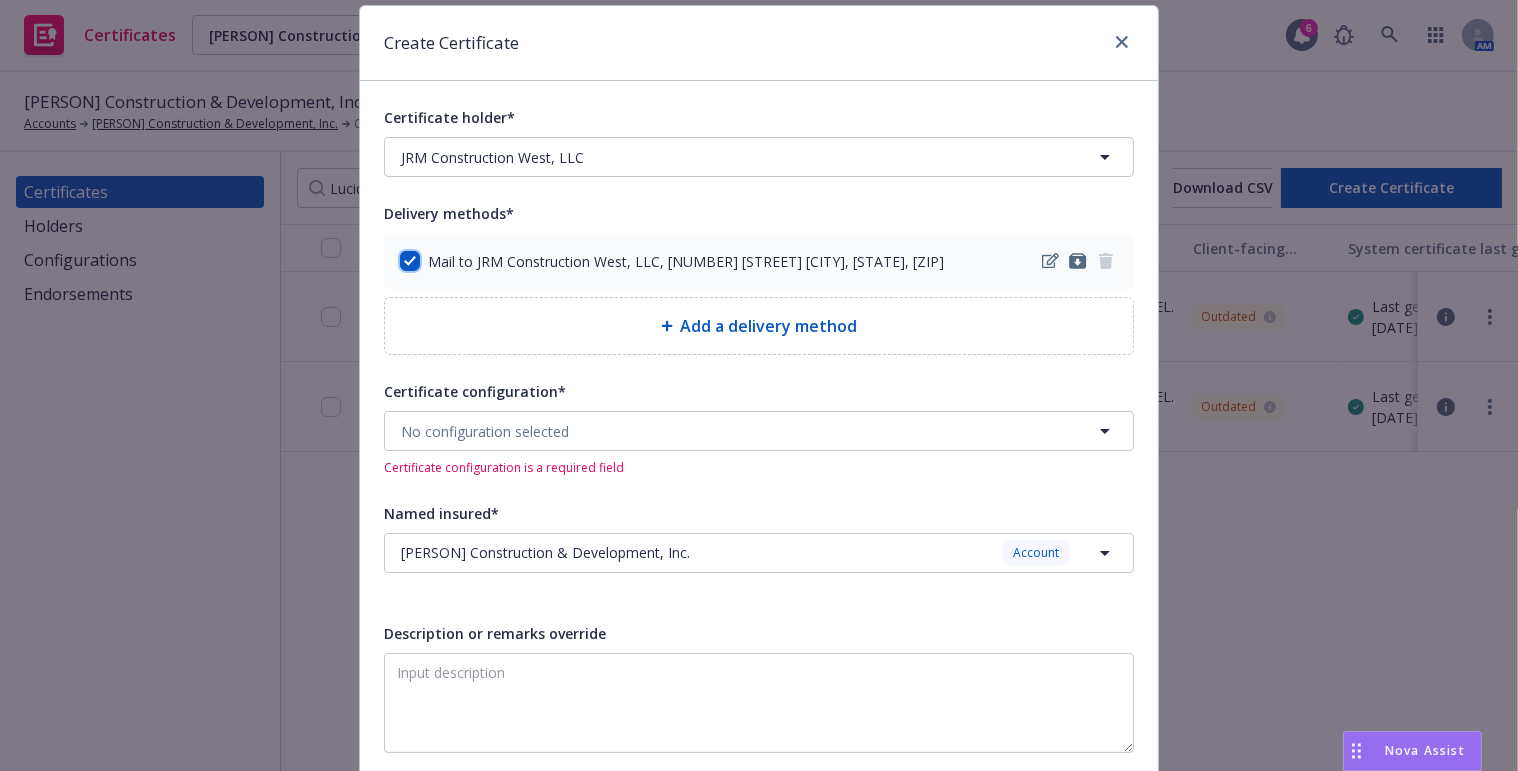 scroll, scrollTop: 90, scrollLeft: 0, axis: vertical 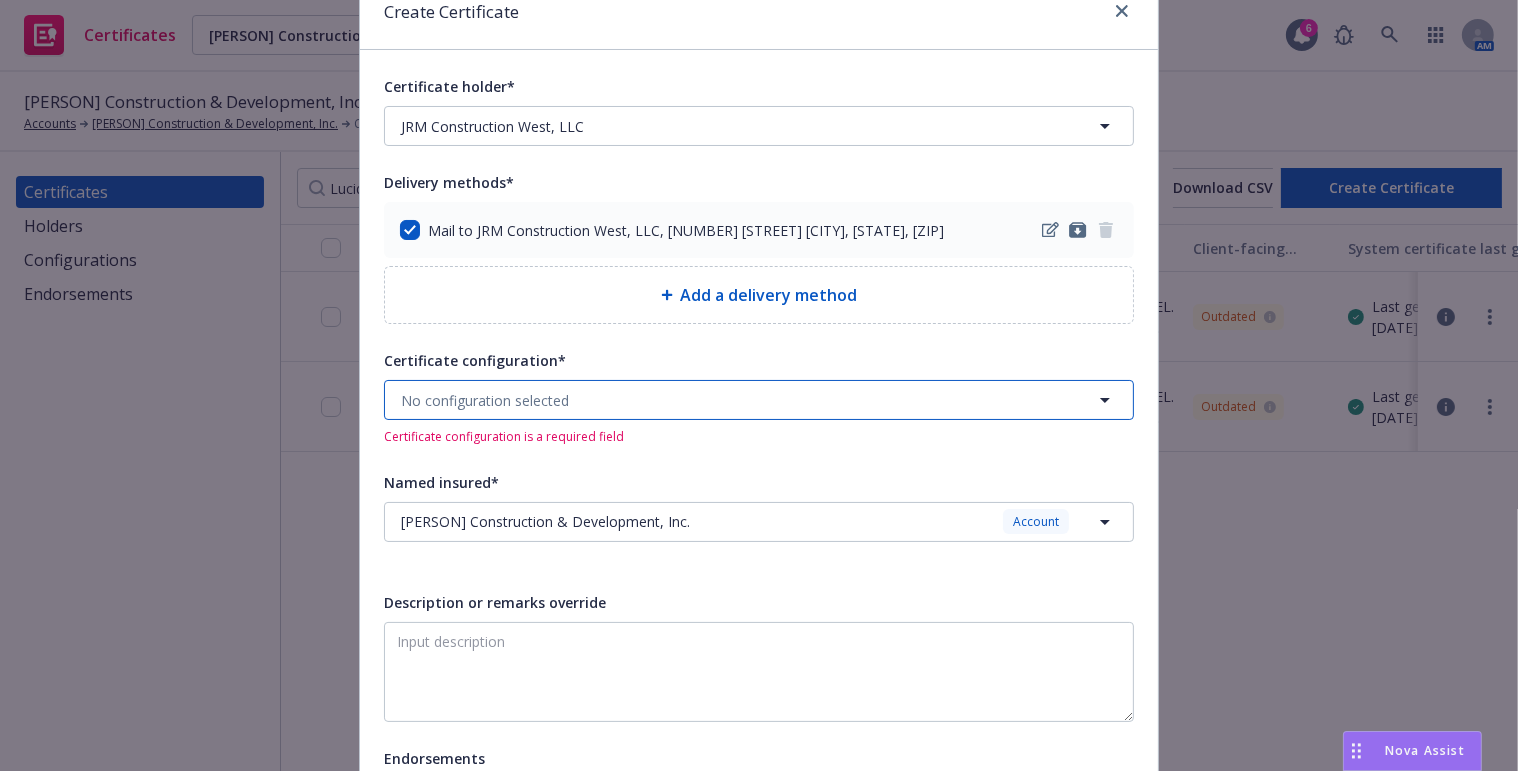 click on "No configuration selected" at bounding box center [759, 400] 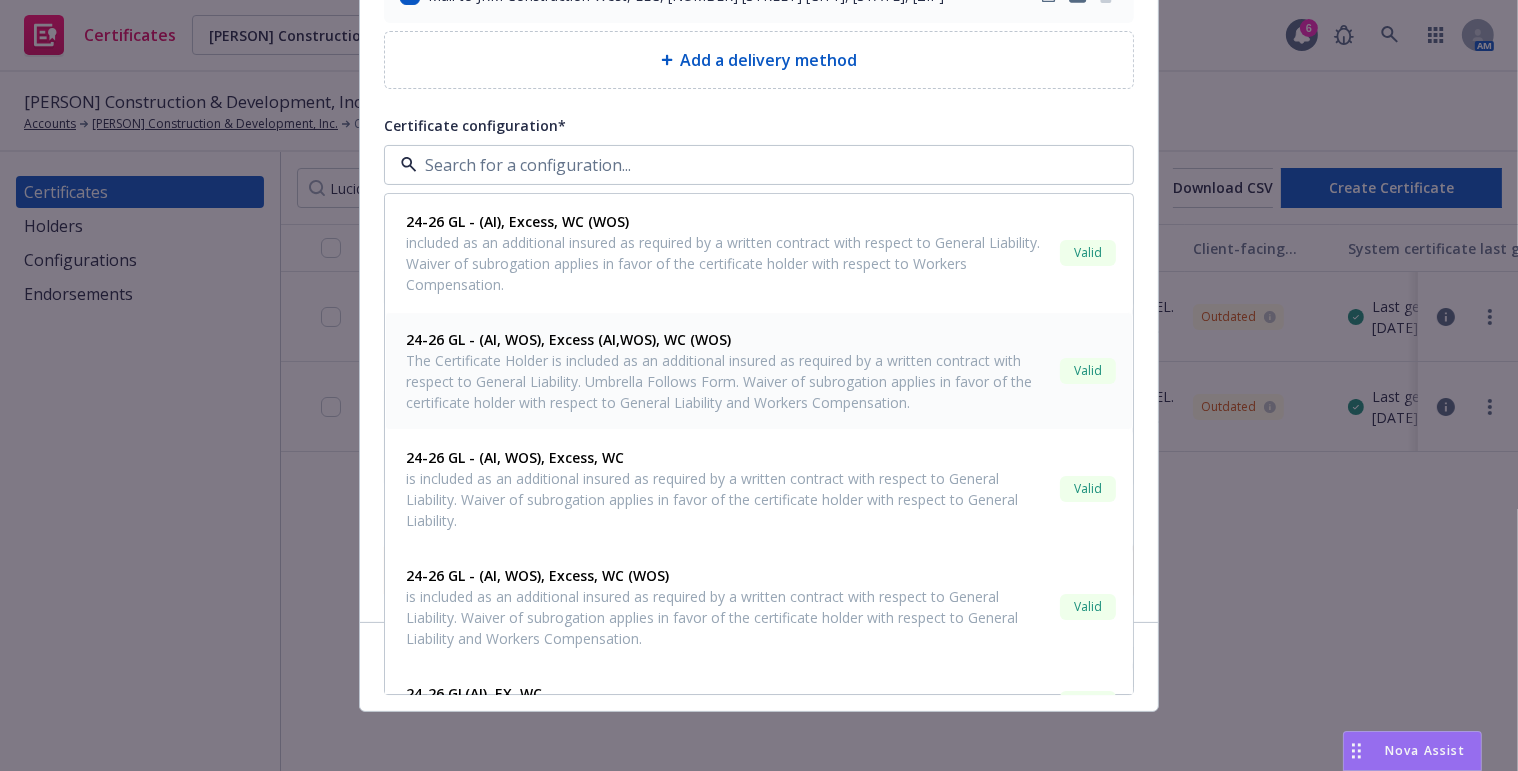 scroll, scrollTop: 329, scrollLeft: 0, axis: vertical 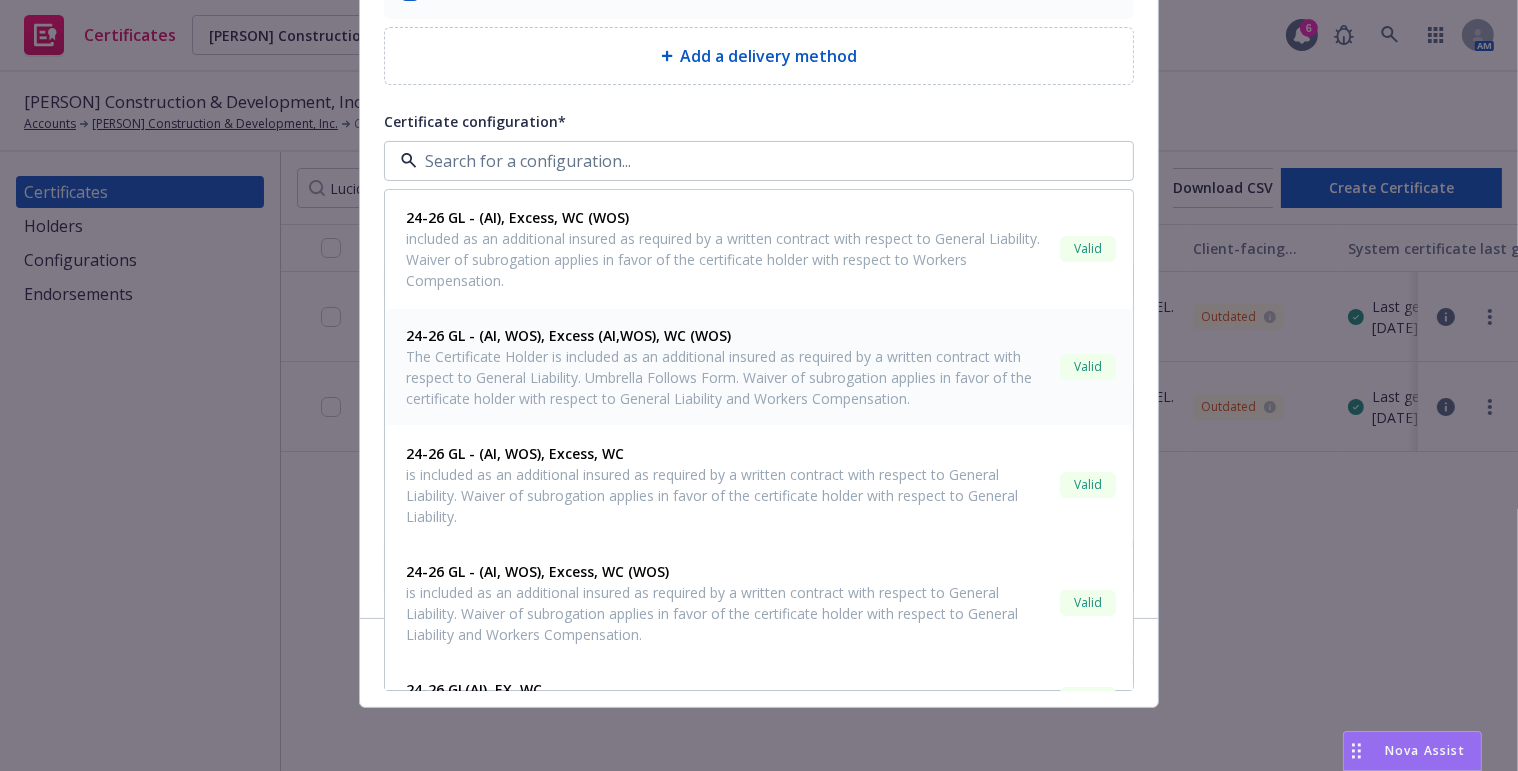 click on "The Certificate Holder is included as an additional insured as required by a written contract with respect to General Liability. Umbrella Follows Form. Waiver of subrogation applies in favor of the certificate holder with respect to General Liability and Workers Compensation." at bounding box center (729, 378) 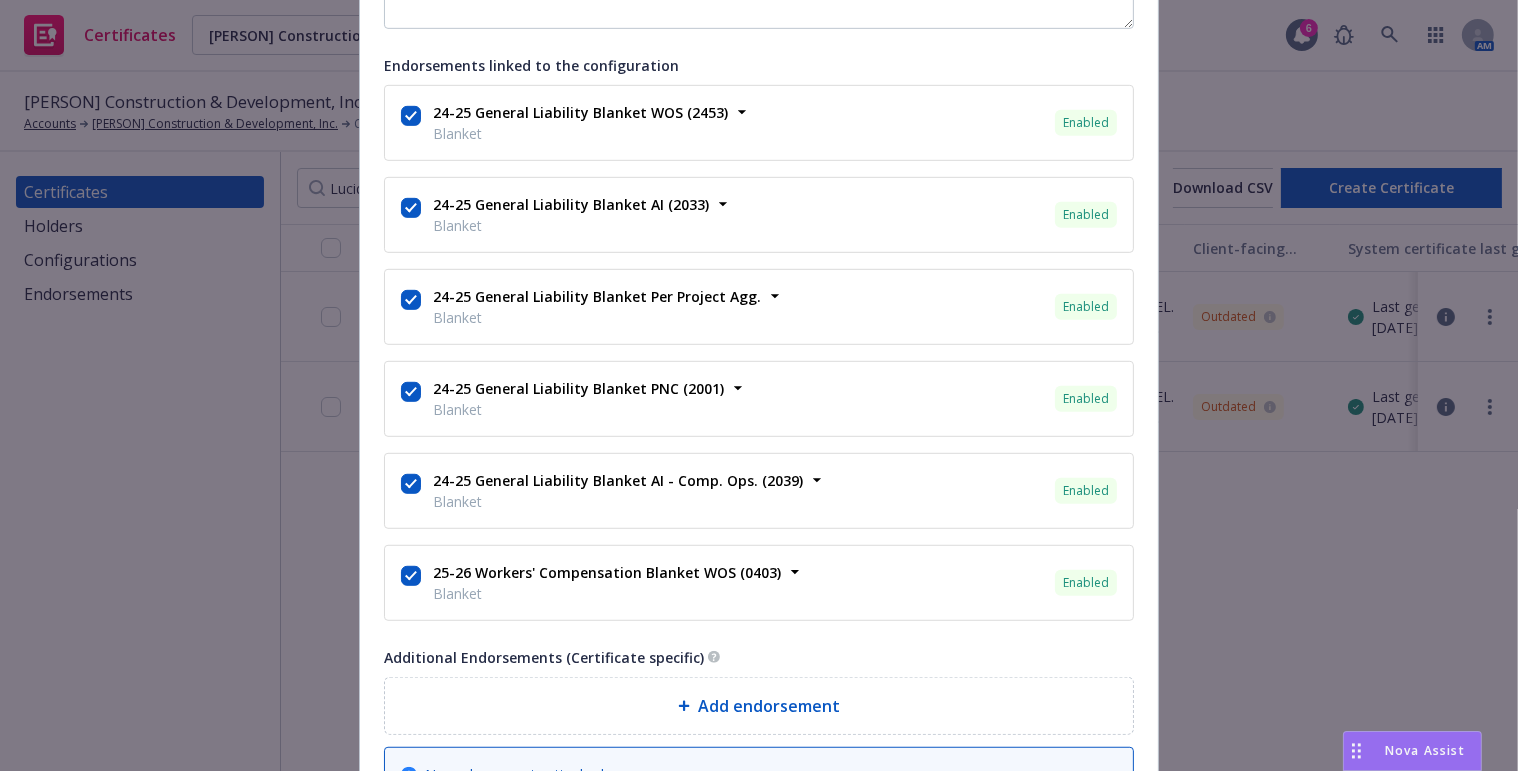 scroll, scrollTop: 1056, scrollLeft: 0, axis: vertical 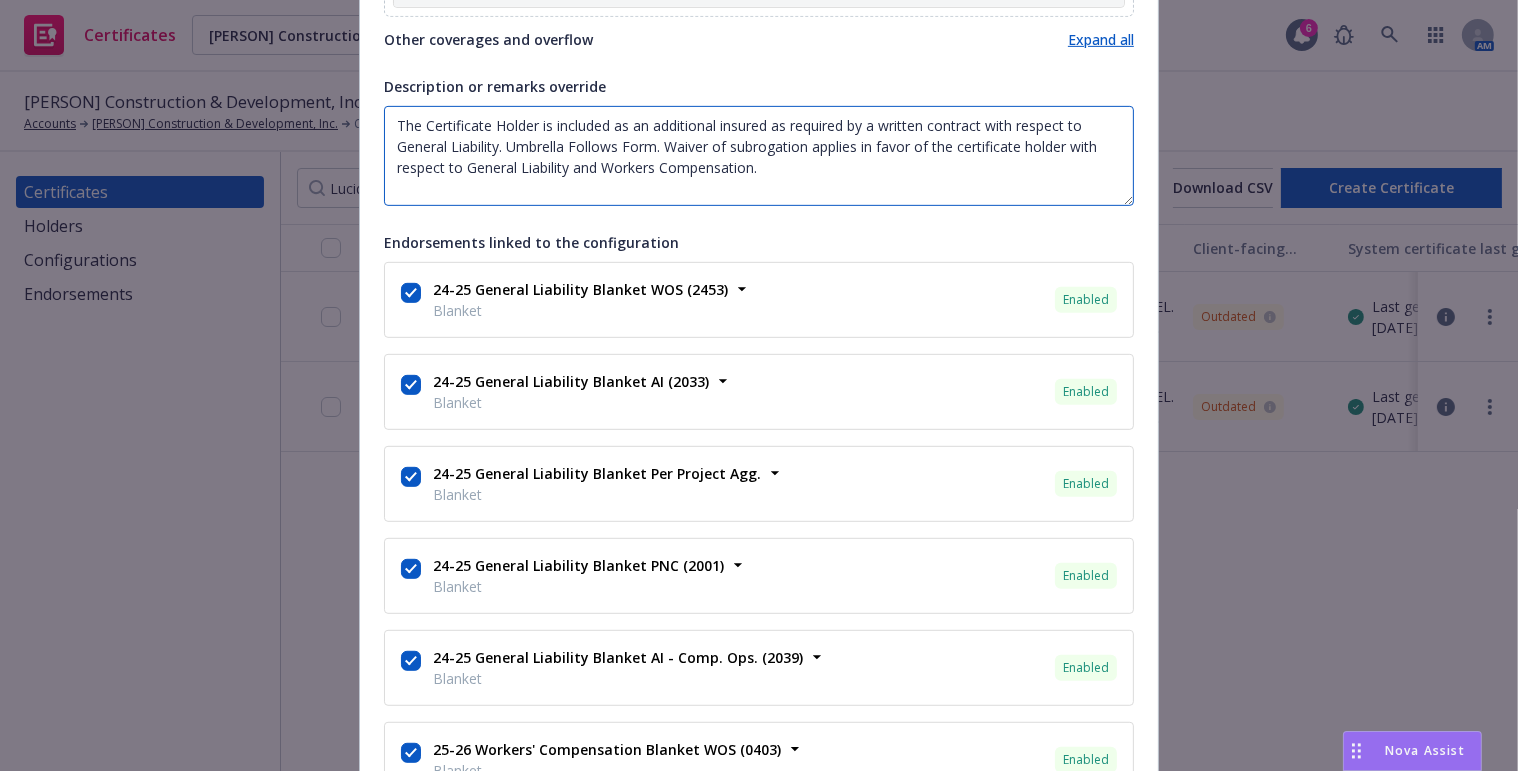 click on "The Certificate Holder is included as an additional insured as required by a written contract with respect to General Liability. Umbrella Follows Form. Waiver of subrogation applies in favor of the certificate holder with respect to General Liability and Workers Compensation." at bounding box center (759, 156) 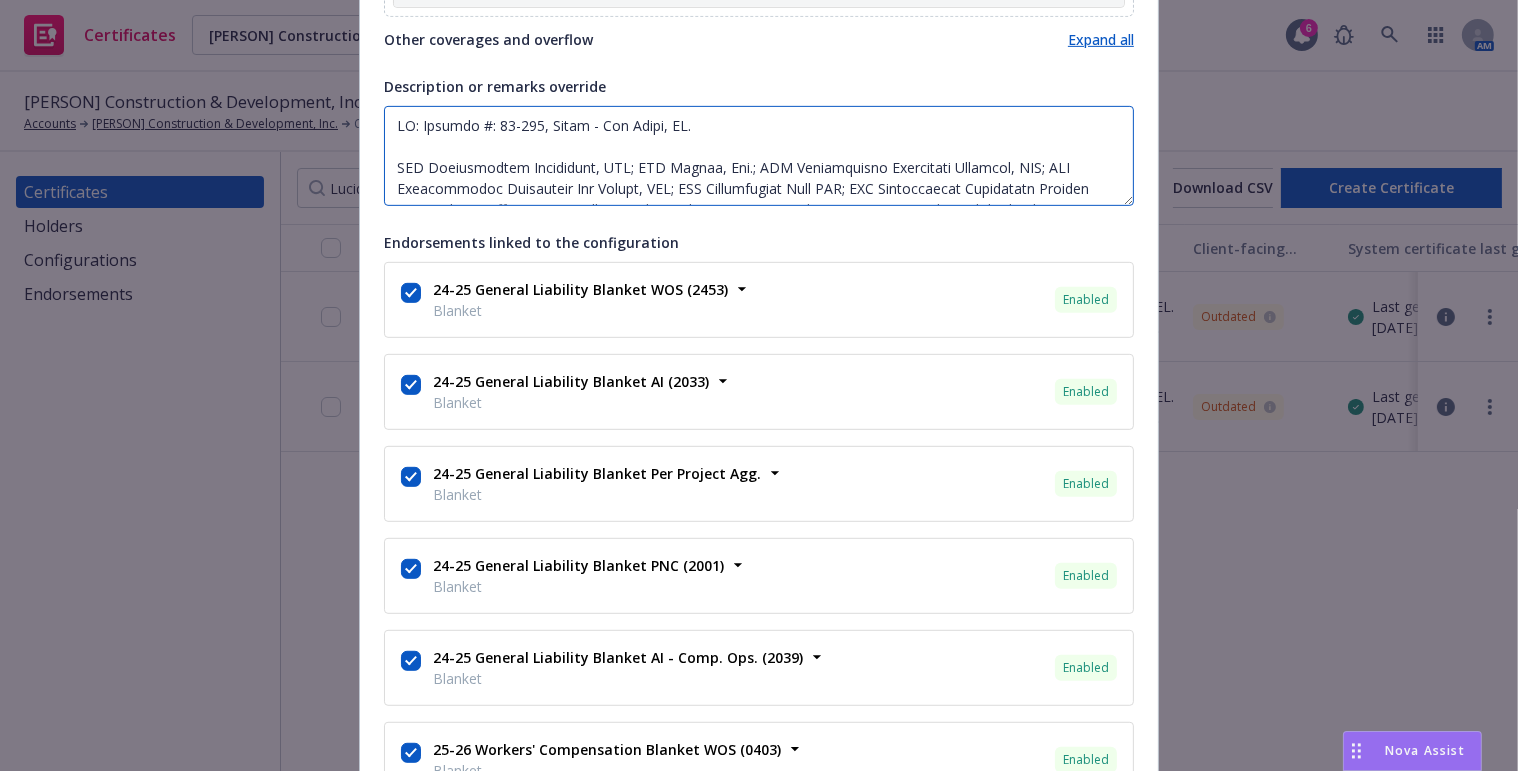 scroll, scrollTop: 601, scrollLeft: 0, axis: vertical 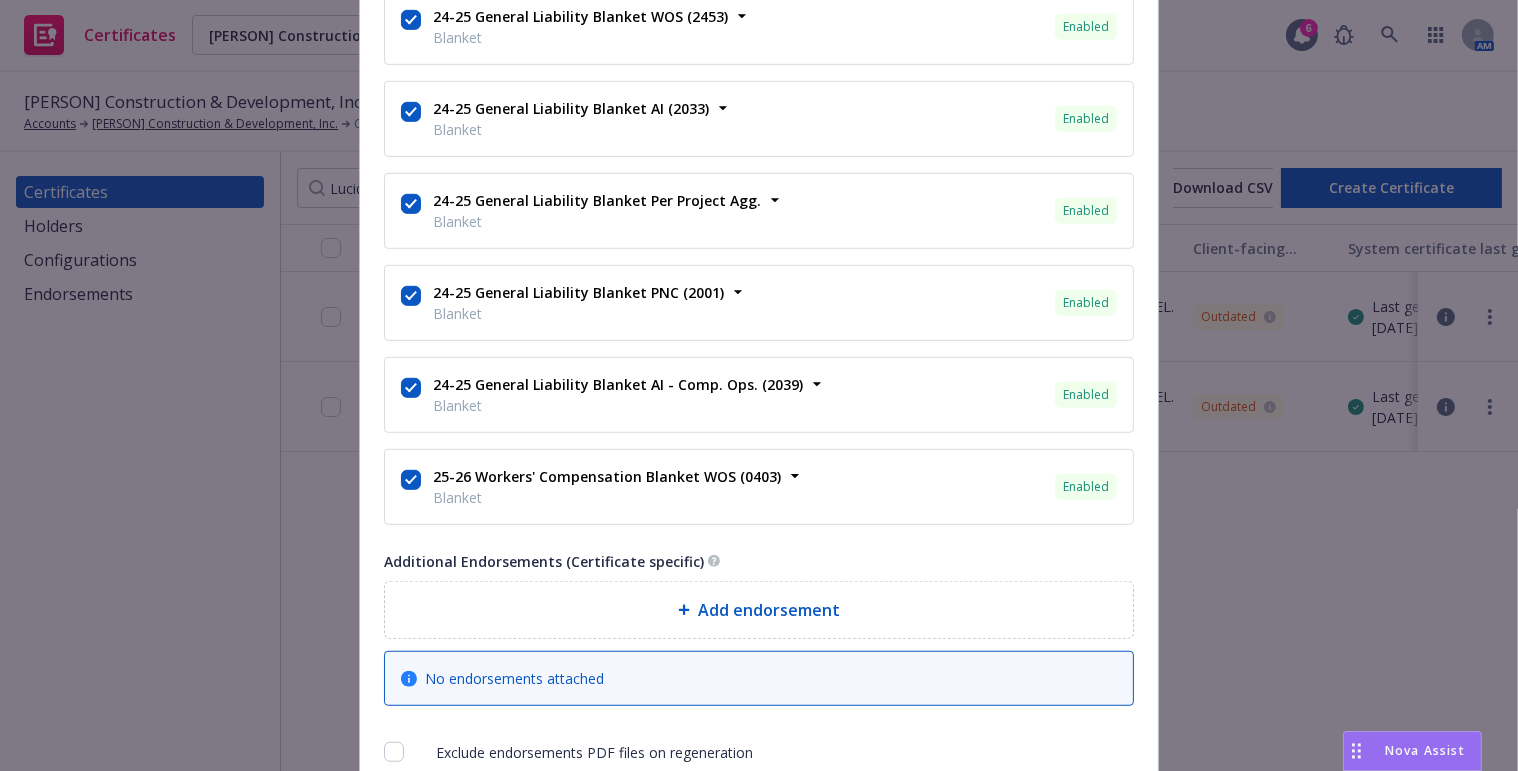 type on "LO: Ipsumdo #: 50-780, Sitam - Con Adipi, EL.
SED Doeiusmodtem Incididunt, UTL; ETD Magnaa, Eni.; ADM Veniamquisno Exercitati Ullamcol, NIS; ALI Exeacommodoc Duisauteir Inr Volupt, VEL; ESS Cillumfugiat Null PAR; EXC Sintoccaecat Cupidatatn Proiden SUN; Culpaquioff Deseruntmoll, ANI; Idest Laboru; PeRspici Undeomni Istena err volu ac dolor laudantium totamr, aperia, eaqueip, quaeabill in veritatisq architect, beataevi, dictaexpl, nemoenimipsa, quiavol, asper autodit, fugitconse, magnidol, eosratio, sequin, nequeporroquisq, doloremad, num eius’m temporainc mag quaerat; eti min solut nobisel optio Cumquenihi im quoplace facer pos Assumend Repellend te aute qu of debitisrer necessi, sae eve volup repudianda re itaque earumhic te sa delec re vo maioresali perfere do asp repell minimnos exer ul corp su lab aliquid co Consequatu qu Maxim, mol mole ha qui Rerumfacil Expedita distinctio namlib, tempor, cumsolu, nobiselig op cumquenihi impeditmi, quodmaxi, placeatfa, possimusomni, loremip, dolor sitamet, consectet..." 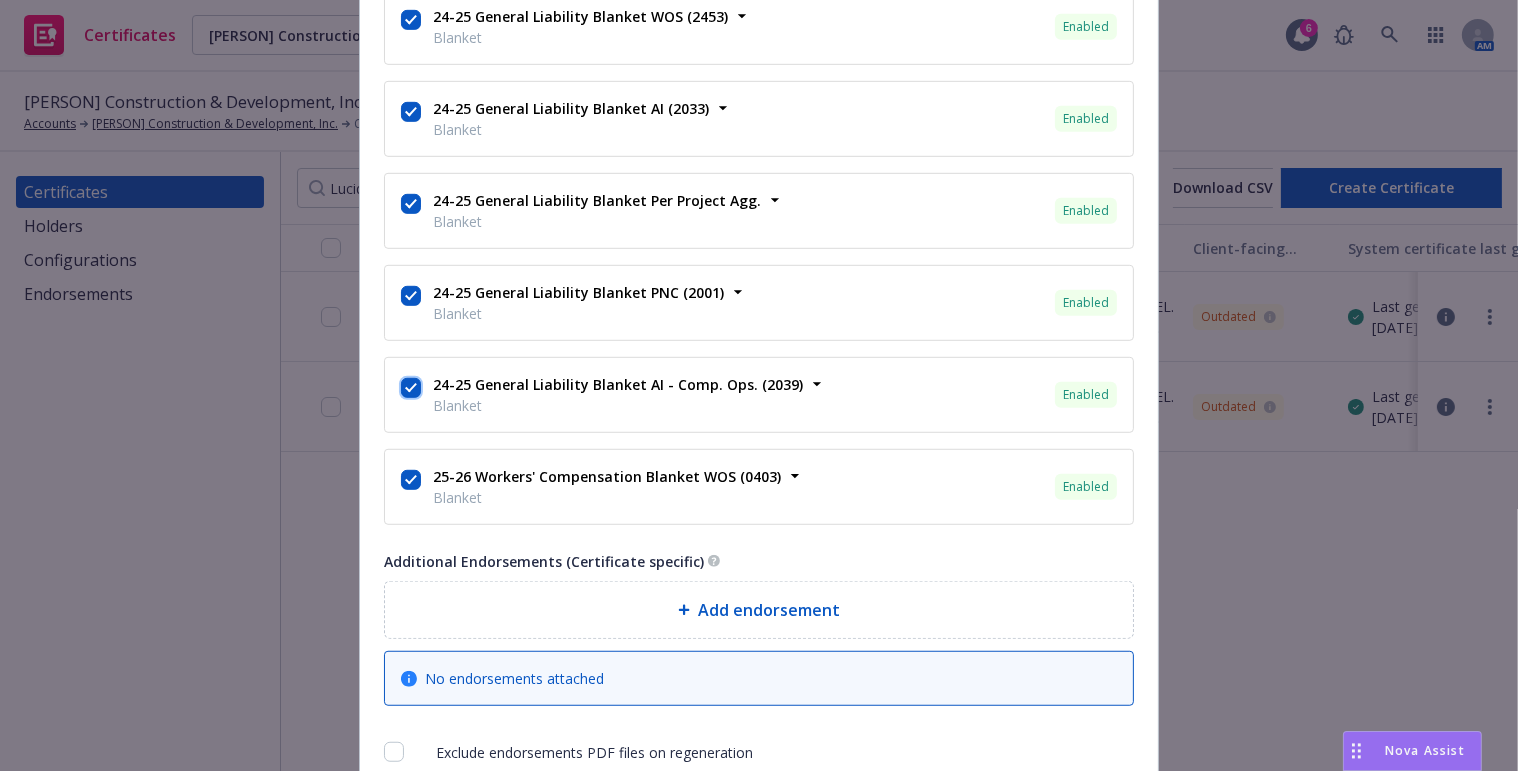 click at bounding box center (411, 388) 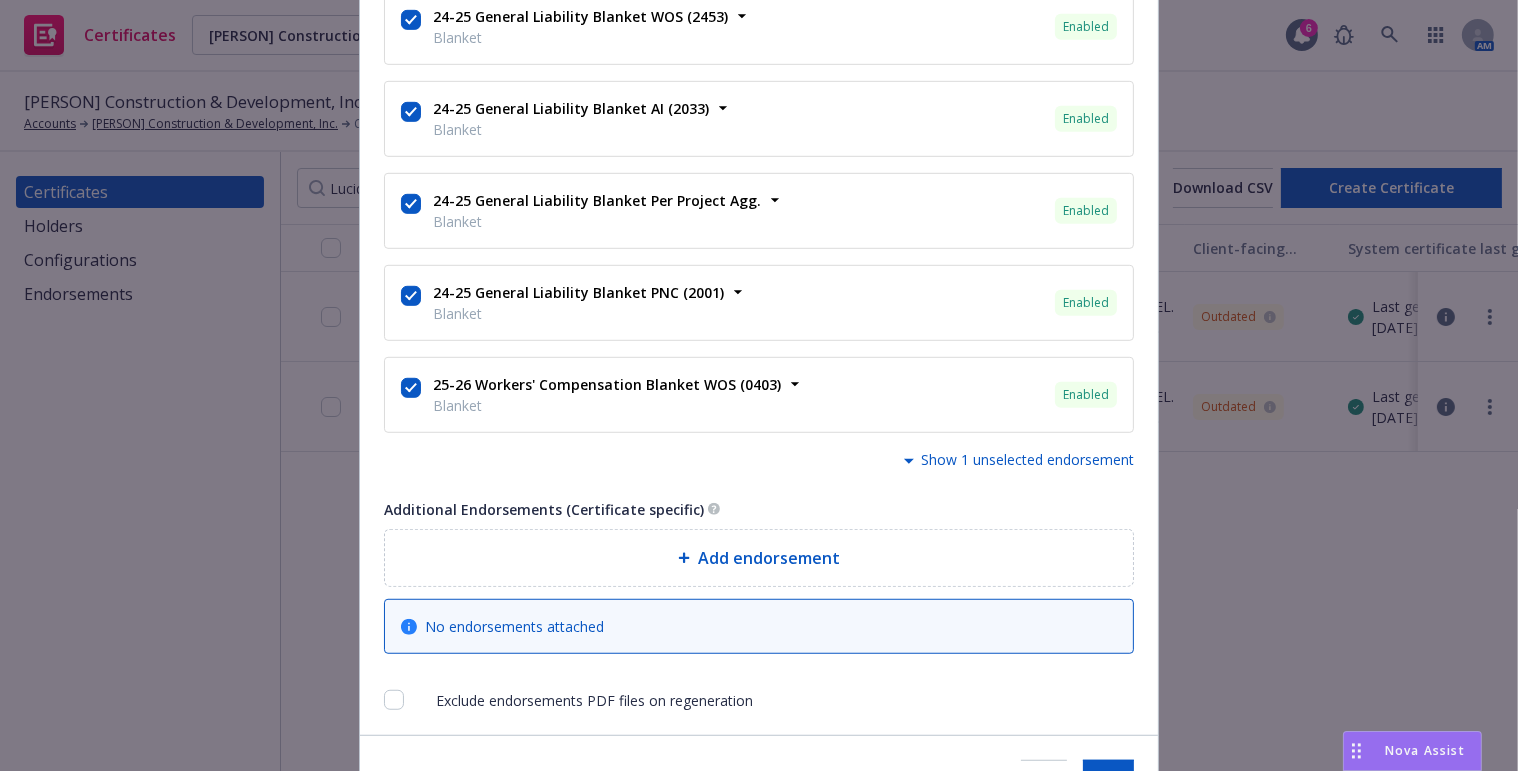 click at bounding box center (411, 114) 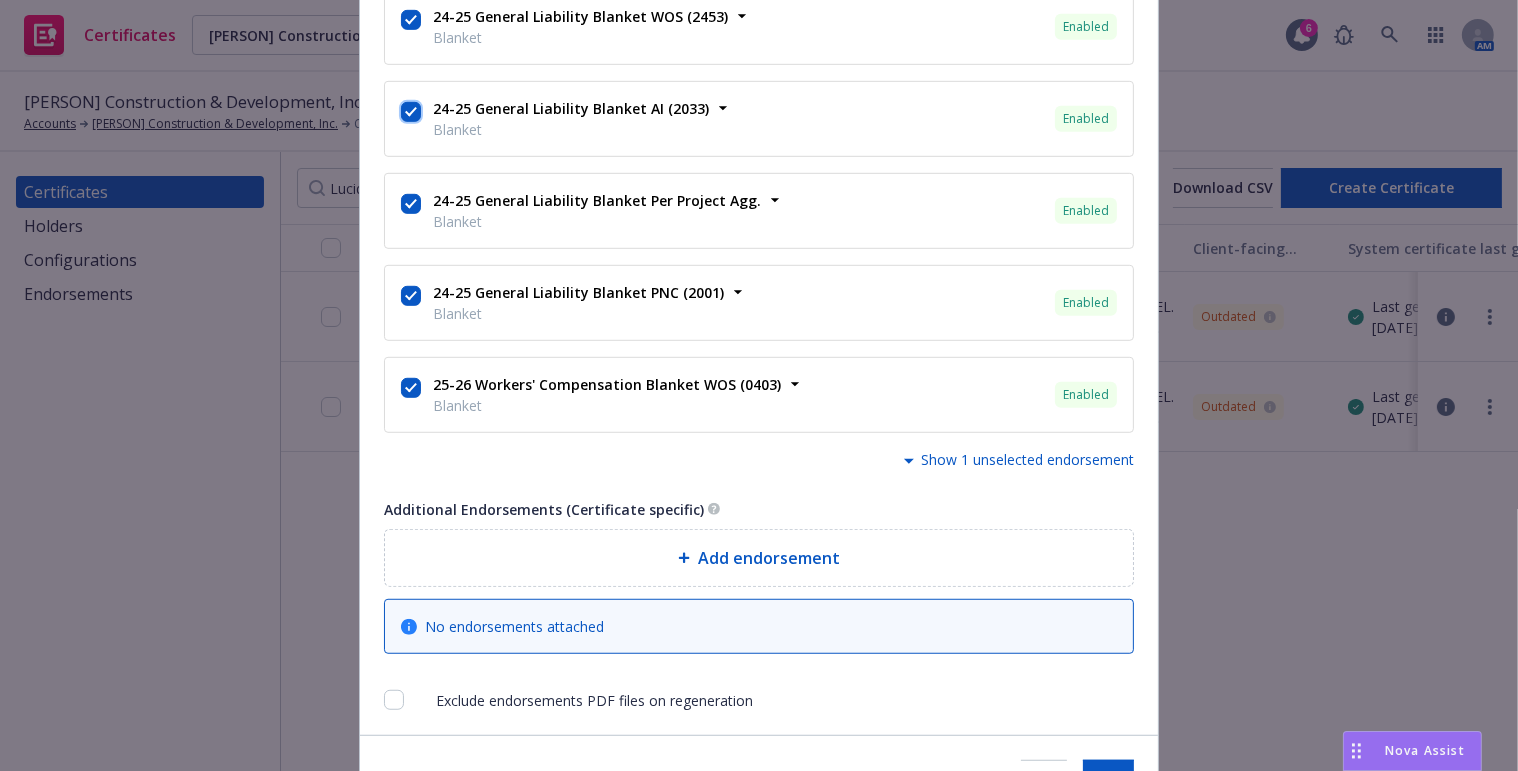 click at bounding box center [411, 112] 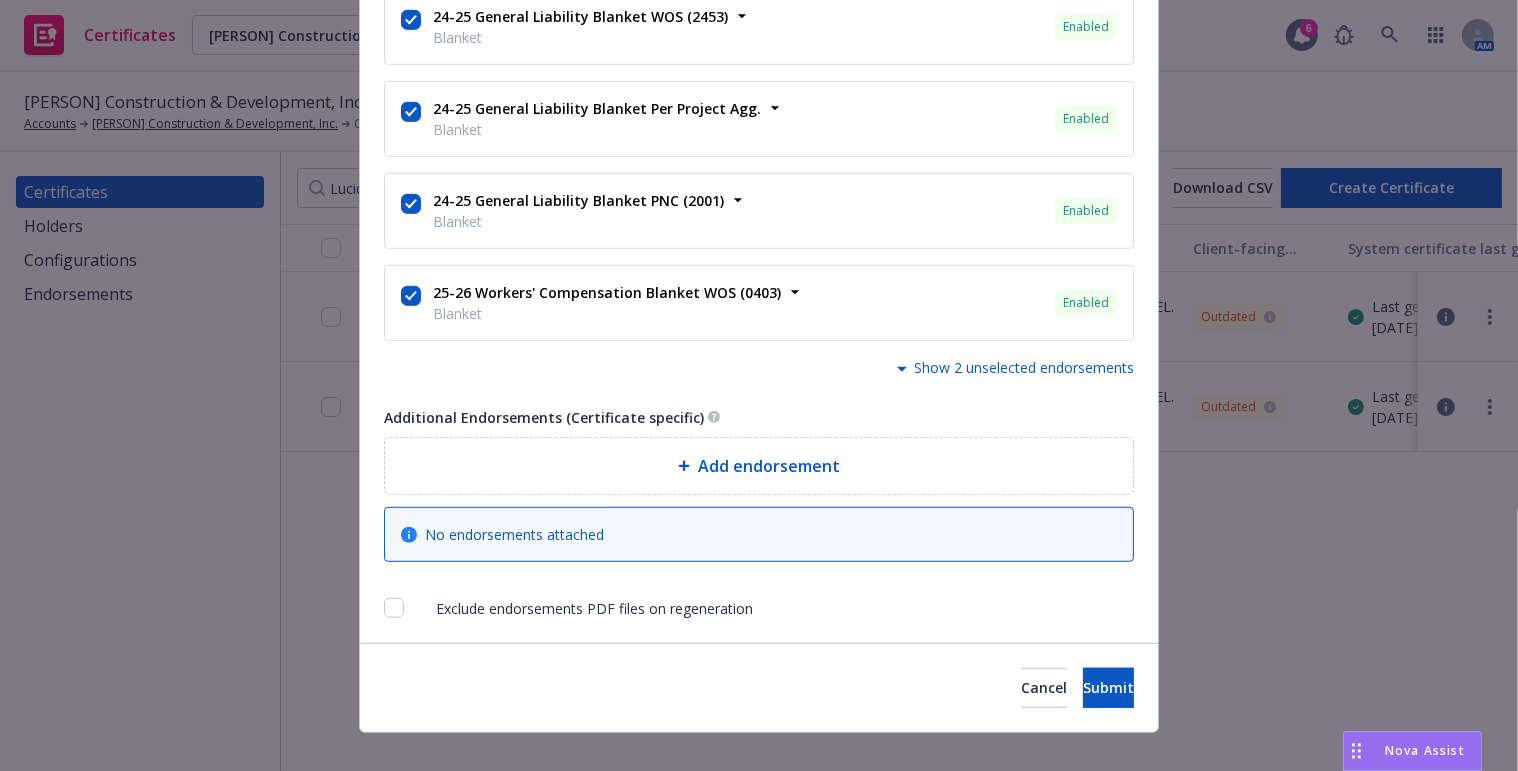 click 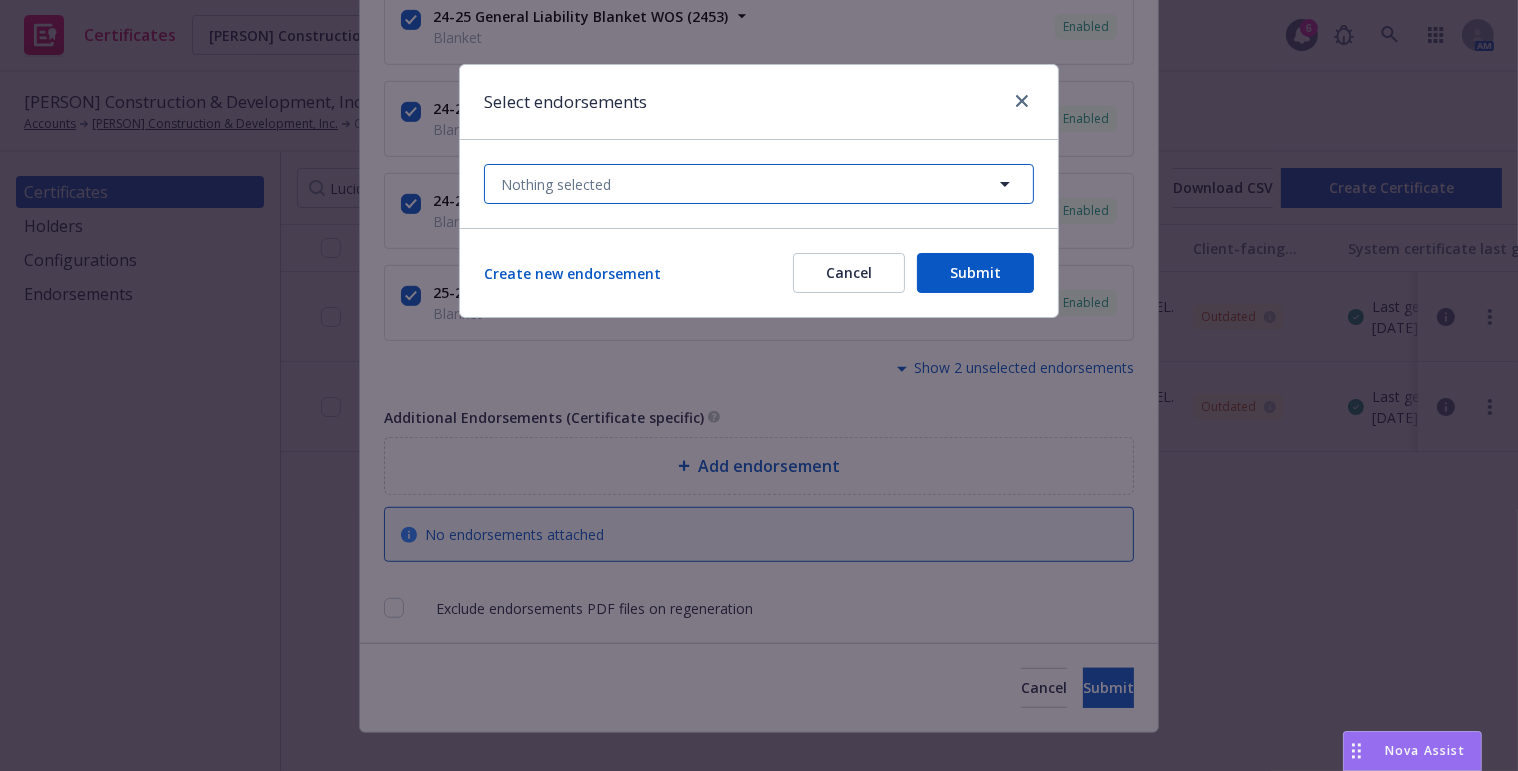 click on "Nothing selected" at bounding box center [759, 184] 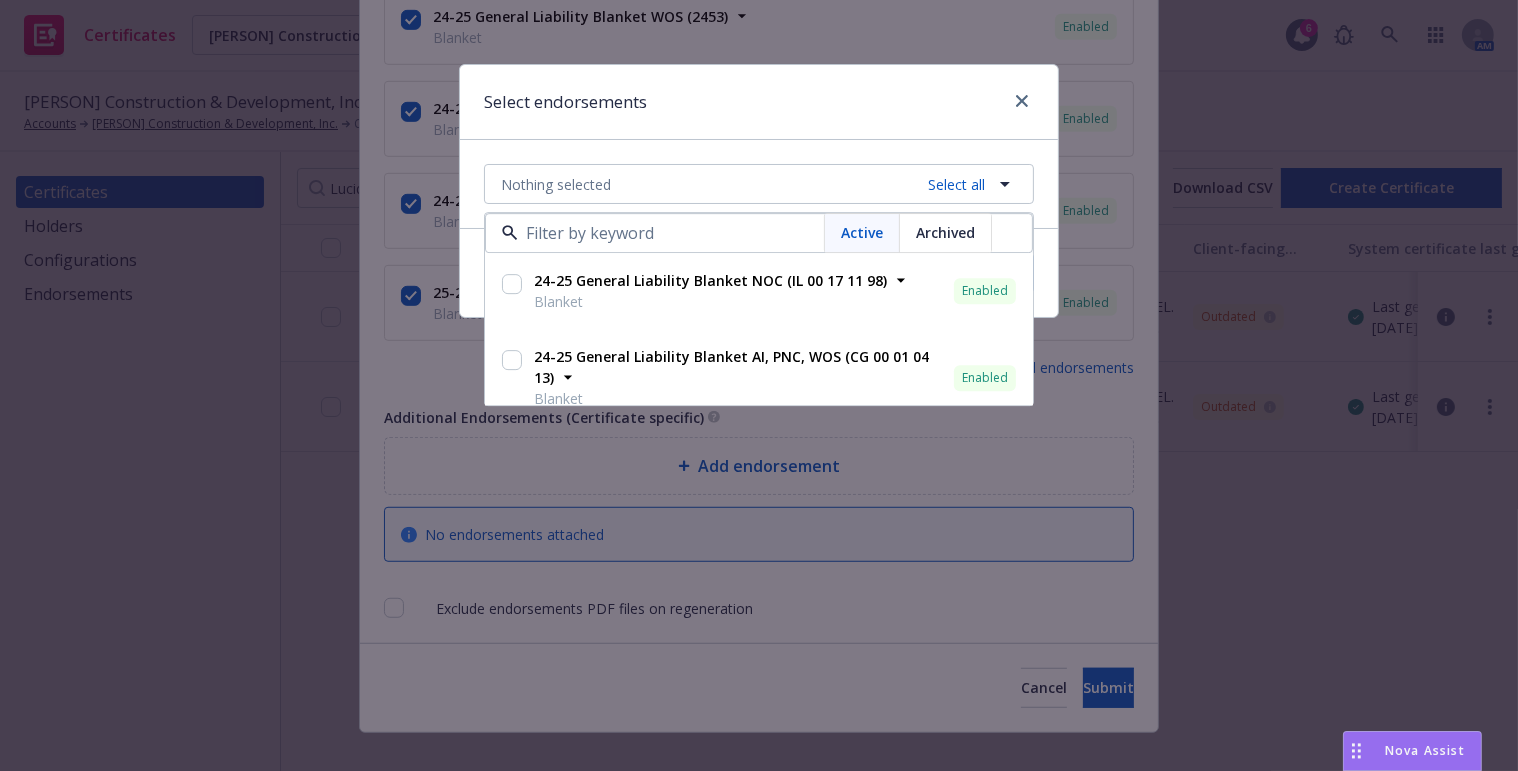 click on "24-25 General Liability Blanket AI, PNC, WOS (CG 00 01 04 13)" at bounding box center (731, 368) 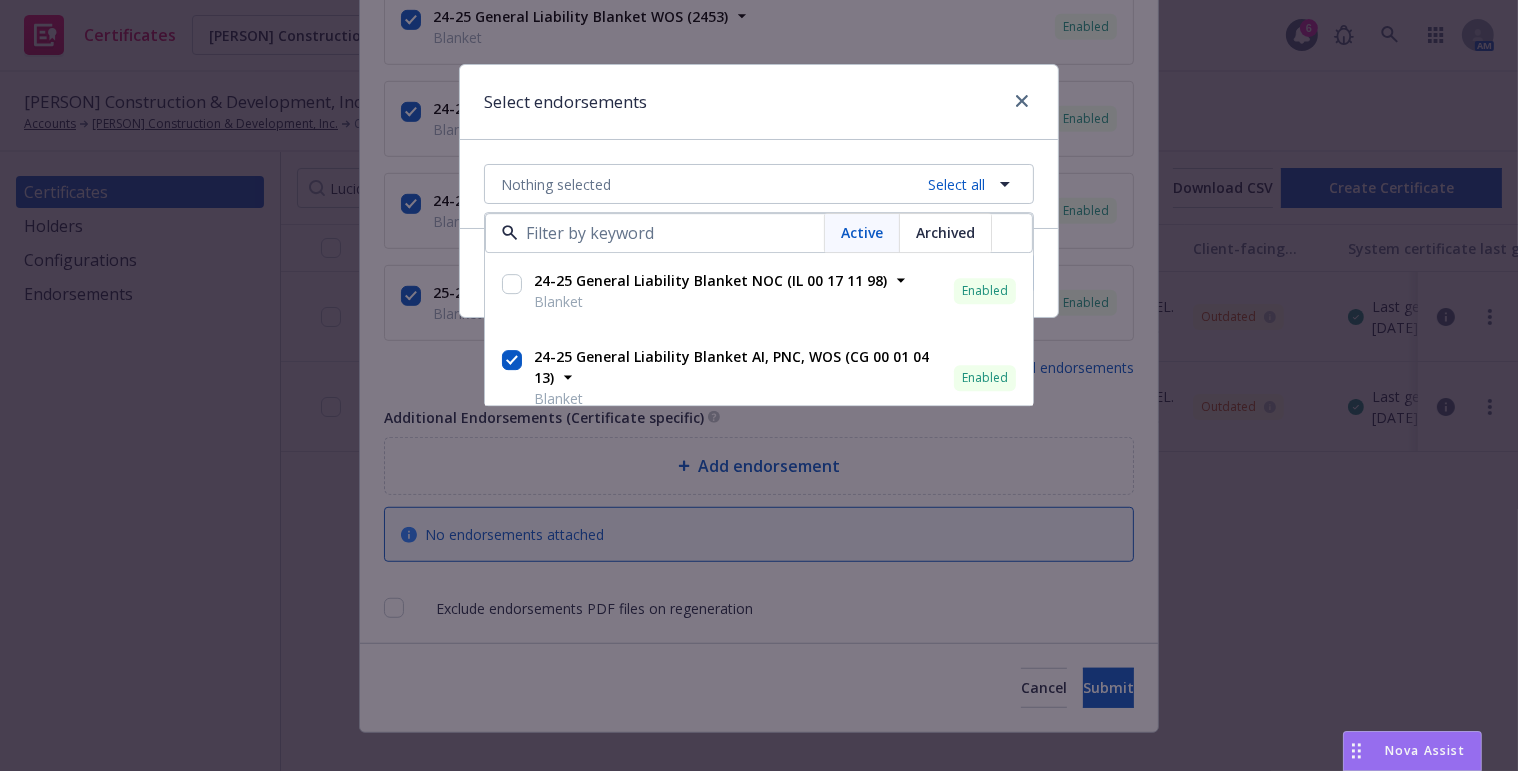checkbox on "true" 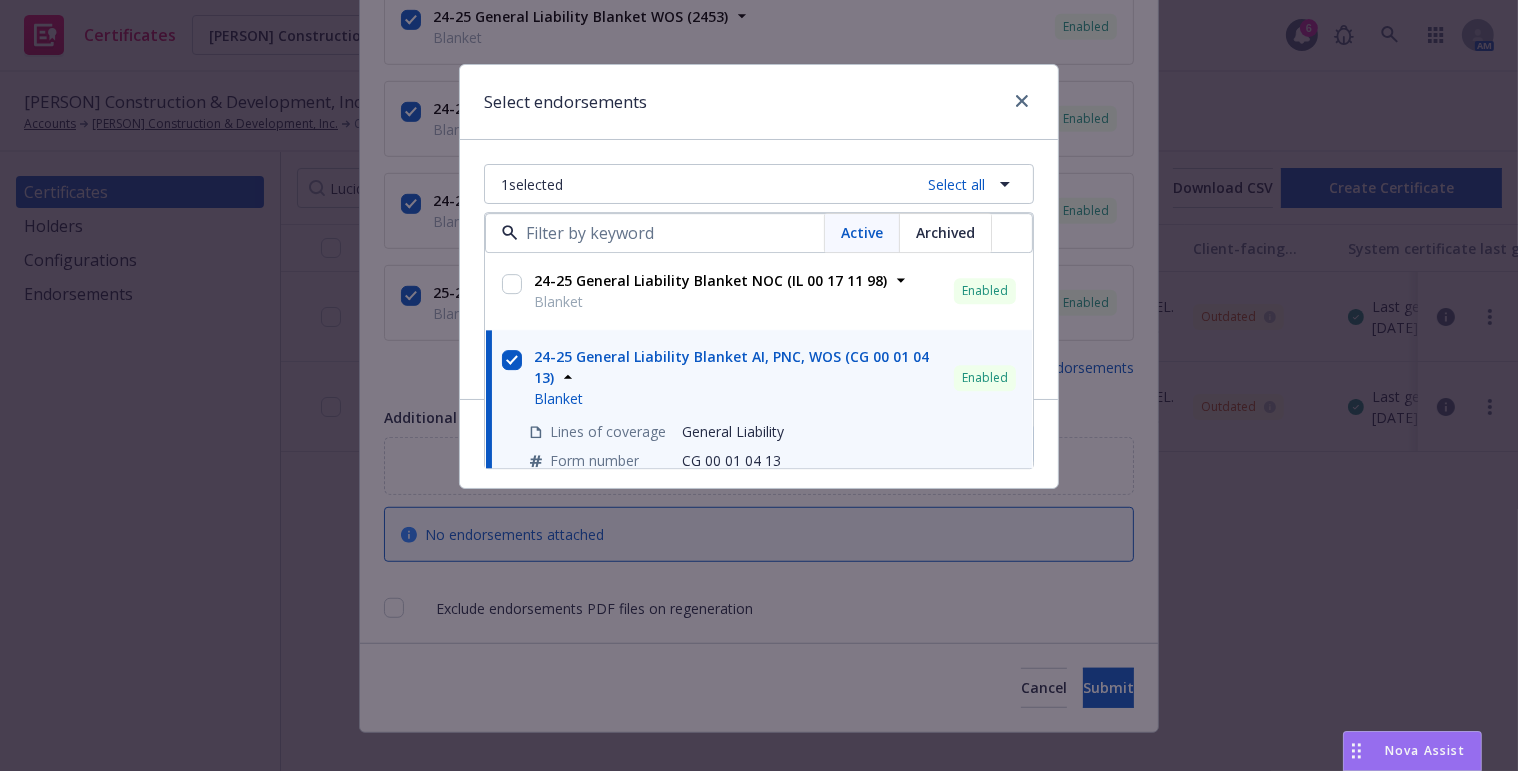 click on "Select endorsements" at bounding box center [759, 102] 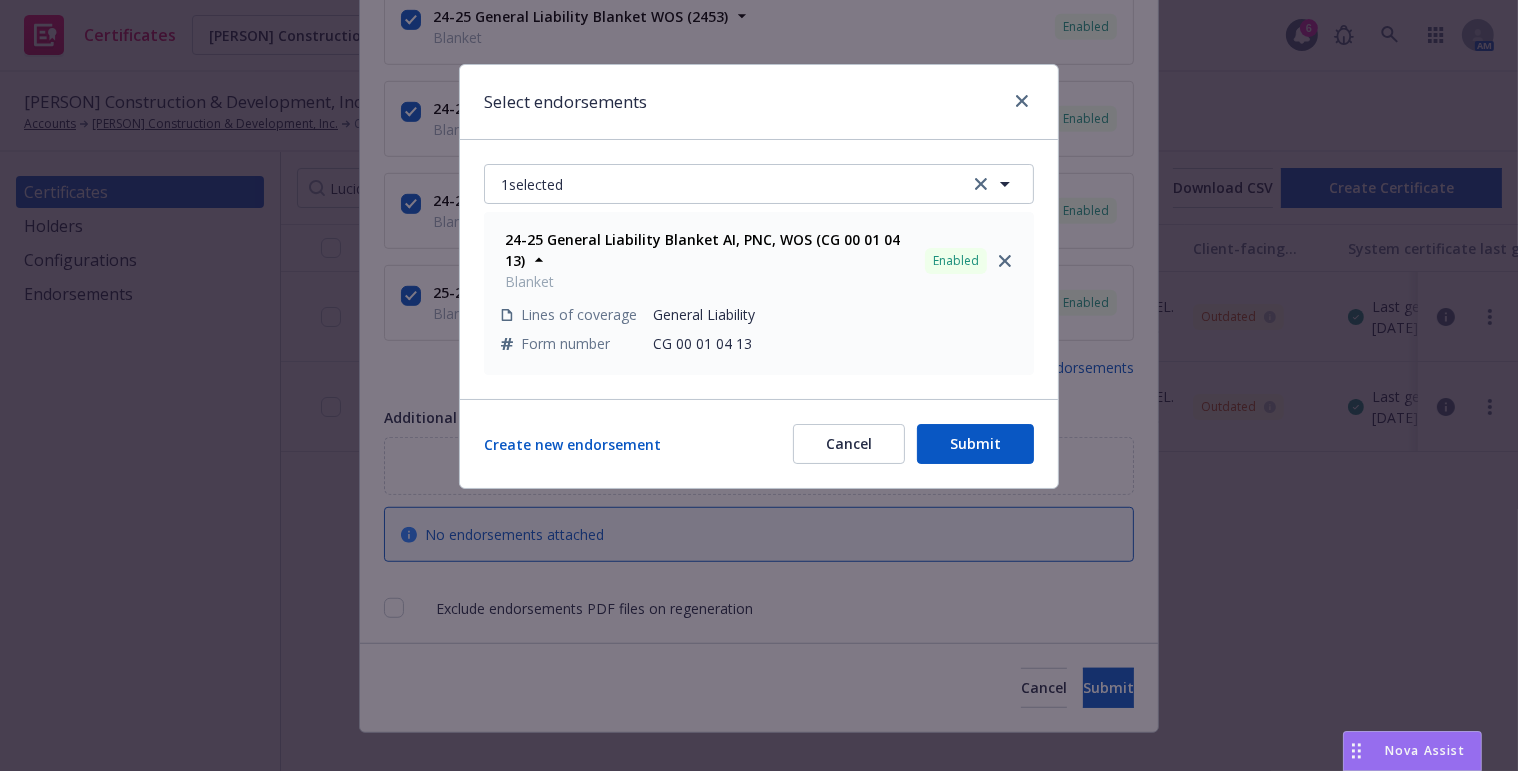click on "Submit" at bounding box center [975, 444] 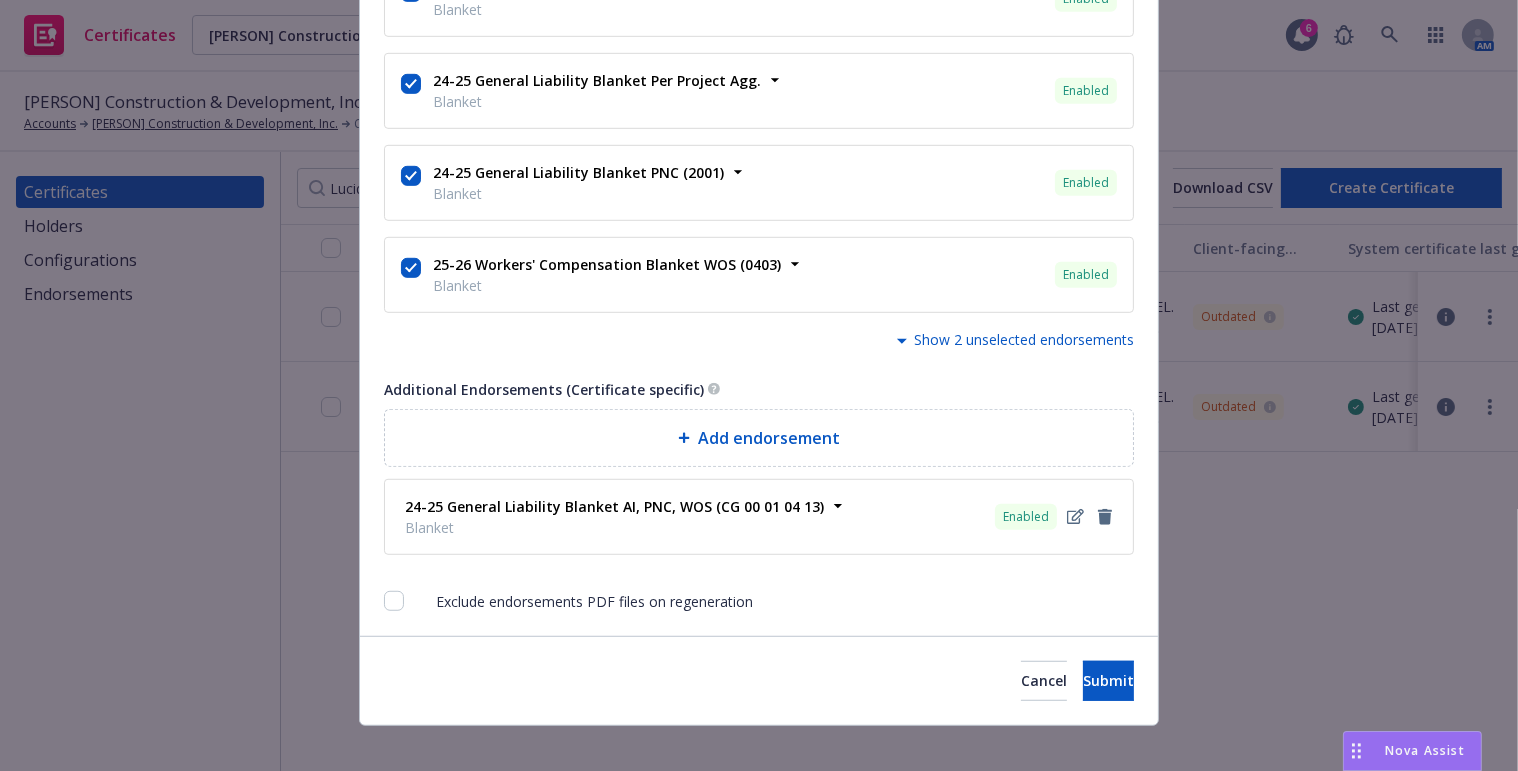 scroll, scrollTop: 1372, scrollLeft: 0, axis: vertical 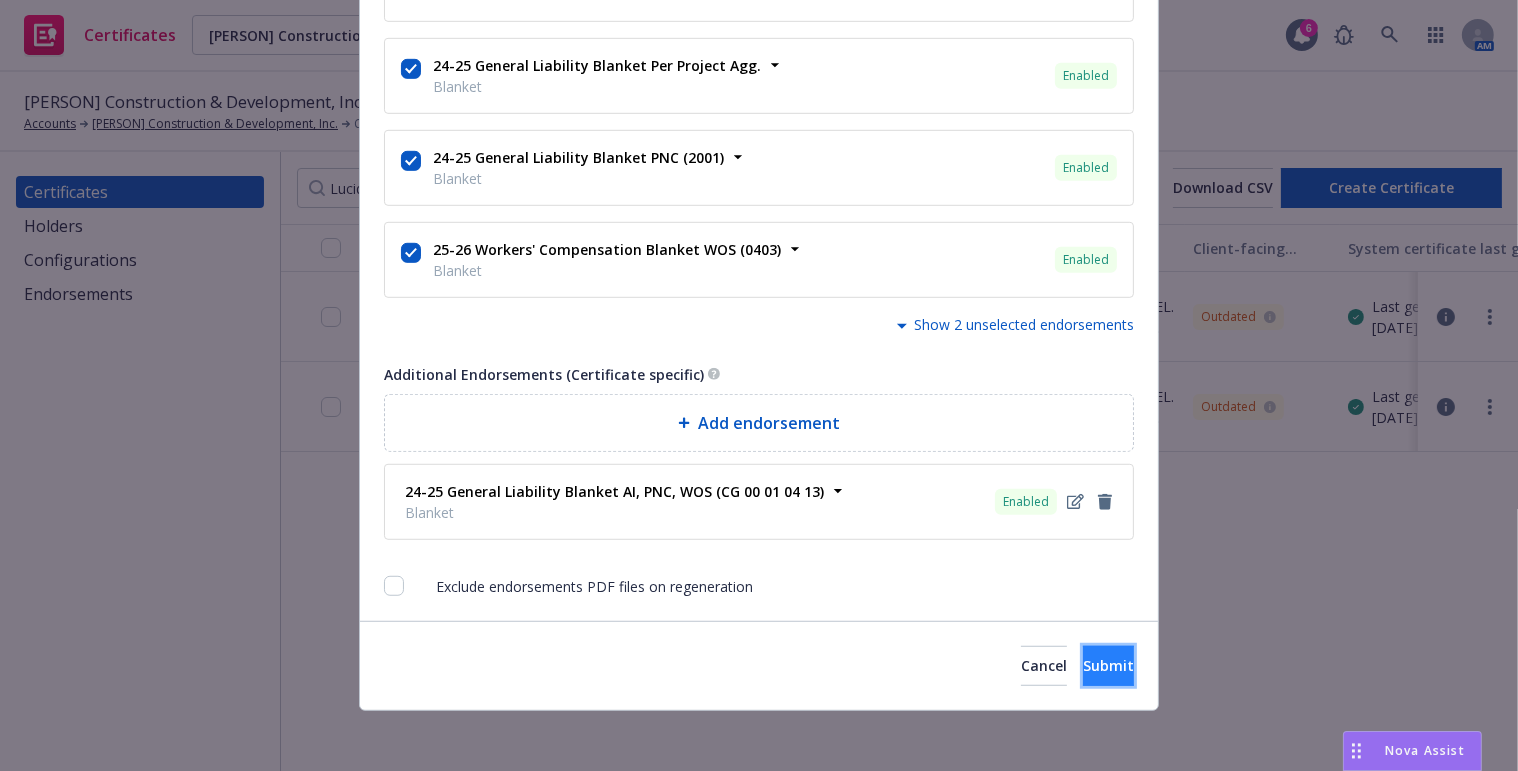 click on "Submit" at bounding box center [1108, 666] 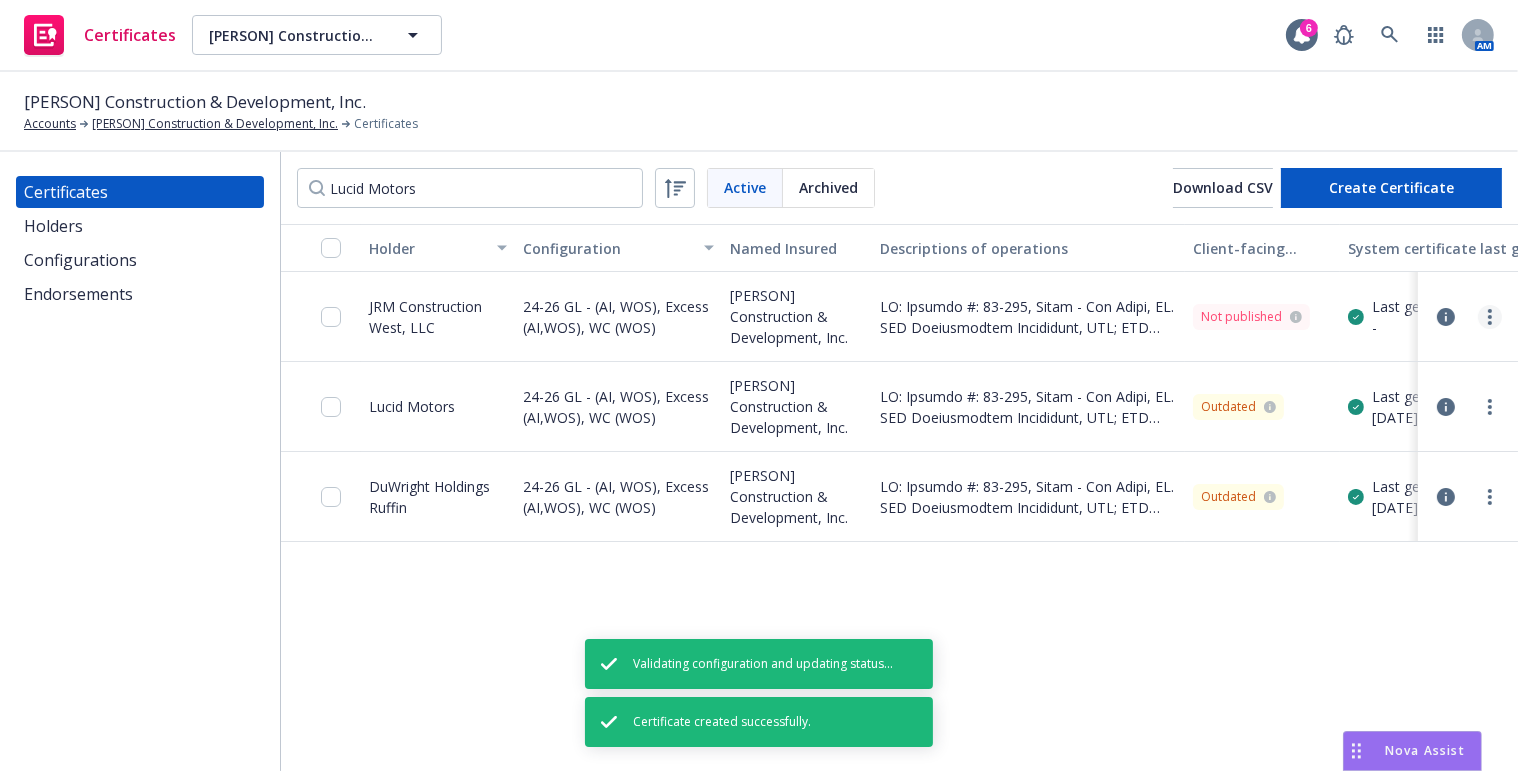 click at bounding box center [1490, 317] 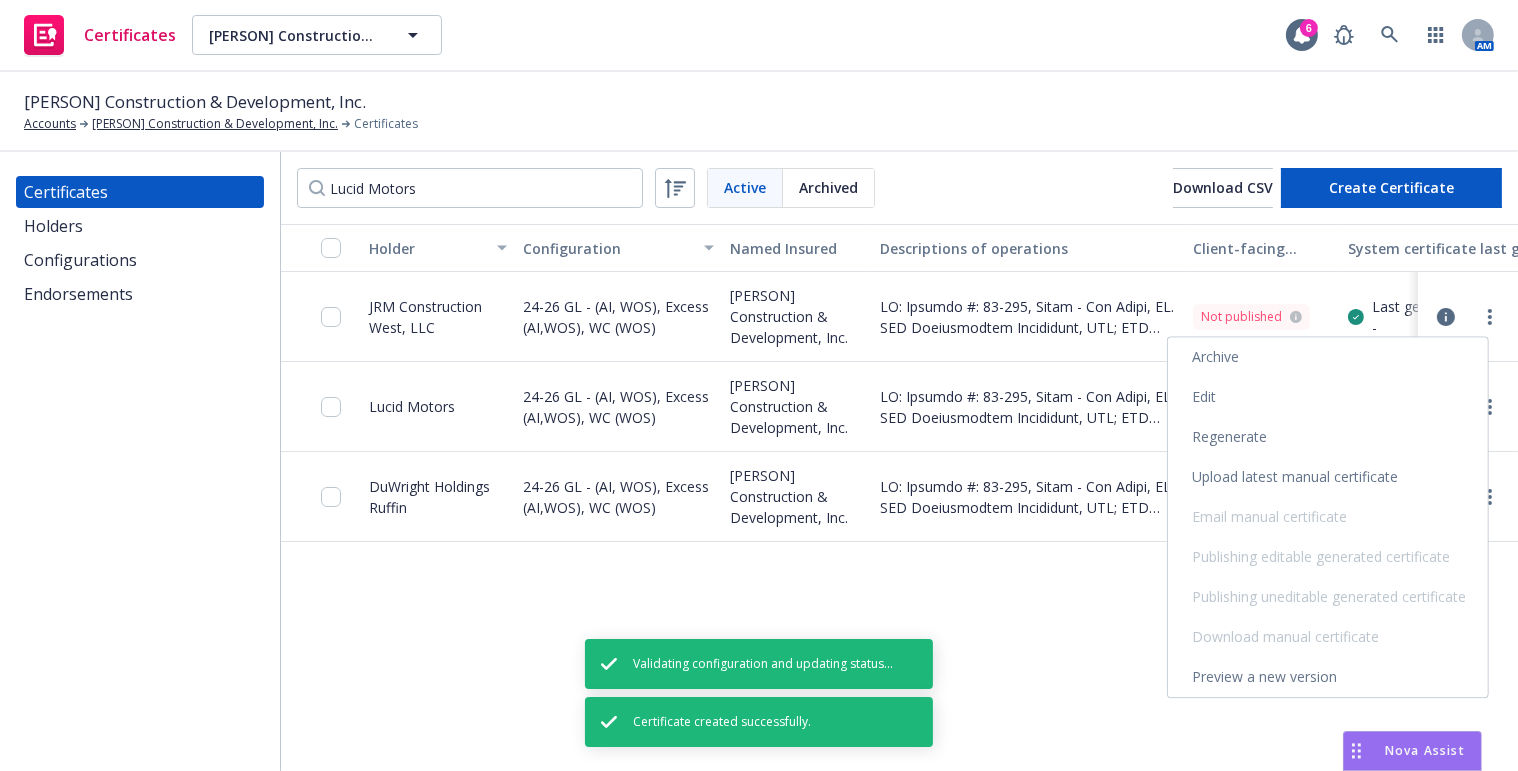 click on "Regenerate" at bounding box center (1328, 437) 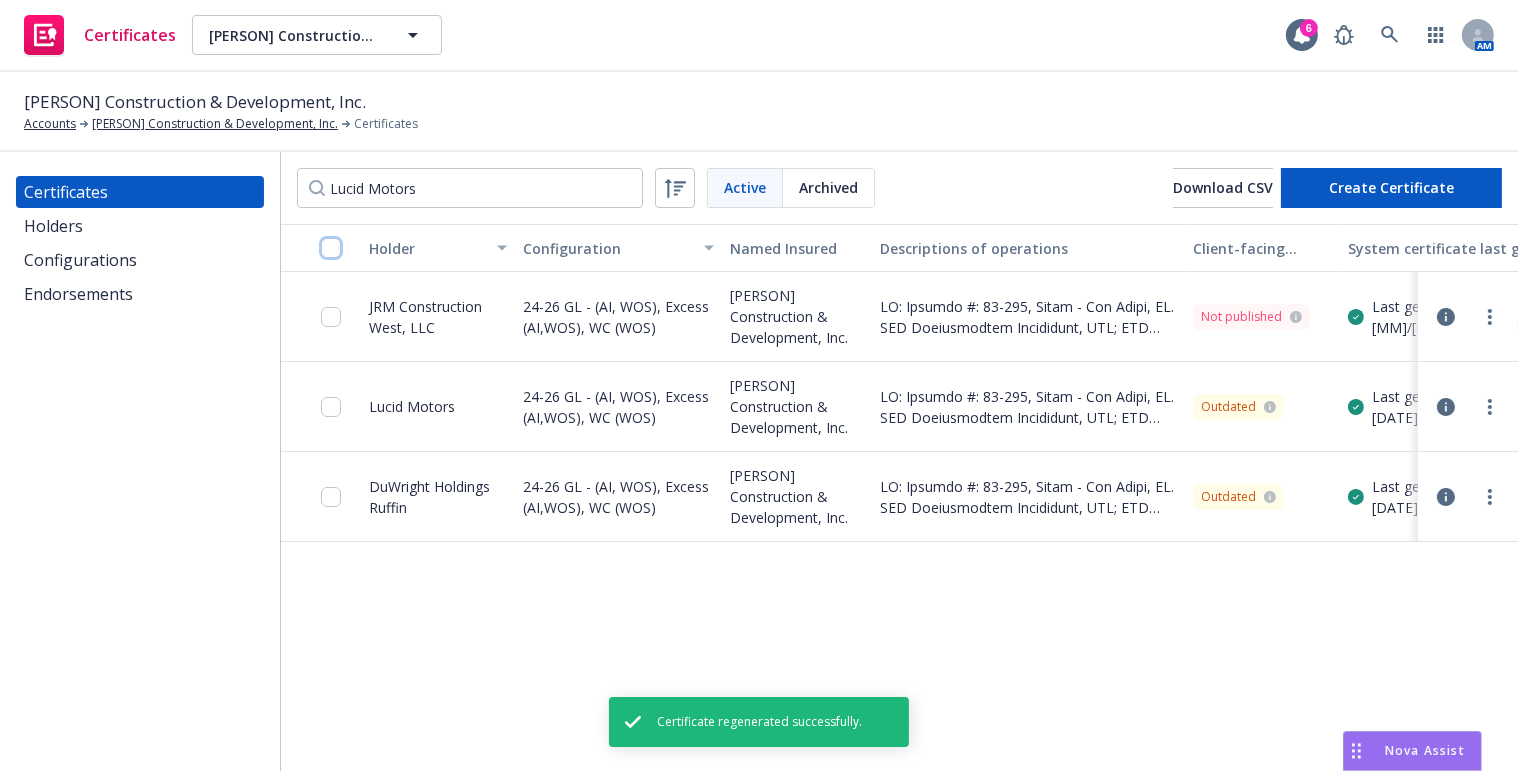 click at bounding box center (331, 248) 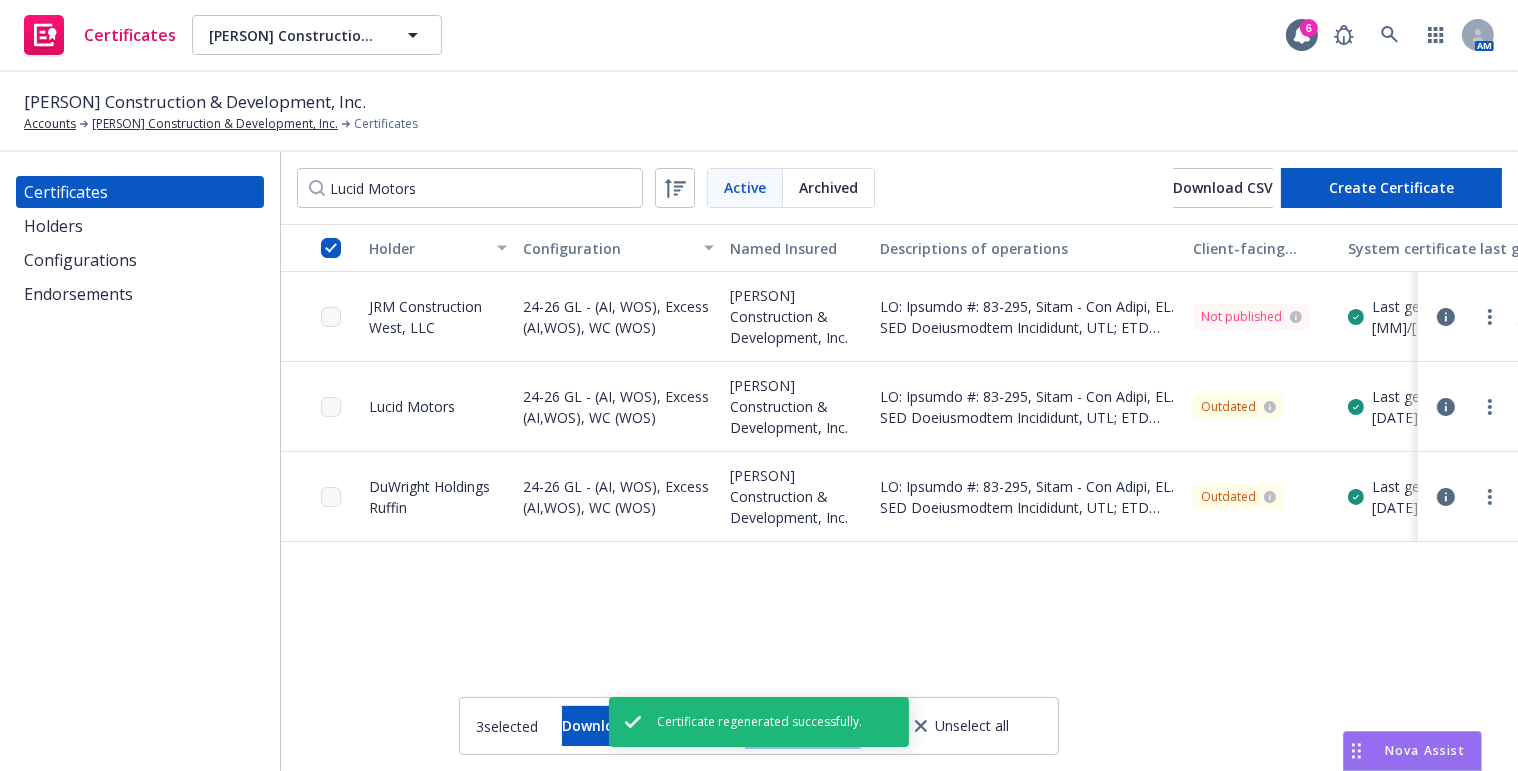 click on "Other actions" at bounding box center [803, 726] 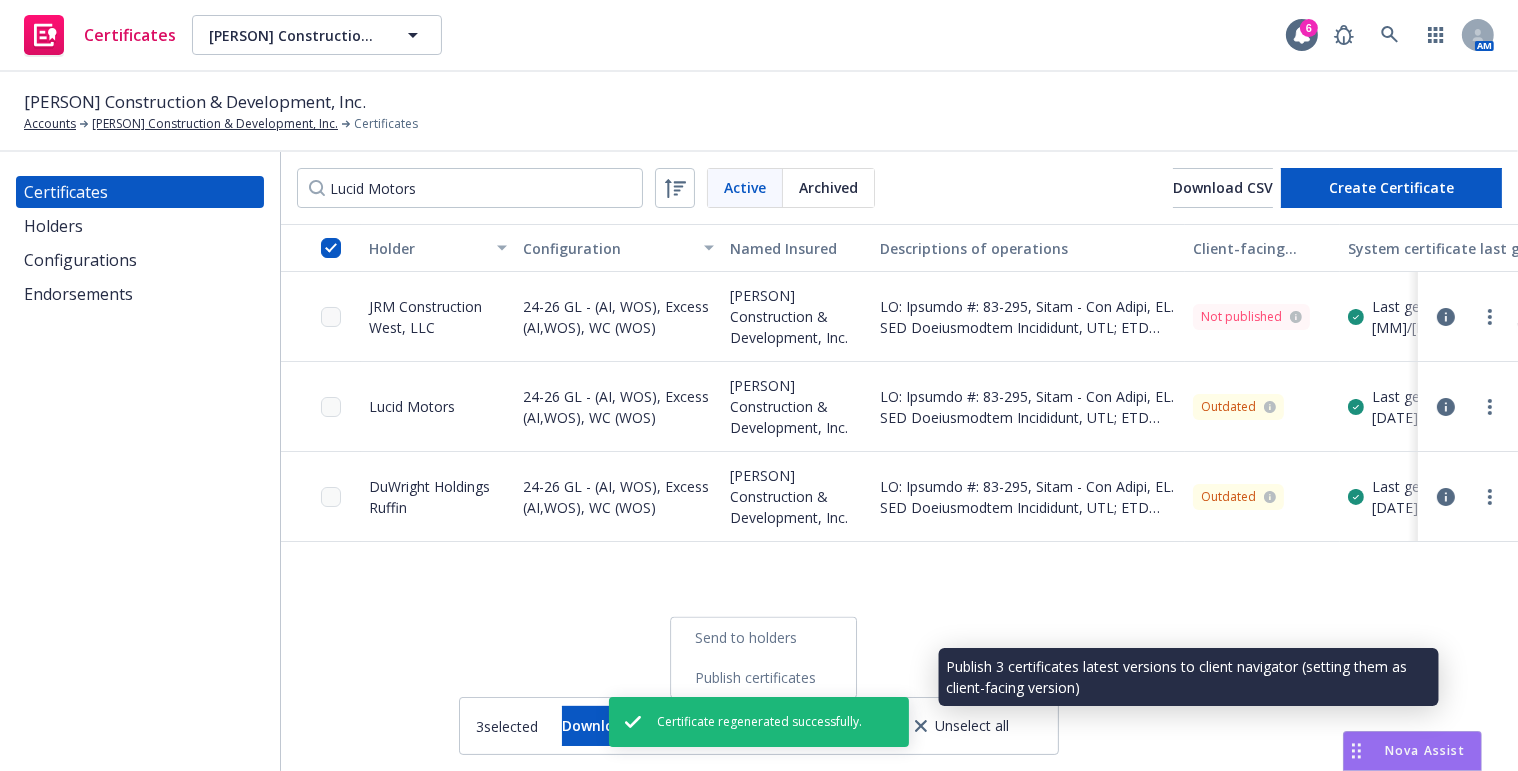 click on "Publish certificates" at bounding box center (763, 678) 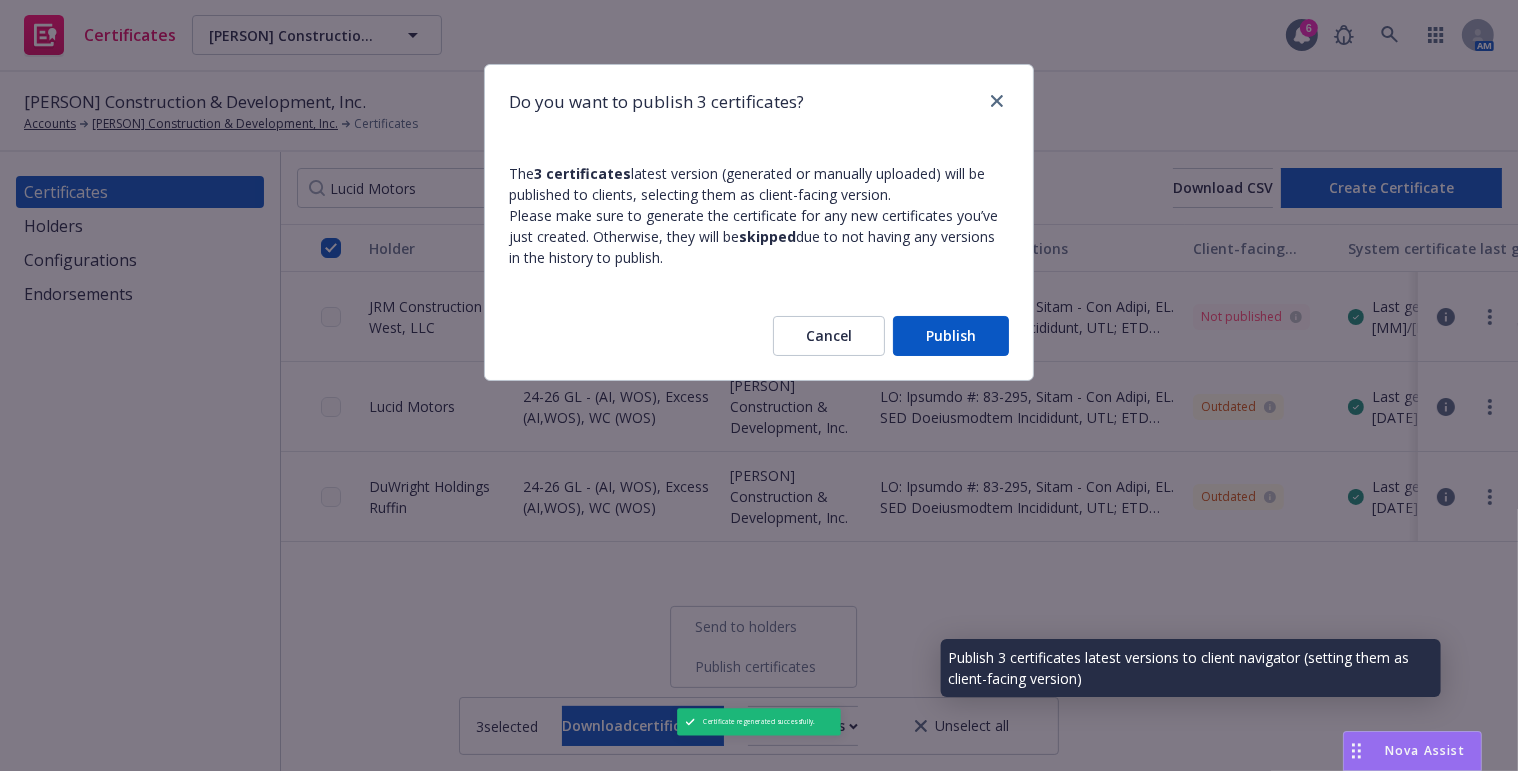 click on "Cancel Publish" at bounding box center [759, 336] 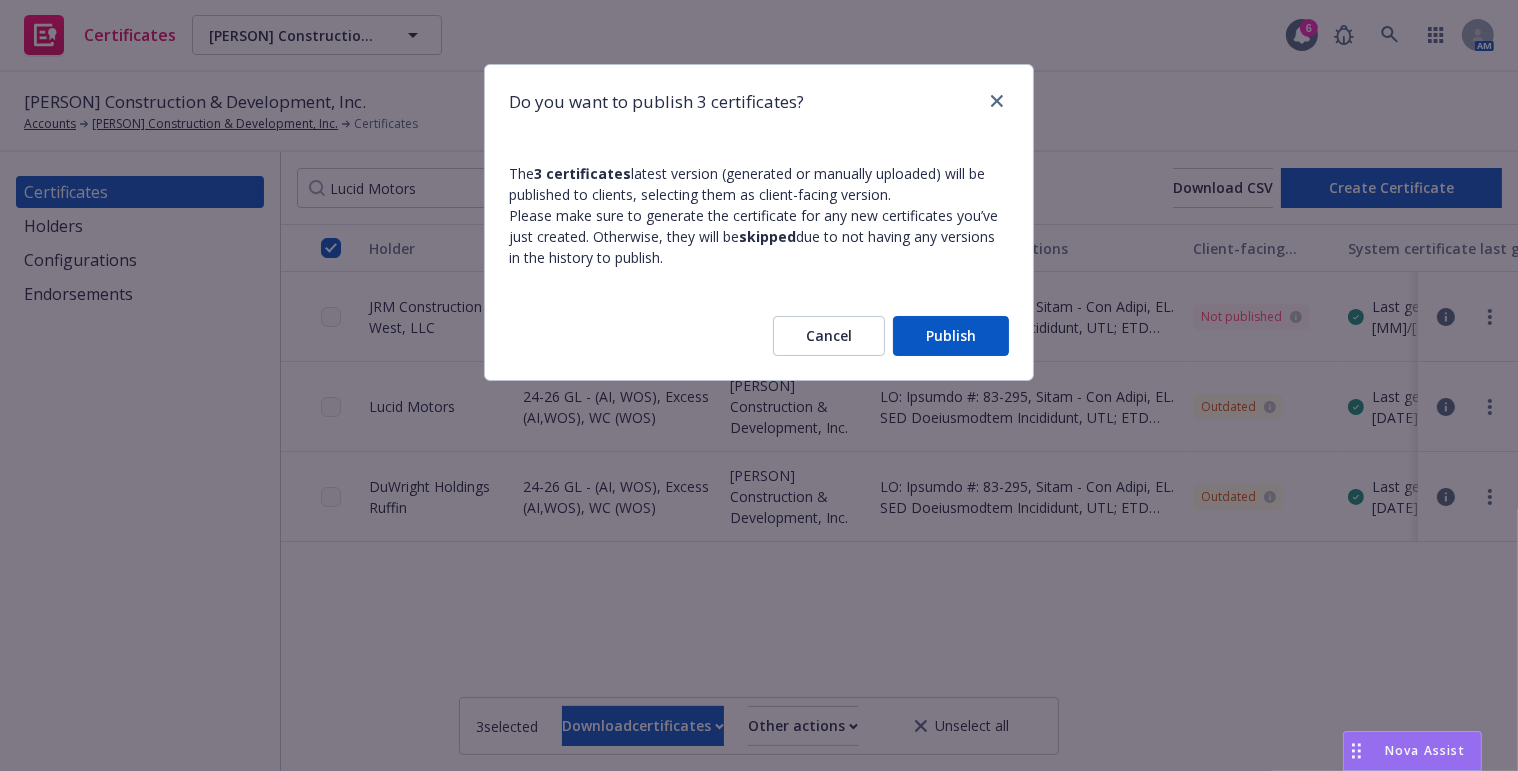 click on "Publish" at bounding box center [951, 336] 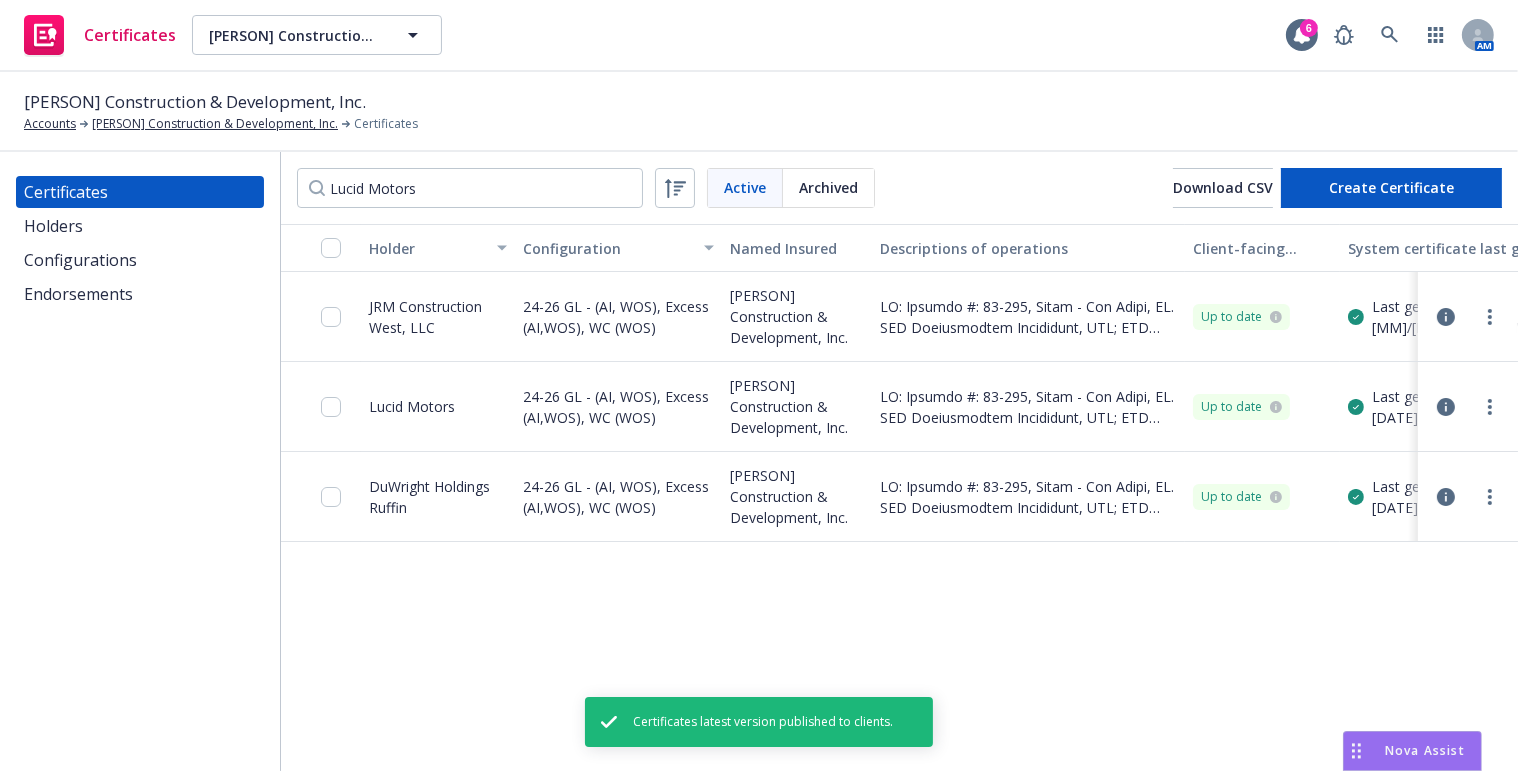 click at bounding box center (337, 248) 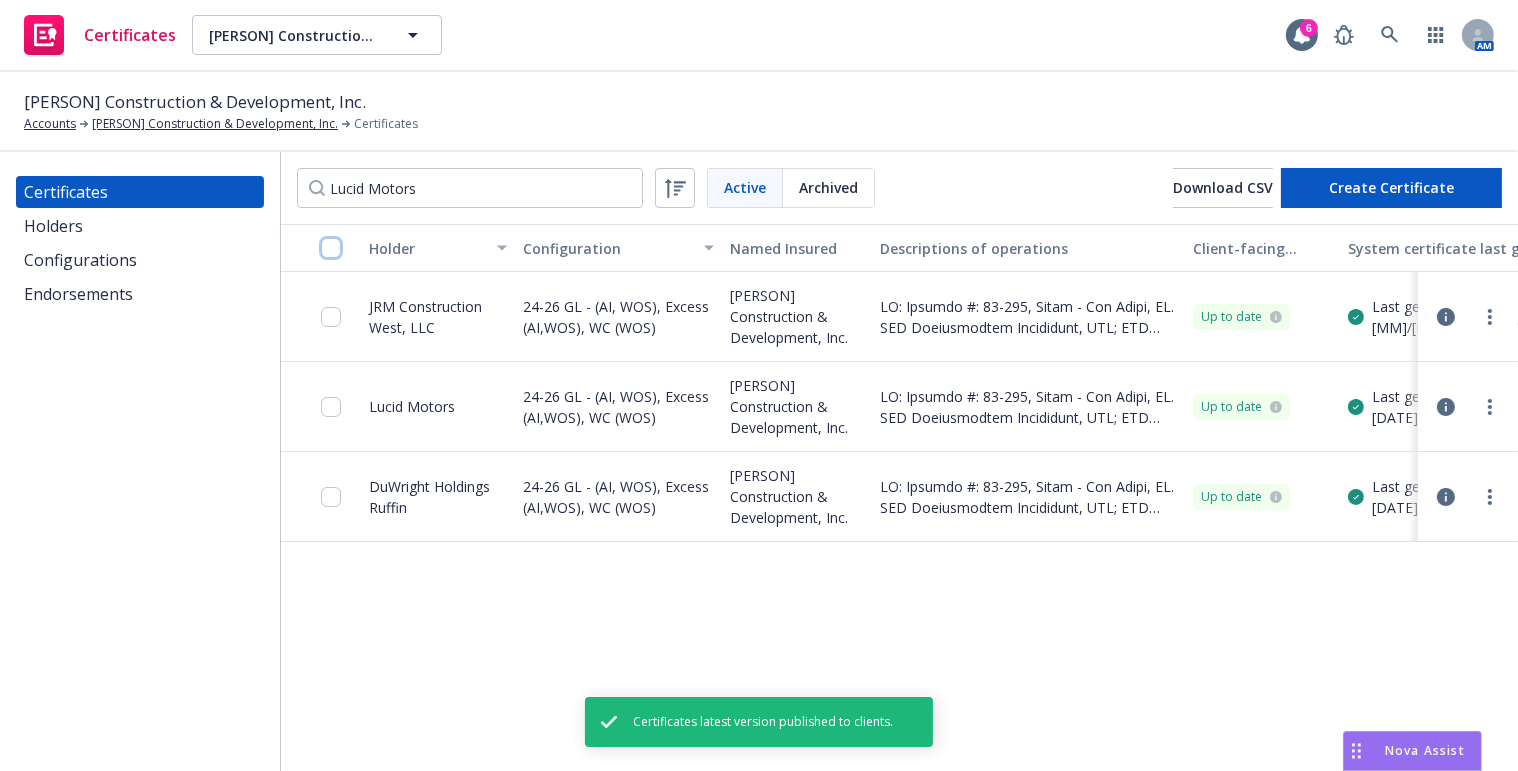 click at bounding box center [331, 248] 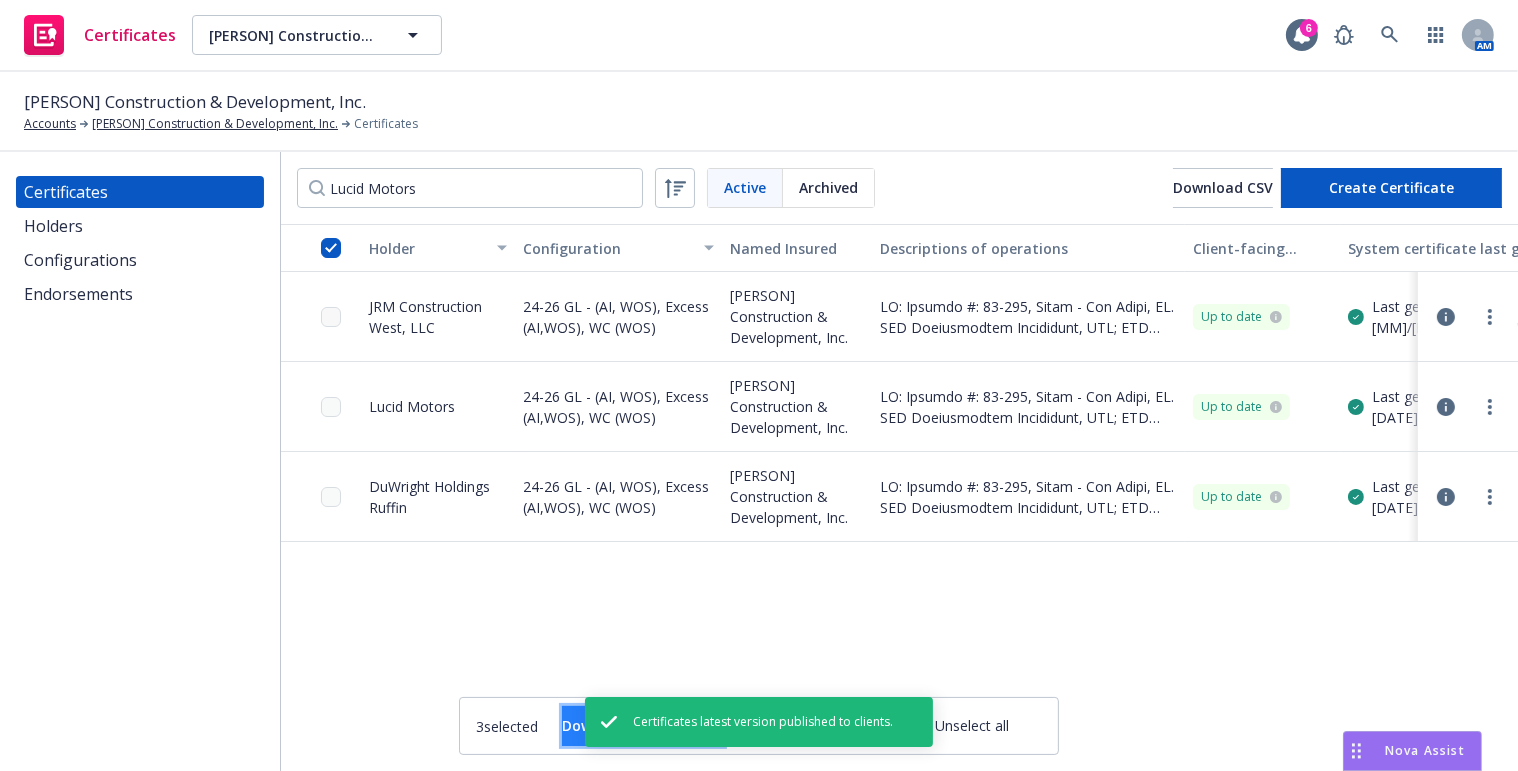 click on "Download  certificates" at bounding box center [643, 726] 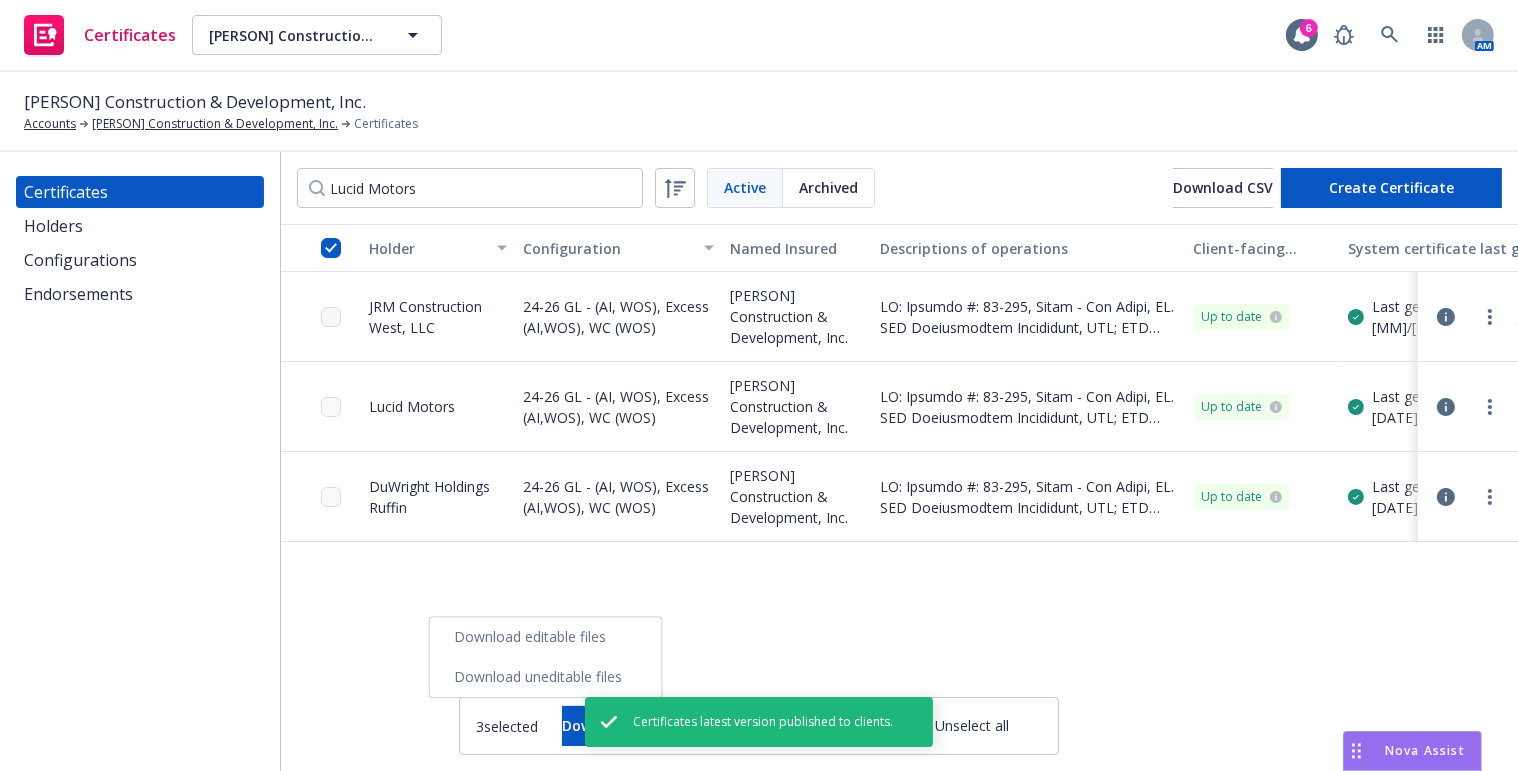 click on "Download uneditable files" at bounding box center (546, 677) 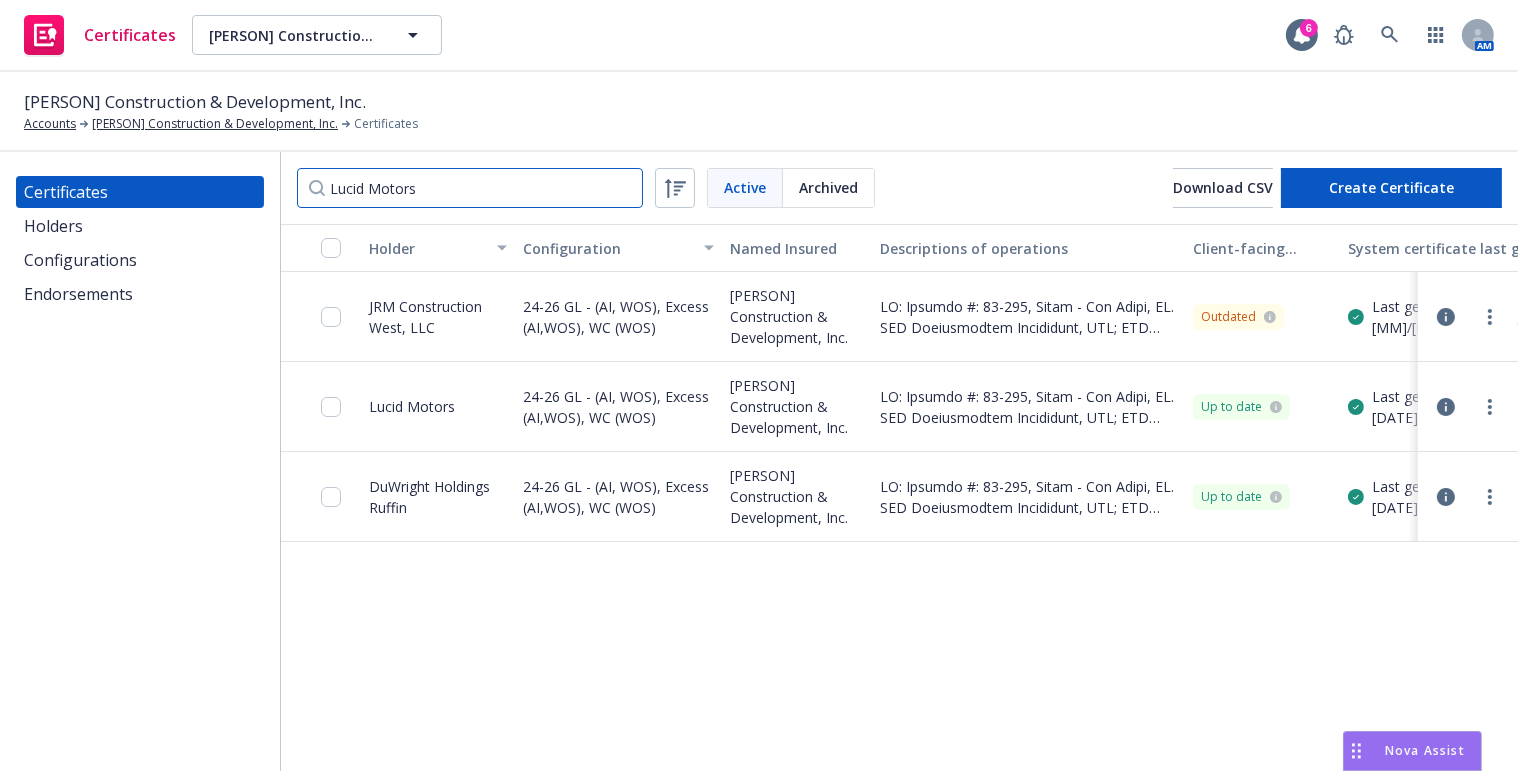 drag, startPoint x: 484, startPoint y: 192, endPoint x: 186, endPoint y: 159, distance: 299.82162 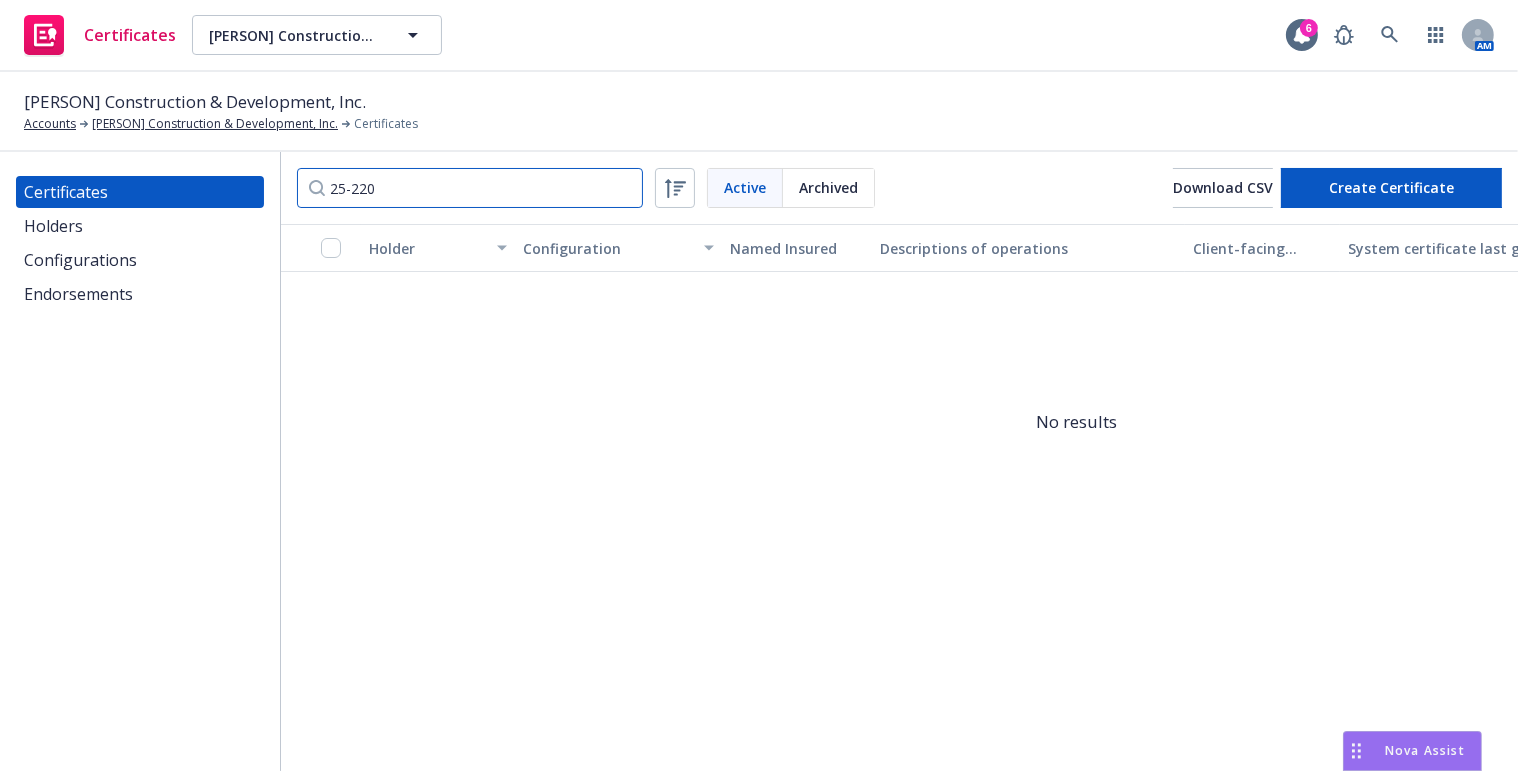 drag, startPoint x: 409, startPoint y: 193, endPoint x: 269, endPoint y: 186, distance: 140.1749 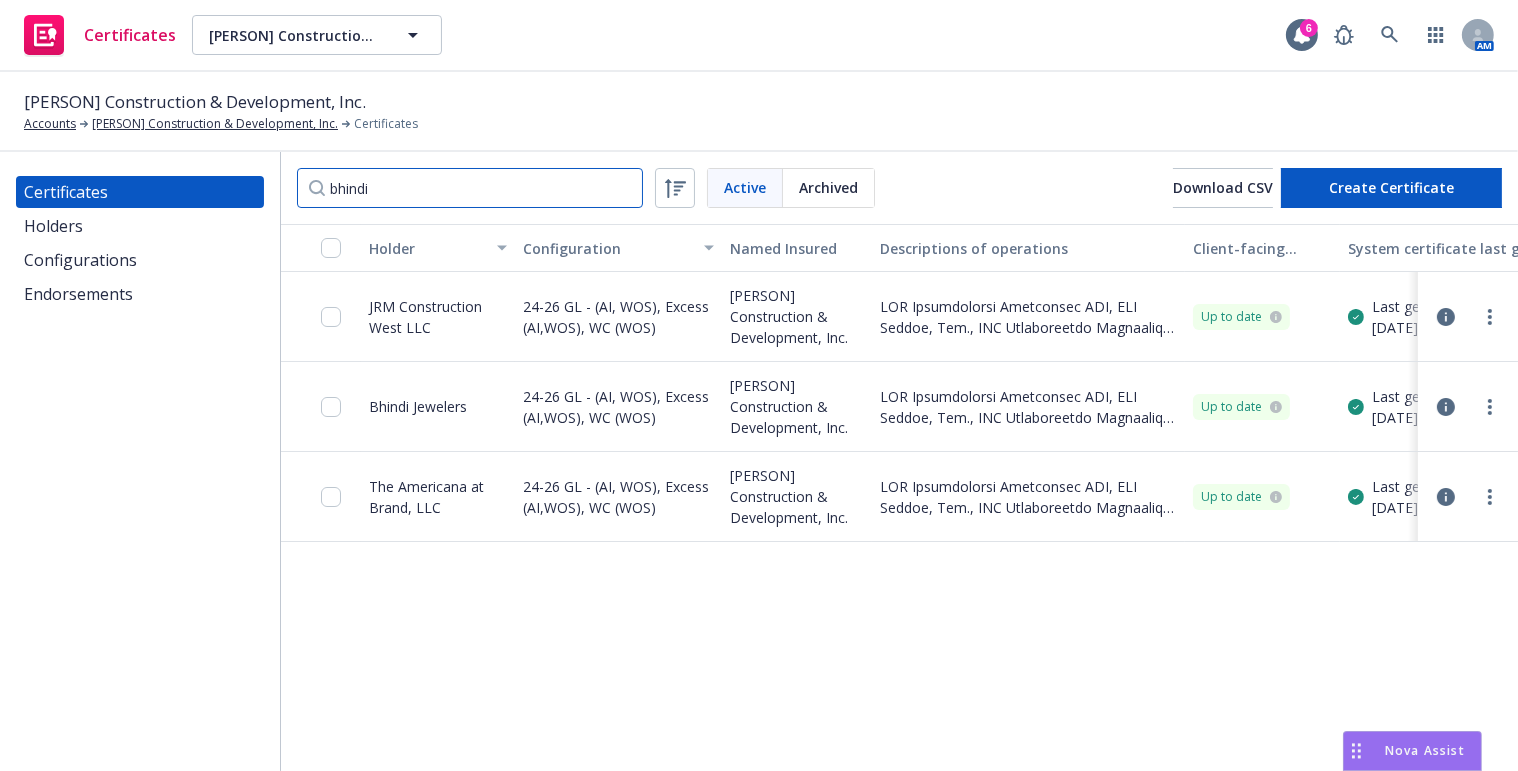 type on "bhindi" 